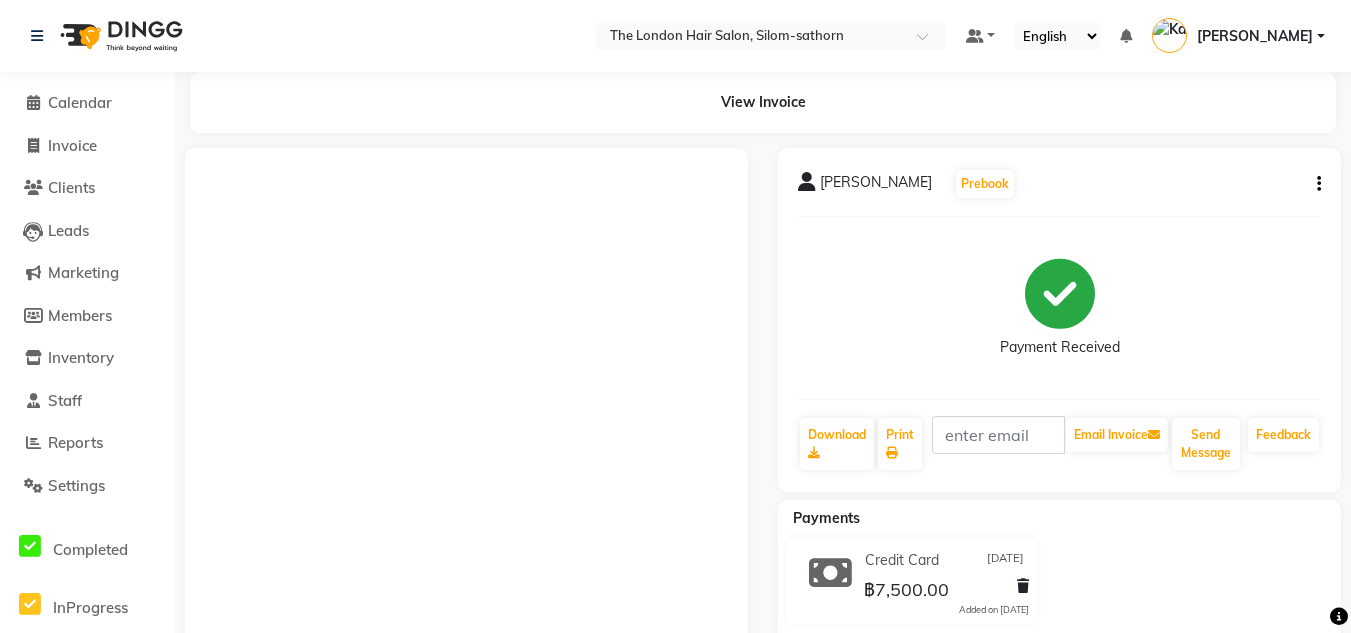 scroll, scrollTop: 114, scrollLeft: 0, axis: vertical 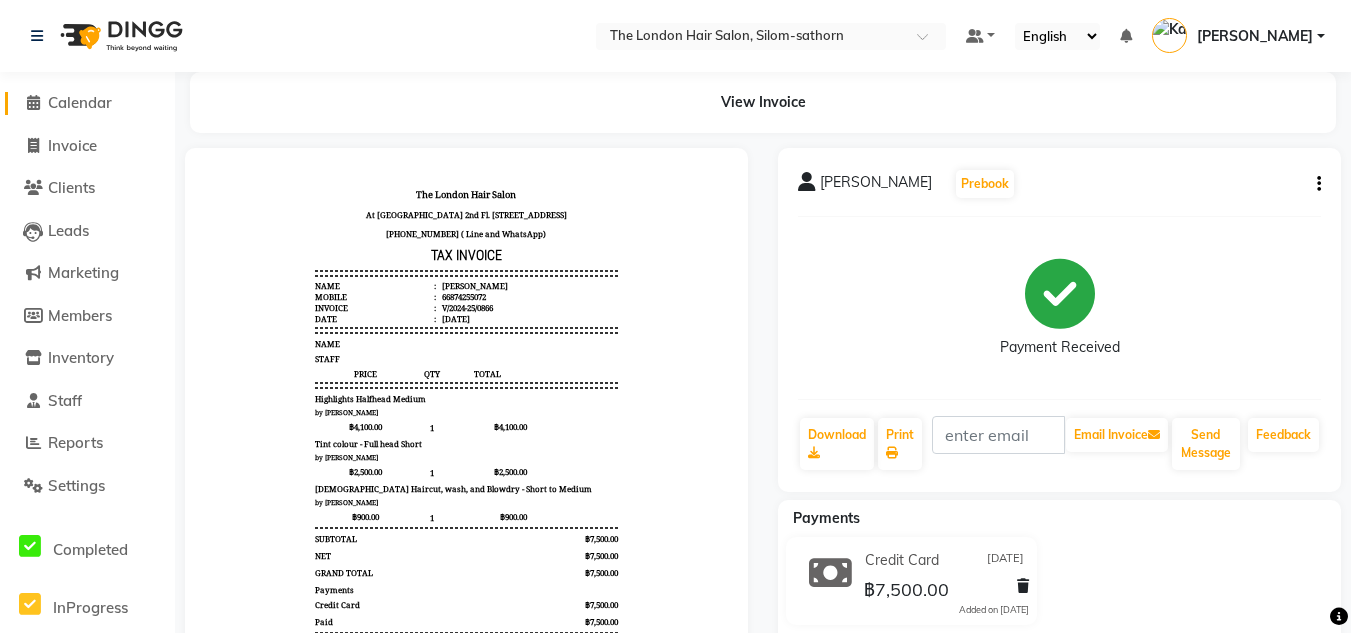 click on "Calendar" 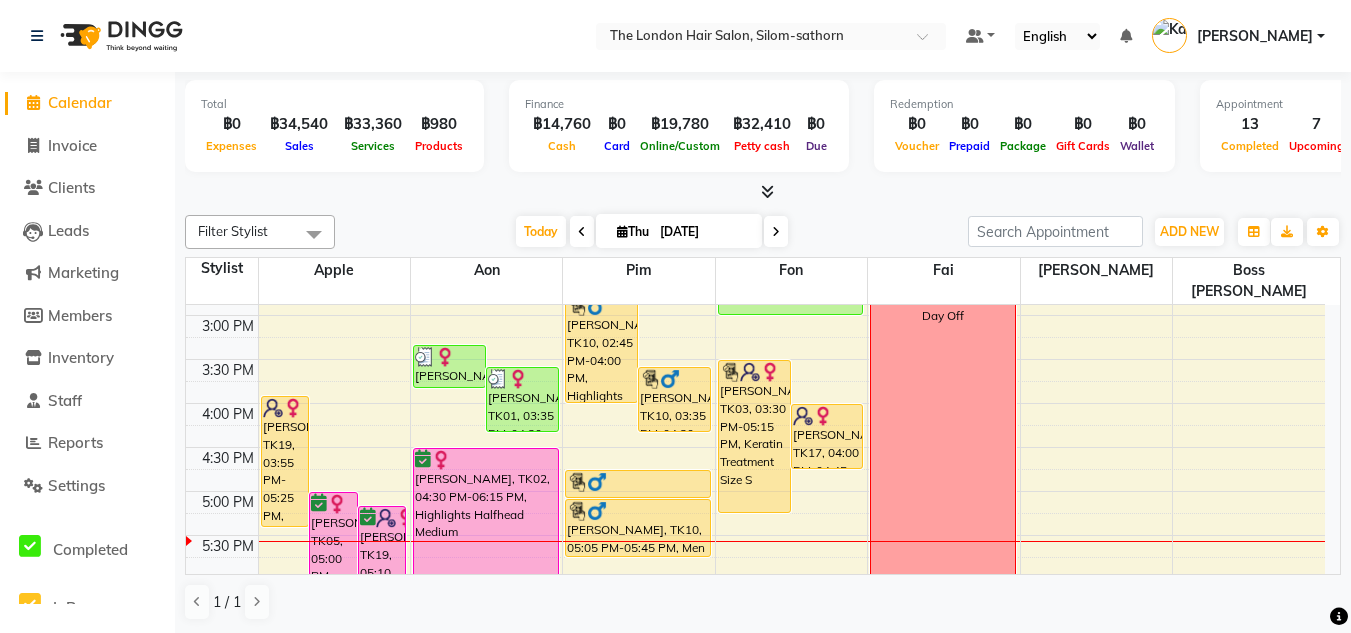 scroll, scrollTop: 515, scrollLeft: 0, axis: vertical 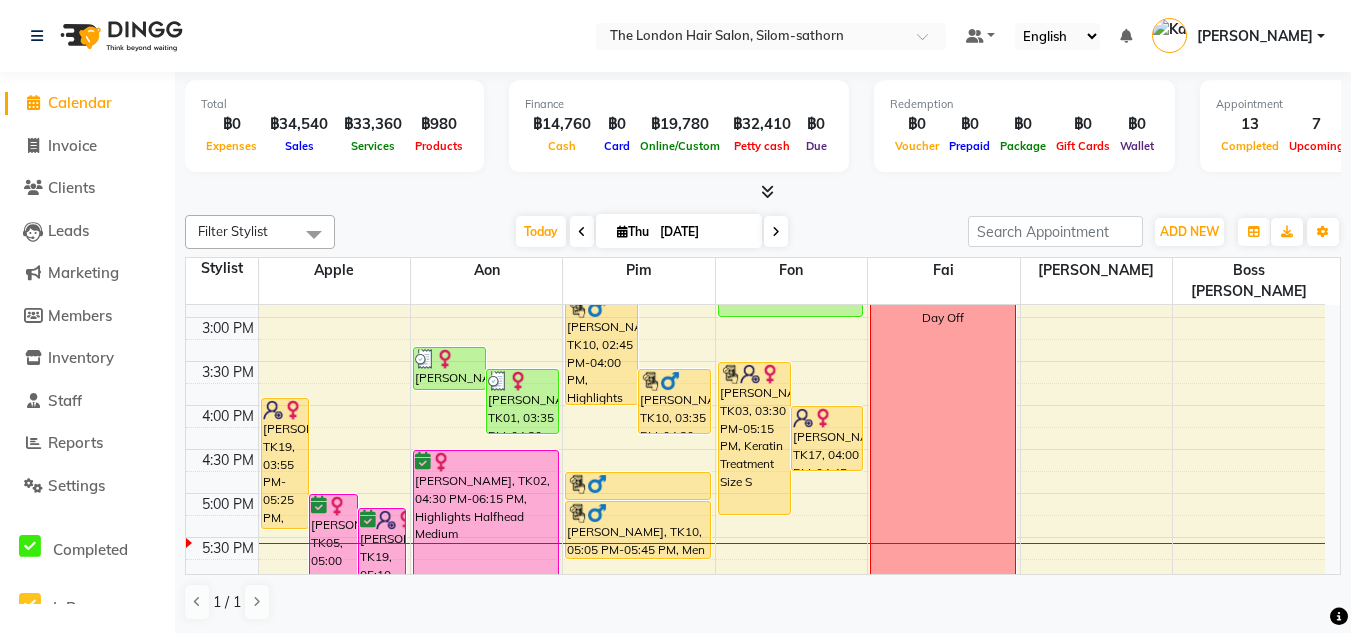 click on "9:00 AM 9:30 AM 10:00 AM 10:30 AM 11:00 AM 11:30 AM 12:00 PM 12:30 PM 1:00 PM 1:30 PM 2:00 PM 2:30 PM 3:00 PM 3:30 PM 4:00 PM 4:30 PM 5:00 PM 5:30 PM 6:00 PM 6:30 PM 7:00 PM 7:30 PM 8:00 PM 8:30 PM     Alice, TK19, 03:55 PM-05:25 PM, Tint colour - Full head Long     Alisa, TK05, 05:00 PM-06:00 PM, Ladies Haircut, wash, and Blowdry - Long     Alice, TK19, 05:10 PM-06:10 PM, Ladies Haircut, wash, and Blowdry - Long     Janine Notzli, TK11, 10:00 AM-11:00 AM, Ladies Haircut, wash, and Blowdry - Long     Mr. Sawanari Oyama, TK06, 10:45 AM-11:30 AM, Men's Cut Short & Medium     Derg, TK14, 11:20 AM-12:20 PM, Men's Cut Short & Medium     Ana, TK16, 12:30 PM-01:30 PM, Ladies Haircut, wash, and Blowdry - Short to Medium (฿900)     Dorine Henry, TK04, 01:30 PM-02:30 PM, Ladies Haircut, wash, and Blowdry - Short to Medium     Katinka Forbord, TK01, 03:20 PM-03:50 PM, Toner Long     Katinka Forbord, TK01, 03:35 PM-04:20 PM, Ladies Haircut, wash, and Blowdry - Long" at bounding box center (755, 317) 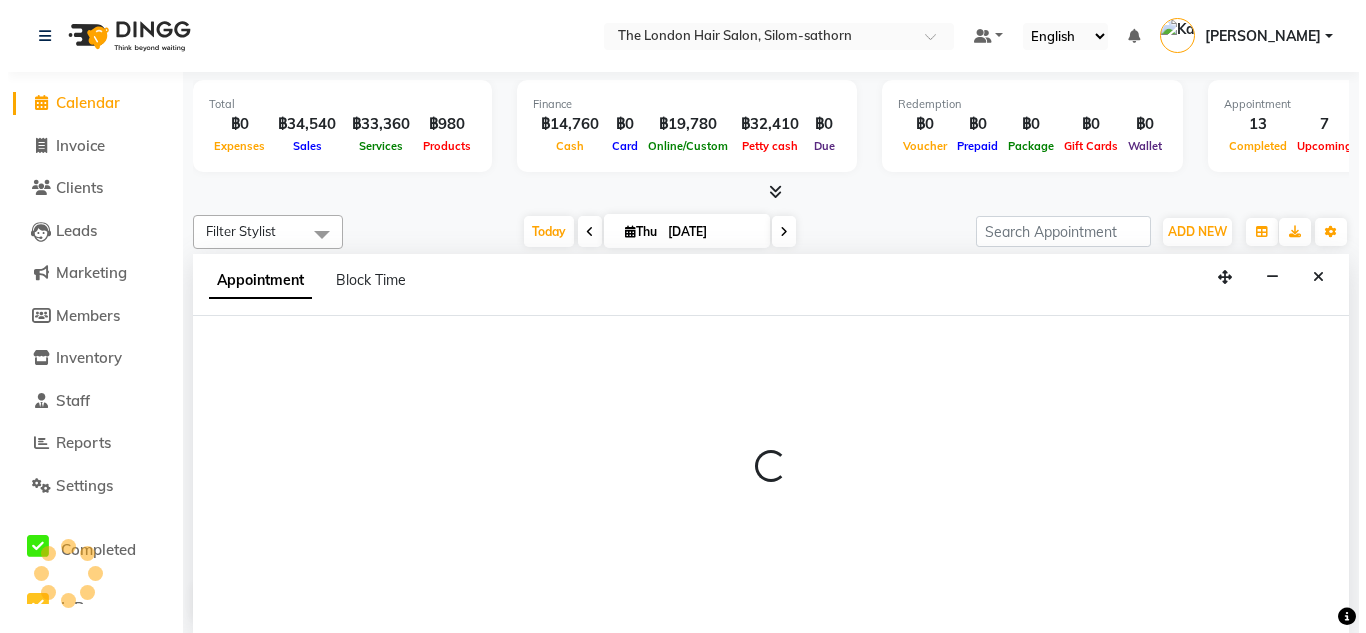 scroll, scrollTop: 1, scrollLeft: 0, axis: vertical 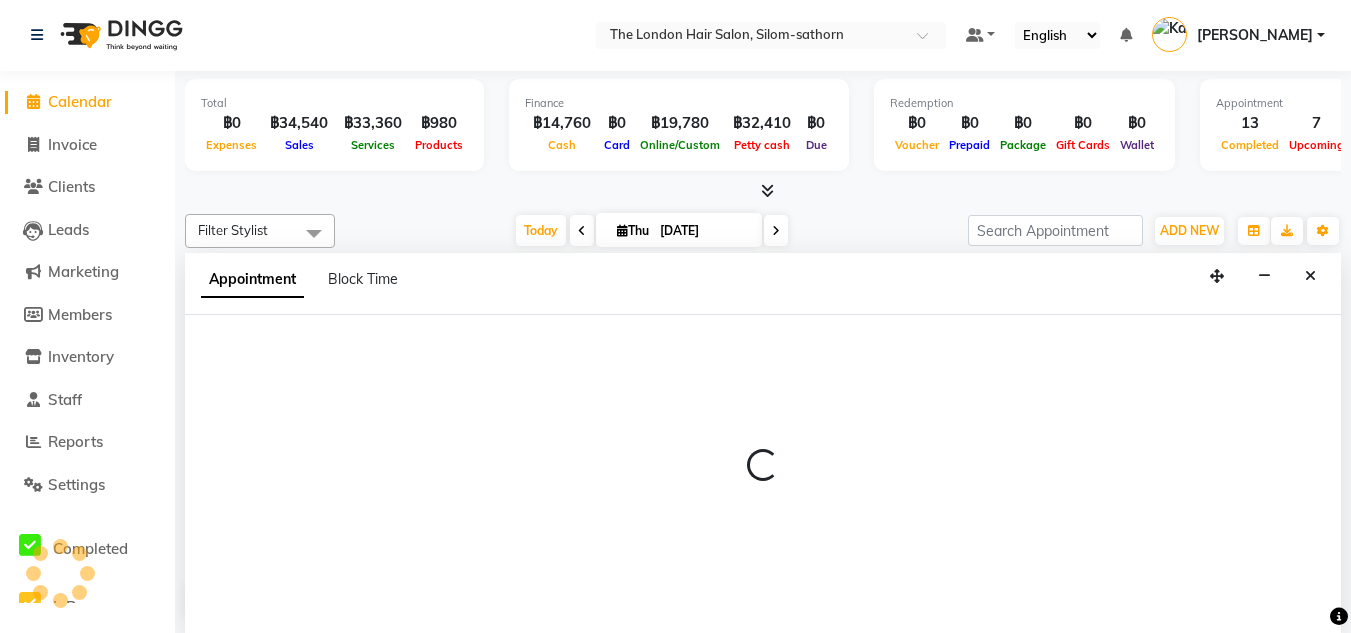 select on "65351" 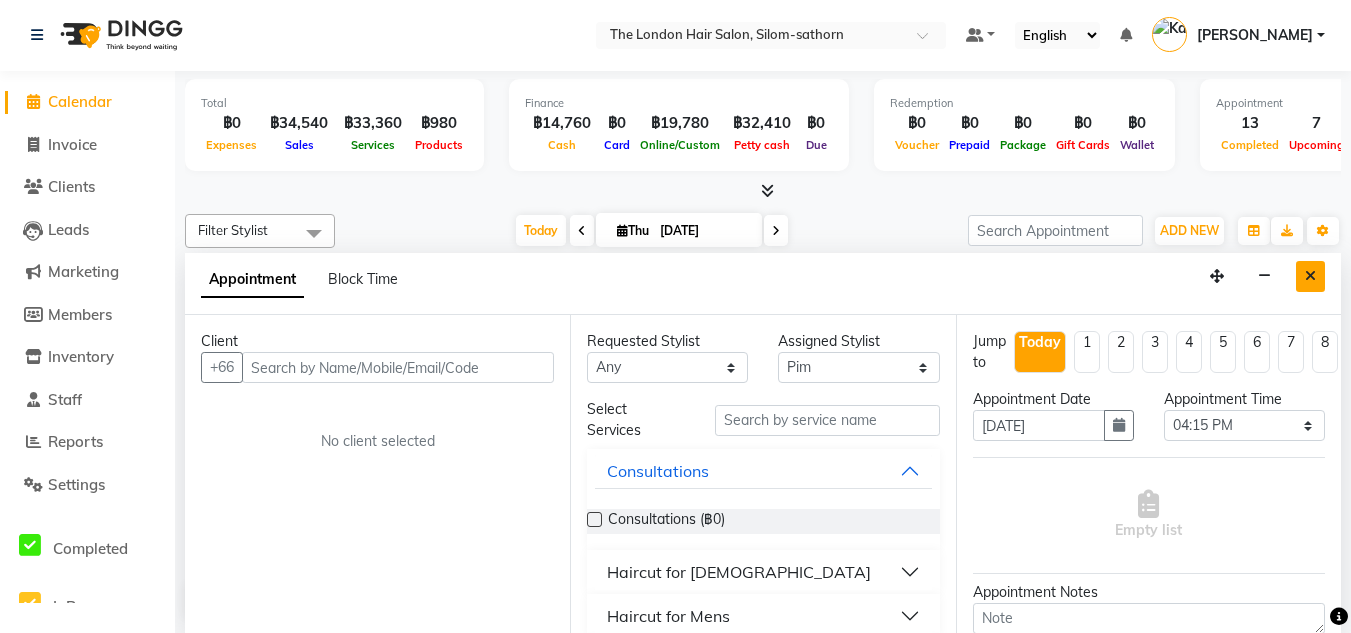 click at bounding box center (1310, 276) 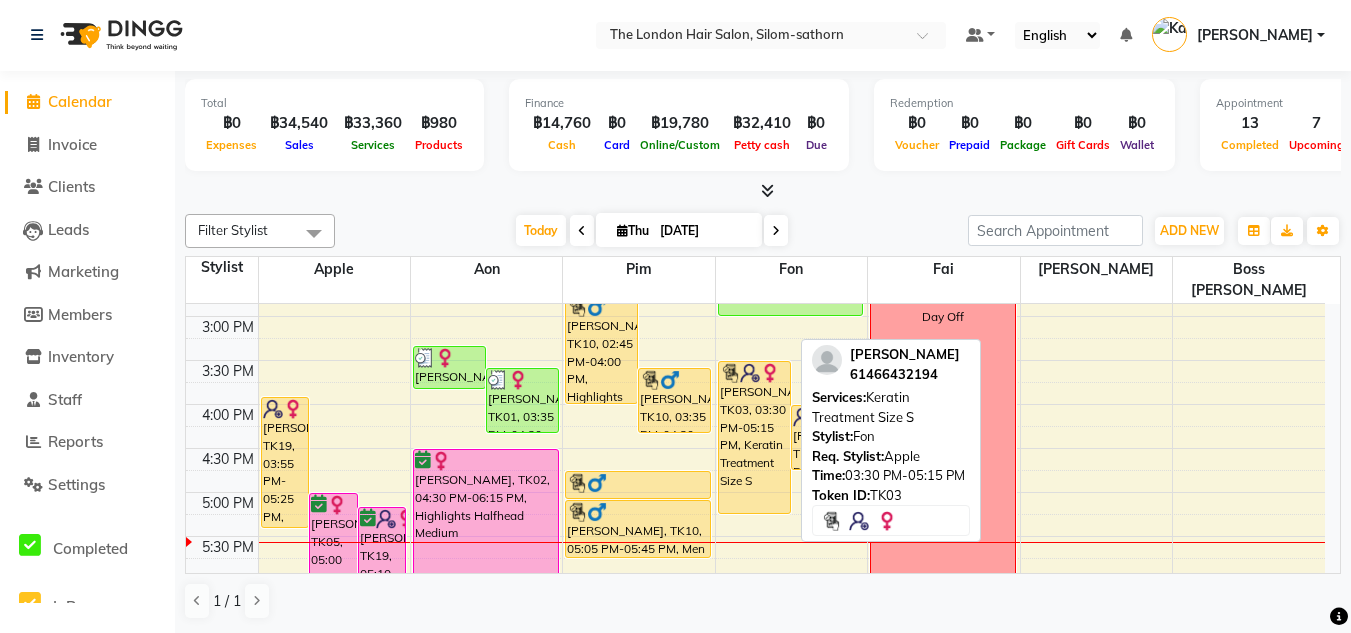 click on "Alison Bodinnar, TK03, 03:30 PM-05:15 PM, Keratin Treatment Size S" at bounding box center (754, 437) 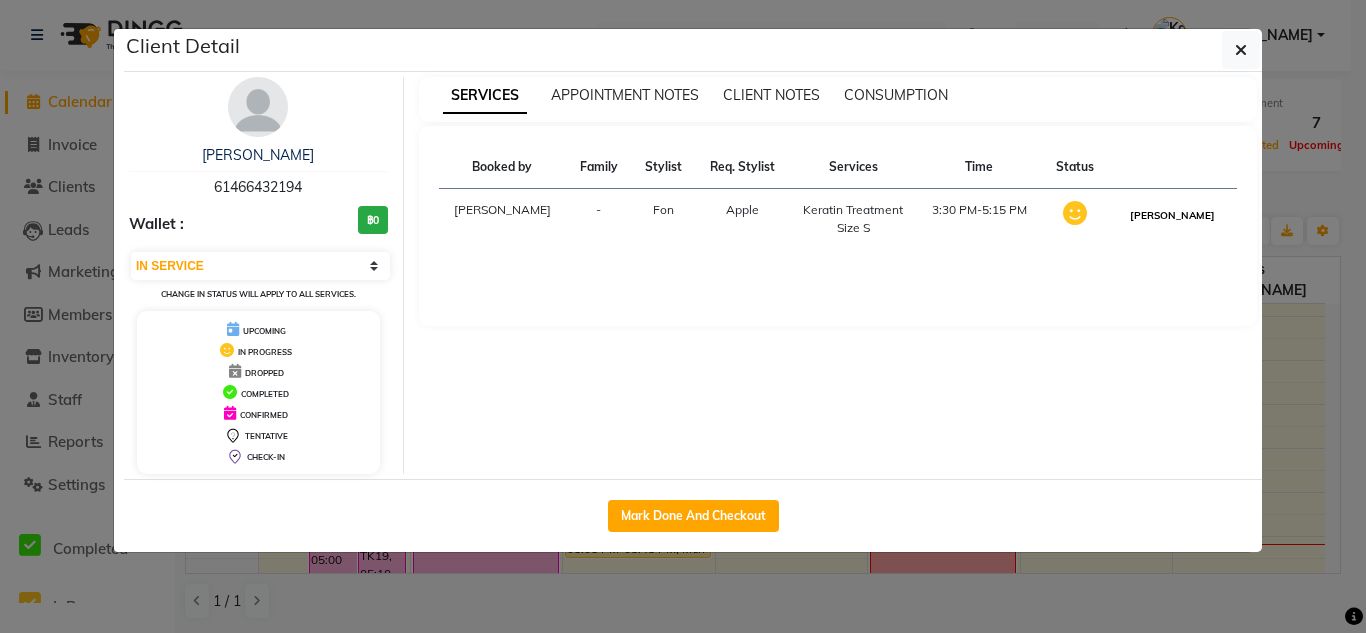 click on "MARK DONE" at bounding box center [1172, 215] 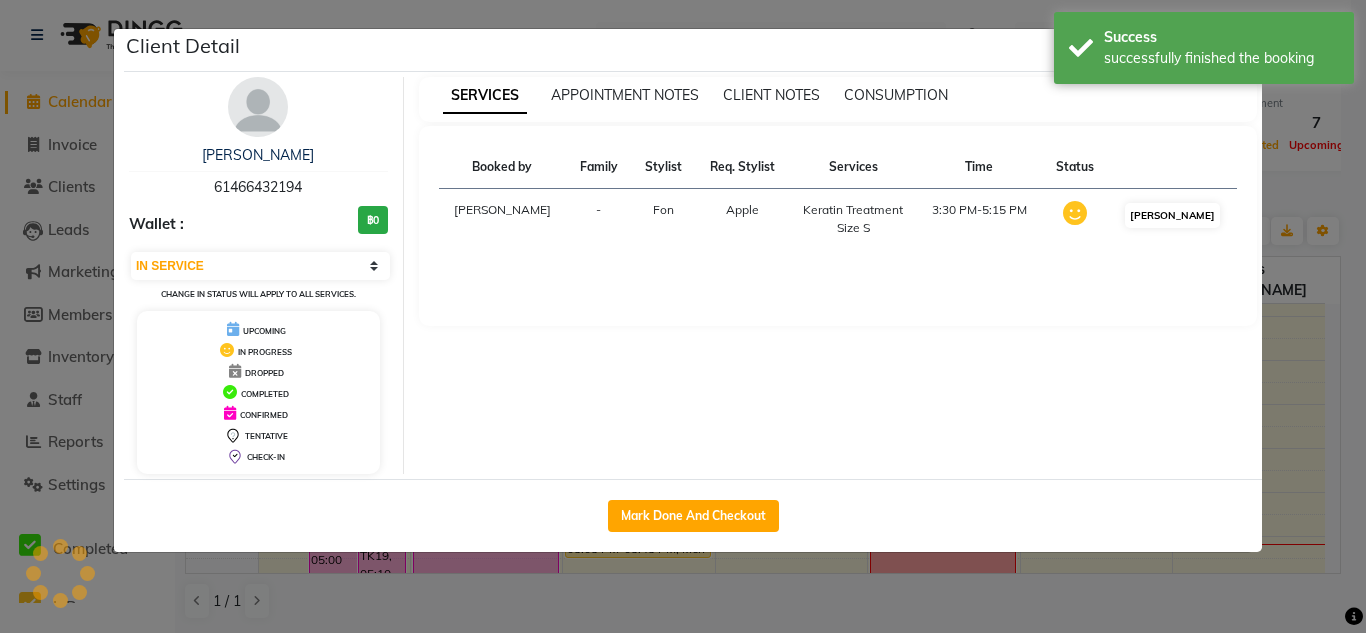 select on "3" 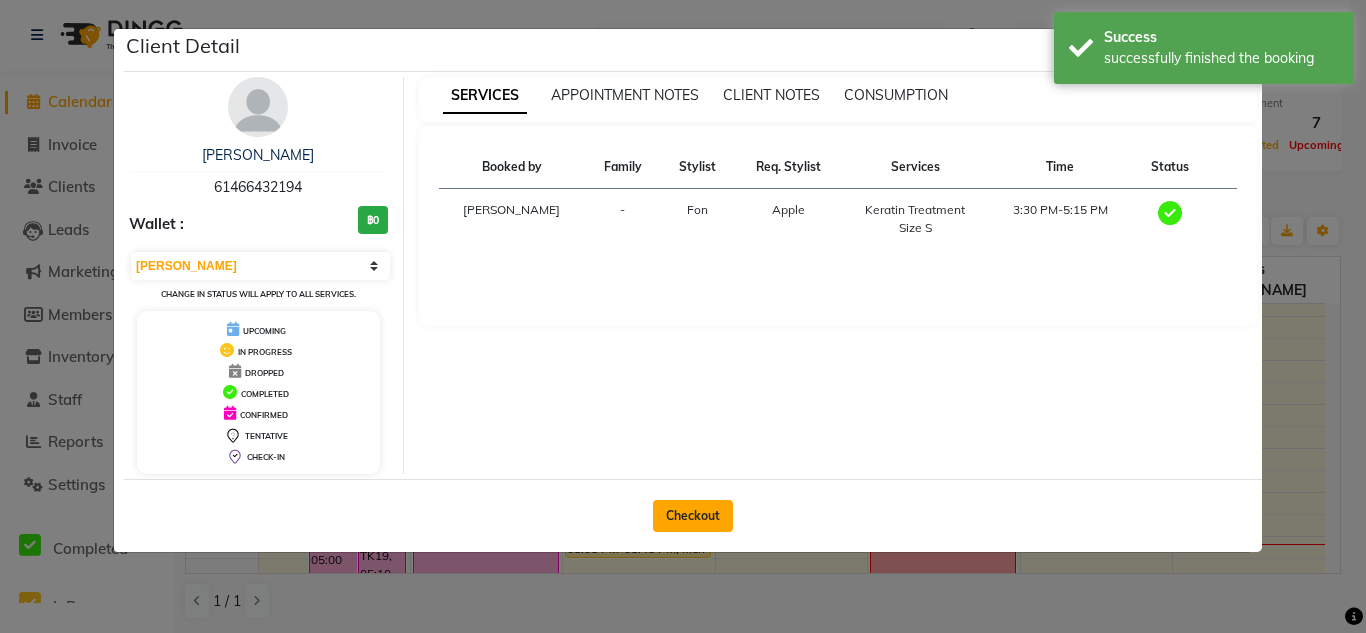 click on "Checkout" 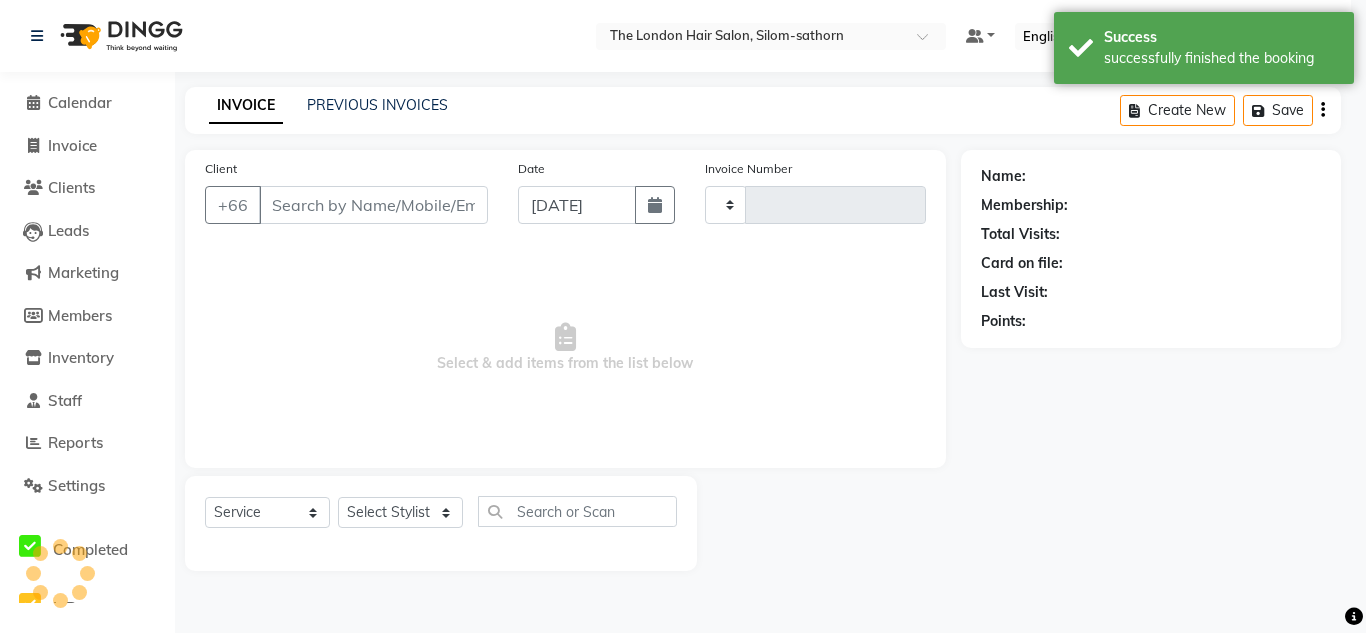 type on "0945" 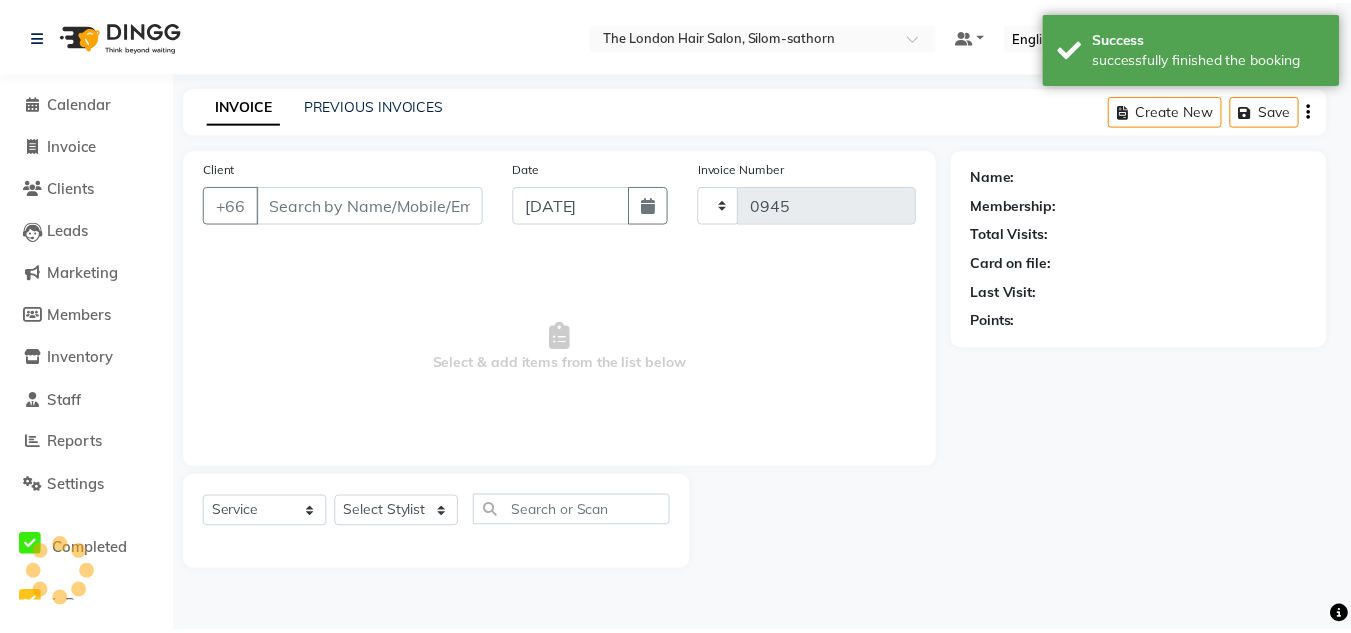 scroll, scrollTop: 0, scrollLeft: 0, axis: both 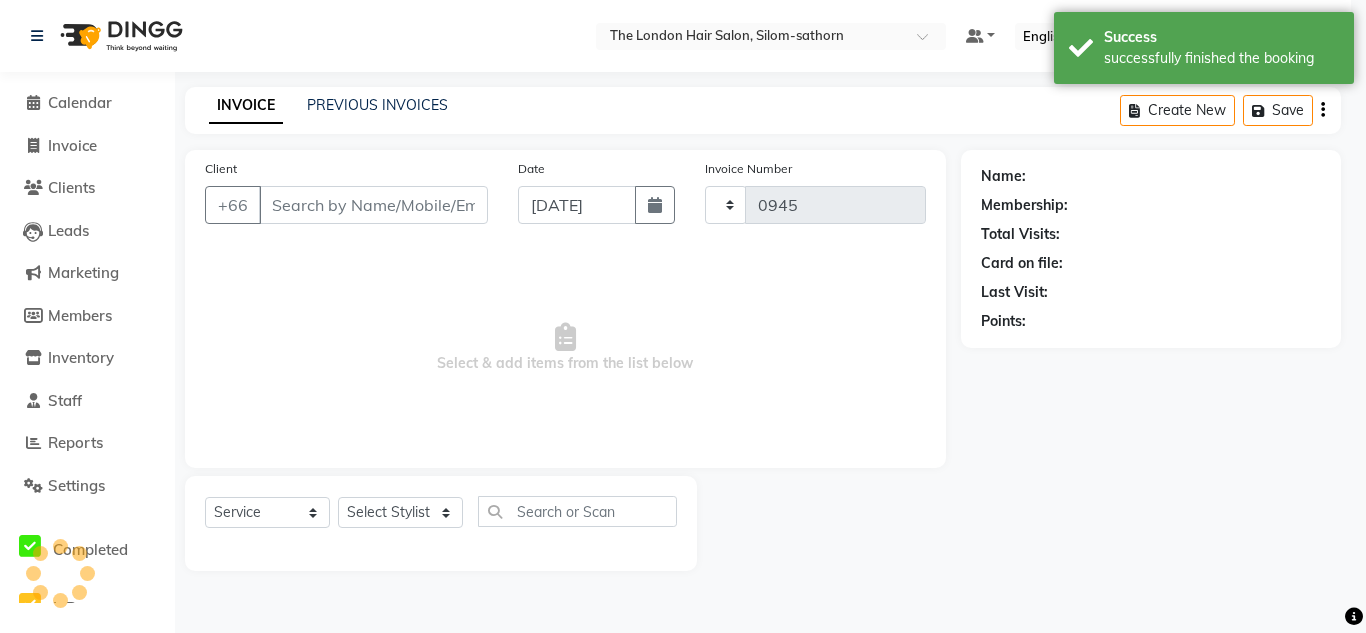 select on "6977" 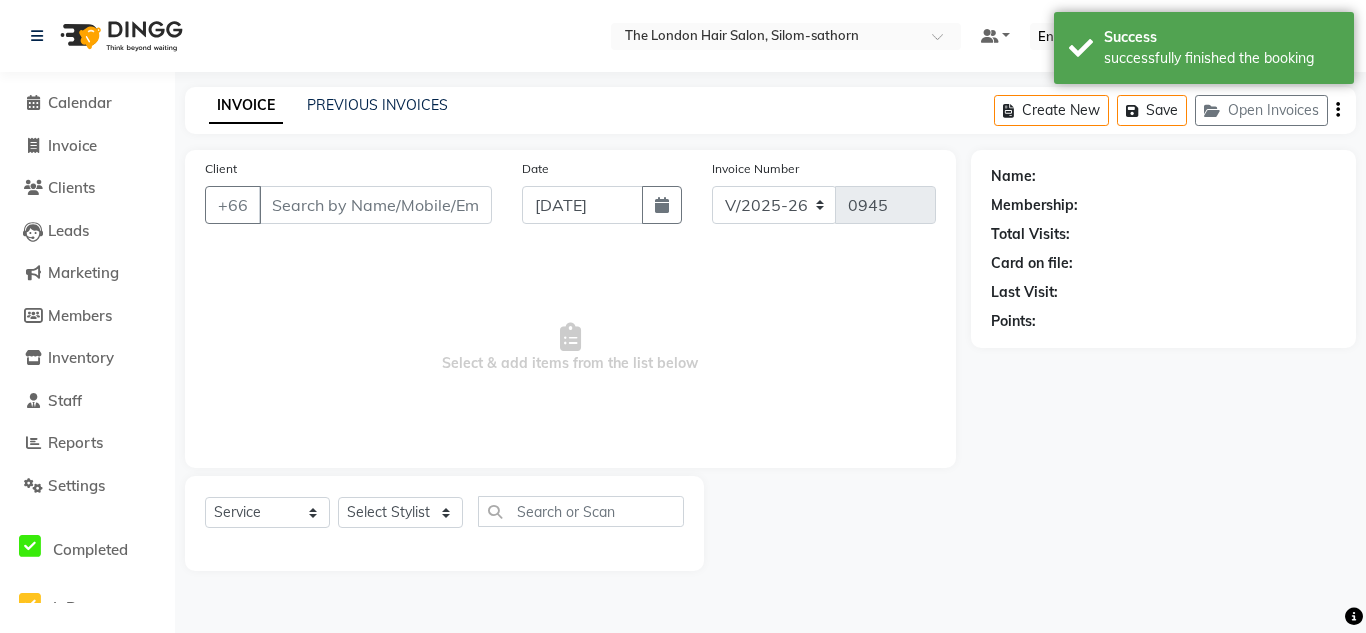 type on "61466432194" 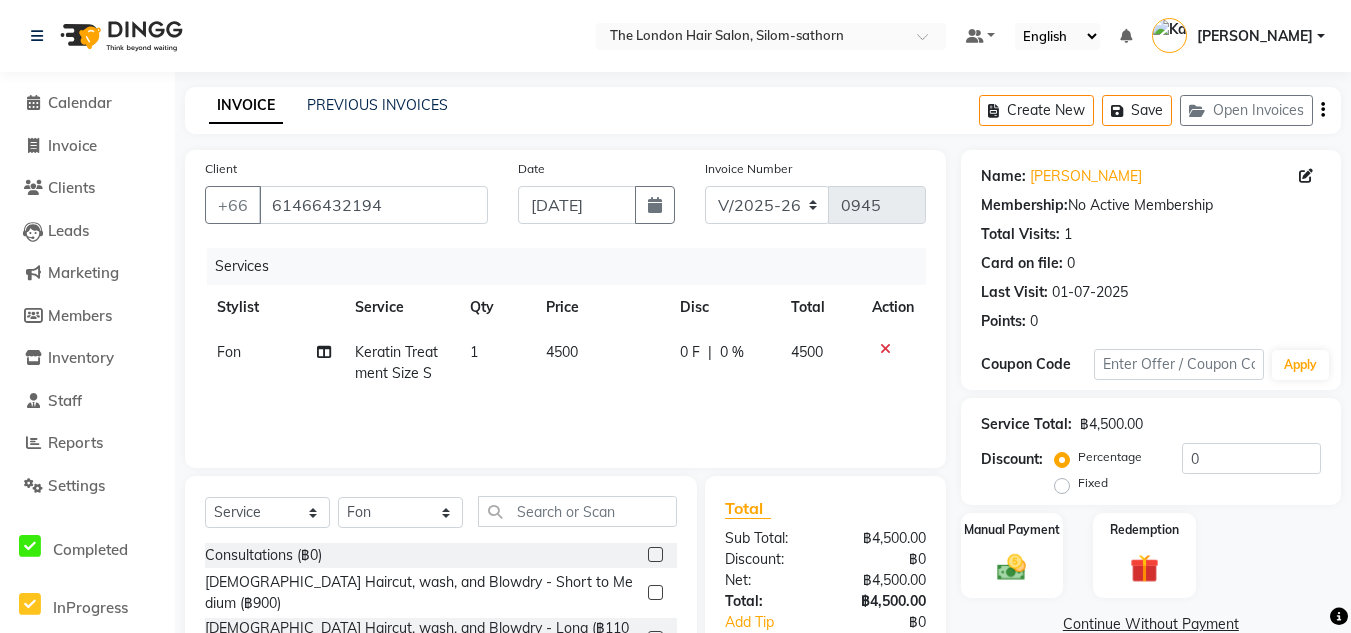 scroll, scrollTop: 168, scrollLeft: 0, axis: vertical 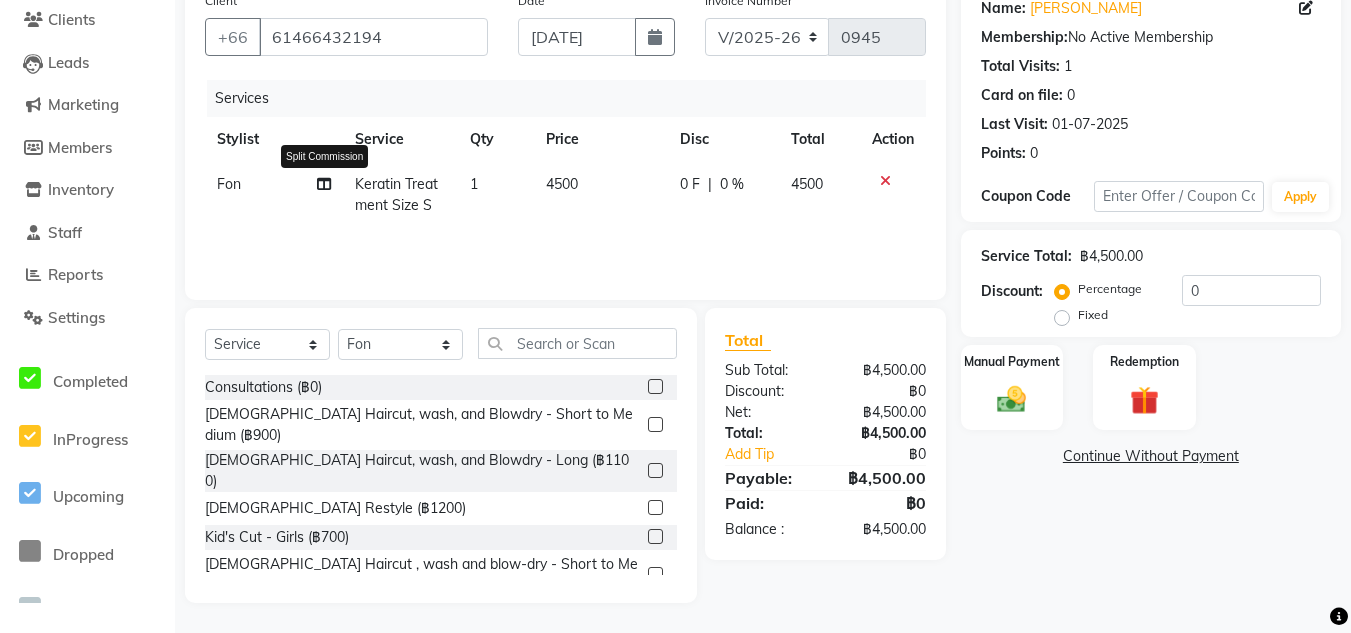 click 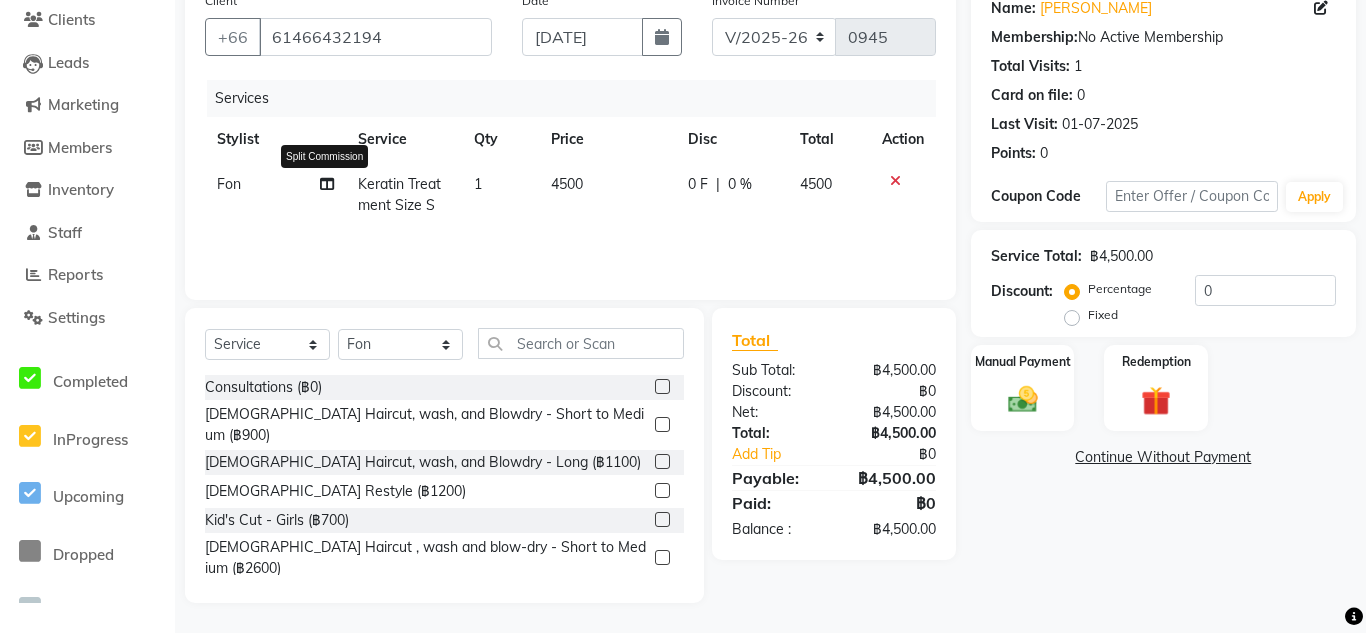 select on "56711" 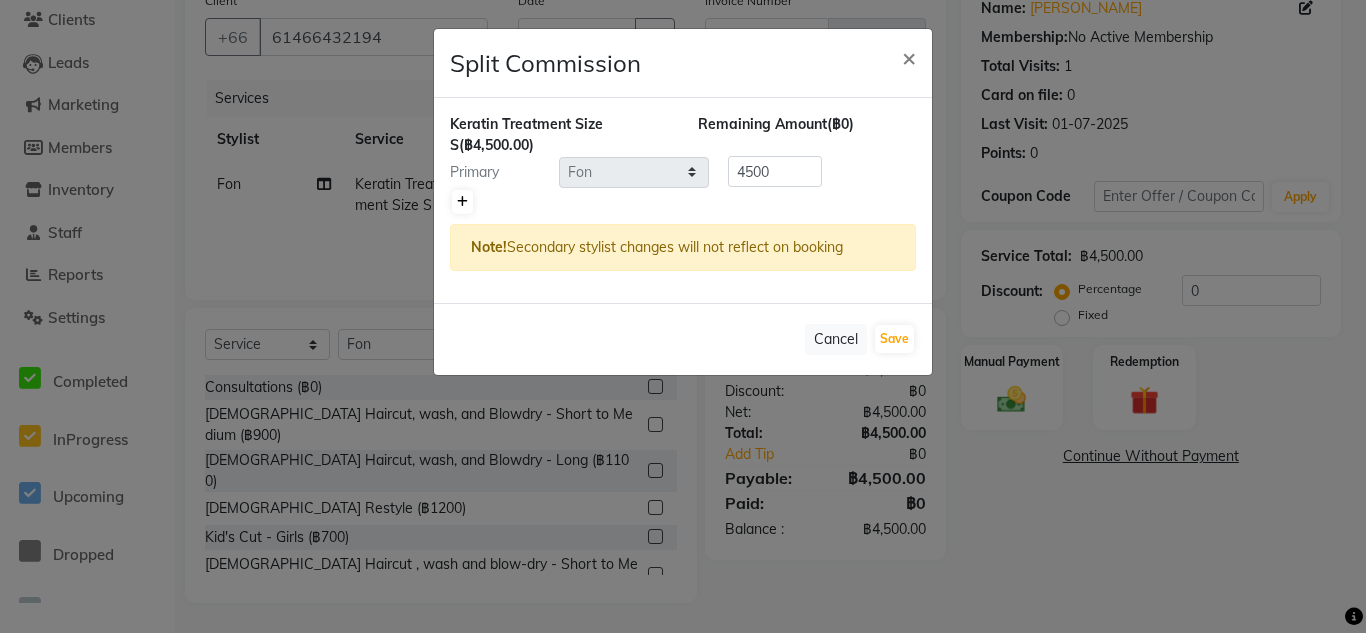 click 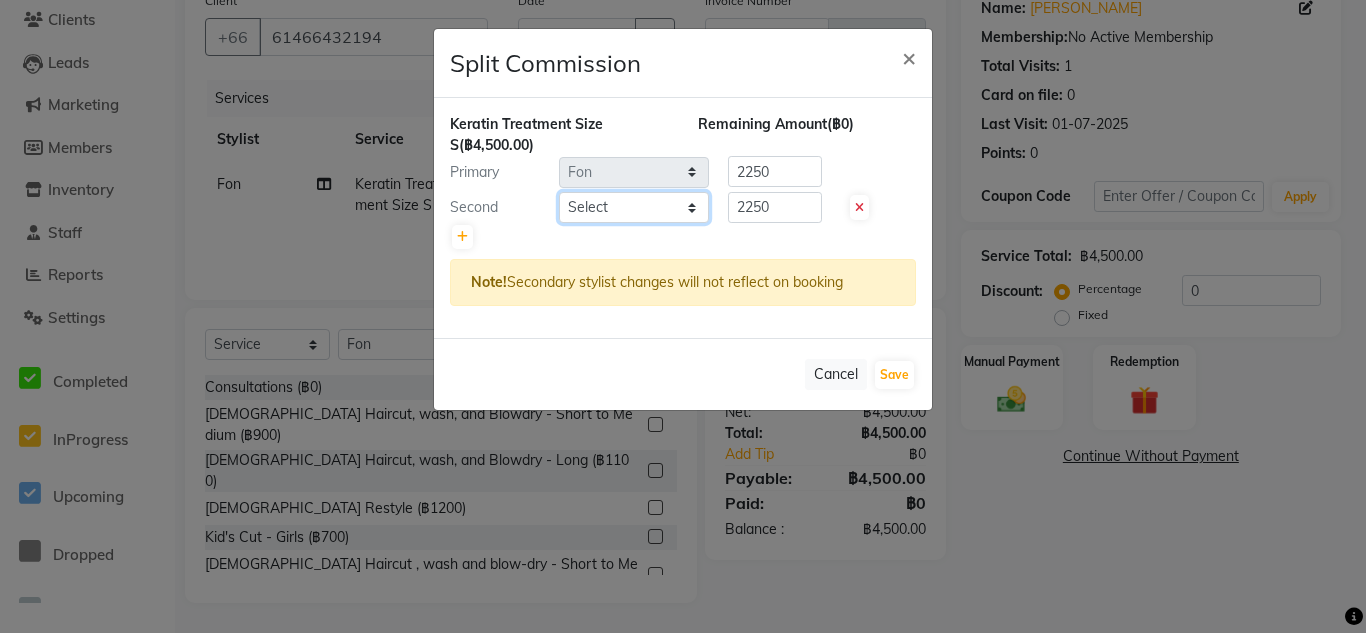 click on "Select  Aon   Apple     Boss Luke   Fai    Fon   Kate    Pim" 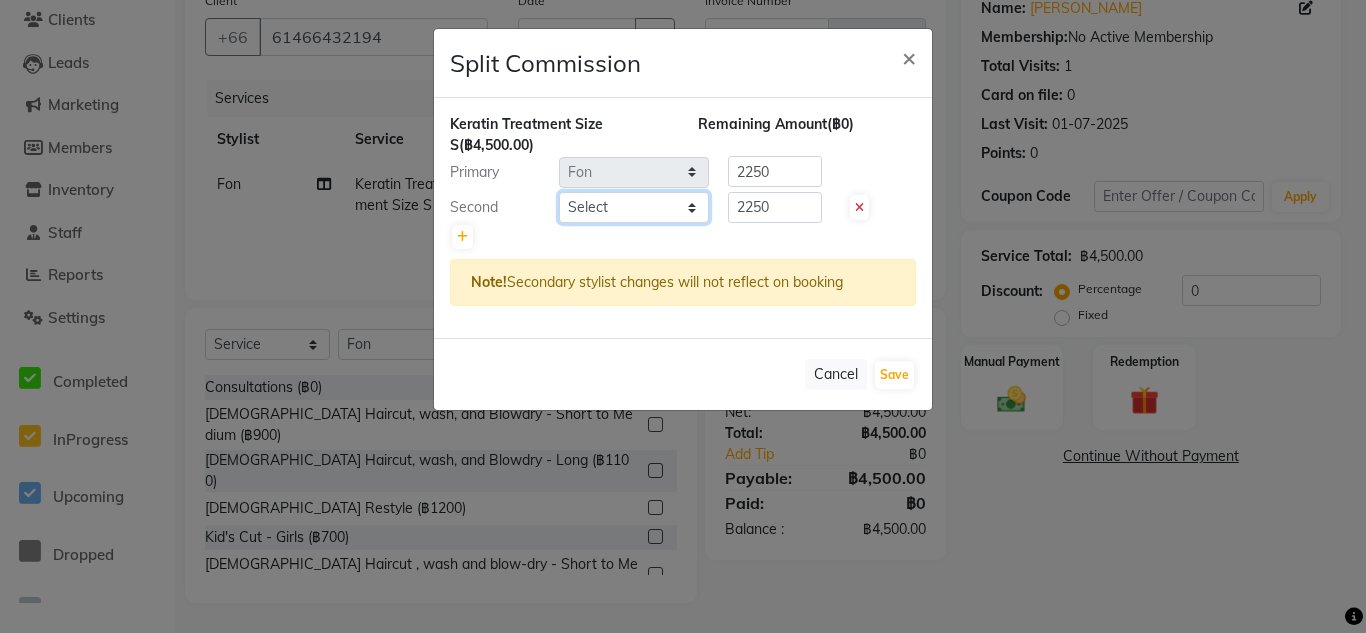 select on "56710" 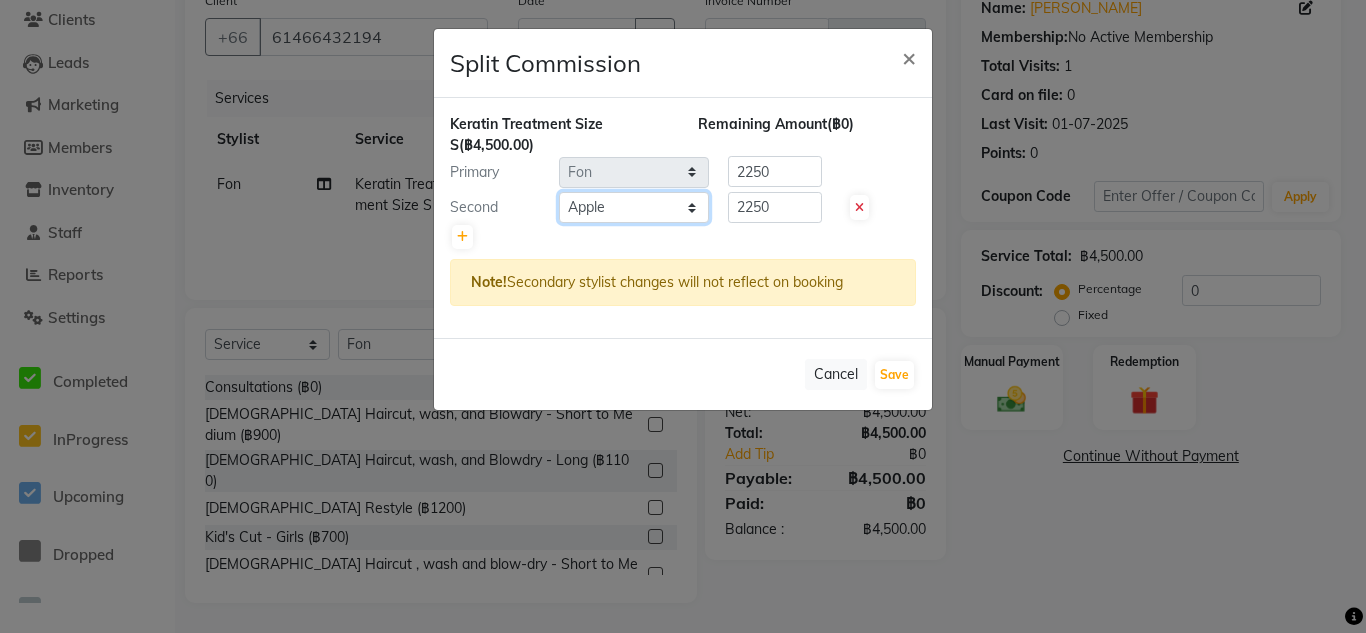 click on "Select  Aon   Apple     Boss Luke   Fai    Fon   Kate    Pim" 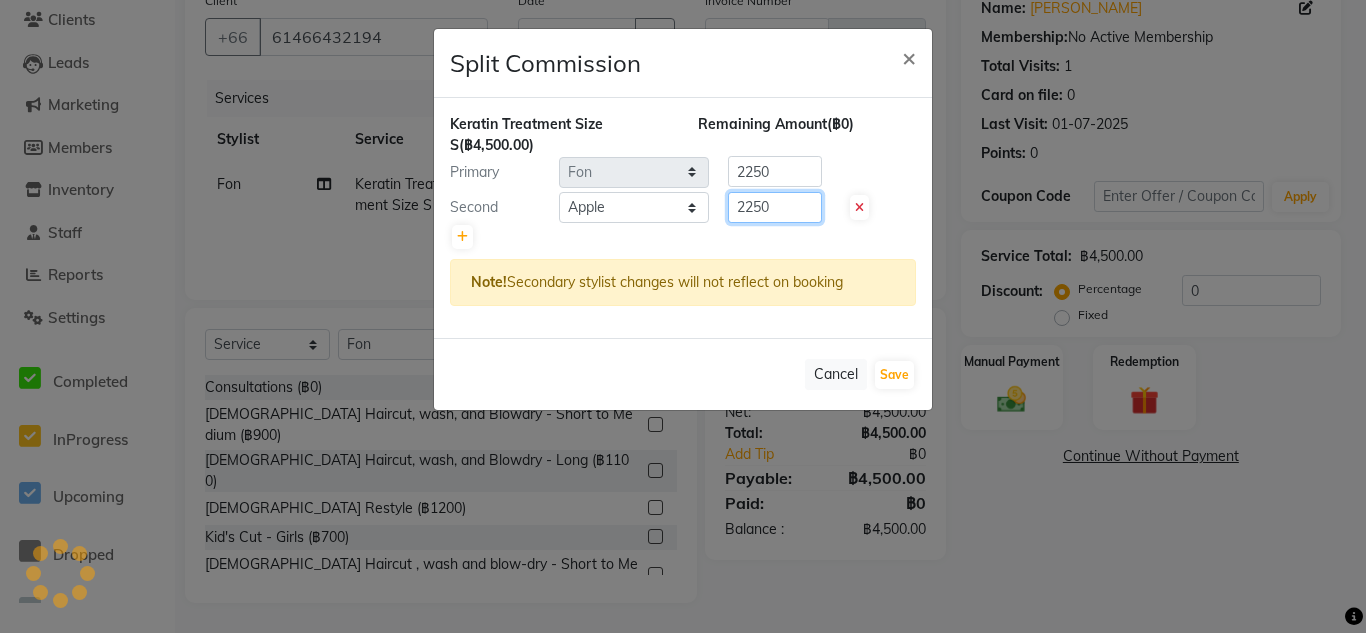 click on "2250" 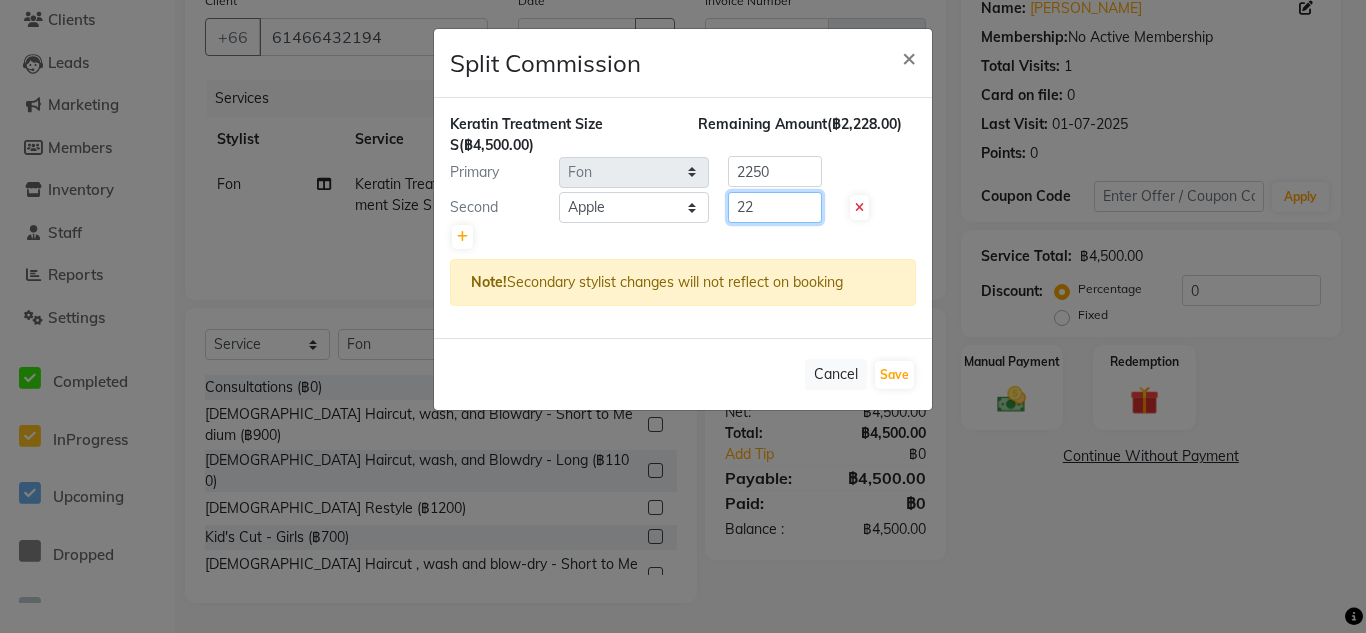 type on "2" 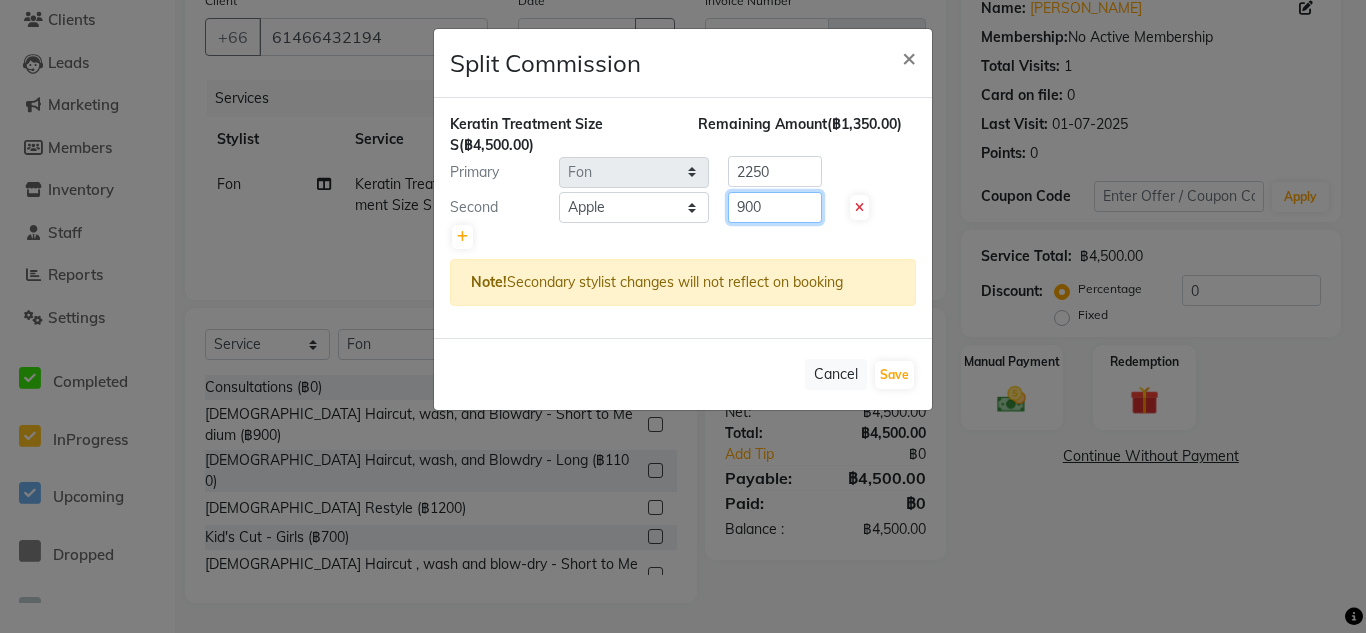 type on "900" 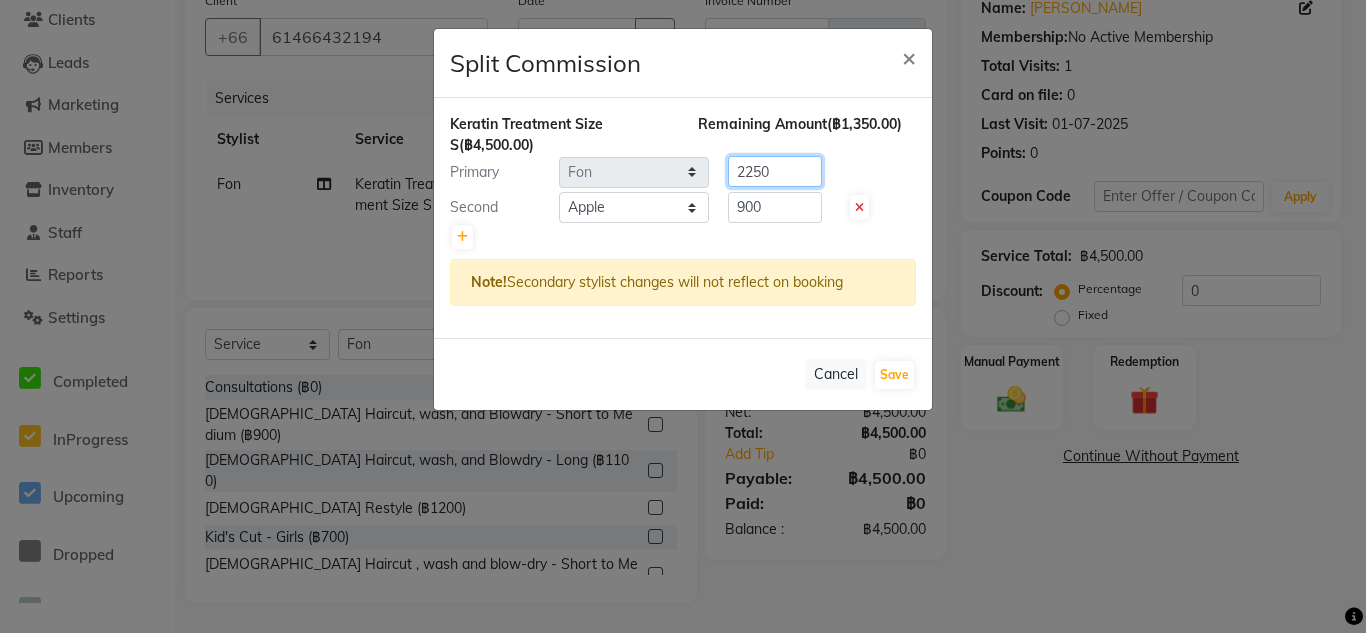 click on "2250" 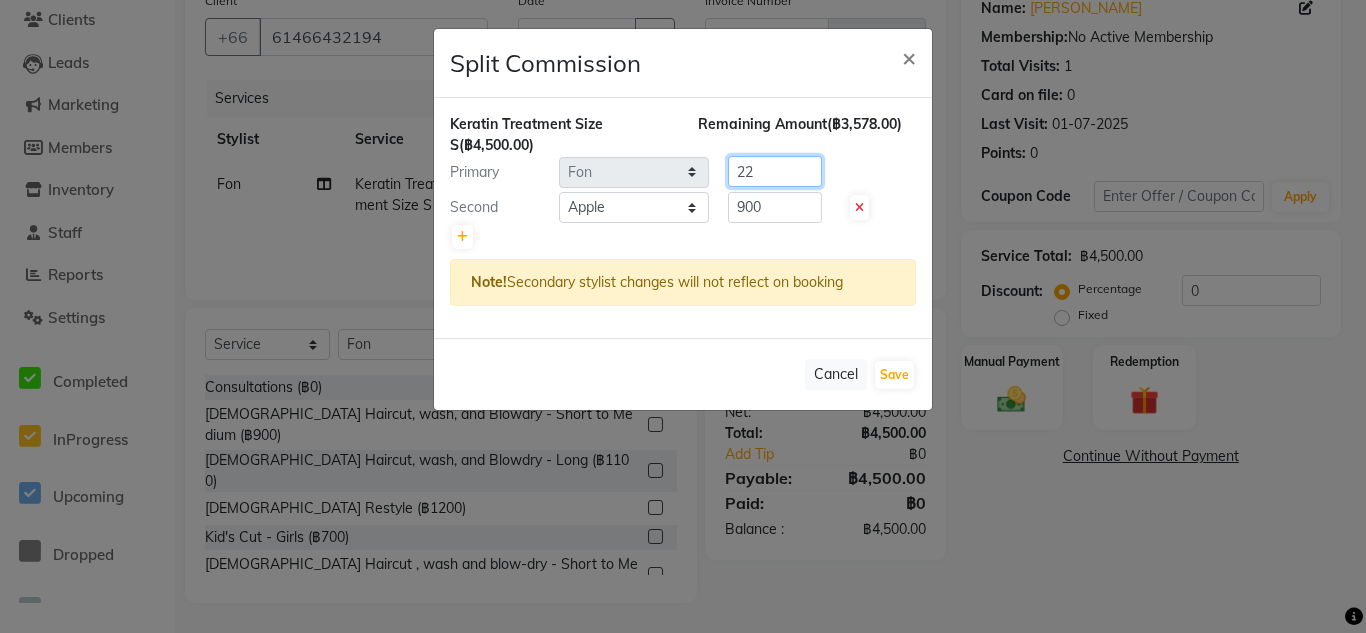type on "2" 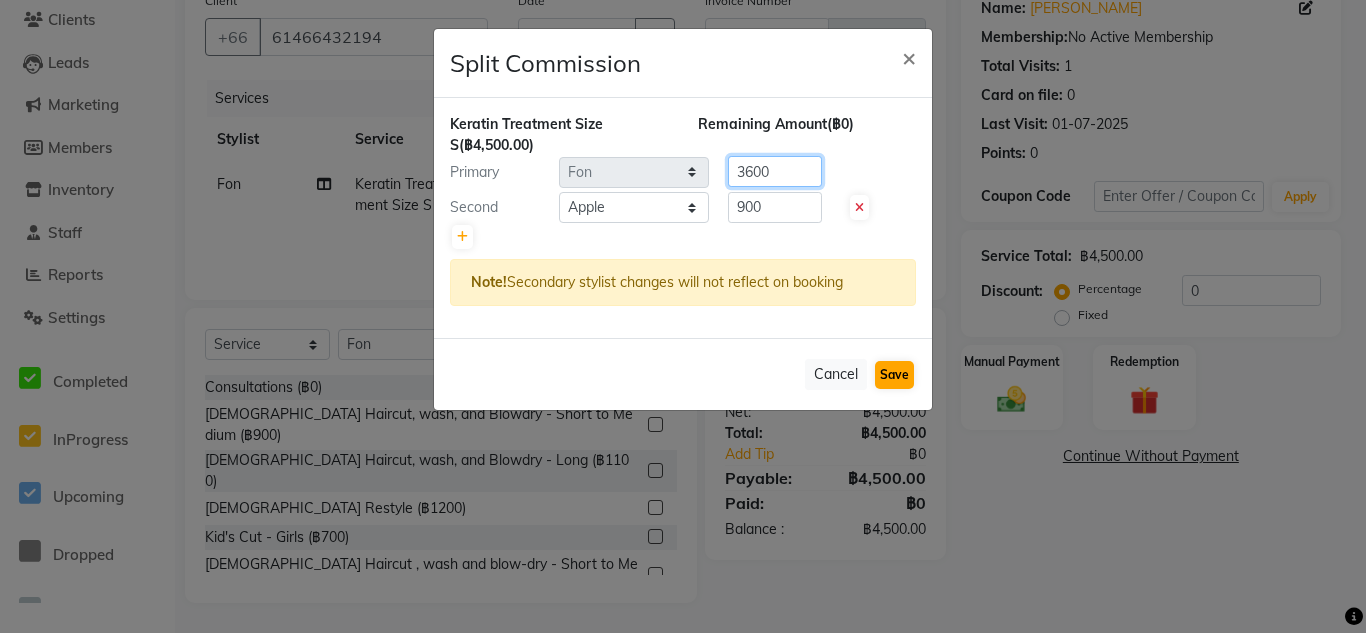 type on "3600" 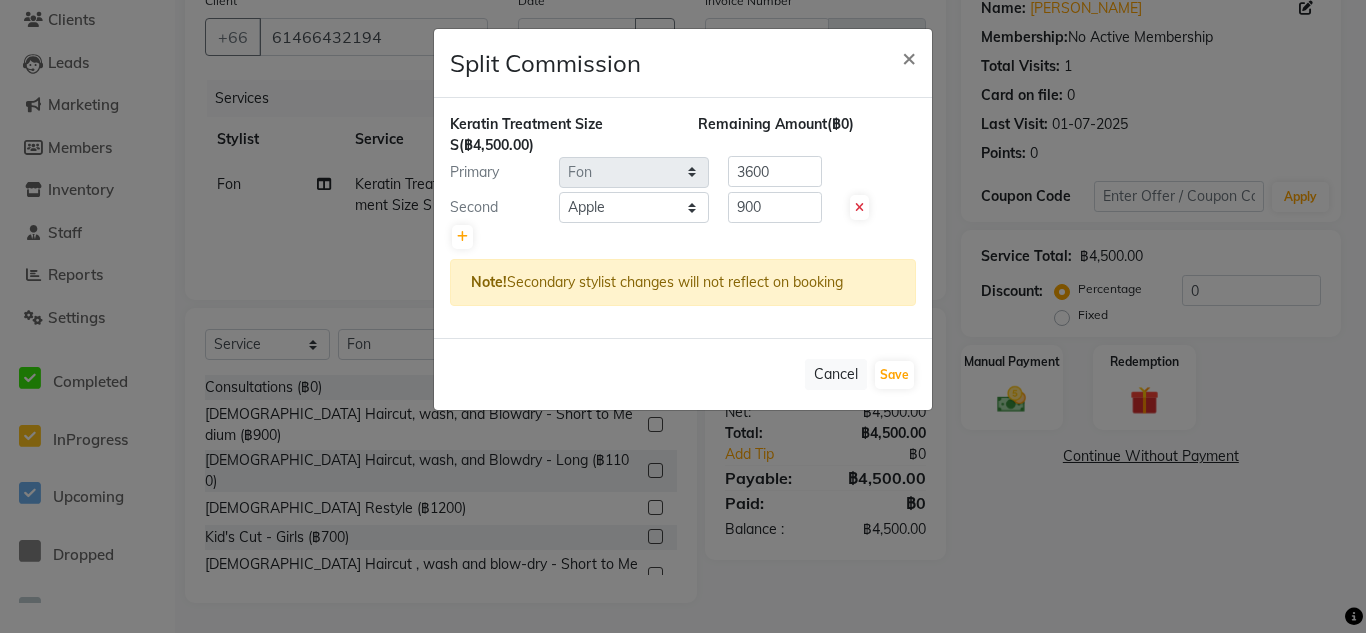 drag, startPoint x: 883, startPoint y: 373, endPoint x: 834, endPoint y: 352, distance: 53.310413 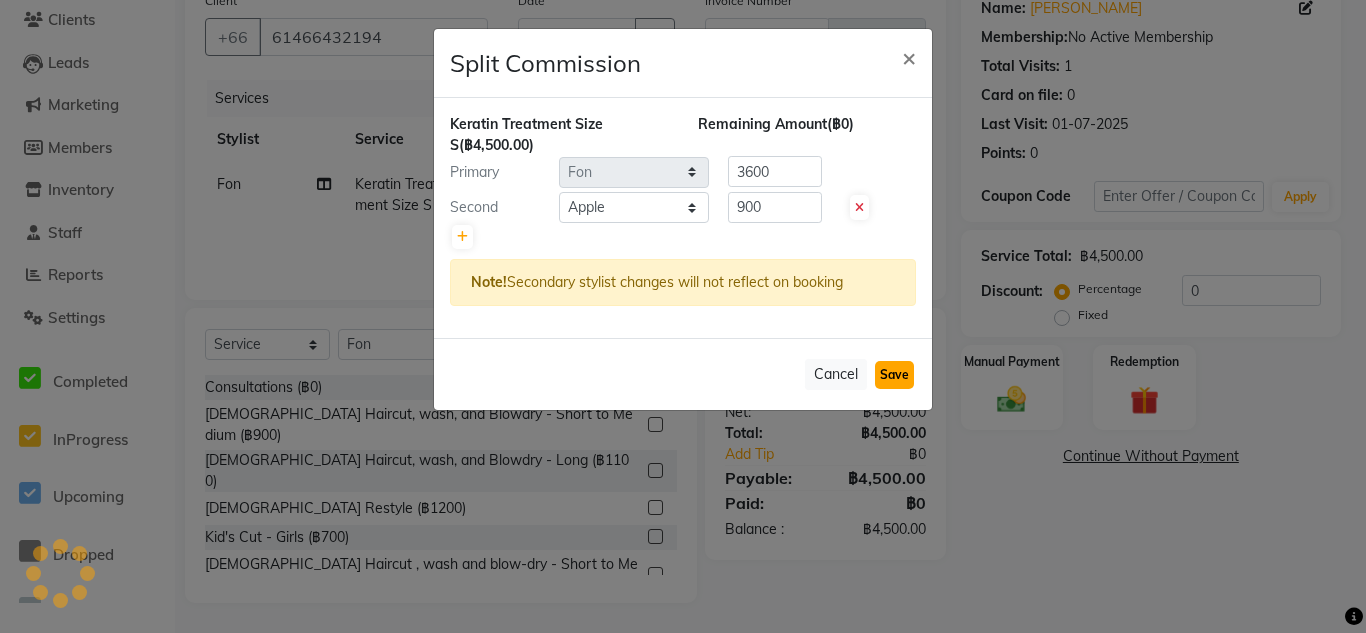 click on "Save" 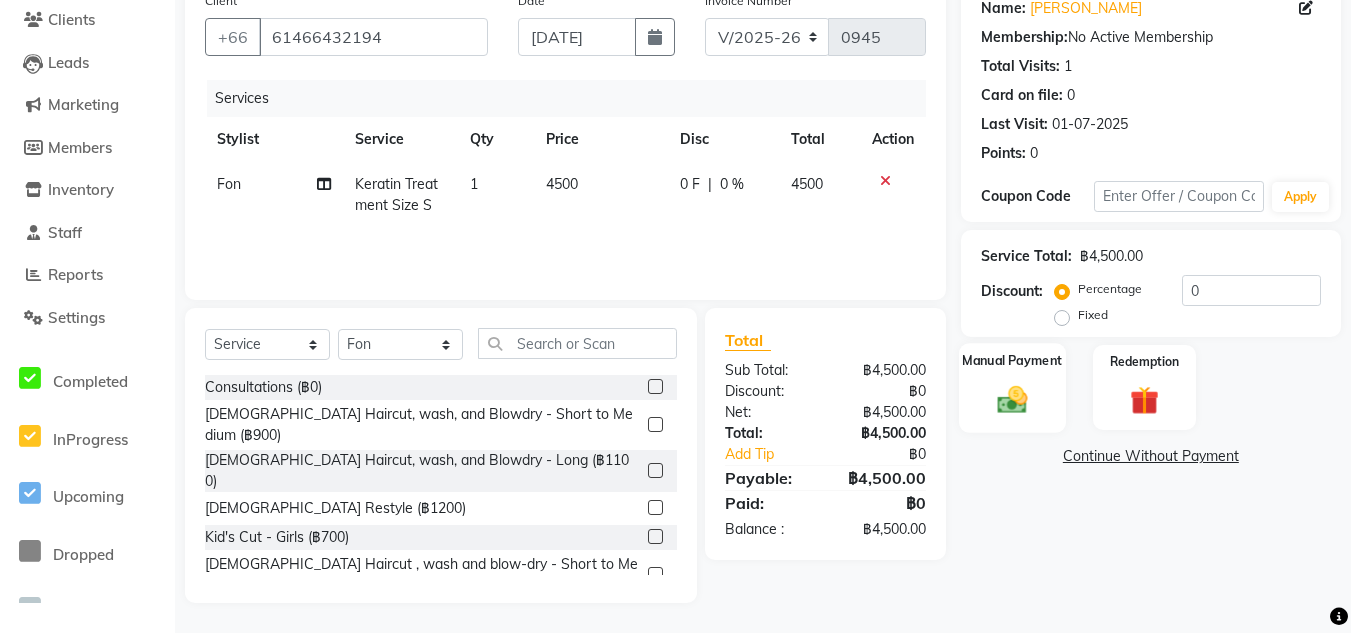 click 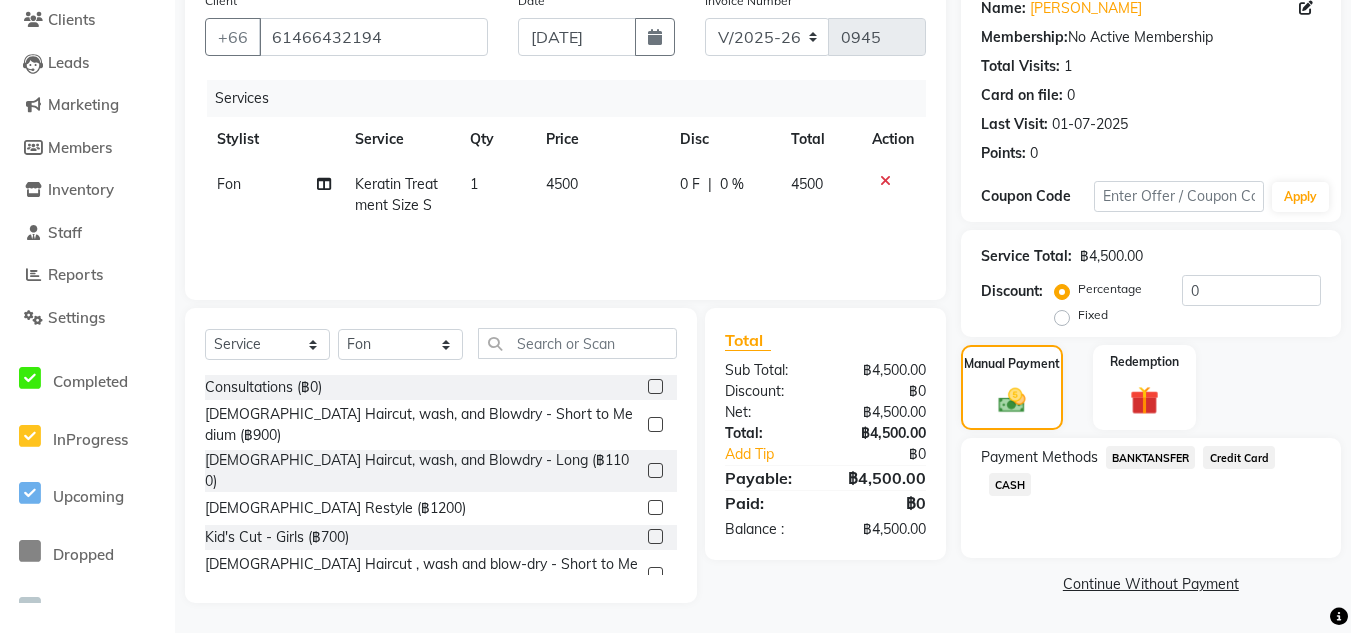click on "Credit Card" 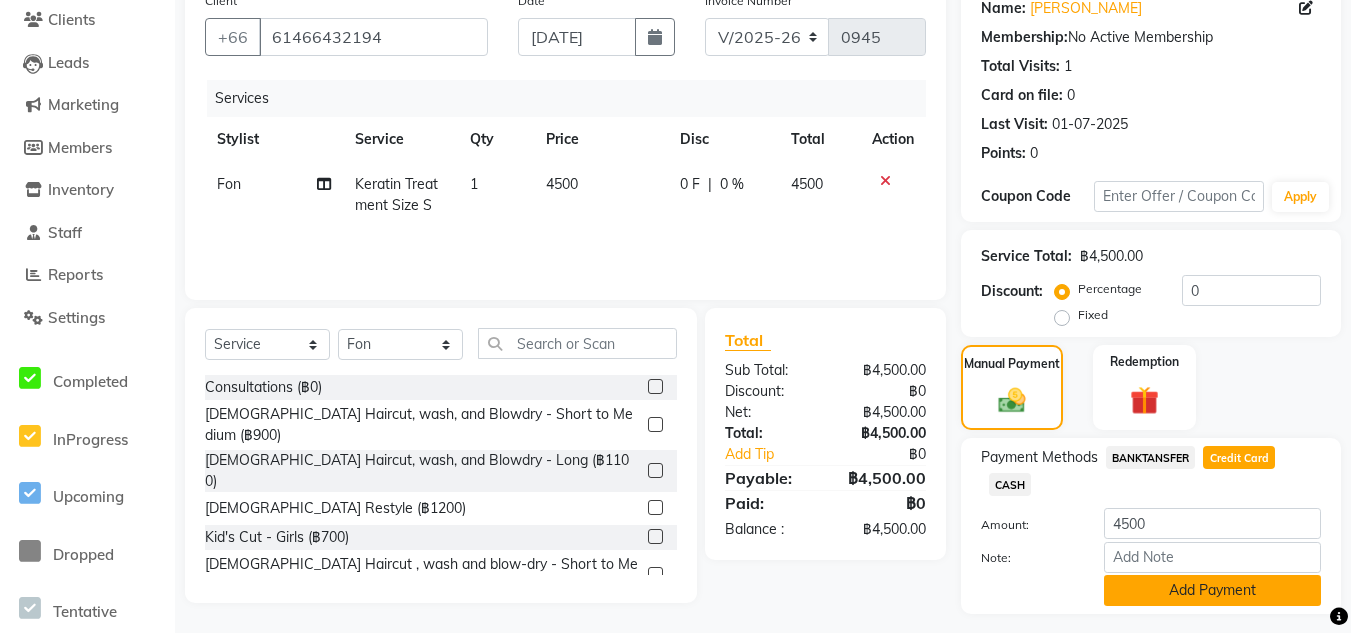 click on "Add Payment" 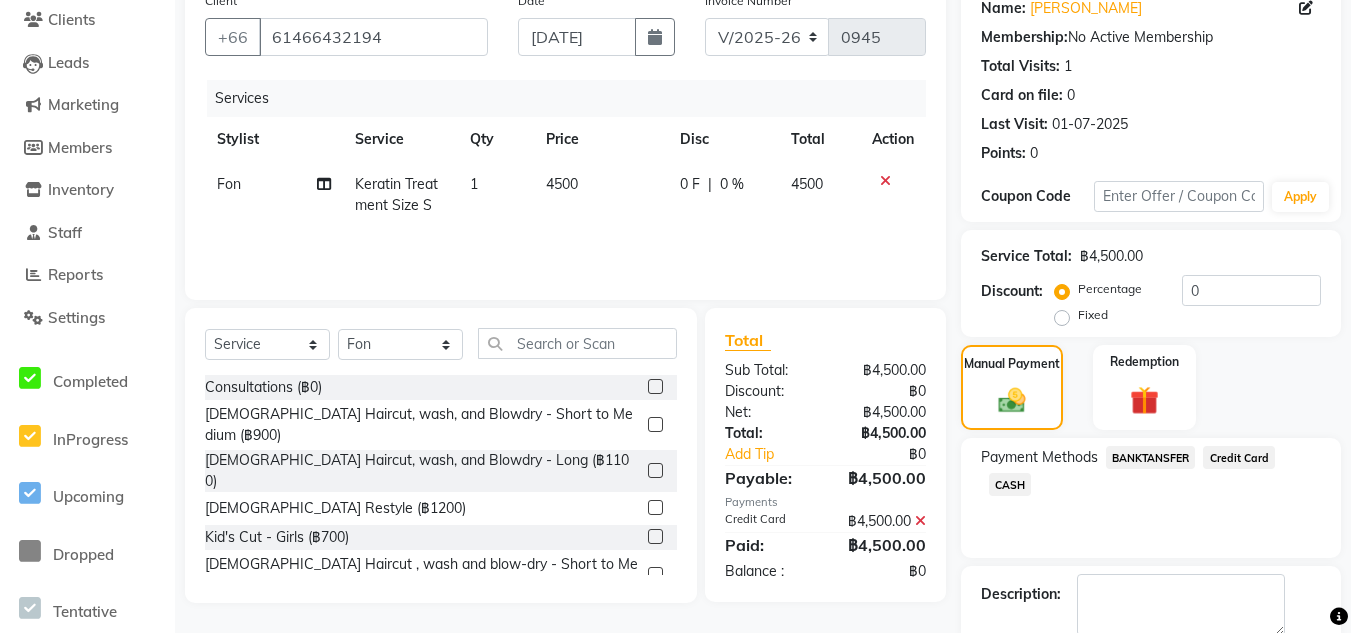 scroll, scrollTop: 277, scrollLeft: 0, axis: vertical 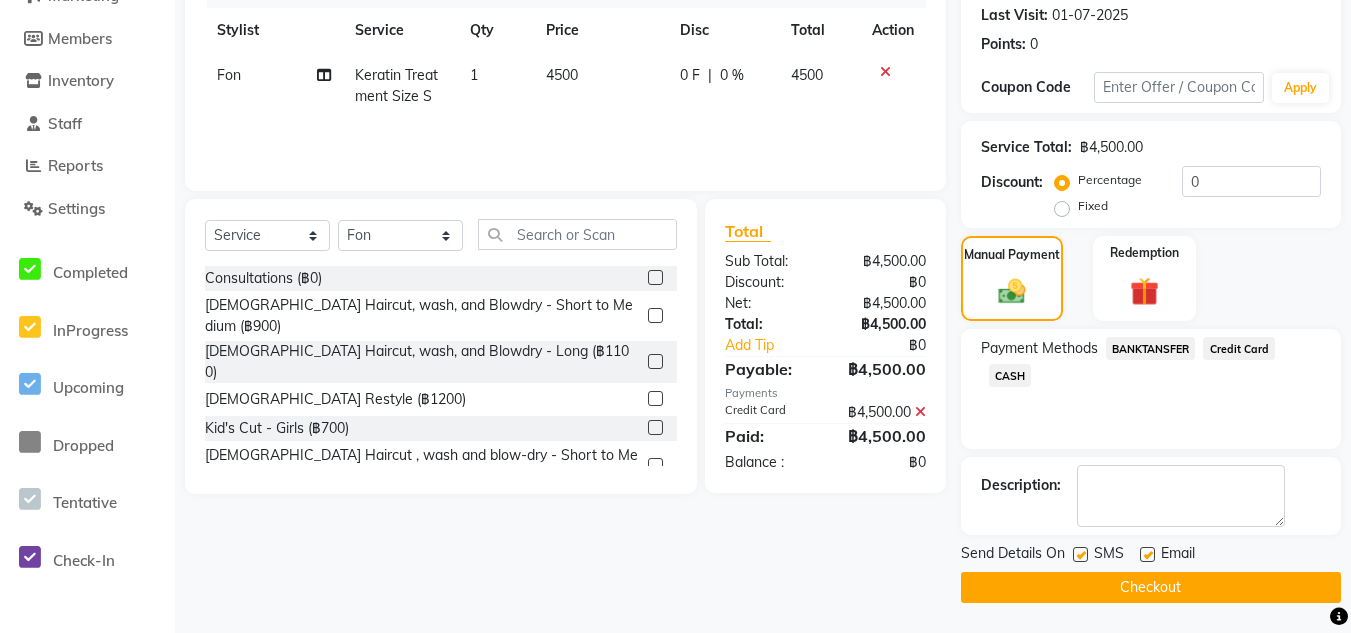 drag, startPoint x: 1115, startPoint y: 581, endPoint x: 1123, endPoint y: 588, distance: 10.630146 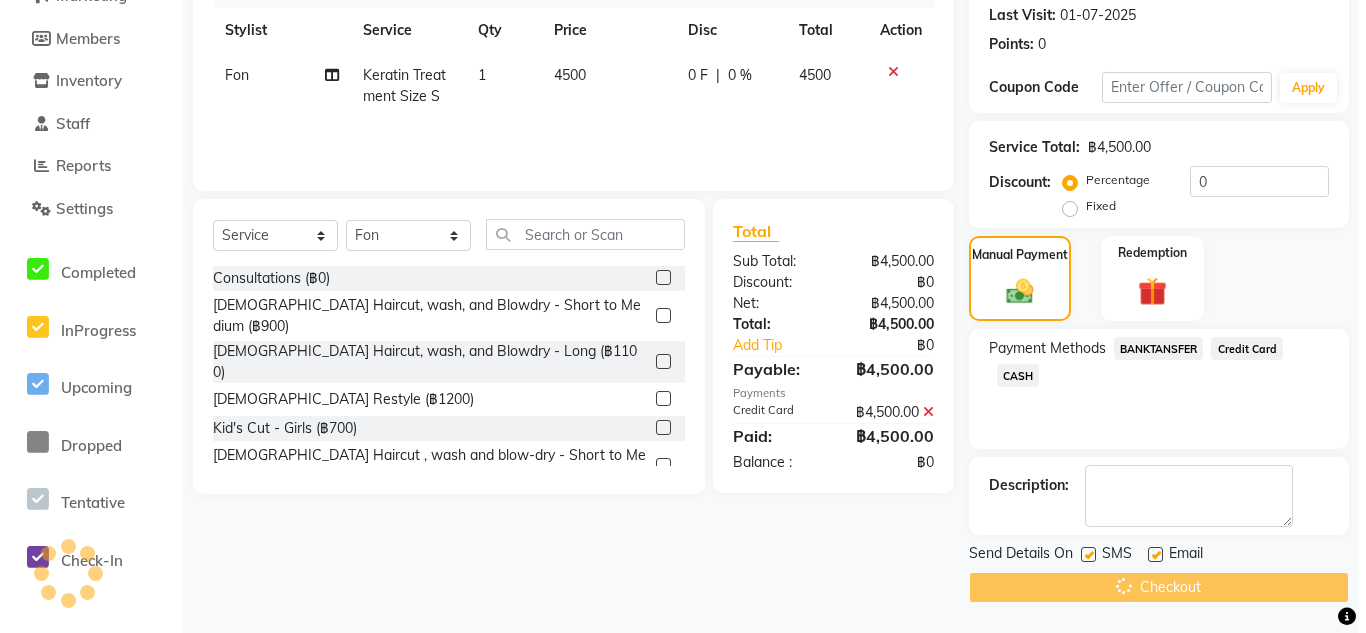 scroll, scrollTop: 0, scrollLeft: 0, axis: both 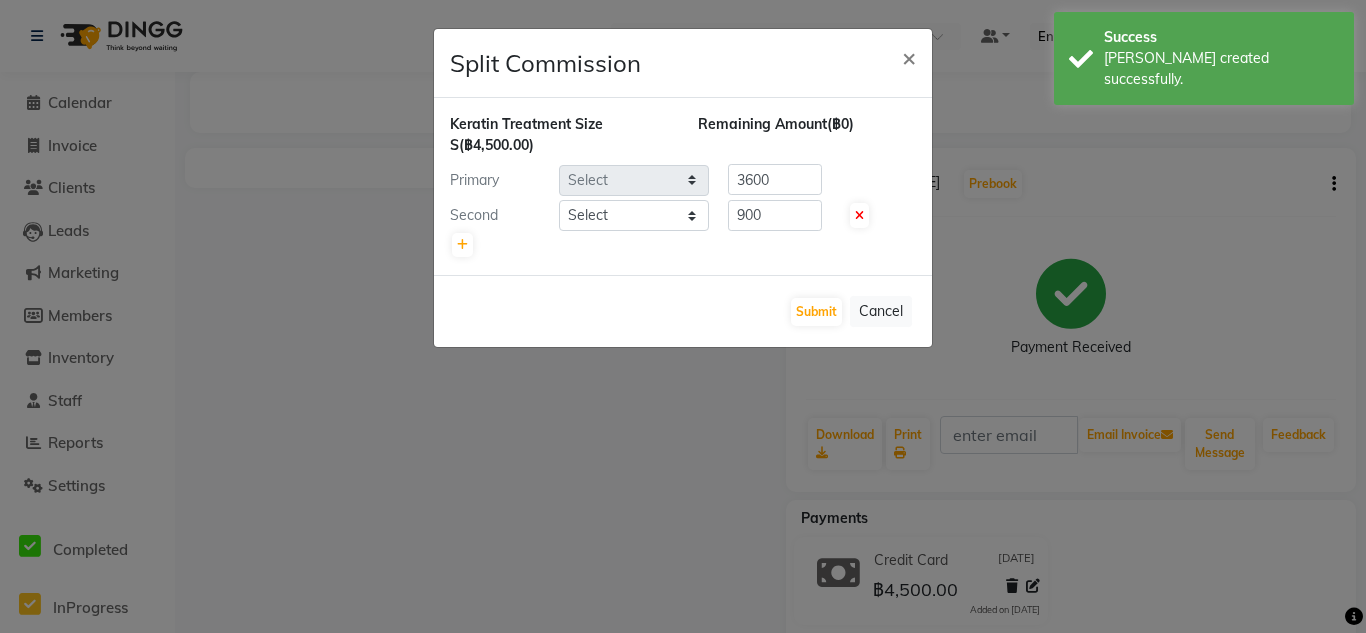 select on "56711" 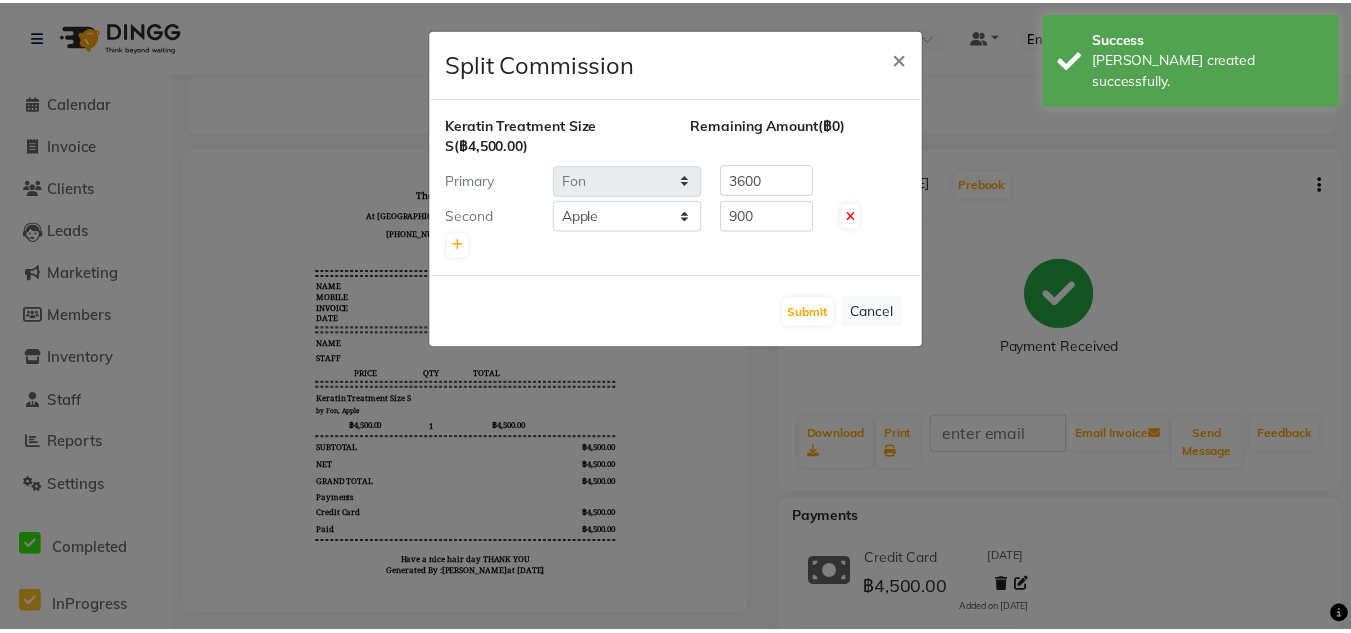 scroll, scrollTop: 0, scrollLeft: 0, axis: both 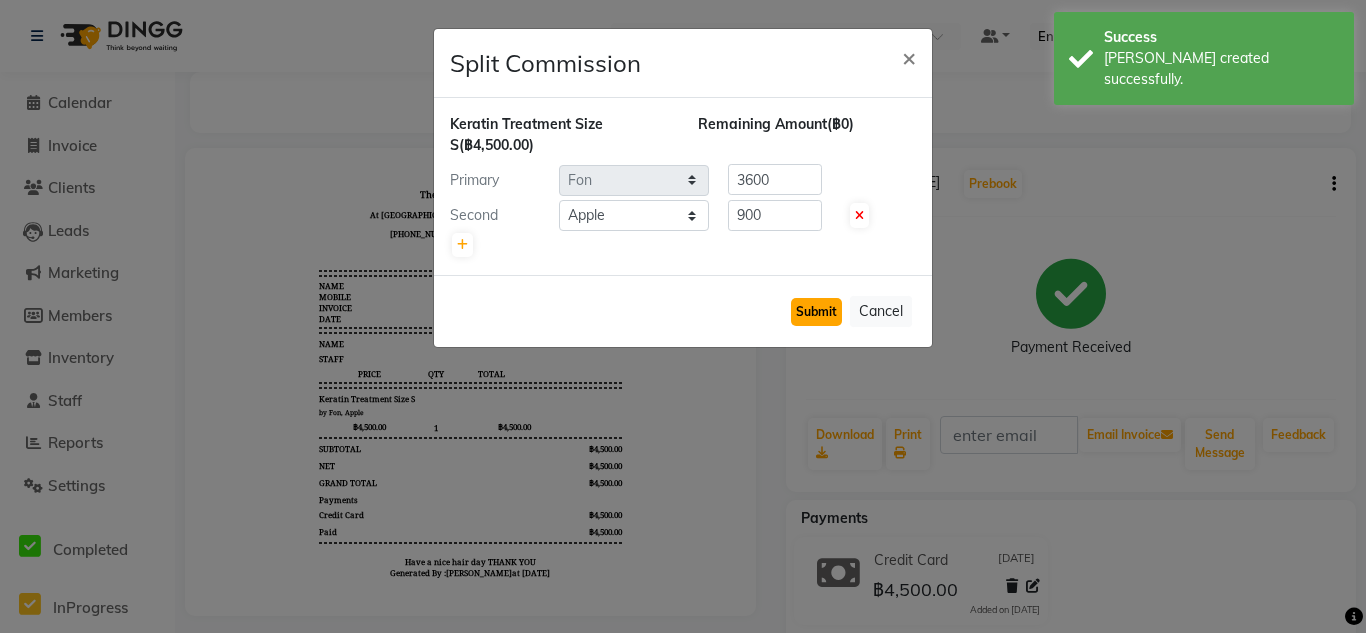 click on "Submit" 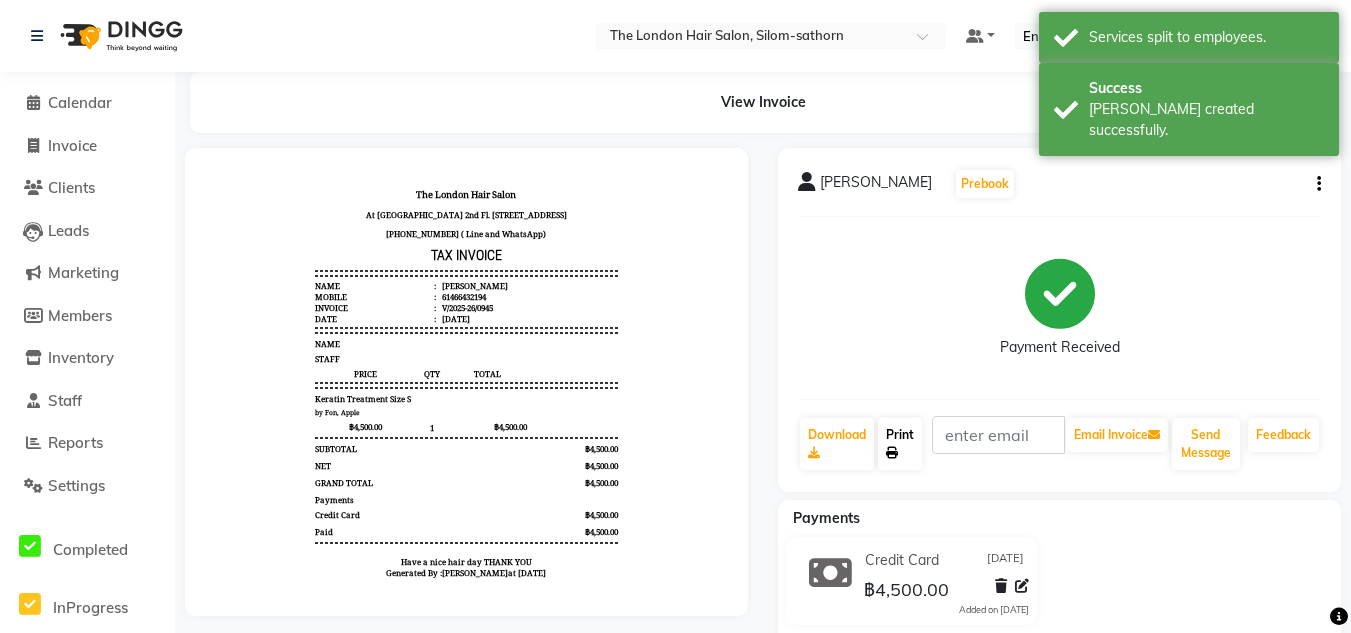 click 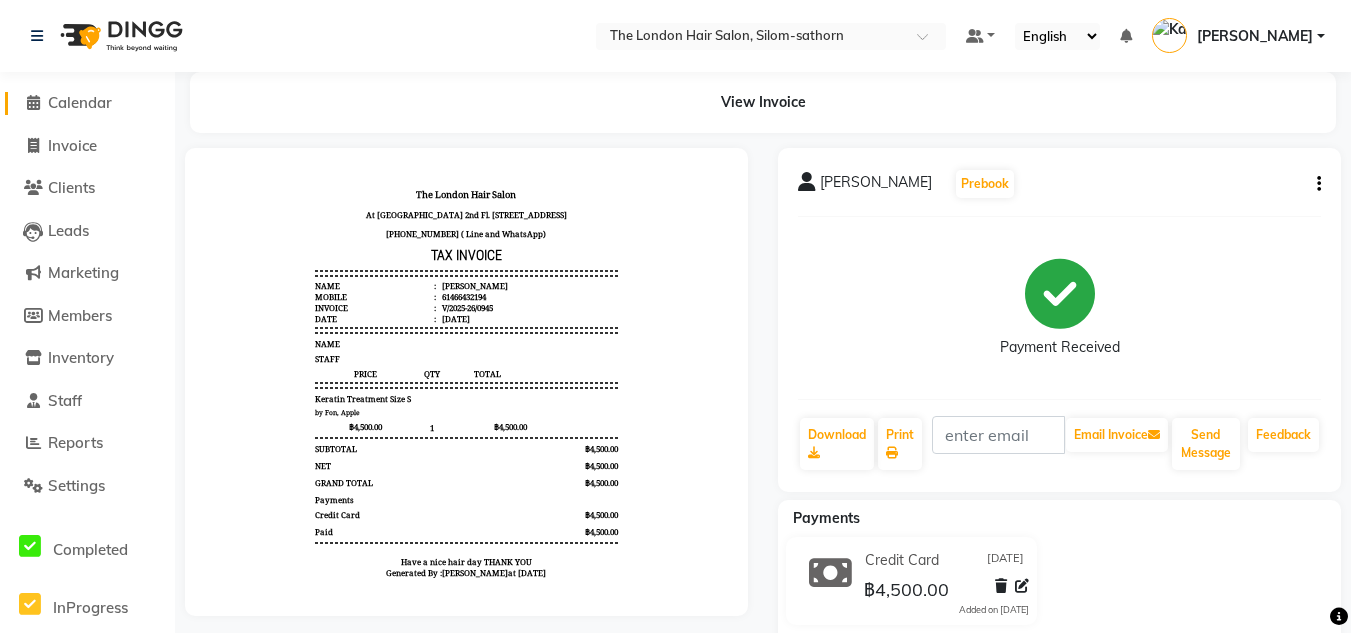 click on "Calendar" 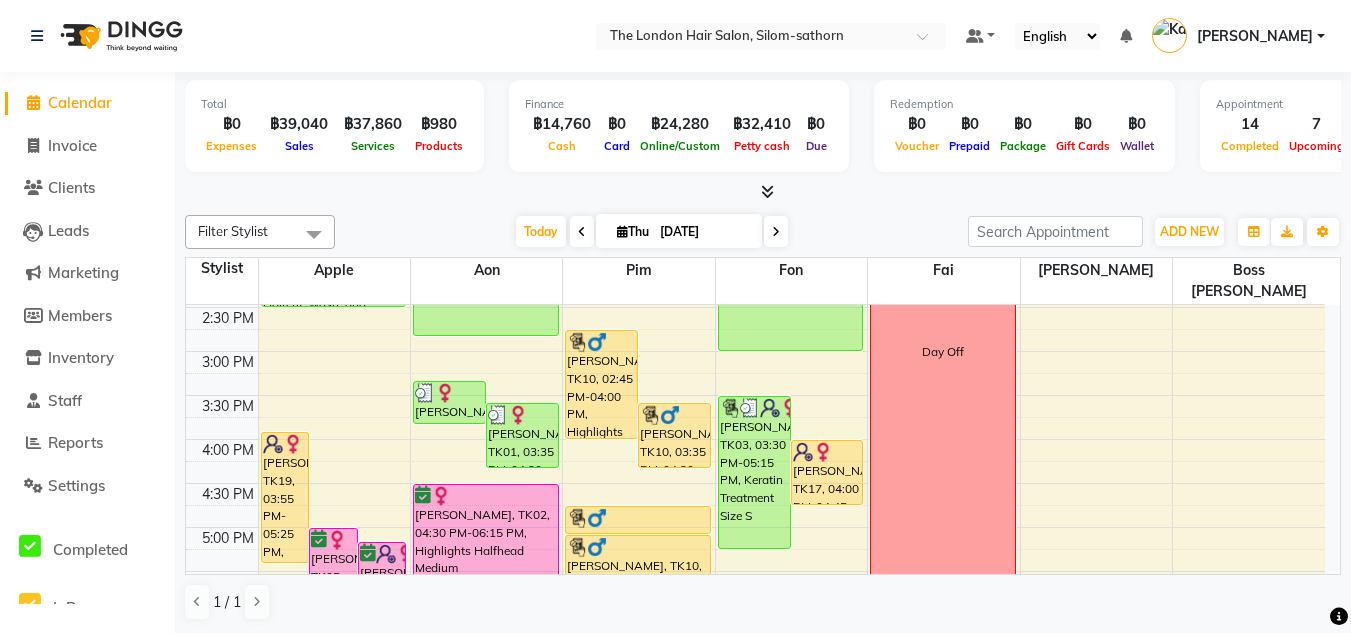 scroll, scrollTop: 482, scrollLeft: 0, axis: vertical 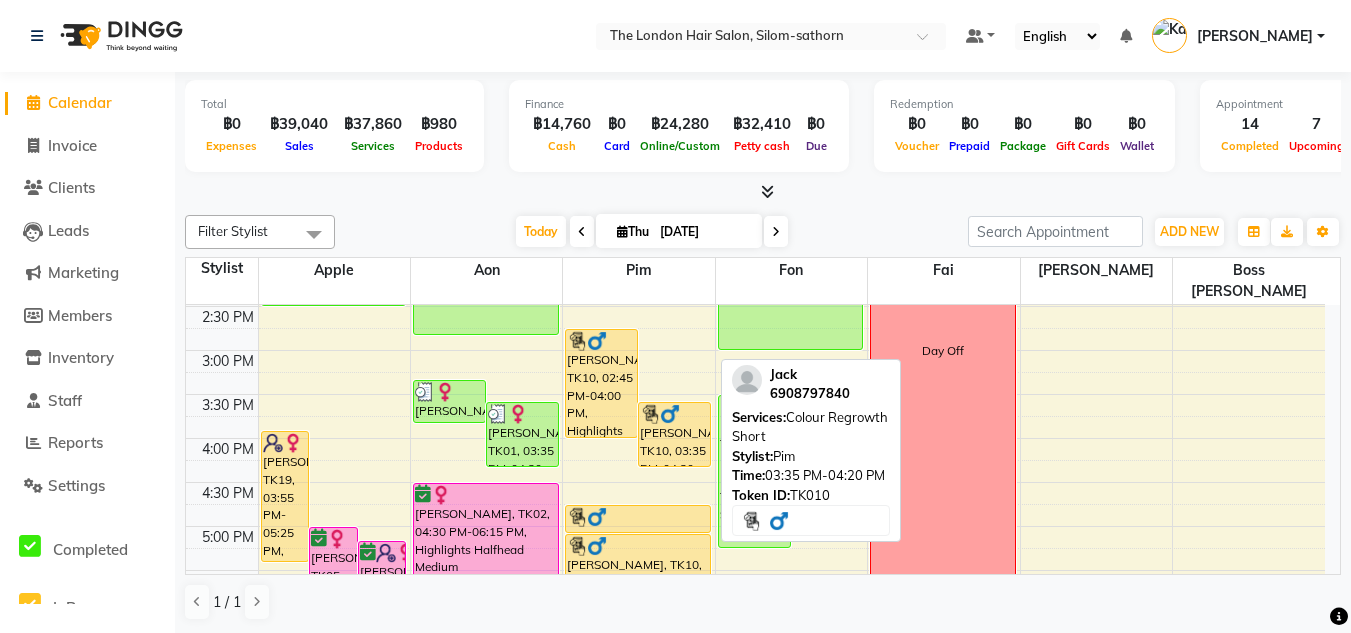 click on "Jack, TK10, 03:35 PM-04:20 PM, Colour Regrowth Short" at bounding box center (674, 434) 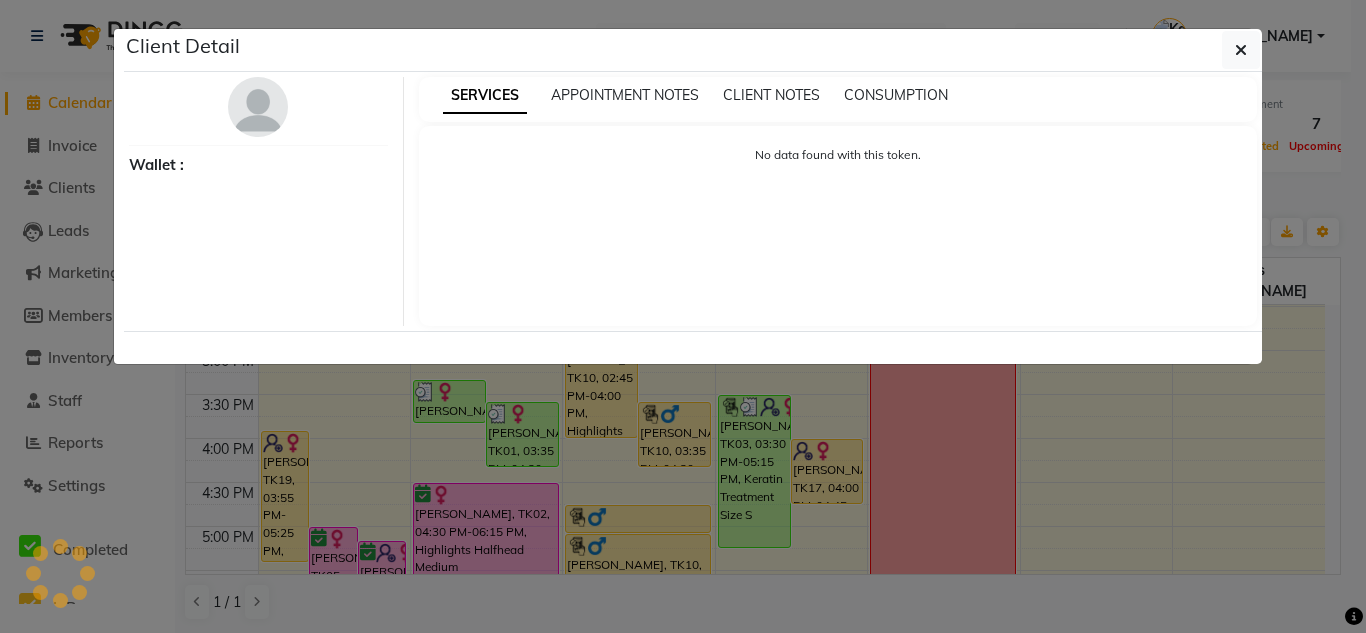 select on "1" 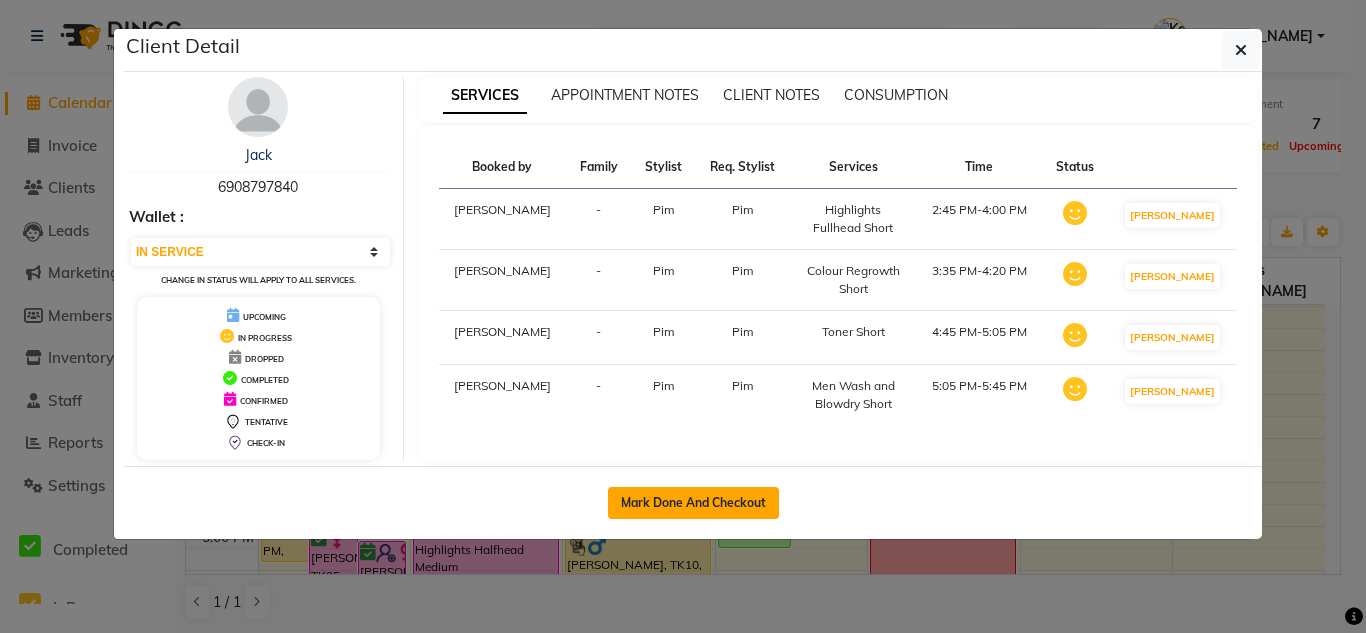 click on "Mark Done And Checkout" 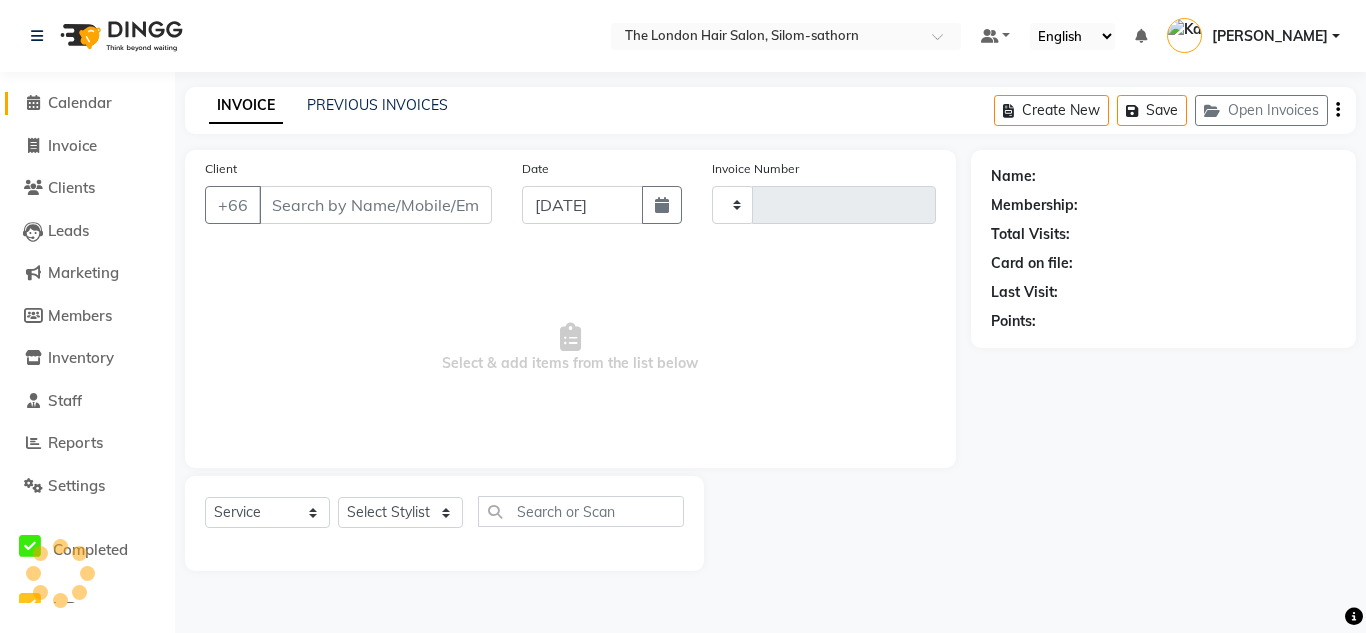 type on "0946" 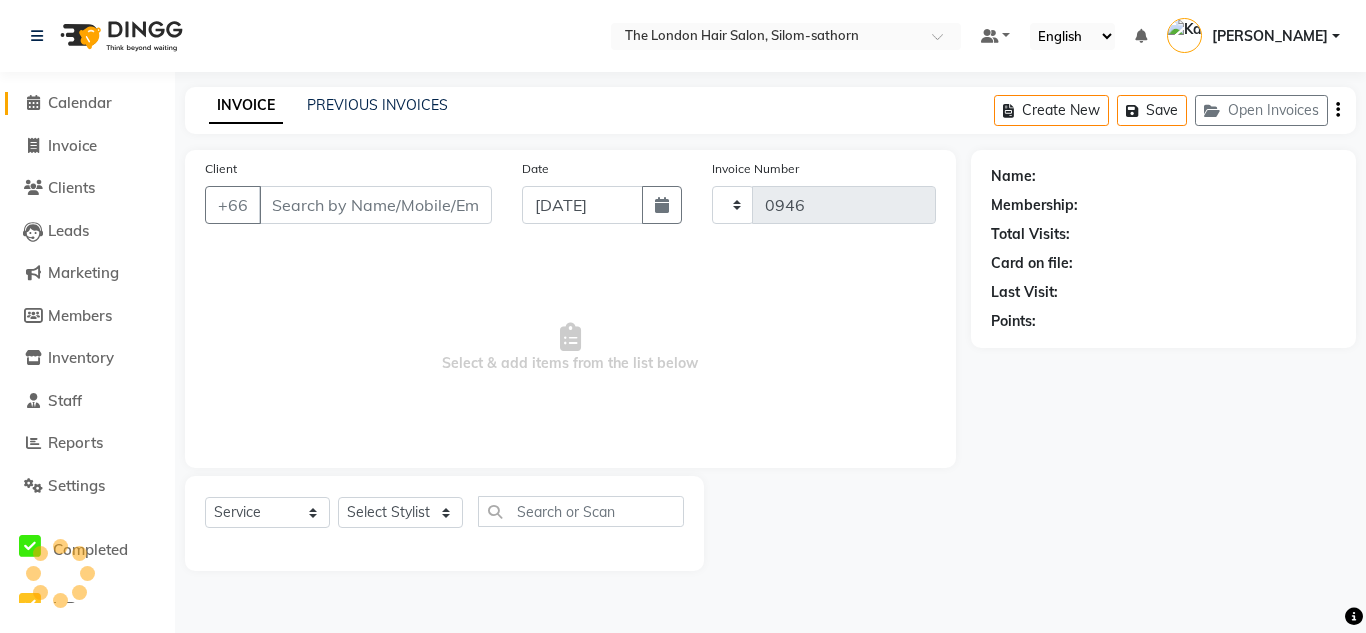 select on "6977" 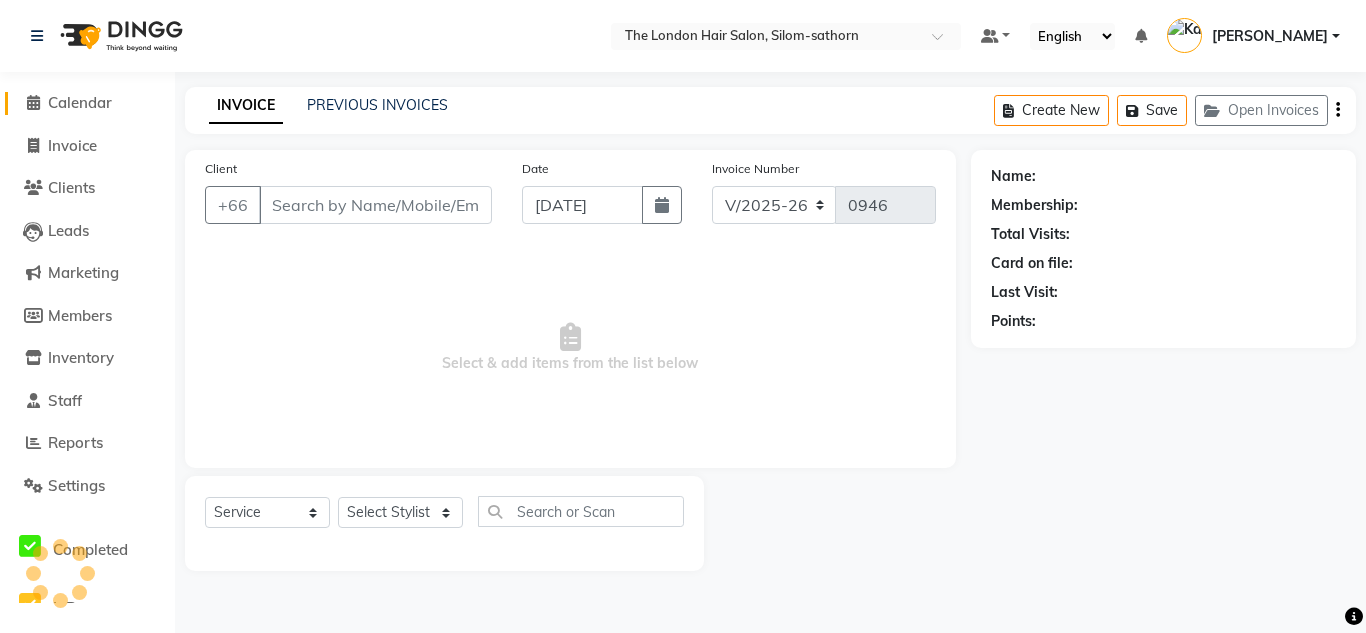 type on "6908797840" 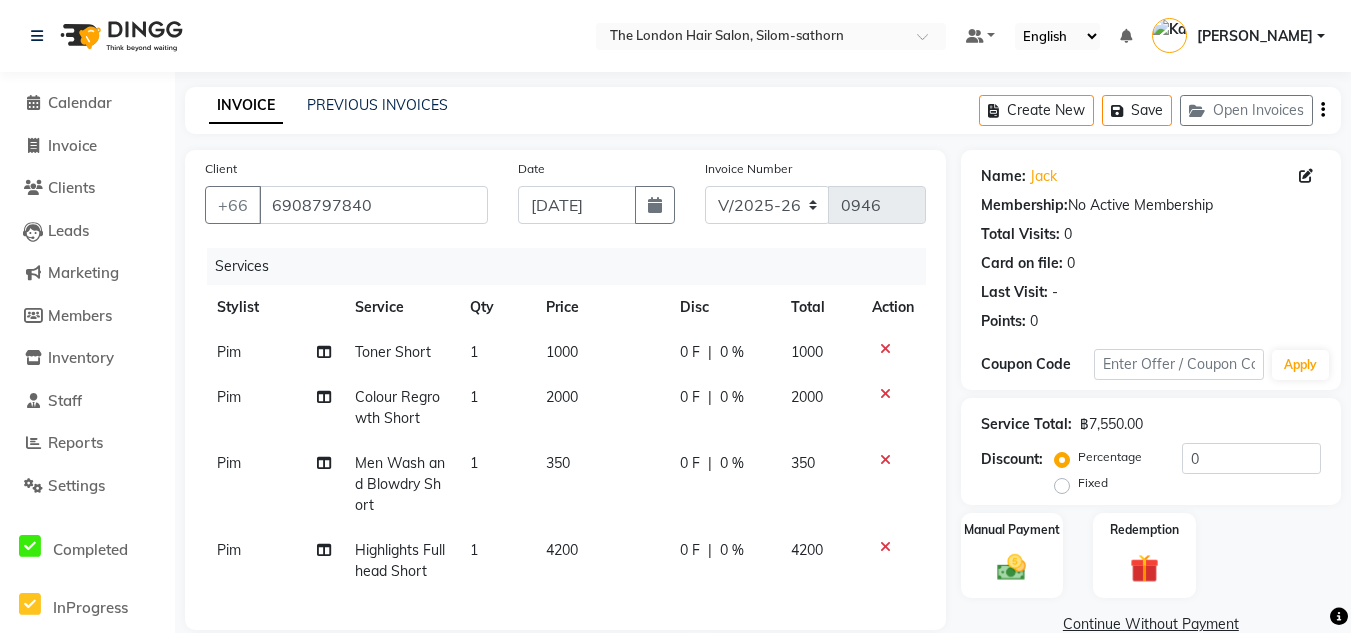 click on "2000" 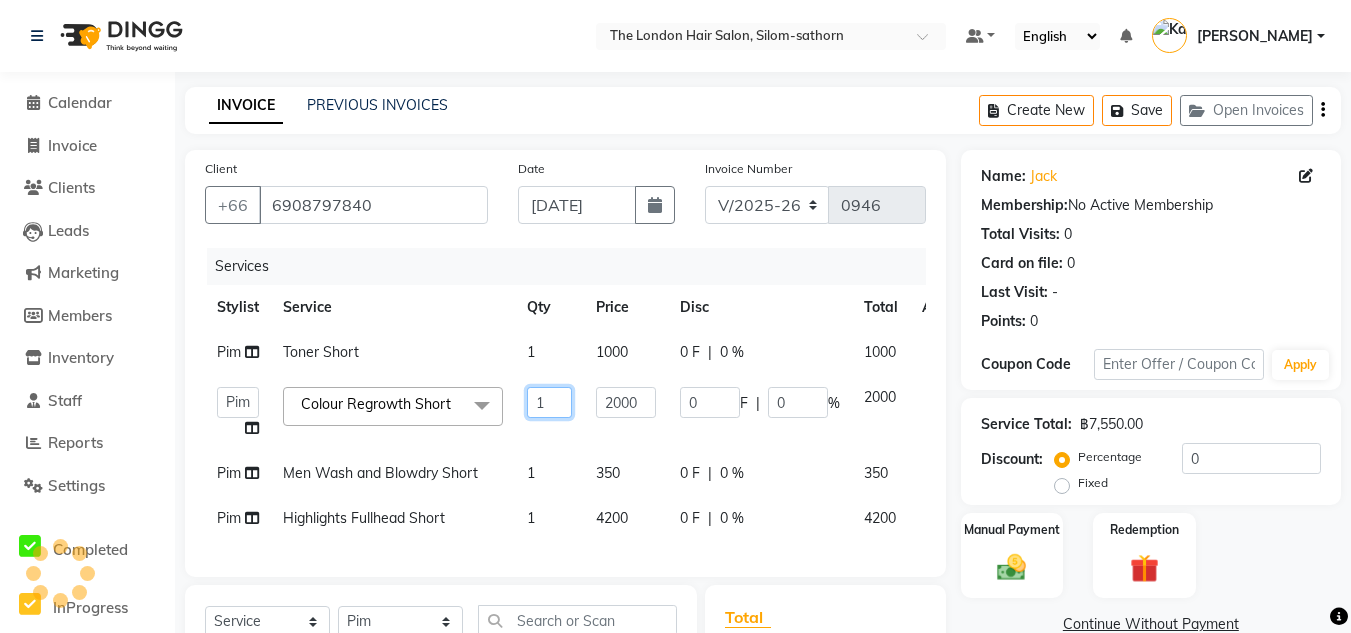 click on "1" 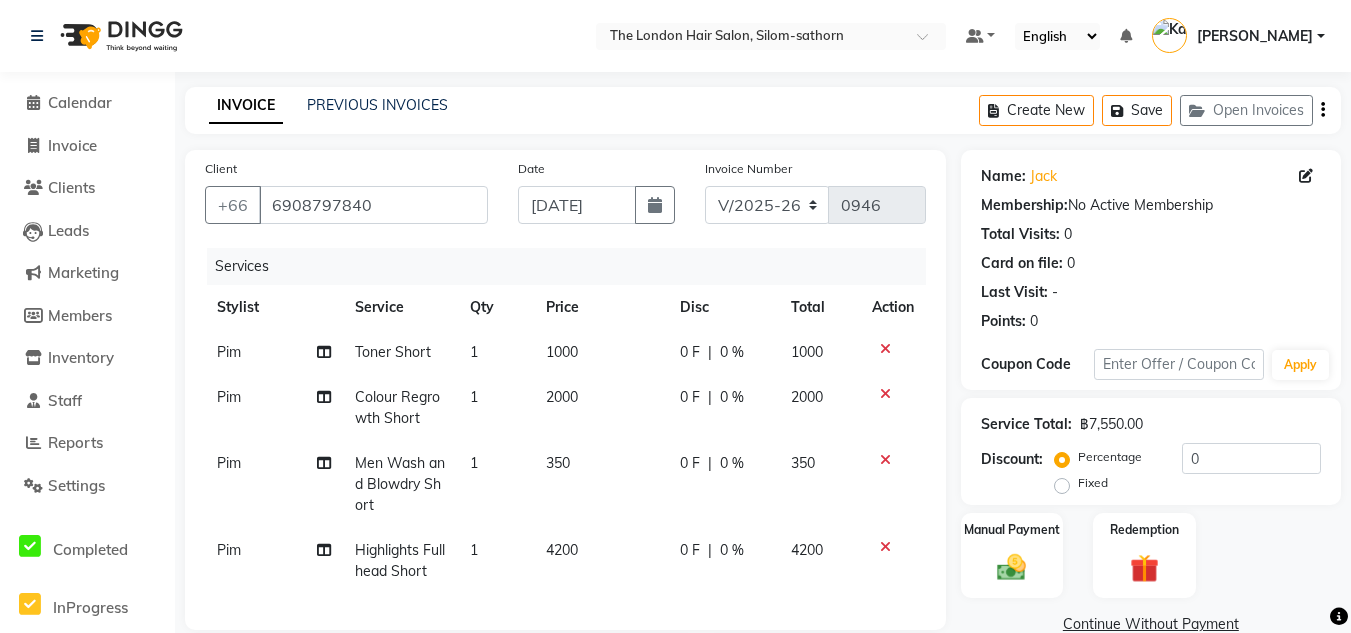 click on "2000" 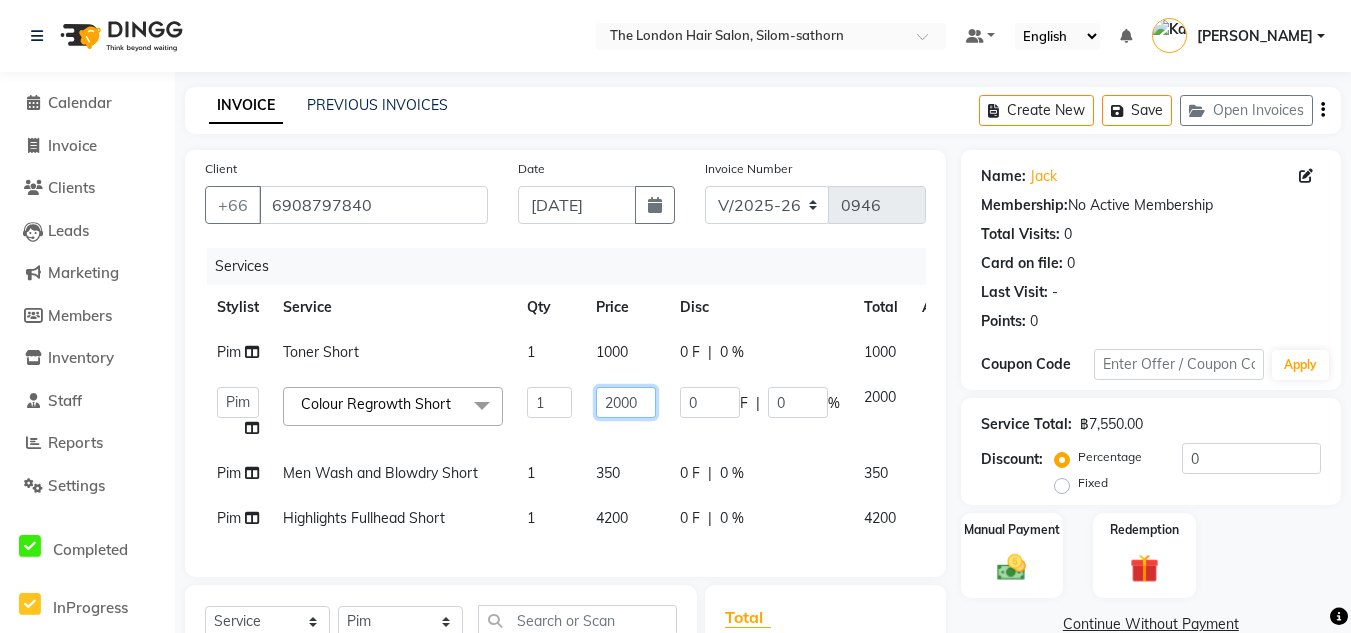 click on "2000" 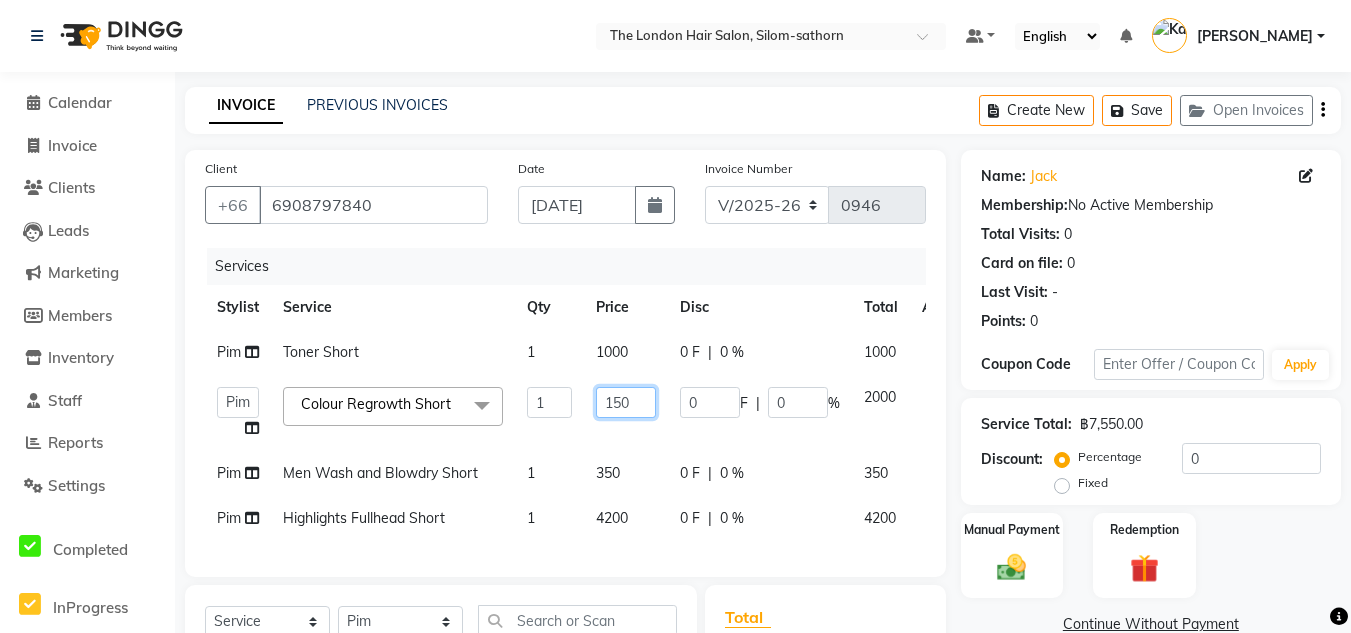 type on "1500" 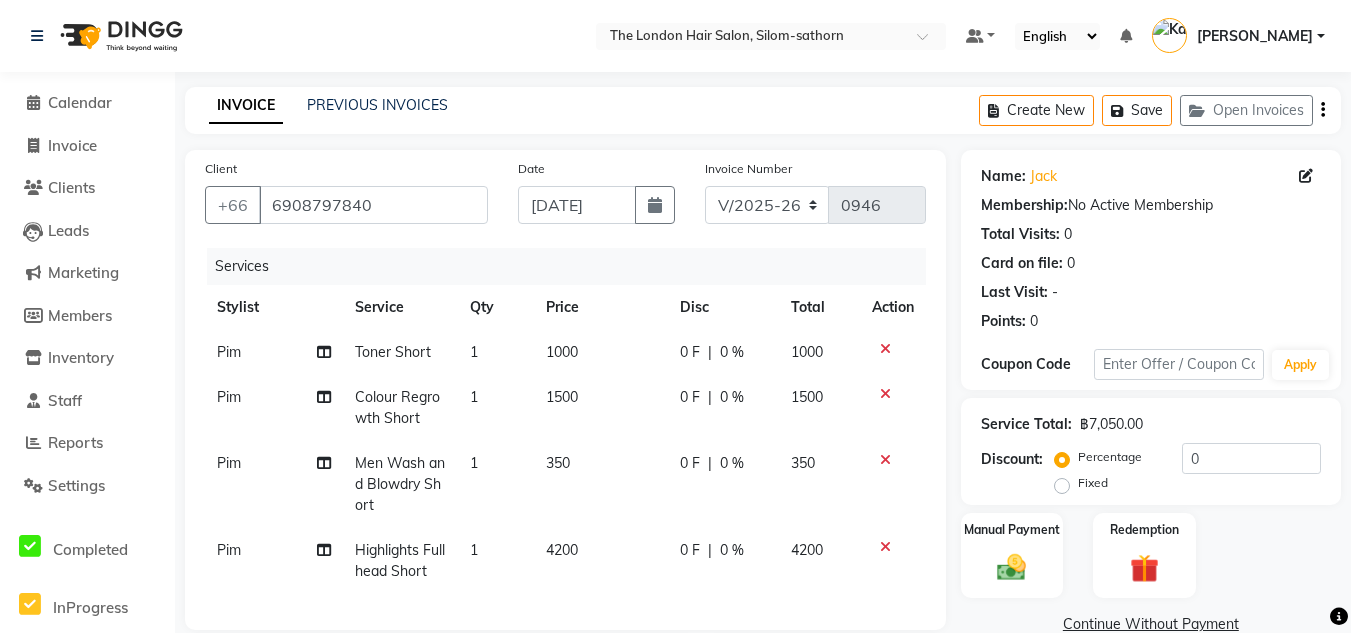 click on "Pim Toner Short 1 1000 0 F | 0 % 1000 Pim Colour Regrowth Short 1 1500 0 F | 0 % 1500 Pim Men Wash and Blowdry Short 1 350 0 F | 0 % 350 Pim Highlights Fullhead Short 1 4200 0 F | 0 % 4200" 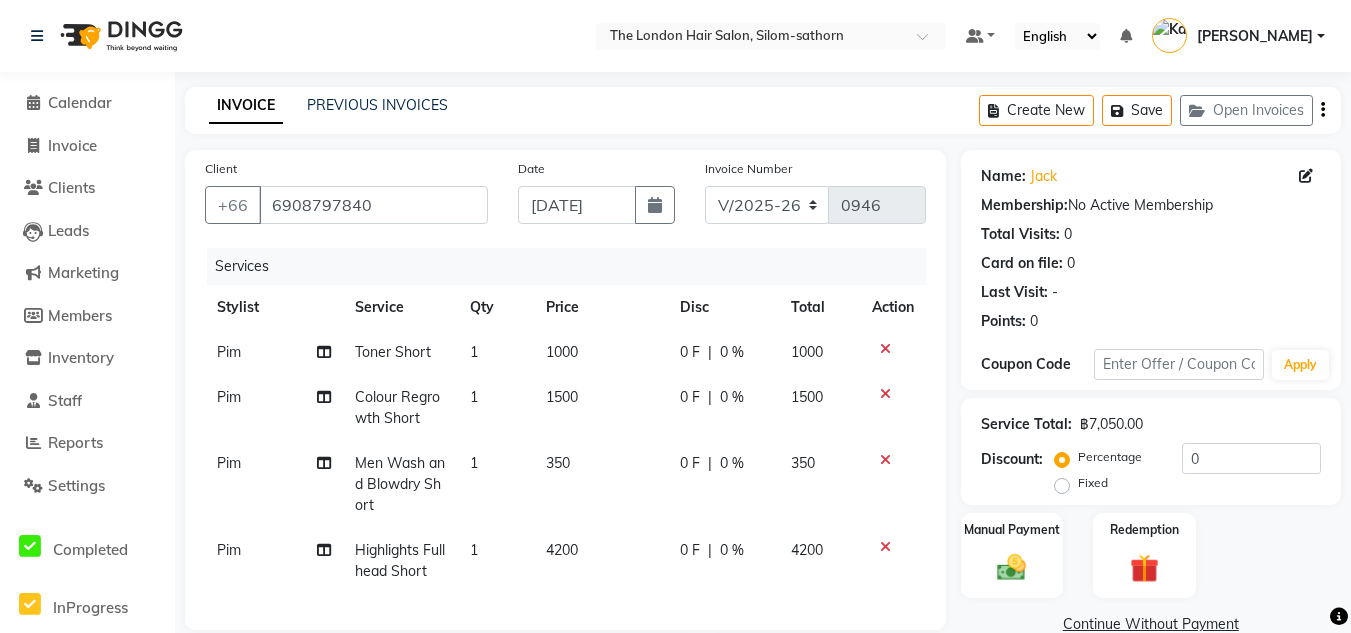 click on "Men Wash and Blowdry Short" 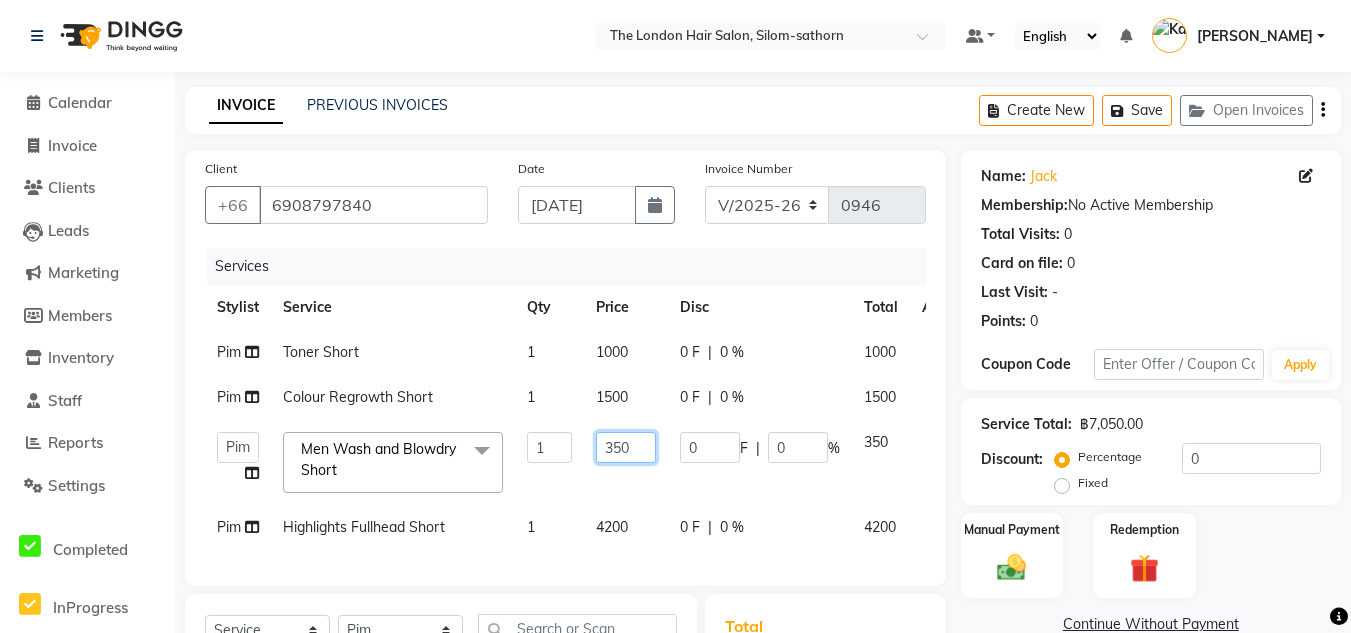 click on "350" 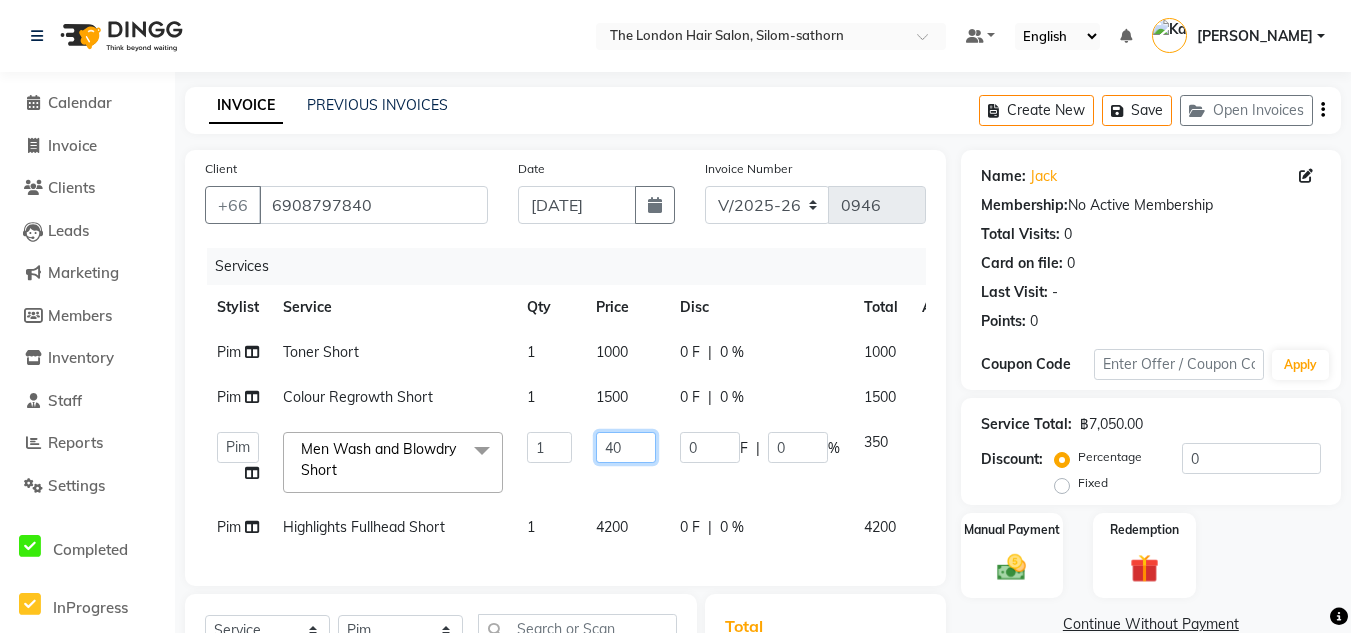 type on "400" 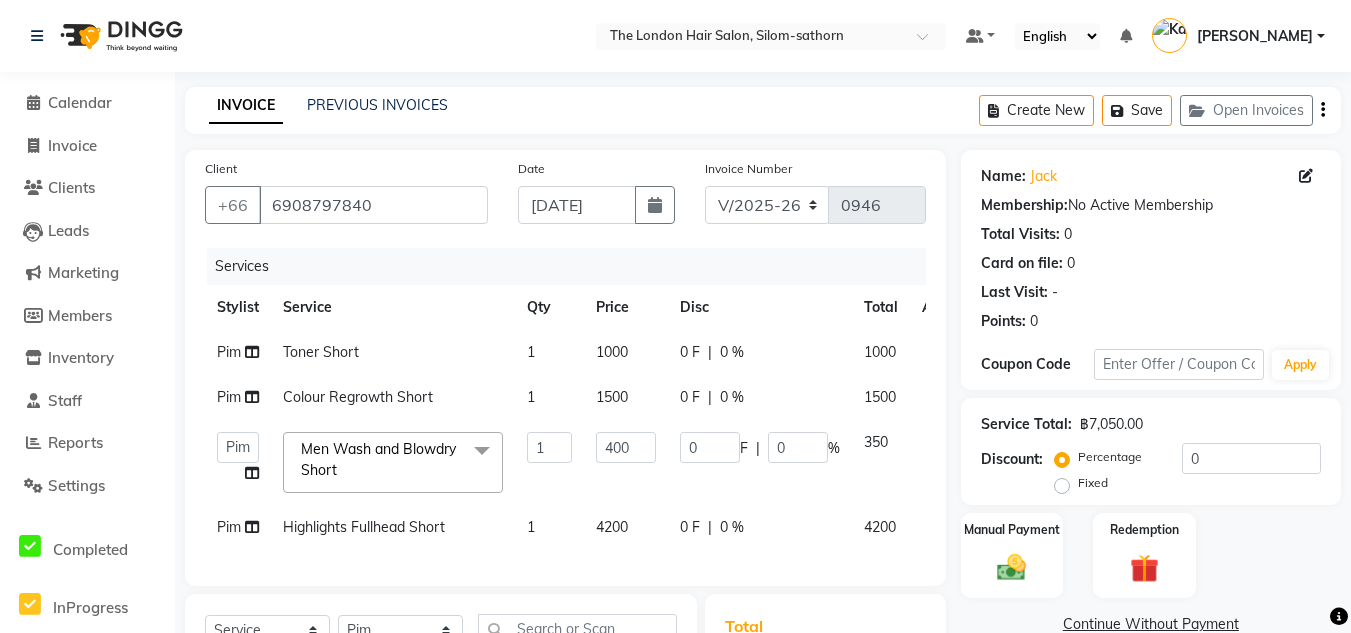 click on "Pim Toner Short 1 1000 0 F | 0 % 1000 Pim Colour Regrowth Short 1 1500 0 F | 0 % 1500  Aon   Apple     Boss Luke   Fai    Fon   Kate    Pim  Men Wash and Blowdry Short  x Consultations  (฿0) Ladies Haircut, wash, and Blowdry - Short to Medium (฿900) Ladies Haircut, wash, and Blowdry - Long (฿1100) Ladies Restyle (฿1200) Kid's Cut - Girls (฿700) Ladies Haircut , wash and blow-dry - Short to Medium (฿2600) Ladies Haircut , wash and blowdry  - Medium to Long (฿3400) Men's Cut Short & Medium (฿750) Men's Cut Long (฿850) Kid's cut - Boys (฿550) Men's Haircut  (฿1900) Ladies Blow dry Short (฿400) Ladies Blow dry Medium (฿550) Ladies Blow dry Long (฿750) Ladies Wash Blowdry Extra Long&Thick  (฿850) Ladies Wash Blowdry Extensions  (฿900) Extra for Wand and Iron (฿200) Extra Purpel or Orange Shampoo  (฿200) Men Wash and Blowdry Short (฿350) Shampoo Package 5 Get 1 Free (฿0) Shampoo Package 10 Get 2 Free (฿0) Eyebrows tint color (฿300) Simple styling (฿1200) 1 400 0 F | 0" 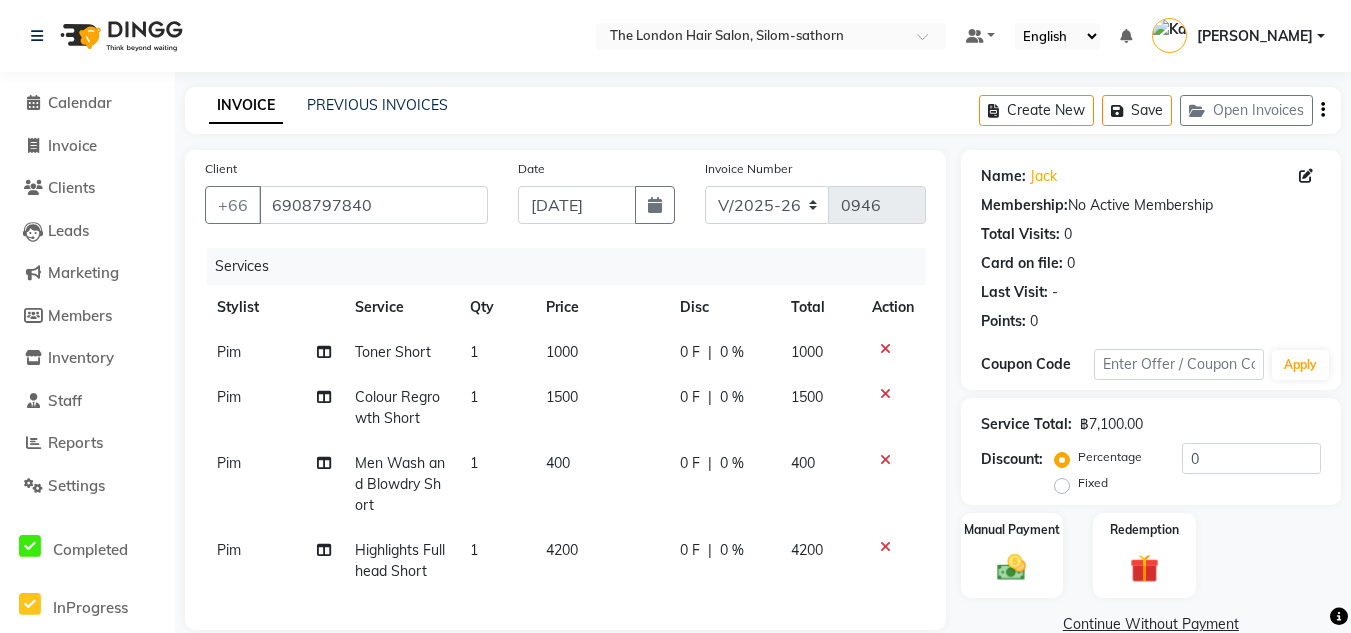 click on "400" 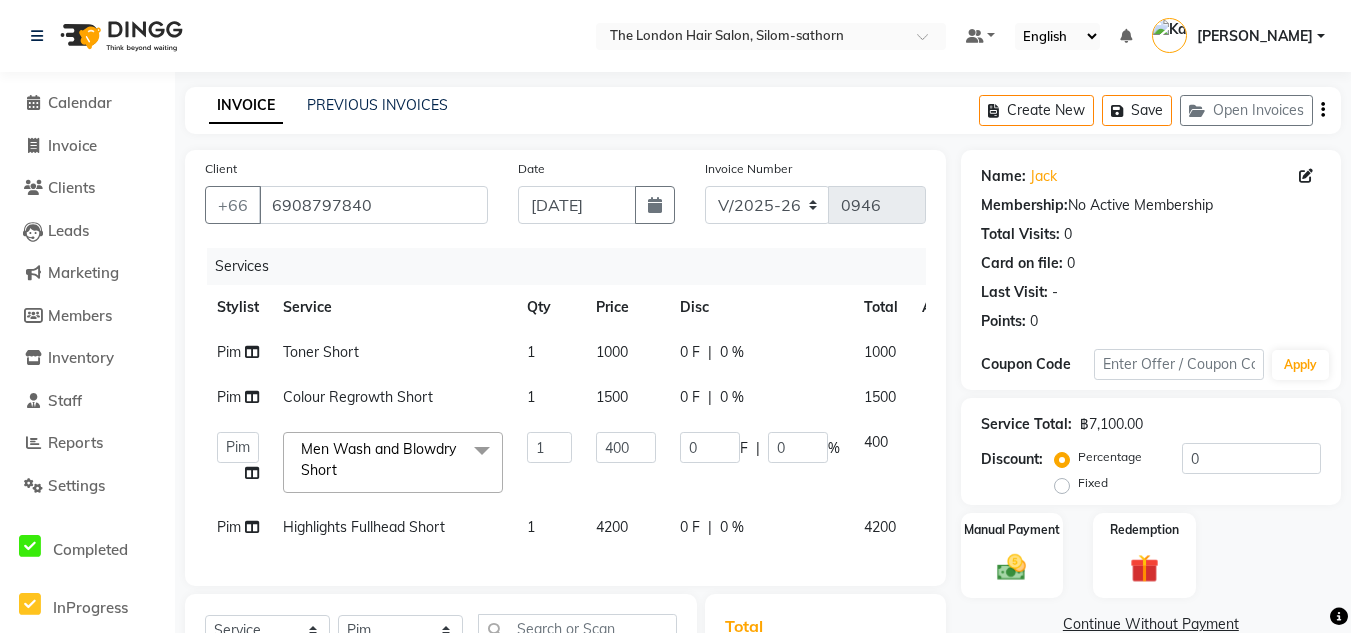 click on "4200" 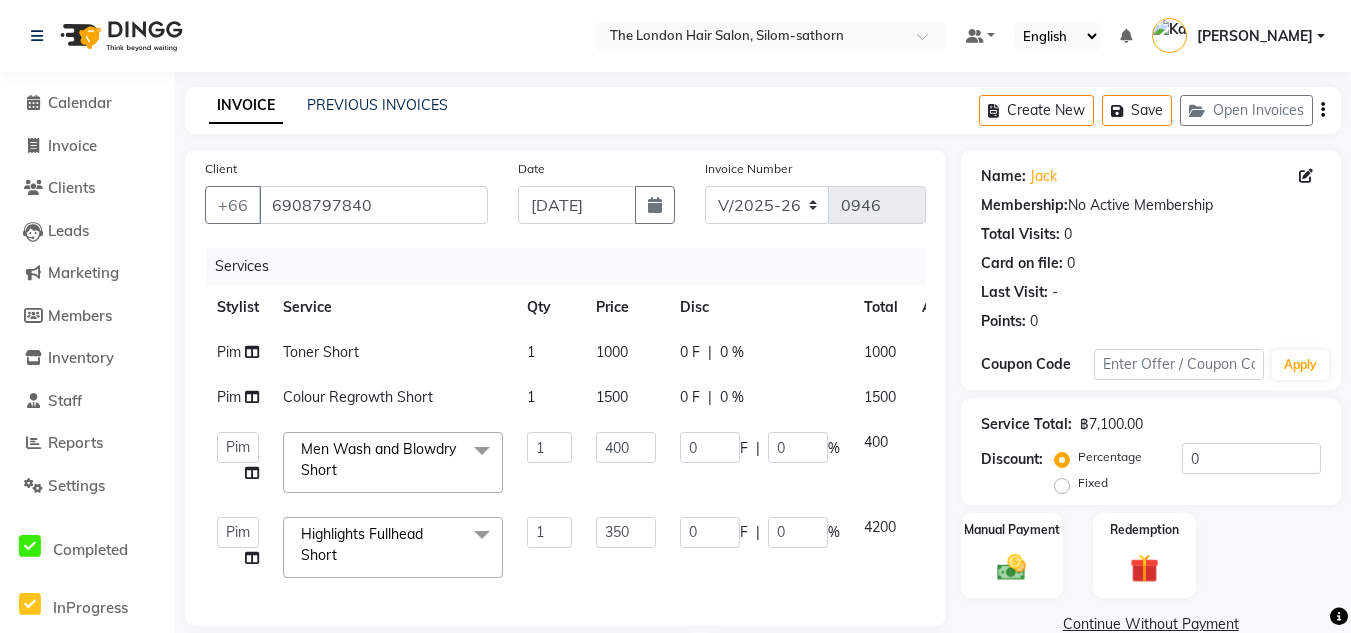 type on "3500" 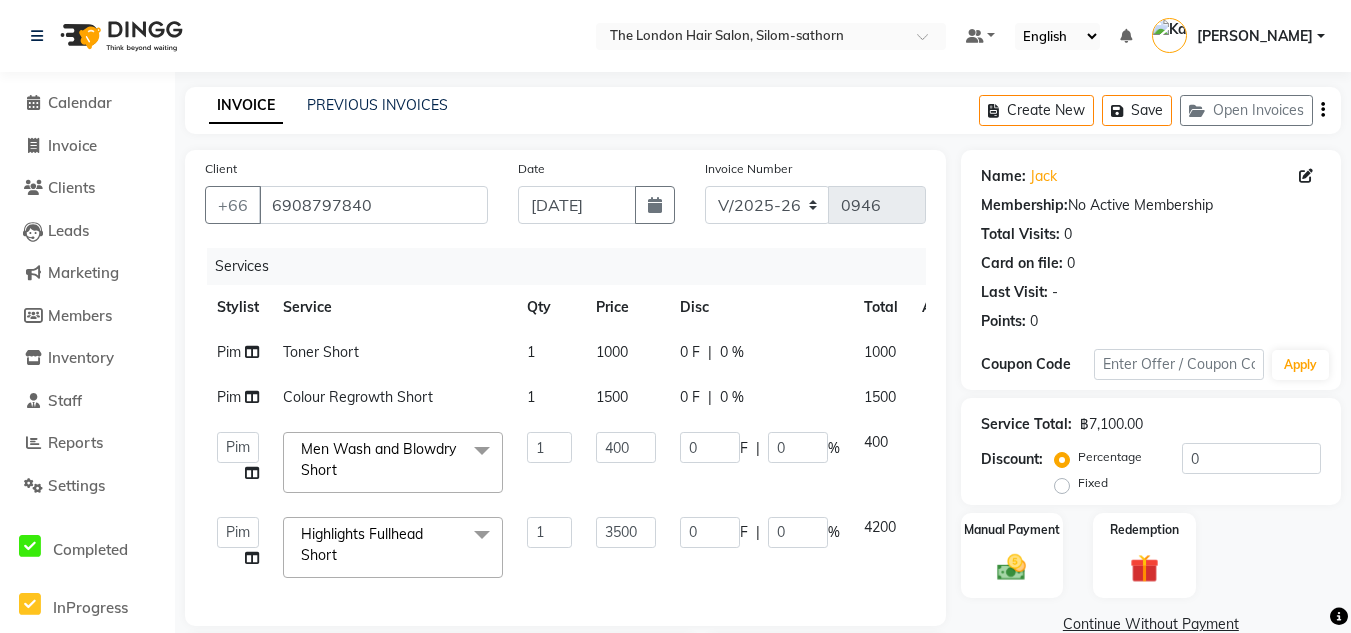 click on "Services Stylist Service Qty Price Disc Total Action Pim Toner Short 1 1000 0 F | 0 % 1000 Pim Colour Regrowth Short 1 1500 0 F | 0 % 1500  Aon   Apple     Boss Luke   Fai    Fon   Kate    Pim  Men Wash and Blowdry Short  x Consultations  (฿0) Ladies Haircut, wash, and Blowdry - Short to Medium (฿900) Ladies Haircut, wash, and Blowdry - Long (฿1100) Ladies Restyle (฿1200) Kid's Cut - Girls (฿700) Ladies Haircut , wash and blow-dry - Short to Medium (฿2600) Ladies Haircut , wash and blowdry  - Medium to Long (฿3400) Men's Cut Short & Medium (฿750) Men's Cut Long (฿850) Kid's cut - Boys (฿550) Men's Haircut  (฿1900) Ladies Blow dry Short (฿400) Ladies Blow dry Medium (฿550) Ladies Blow dry Long (฿750) Ladies Wash Blowdry Extra Long&Thick  (฿850) Ladies Wash Blowdry Extensions  (฿900) Extra for Wand and Iron (฿200) Extra Purpel or Orange Shampoo  (฿200) Men Wash and Blowdry Short (฿350) Shampoo Package 5 Get 1 Free (฿0) Shampoo Package 10 Get 2 Free (฿0) 1 400 0 F | 0 %" 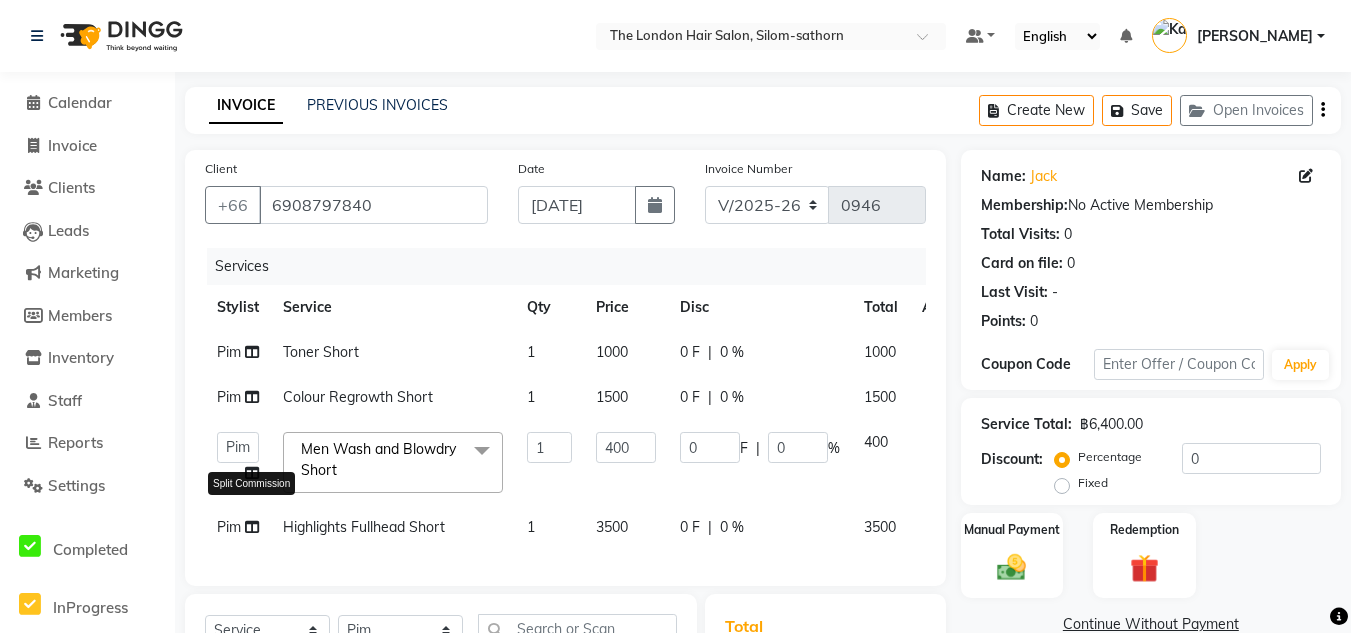 drag, startPoint x: 251, startPoint y: 525, endPoint x: 726, endPoint y: 329, distance: 513.8492 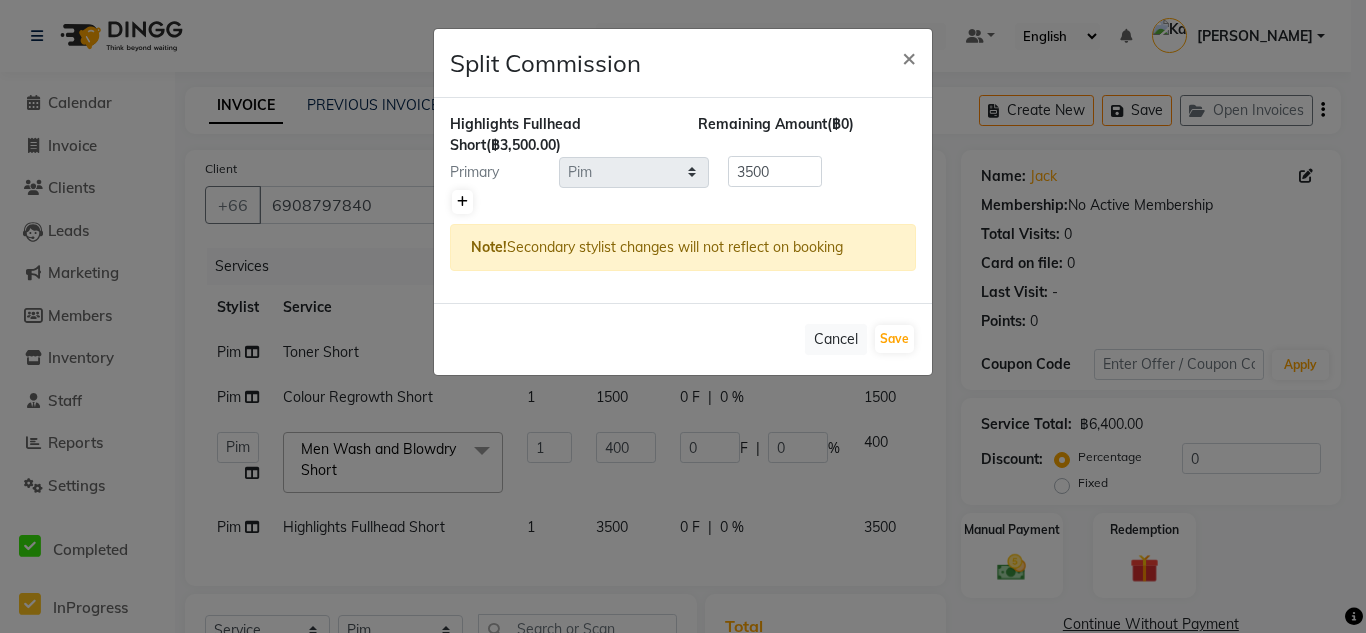 click 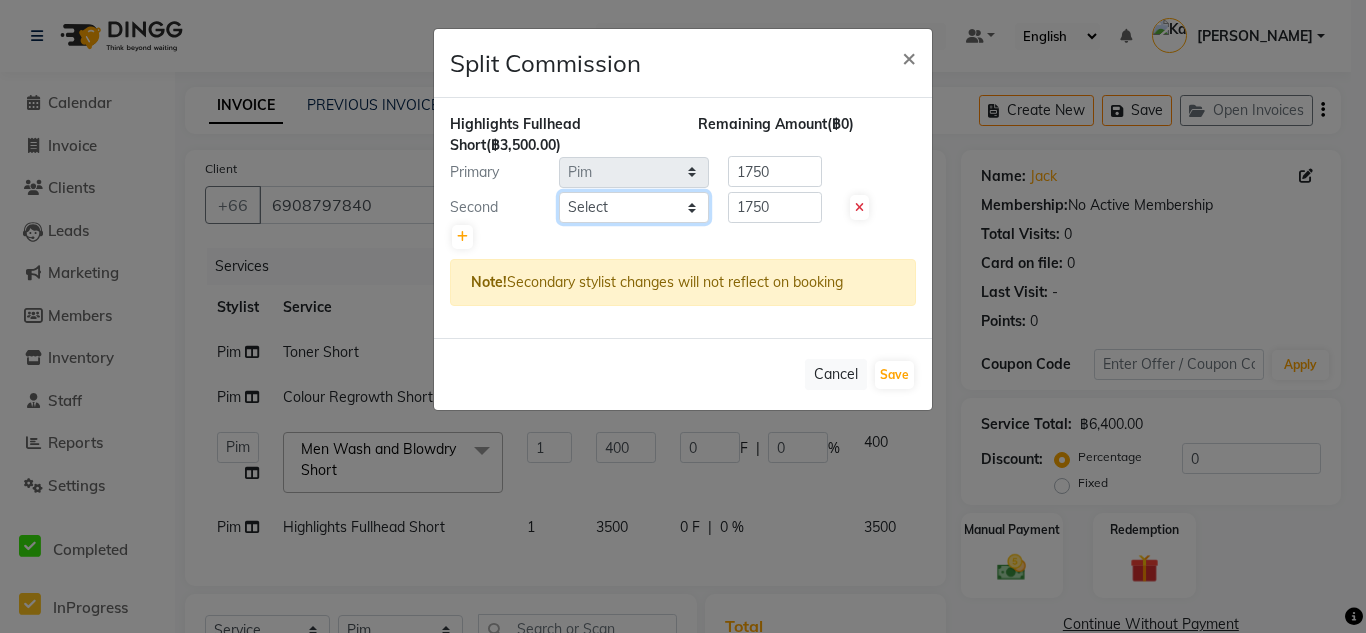 click on "Select  Aon   Apple     Boss Luke   Fai    Fon   Kate    Pim" 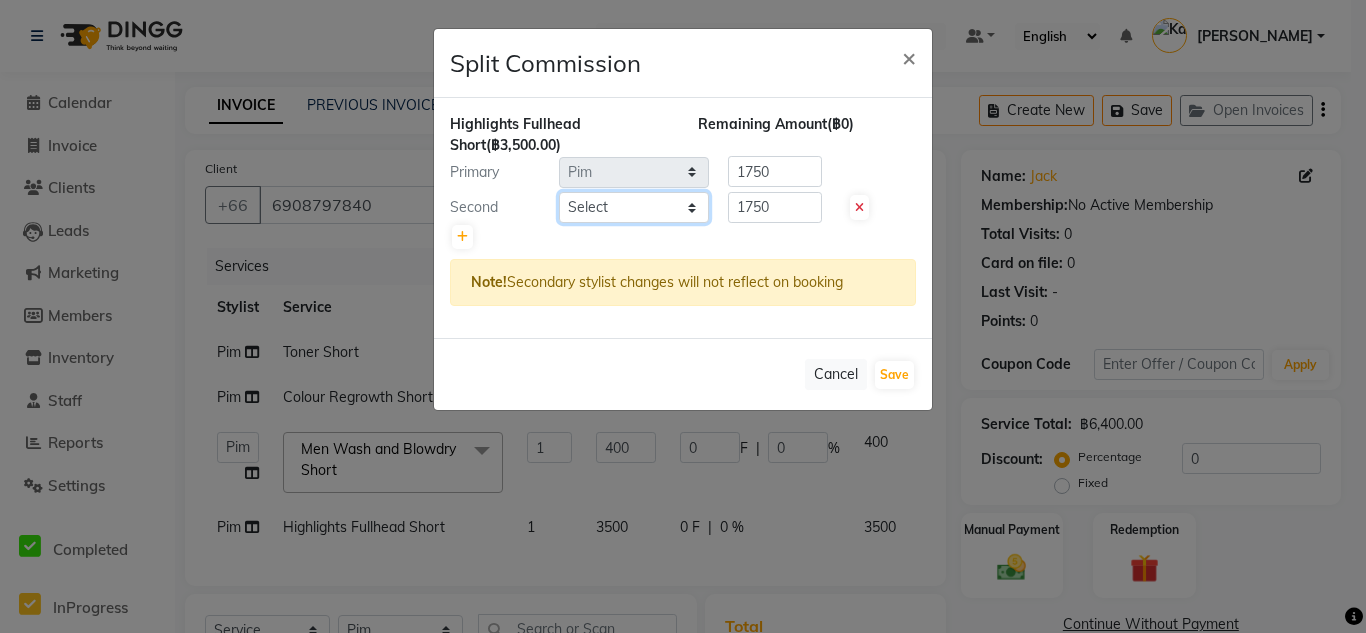 select on "56711" 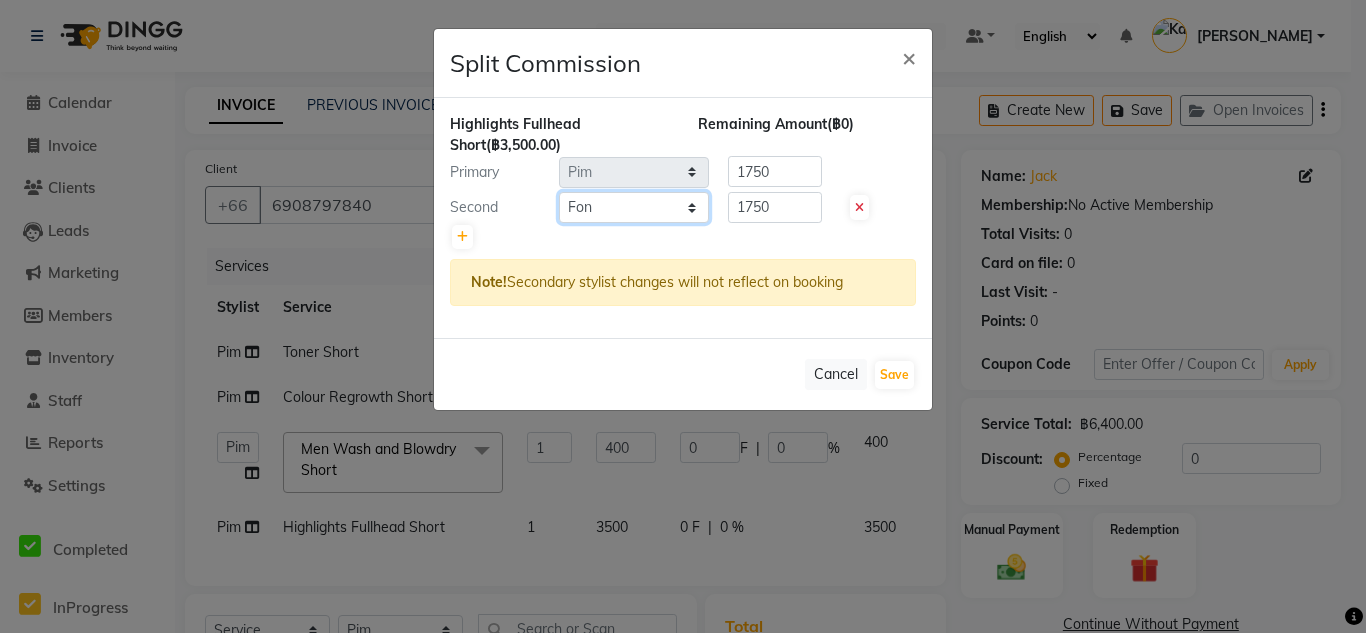 click on "Select  Aon   Apple     Boss Luke   Fai    Fon   Kate    Pim" 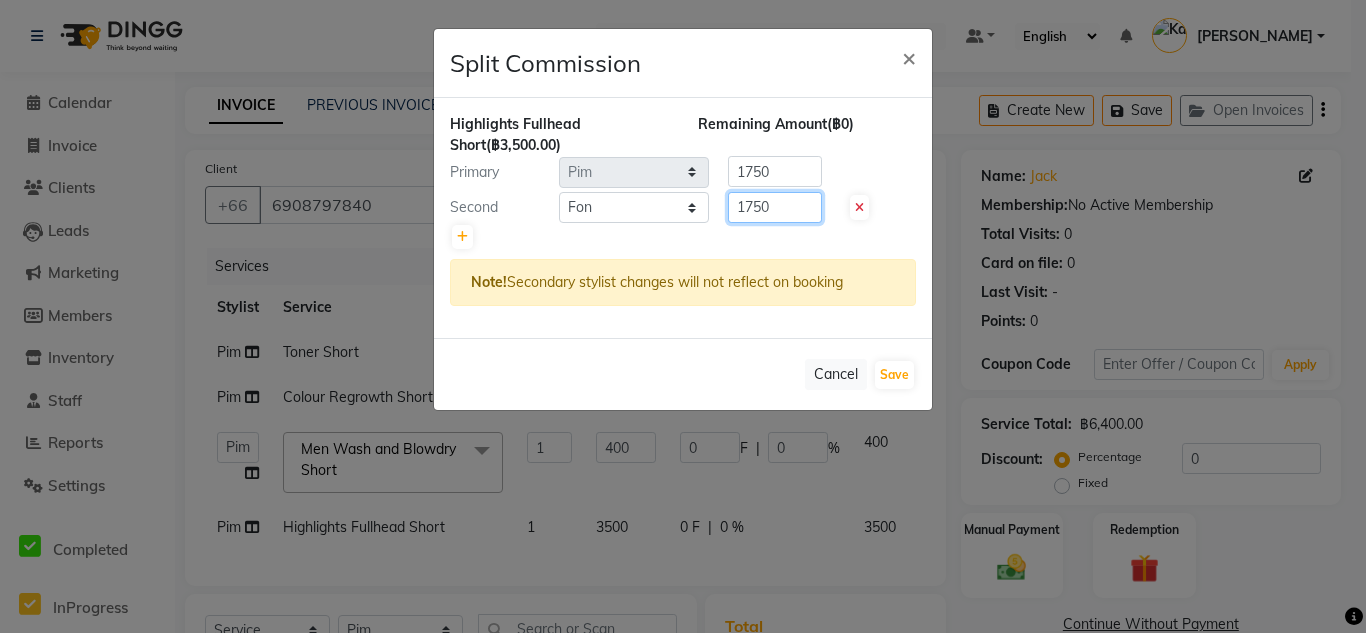 click on "1750" 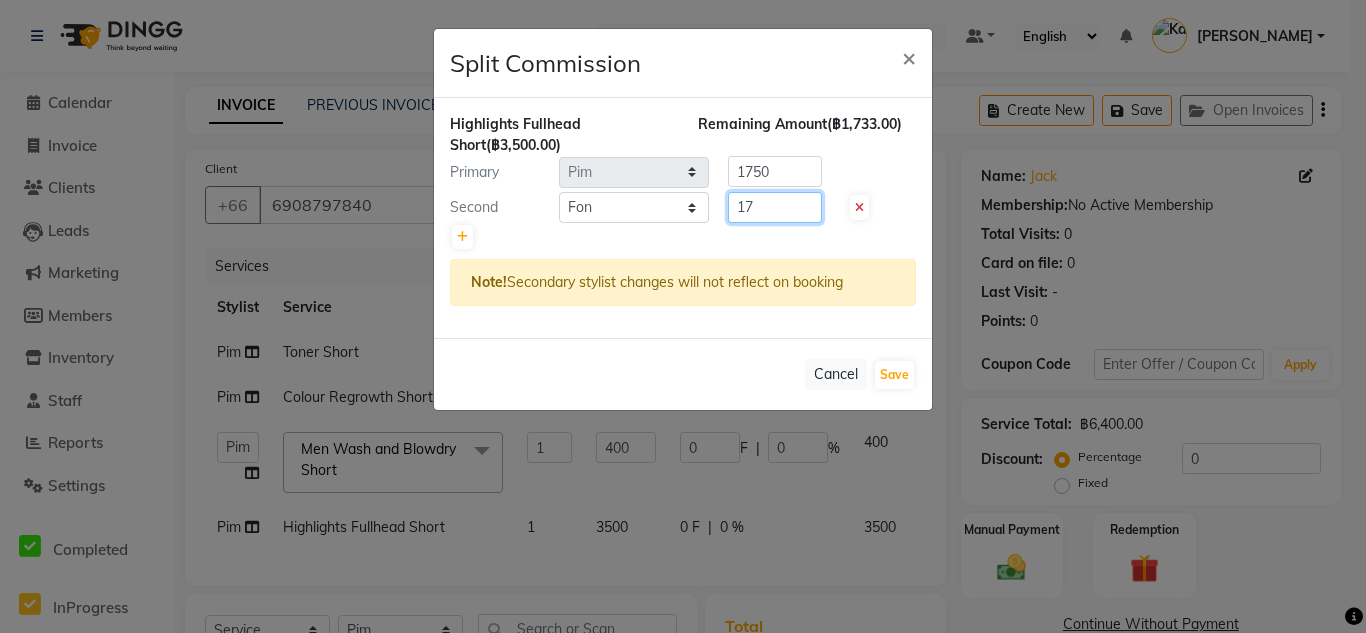 type on "1" 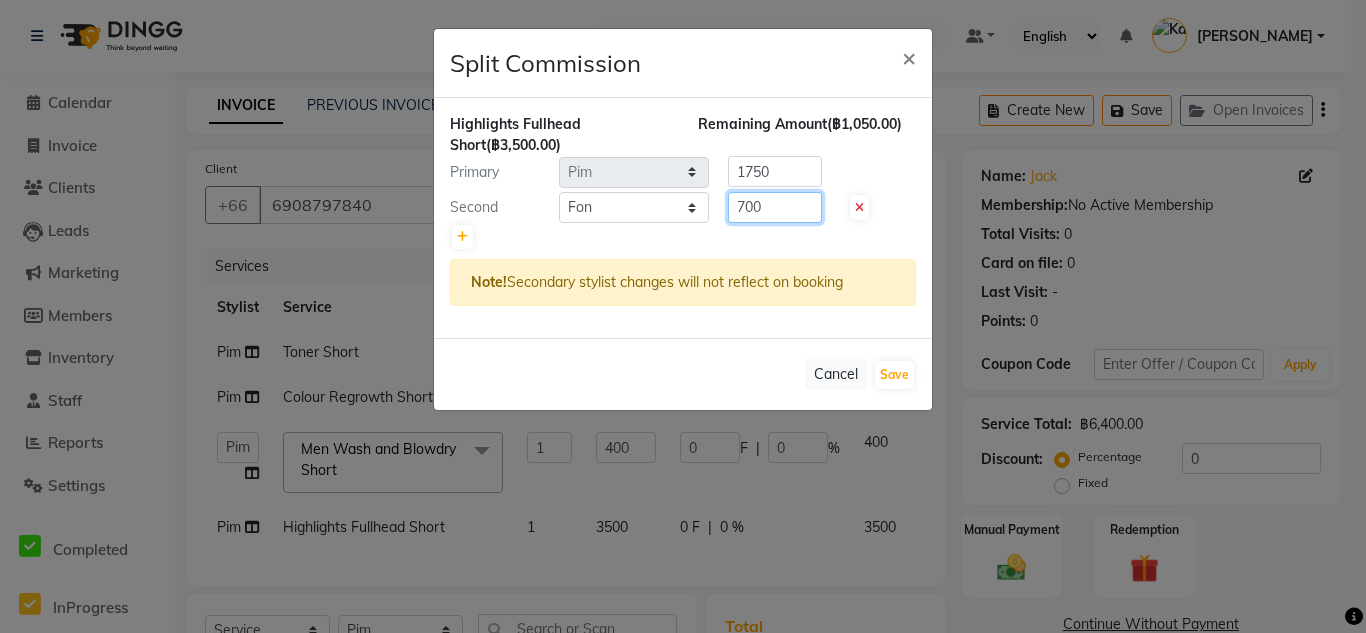 type on "700" 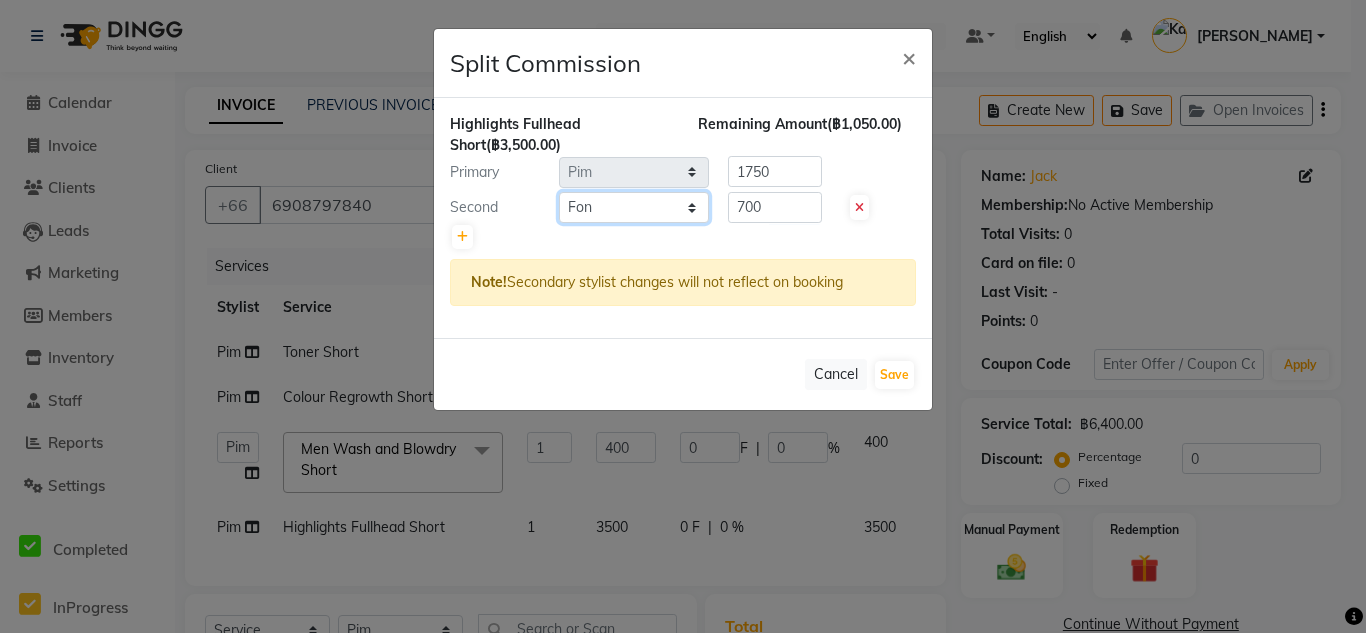 click on "Select  Aon   Apple     Boss Luke   Fai    Fon   Kate    Pim" 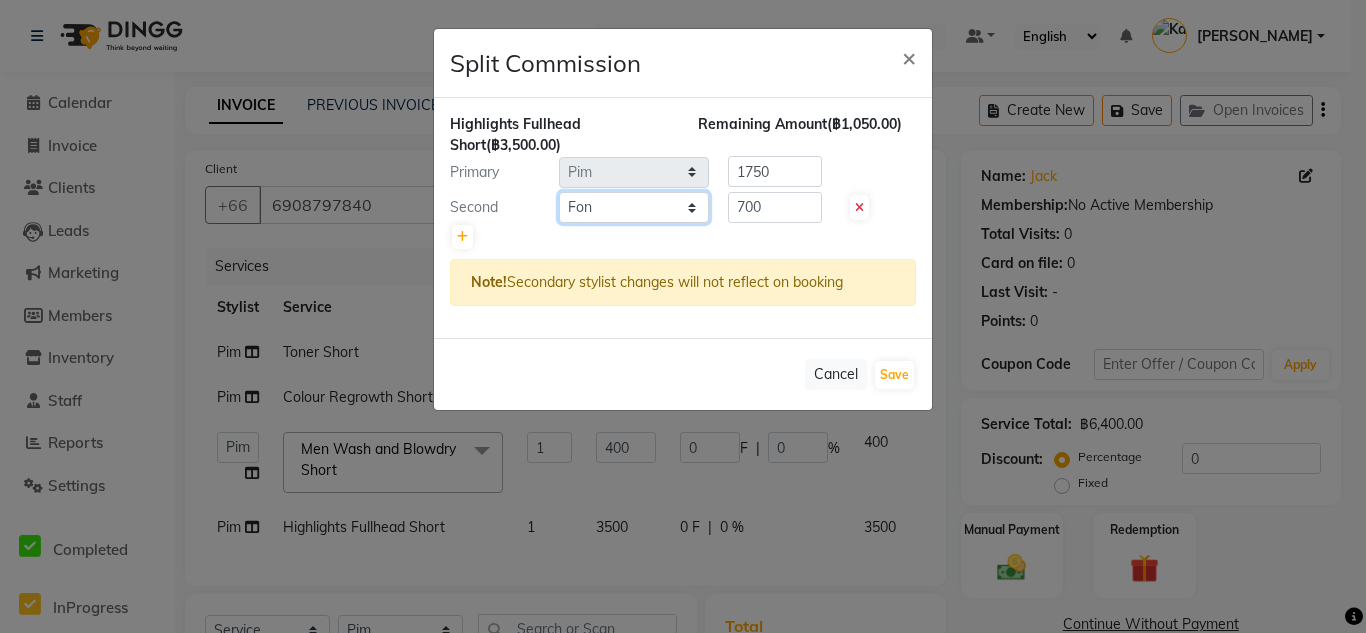 select on "56710" 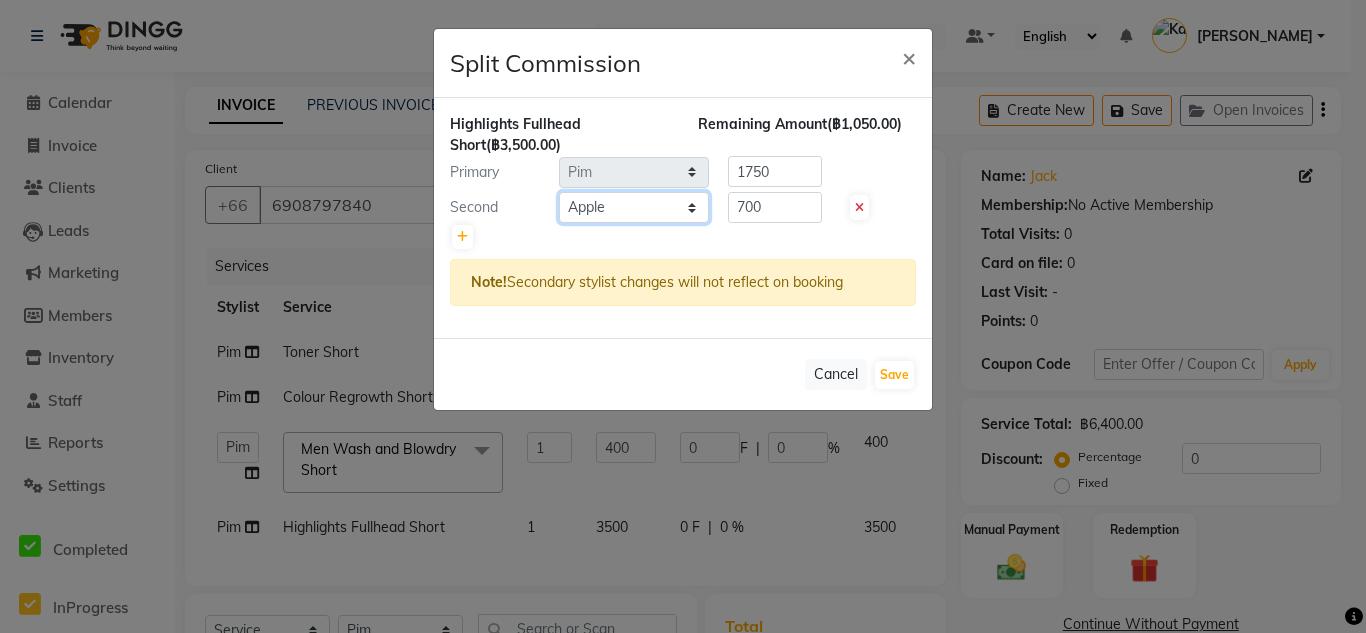click on "Select  Aon   Apple     Boss Luke   Fai    Fon   Kate    Pim" 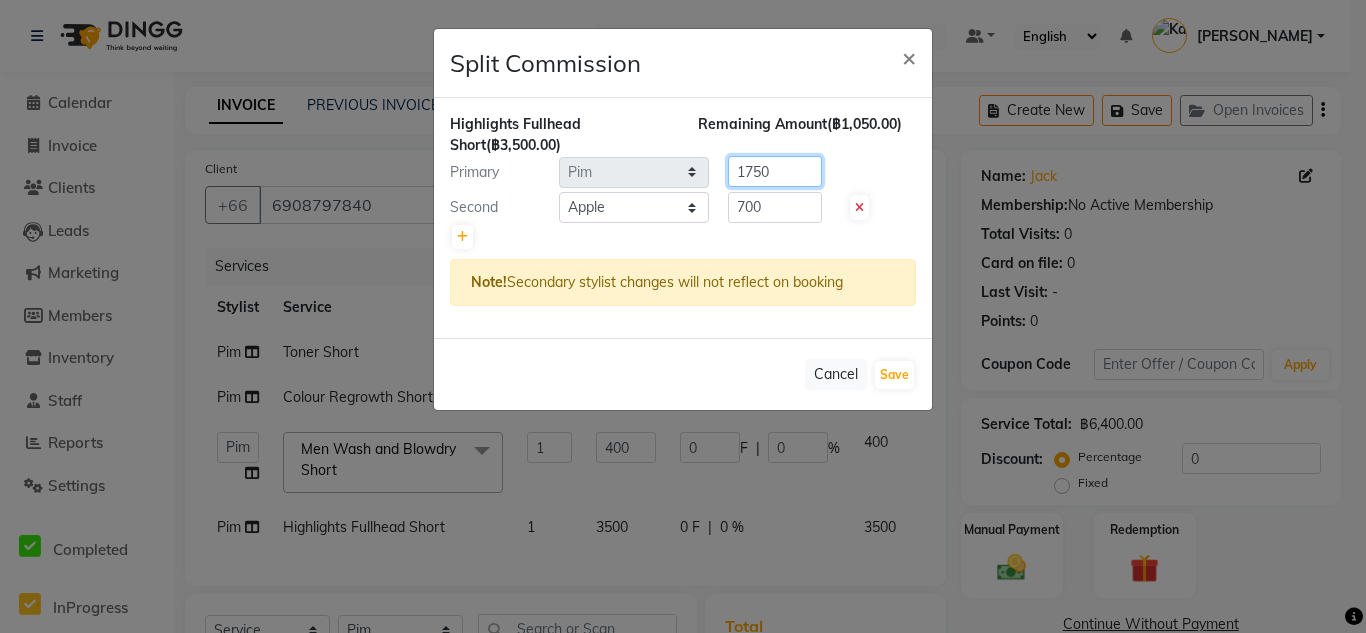 click on "1750" 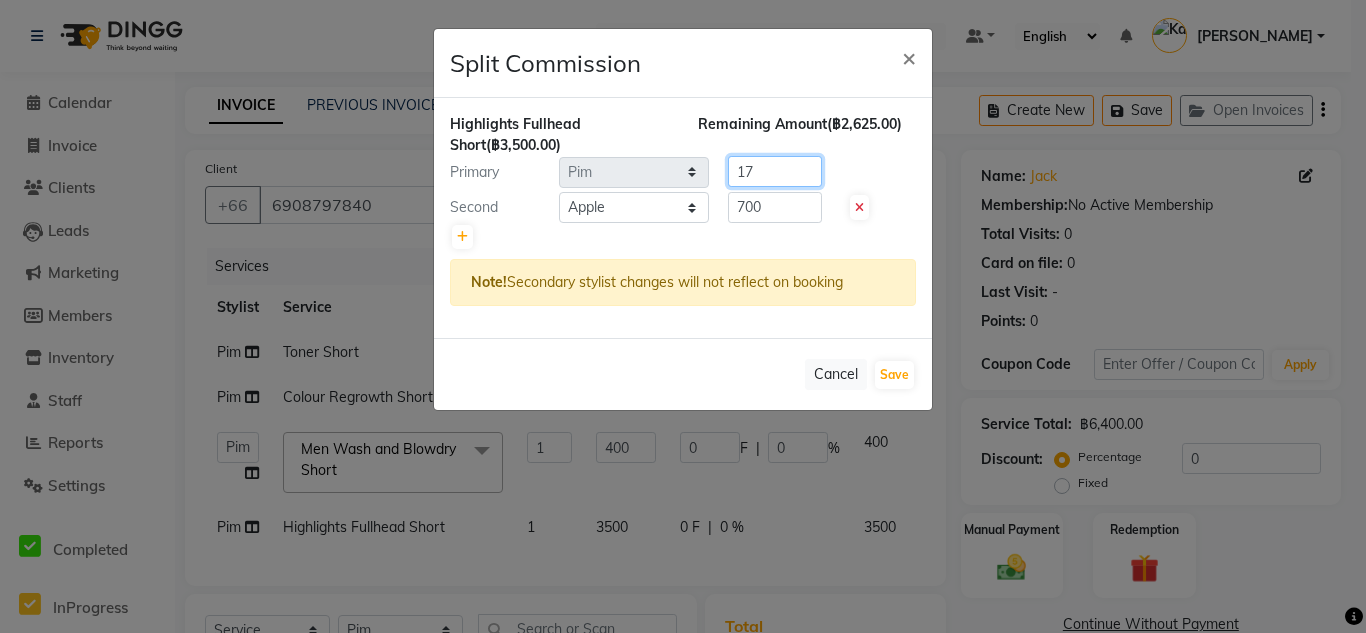 type on "1" 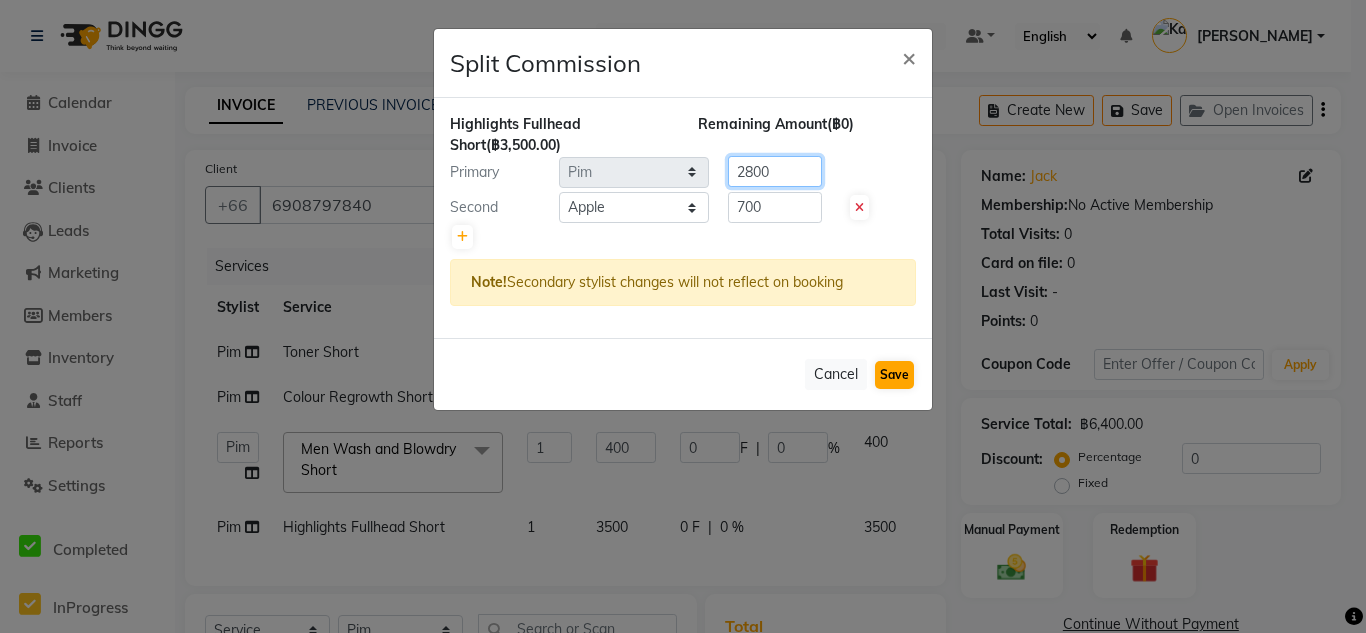 type on "2800" 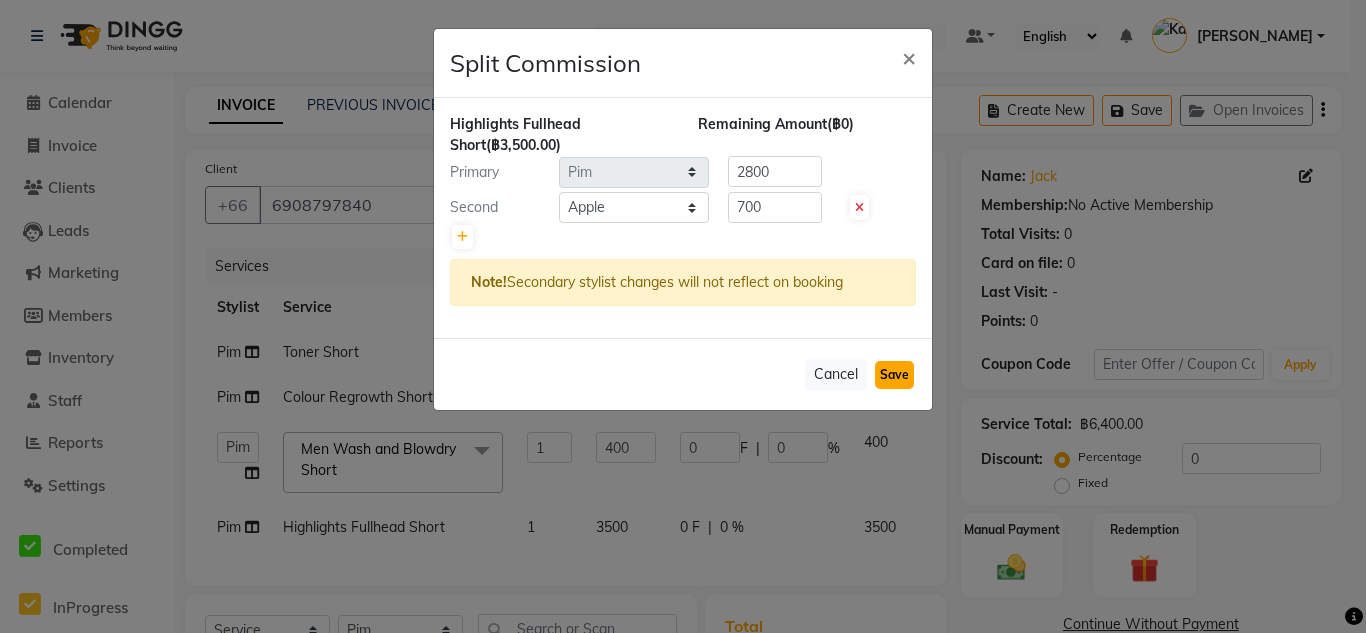 click on "Save" 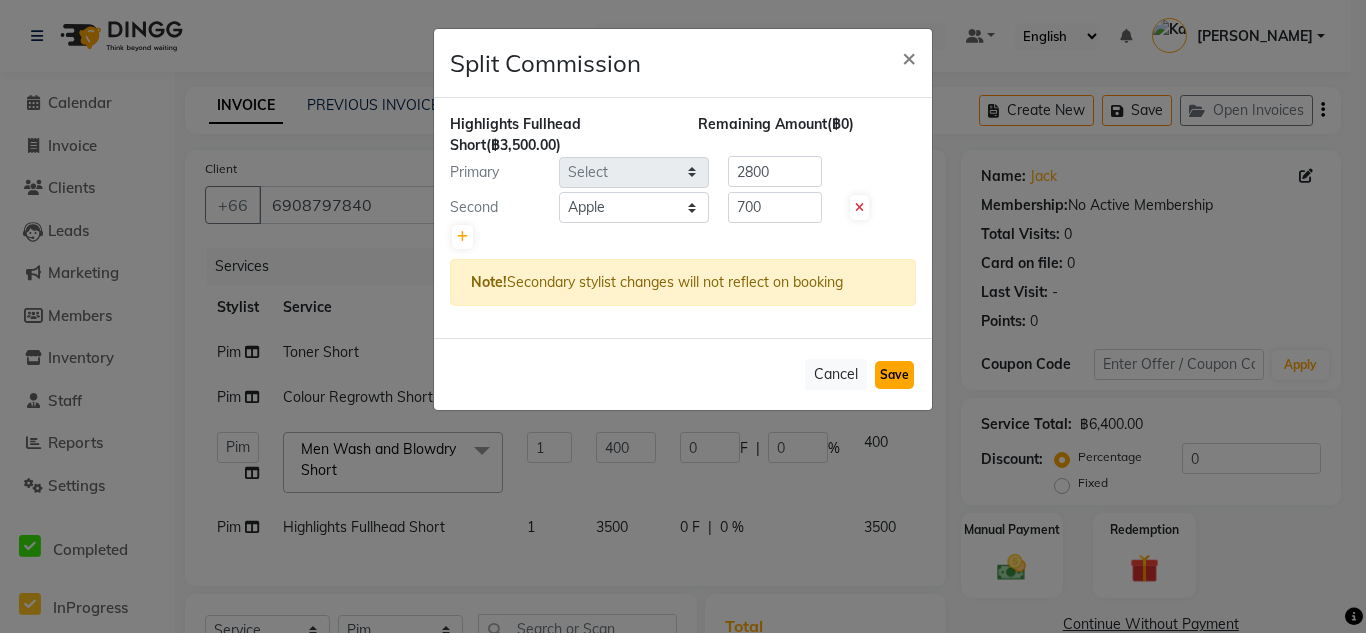 type 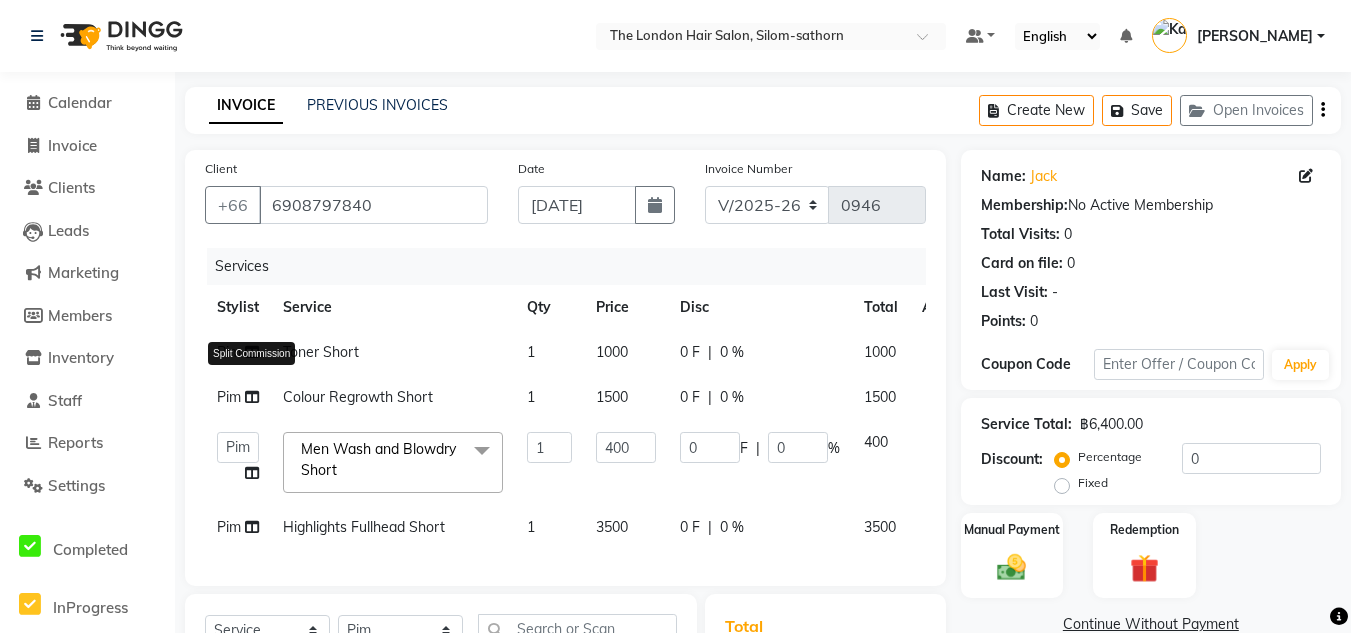 click 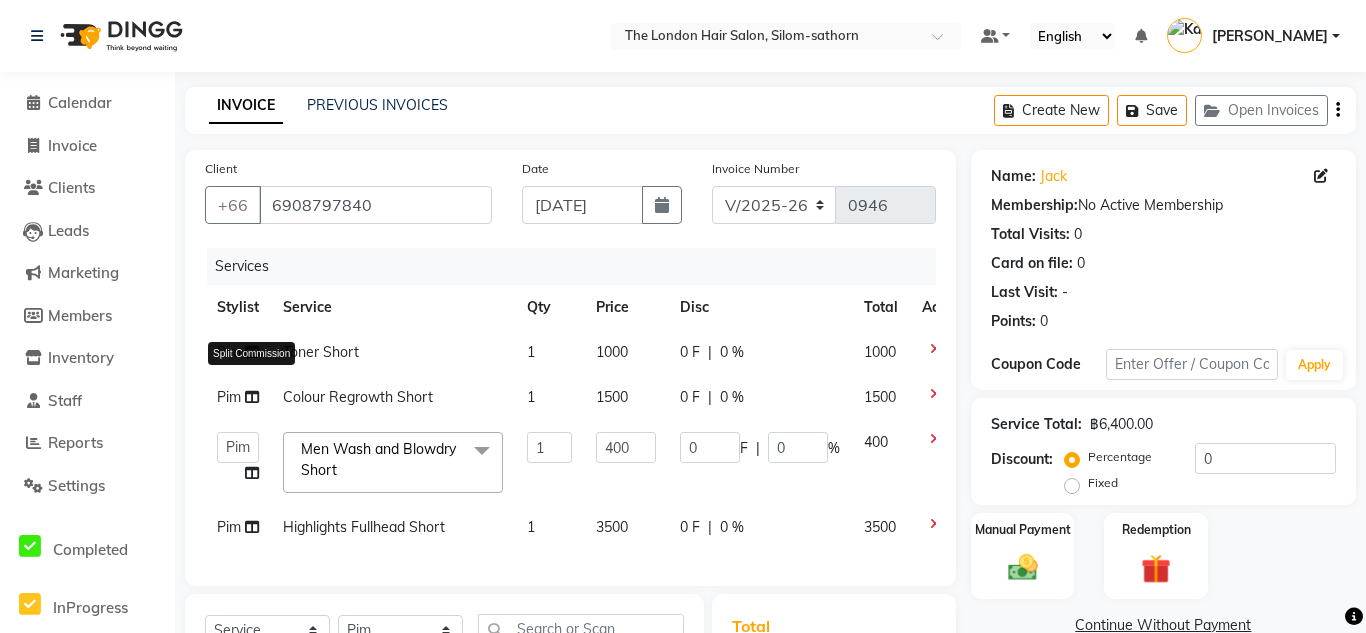 select on "65351" 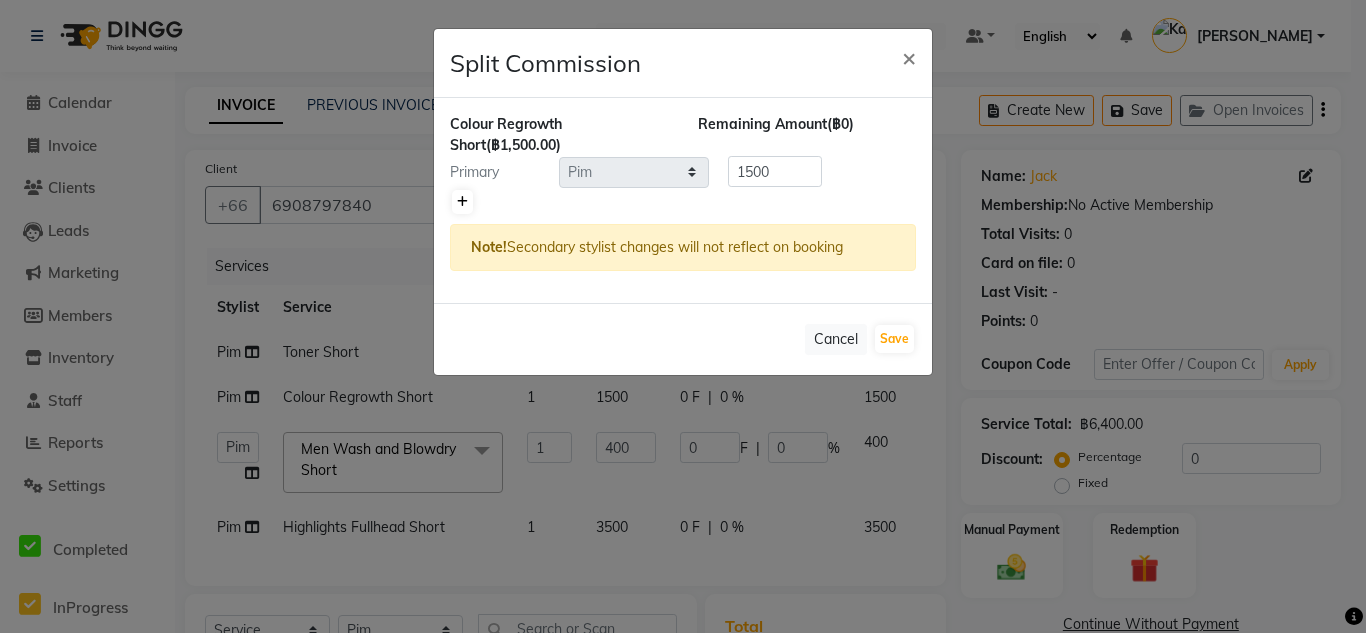 click 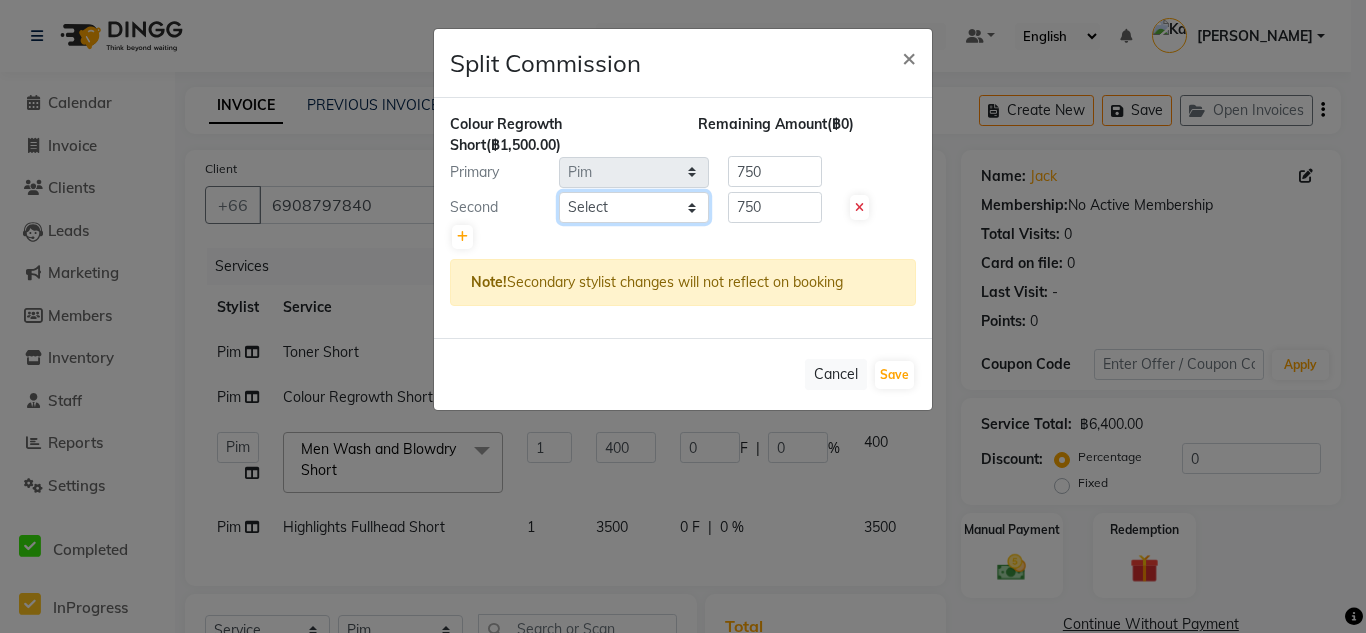 click on "Select  Aon   Apple     Boss Luke   Fai    Fon   Kate    Pim" 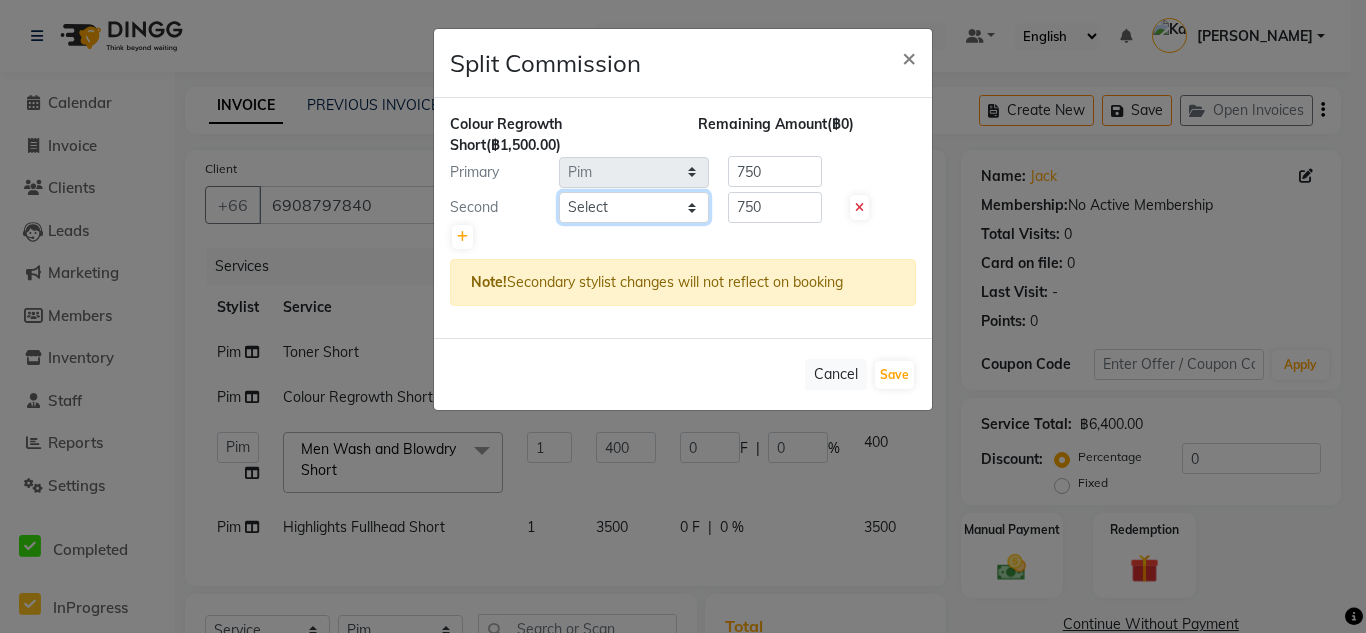 select on "56710" 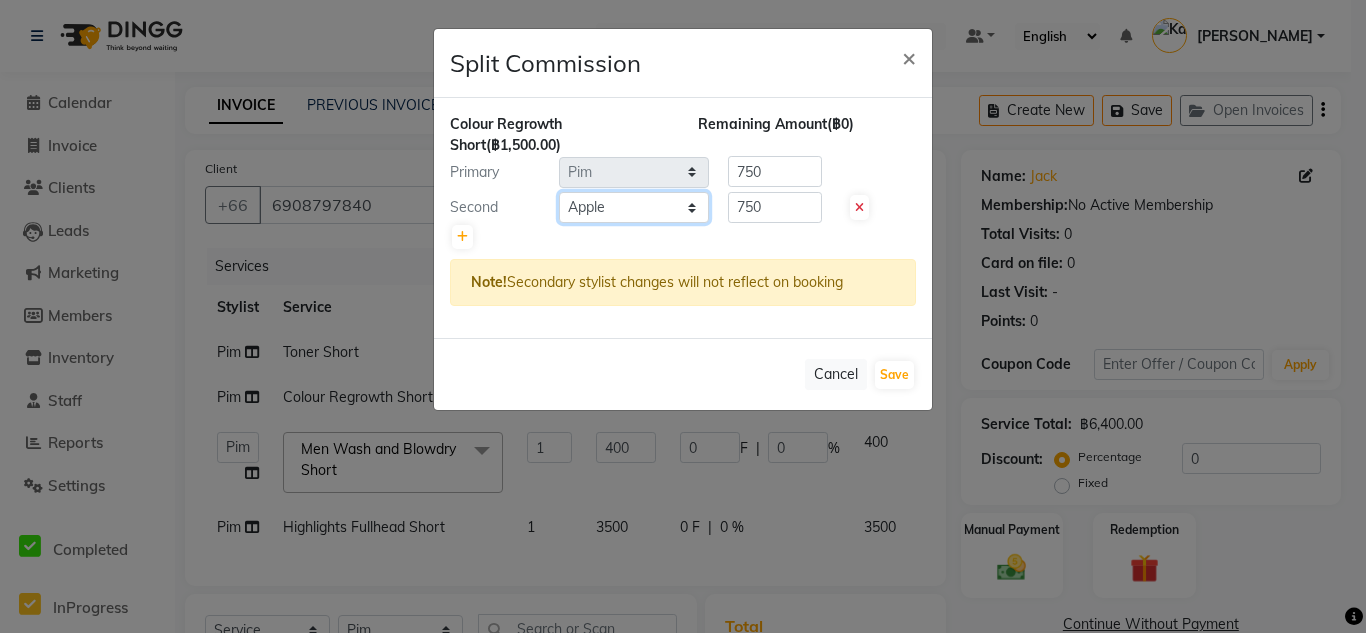 click on "Select  Aon   Apple     Boss Luke   Fai    Fon   Kate    Pim" 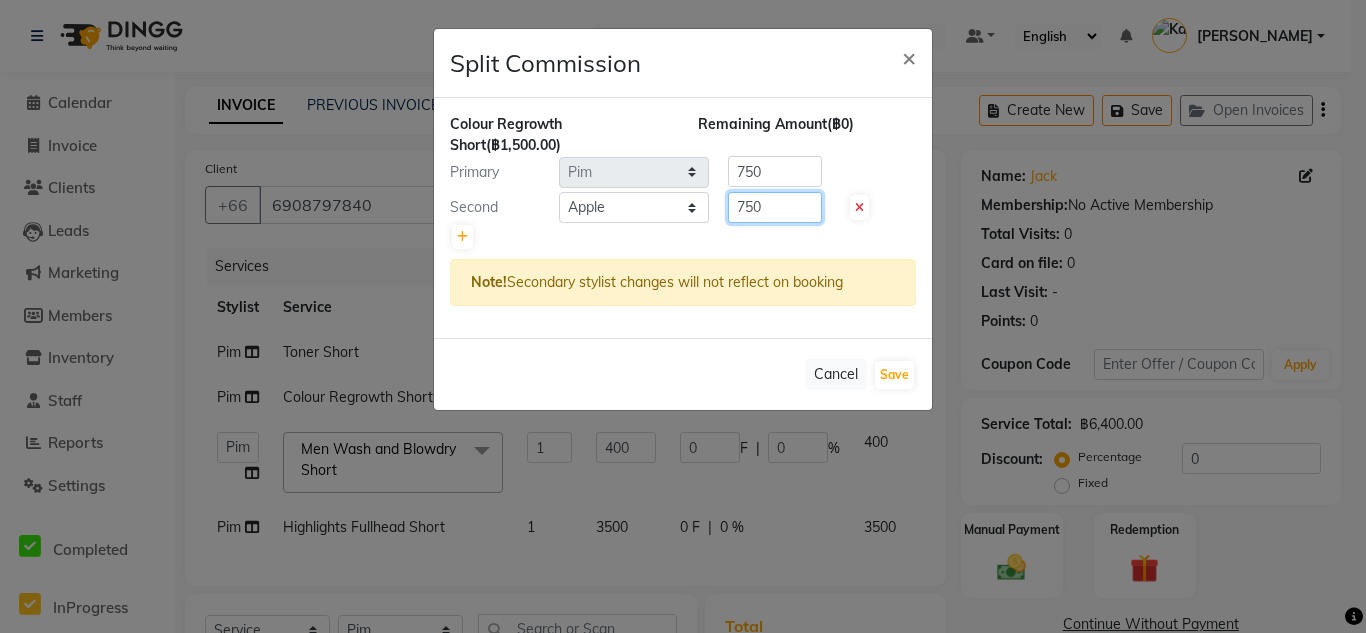click on "750" 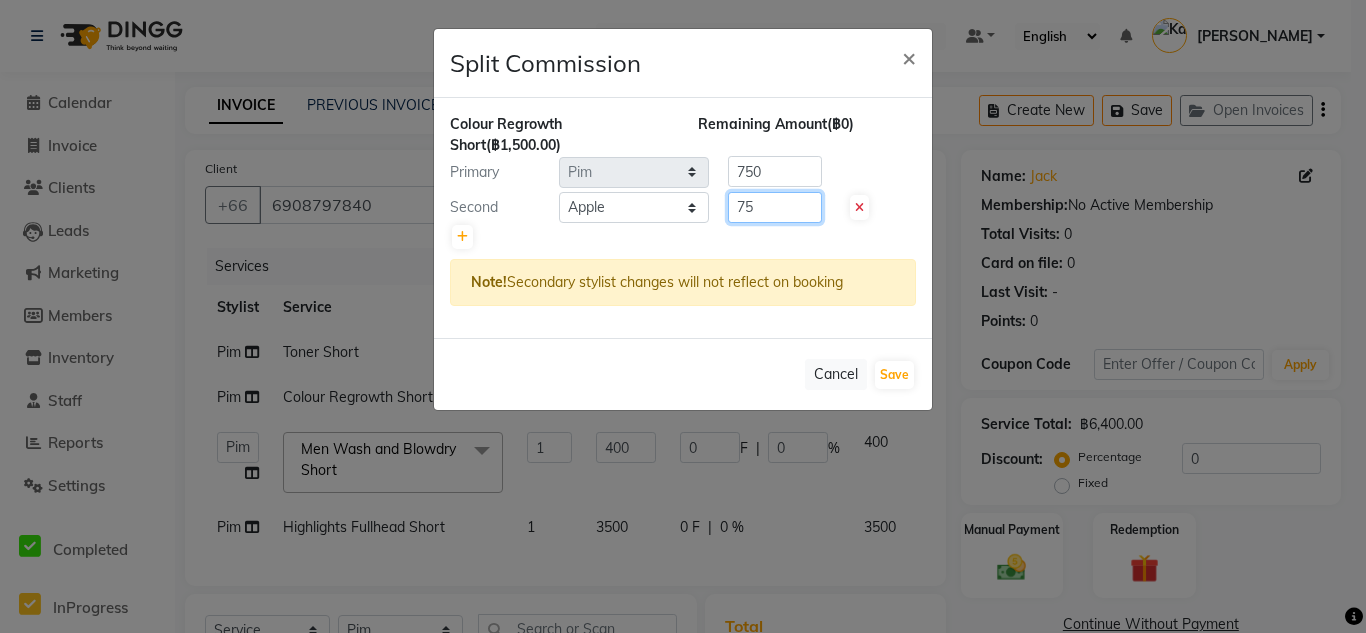 type on "7" 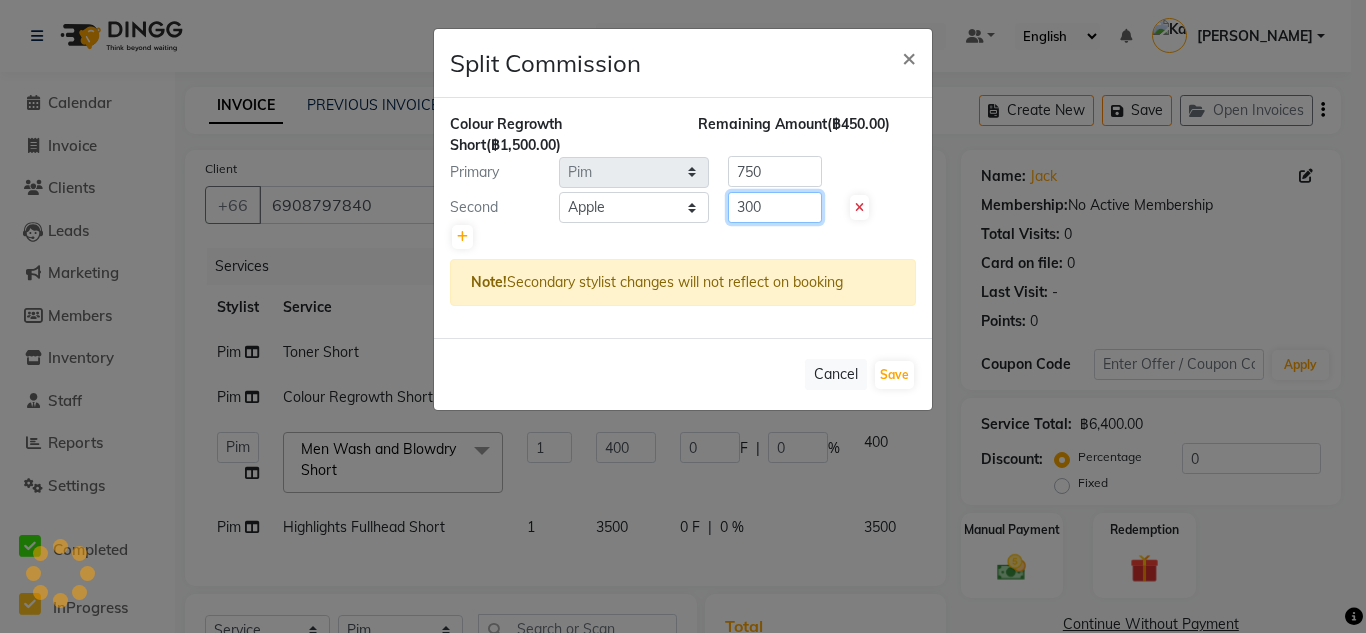 type on "300" 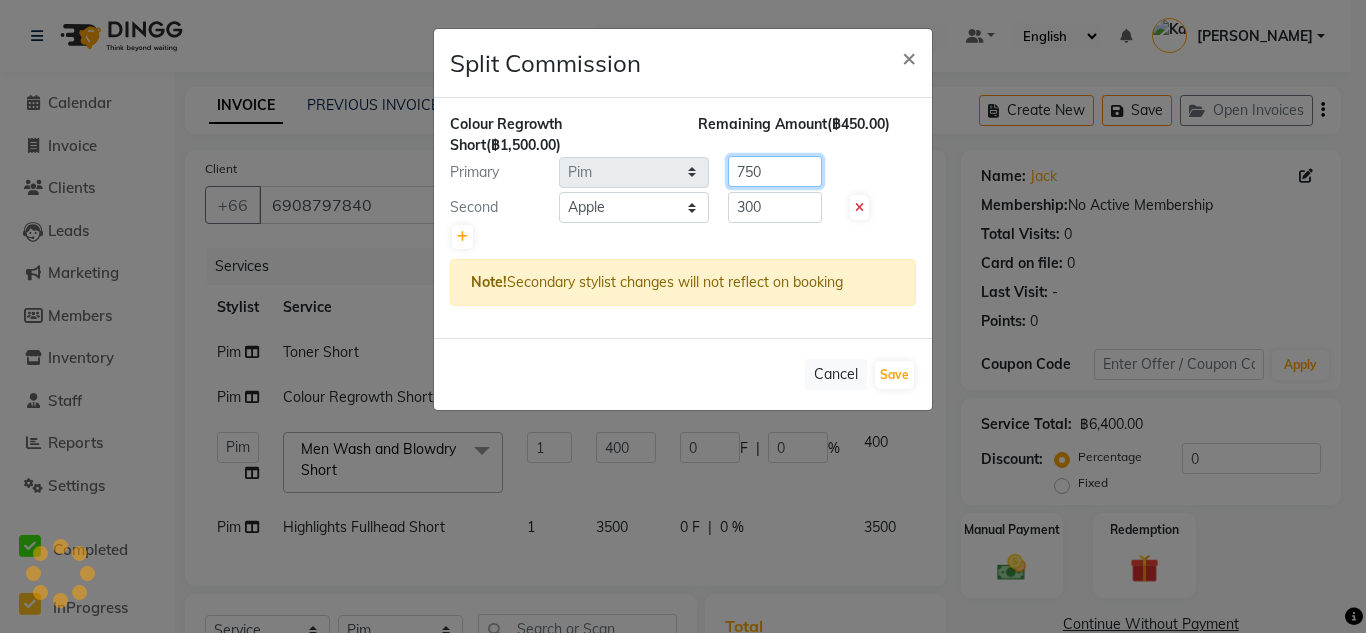 click on "750" 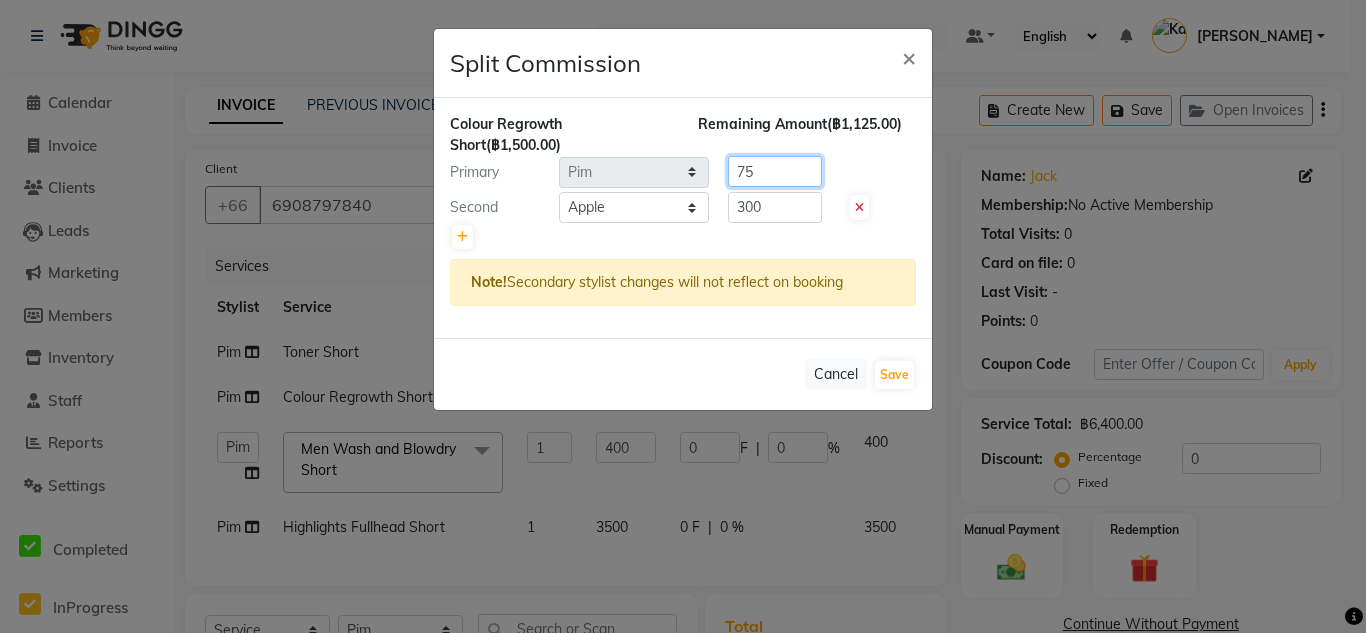 type on "7" 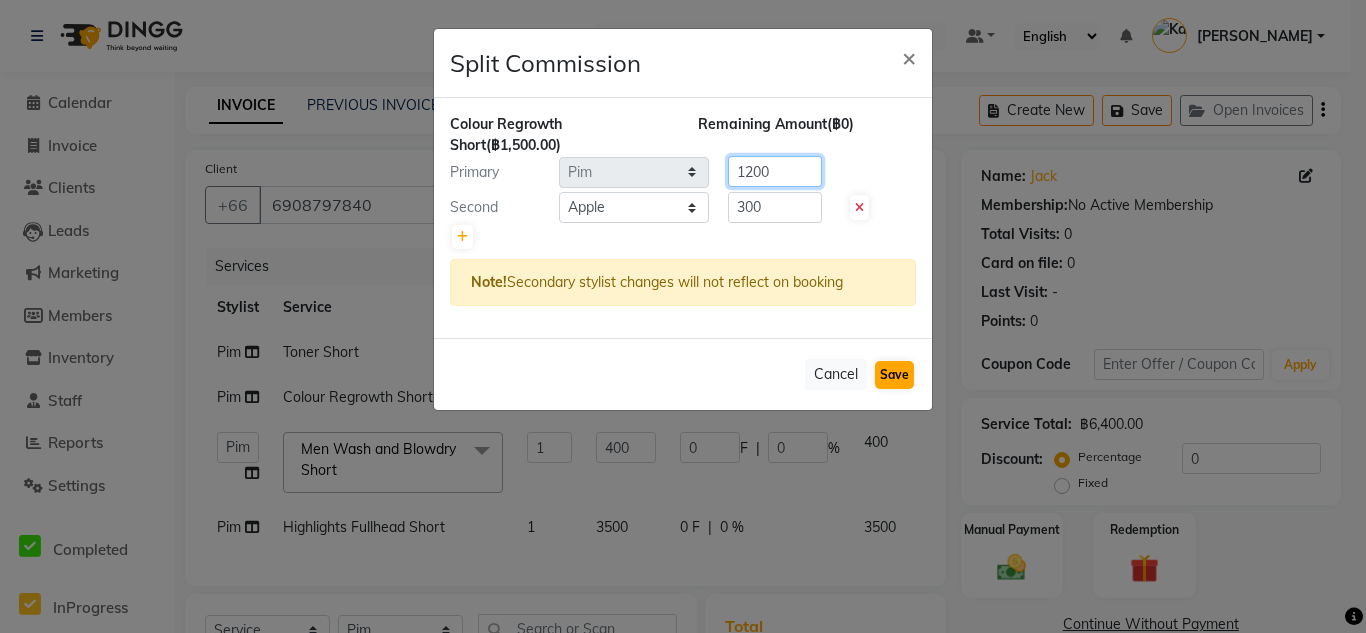 type on "1200" 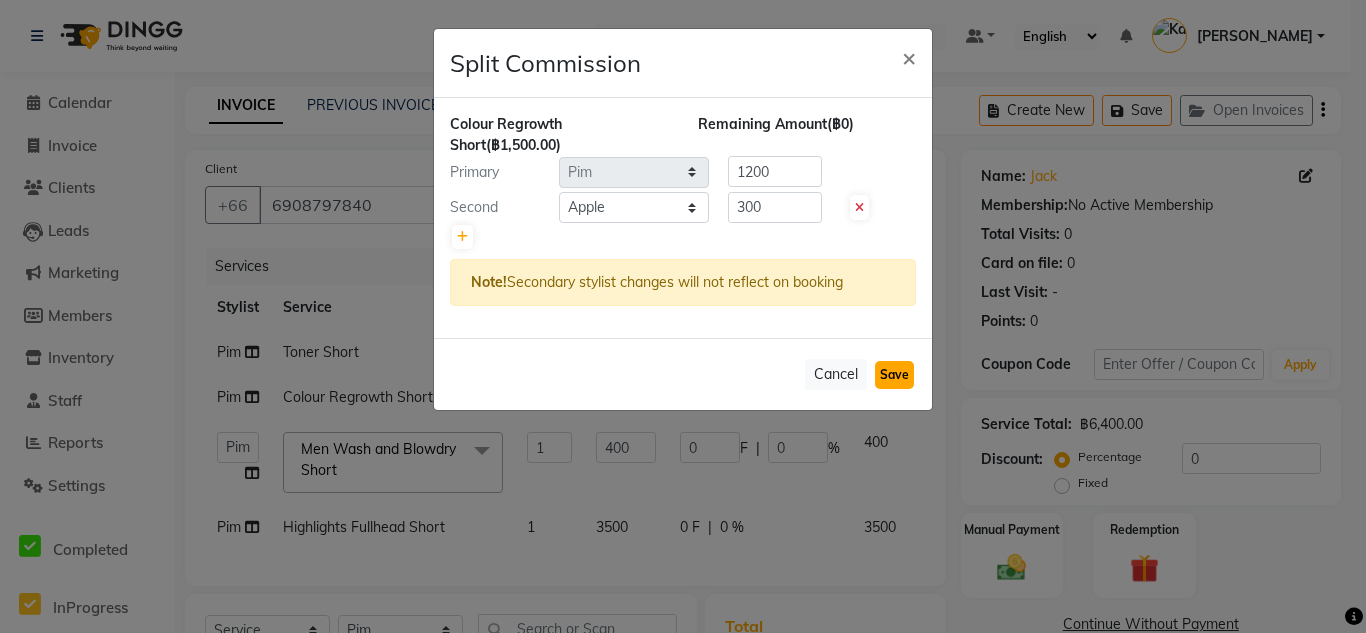click on "Save" 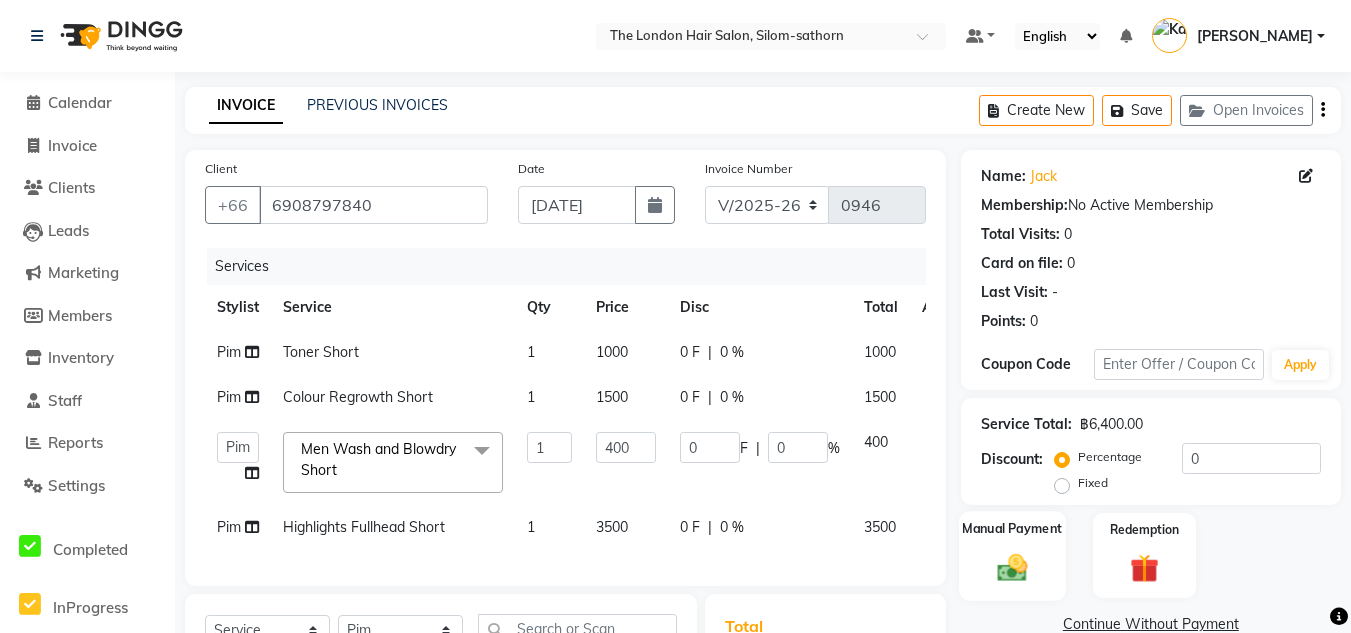 click 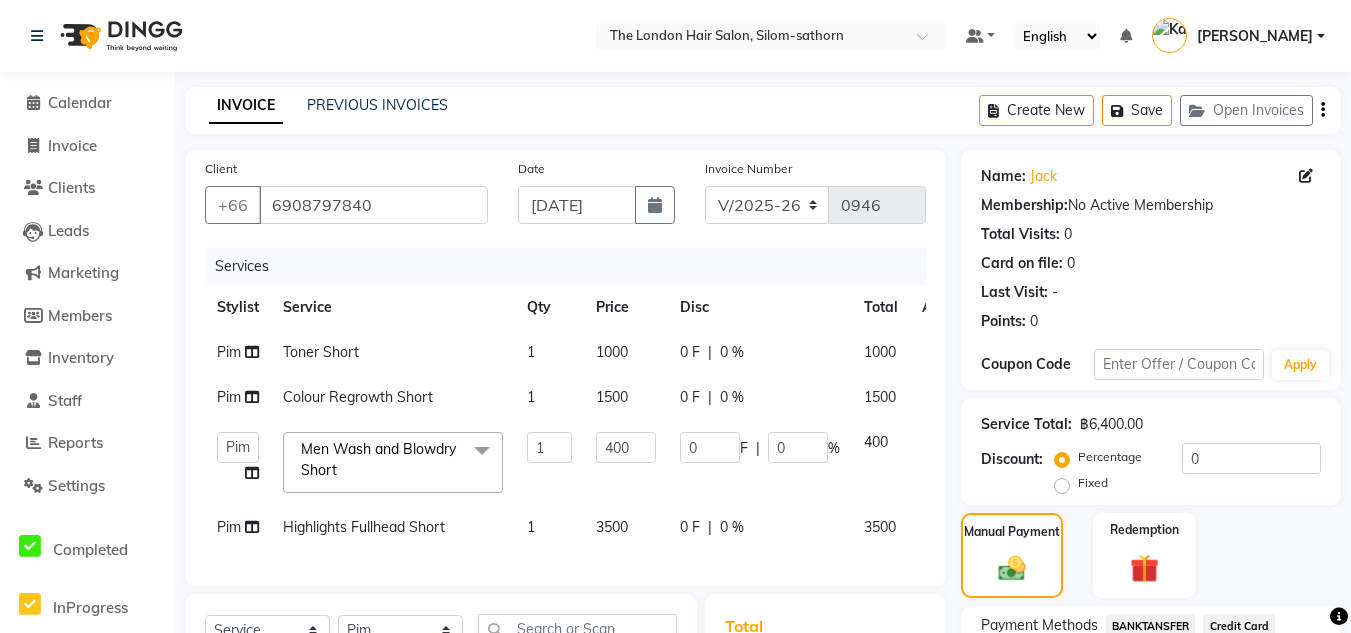 scroll, scrollTop: 181, scrollLeft: 0, axis: vertical 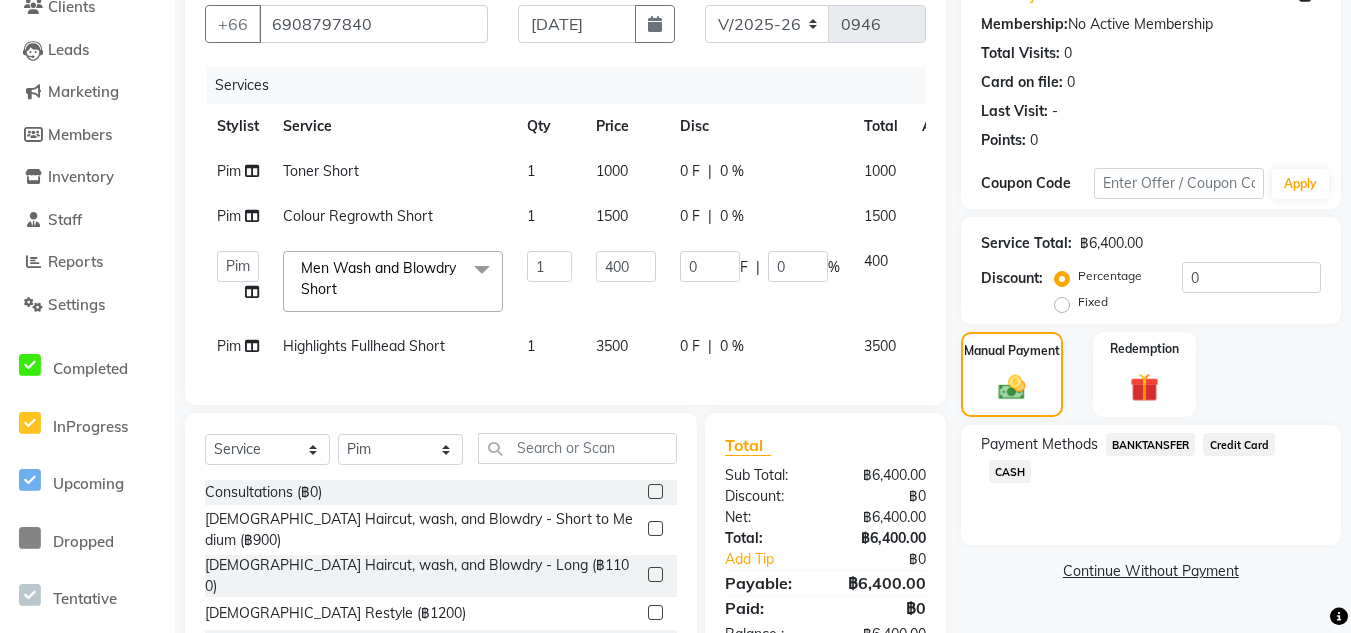 click on "Credit Card" 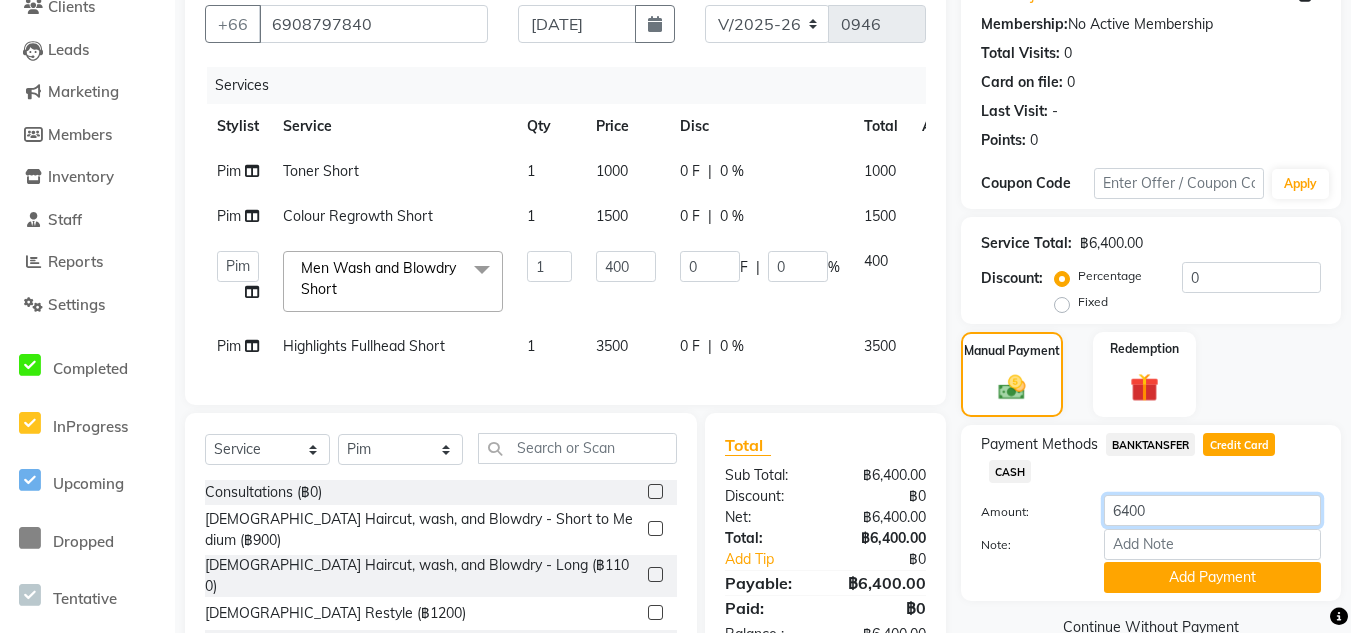 click on "6400" 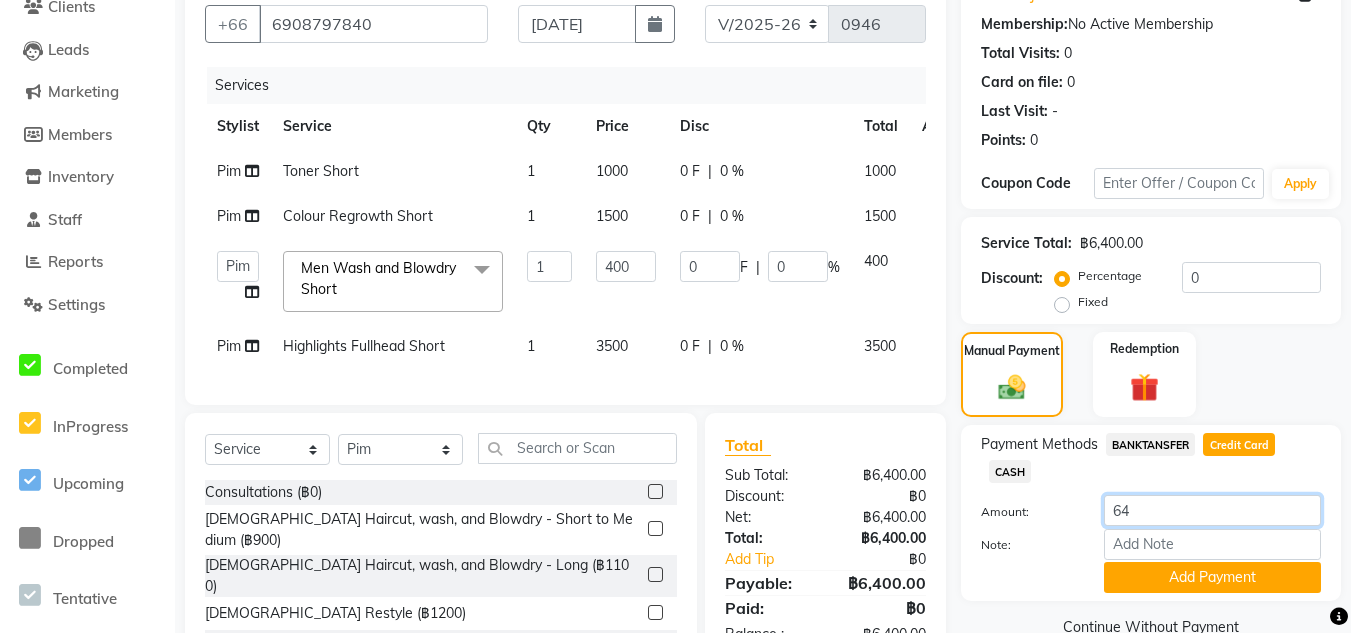 type on "6" 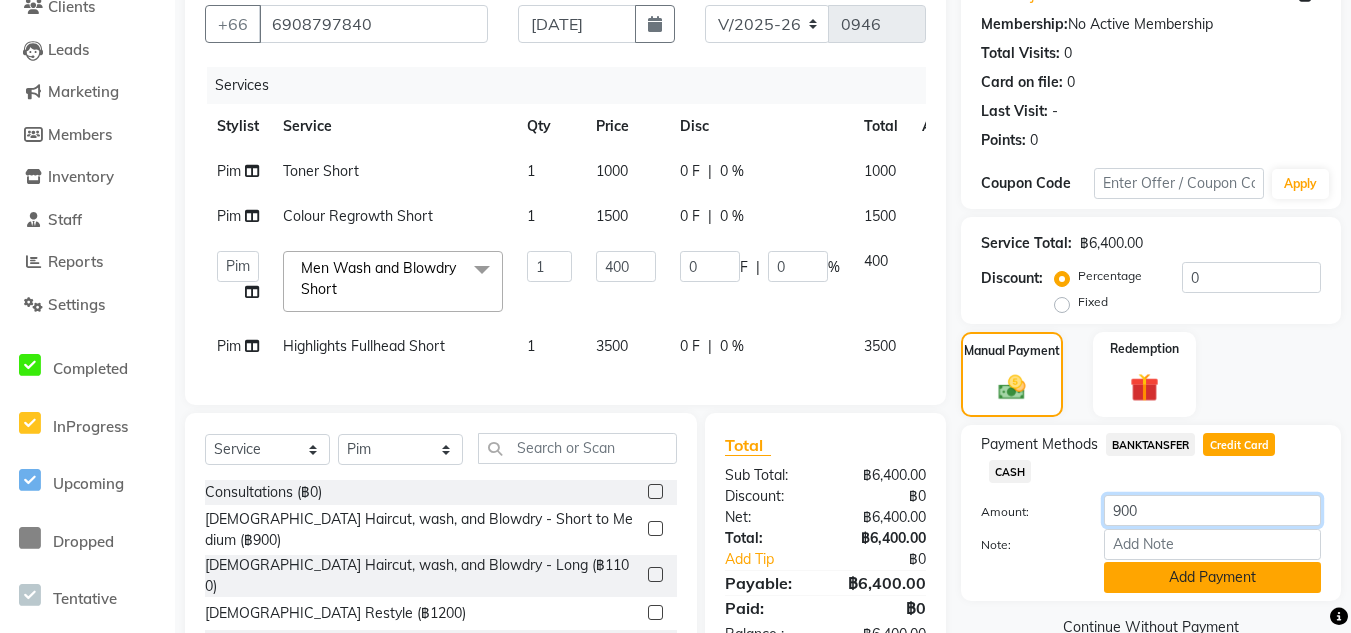 type on "900" 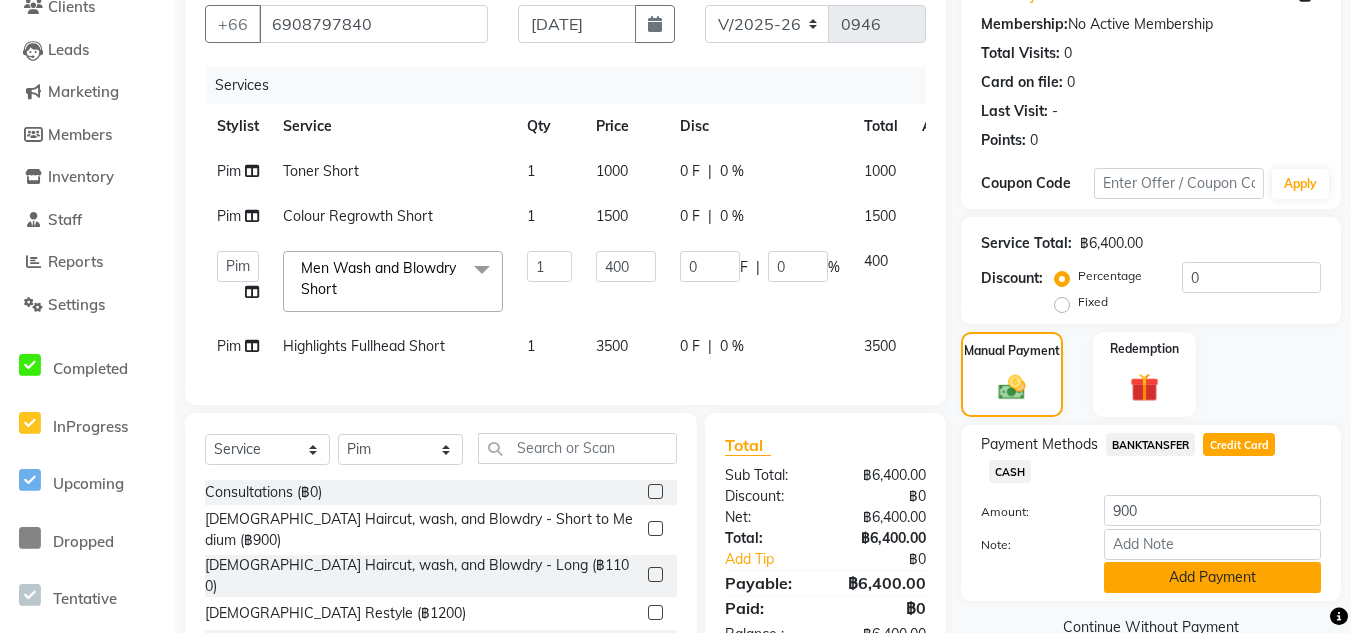 click on "Add Payment" 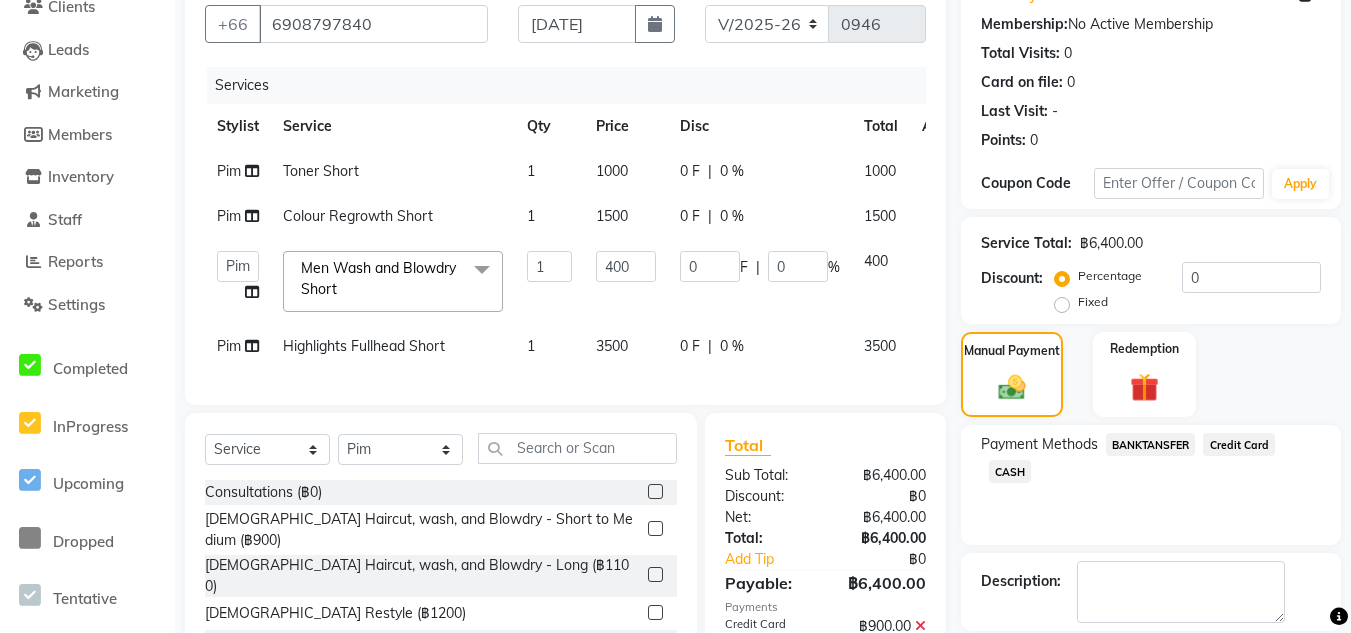scroll, scrollTop: 255, scrollLeft: 0, axis: vertical 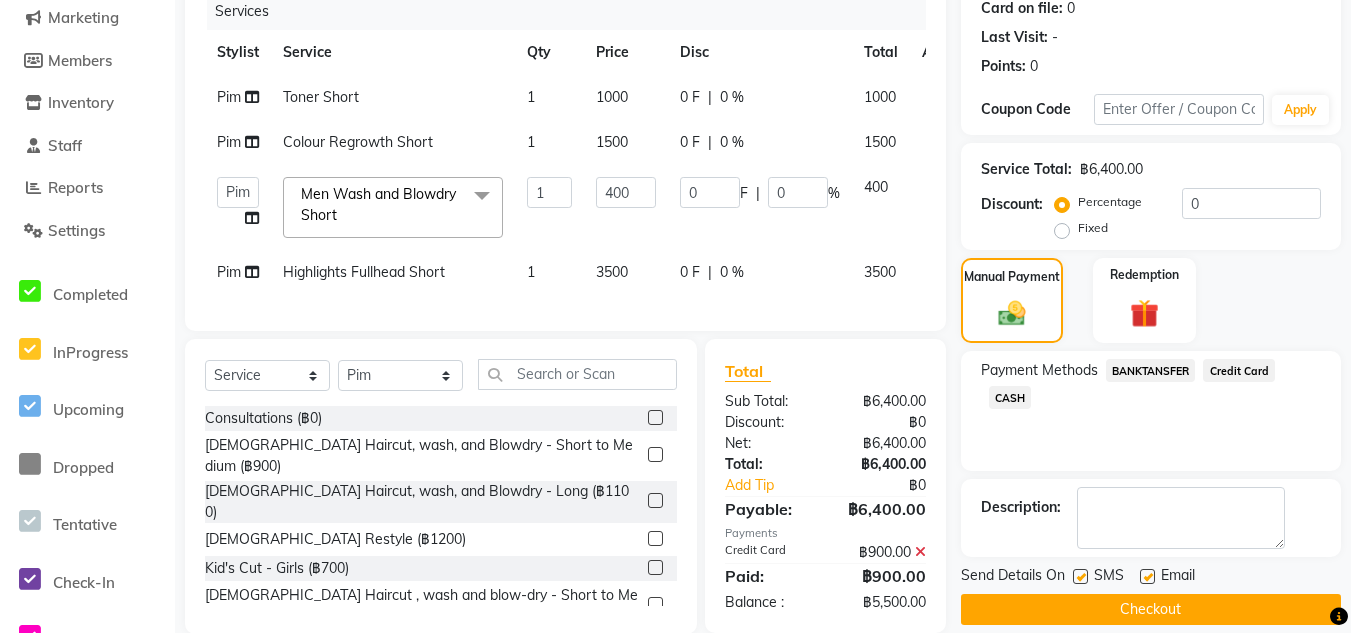 click on "CASH" 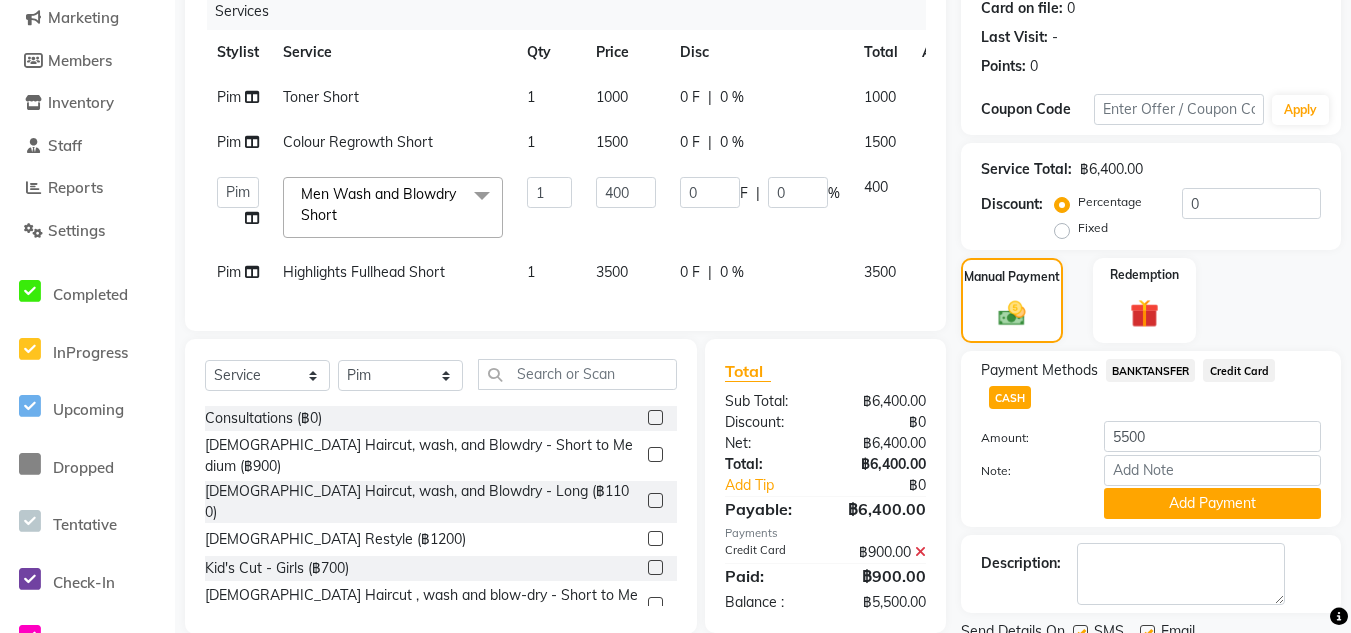 drag, startPoint x: 1181, startPoint y: 502, endPoint x: 911, endPoint y: 625, distance: 296.6968 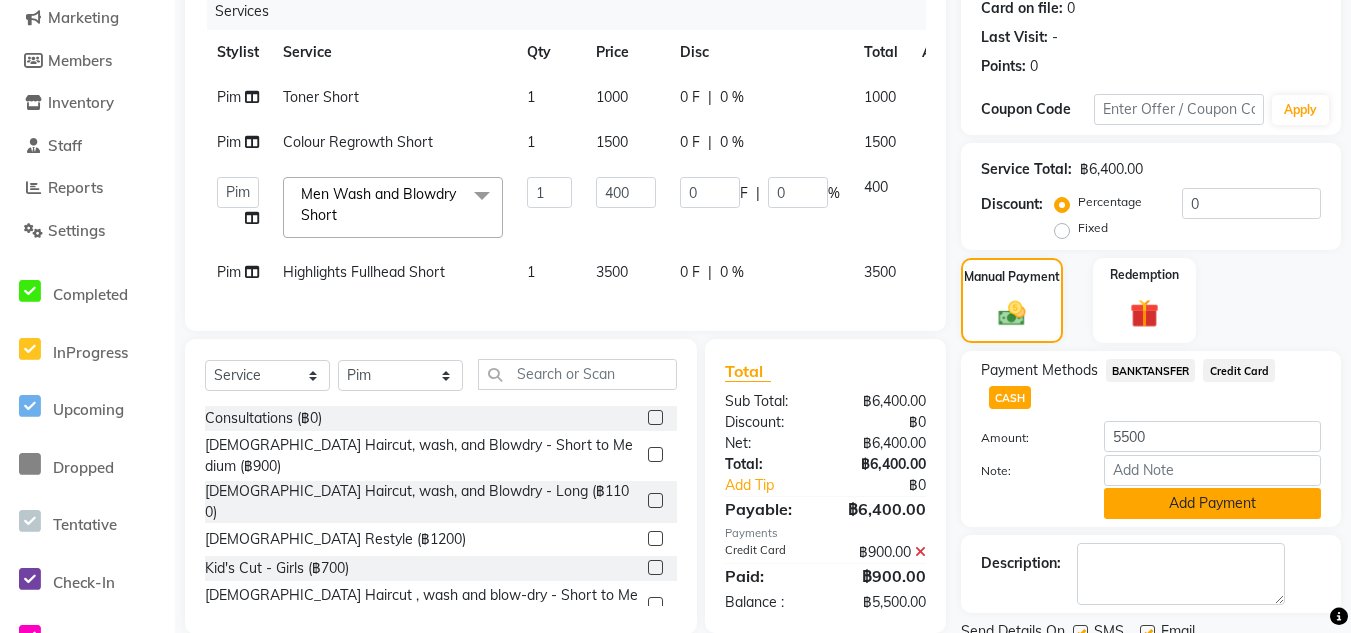 click on "Add Payment" 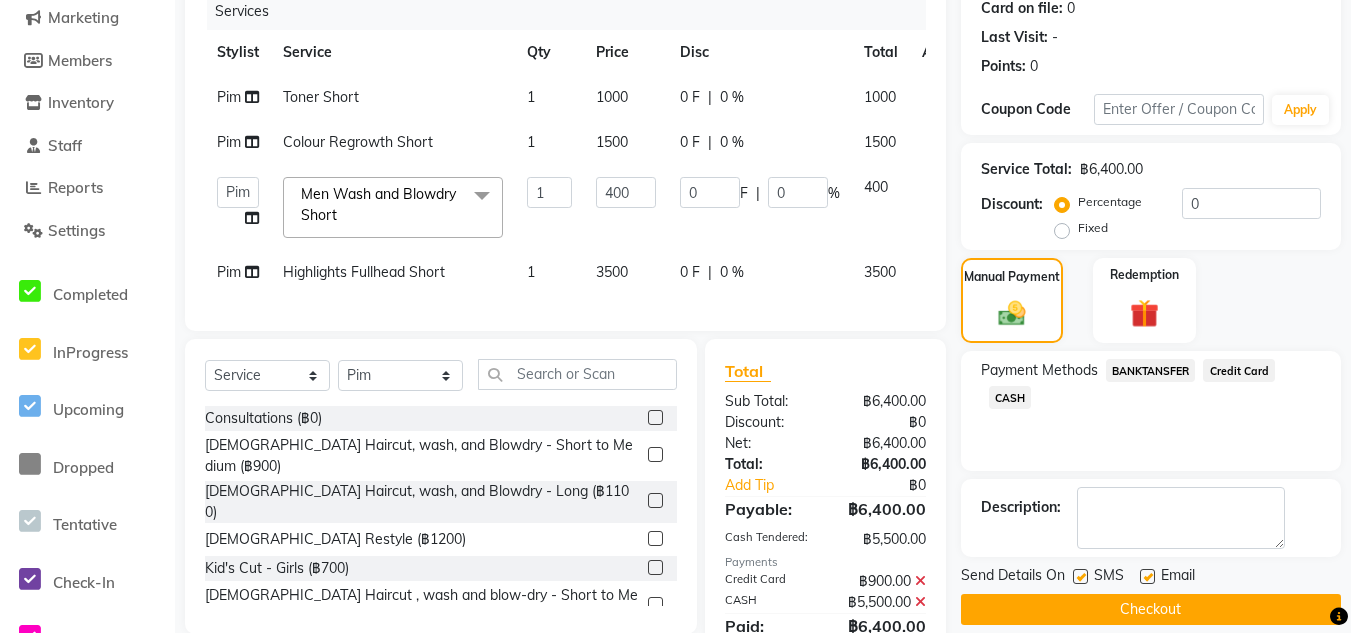 scroll, scrollTop: 350, scrollLeft: 0, axis: vertical 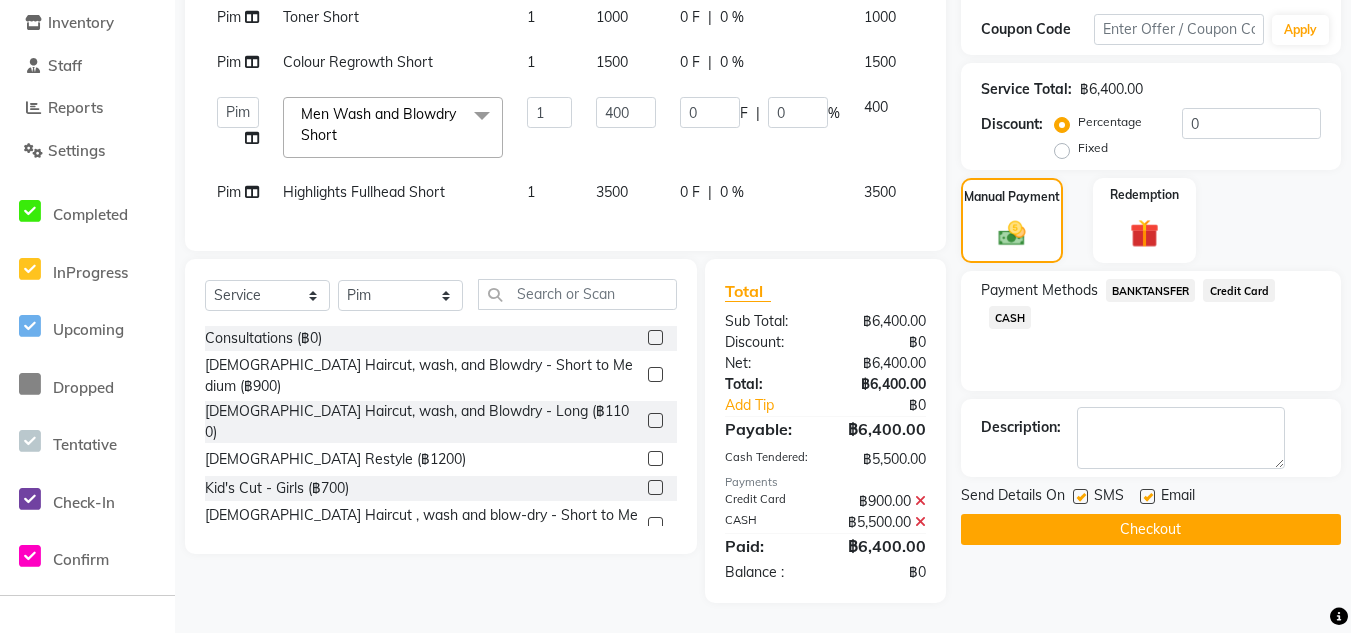click on "Checkout" 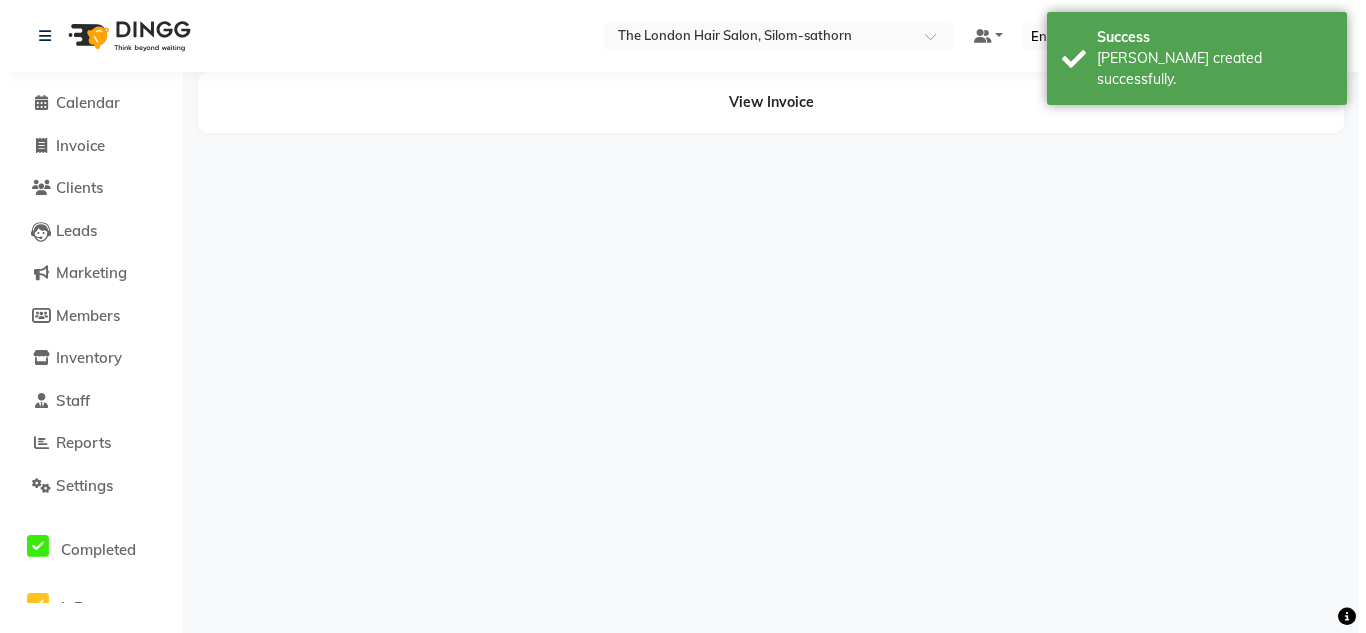 scroll, scrollTop: 0, scrollLeft: 0, axis: both 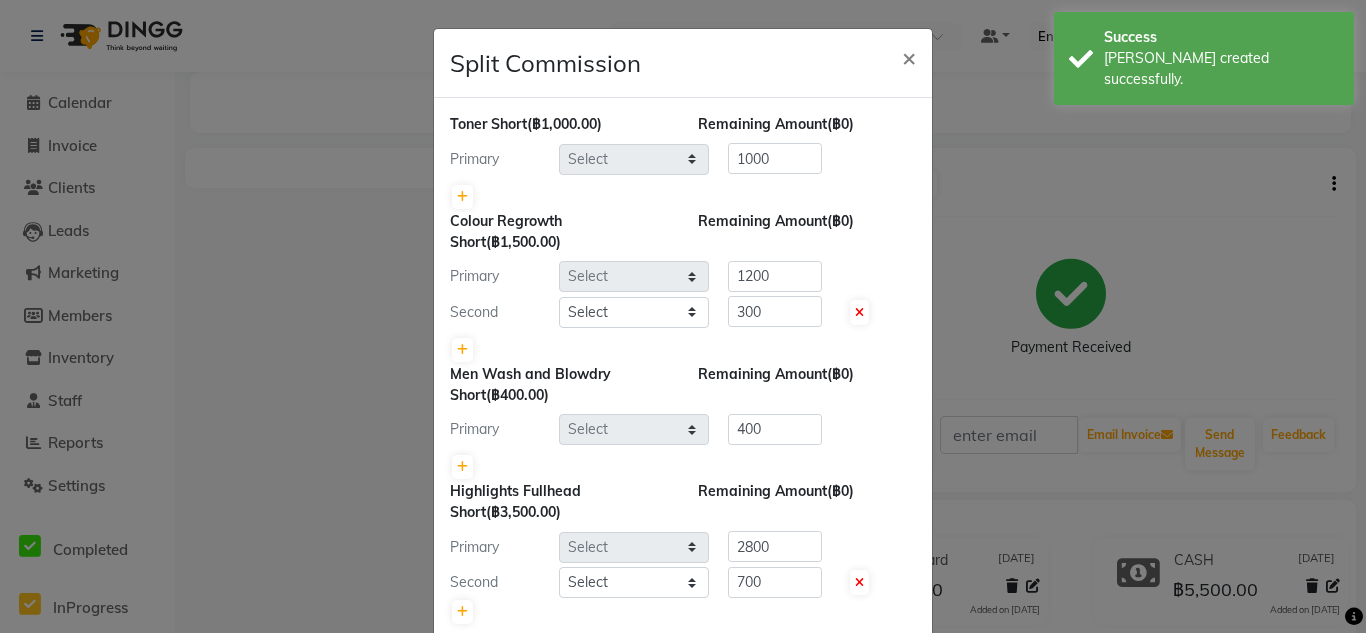 select on "65351" 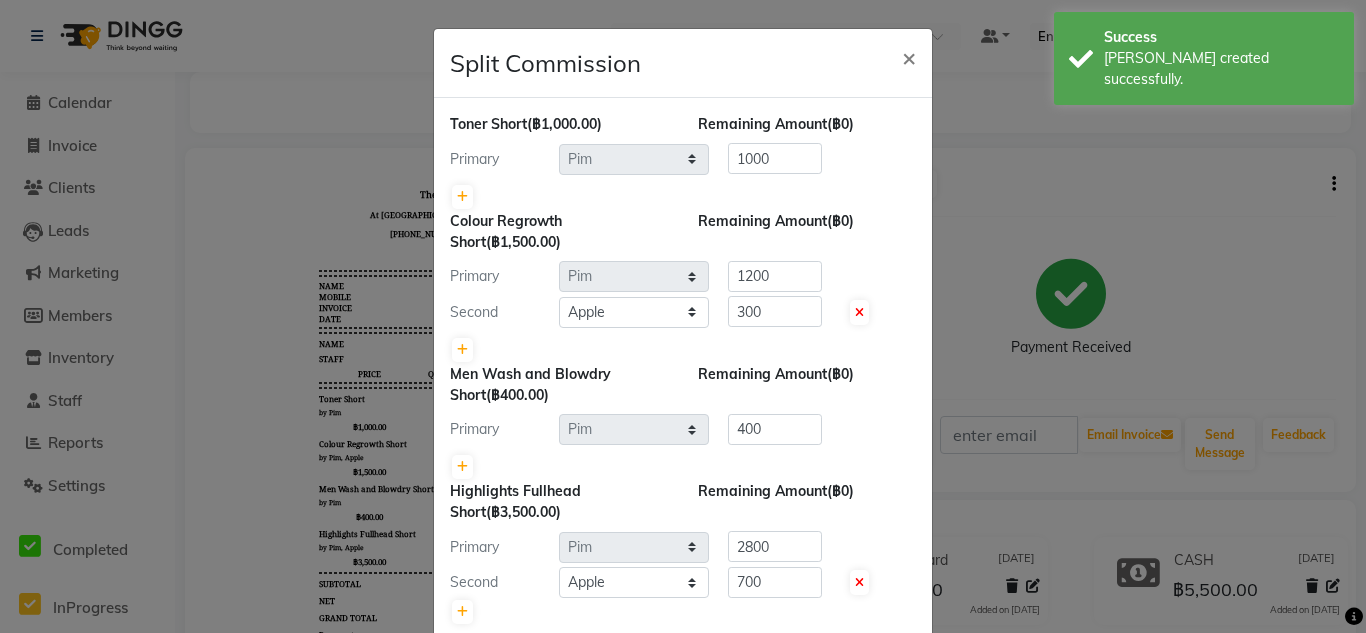 scroll, scrollTop: 0, scrollLeft: 0, axis: both 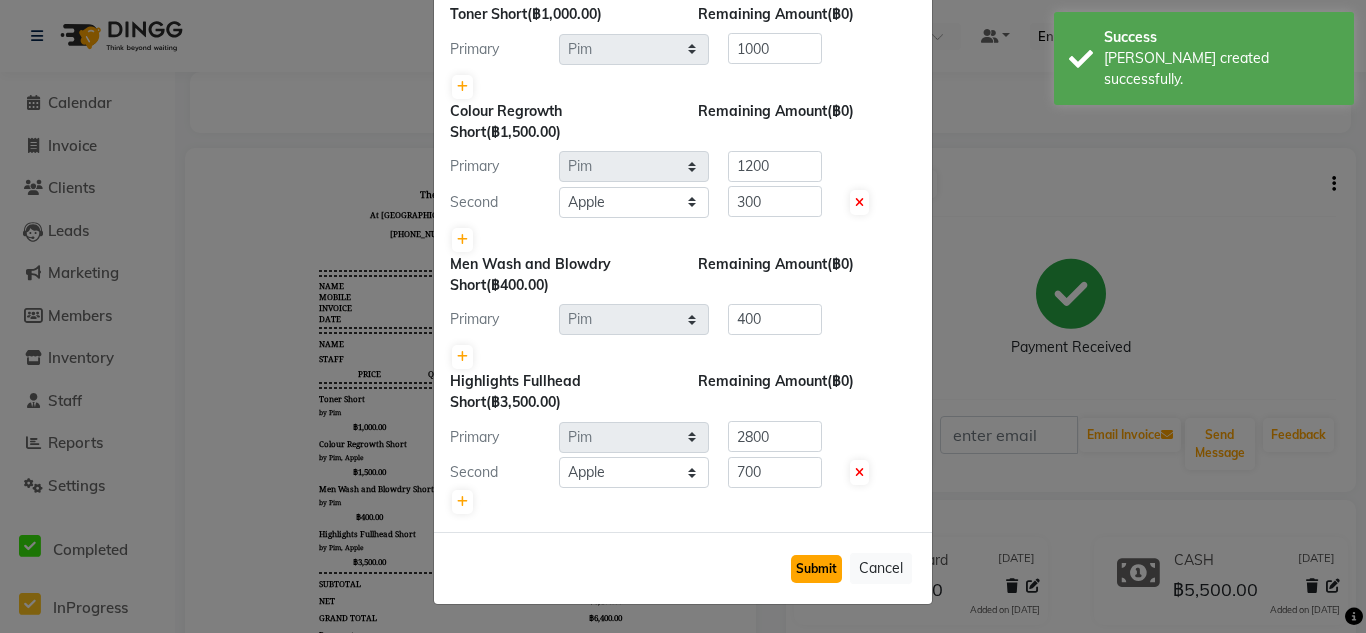 click on "Submit" 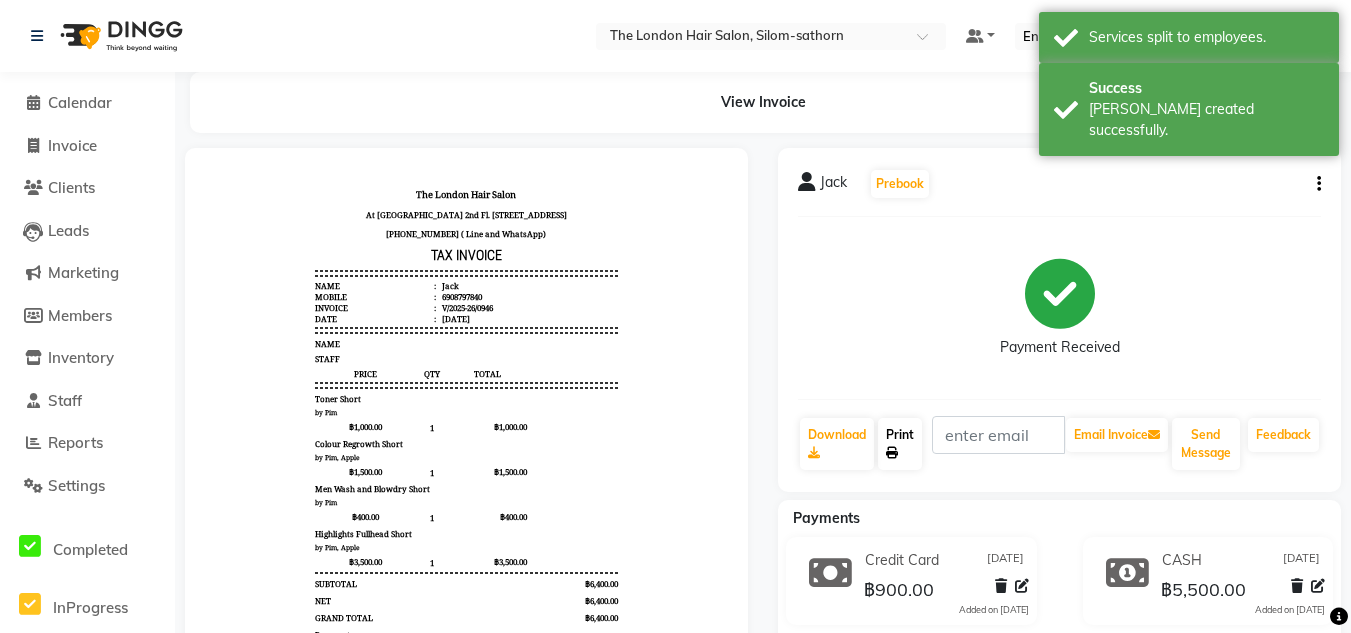 click 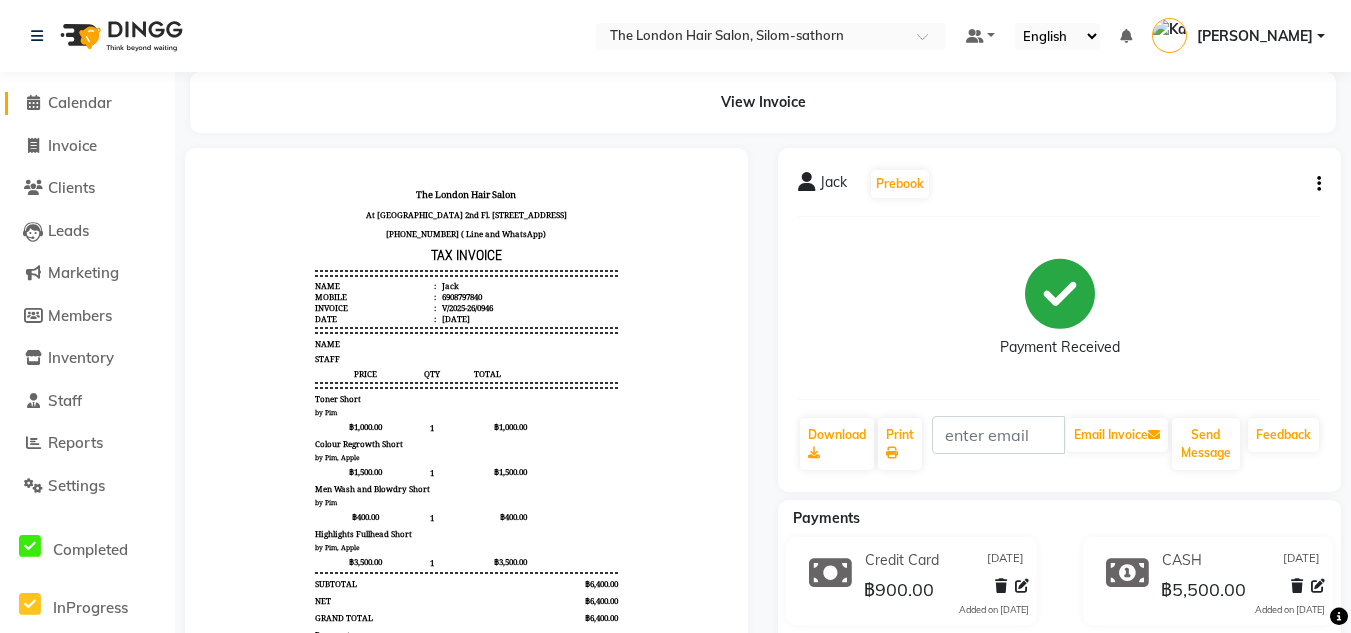 click on "Calendar" 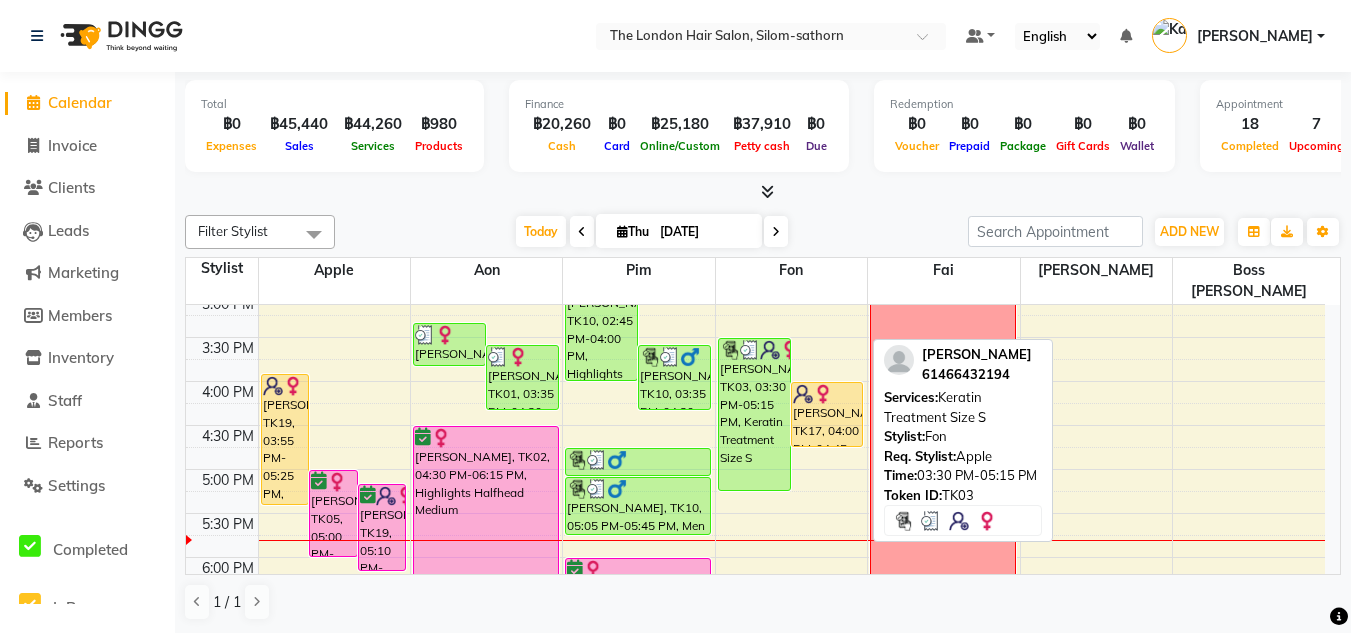 scroll, scrollTop: 643, scrollLeft: 0, axis: vertical 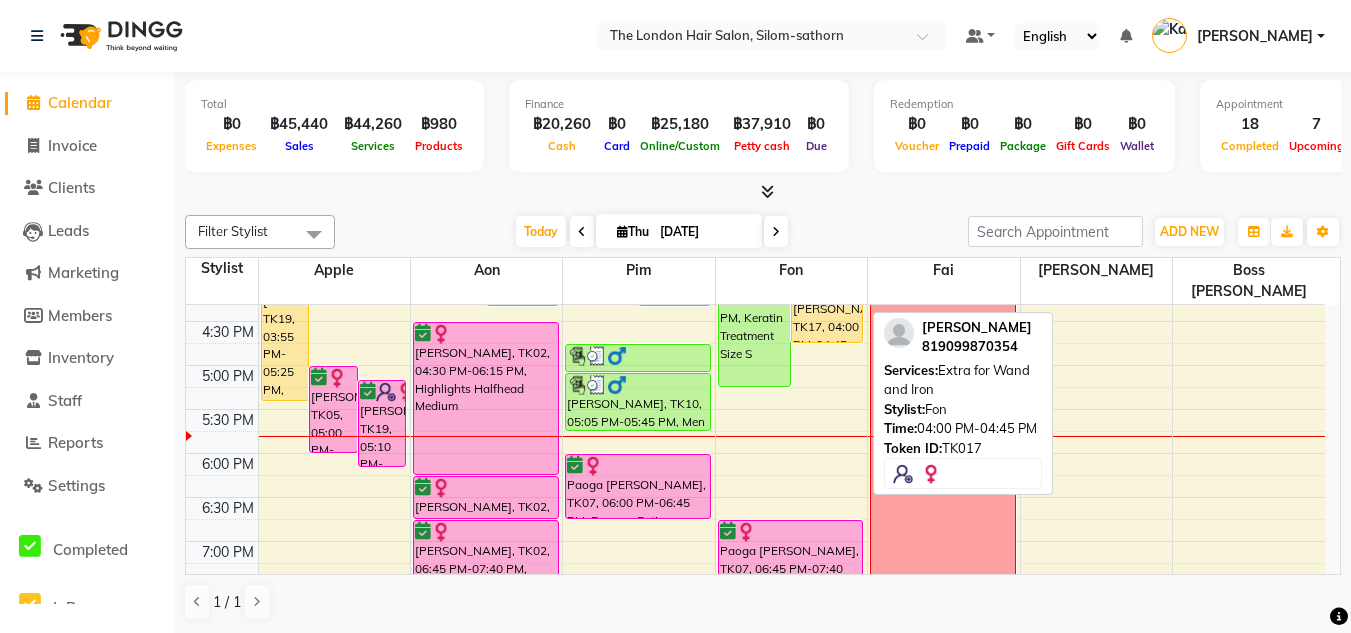 click on "Diana, TK17, 04:00 PM-04:45 PM, Extra for Wand and Iron" at bounding box center (827, 310) 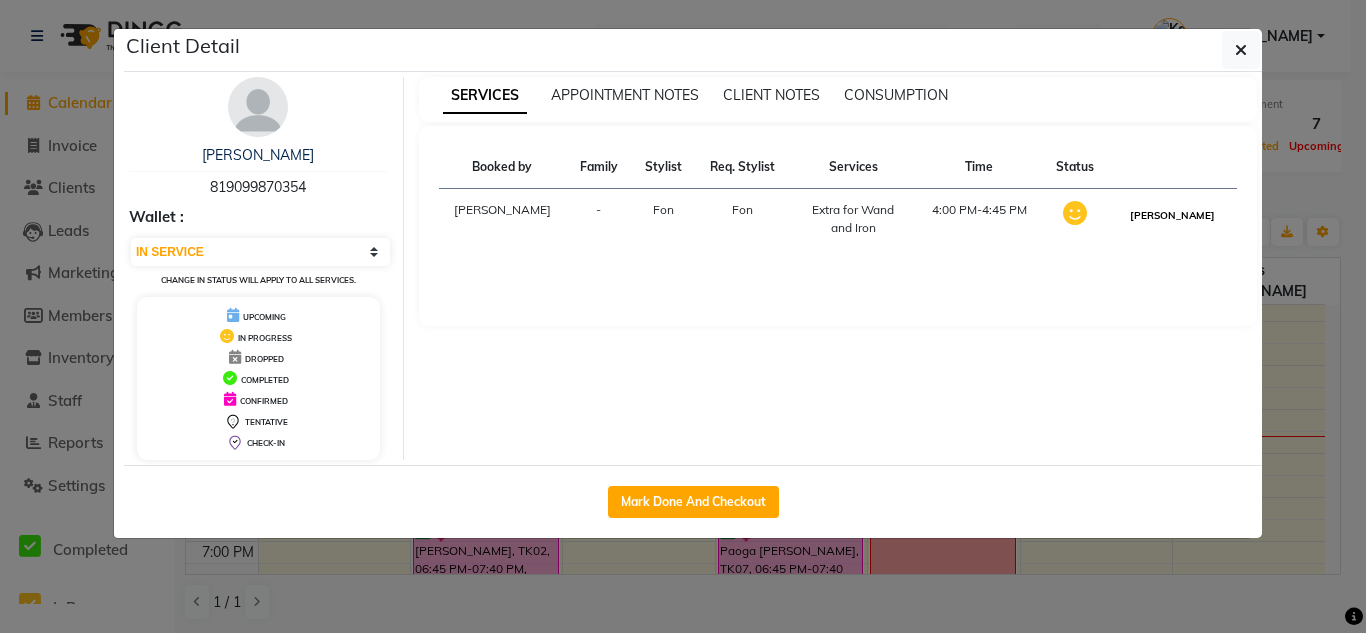 click on "MARK DONE" at bounding box center (1172, 215) 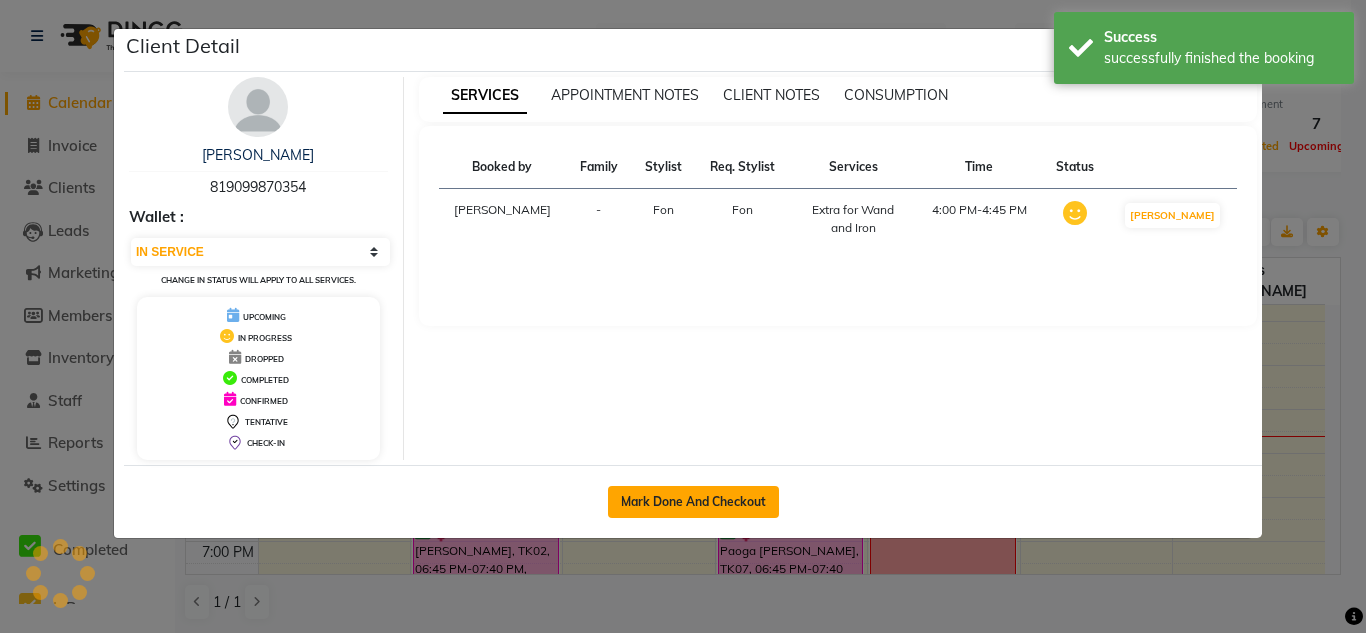 select on "3" 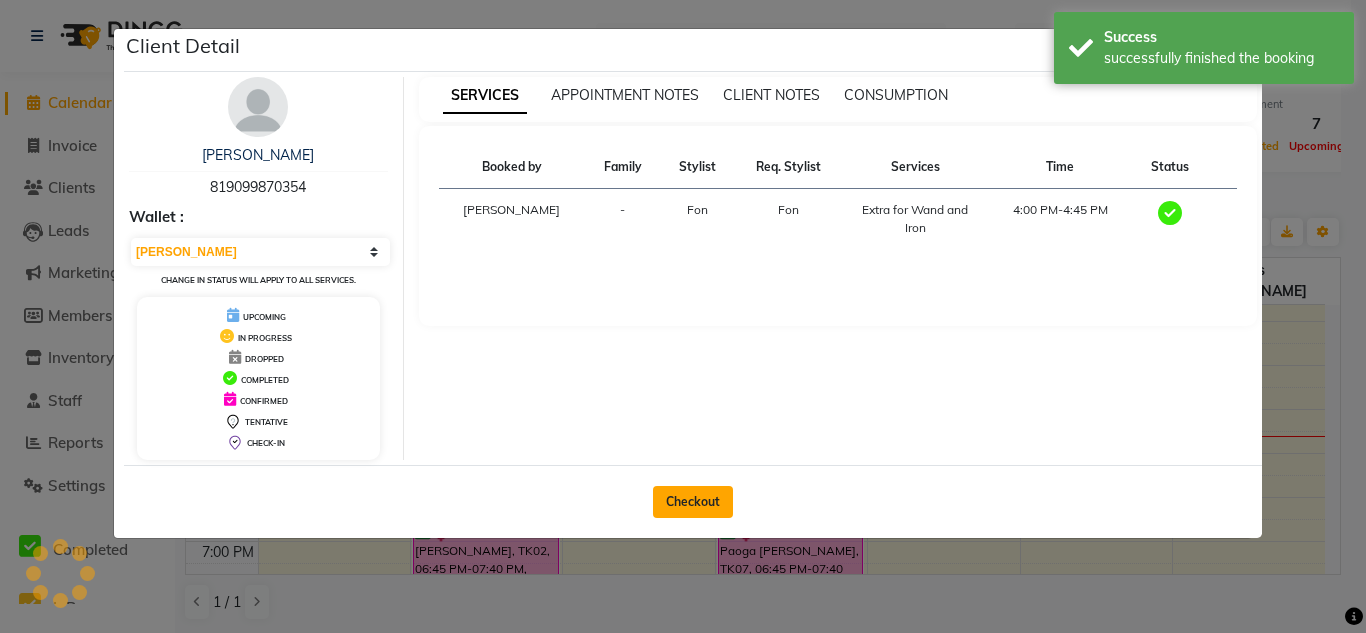 click on "Checkout" 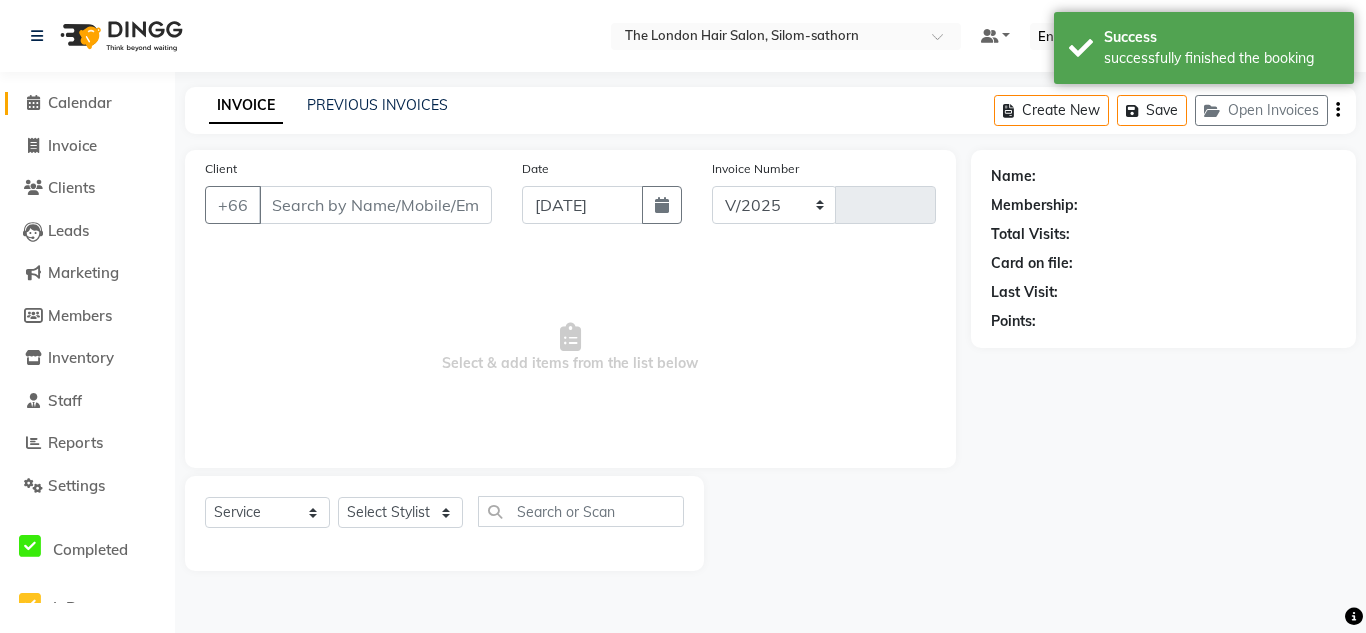 select on "6977" 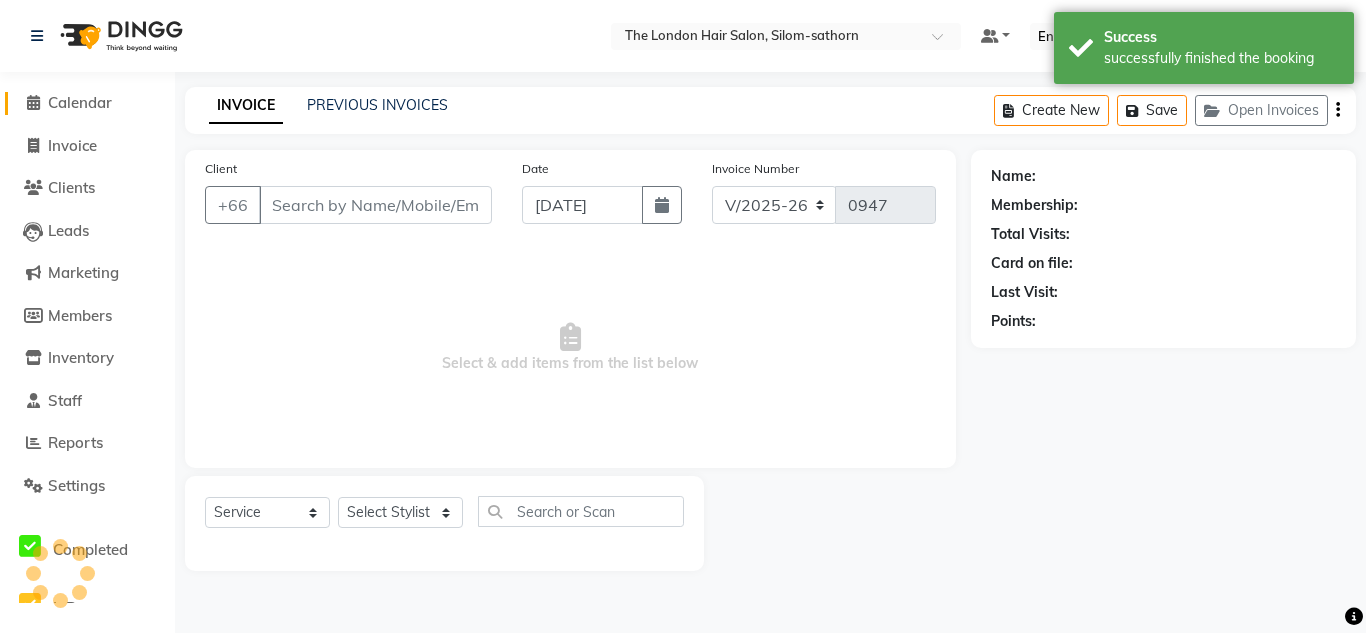 type on "819099870354" 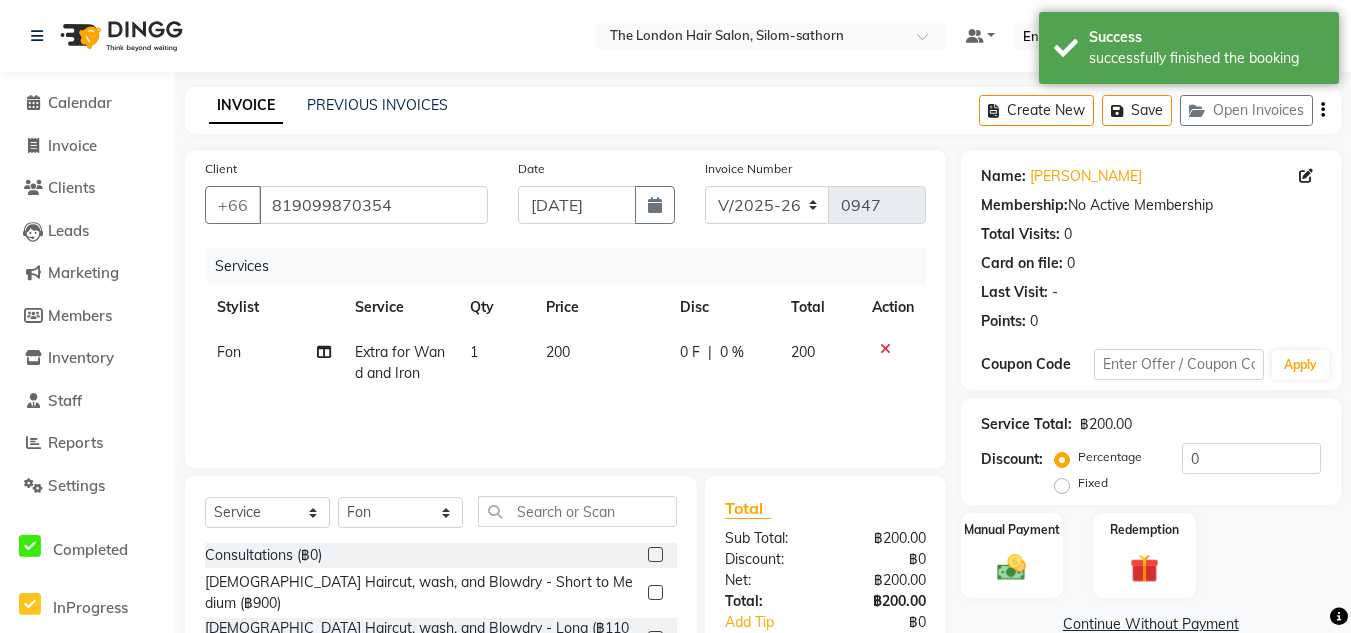 click on "200" 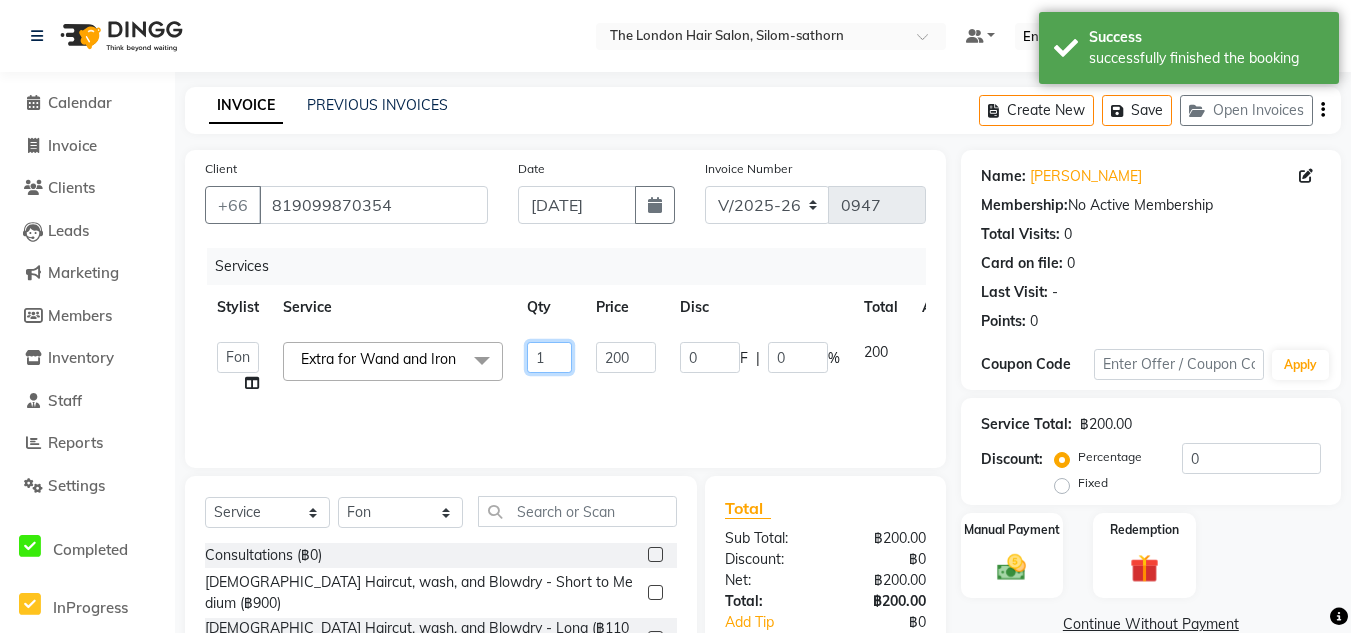 click on "1" 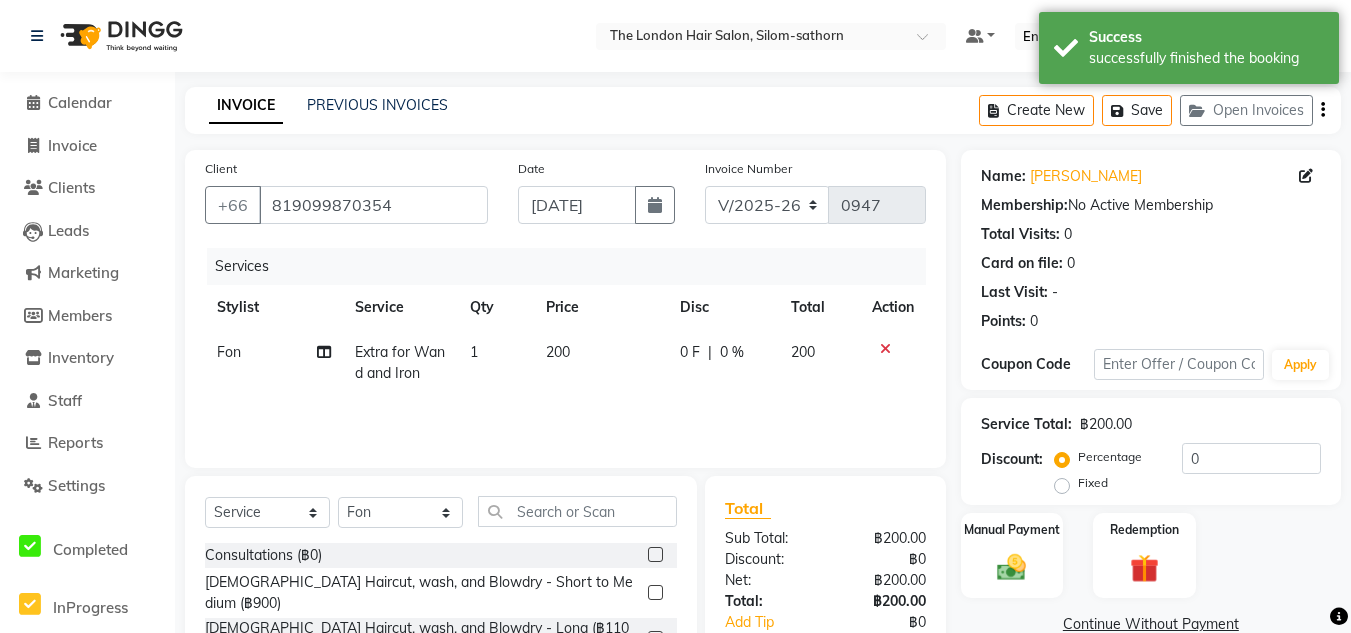 click on "200" 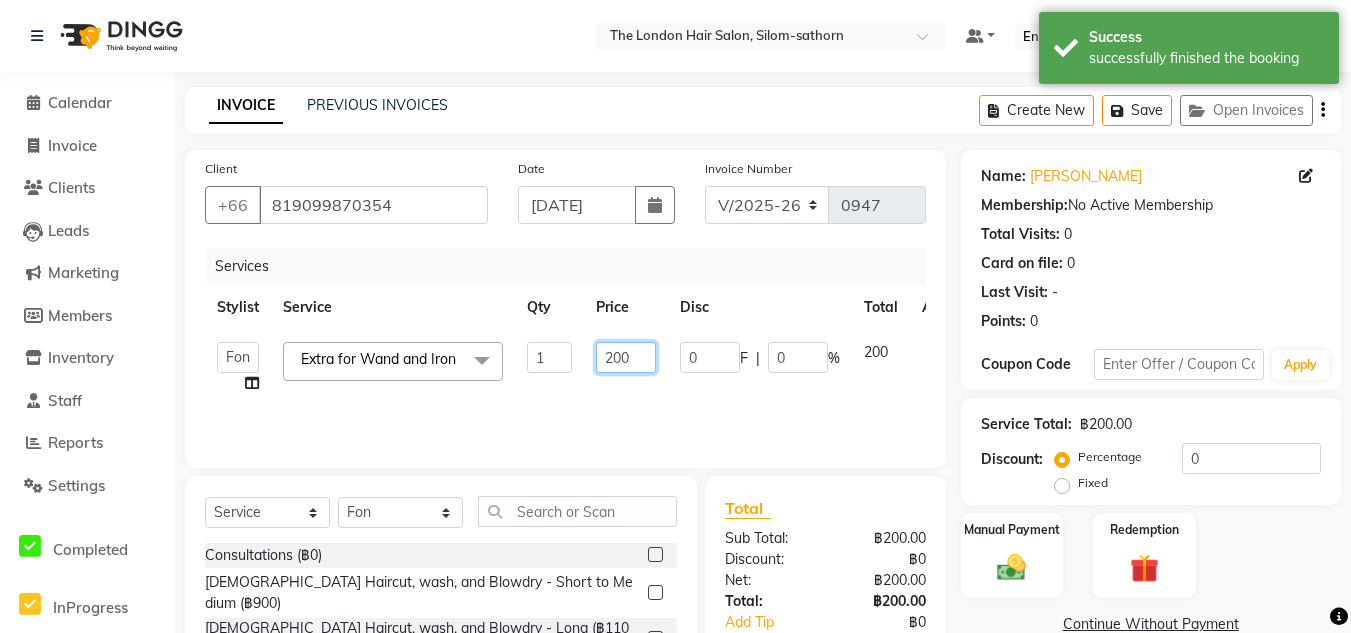 click on "200" 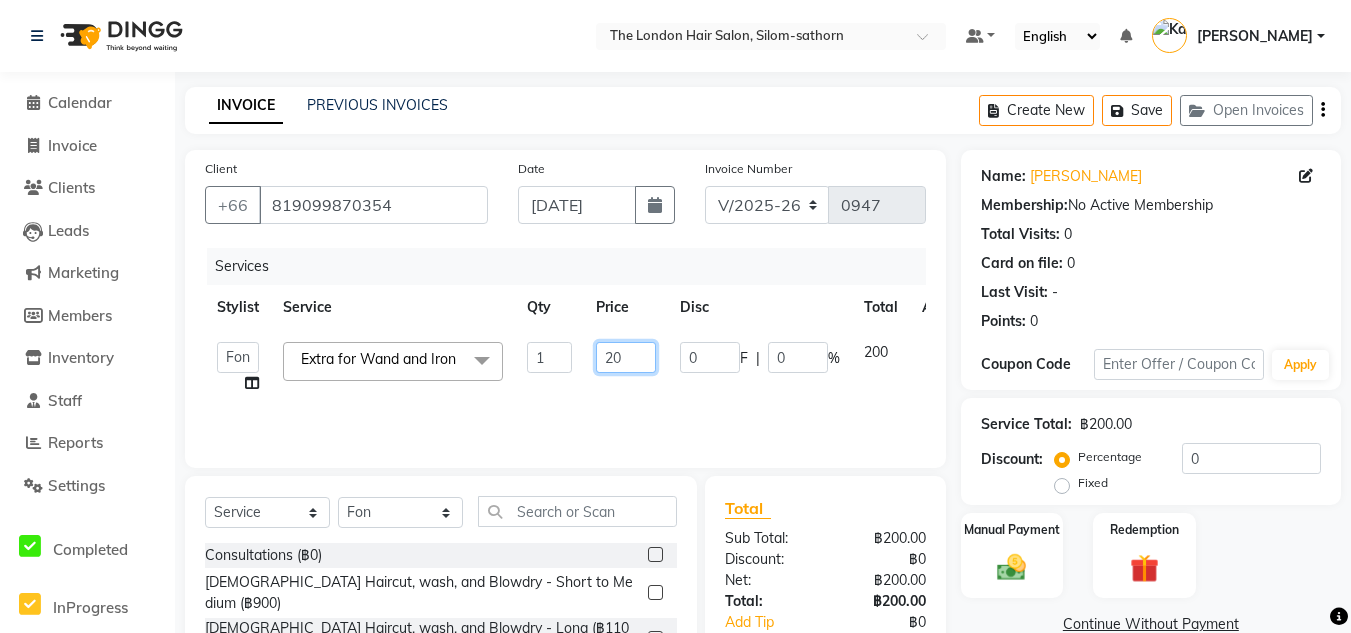 type on "2" 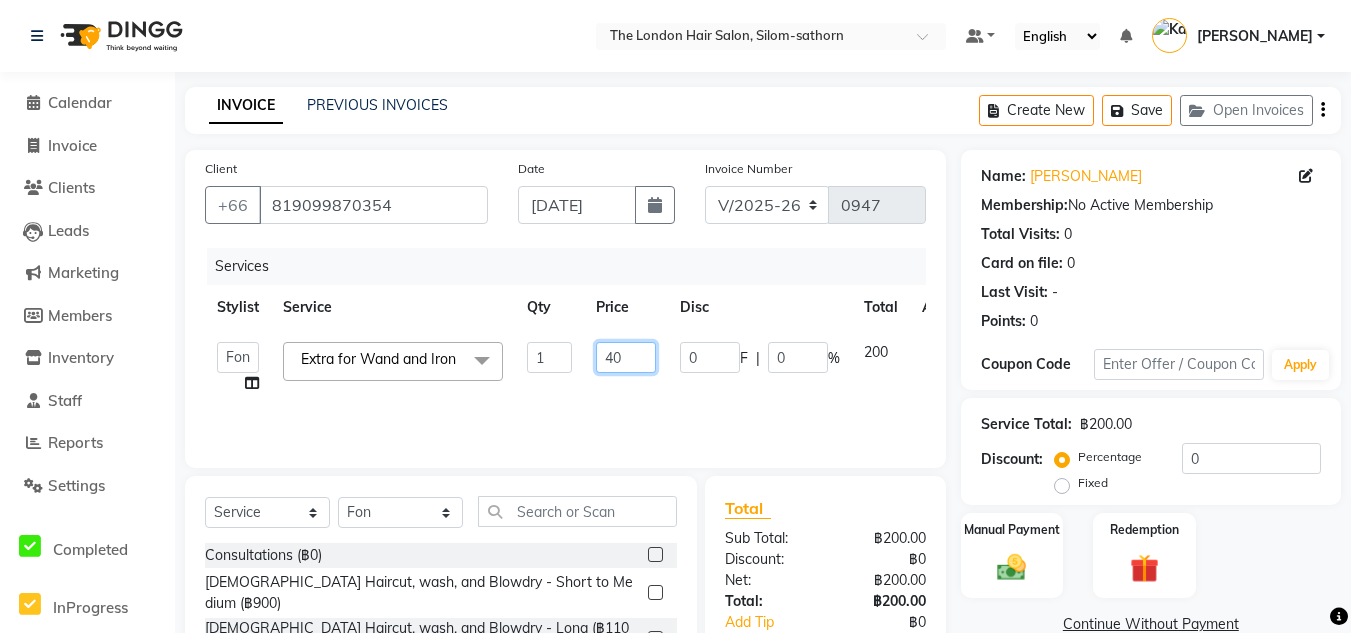 type on "400" 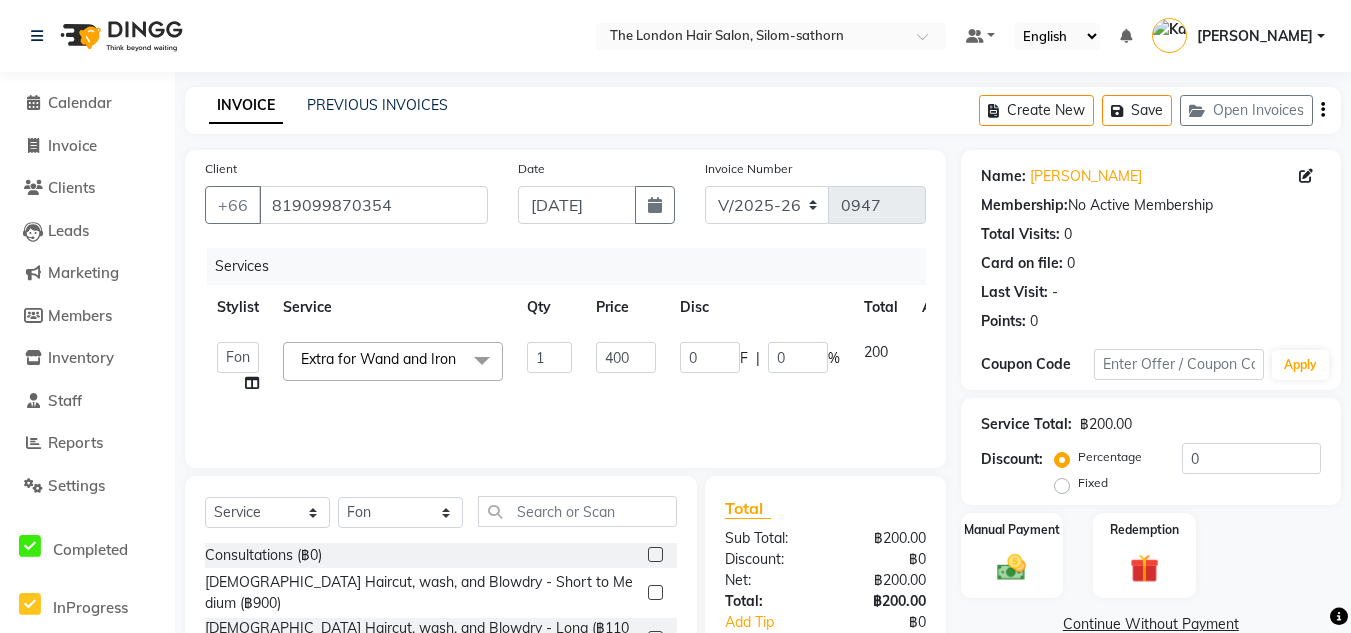 click on "Services Stylist Service Qty Price Disc Total Action  Aon   Apple     Boss Luke   Fai    Fon   Kate    Pim  Extra for Wand and Iron  x Consultations  (฿0) Ladies Haircut, wash, and Blowdry - Short to Medium (฿900) Ladies Haircut, wash, and Blowdry - Long (฿1100) Ladies Restyle (฿1200) Kid's Cut - Girls (฿700) Ladies Haircut , wash and blow-dry - Short to Medium (฿2600) Ladies Haircut , wash and blowdry  - Medium to Long (฿3400) Men's Cut Short & Medium (฿750) Men's Cut Long (฿850) Kid's cut - Boys (฿550) Men's Haircut  (฿1900) Ladies Blow dry Short (฿400) Ladies Blow dry Medium (฿550) Ladies Blow dry Long (฿750) Ladies Wash Blowdry Extra Long&Thick  (฿850) Ladies Wash Blowdry Extensions  (฿900) Extra for Wand and Iron (฿200) Extra Purpel or Orange Shampoo  (฿200) Men Wash and Blowdry Short (฿350) Shampoo Package 5 Get 1 Free (฿0) Shampoo Package 10 Get 2 Free (฿0) Eyebrows tint color (฿300) Simple styling (฿1200) Complex Styling (฿1800) Short Lowlights (฿0) 1" 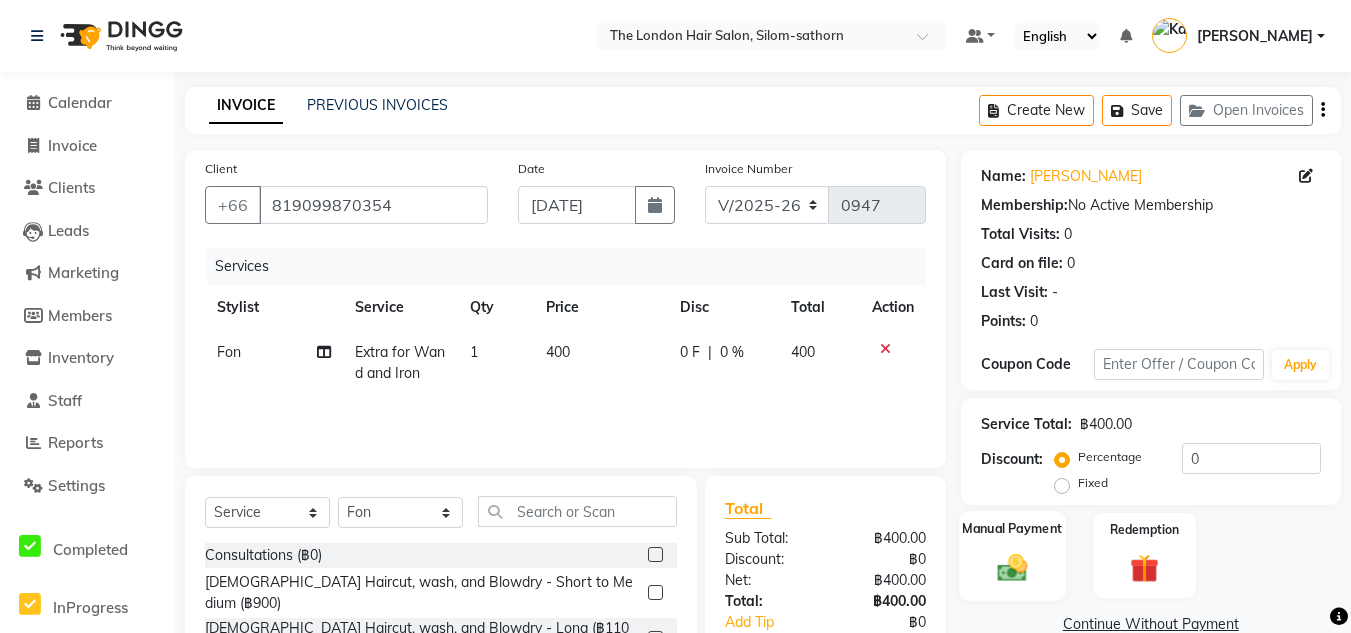 click 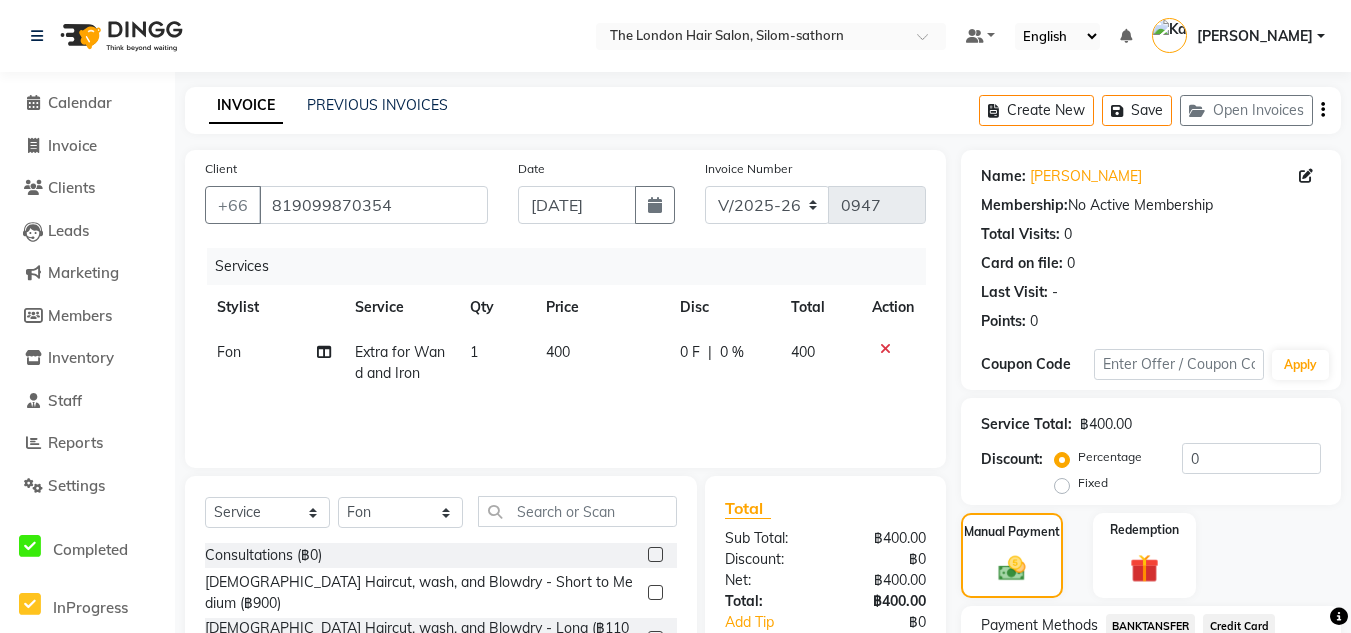 scroll, scrollTop: 168, scrollLeft: 0, axis: vertical 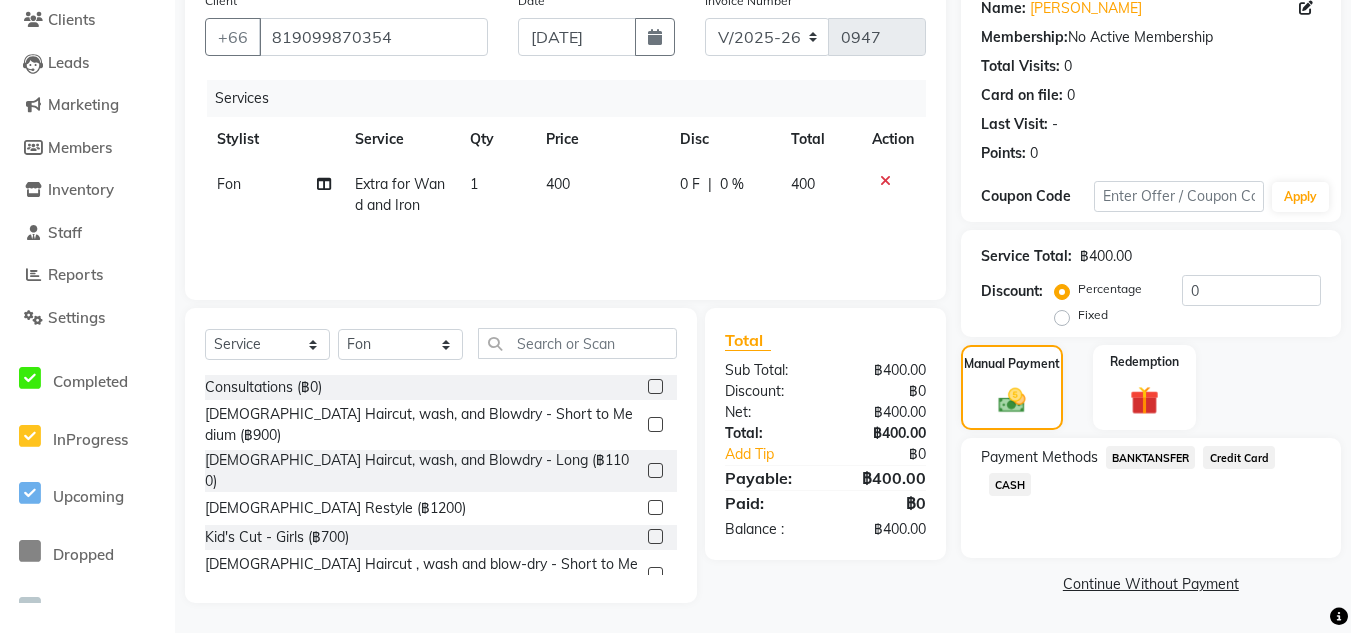 click on "Credit Card" 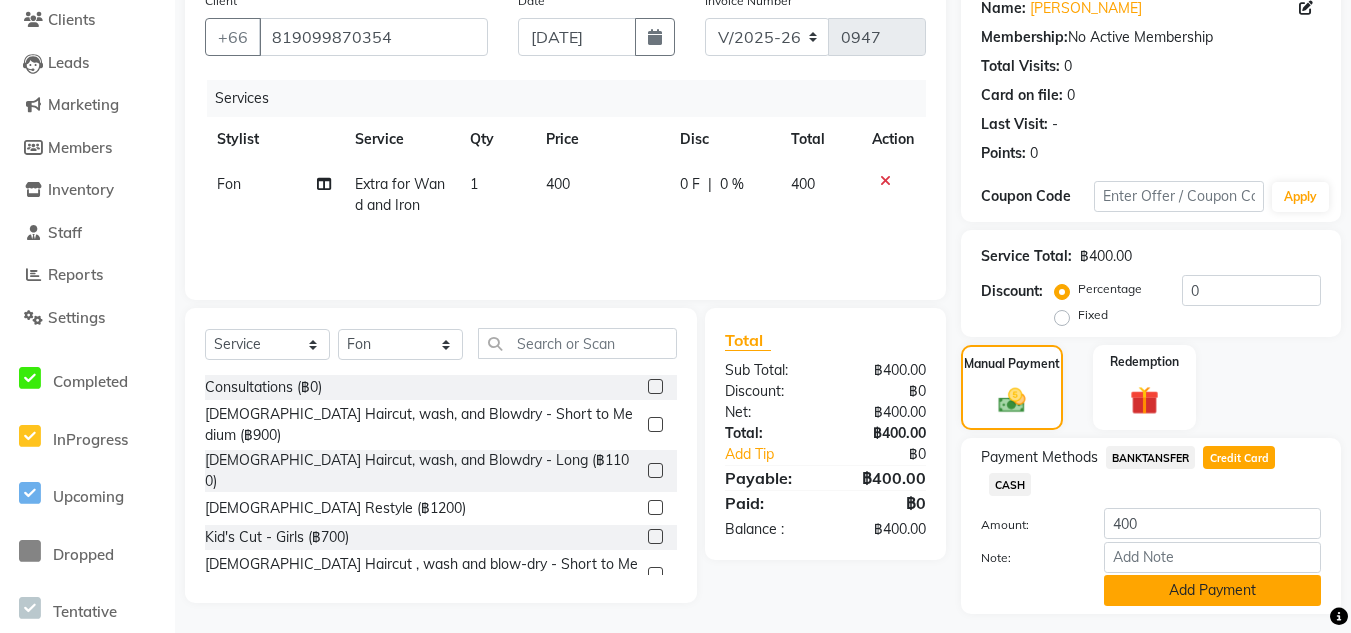click on "Add Payment" 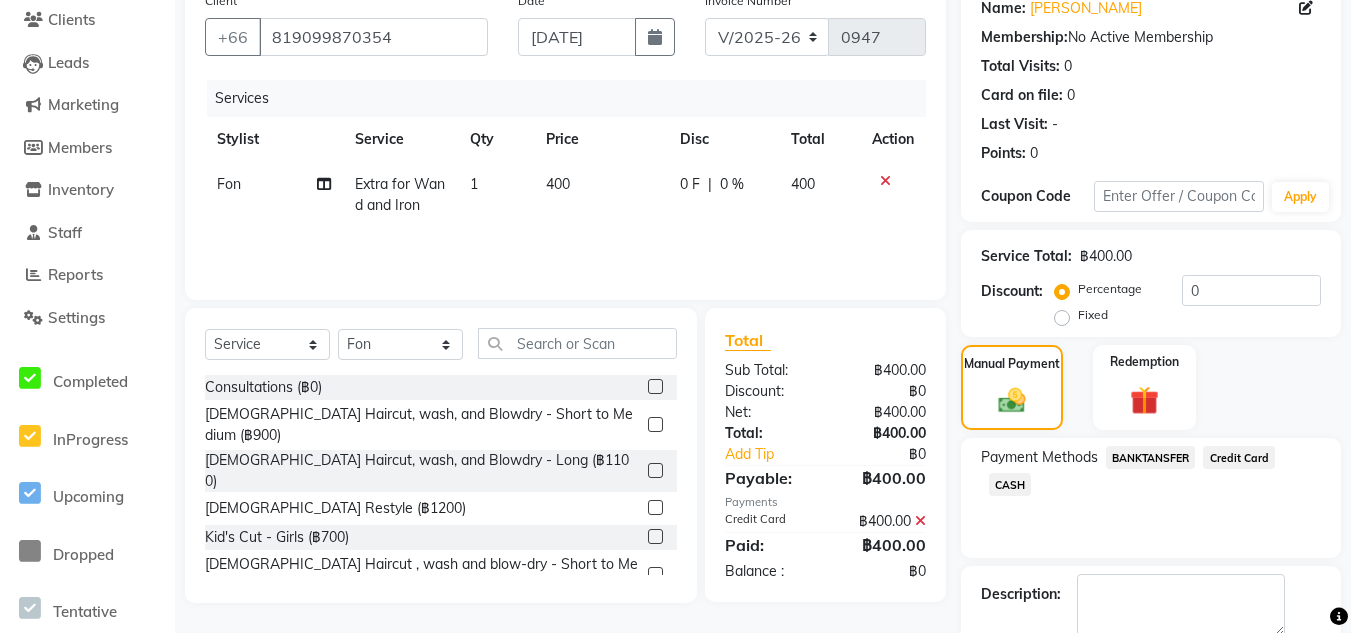scroll, scrollTop: 277, scrollLeft: 0, axis: vertical 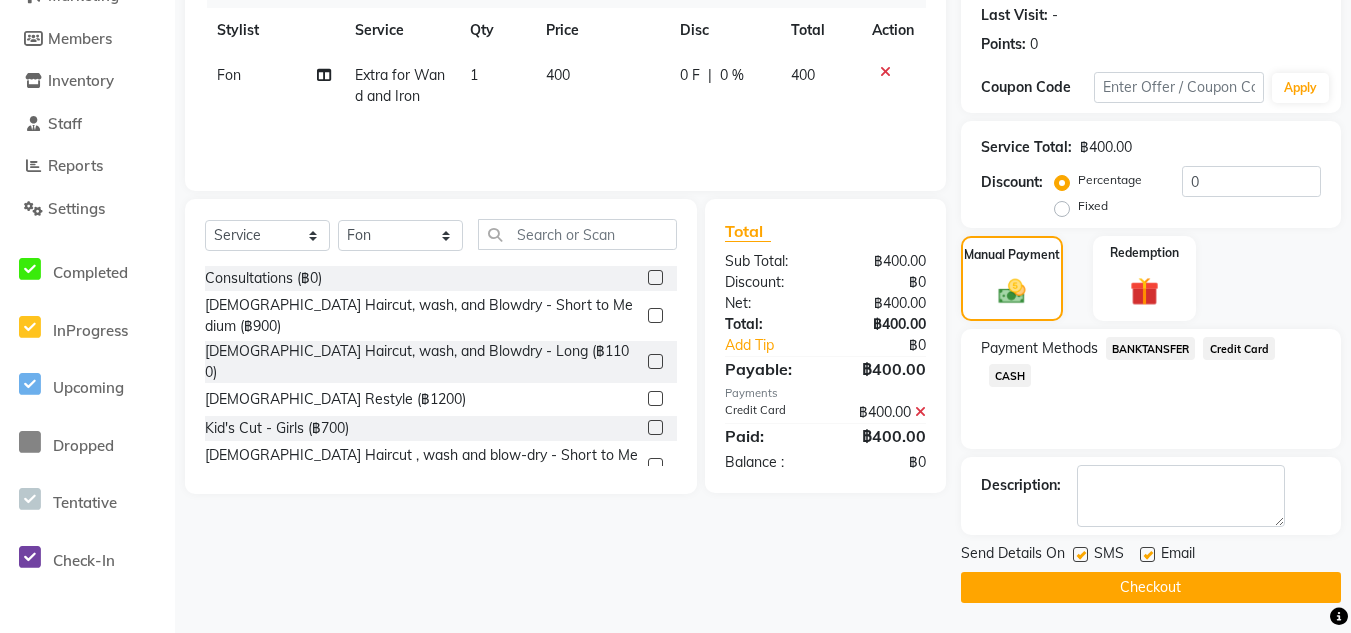 click on "Checkout" 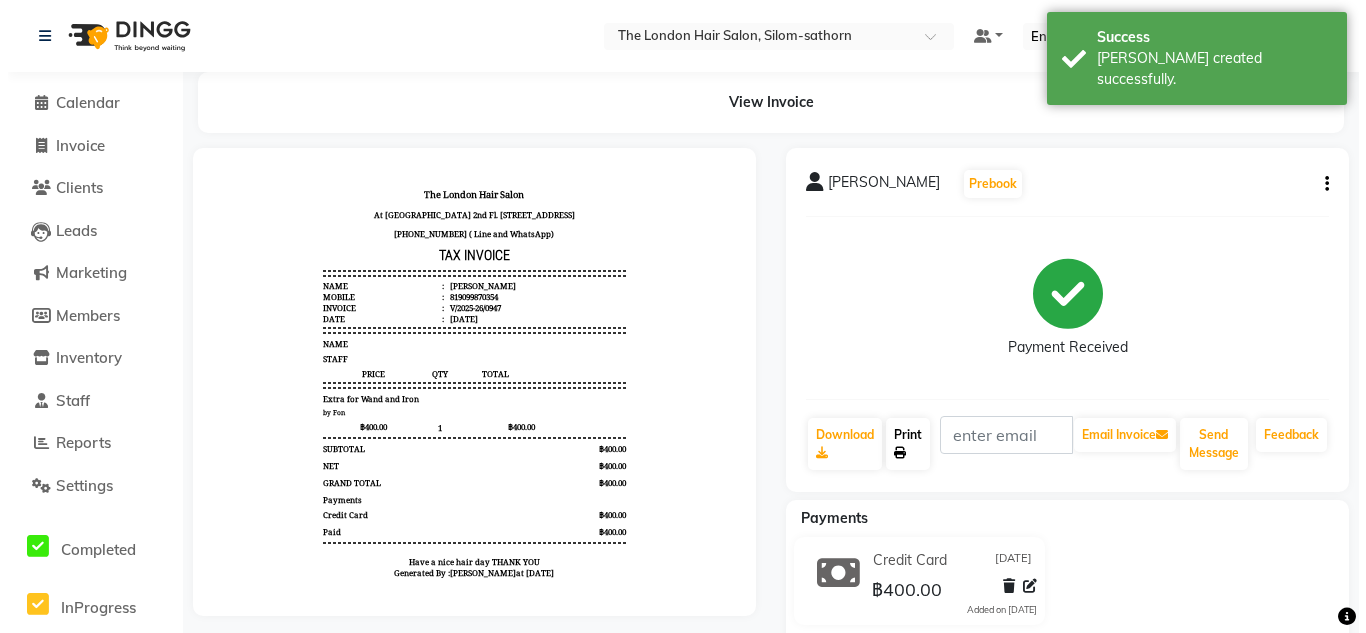 scroll, scrollTop: 0, scrollLeft: 0, axis: both 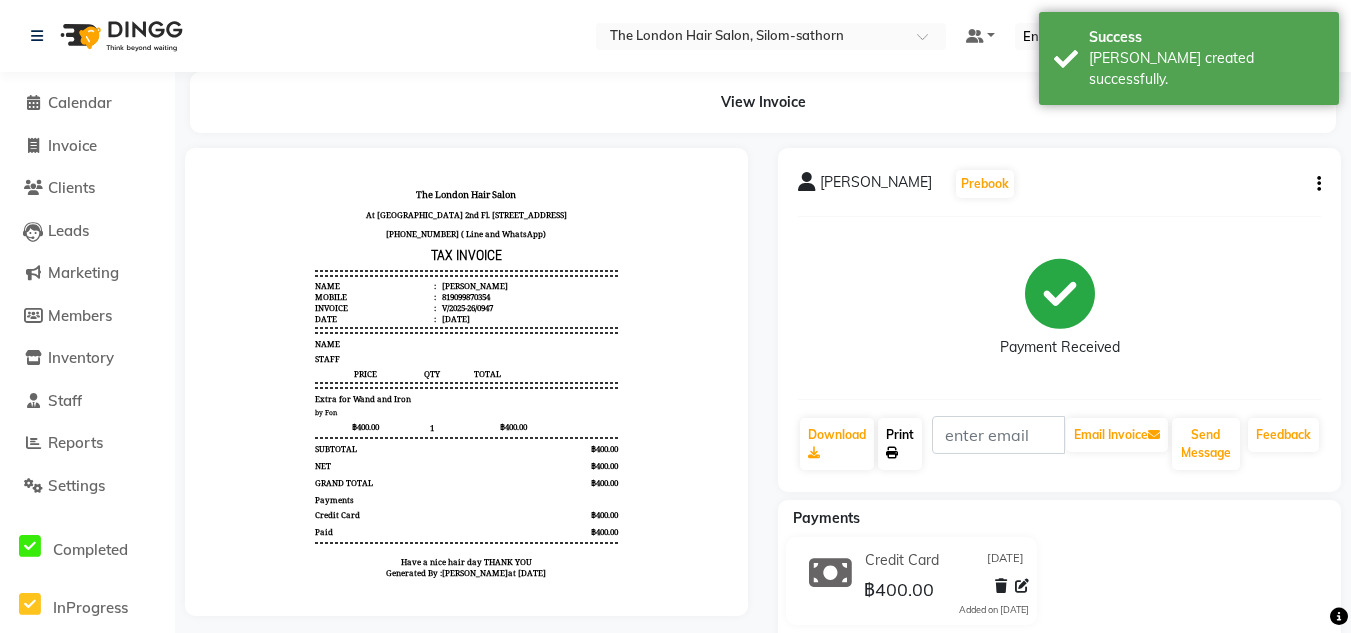 click 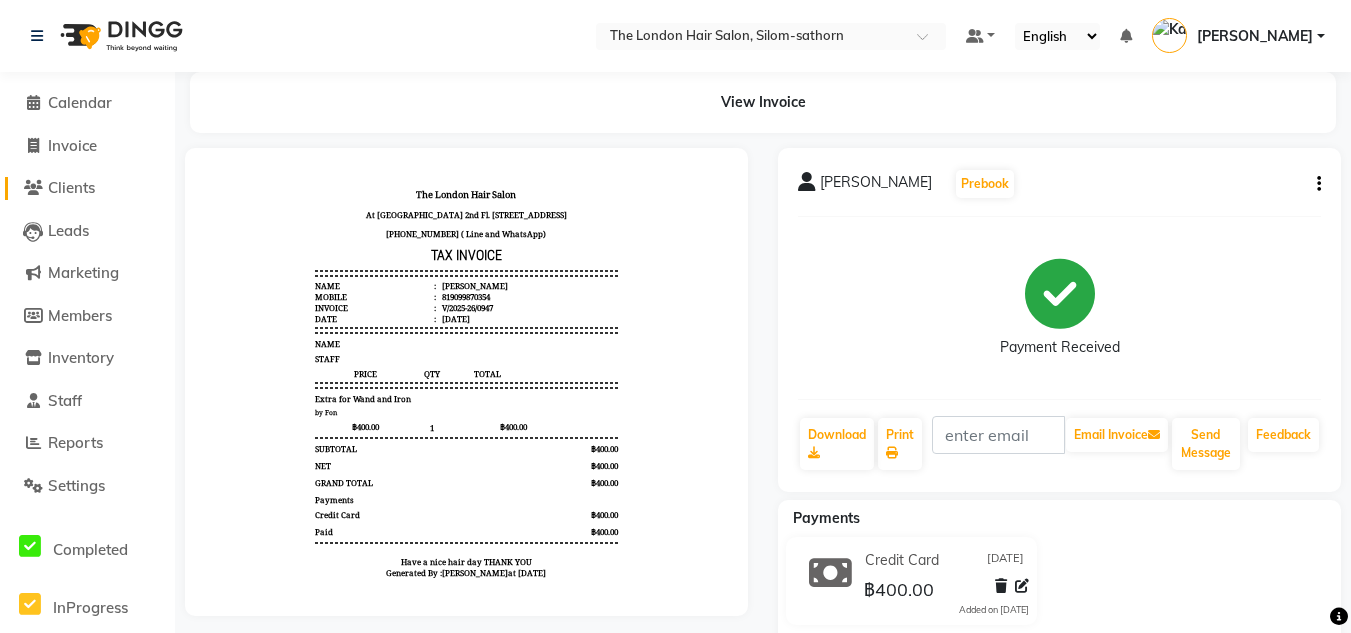 click on "Clients" 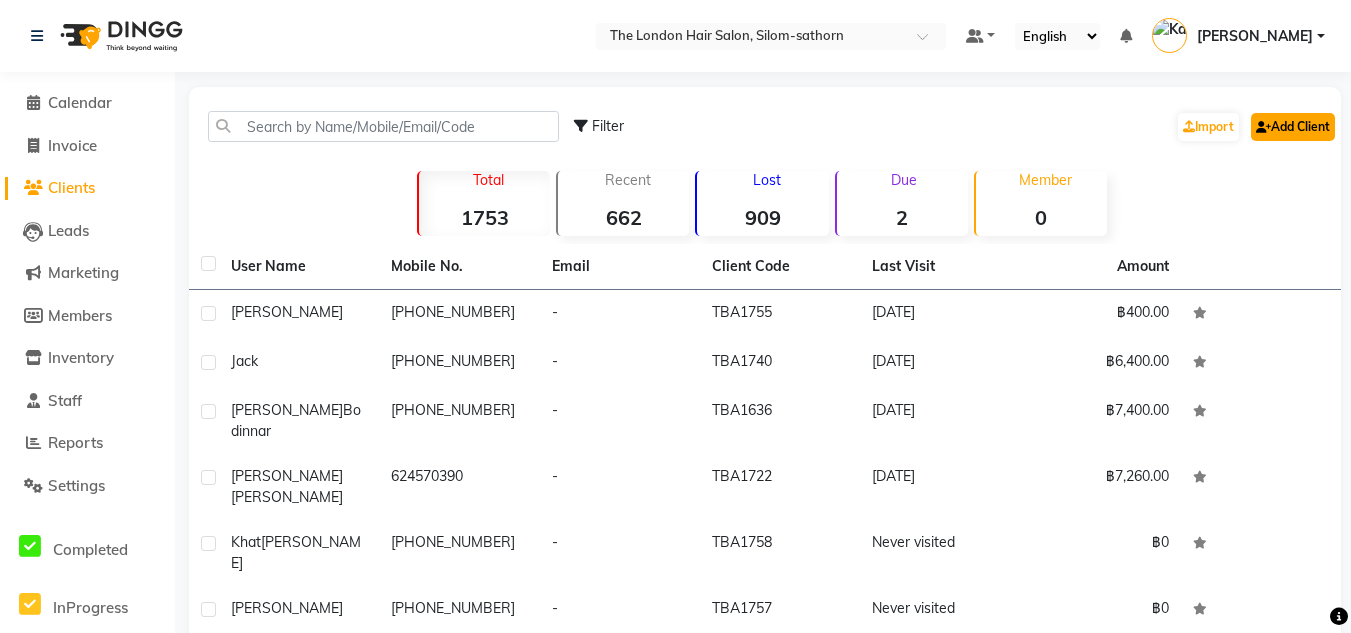 click on "Add Client" 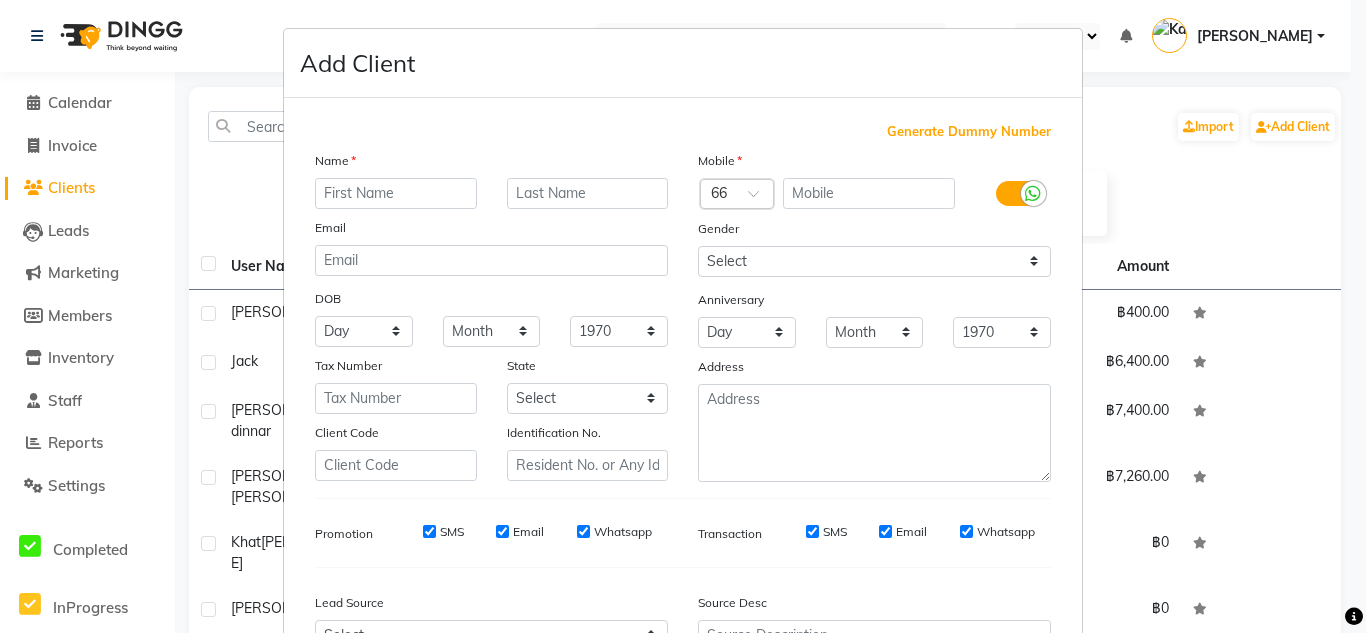 click at bounding box center (396, 193) 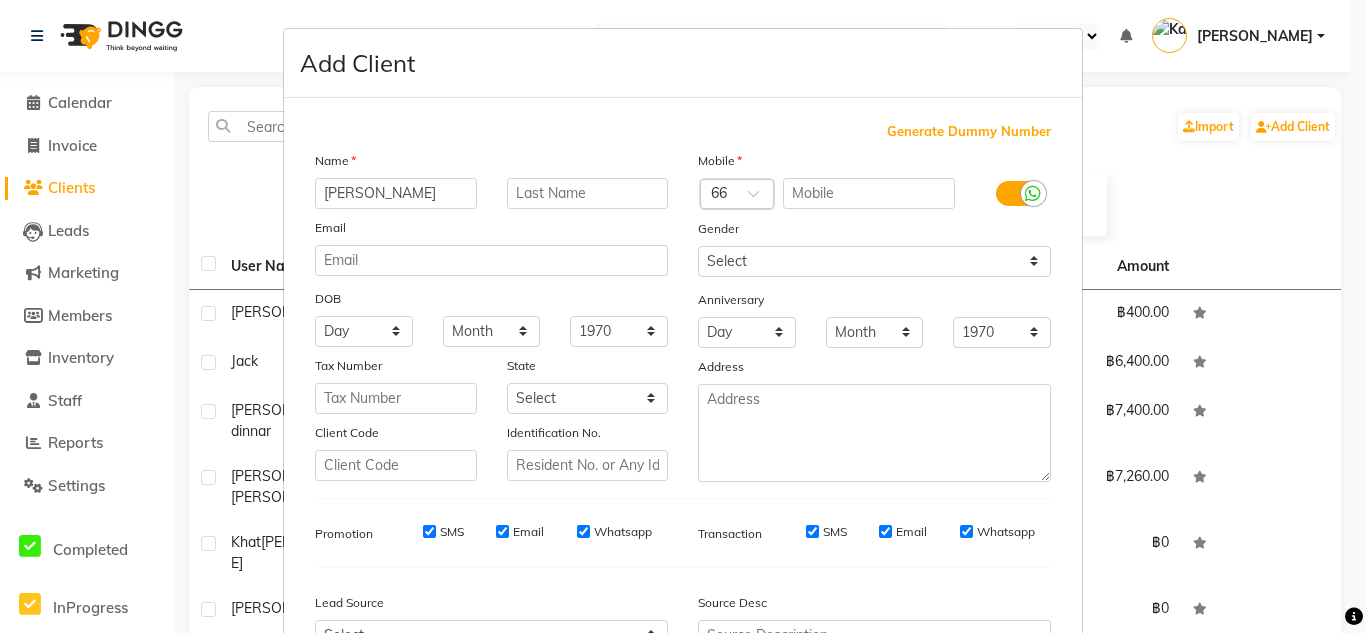 type on "[PERSON_NAME]" 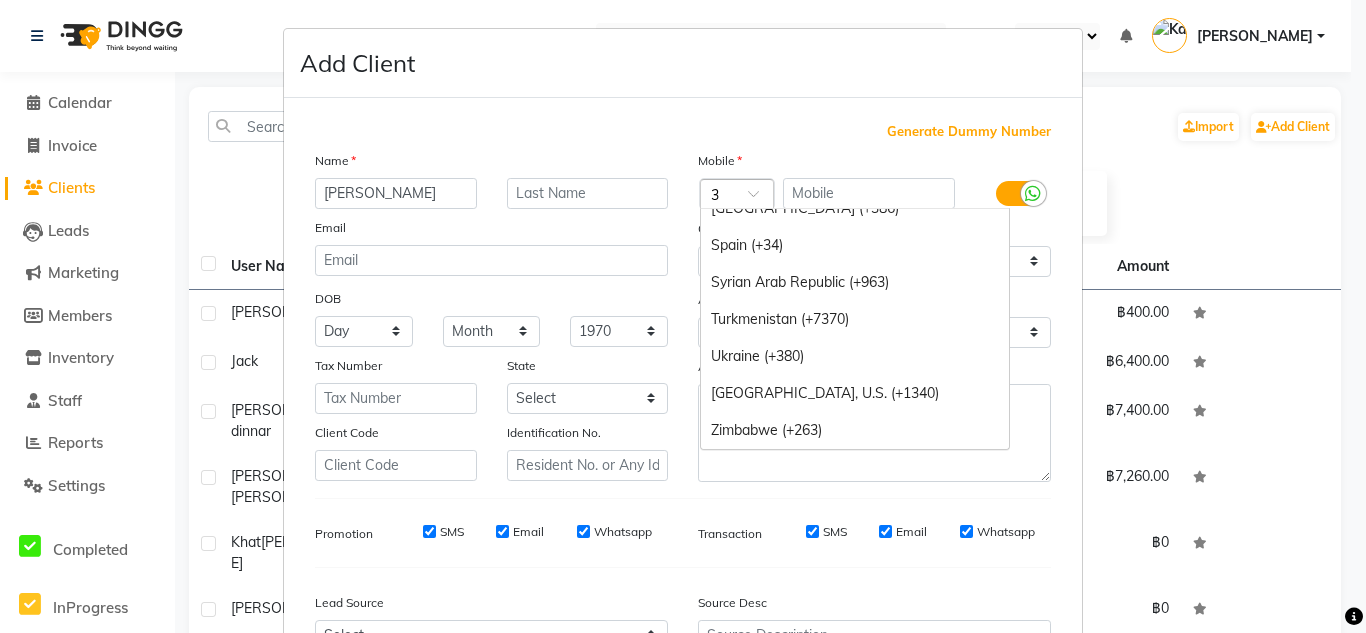 scroll, scrollTop: 2128, scrollLeft: 0, axis: vertical 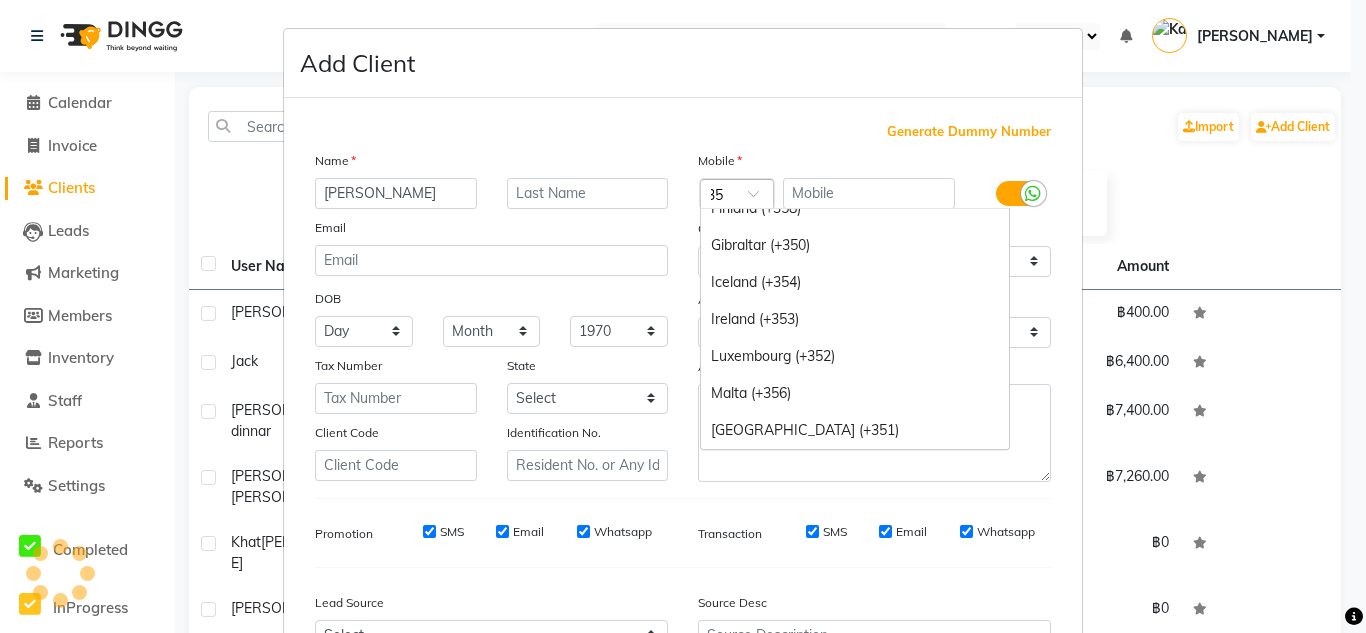 type on "352" 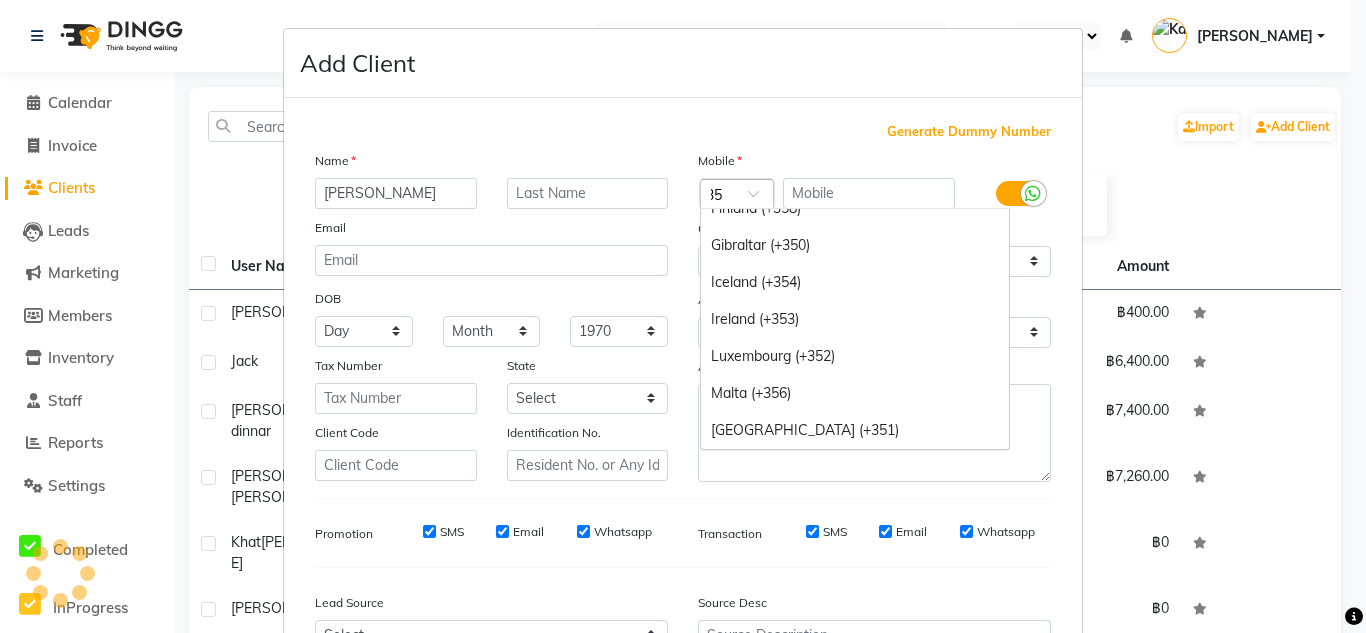 scroll, scrollTop: 0, scrollLeft: 13, axis: horizontal 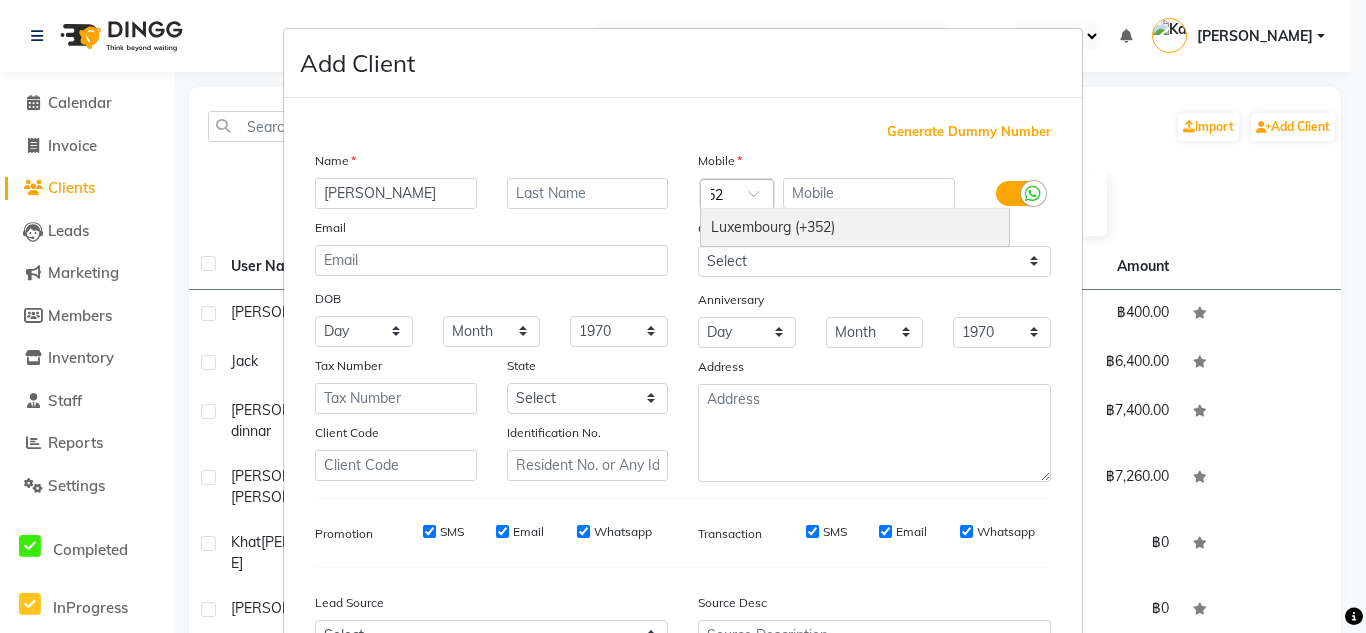click on "Luxembourg (+352)" at bounding box center [855, 227] 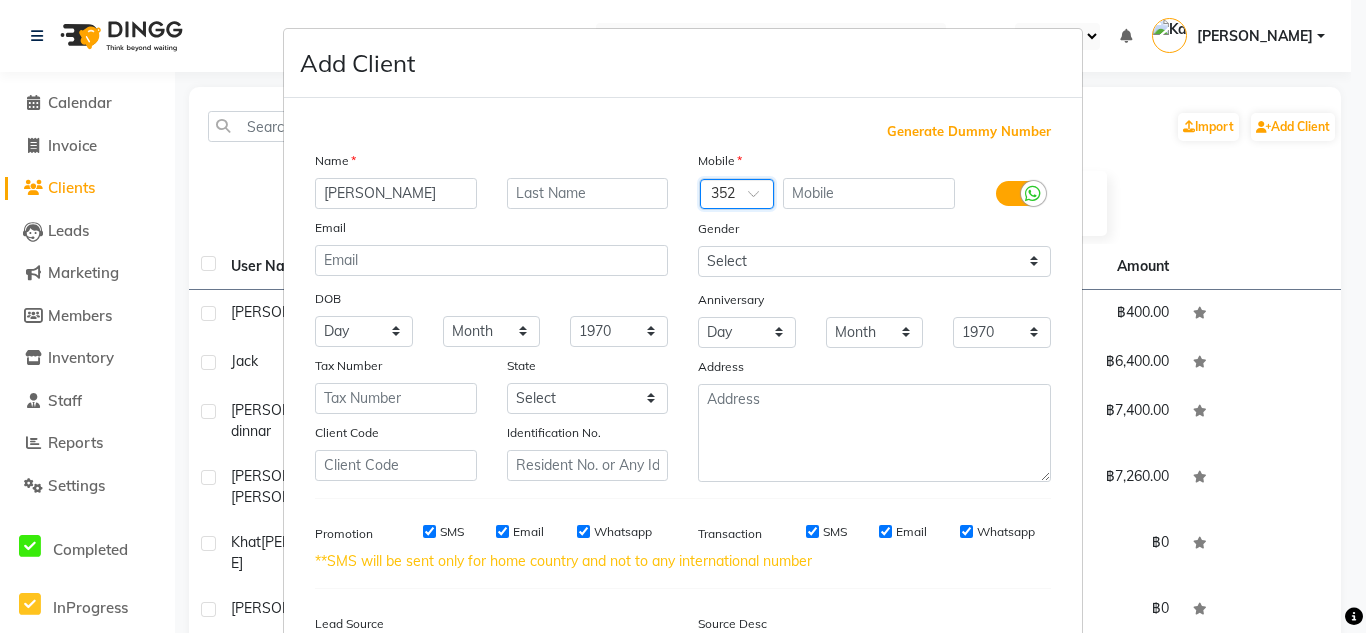 scroll, scrollTop: 0, scrollLeft: 0, axis: both 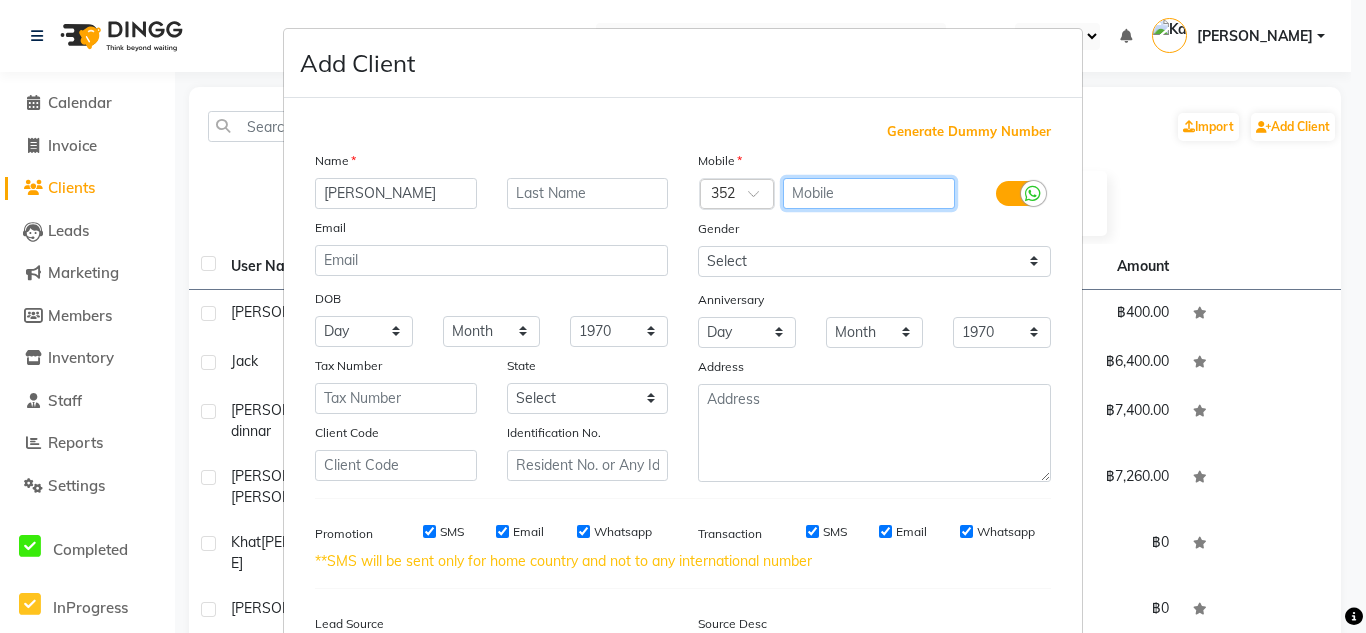 drag, startPoint x: 804, startPoint y: 196, endPoint x: 788, endPoint y: 193, distance: 16.27882 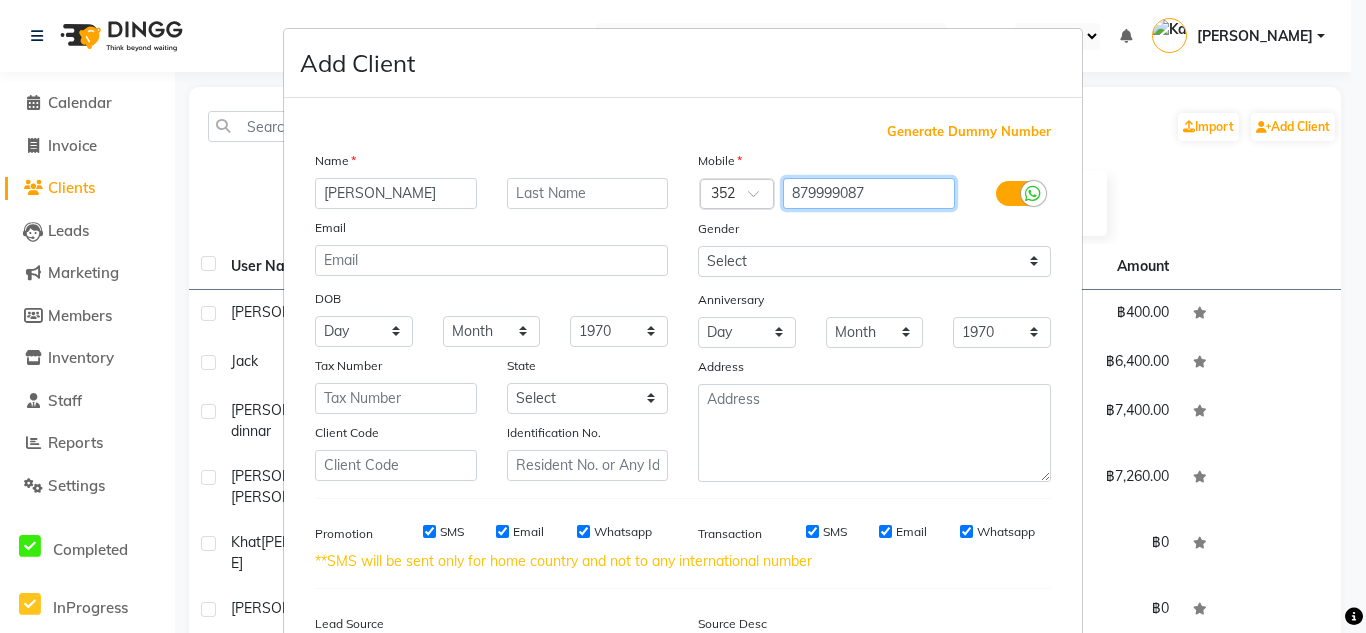 type on "879999087" 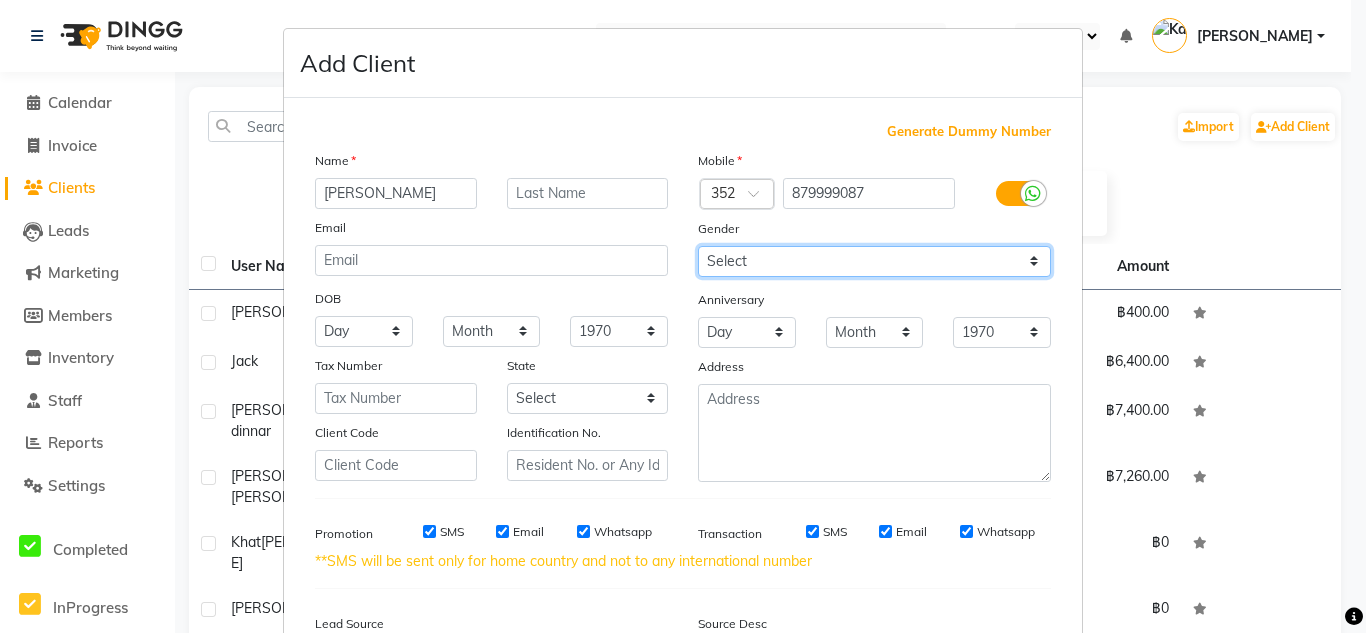 click on "Select Male Female Other Prefer Not To Say" at bounding box center [874, 261] 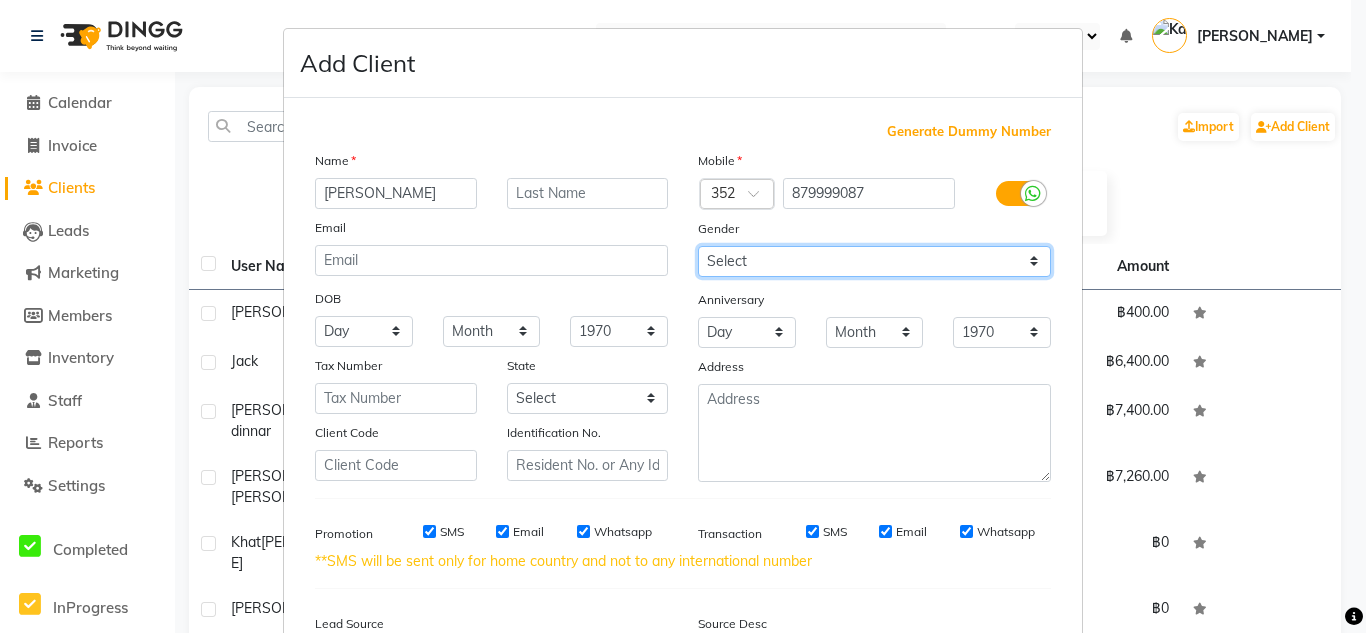 select on "female" 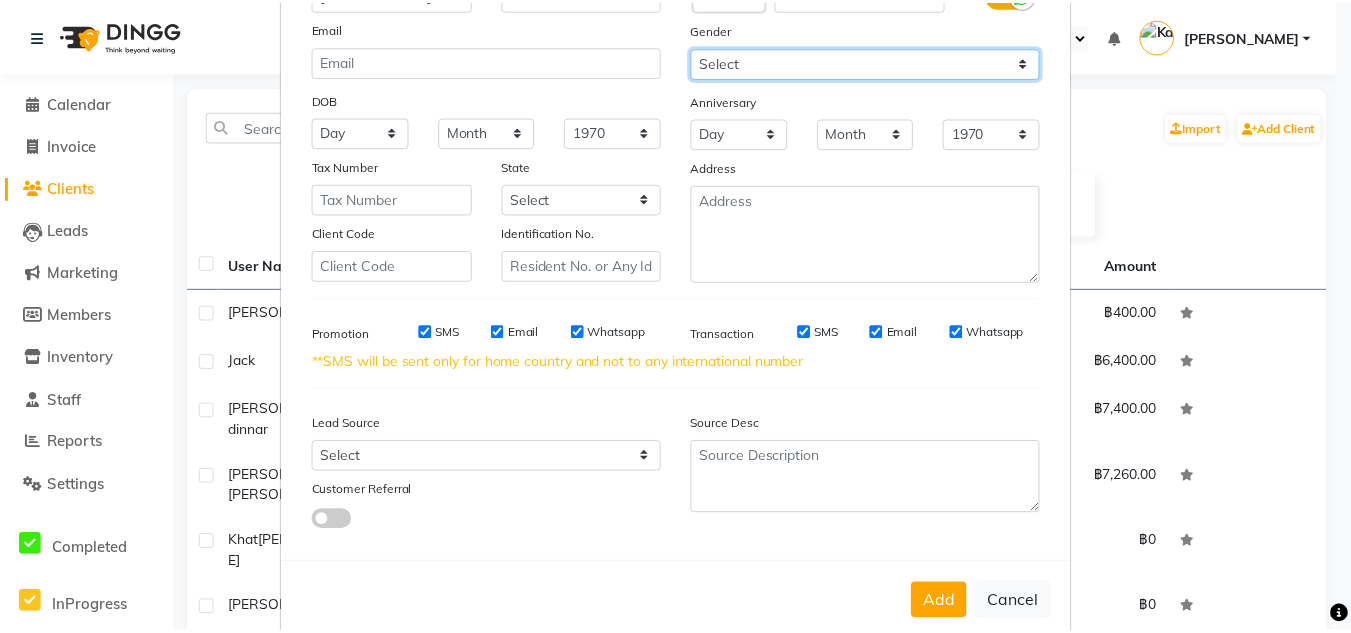 scroll, scrollTop: 201, scrollLeft: 0, axis: vertical 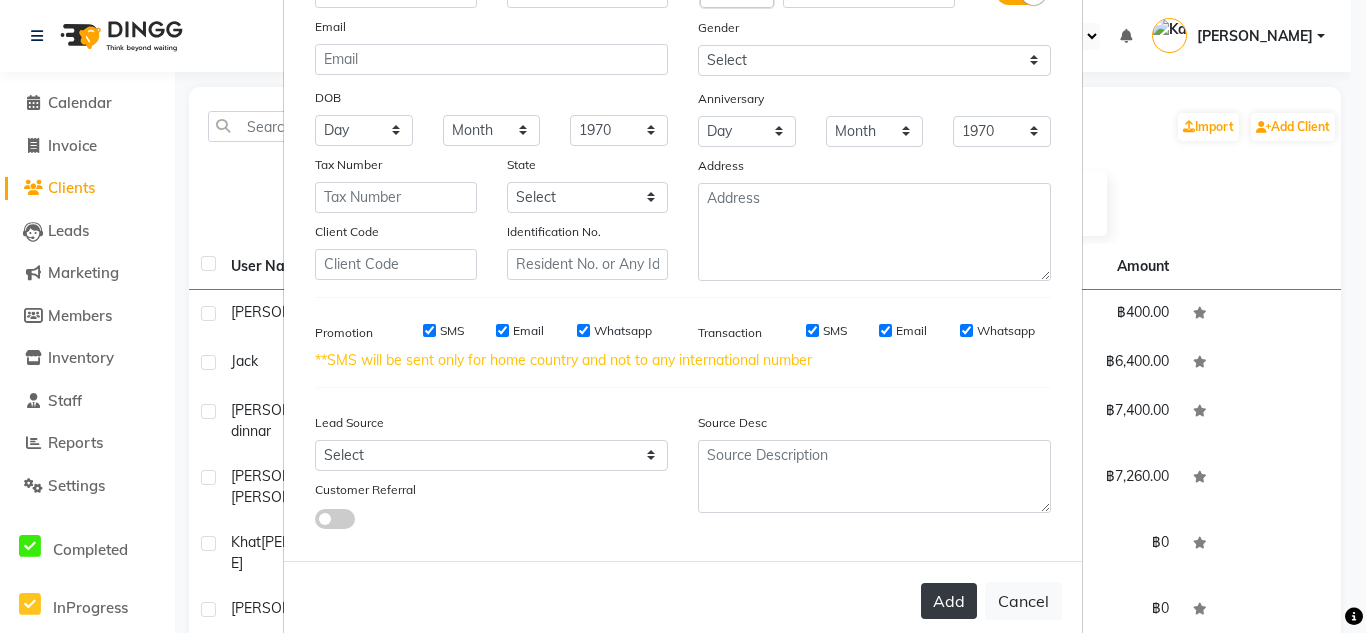 click on "Add" at bounding box center [949, 601] 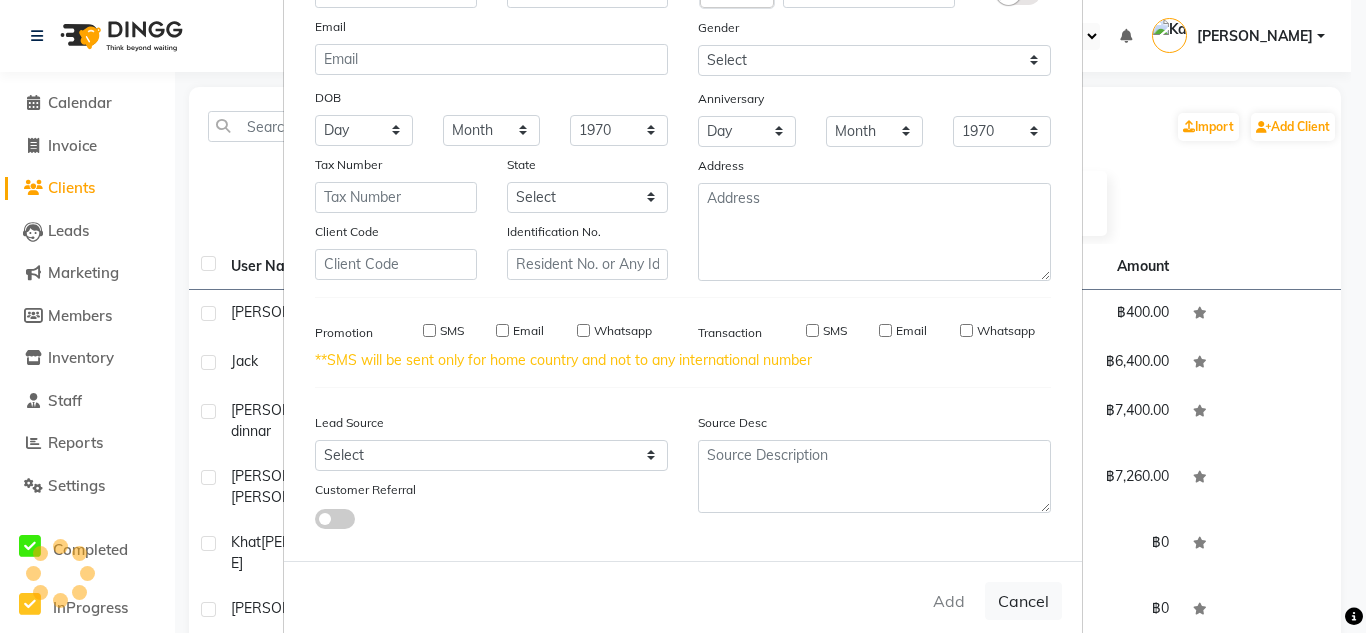 type 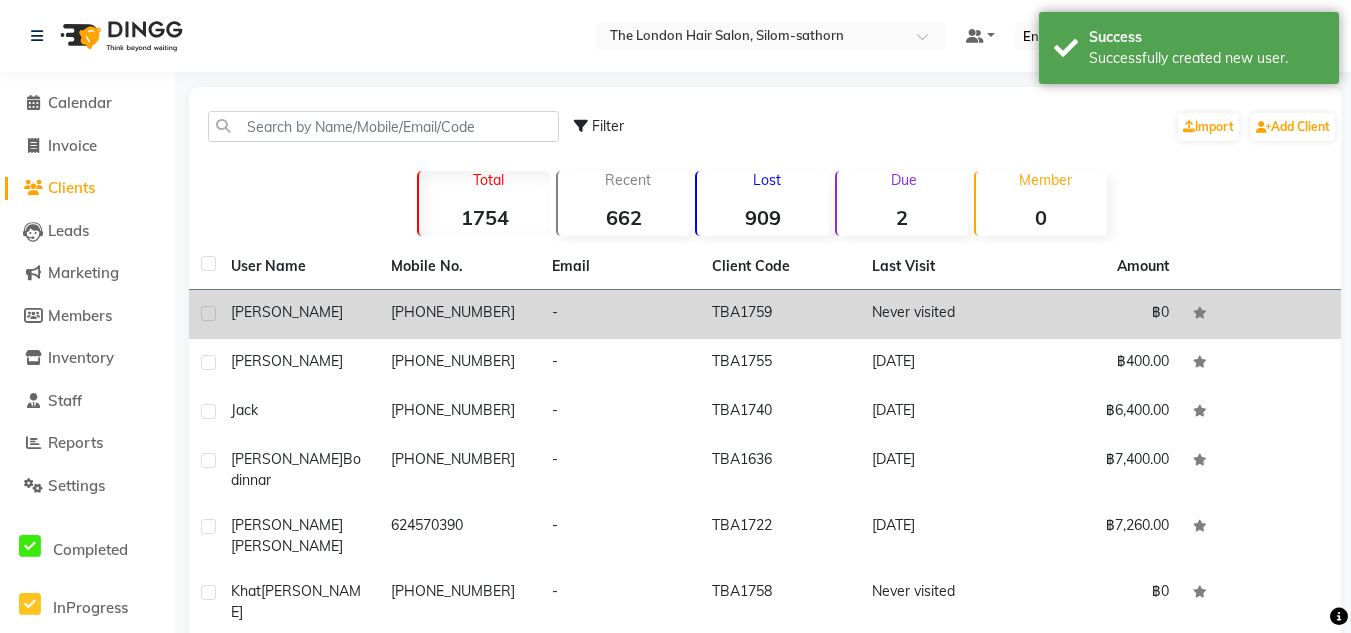 click on "-" 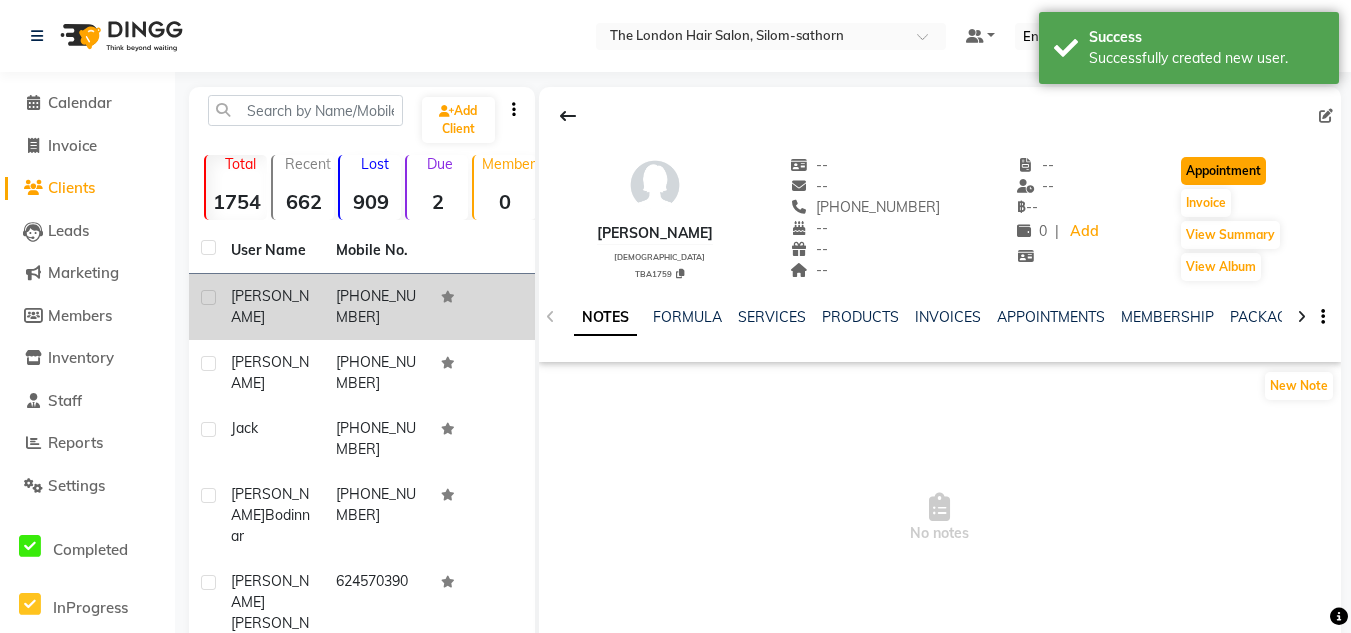 click on "Appointment" 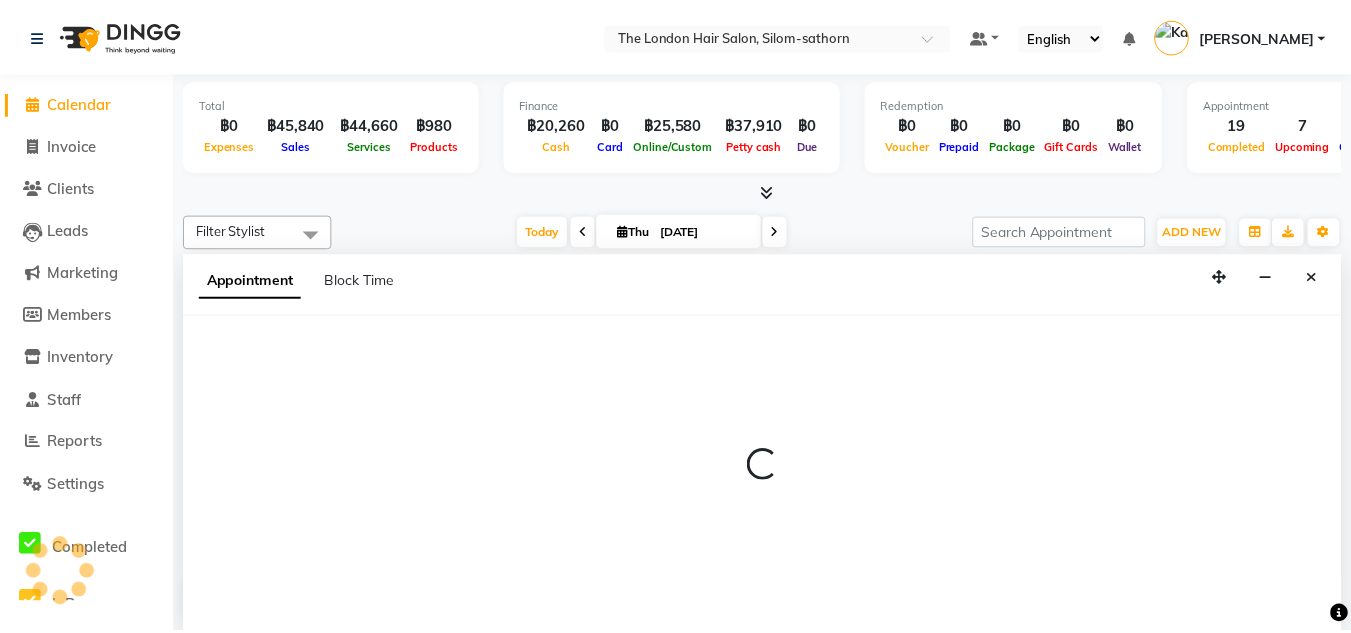 scroll, scrollTop: 0, scrollLeft: 0, axis: both 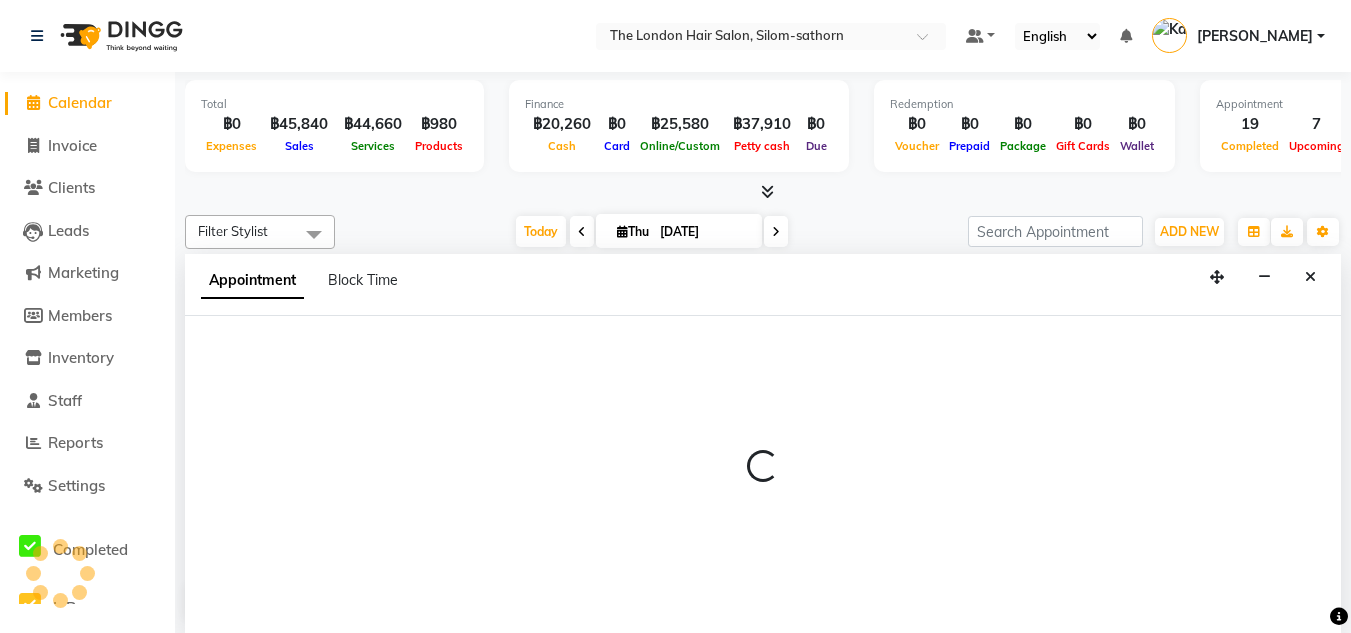 select on "tentative" 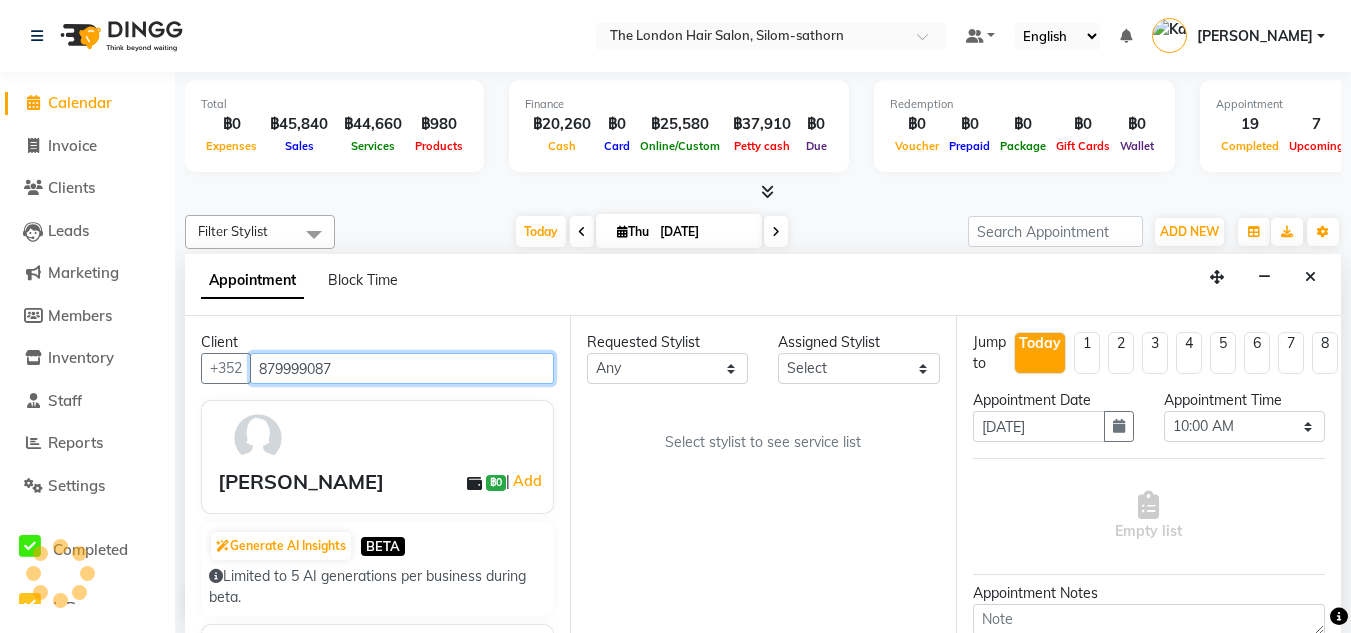 scroll, scrollTop: 1, scrollLeft: 0, axis: vertical 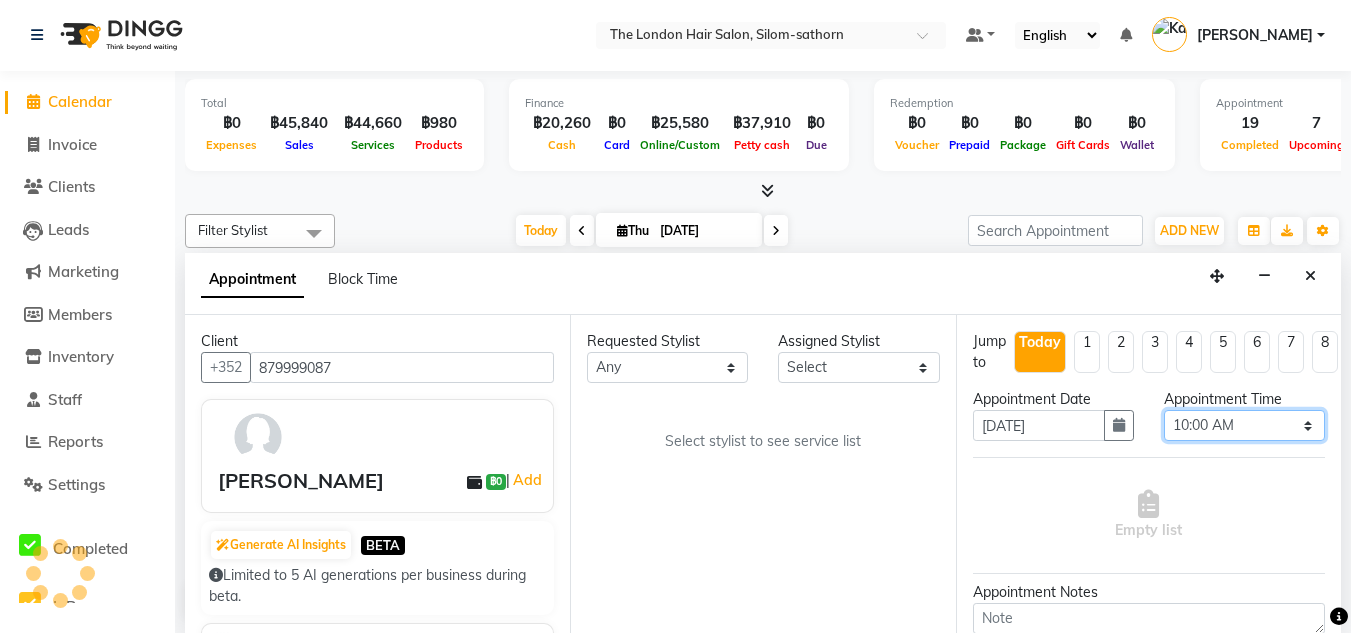 click on "Select 10:00 AM 10:05 AM 10:10 AM 10:15 AM 10:20 AM 10:25 AM 10:30 AM 10:35 AM 10:40 AM 10:45 AM 10:50 AM 10:55 AM 11:00 AM 11:05 AM 11:10 AM 11:15 AM 11:20 AM 11:25 AM 11:30 AM 11:35 AM 11:40 AM 11:45 AM 11:50 AM 11:55 AM 12:00 PM 12:05 PM 12:10 PM 12:15 PM 12:20 PM 12:25 PM 12:30 PM 12:35 PM 12:40 PM 12:45 PM 12:50 PM 12:55 PM 01:00 PM 01:05 PM 01:10 PM 01:15 PM 01:20 PM 01:25 PM 01:30 PM 01:35 PM 01:40 PM 01:45 PM 01:50 PM 01:55 PM 02:00 PM 02:05 PM 02:10 PM 02:15 PM 02:20 PM 02:25 PM 02:30 PM 02:35 PM 02:40 PM 02:45 PM 02:50 PM 02:55 PM 03:00 PM 03:05 PM 03:10 PM 03:15 PM 03:20 PM 03:25 PM 03:30 PM 03:35 PM 03:40 PM 03:45 PM 03:50 PM 03:55 PM 04:00 PM 04:05 PM 04:10 PM 04:15 PM 04:20 PM 04:25 PM 04:30 PM 04:35 PM 04:40 PM 04:45 PM 04:50 PM 04:55 PM 05:00 PM 05:05 PM 05:10 PM 05:15 PM 05:20 PM 05:25 PM 05:30 PM 05:35 PM 05:40 PM 05:45 PM 05:50 PM 05:55 PM 06:00 PM 06:05 PM 06:10 PM 06:15 PM 06:20 PM 06:25 PM 06:30 PM 06:35 PM 06:40 PM 06:45 PM 06:50 PM 06:55 PM 07:00 PM 07:05 PM 07:10 PM 07:15 PM 07:20 PM" at bounding box center [1244, 425] 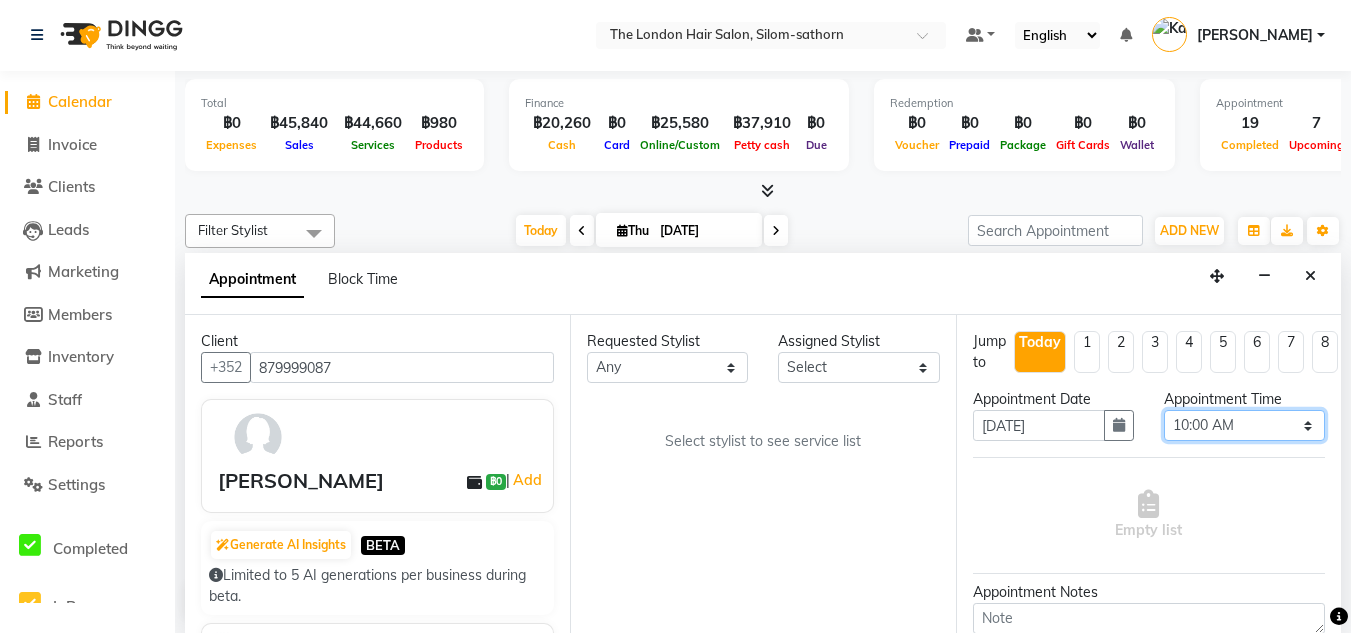 select on "1005" 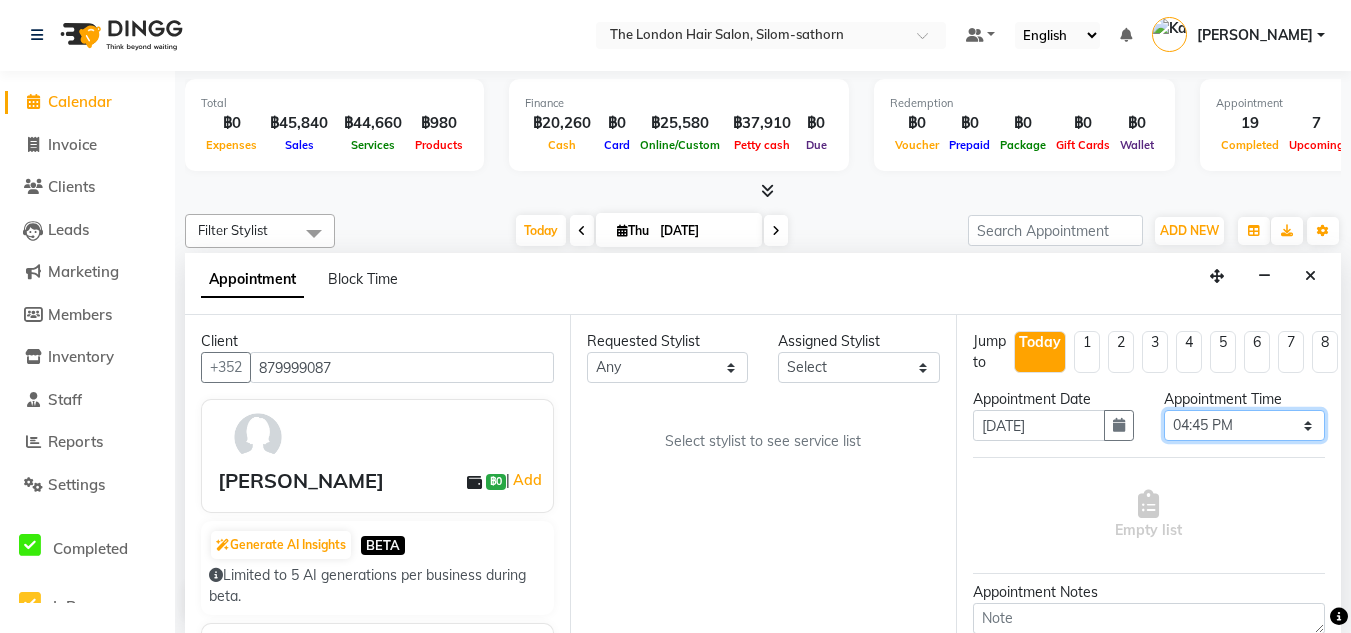 click on "Select 10:00 AM 10:05 AM 10:10 AM 10:15 AM 10:20 AM 10:25 AM 10:30 AM 10:35 AM 10:40 AM 10:45 AM 10:50 AM 10:55 AM 11:00 AM 11:05 AM 11:10 AM 11:15 AM 11:20 AM 11:25 AM 11:30 AM 11:35 AM 11:40 AM 11:45 AM 11:50 AM 11:55 AM 12:00 PM 12:05 PM 12:10 PM 12:15 PM 12:20 PM 12:25 PM 12:30 PM 12:35 PM 12:40 PM 12:45 PM 12:50 PM 12:55 PM 01:00 PM 01:05 PM 01:10 PM 01:15 PM 01:20 PM 01:25 PM 01:30 PM 01:35 PM 01:40 PM 01:45 PM 01:50 PM 01:55 PM 02:00 PM 02:05 PM 02:10 PM 02:15 PM 02:20 PM 02:25 PM 02:30 PM 02:35 PM 02:40 PM 02:45 PM 02:50 PM 02:55 PM 03:00 PM 03:05 PM 03:10 PM 03:15 PM 03:20 PM 03:25 PM 03:30 PM 03:35 PM 03:40 PM 03:45 PM 03:50 PM 03:55 PM 04:00 PM 04:05 PM 04:10 PM 04:15 PM 04:20 PM 04:25 PM 04:30 PM 04:35 PM 04:40 PM 04:45 PM 04:50 PM 04:55 PM 05:00 PM 05:05 PM 05:10 PM 05:15 PM 05:20 PM 05:25 PM 05:30 PM 05:35 PM 05:40 PM 05:45 PM 05:50 PM 05:55 PM 06:00 PM 06:05 PM 06:10 PM 06:15 PM 06:20 PM 06:25 PM 06:30 PM 06:35 PM 06:40 PM 06:45 PM 06:50 PM 06:55 PM 07:00 PM 07:05 PM 07:10 PM 07:15 PM 07:20 PM" at bounding box center (1244, 425) 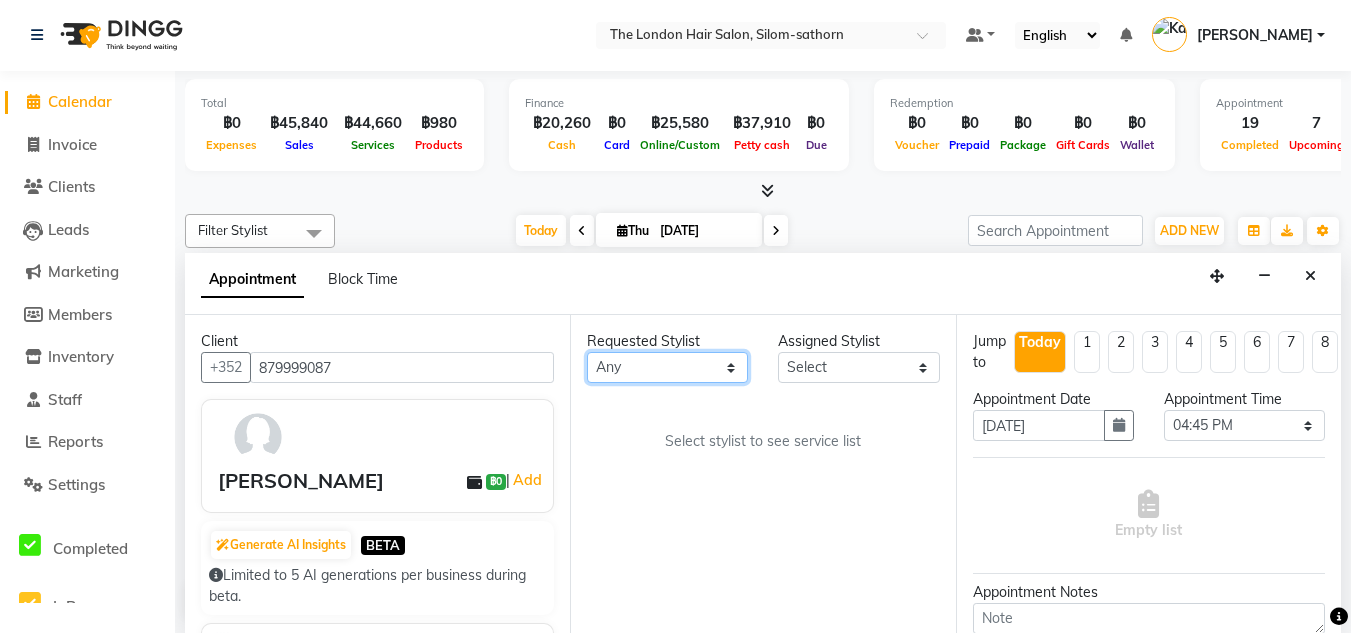 click on "Any Aon Apple   Boss Luke Fai  Fon Kate  Pim" at bounding box center [667, 367] 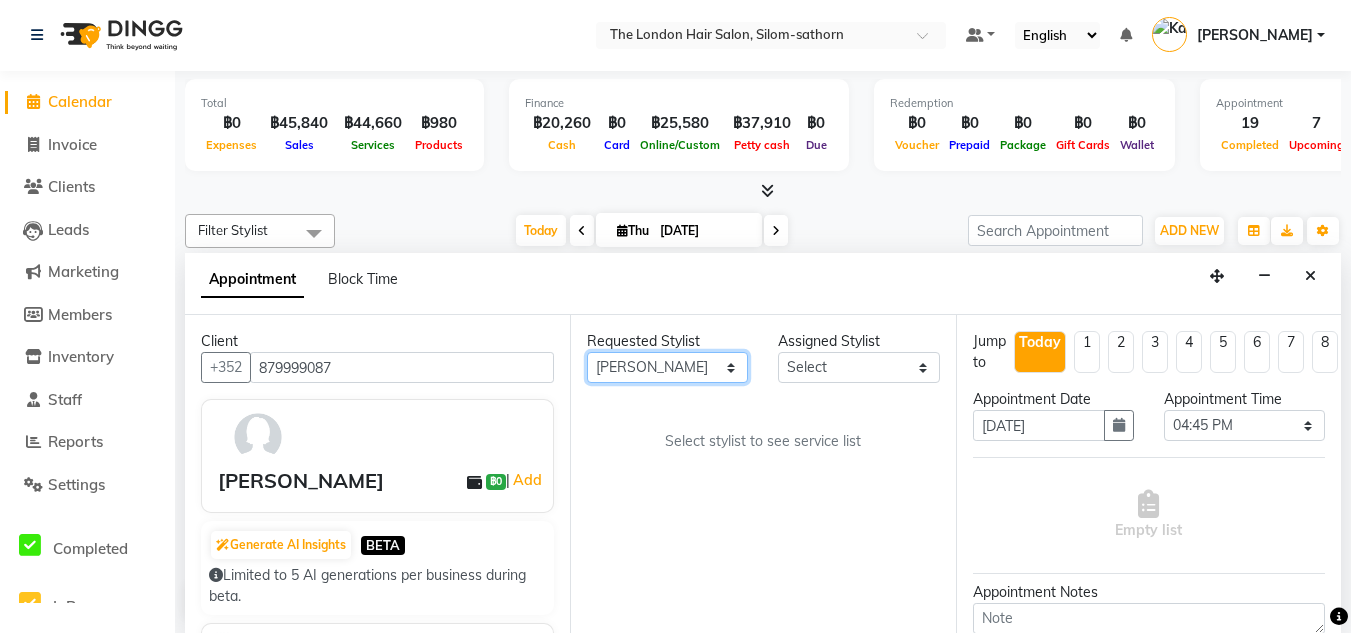 click on "Any Aon Apple   Boss Luke Fai  Fon Kate  Pim" at bounding box center [667, 367] 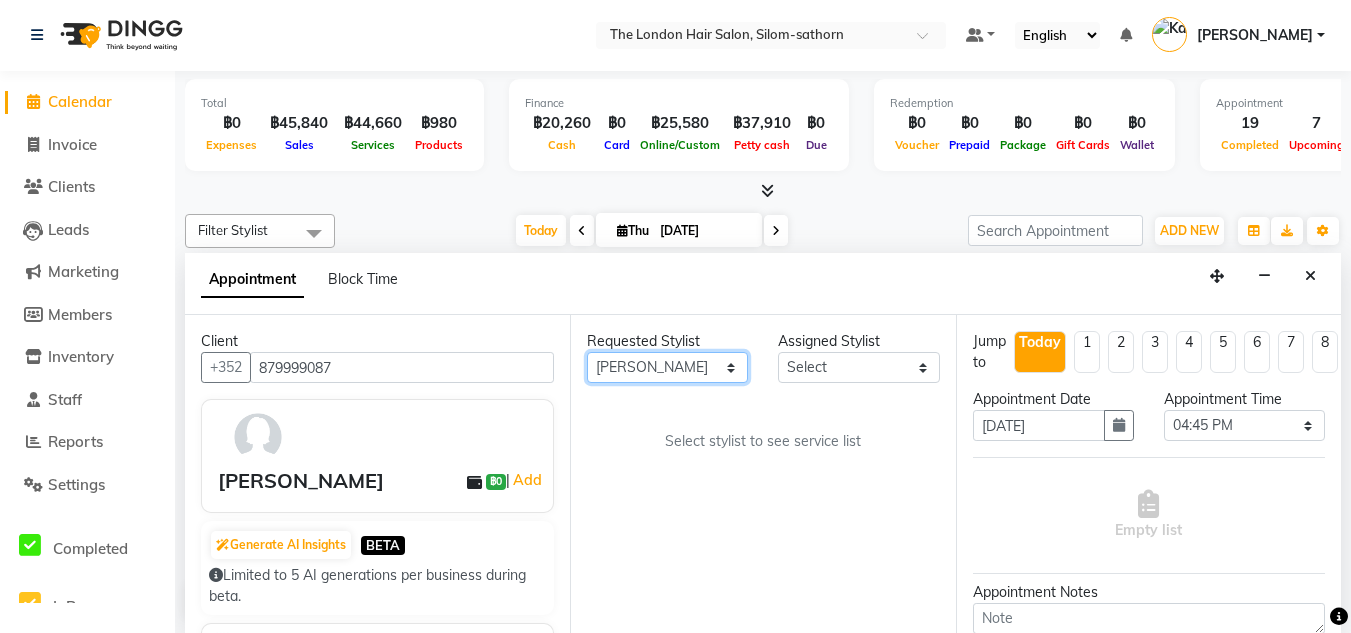 select on "56708" 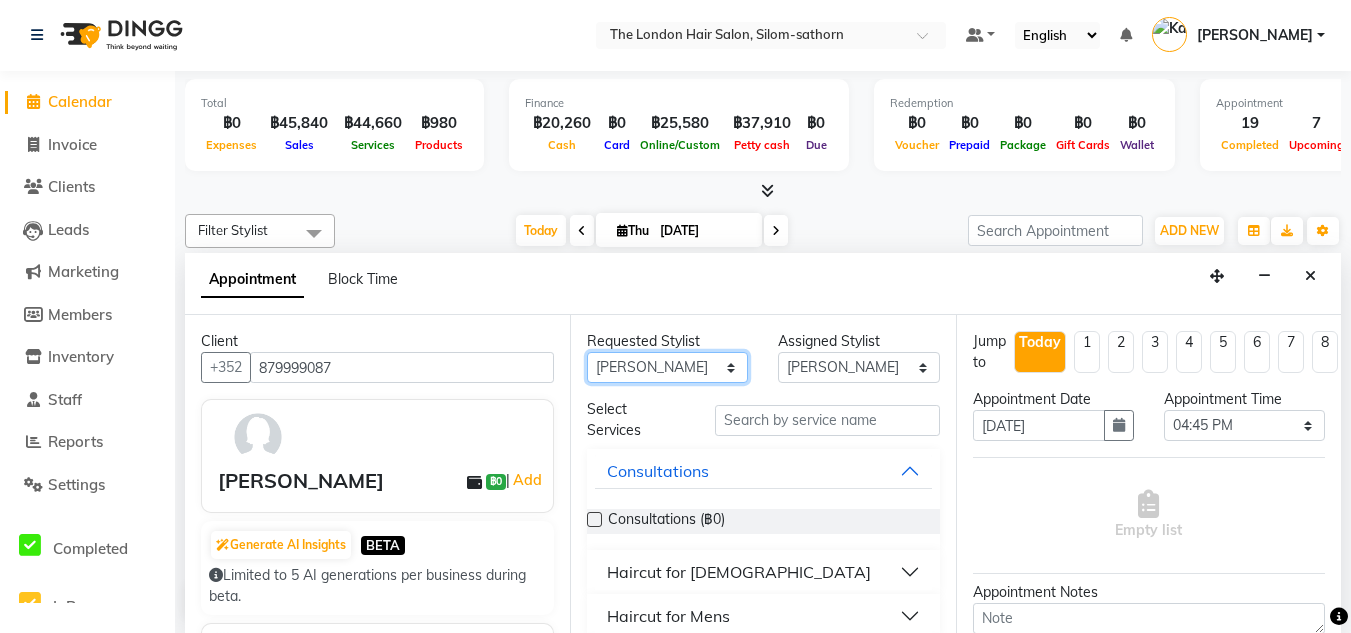 scroll, scrollTop: 106, scrollLeft: 0, axis: vertical 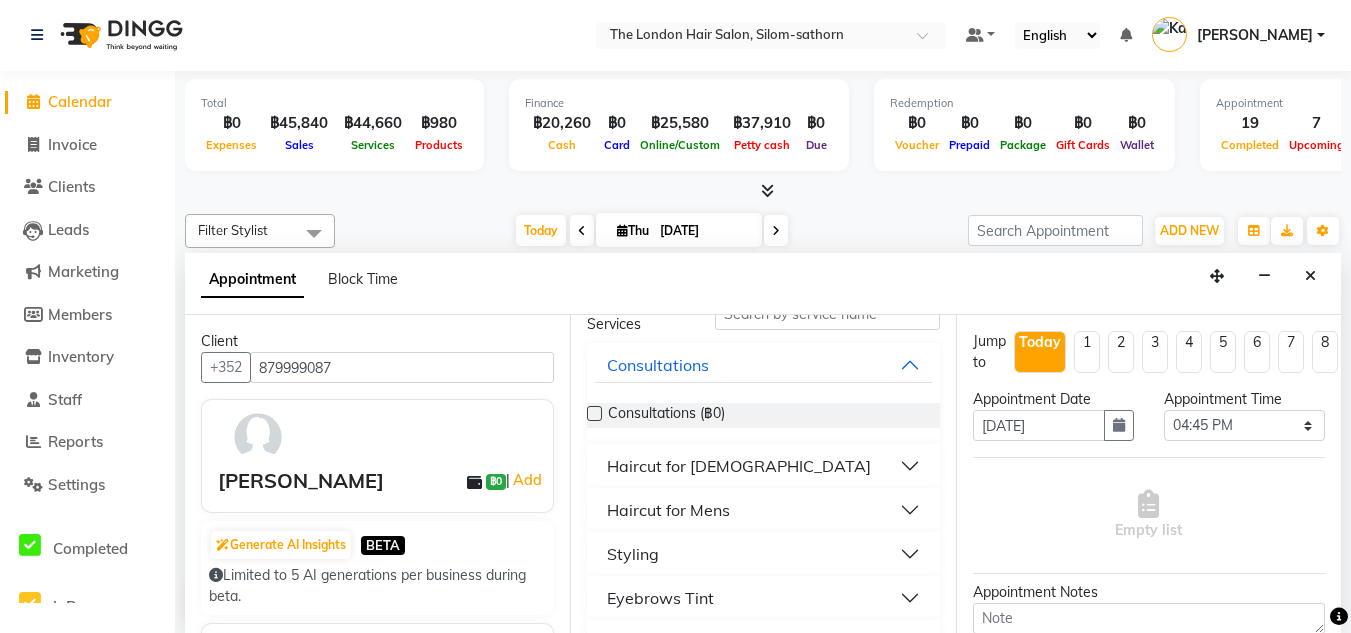 click on "Styling" at bounding box center [633, 554] 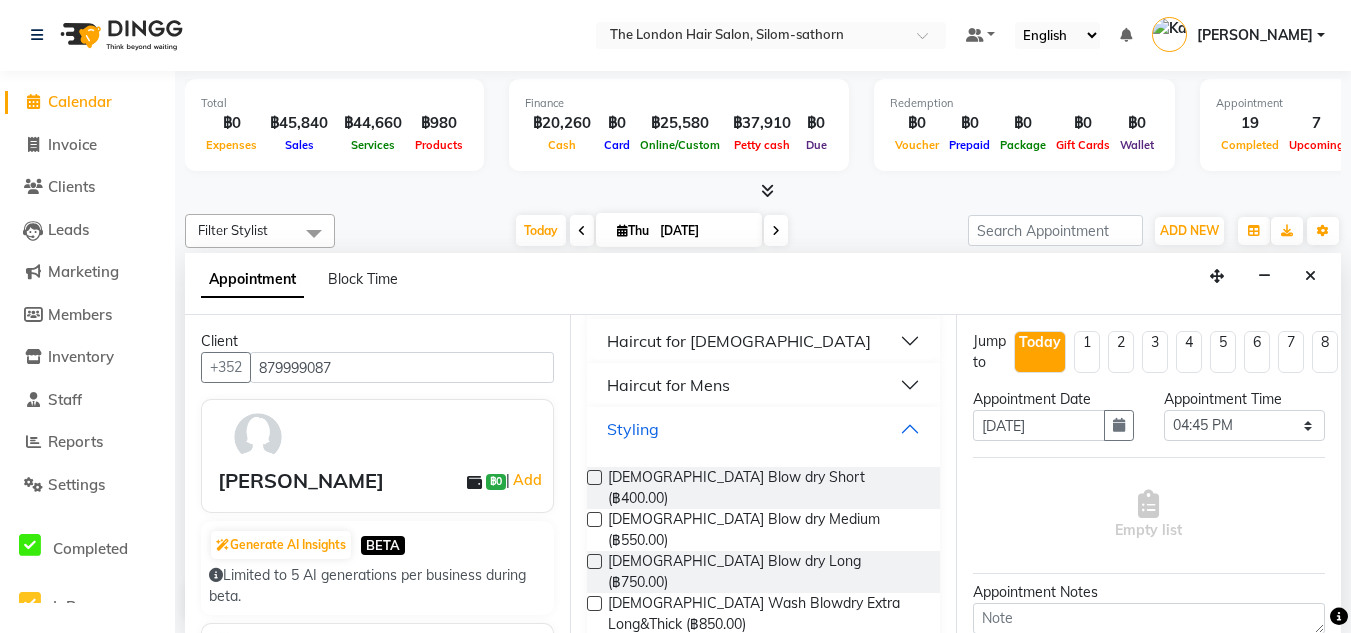 scroll, scrollTop: 232, scrollLeft: 0, axis: vertical 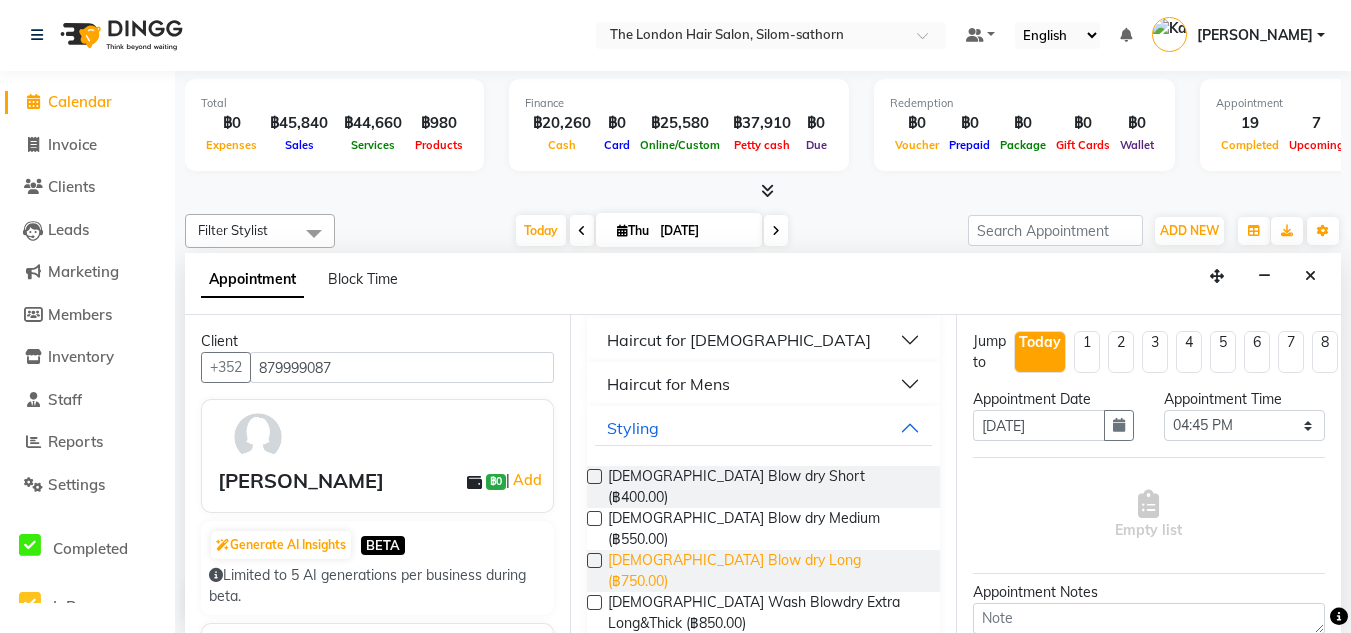 click on "Ladies Blow dry Long (฿750.00)" at bounding box center (765, 571) 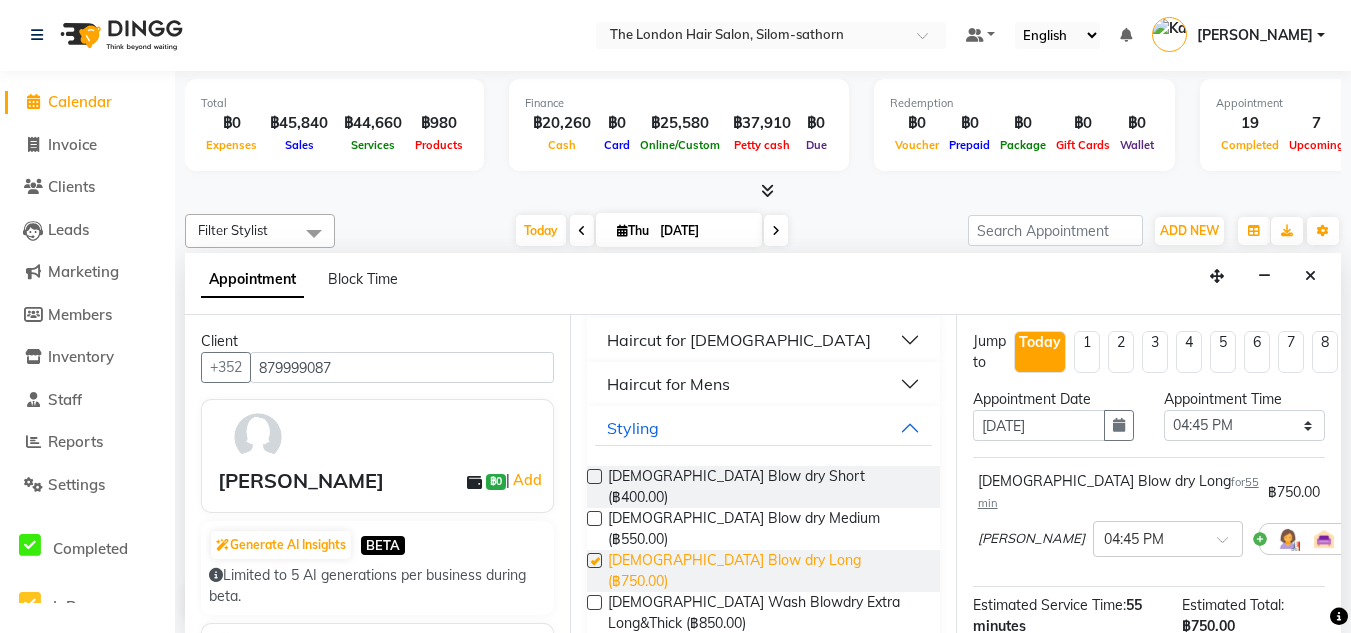 checkbox on "false" 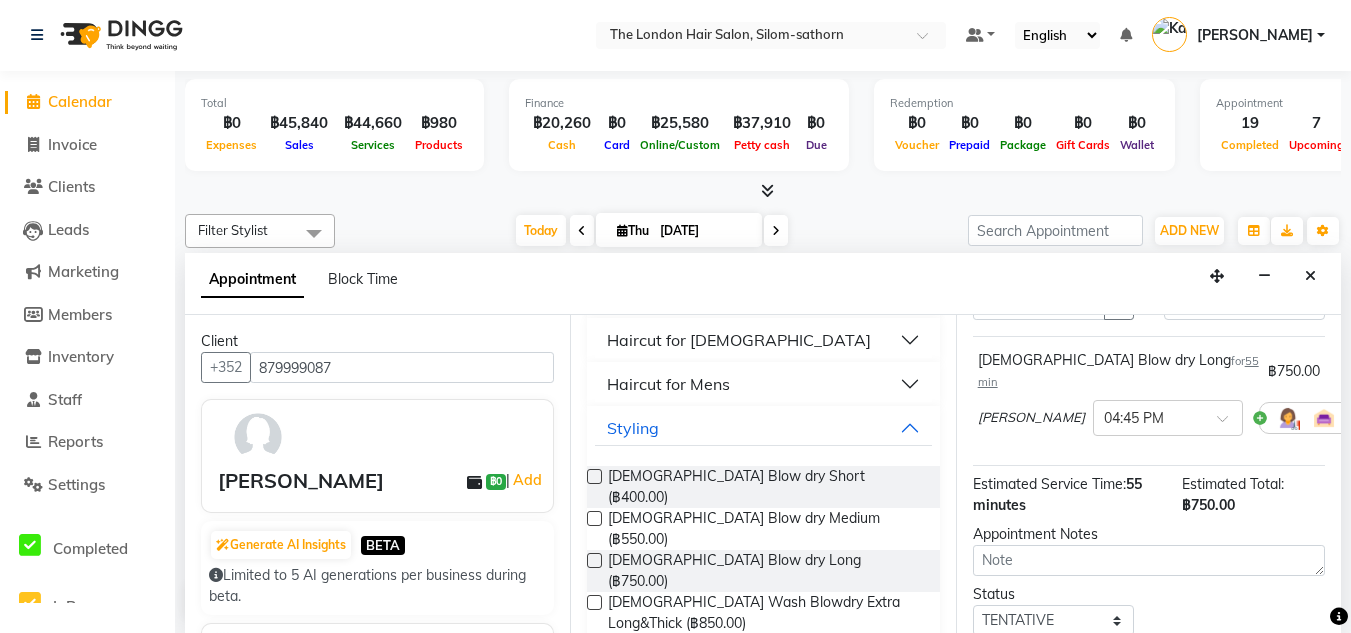 scroll, scrollTop: 123, scrollLeft: 0, axis: vertical 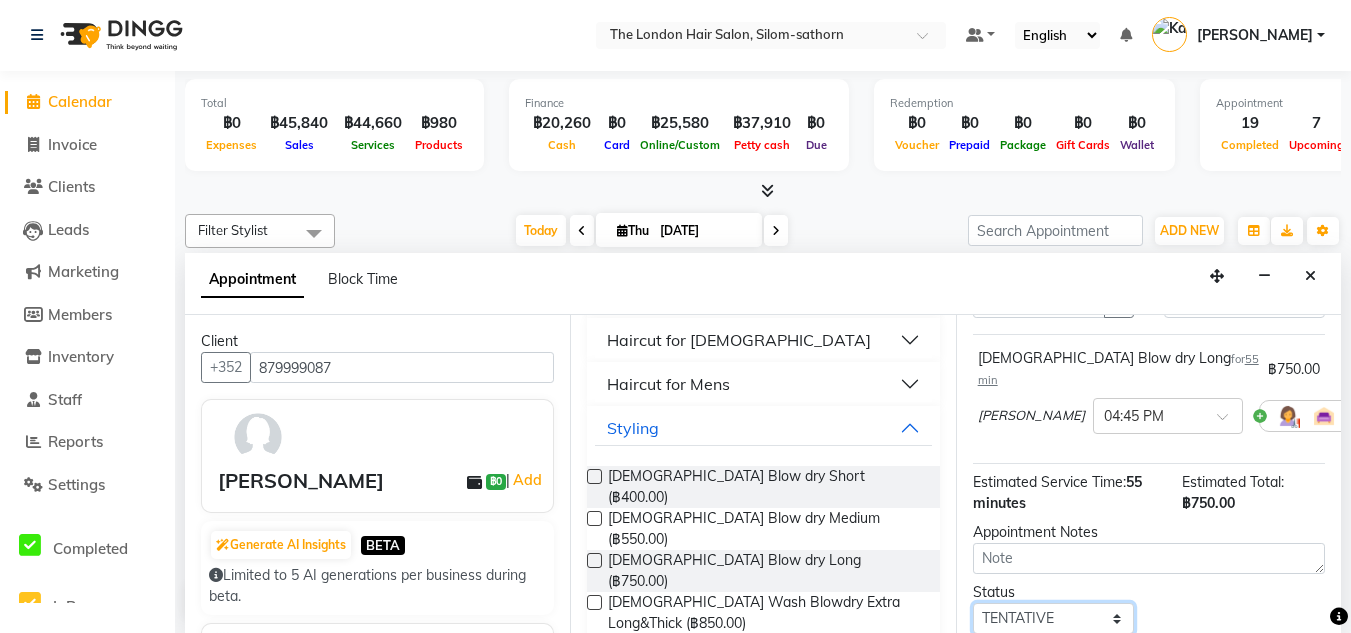 click on "Select TENTATIVE CONFIRM CHECK-IN UPCOMING" at bounding box center (1053, 618) 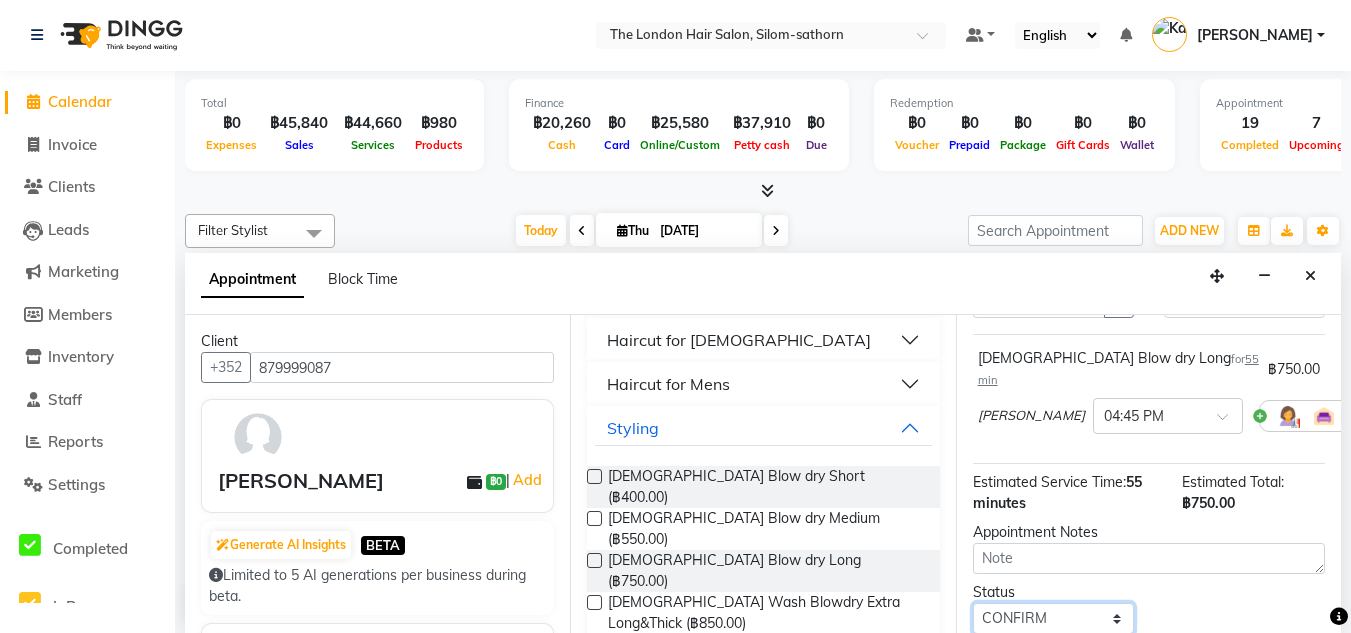 click on "Select TENTATIVE CONFIRM CHECK-IN UPCOMING" at bounding box center (1053, 618) 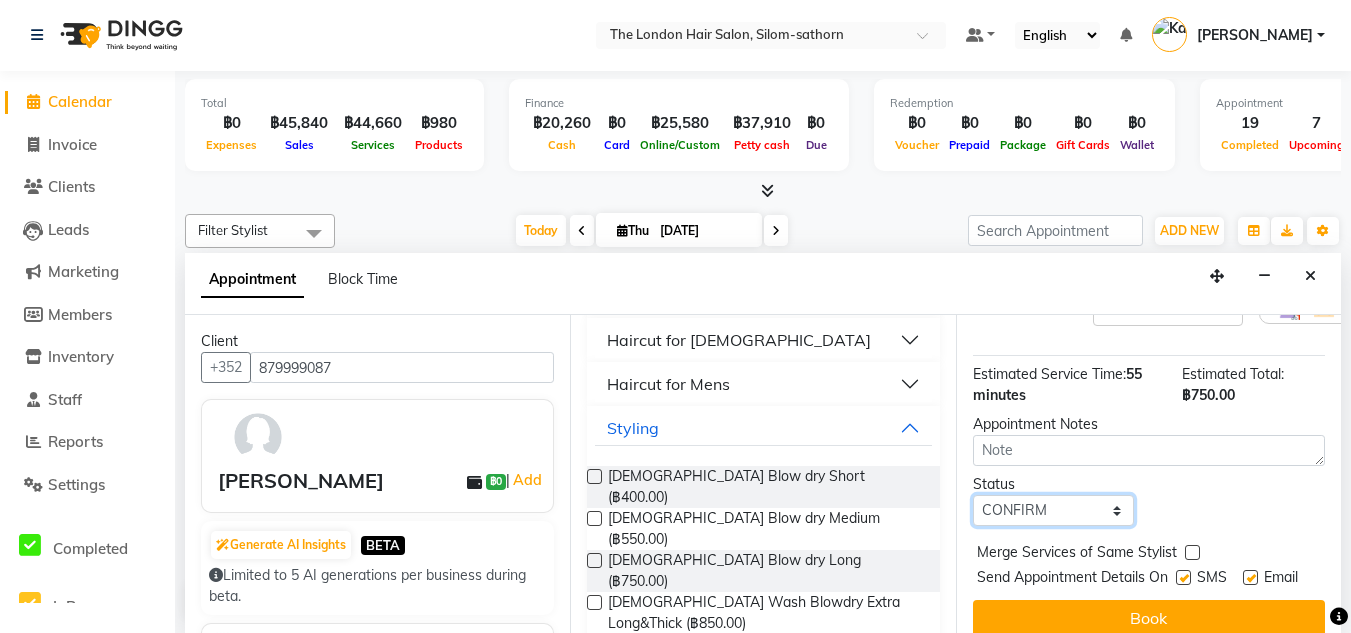 scroll, scrollTop: 261, scrollLeft: 0, axis: vertical 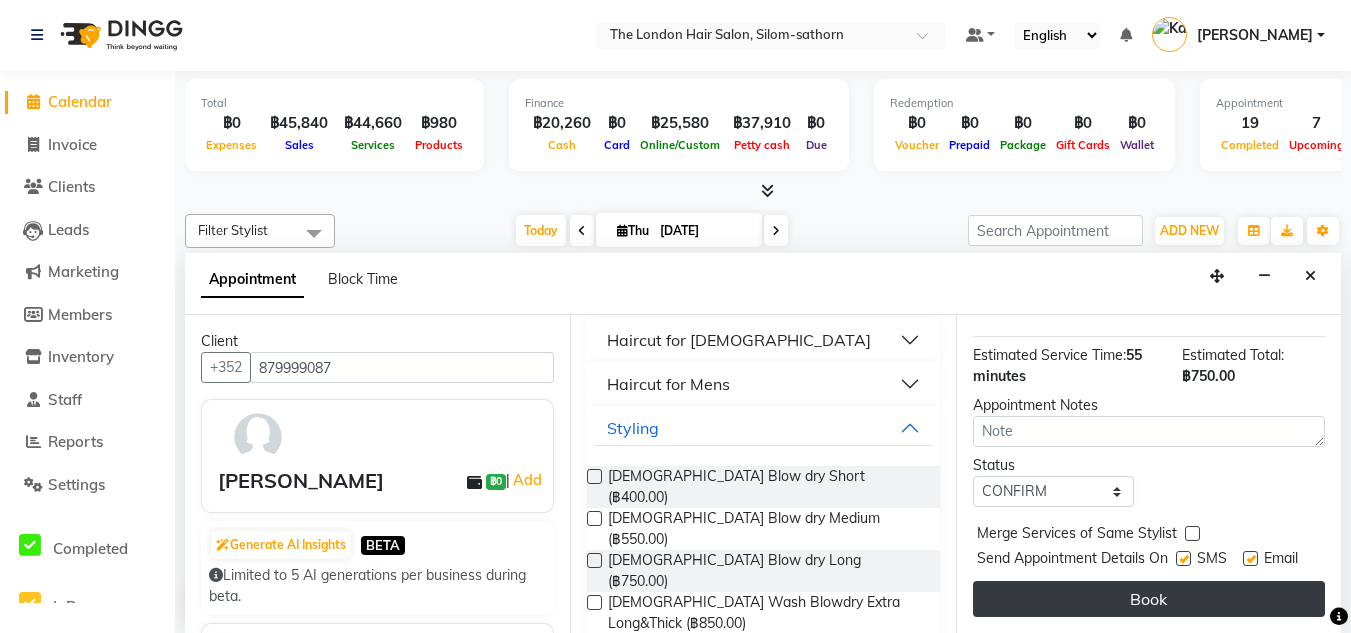 click on "Book" at bounding box center (1149, 599) 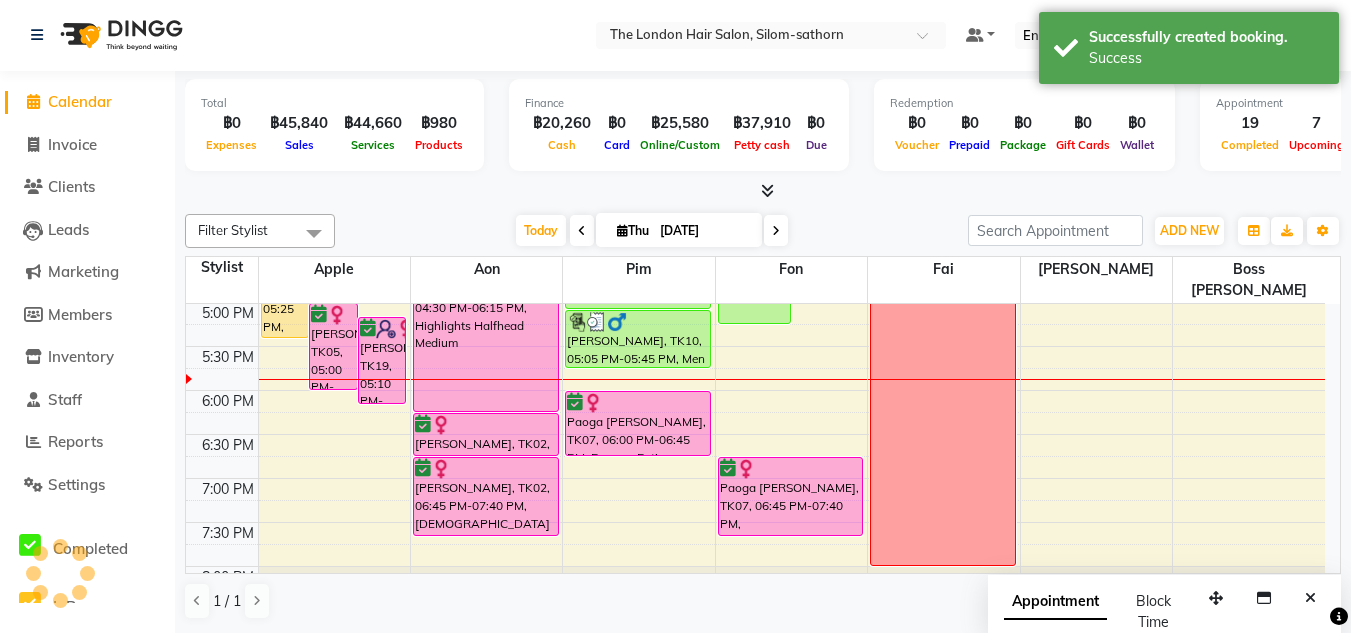 scroll, scrollTop: 0, scrollLeft: 0, axis: both 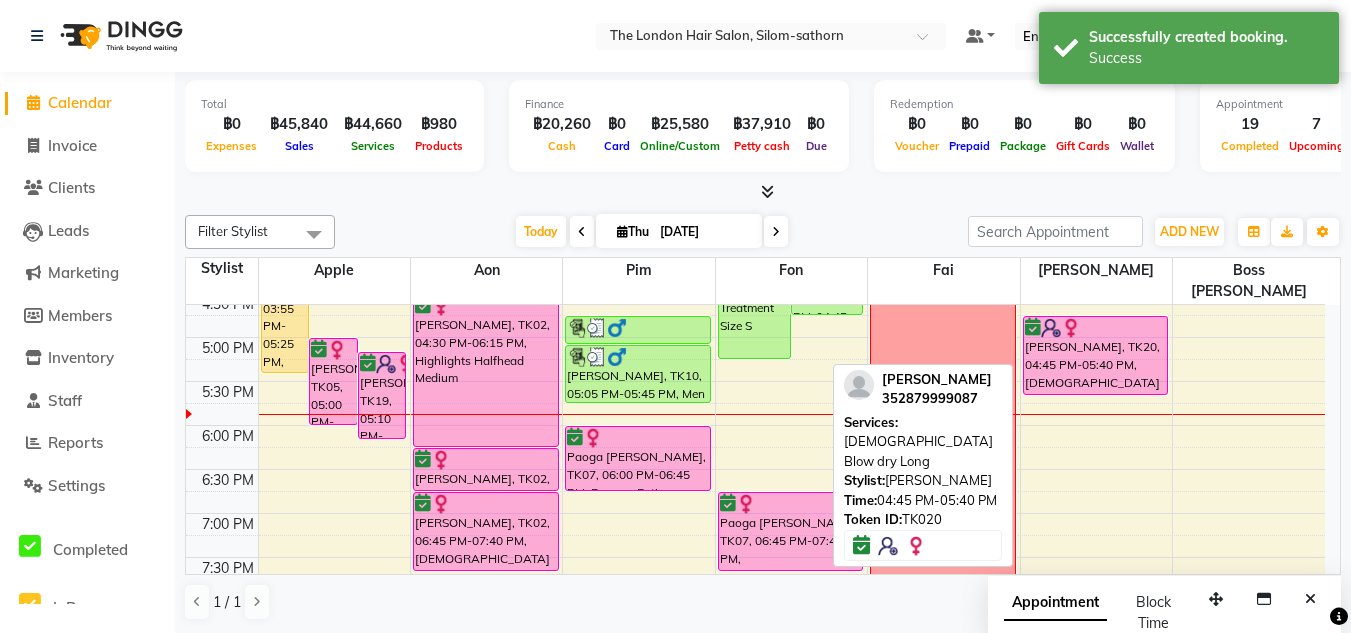click on "Cai Xin Yi, TK20, 04:45 PM-05:40 PM, Ladies Blow dry Long" at bounding box center [1096, 355] 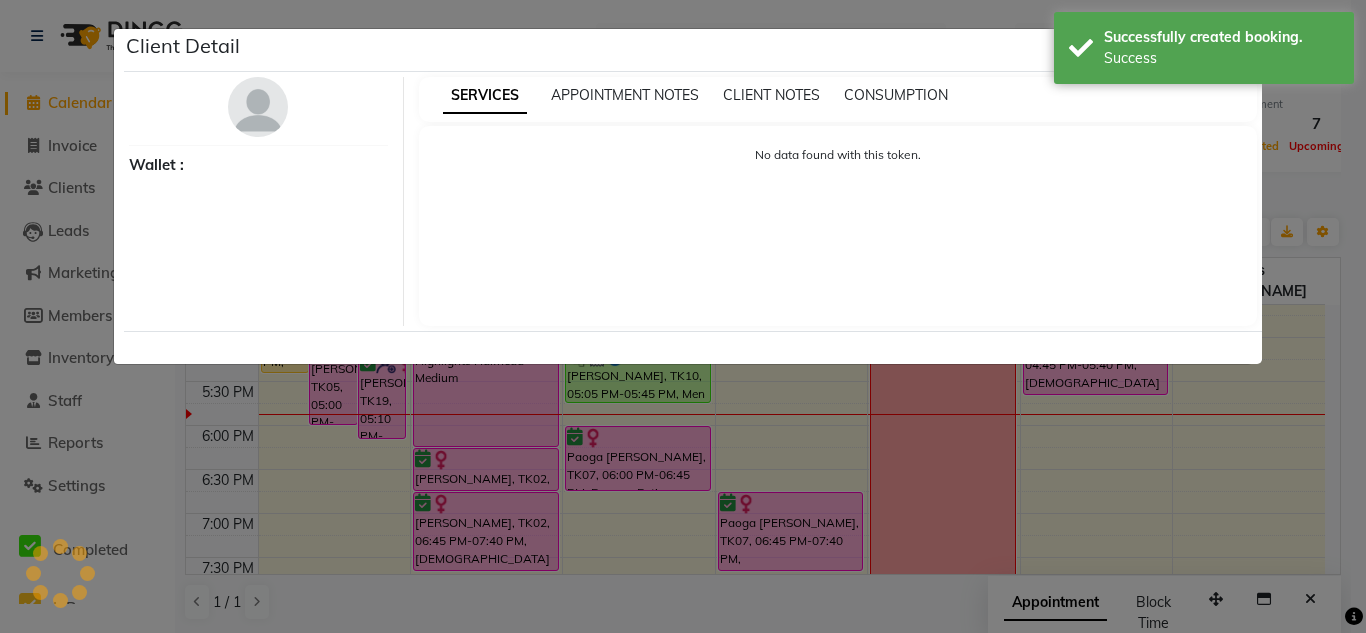 select on "6" 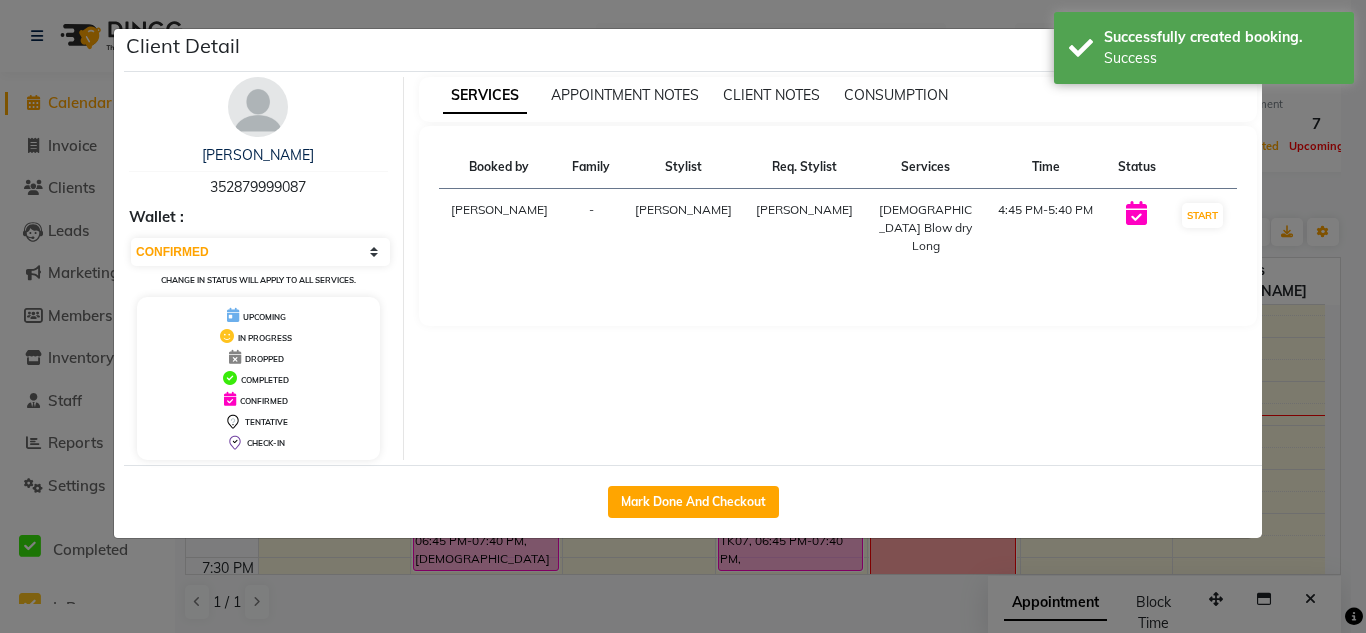 click on "Client Detail  Cai Xin Yi    352879999087 Wallet : Select IN SERVICE CONFIRMED TENTATIVE CHECK IN MARK DONE DROPPED UPCOMING Change in status will apply to all services. UPCOMING IN PROGRESS DROPPED COMPLETED CONFIRMED TENTATIVE CHECK-IN SERVICES APPOINTMENT NOTES CLIENT NOTES CONSUMPTION Booked by Family Stylist Req. Stylist Services Time Status  Kate   - Kate  Kate   Ladies Blow dry Long   4:45 PM-5:40 PM   START   Mark Done And Checkout" 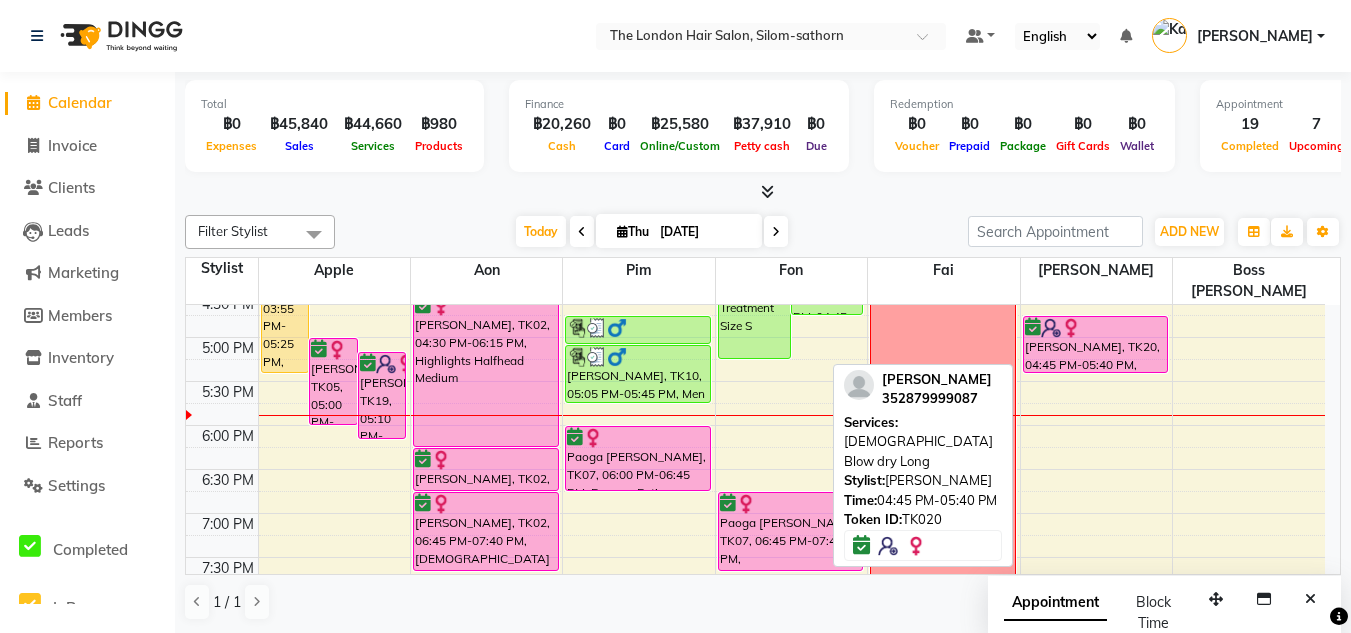 drag, startPoint x: 1103, startPoint y: 368, endPoint x: 1104, endPoint y: 351, distance: 17.029387 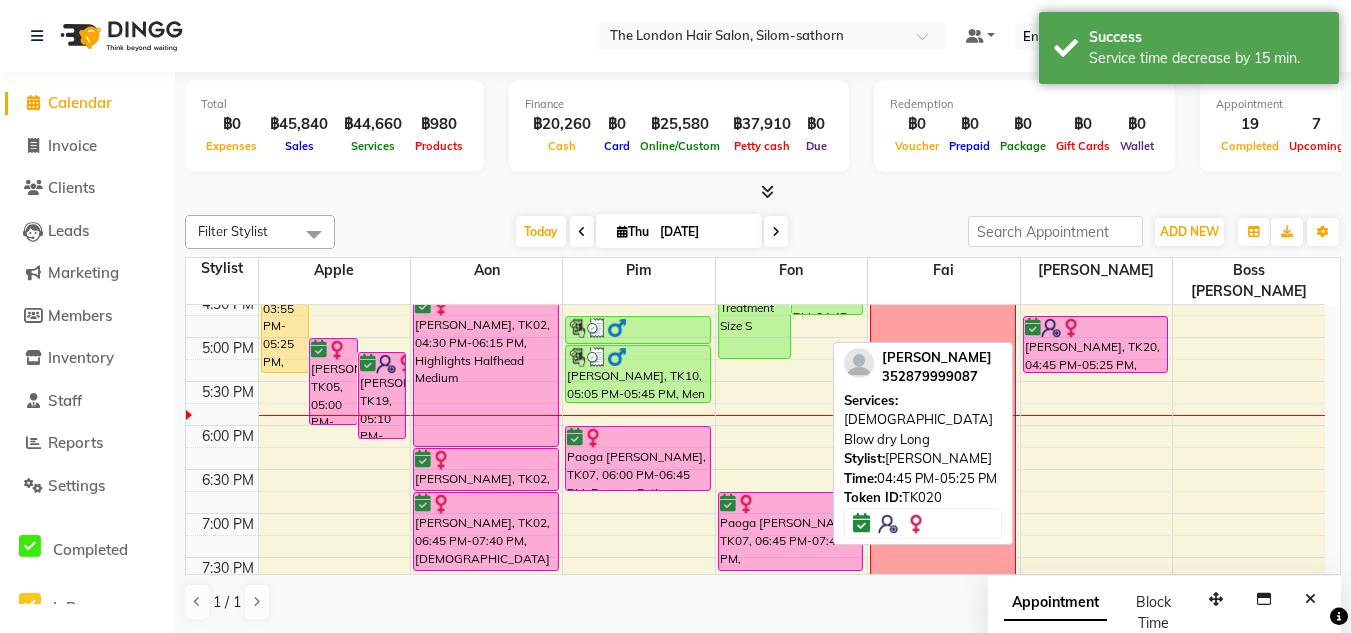 click on "Cai Xin Yi, TK20, 04:45 PM-05:25 PM, Ladies Blow dry Long" at bounding box center (1096, 344) 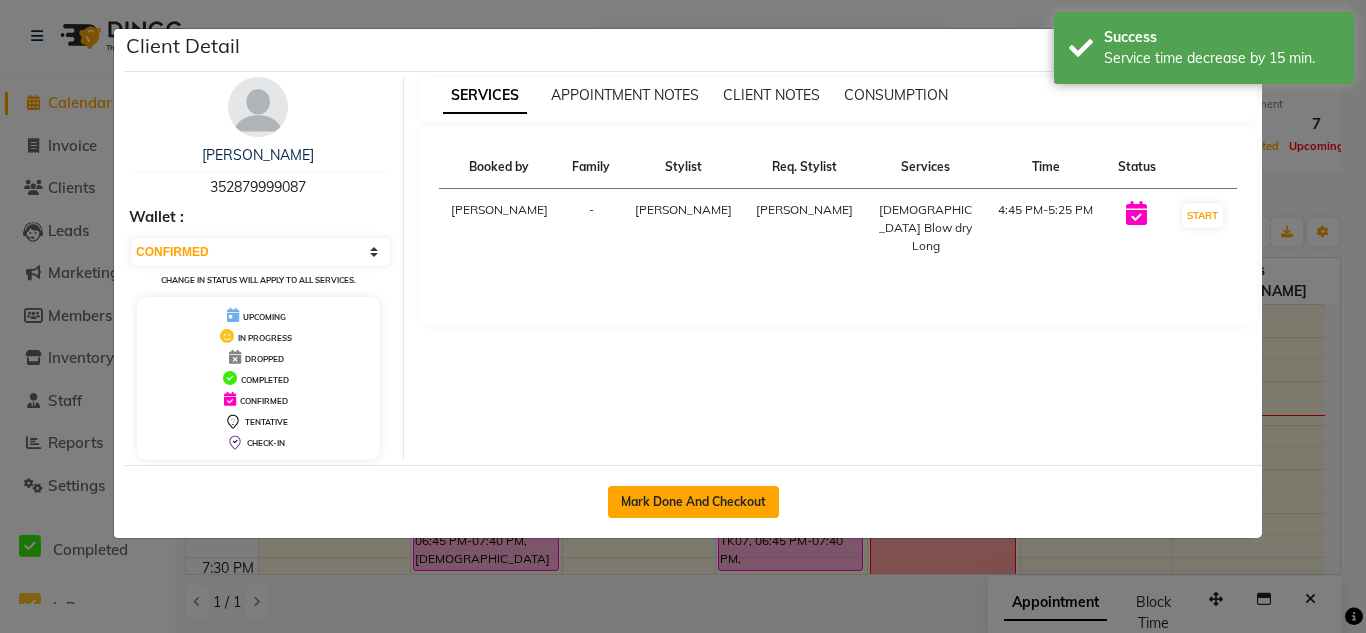 click on "Mark Done And Checkout" 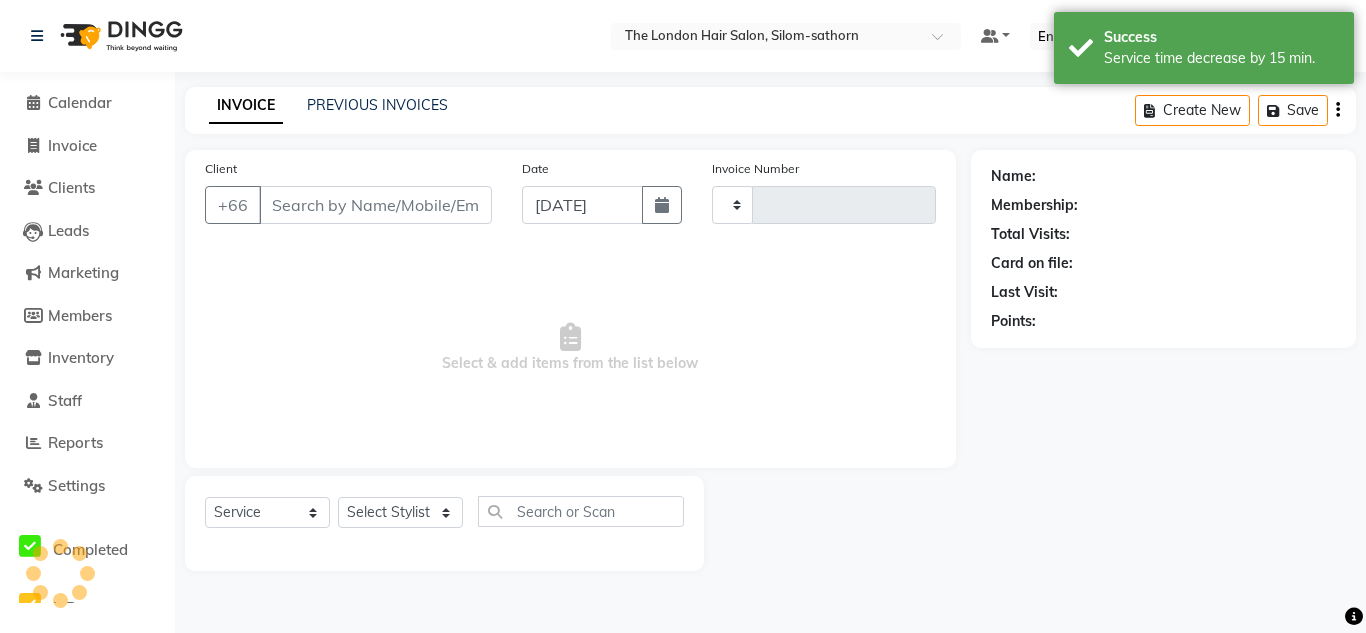 type on "0948" 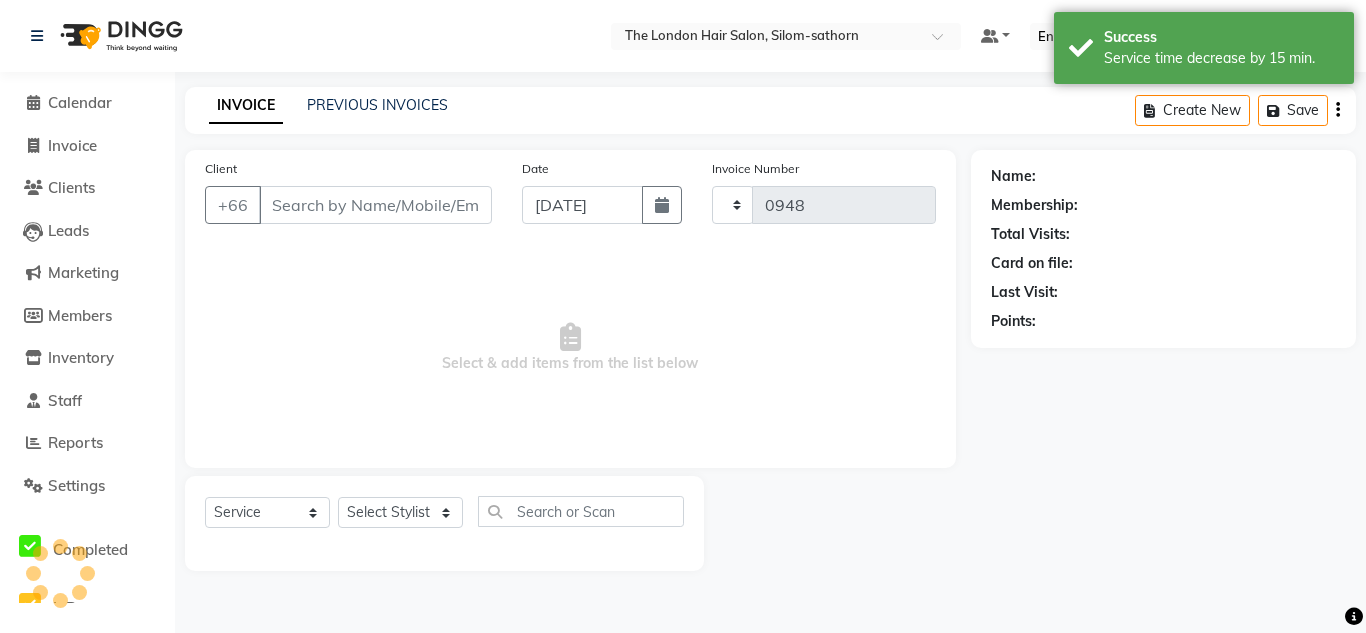 select on "6977" 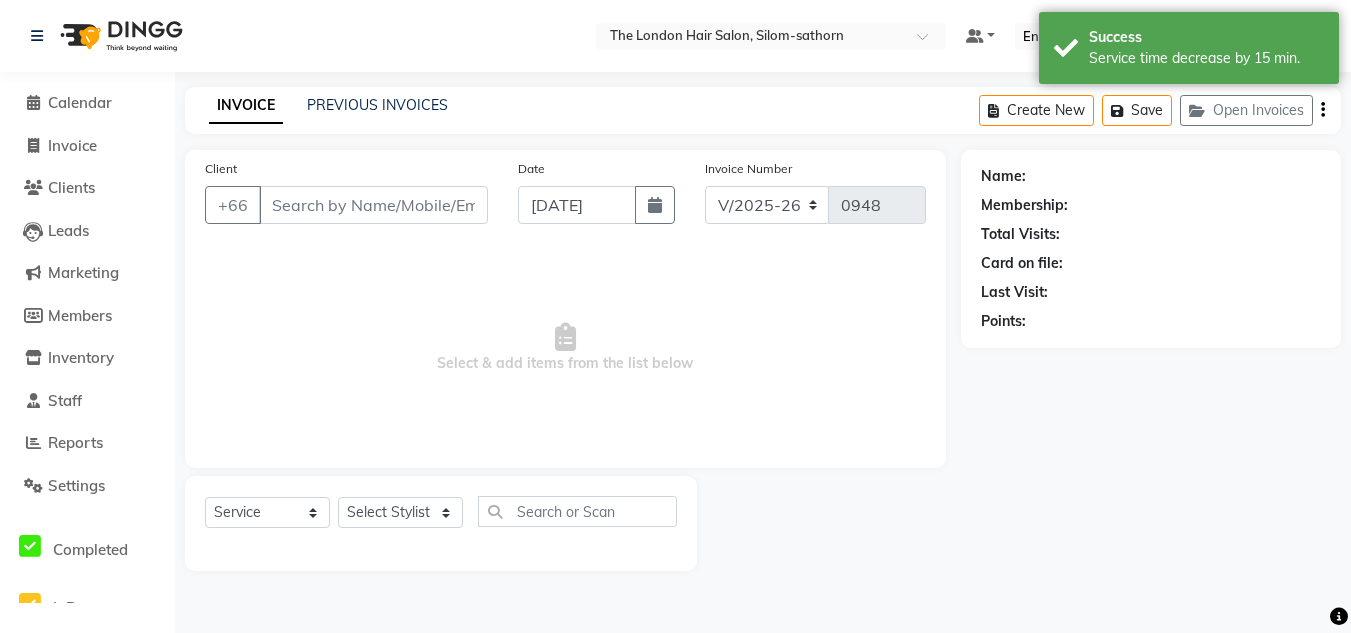 type on "352879999087" 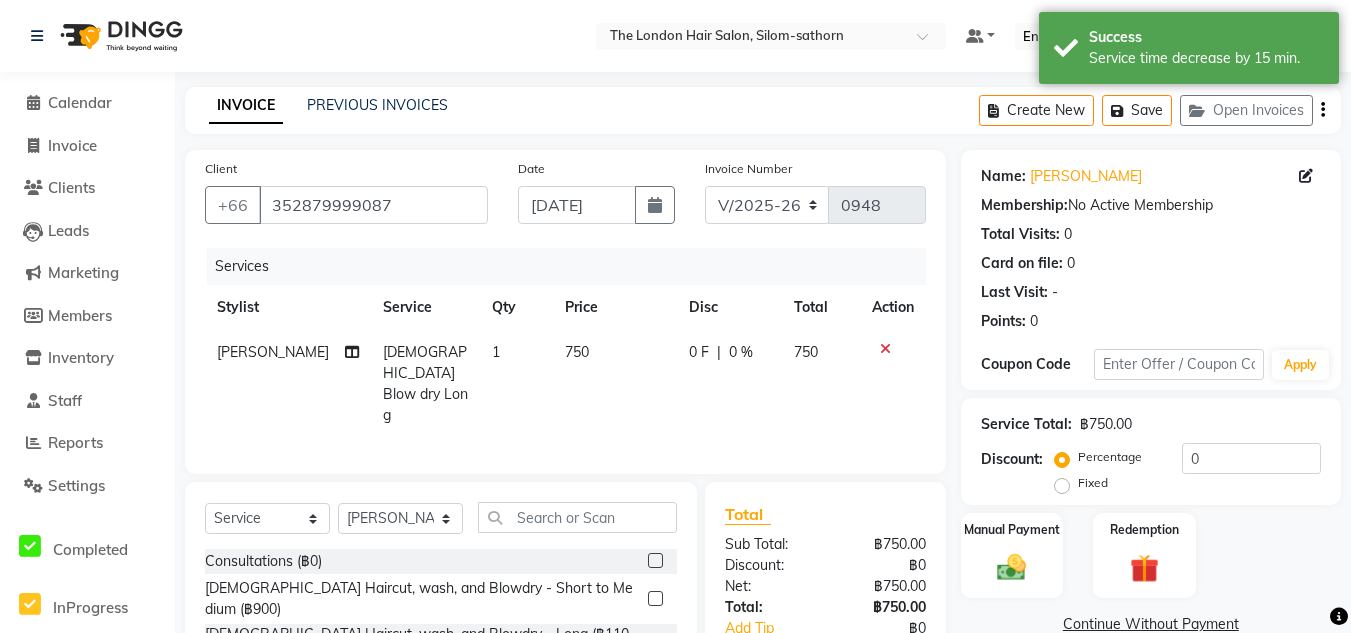 scroll, scrollTop: 168, scrollLeft: 0, axis: vertical 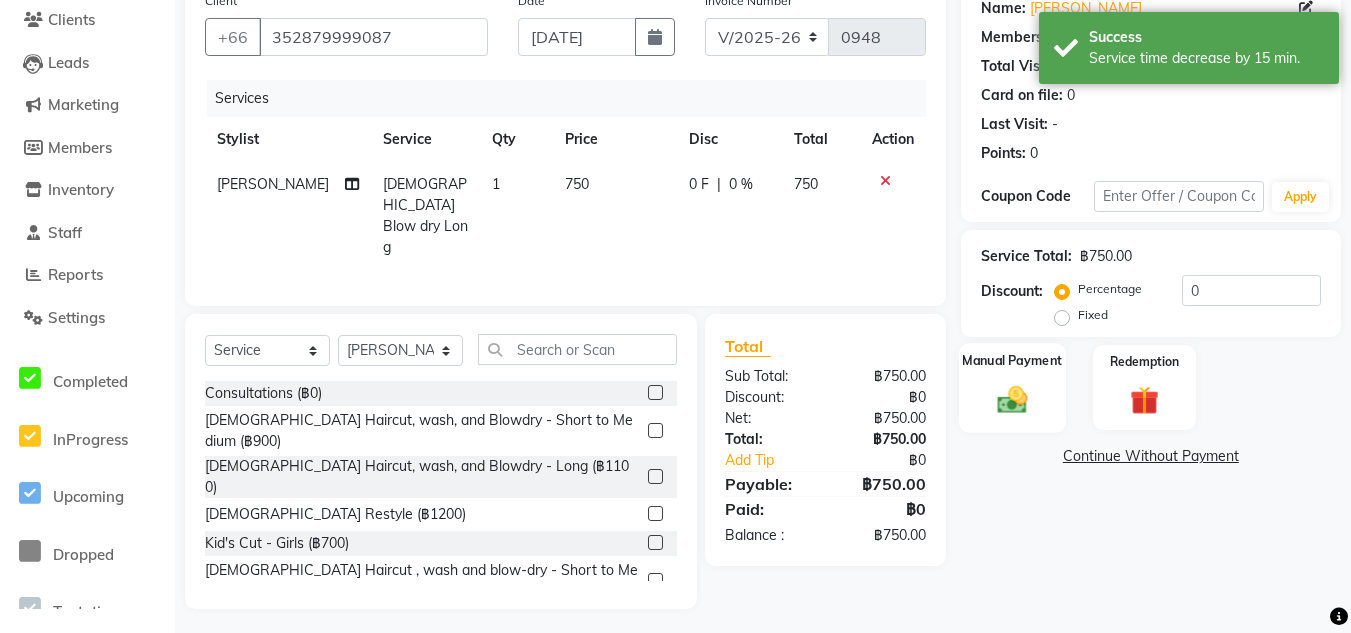 click 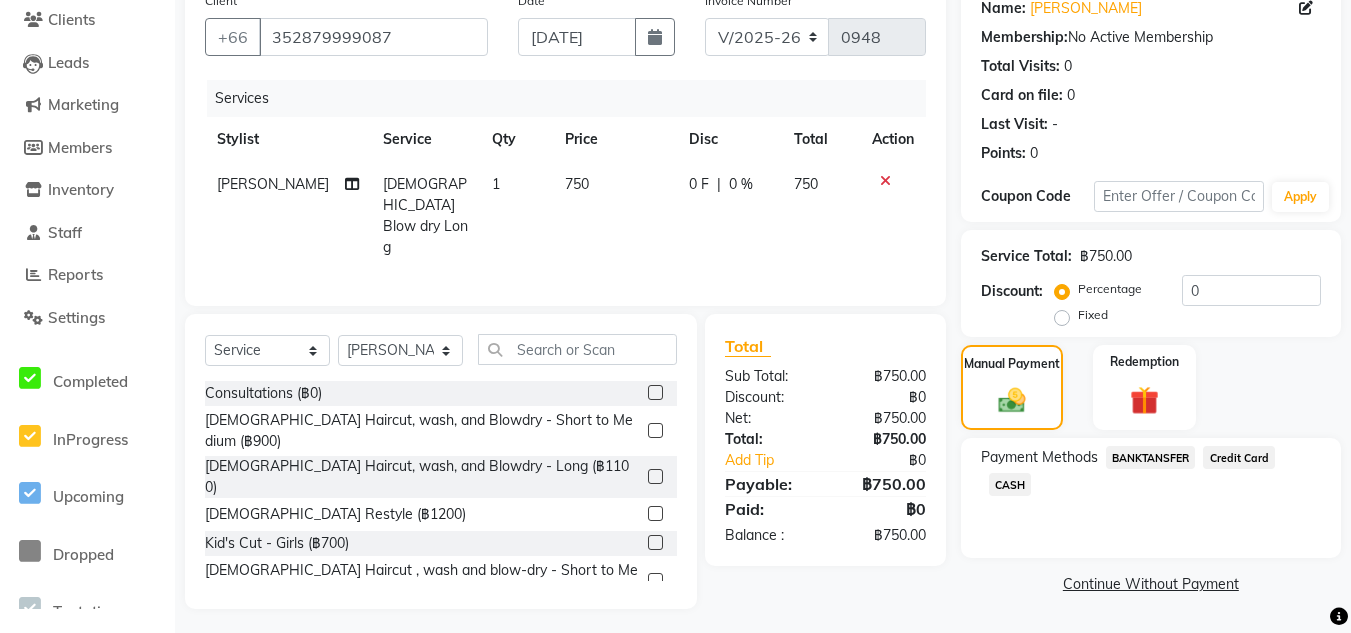 click on "Credit Card" 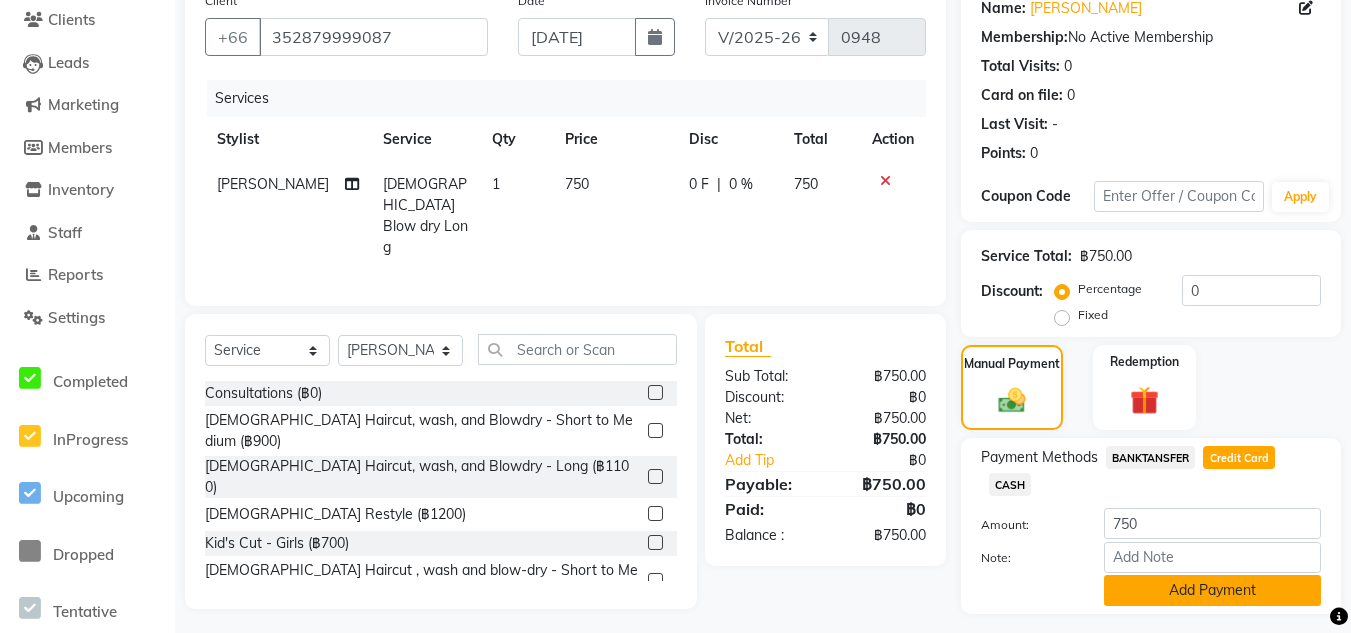 click on "Add Payment" 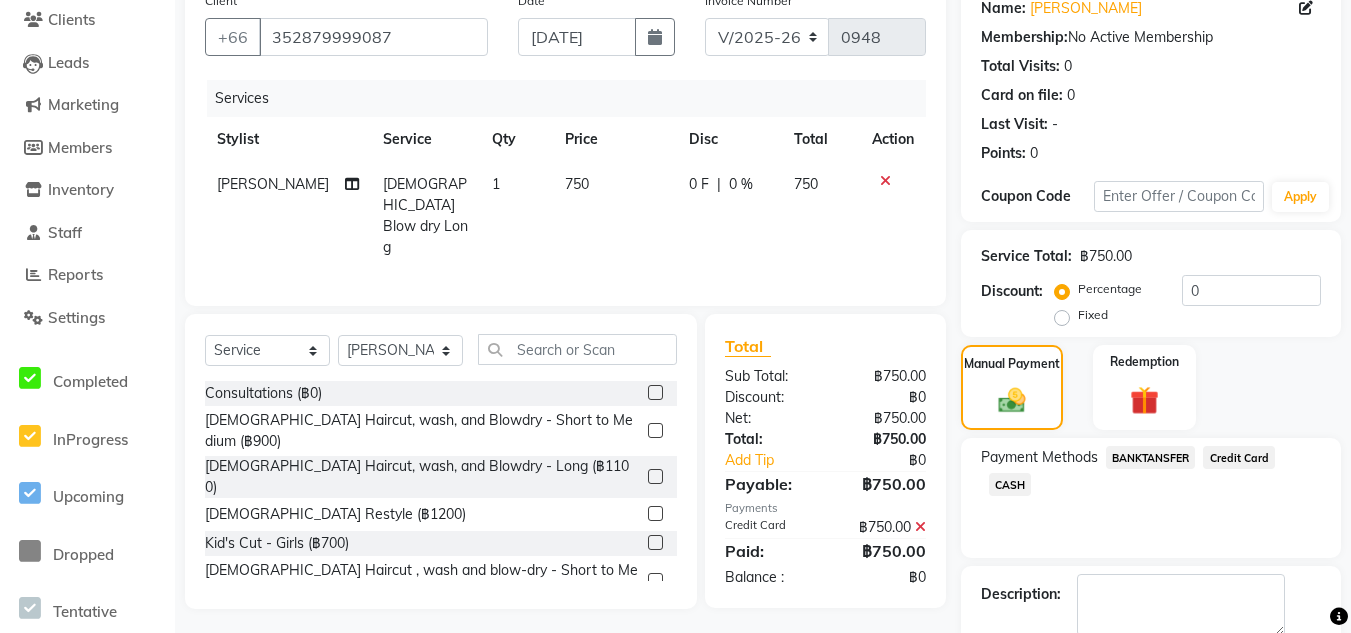 scroll, scrollTop: 277, scrollLeft: 0, axis: vertical 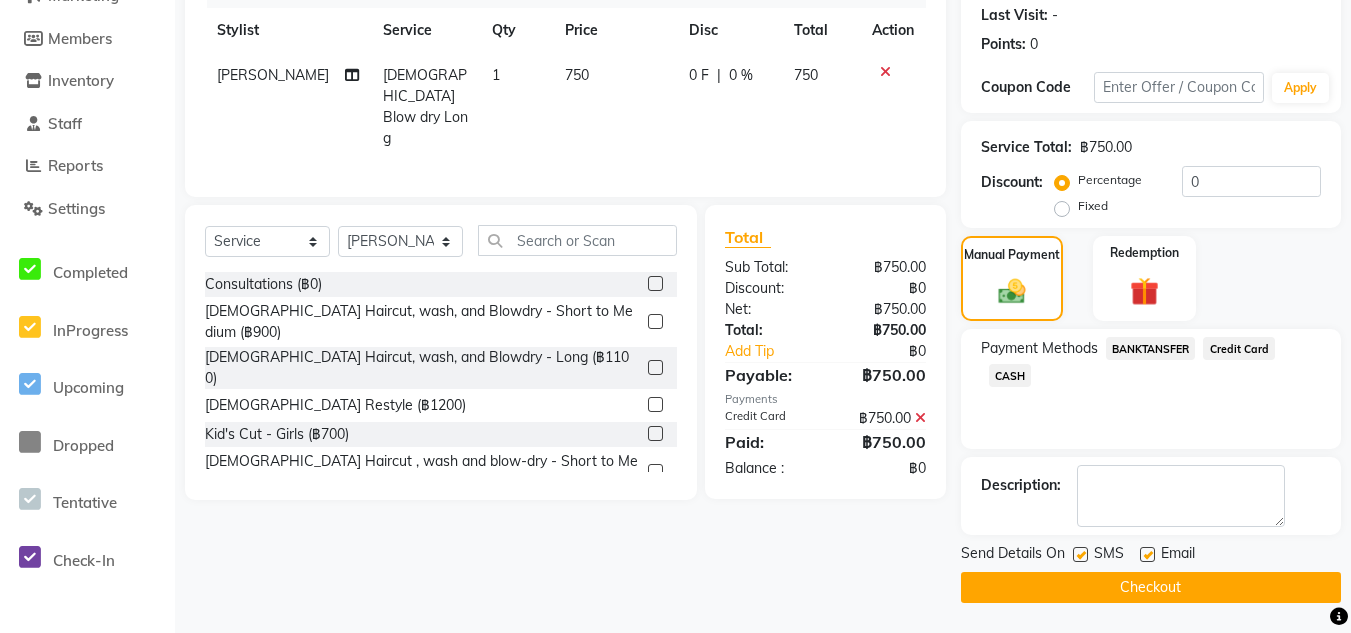 click on "Checkout" 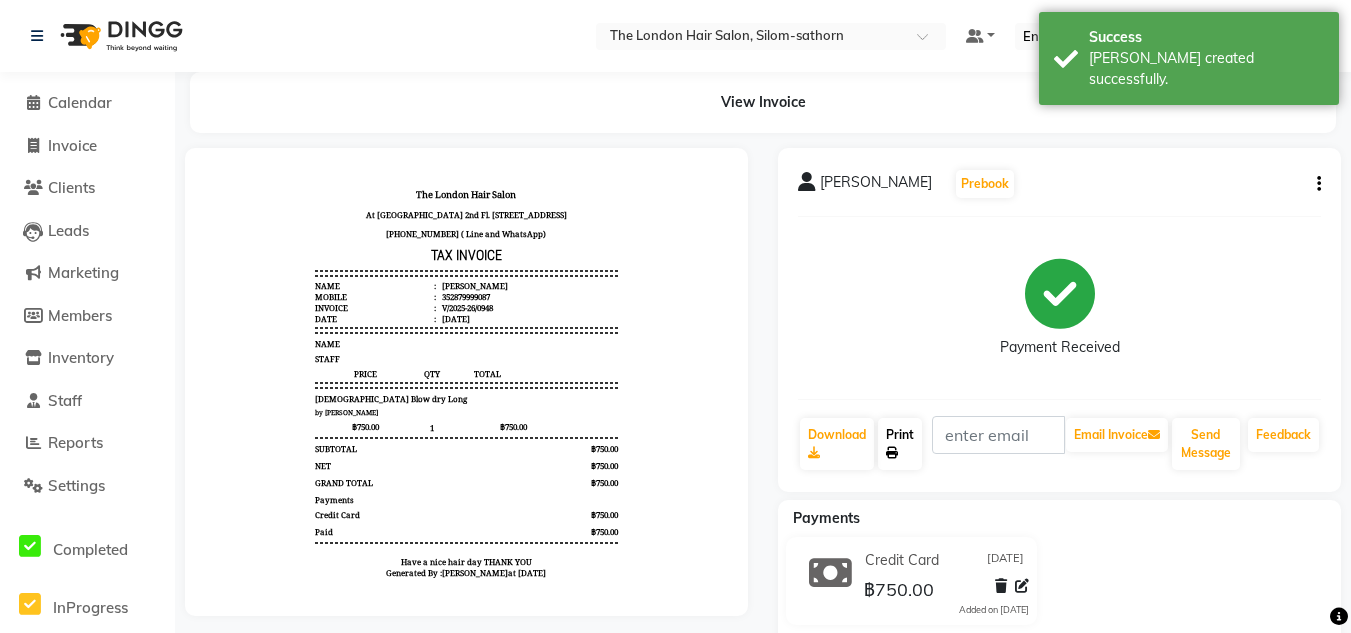 scroll, scrollTop: 0, scrollLeft: 0, axis: both 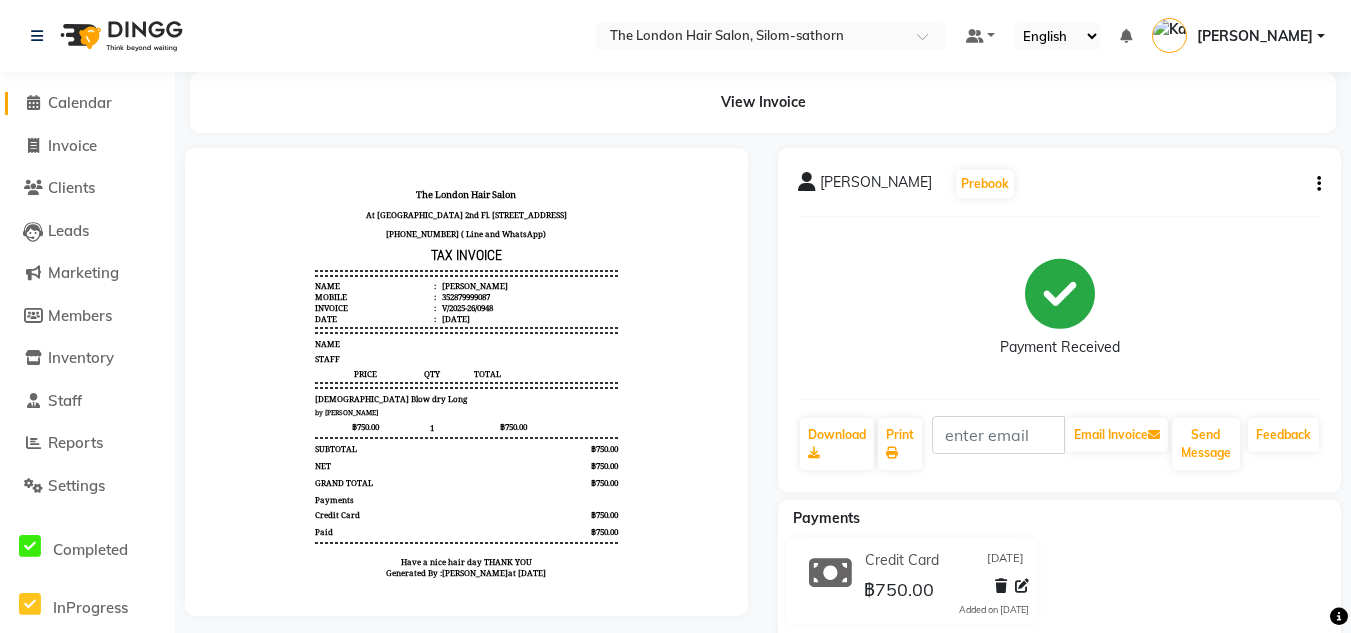 click on "Calendar" 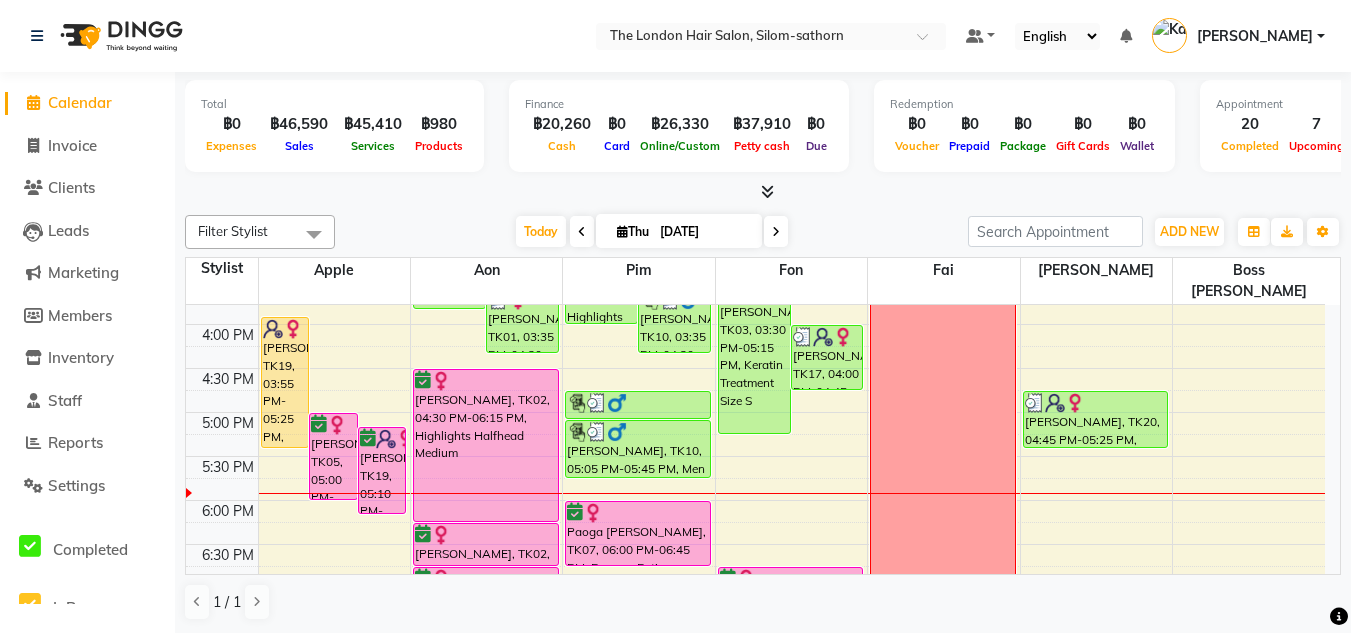 scroll, scrollTop: 597, scrollLeft: 0, axis: vertical 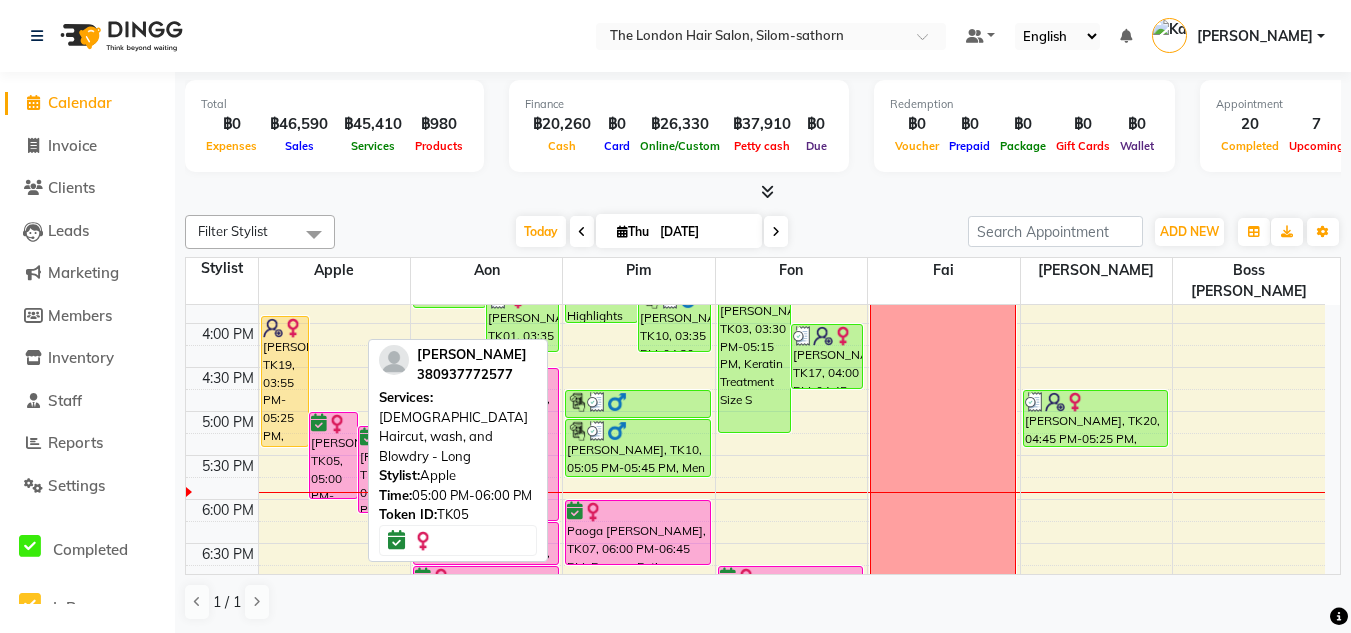 click on "Alisa, TK05, 05:00 PM-06:00 PM, Ladies Haircut, wash, and Blowdry - Long" at bounding box center [333, 455] 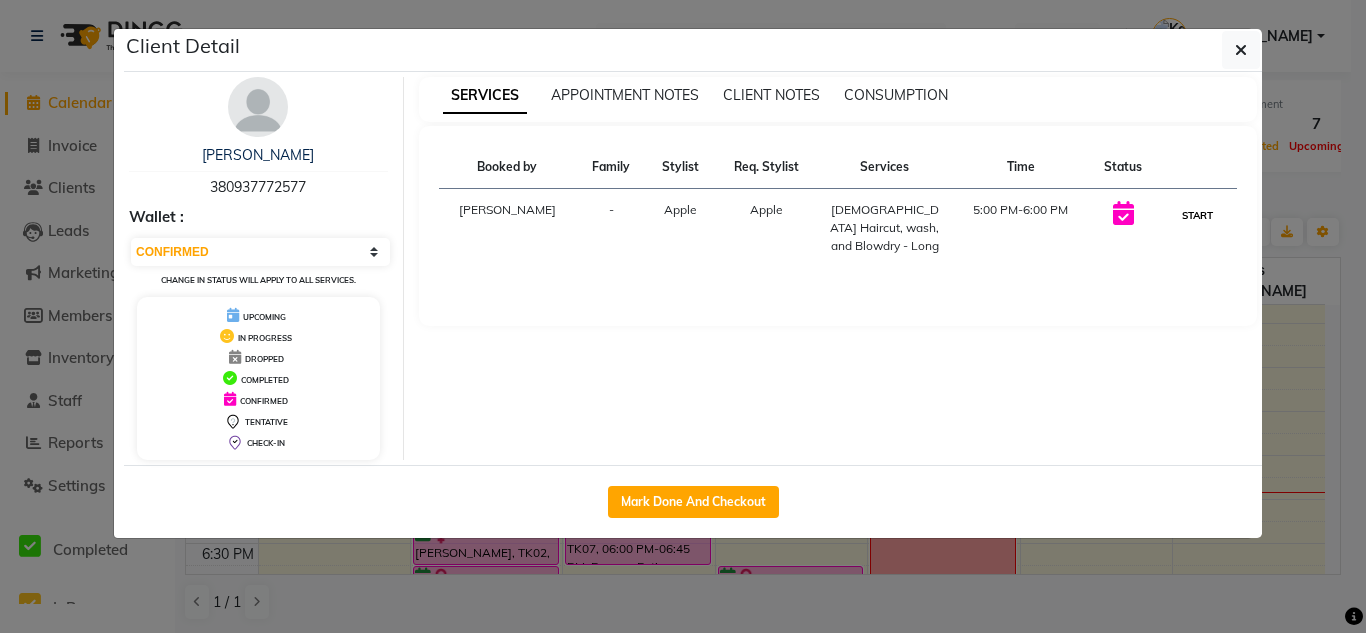 click on "START" at bounding box center (1197, 215) 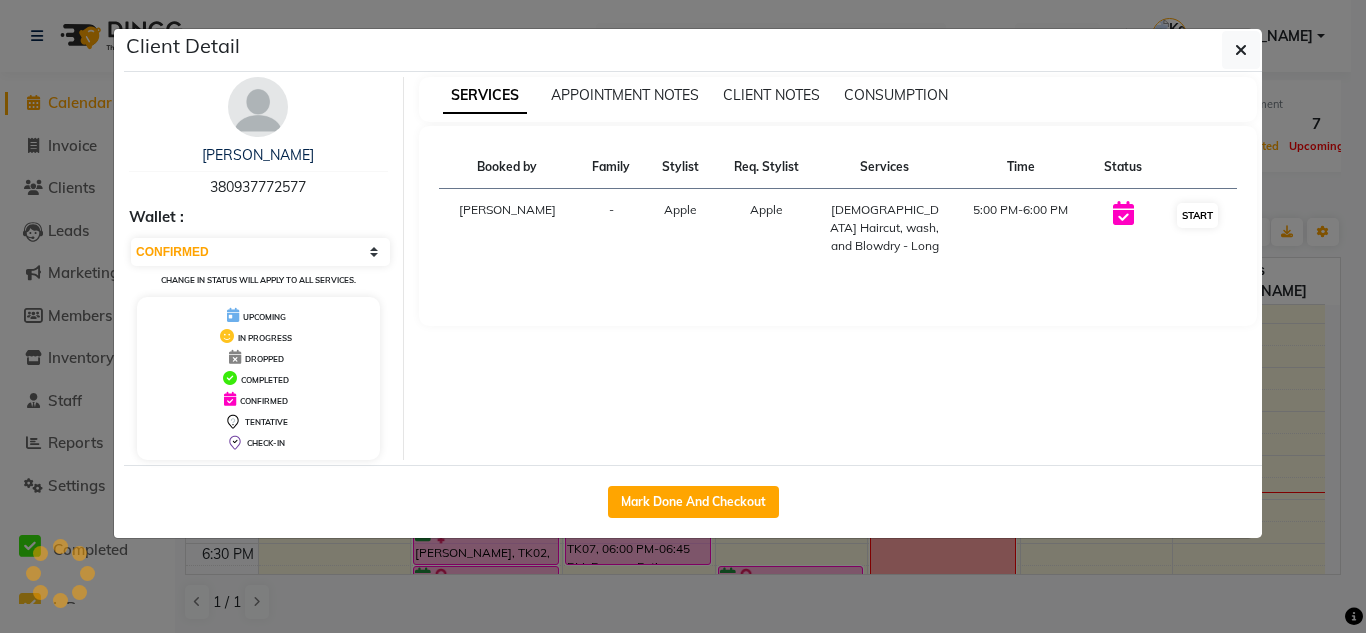 select on "1" 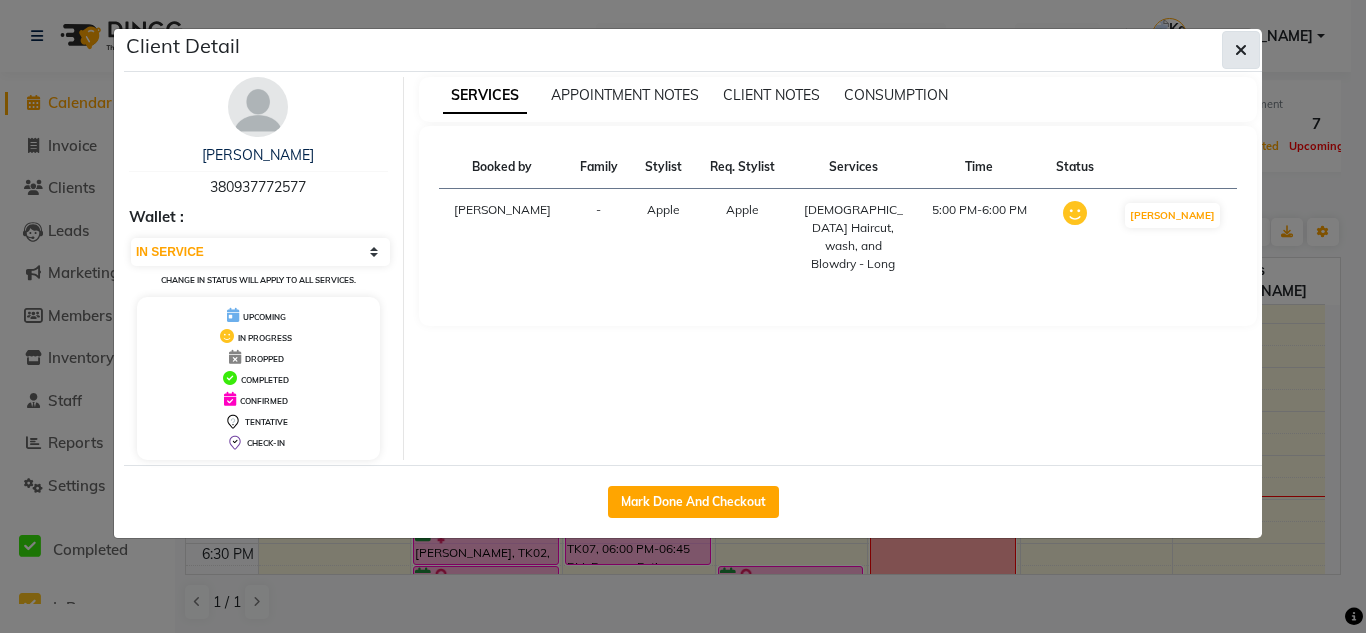click 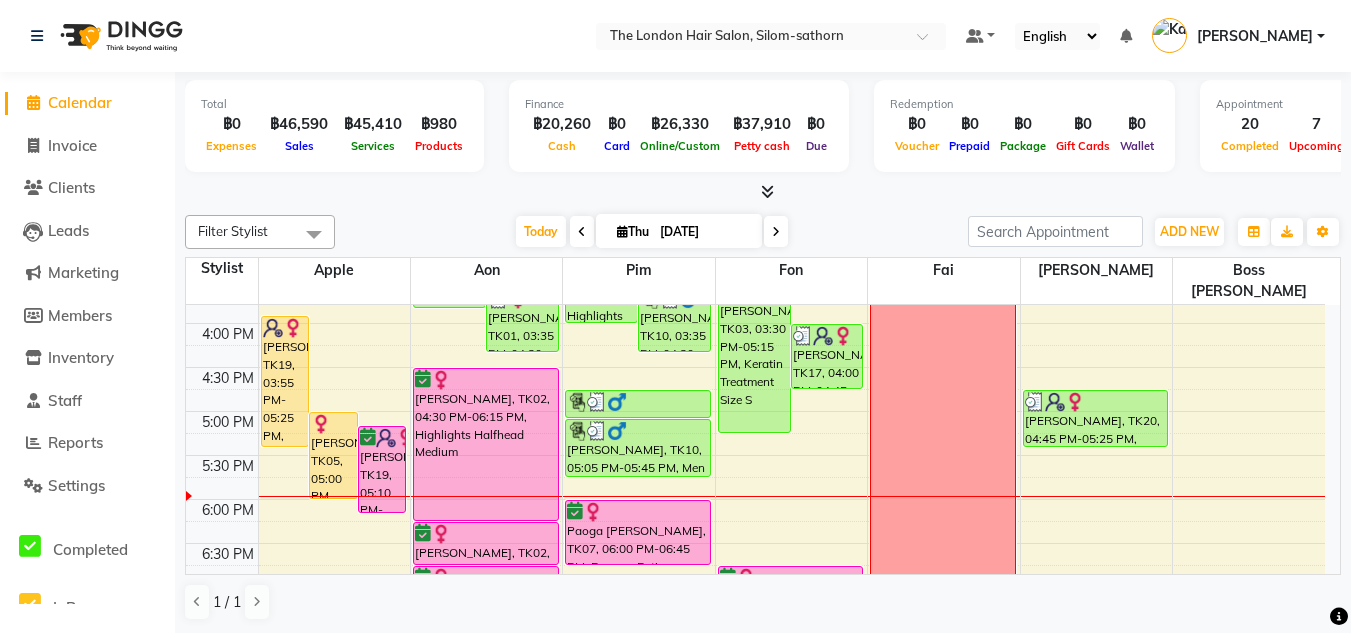 click at bounding box center [776, 231] 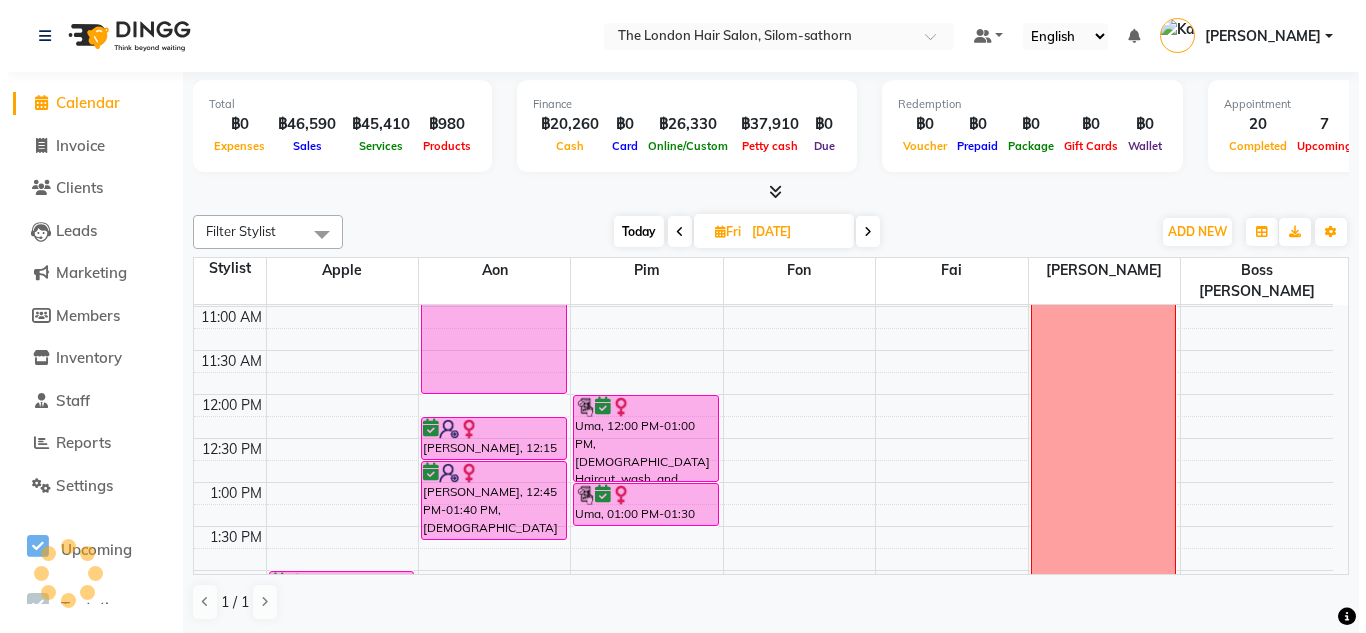 scroll, scrollTop: 175, scrollLeft: 0, axis: vertical 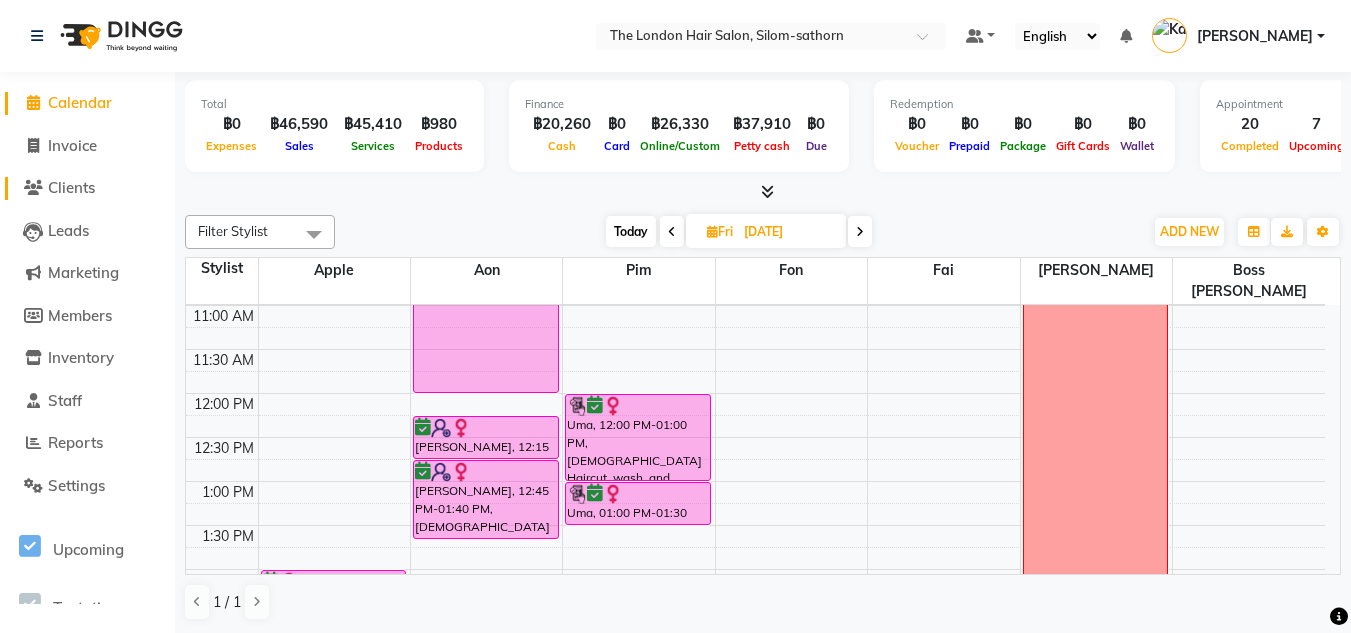 click on "Clients" 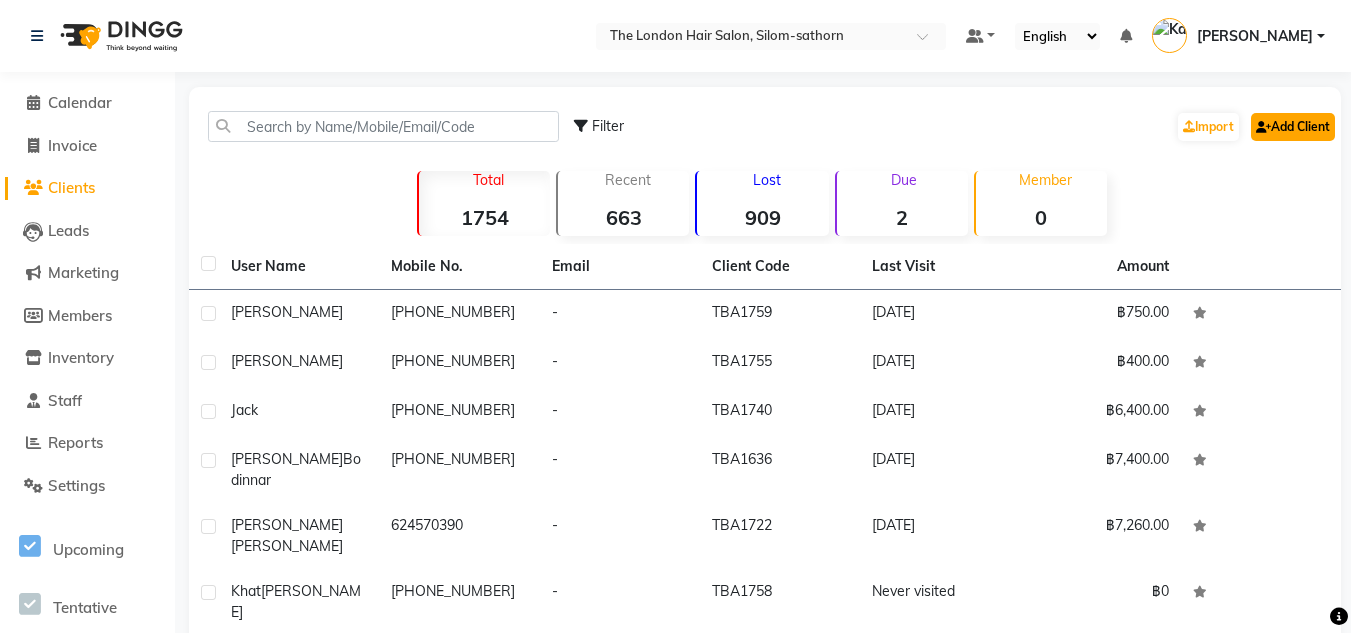 click on "Add Client" 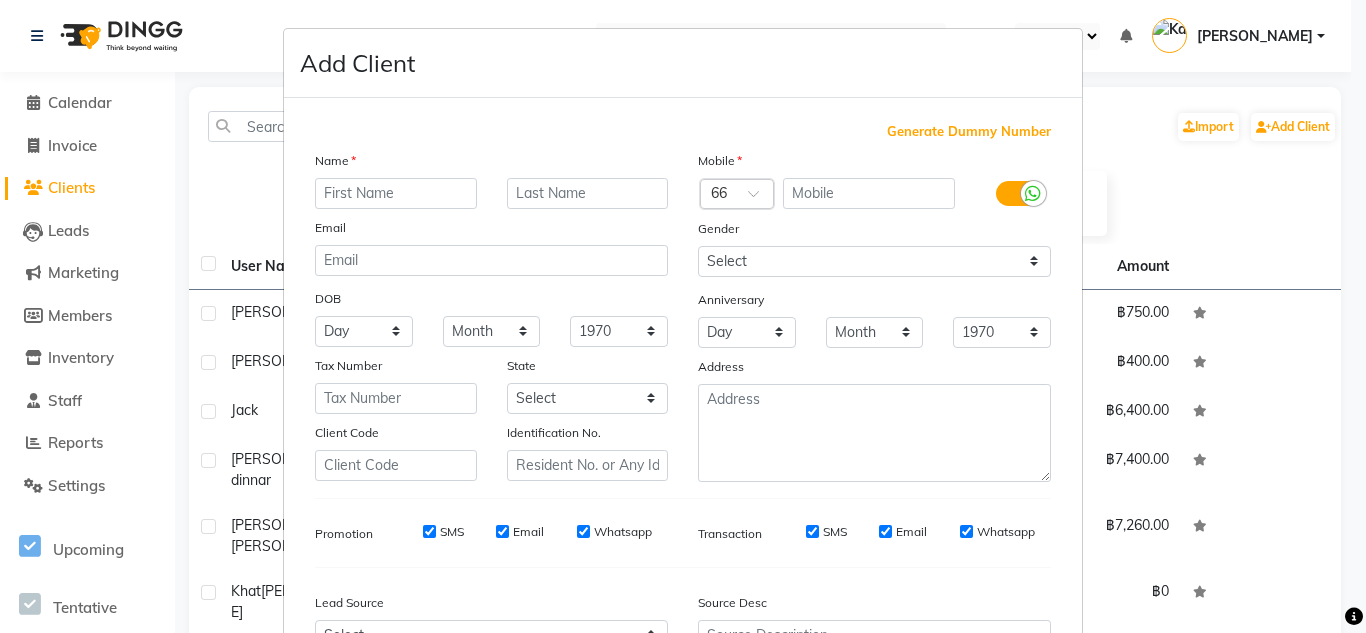 click at bounding box center [396, 193] 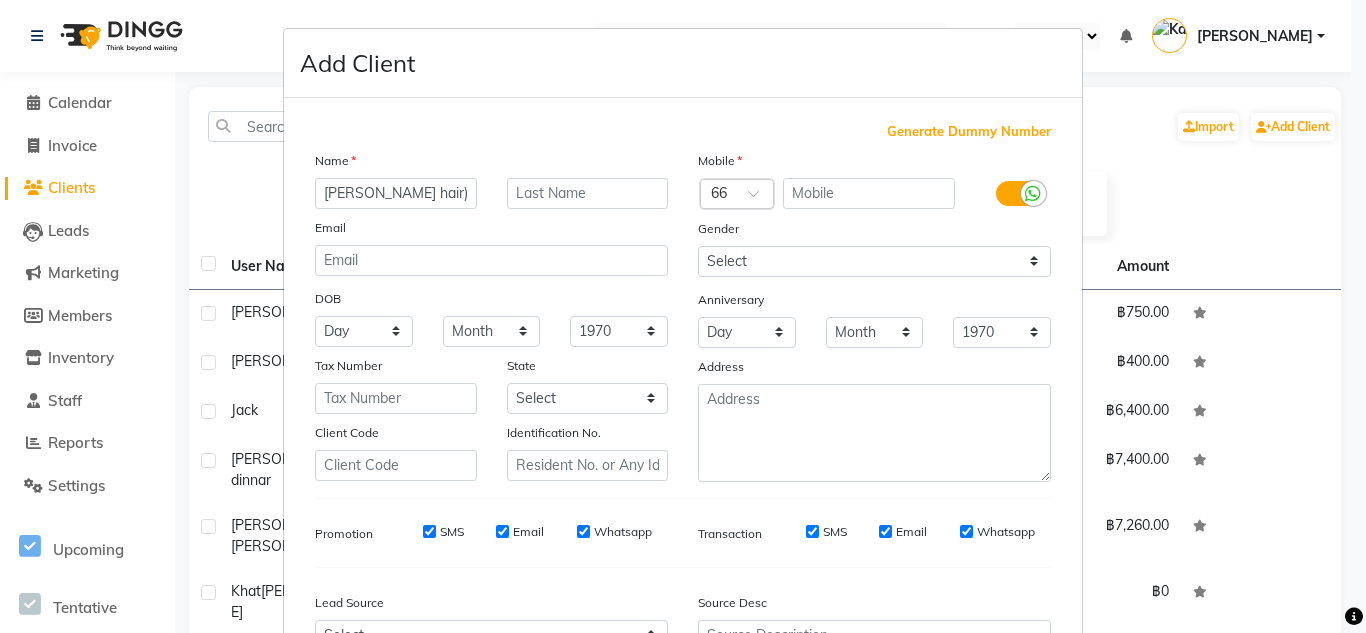 click on "Hannah Curly hair)" at bounding box center [396, 193] 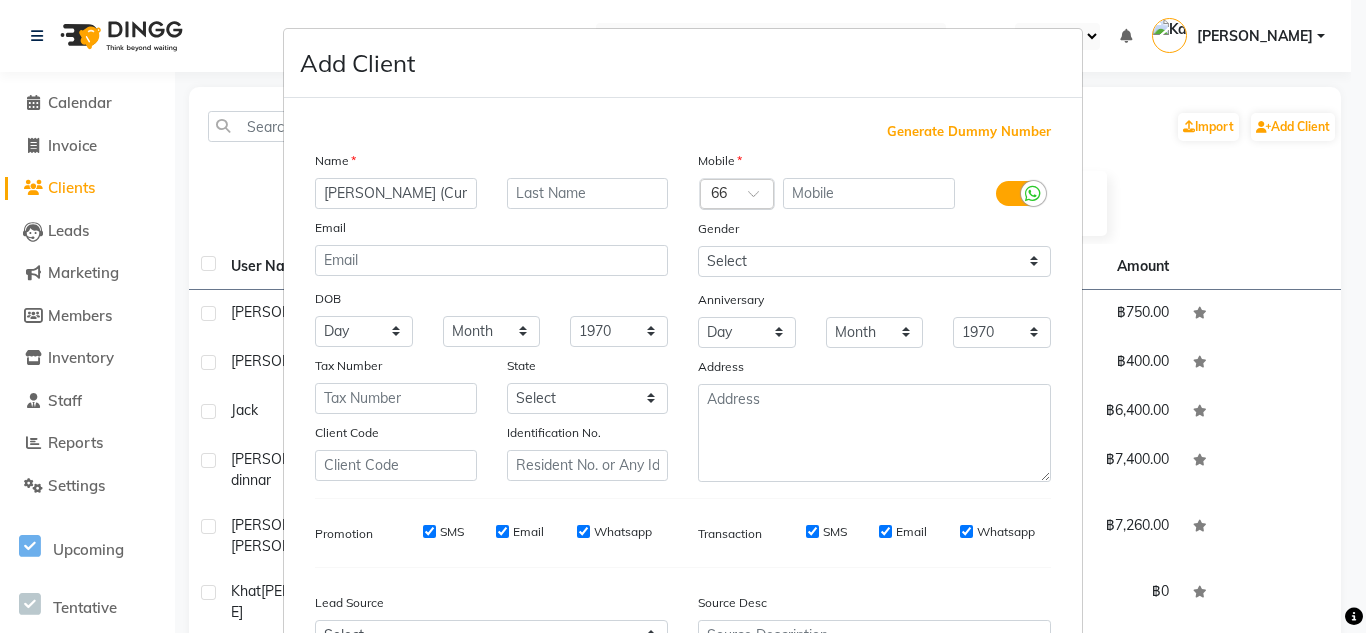 type on "Hannah (Curly hair)" 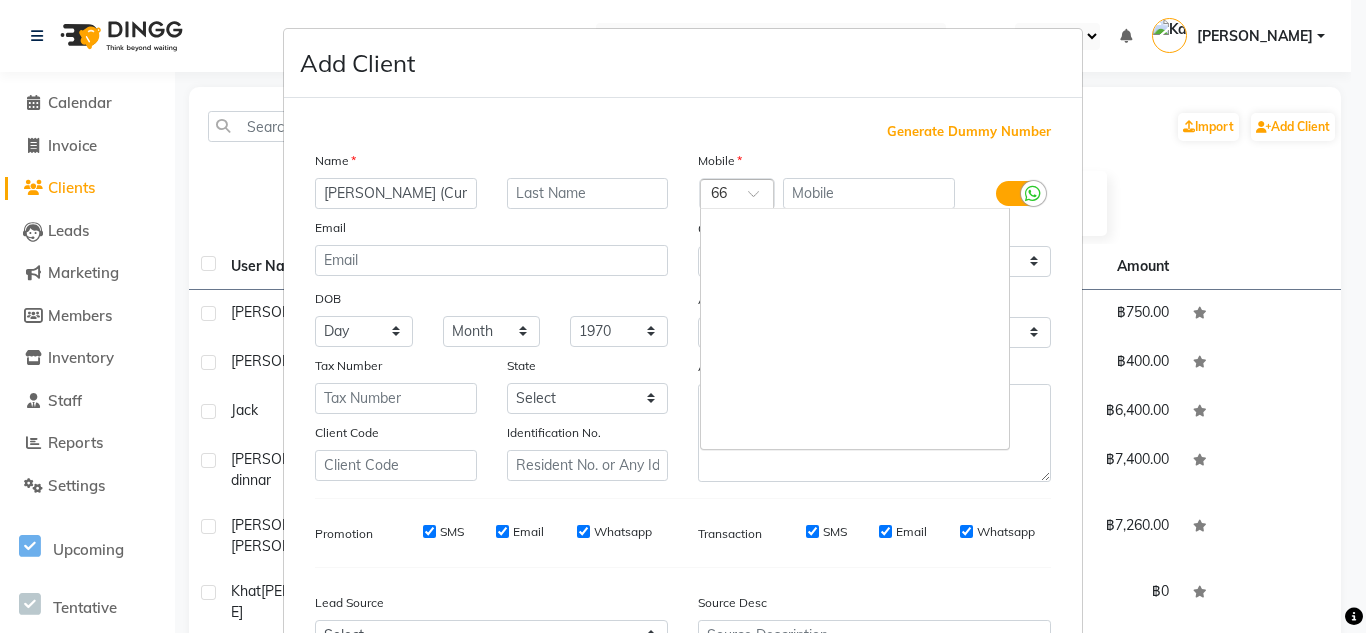 click at bounding box center [737, 195] 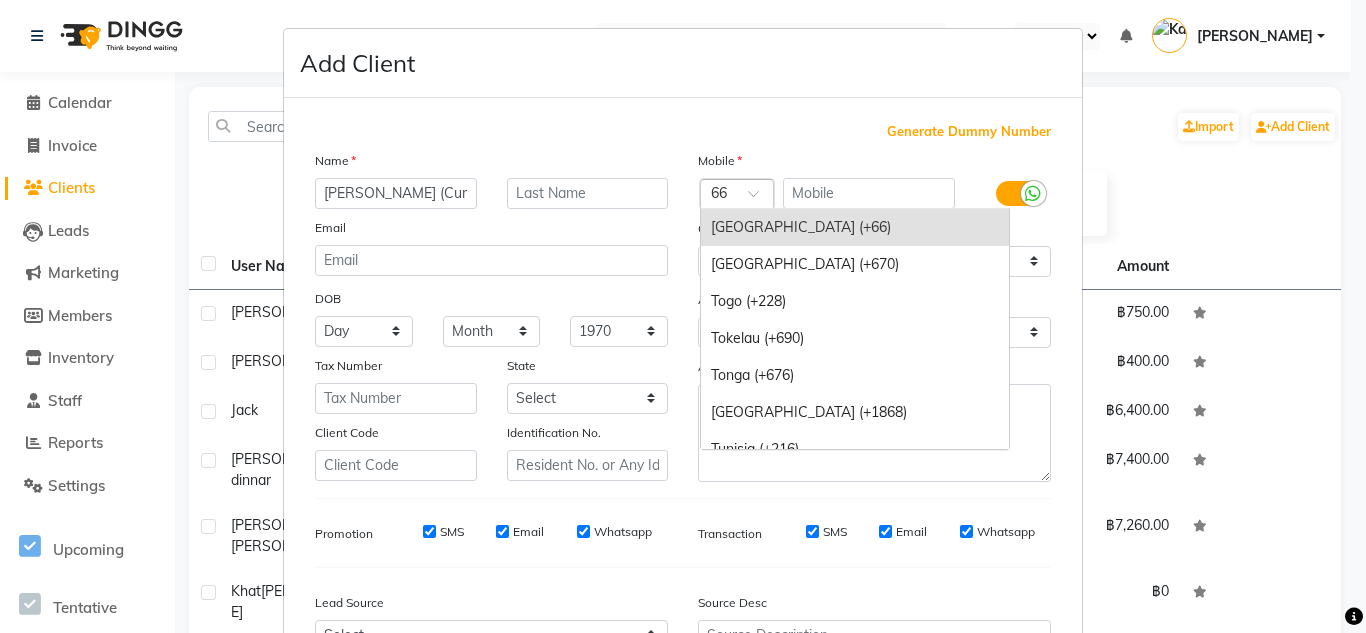 type on "1" 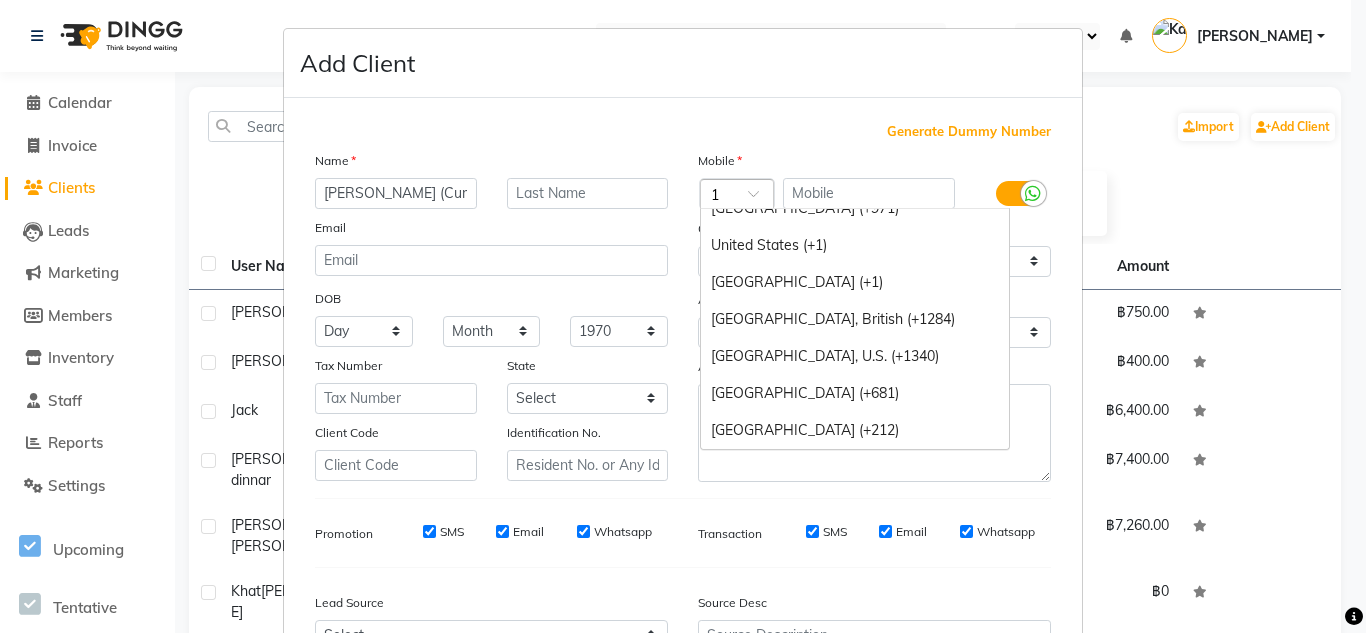 scroll, scrollTop: 1721, scrollLeft: 0, axis: vertical 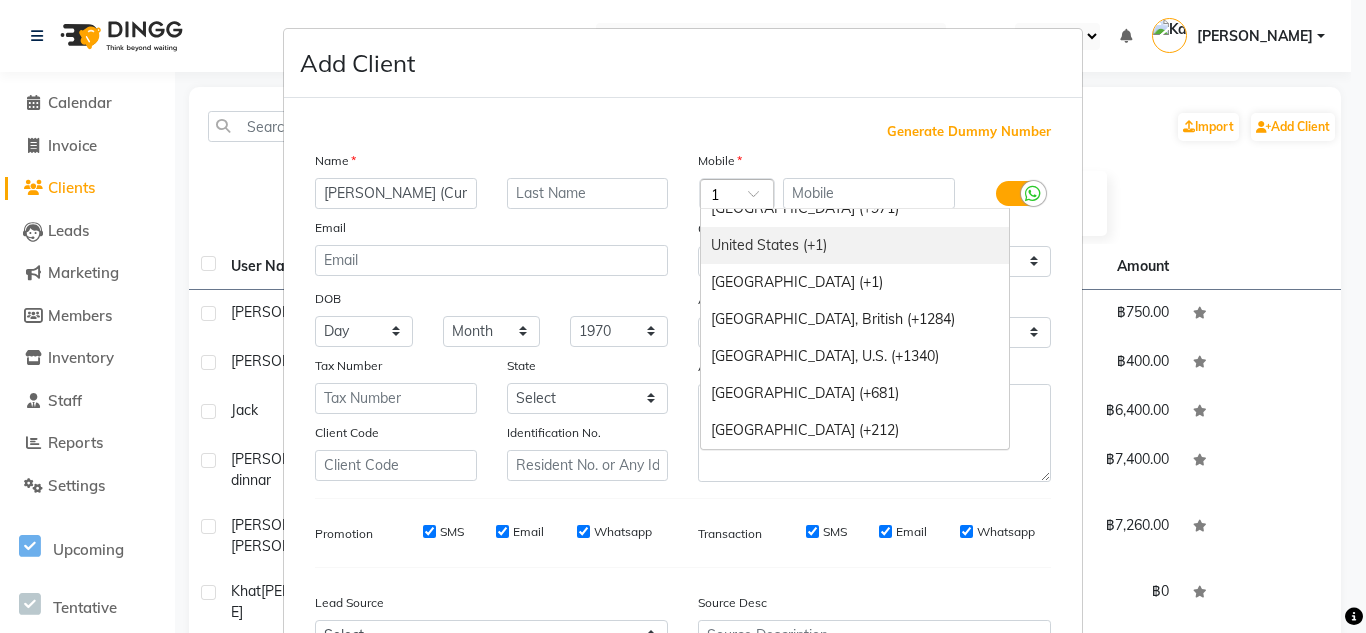 click on "United States (+1)" at bounding box center (855, 245) 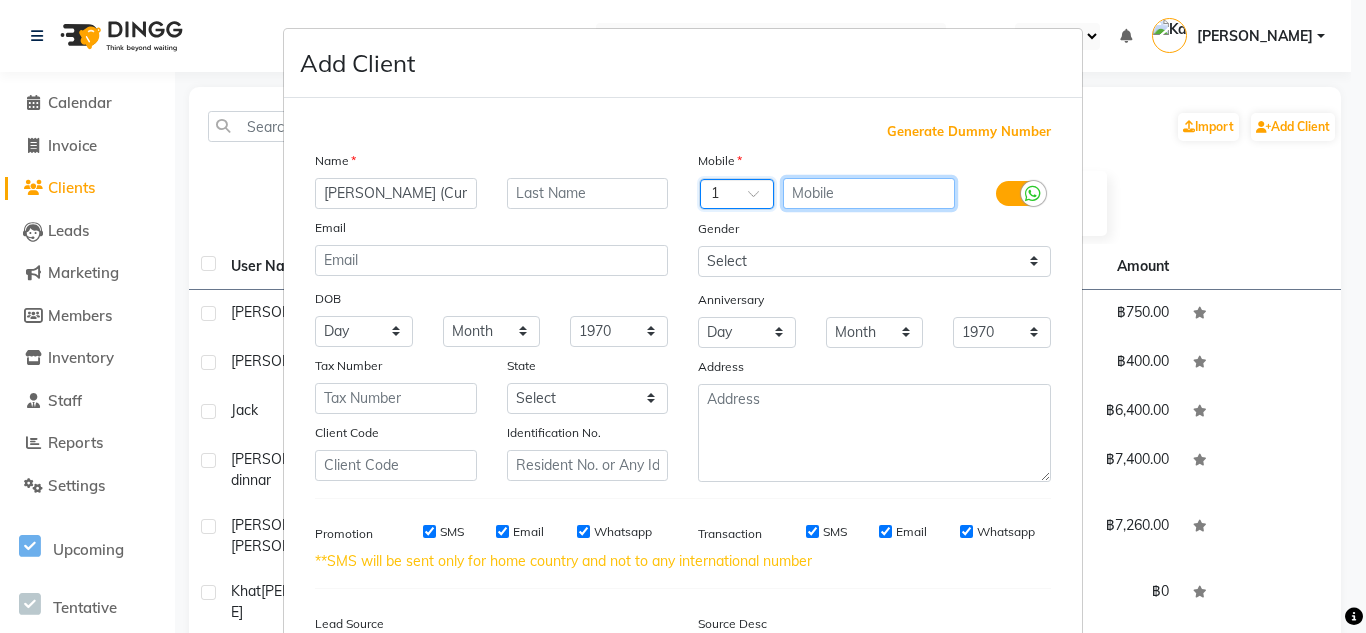 click at bounding box center [869, 193] 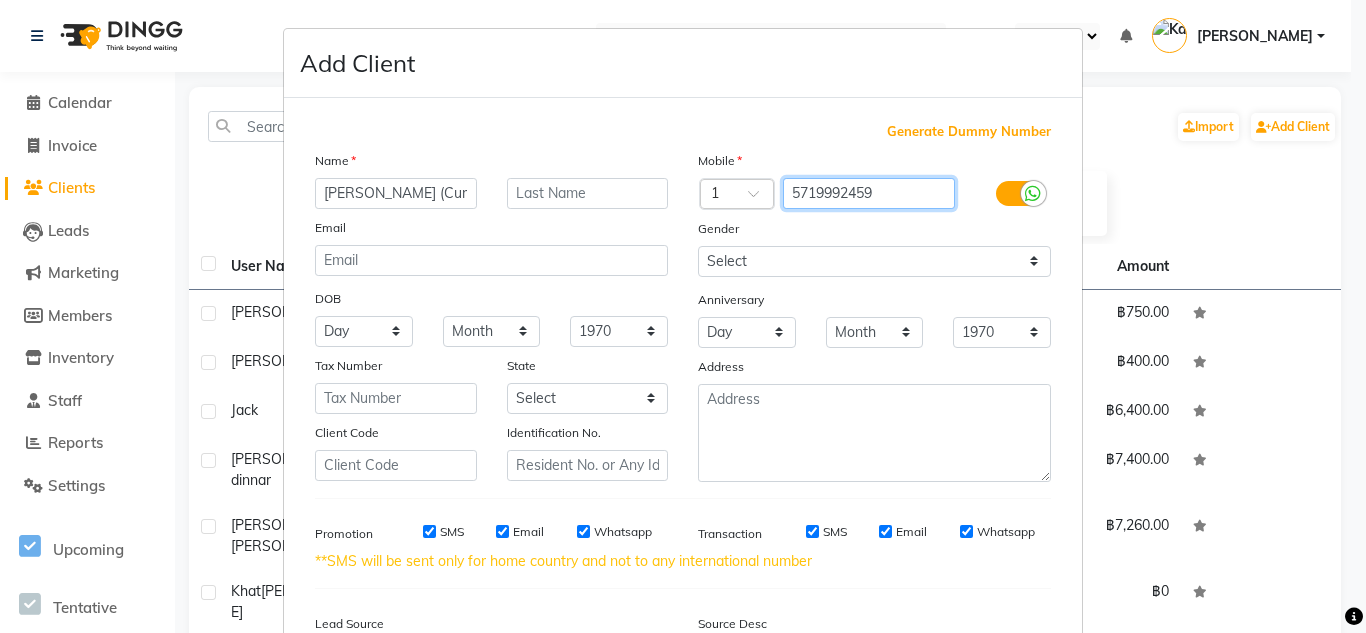 type on "5719992459" 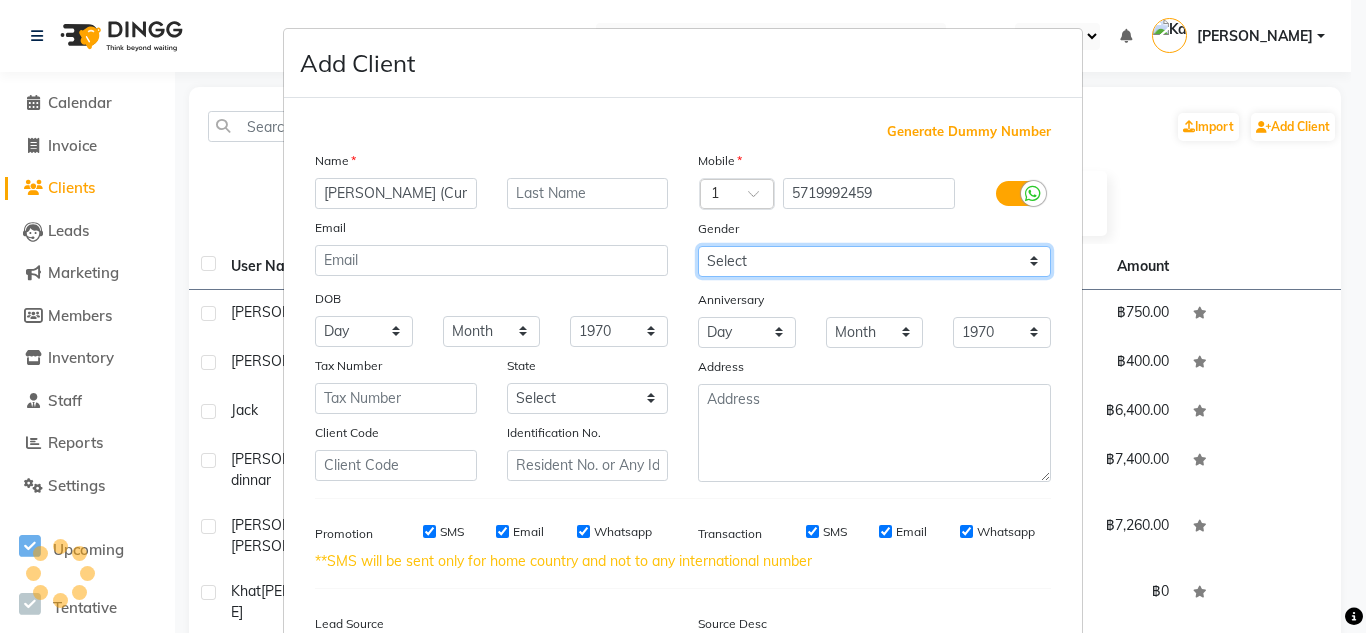 click on "Select Male Female Other Prefer Not To Say" at bounding box center (874, 261) 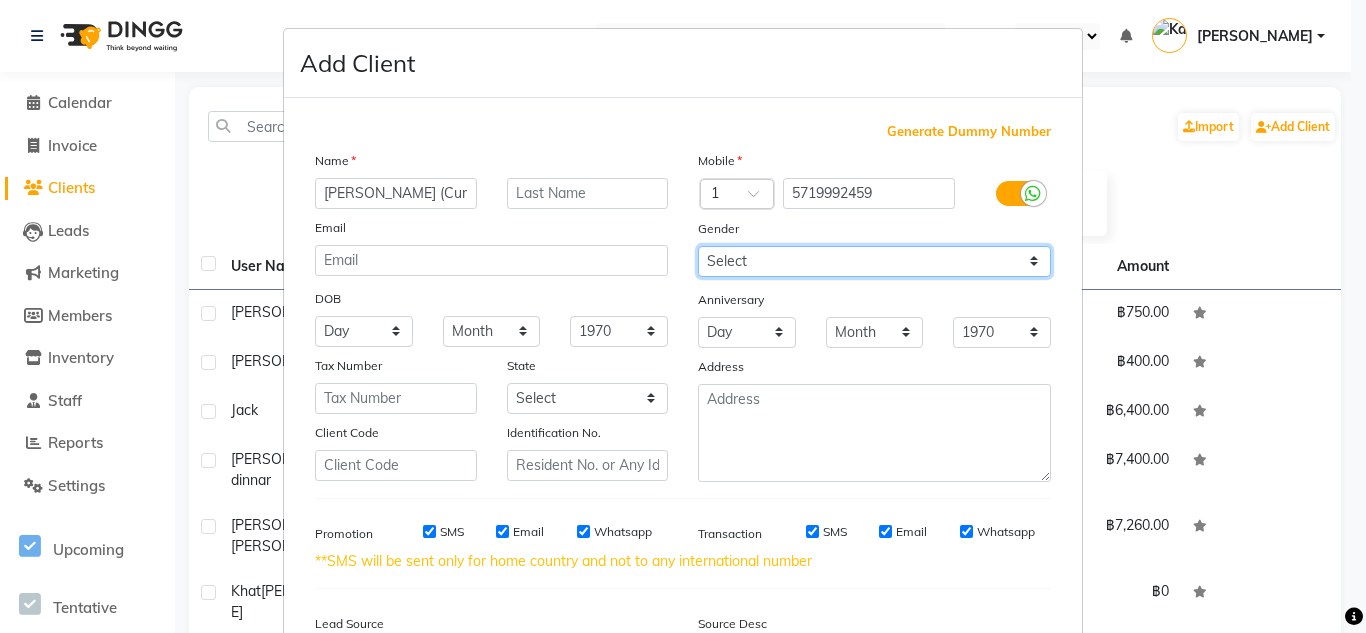 select on "female" 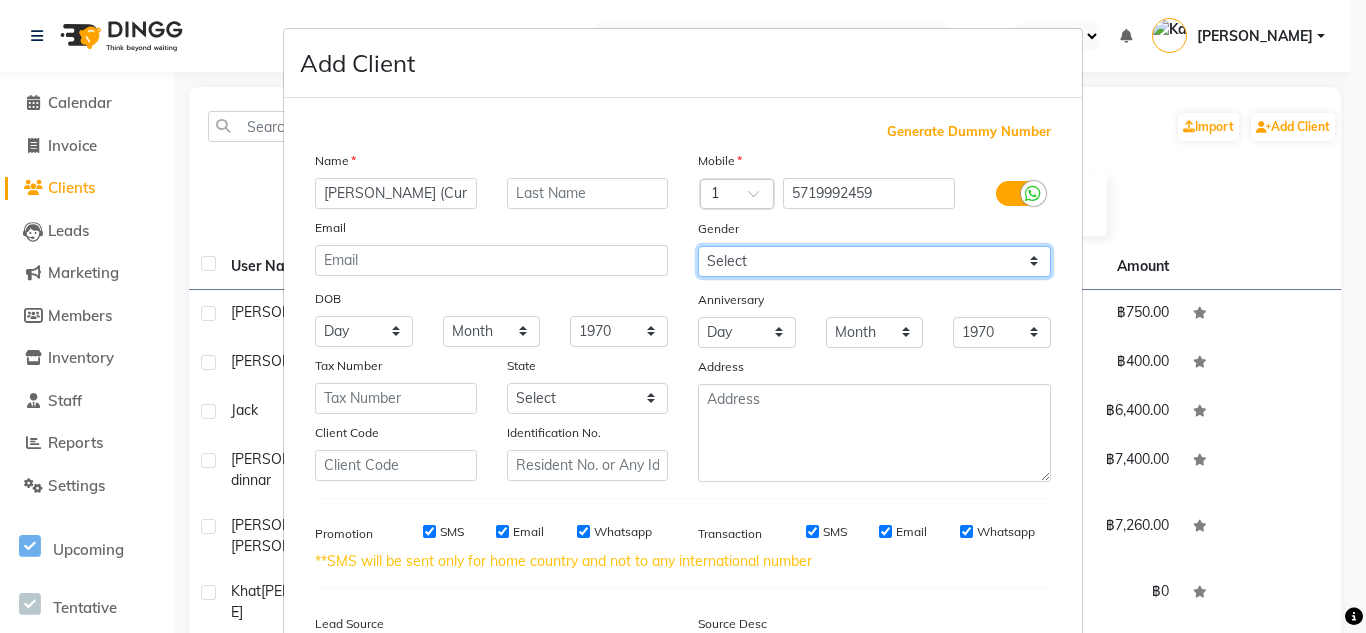 click on "Select Male Female Other Prefer Not To Say" at bounding box center [874, 261] 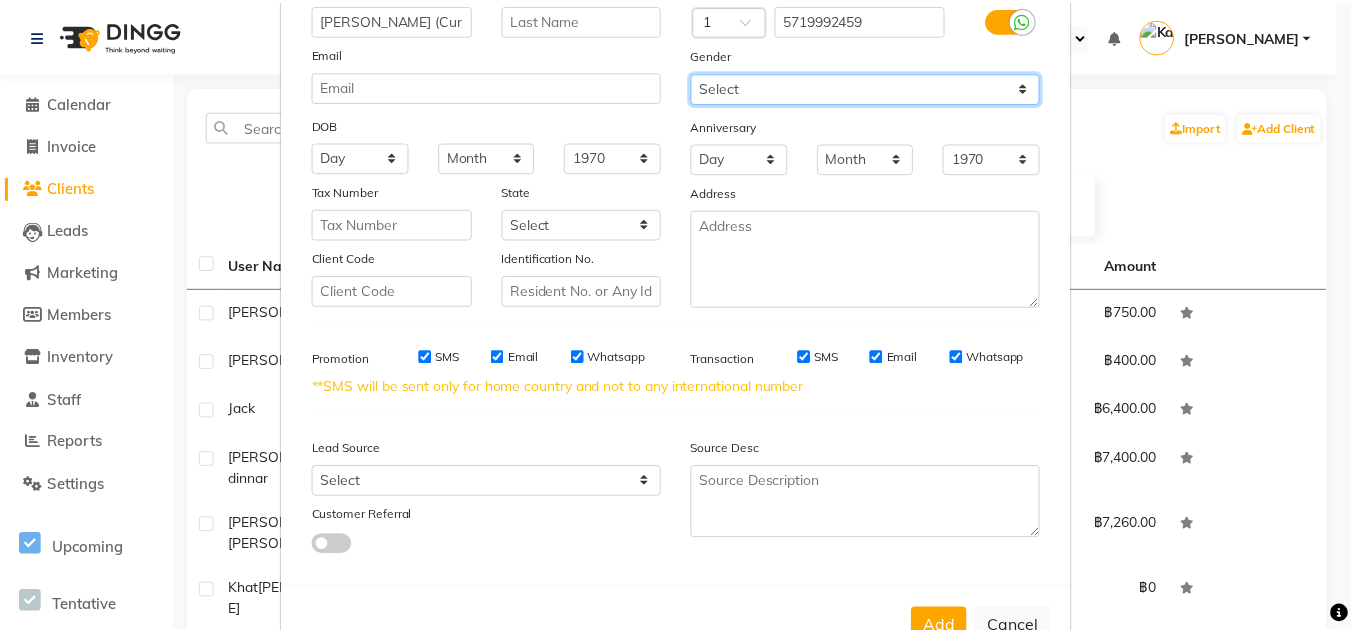 scroll, scrollTop: 237, scrollLeft: 0, axis: vertical 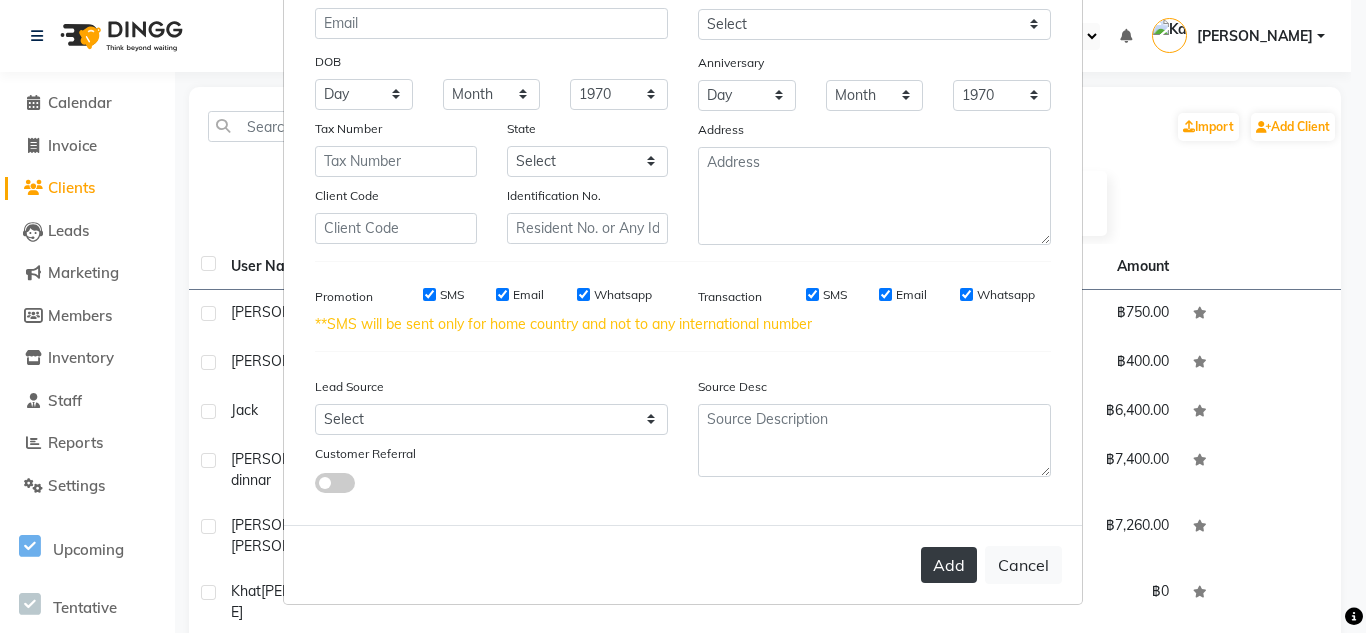 click on "Add" at bounding box center (949, 565) 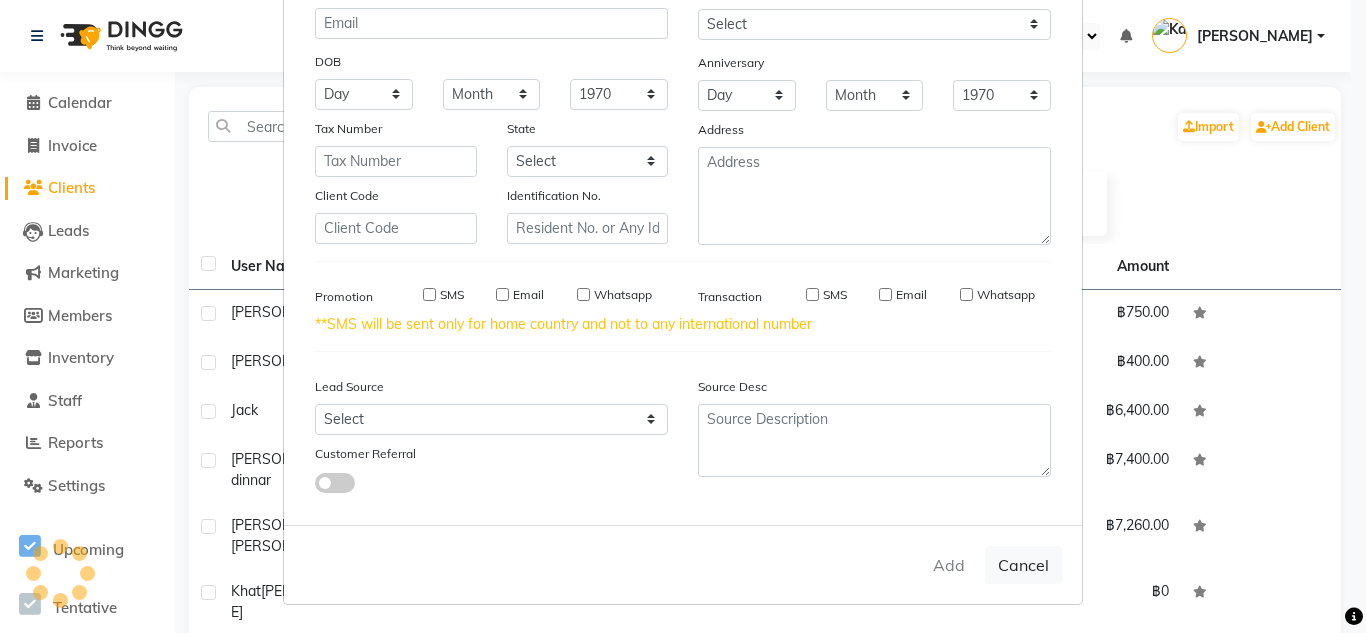 type 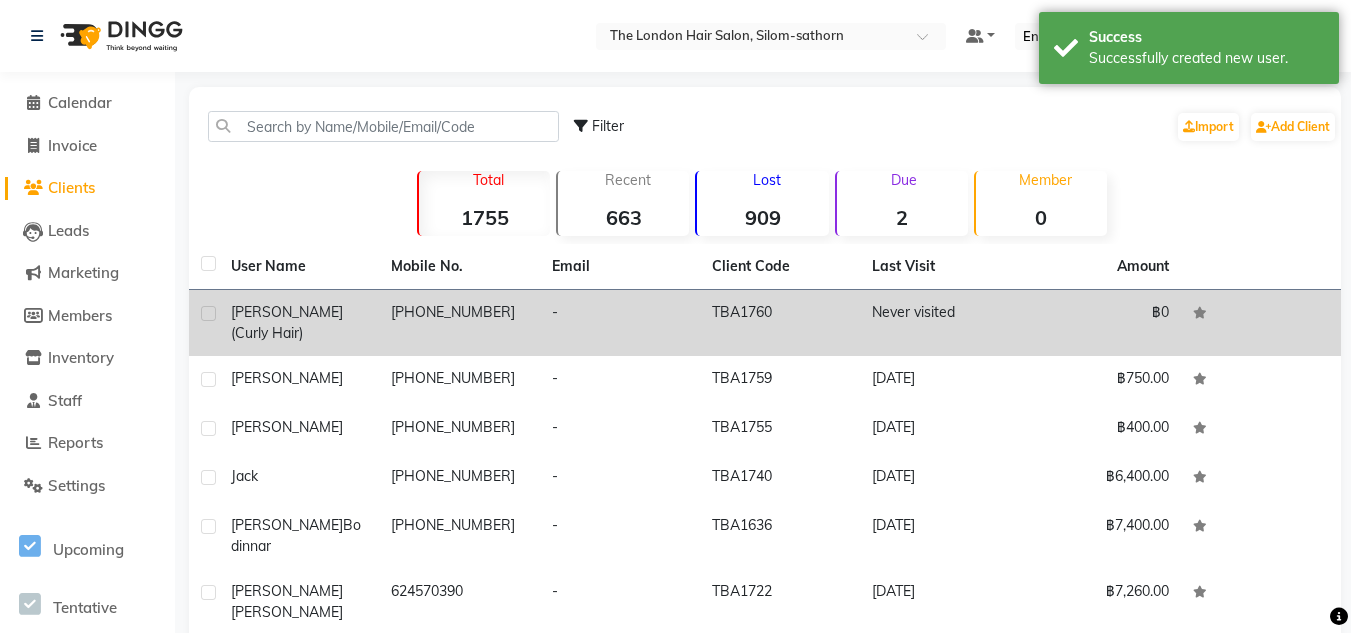 click on "Never visited" 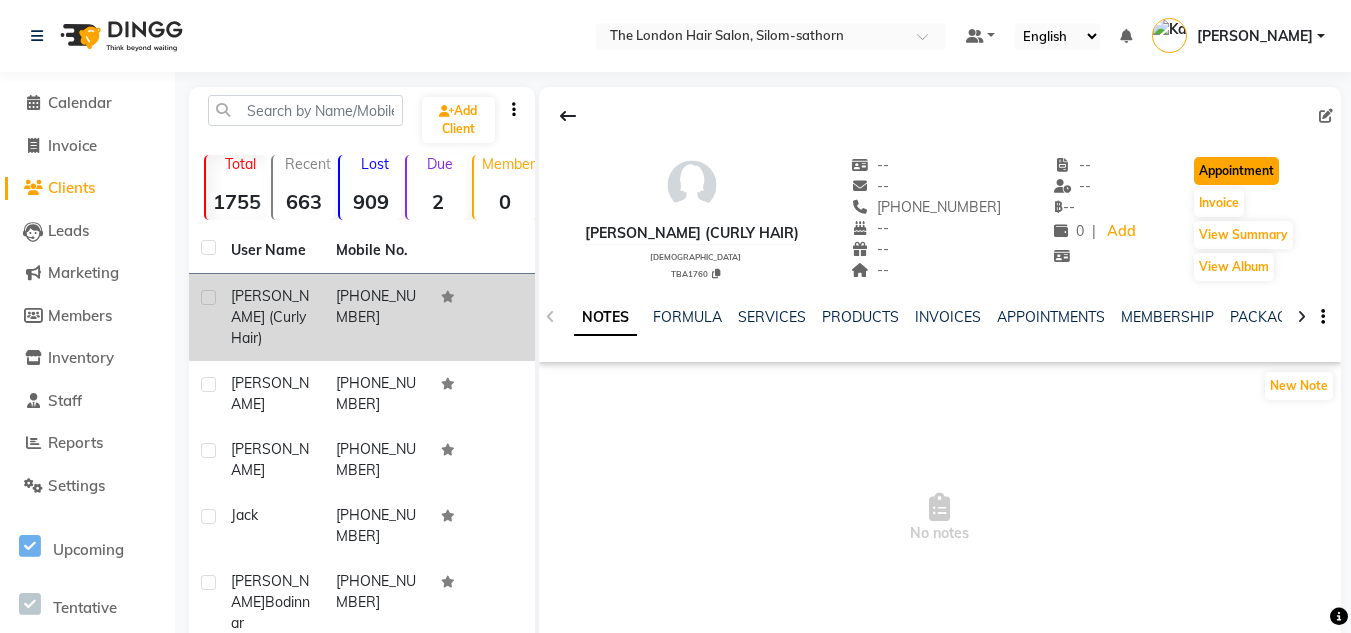 click on "Appointment" 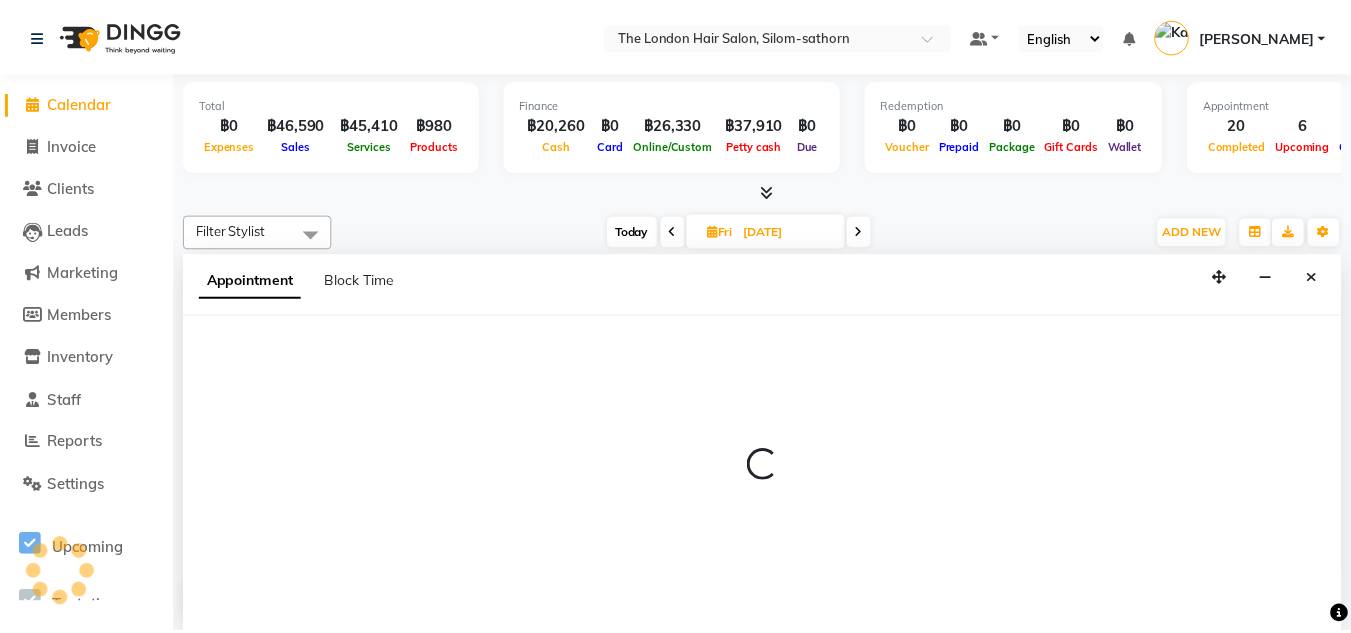 scroll, scrollTop: 0, scrollLeft: 0, axis: both 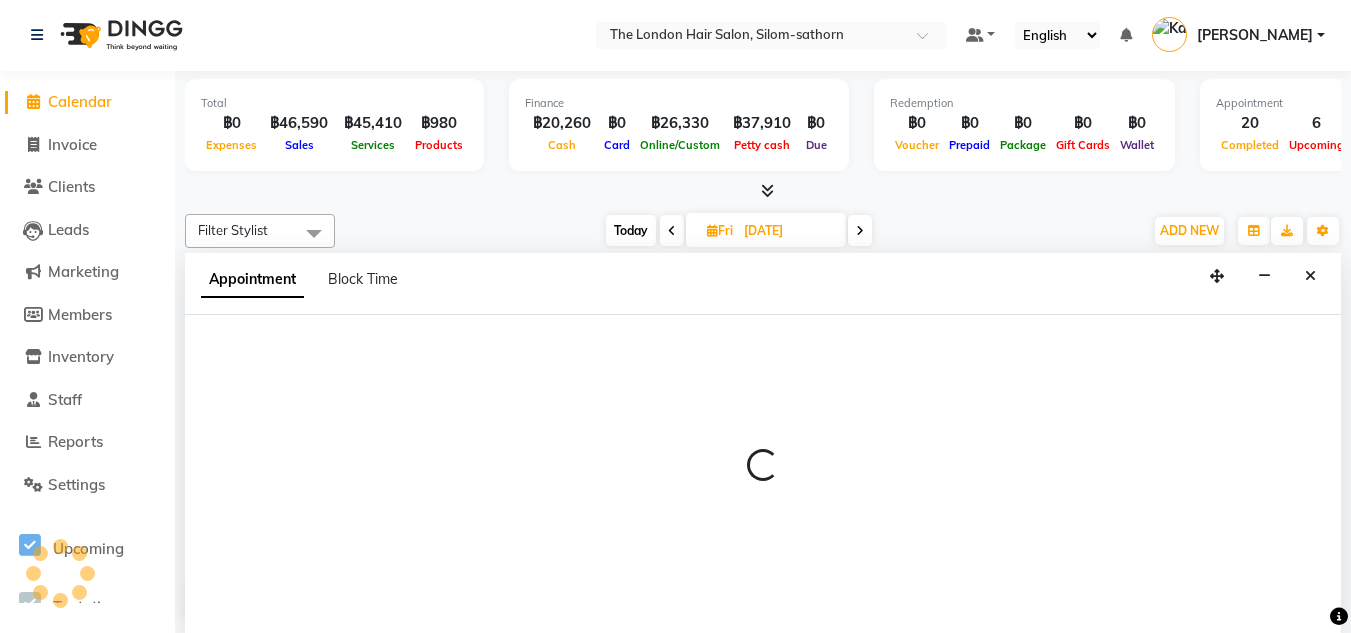 type on "[DATE]" 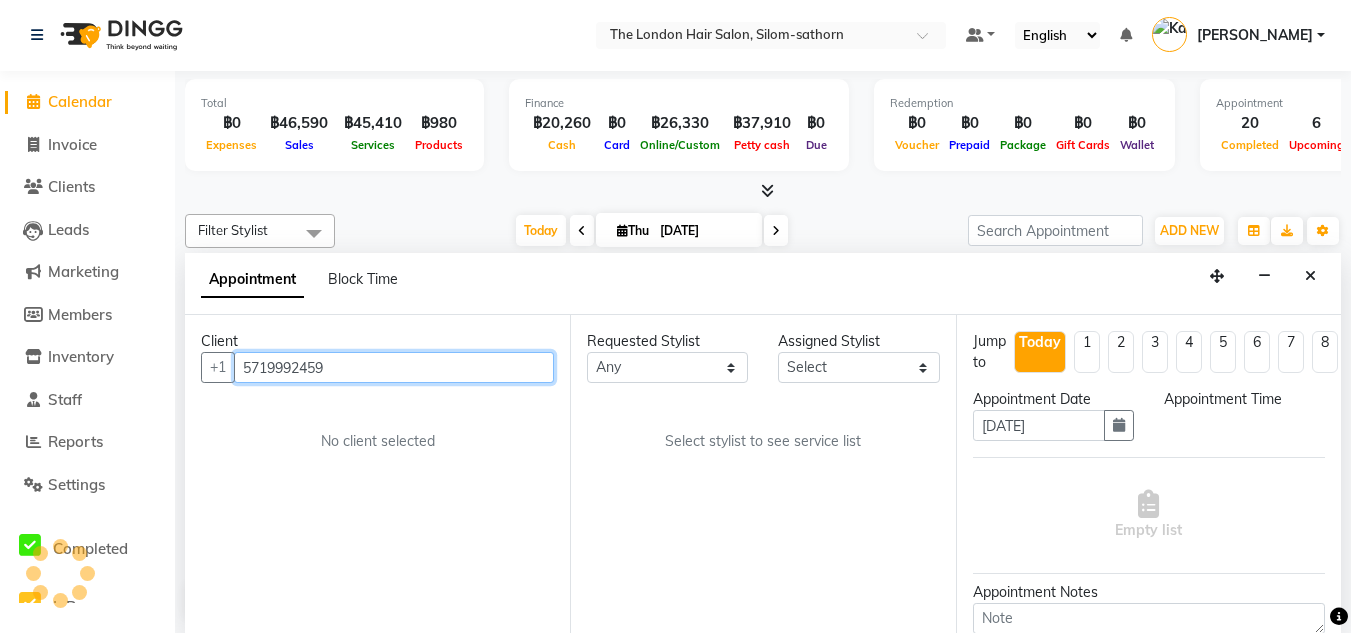 select on "600" 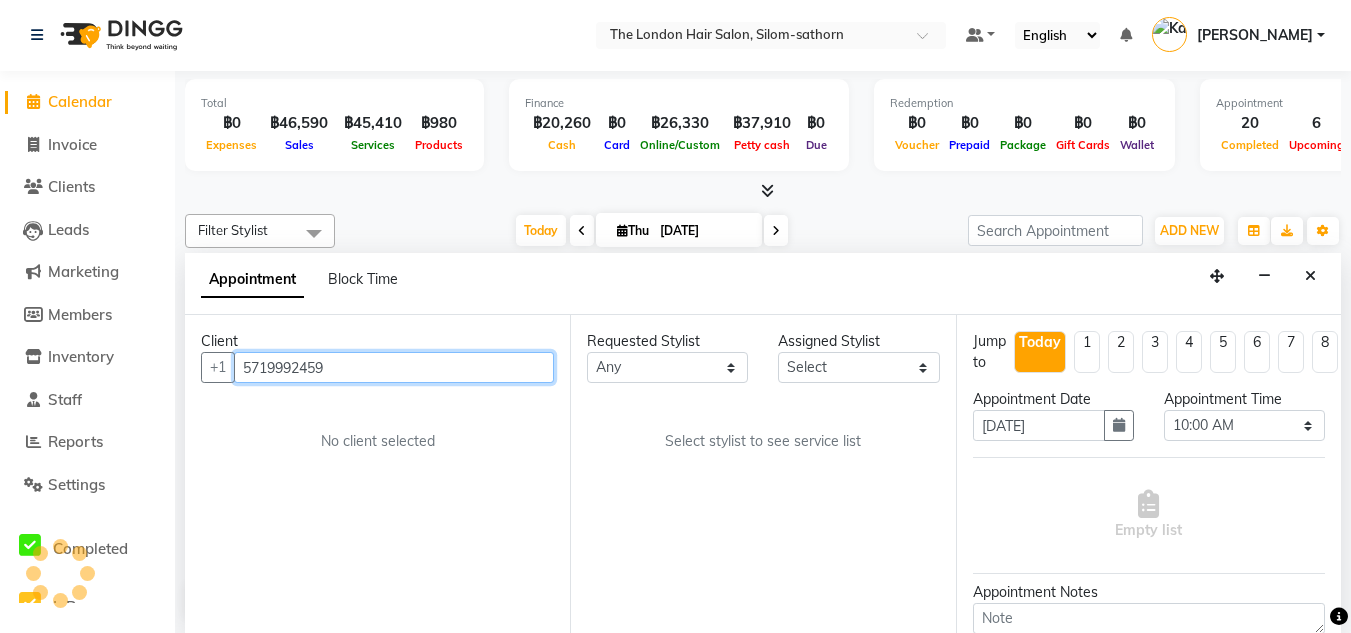 scroll, scrollTop: 765, scrollLeft: 0, axis: vertical 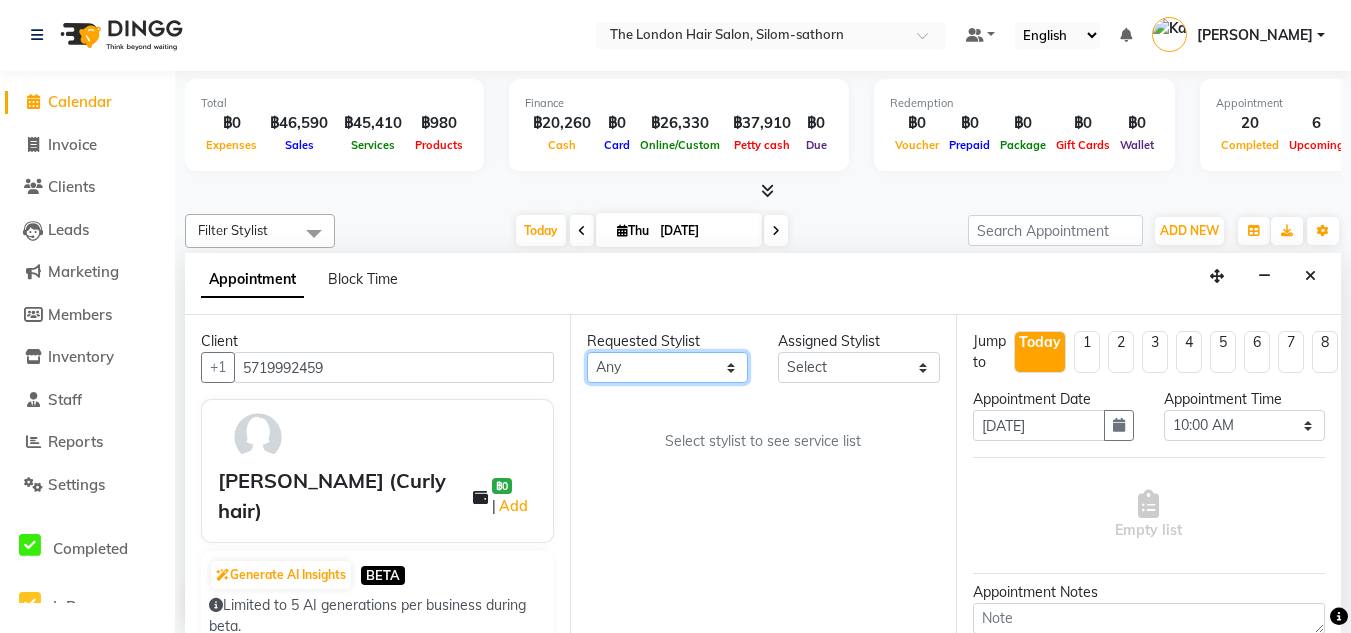 click on "Any Aon Apple   Boss Luke Fai  Fon Kate  Pim" at bounding box center (667, 367) 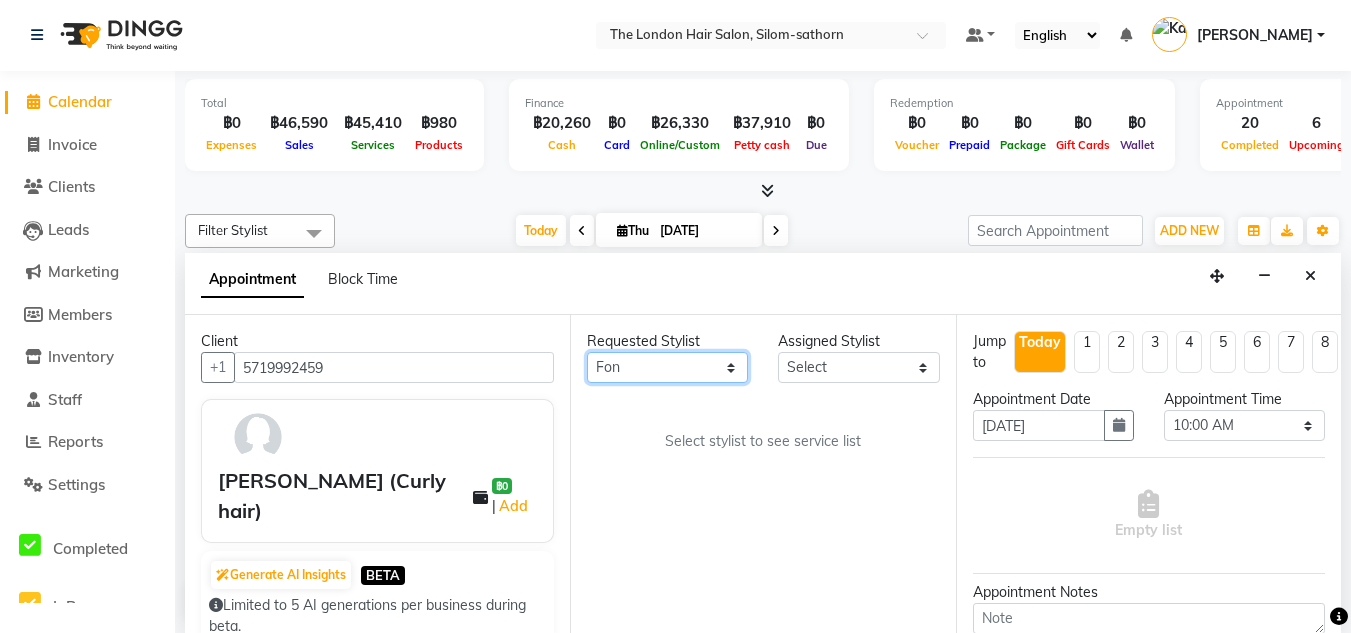click on "Any Aon Apple   Boss Luke Fai  Fon Kate  Pim" at bounding box center [667, 367] 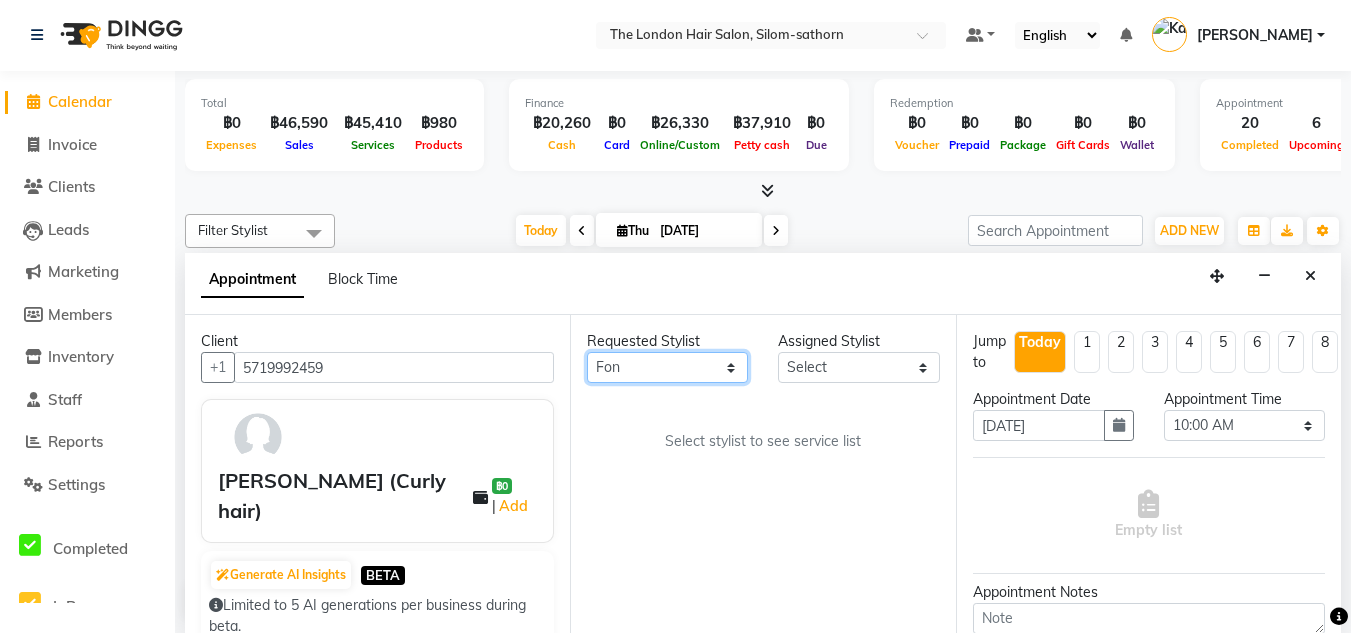 select on "56711" 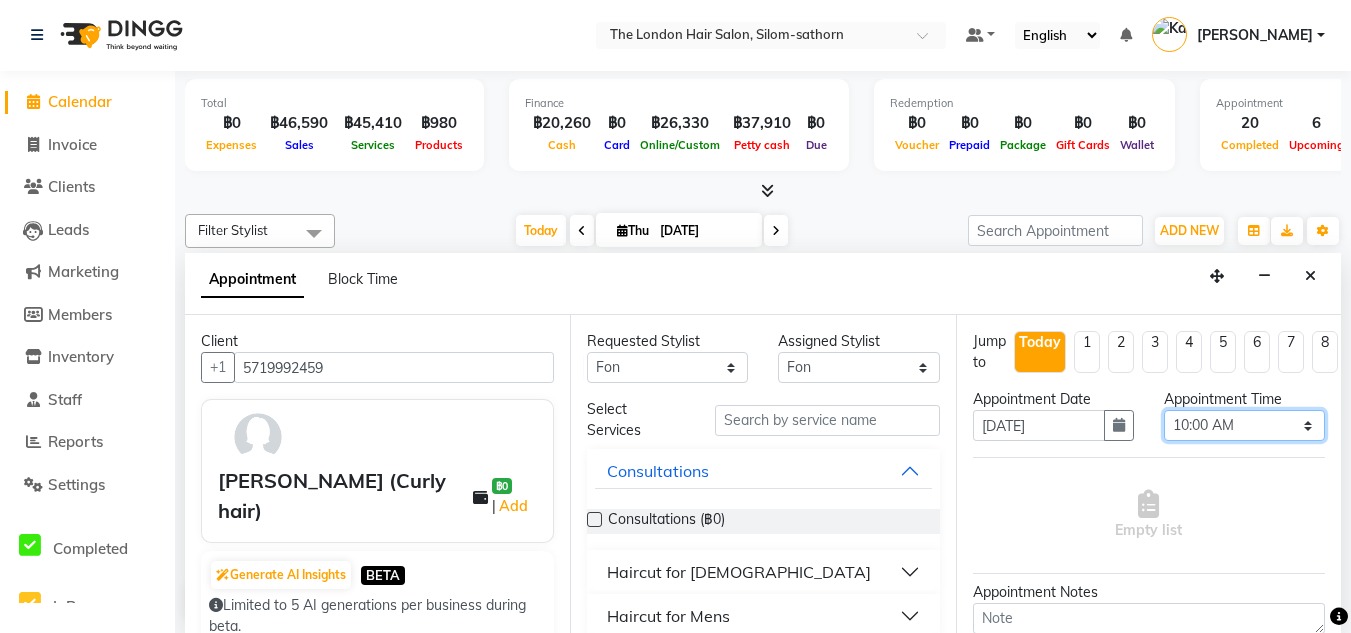 click on "Select 10:00 AM 10:05 AM 10:10 AM 10:15 AM 10:20 AM 10:25 AM 10:30 AM 10:35 AM 10:40 AM 10:45 AM 10:50 AM 10:55 AM 11:00 AM 11:05 AM 11:10 AM 11:15 AM 11:20 AM 11:25 AM 11:30 AM 11:35 AM 11:40 AM 11:45 AM 11:50 AM 11:55 AM 12:00 PM 12:05 PM 12:10 PM 12:15 PM 12:20 PM 12:25 PM 12:30 PM 12:35 PM 12:40 PM 12:45 PM 12:50 PM 12:55 PM 01:00 PM 01:05 PM 01:10 PM 01:15 PM 01:20 PM 01:25 PM 01:30 PM 01:35 PM 01:40 PM 01:45 PM 01:50 PM 01:55 PM 02:00 PM 02:05 PM 02:10 PM 02:15 PM 02:20 PM 02:25 PM 02:30 PM 02:35 PM 02:40 PM 02:45 PM 02:50 PM 02:55 PM 03:00 PM 03:05 PM 03:10 PM 03:15 PM 03:20 PM 03:25 PM 03:30 PM 03:35 PM 03:40 PM 03:45 PM 03:50 PM 03:55 PM 04:00 PM 04:05 PM 04:10 PM 04:15 PM 04:20 PM 04:25 PM 04:30 PM 04:35 PM 04:40 PM 04:45 PM 04:50 PM 04:55 PM 05:00 PM 05:05 PM 05:10 PM 05:15 PM 05:20 PM 05:25 PM 05:30 PM 05:35 PM 05:40 PM 05:45 PM 05:50 PM 05:55 PM 06:00 PM 06:05 PM 06:10 PM 06:15 PM 06:20 PM 06:25 PM 06:30 PM 06:35 PM 06:40 PM 06:45 PM 06:50 PM 06:55 PM 07:00 PM 07:05 PM 07:10 PM 07:15 PM 07:20 PM" at bounding box center [1244, 425] 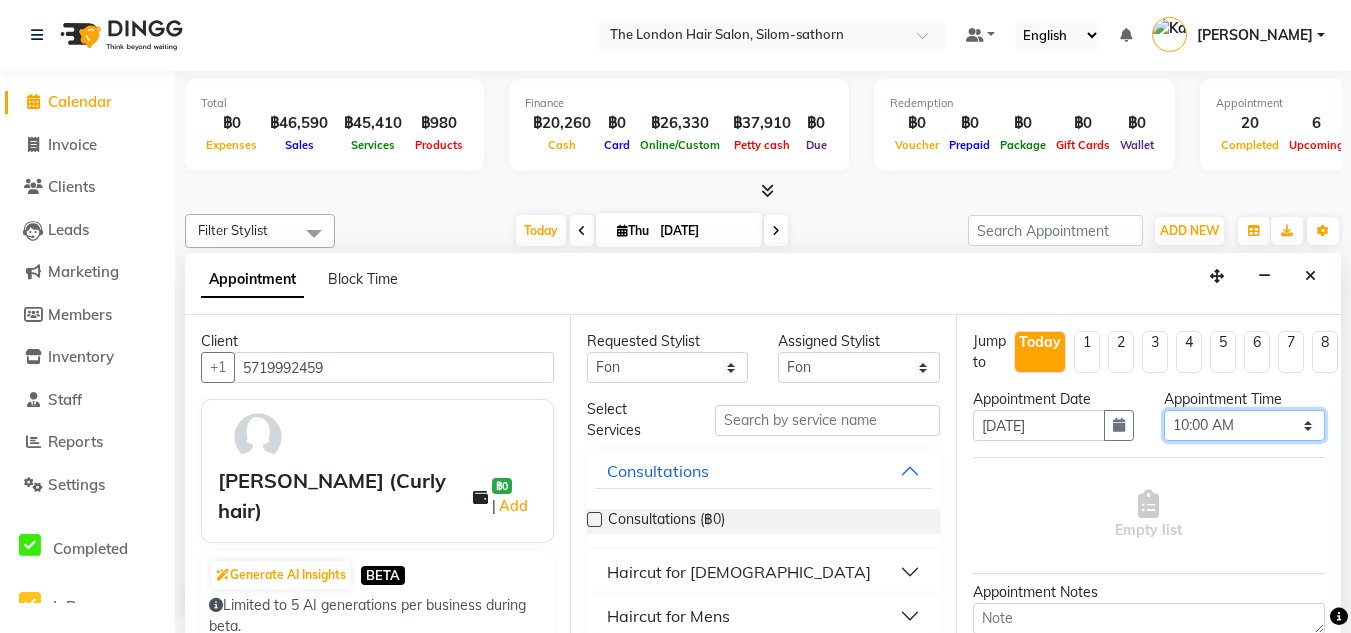 select on "750" 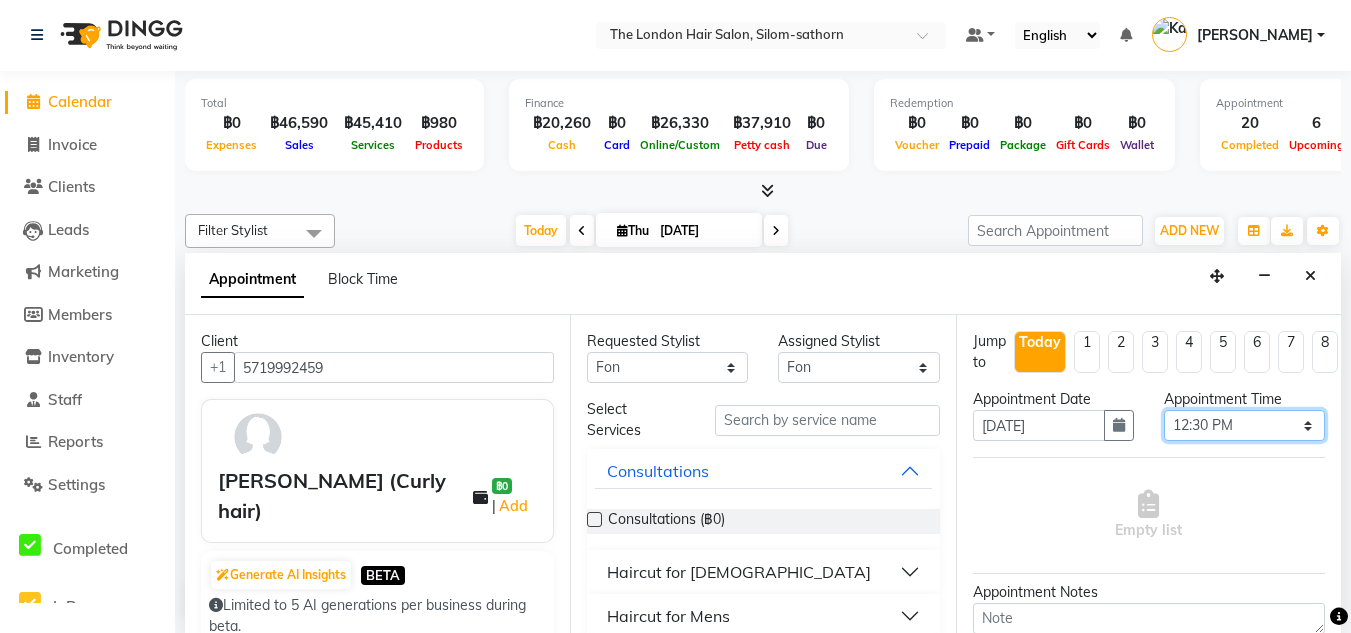 click on "Select 10:00 AM 10:05 AM 10:10 AM 10:15 AM 10:20 AM 10:25 AM 10:30 AM 10:35 AM 10:40 AM 10:45 AM 10:50 AM 10:55 AM 11:00 AM 11:05 AM 11:10 AM 11:15 AM 11:20 AM 11:25 AM 11:30 AM 11:35 AM 11:40 AM 11:45 AM 11:50 AM 11:55 AM 12:00 PM 12:05 PM 12:10 PM 12:15 PM 12:20 PM 12:25 PM 12:30 PM 12:35 PM 12:40 PM 12:45 PM 12:50 PM 12:55 PM 01:00 PM 01:05 PM 01:10 PM 01:15 PM 01:20 PM 01:25 PM 01:30 PM 01:35 PM 01:40 PM 01:45 PM 01:50 PM 01:55 PM 02:00 PM 02:05 PM 02:10 PM 02:15 PM 02:20 PM 02:25 PM 02:30 PM 02:35 PM 02:40 PM 02:45 PM 02:50 PM 02:55 PM 03:00 PM 03:05 PM 03:10 PM 03:15 PM 03:20 PM 03:25 PM 03:30 PM 03:35 PM 03:40 PM 03:45 PM 03:50 PM 03:55 PM 04:00 PM 04:05 PM 04:10 PM 04:15 PM 04:20 PM 04:25 PM 04:30 PM 04:35 PM 04:40 PM 04:45 PM 04:50 PM 04:55 PM 05:00 PM 05:05 PM 05:10 PM 05:15 PM 05:20 PM 05:25 PM 05:30 PM 05:35 PM 05:40 PM 05:45 PM 05:50 PM 05:55 PM 06:00 PM 06:05 PM 06:10 PM 06:15 PM 06:20 PM 06:25 PM 06:30 PM 06:35 PM 06:40 PM 06:45 PM 06:50 PM 06:55 PM 07:00 PM 07:05 PM 07:10 PM 07:15 PM 07:20 PM" at bounding box center (1244, 425) 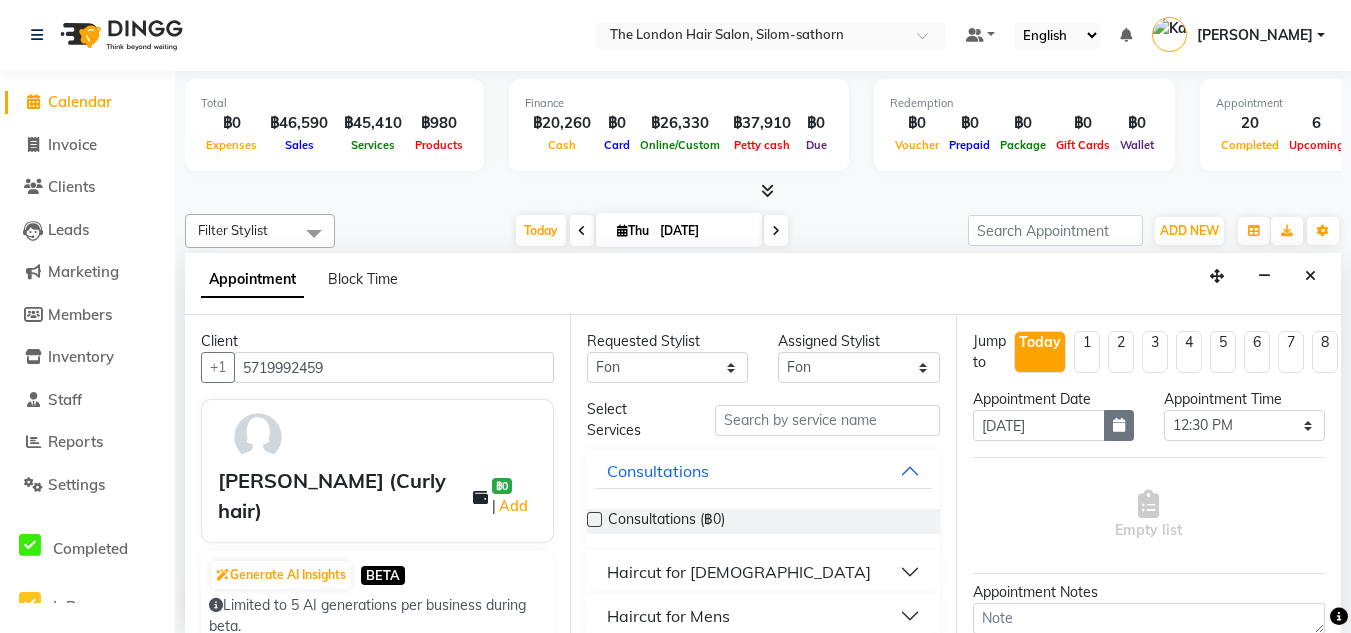 click at bounding box center [1119, 425] 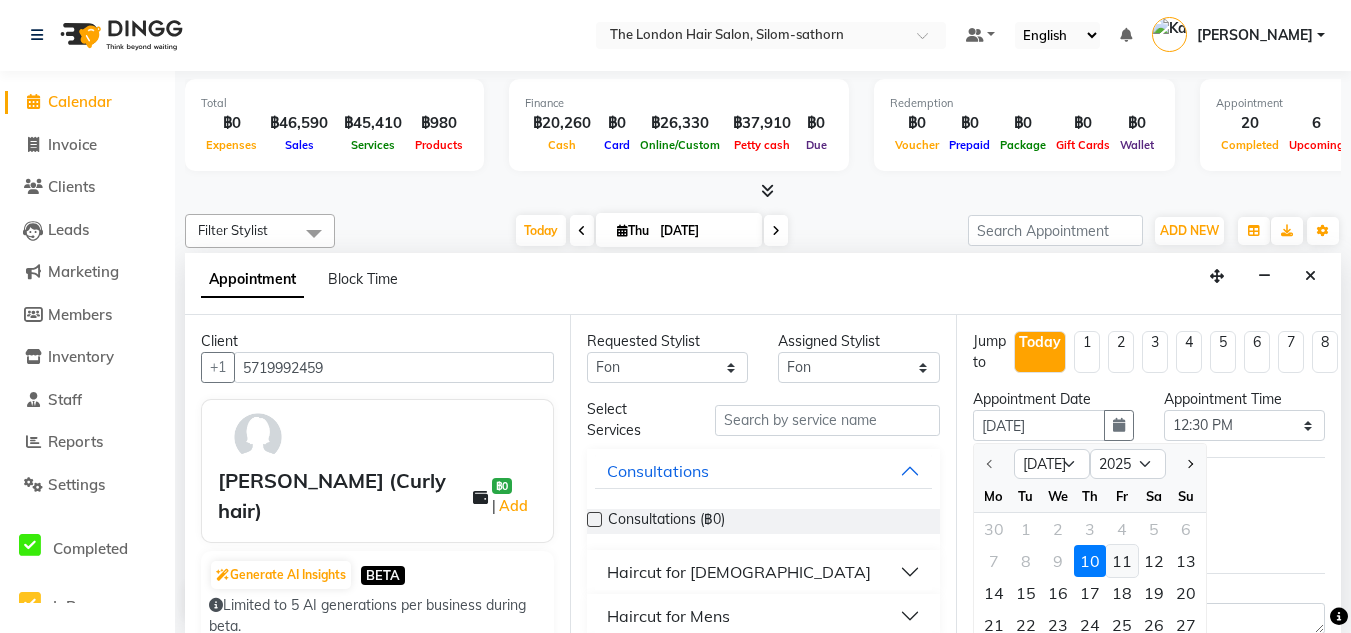 click on "11" at bounding box center [1122, 561] 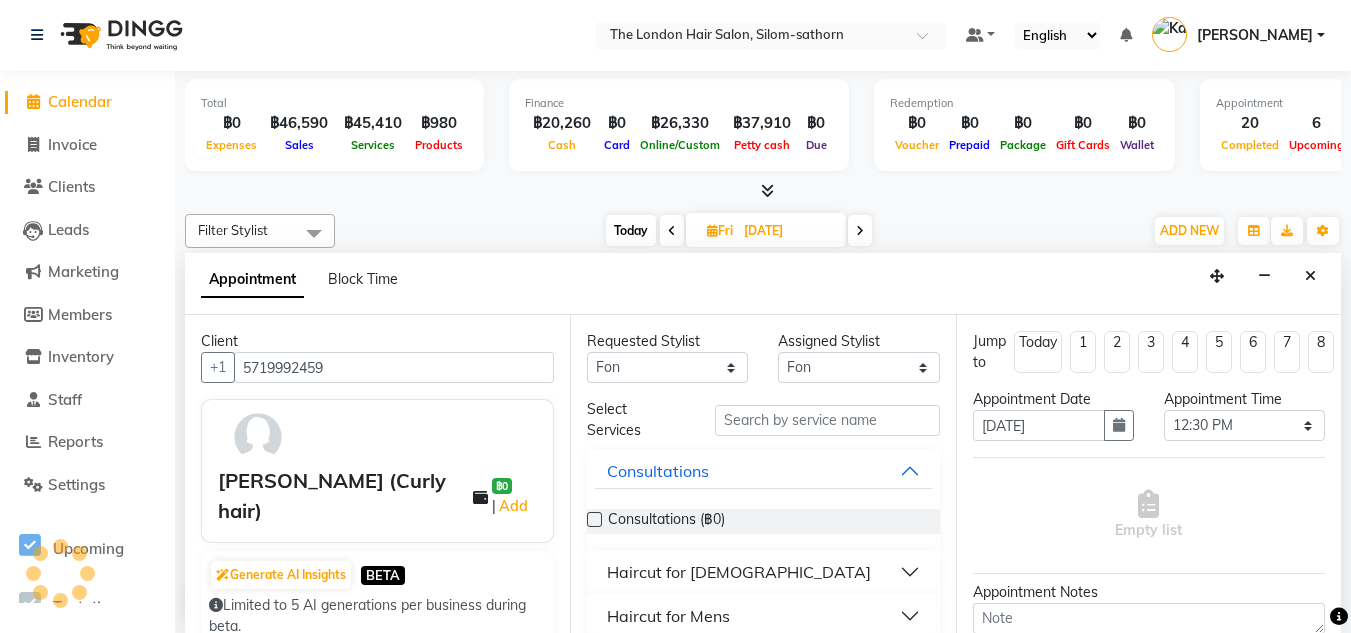 scroll, scrollTop: 765, scrollLeft: 0, axis: vertical 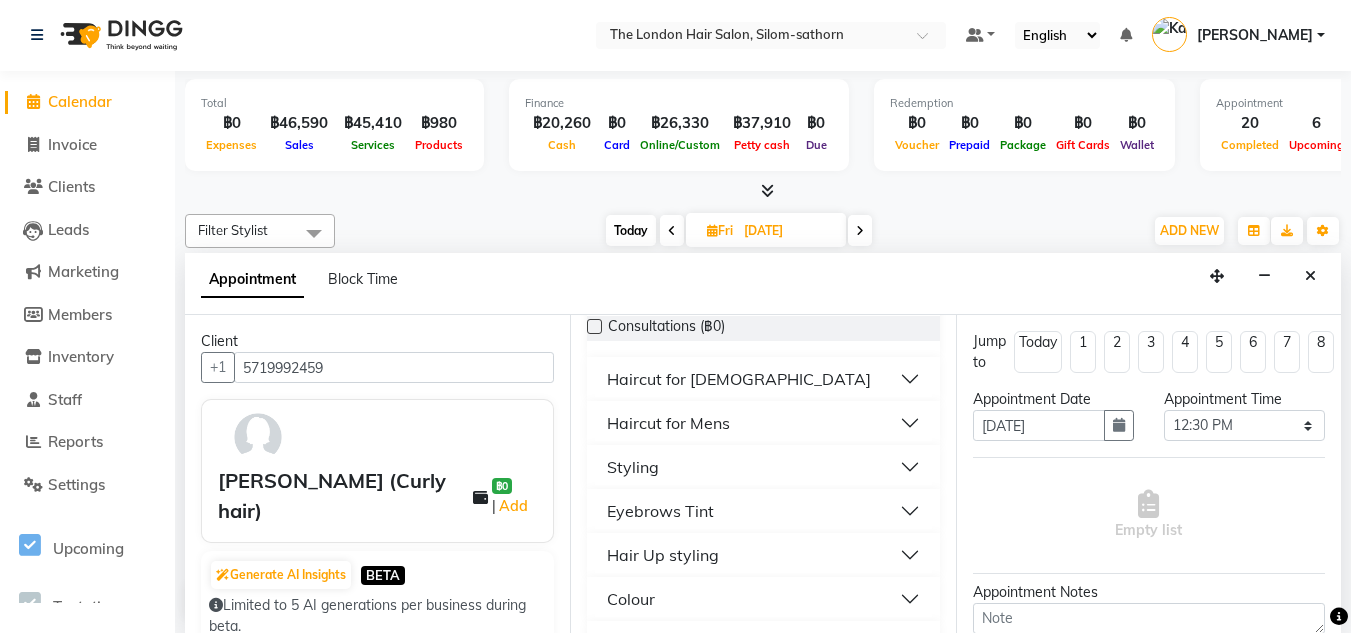 drag, startPoint x: 632, startPoint y: 469, endPoint x: 609, endPoint y: 476, distance: 24.04163 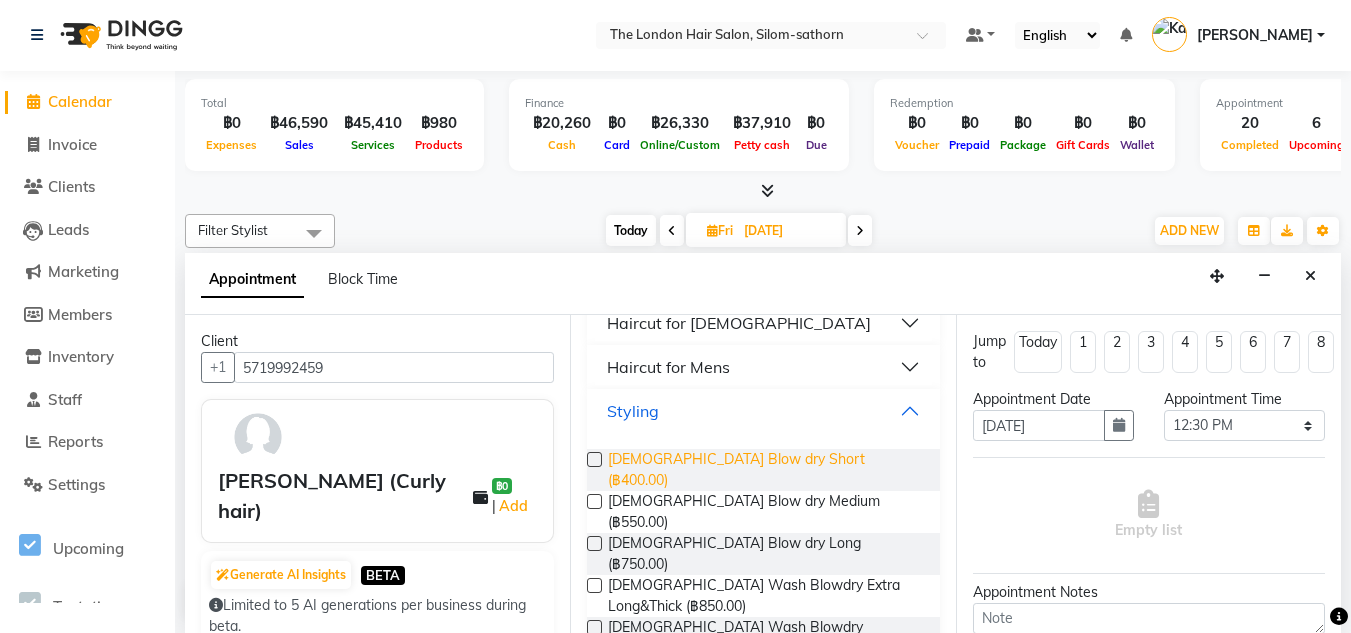 scroll, scrollTop: 332, scrollLeft: 0, axis: vertical 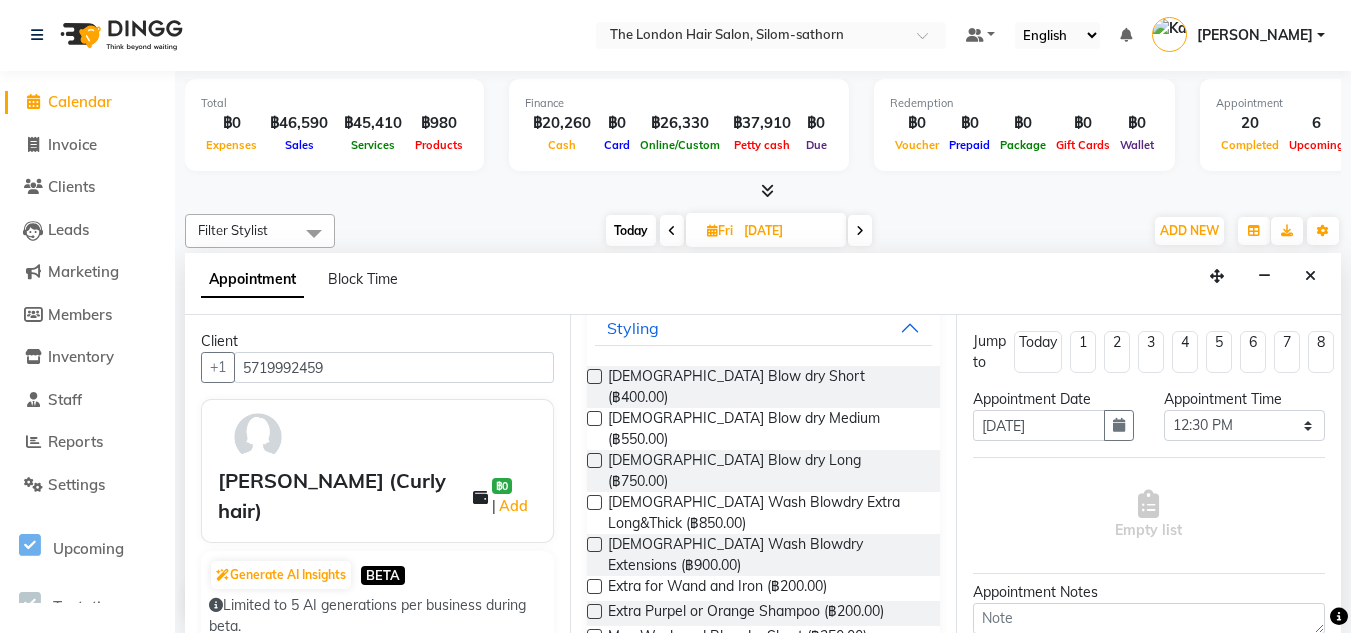 click at bounding box center (594, 502) 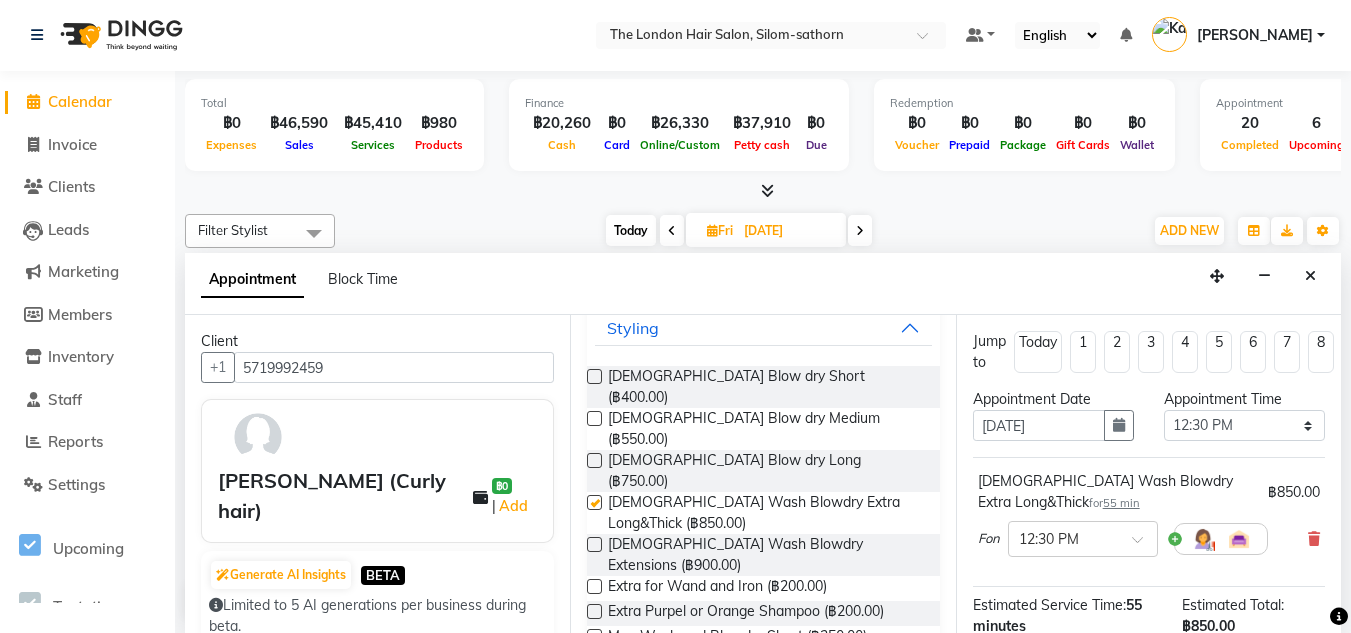 checkbox on "false" 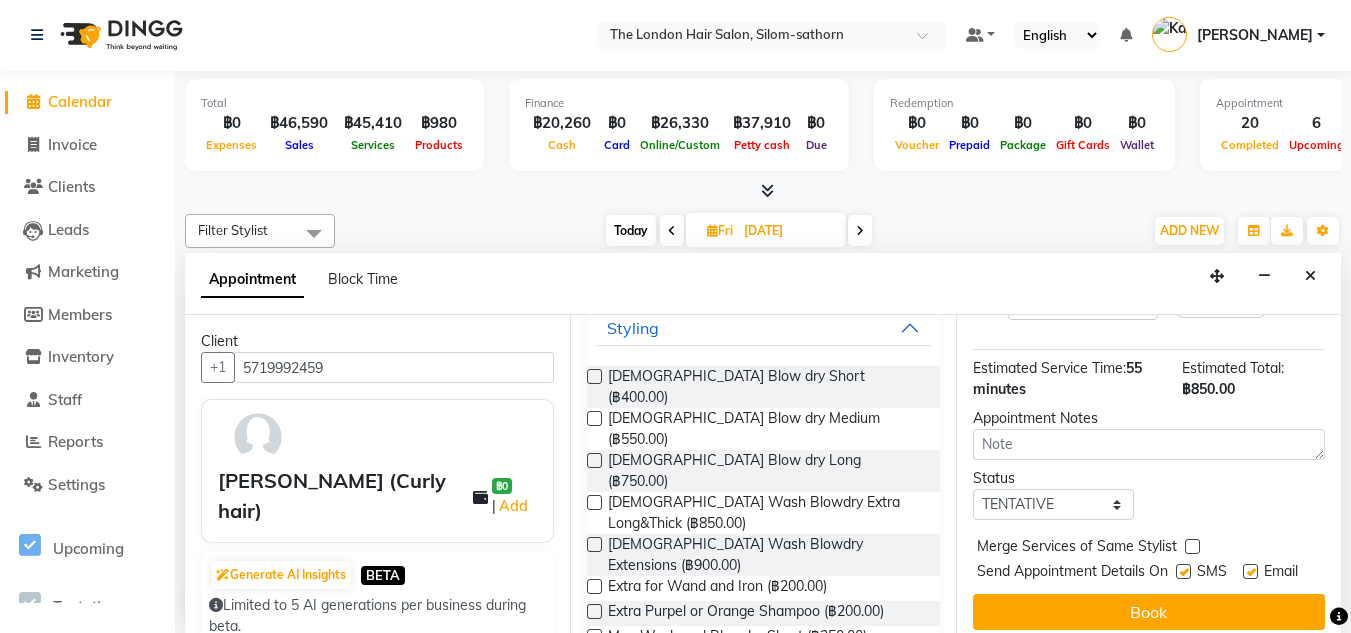scroll, scrollTop: 238, scrollLeft: 0, axis: vertical 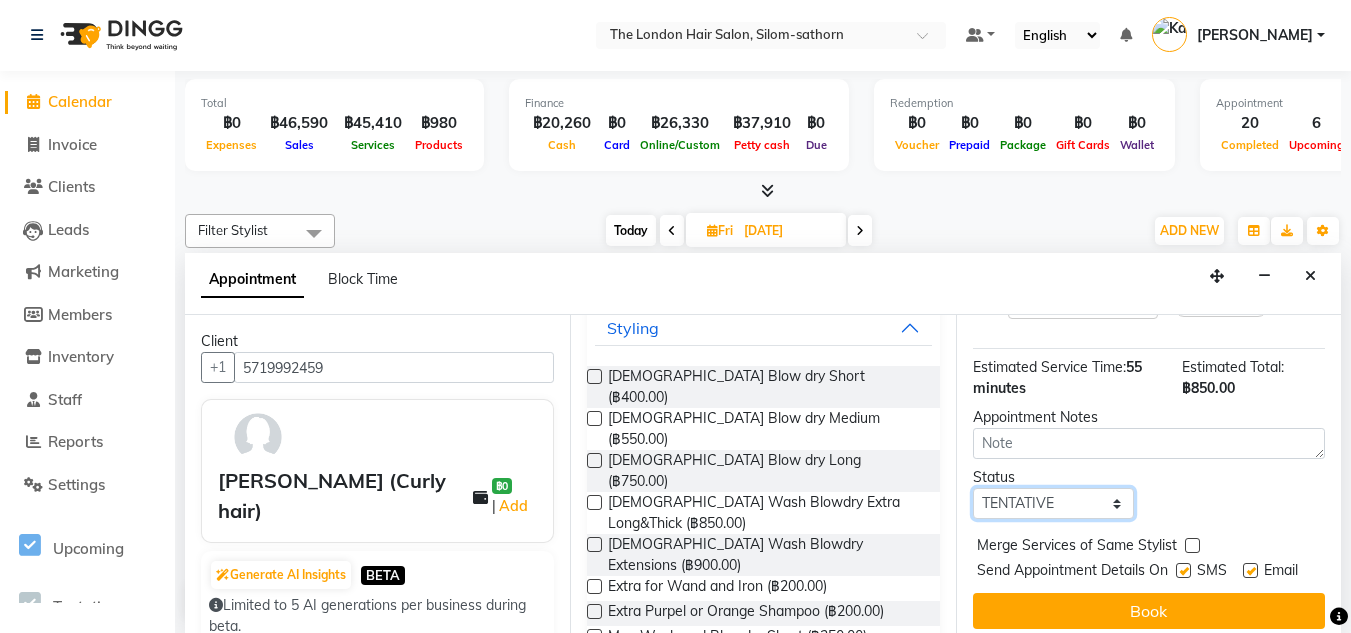 click on "Select TENTATIVE CONFIRM UPCOMING" at bounding box center (1053, 503) 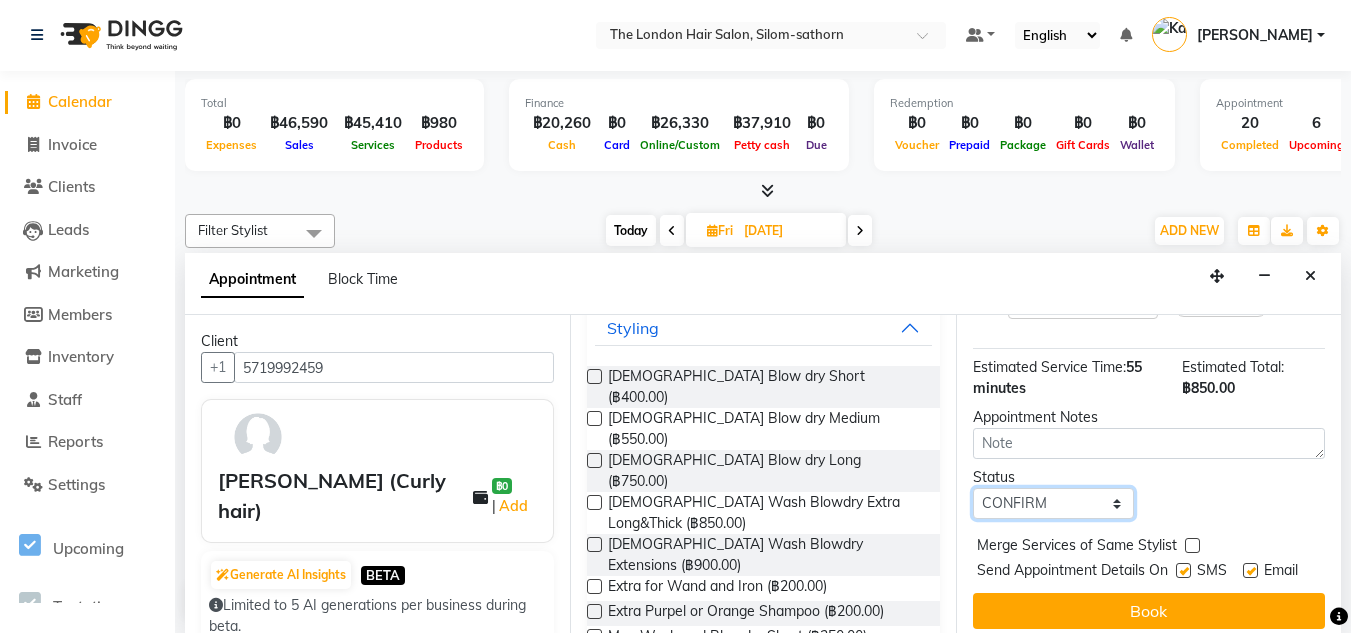 click on "Select TENTATIVE CONFIRM UPCOMING" at bounding box center (1053, 503) 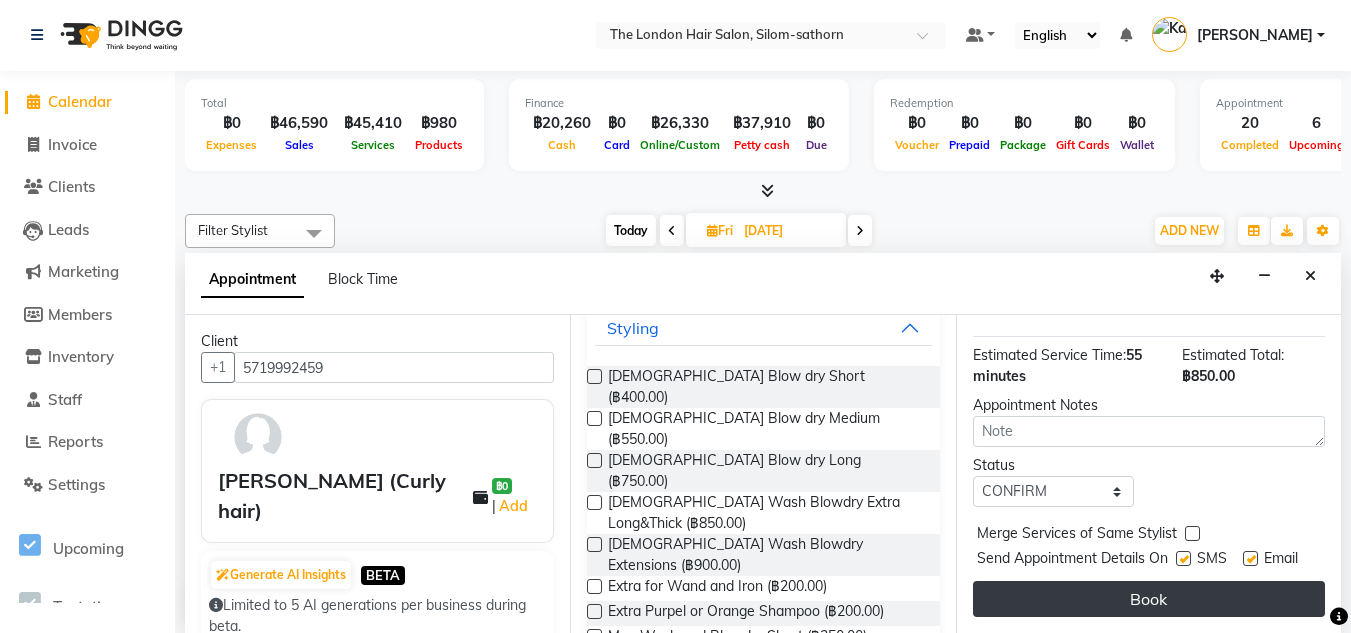 click on "Book" at bounding box center (1149, 599) 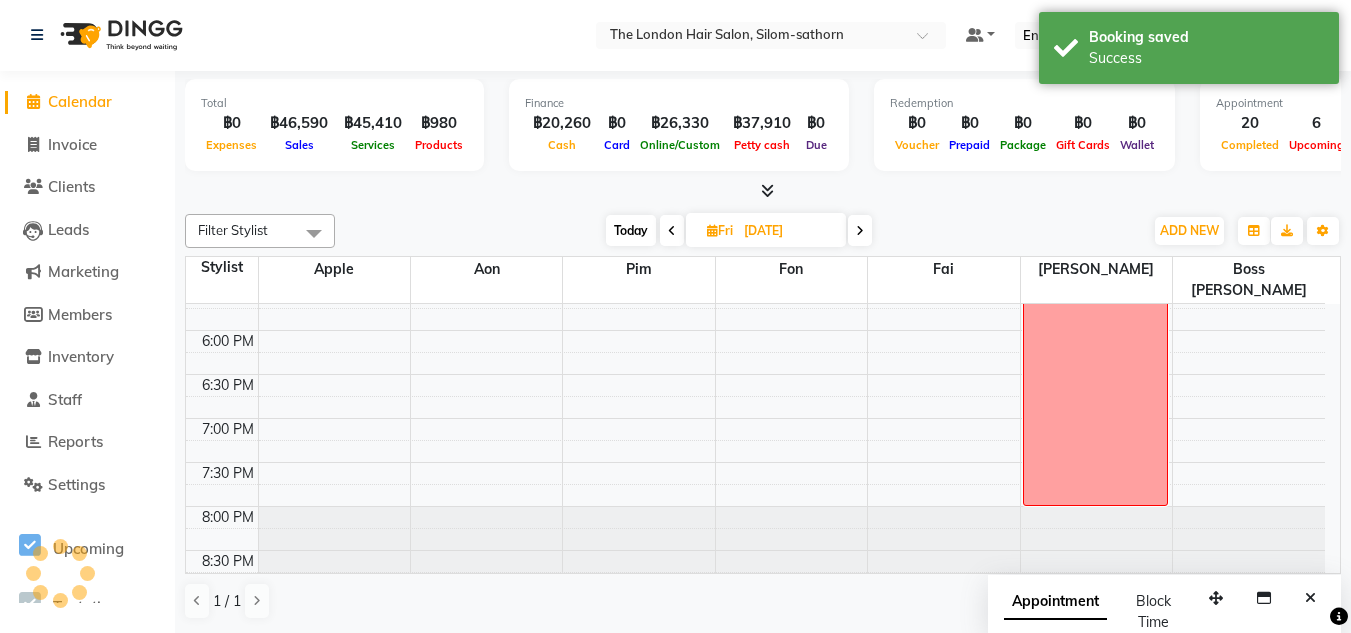 scroll, scrollTop: 0, scrollLeft: 0, axis: both 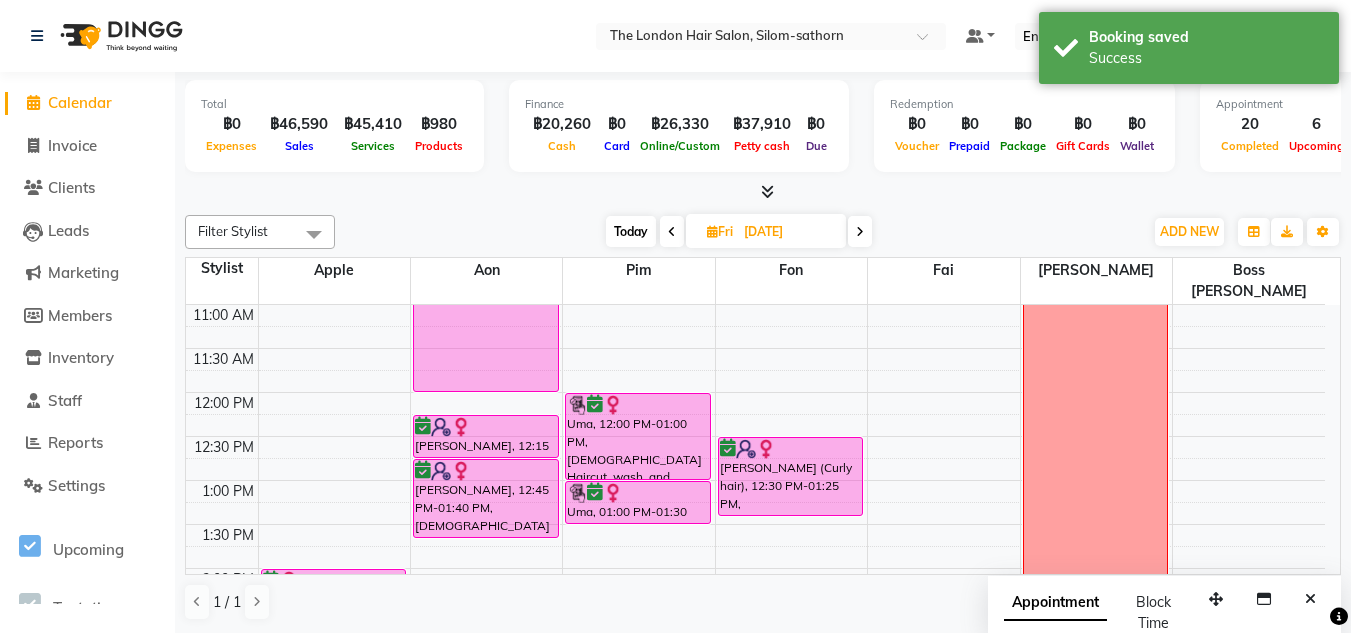click on "9:00 AM 9:30 AM 10:00 AM 10:30 AM 11:00 AM 11:30 AM 12:00 PM 12:30 PM 1:00 PM 1:30 PM 2:00 PM 2:30 PM 3:00 PM 3:30 PM 4:00 PM 4:30 PM 5:00 PM 5:30 PM 6:00 PM 6:30 PM 7:00 PM 7:30 PM 8:00 PM 8:30 PM     Mrs. Leigh Peteh, 02:00 PM-02:45 PM, Colour Regrowth Short     Mrs. Leigh Peteh, 03:00 PM-03:45 PM, Ladies Blow dry Medium     Khat Lee, 10:00 AM-12:00 PM, Balayage Long     Khat Lee, 12:15 PM-12:45 PM, Toner Long     Khat Lee, 12:45 PM-01:40 PM, Ladies Blow dry Long     Uma, 12:00 PM-01:00 PM, Ladies Haircut, wash, and Blowdry - Short to Medium     Uma, 01:00 PM-01:30 PM, Toner Short to Medium (Only)     K.Tuk, 10:00 AM-10:45 AM, Ladies Blow dry Short     Hannah (Curly hair), 12:30 PM-01:25 PM, Ladies Wash Blowdry Extra Long&Thick   Day Off" at bounding box center [755, 656] 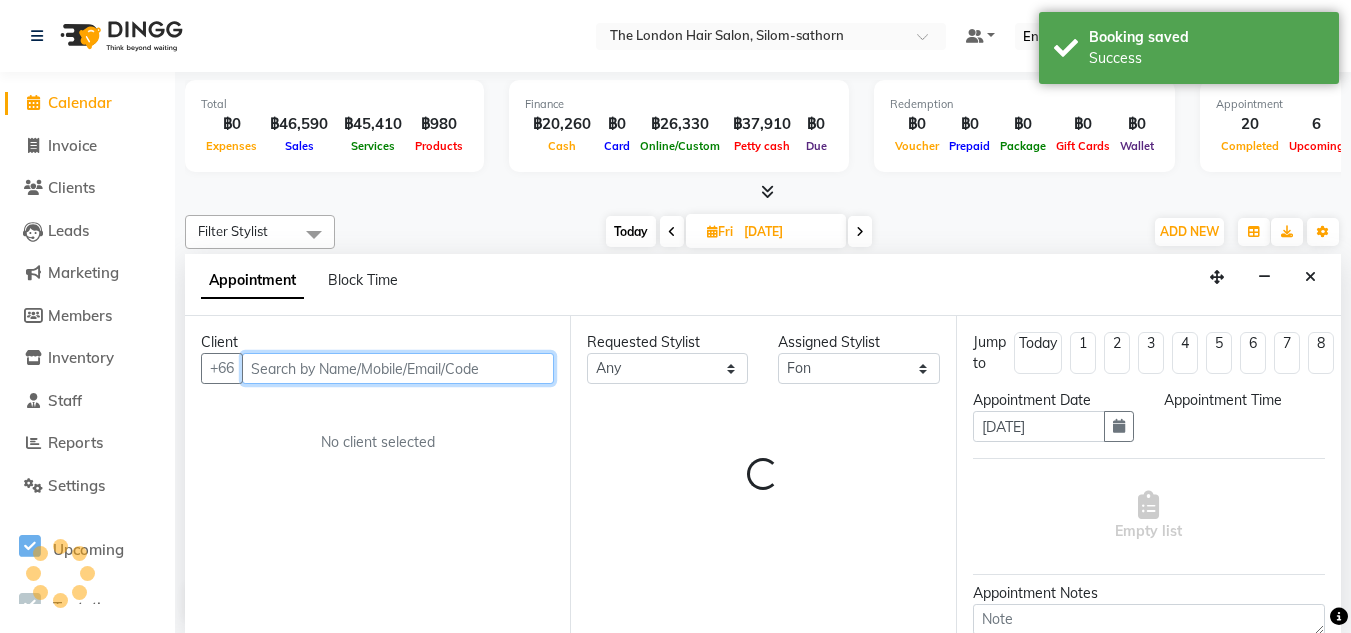 select on "735" 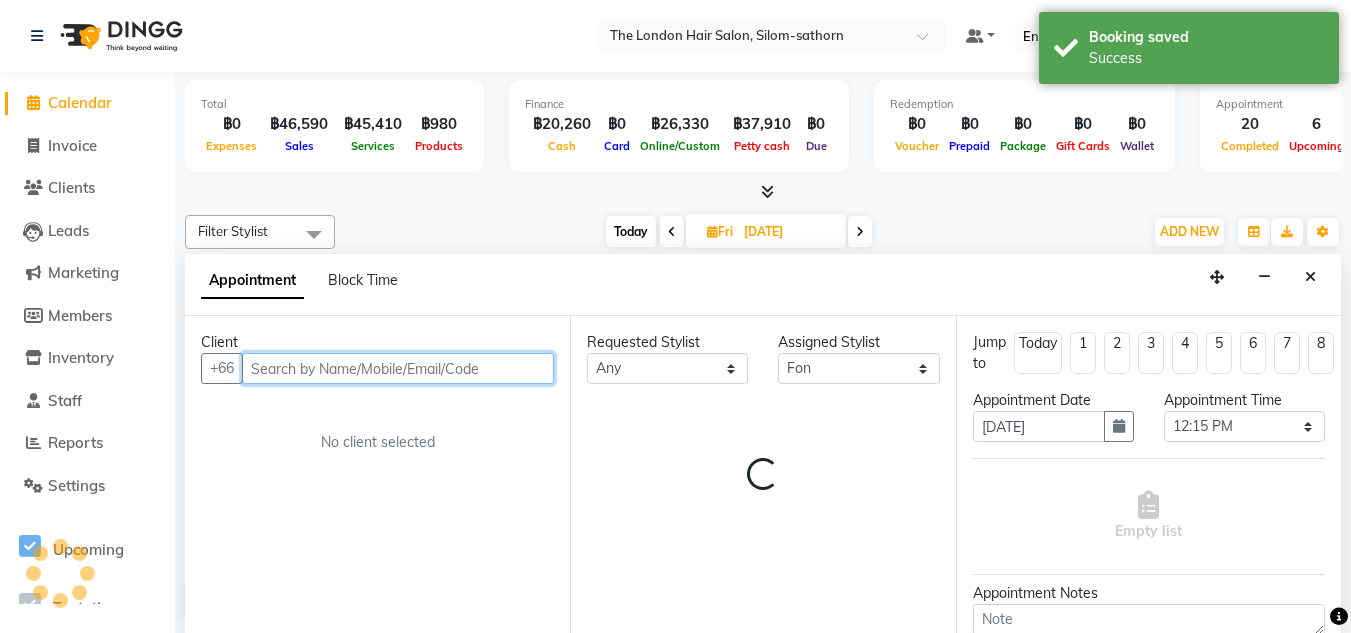 scroll, scrollTop: 1, scrollLeft: 0, axis: vertical 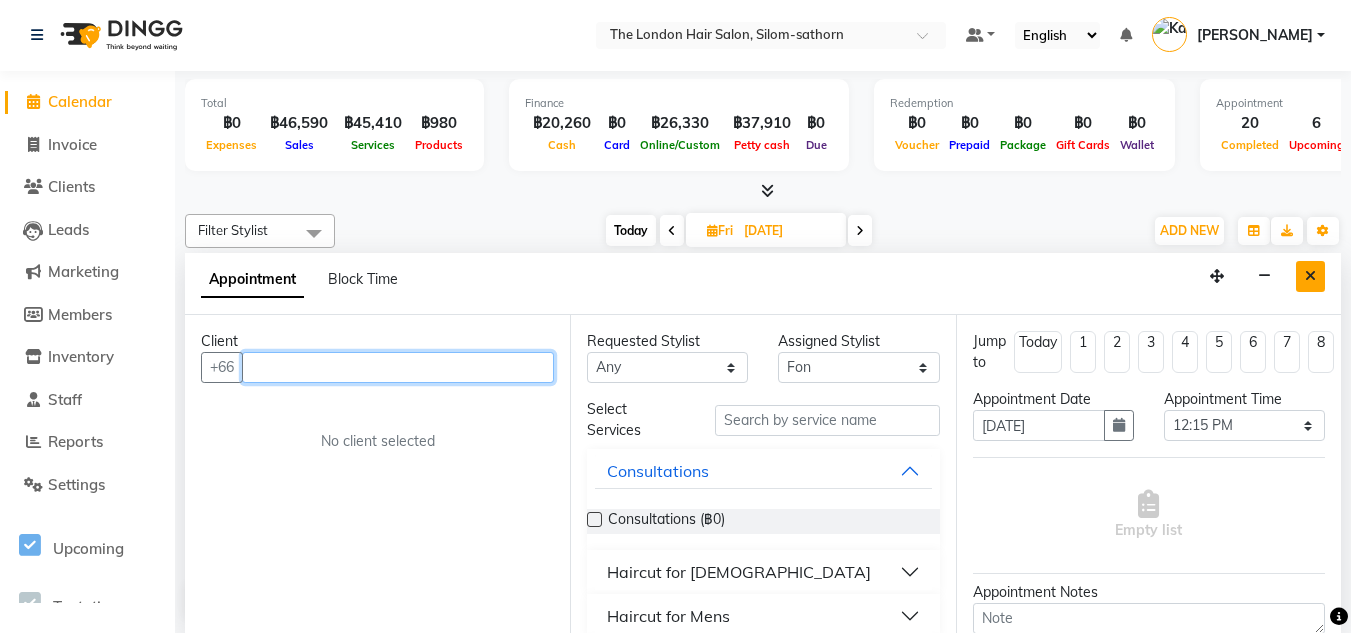 type 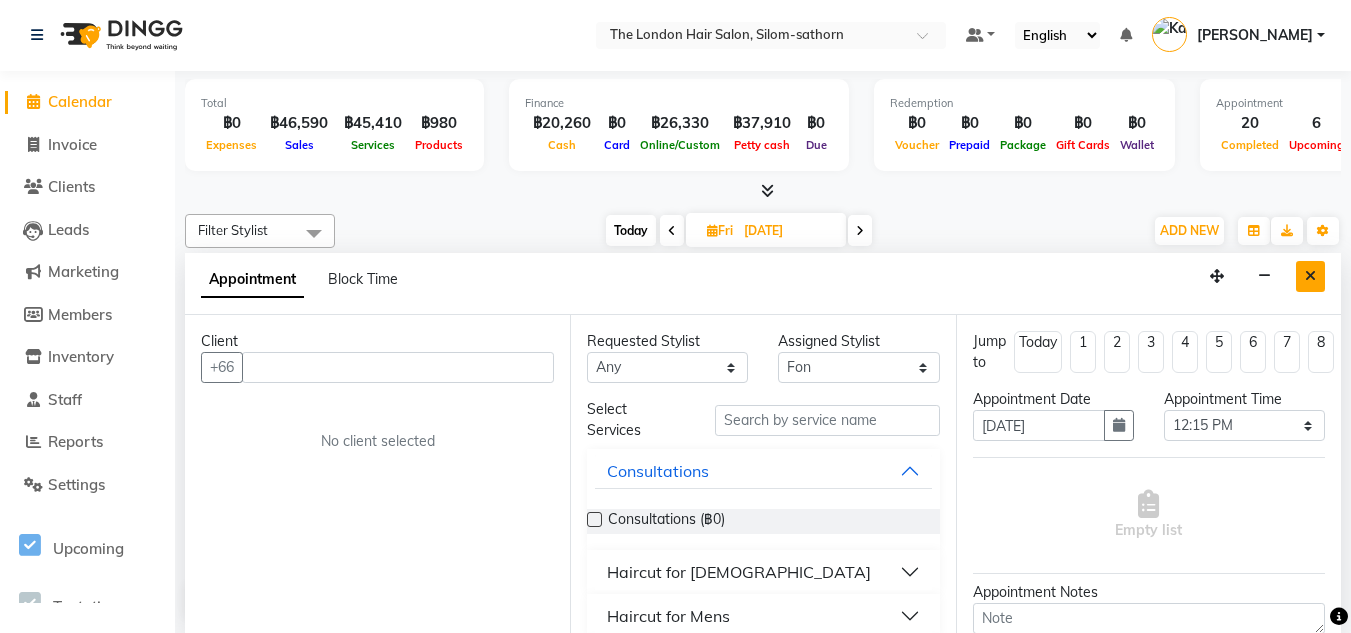 click at bounding box center [1310, 276] 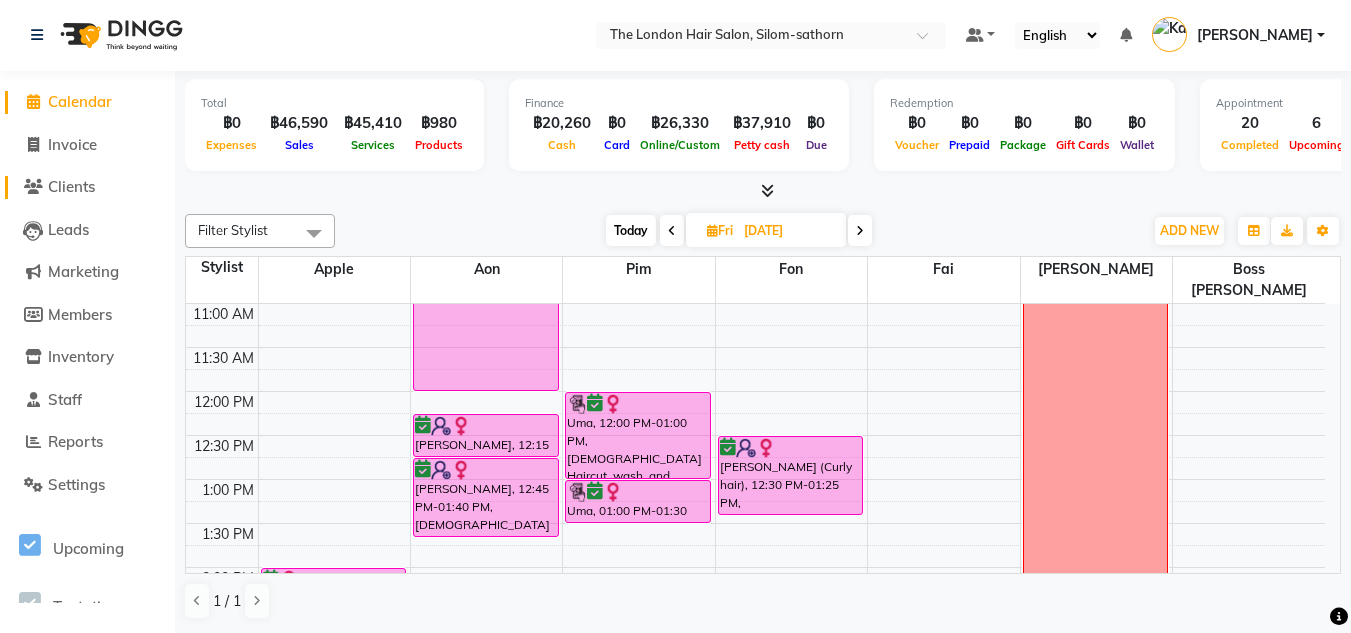 click on "Clients" 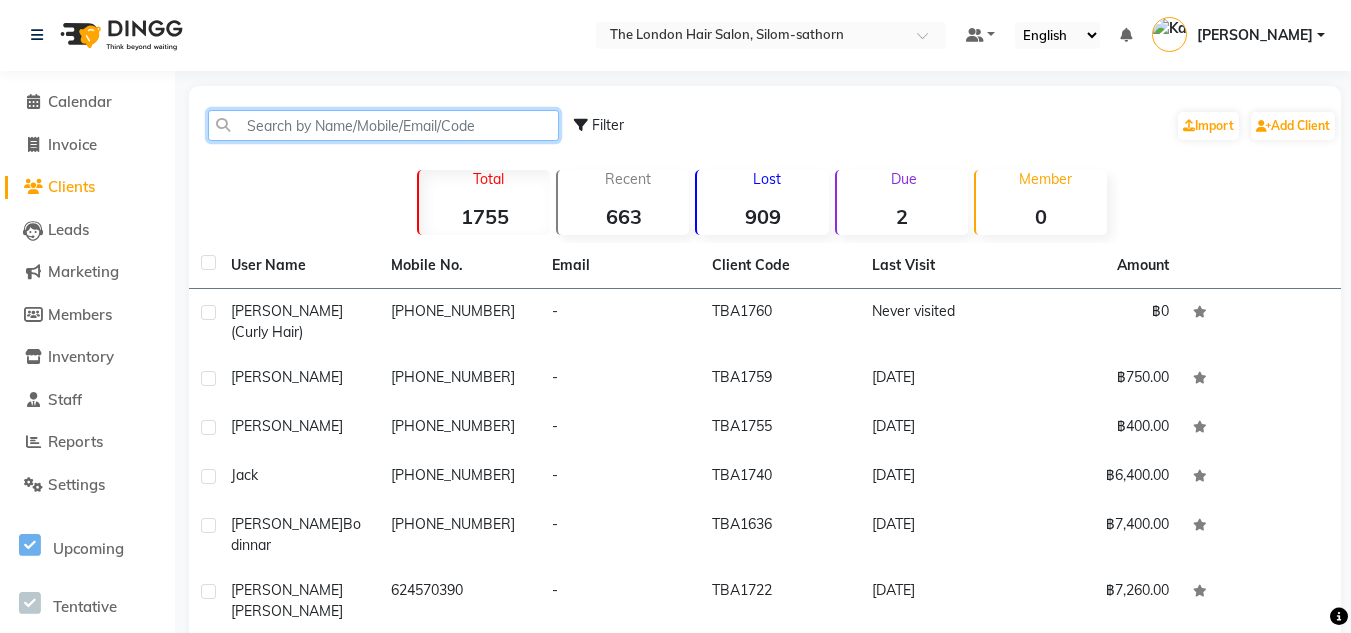 click 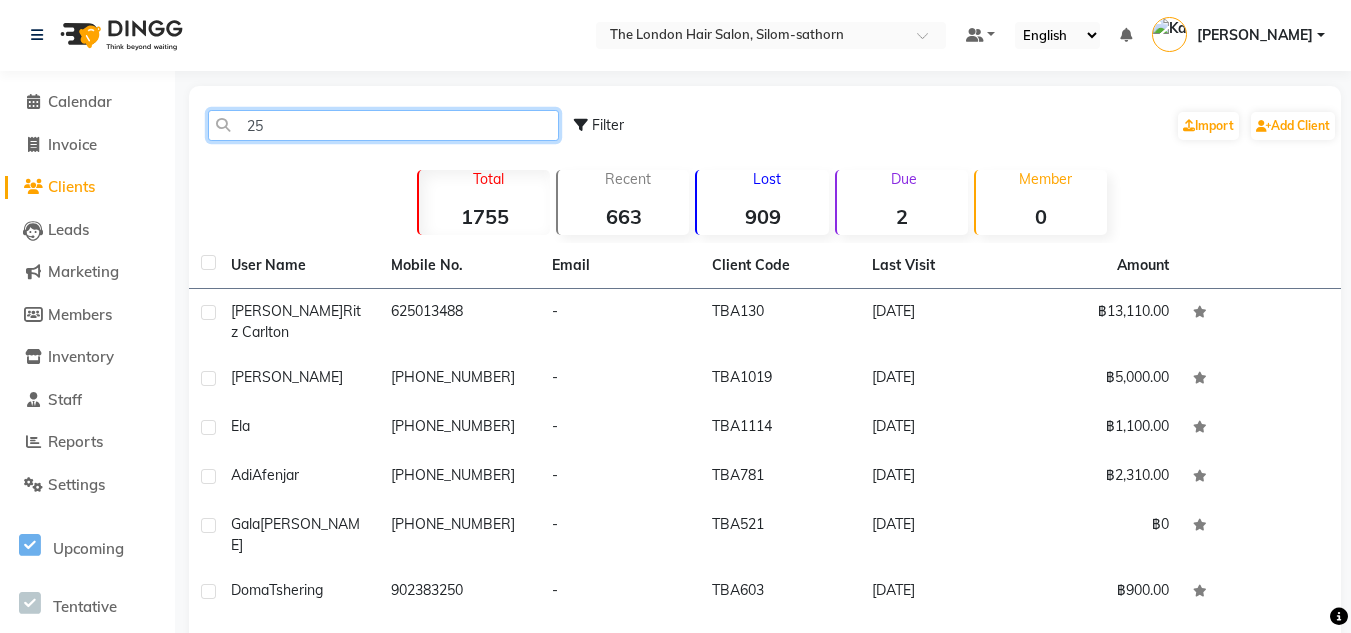 type on "2" 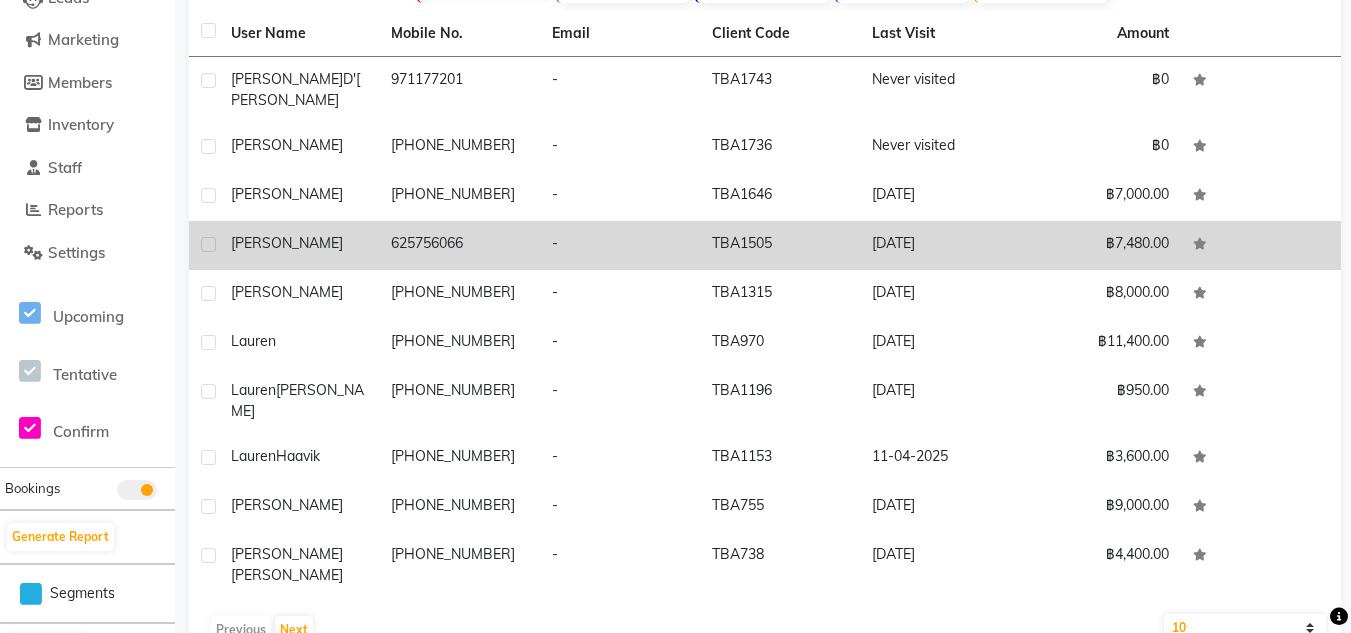 scroll, scrollTop: 115, scrollLeft: 0, axis: vertical 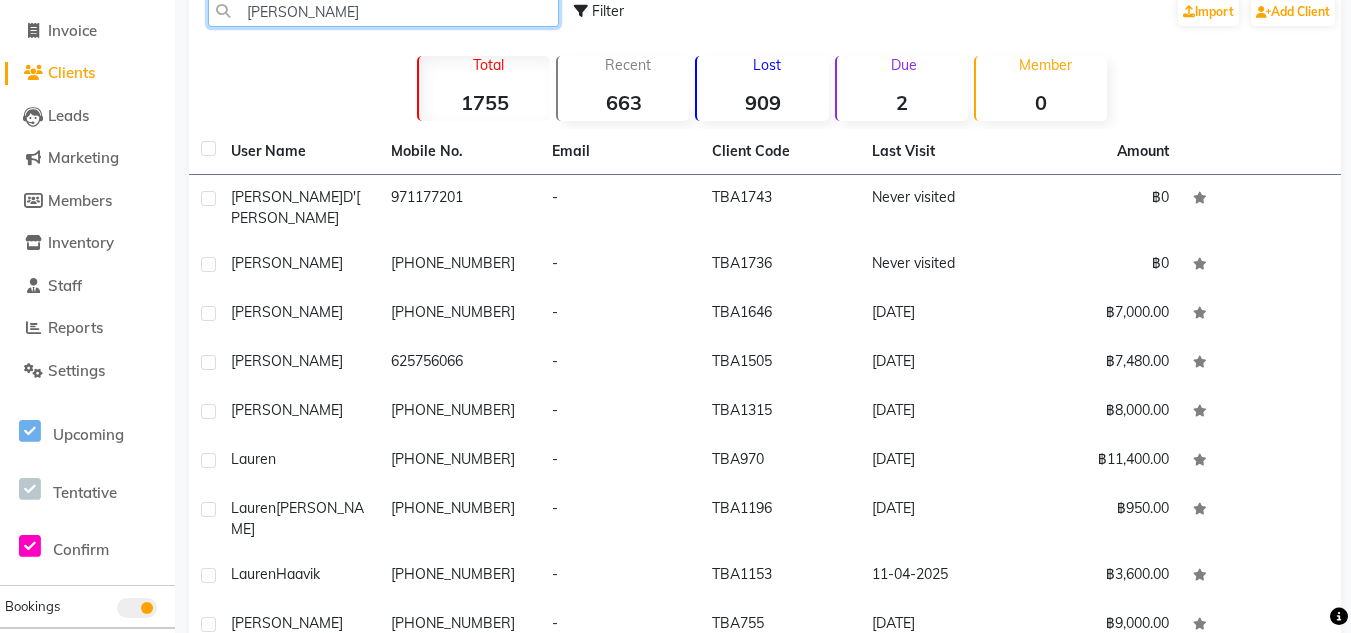 click on "lau" 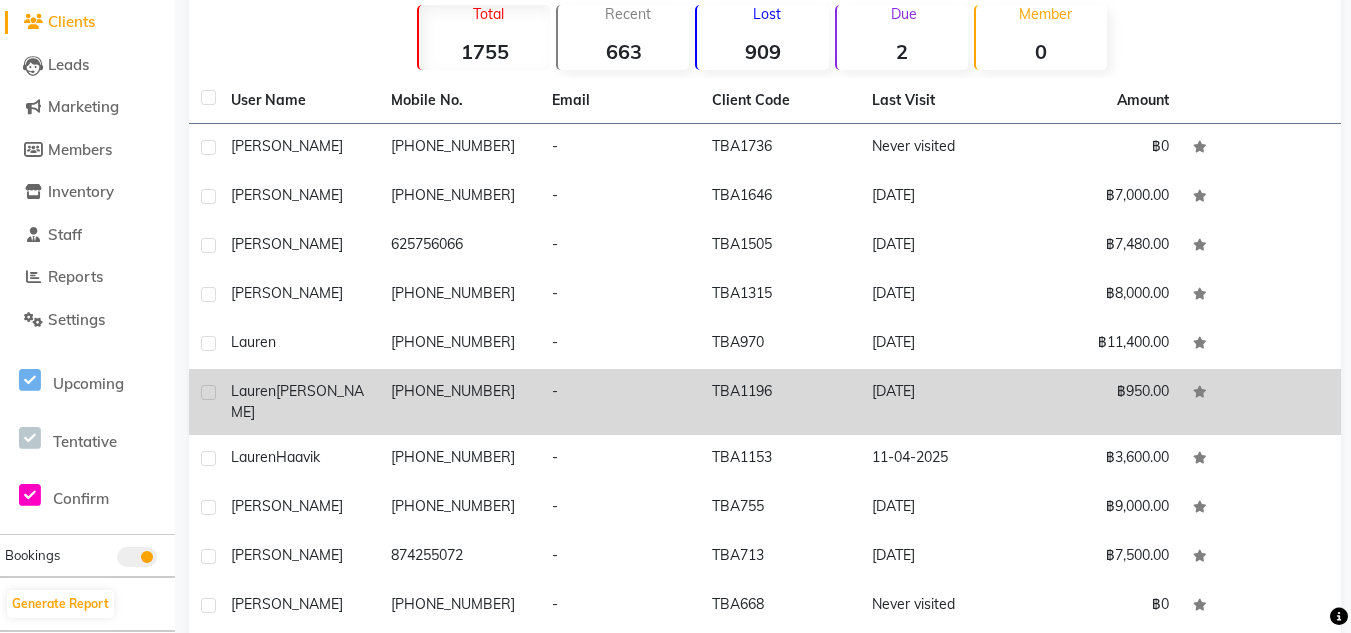 scroll, scrollTop: 186, scrollLeft: 0, axis: vertical 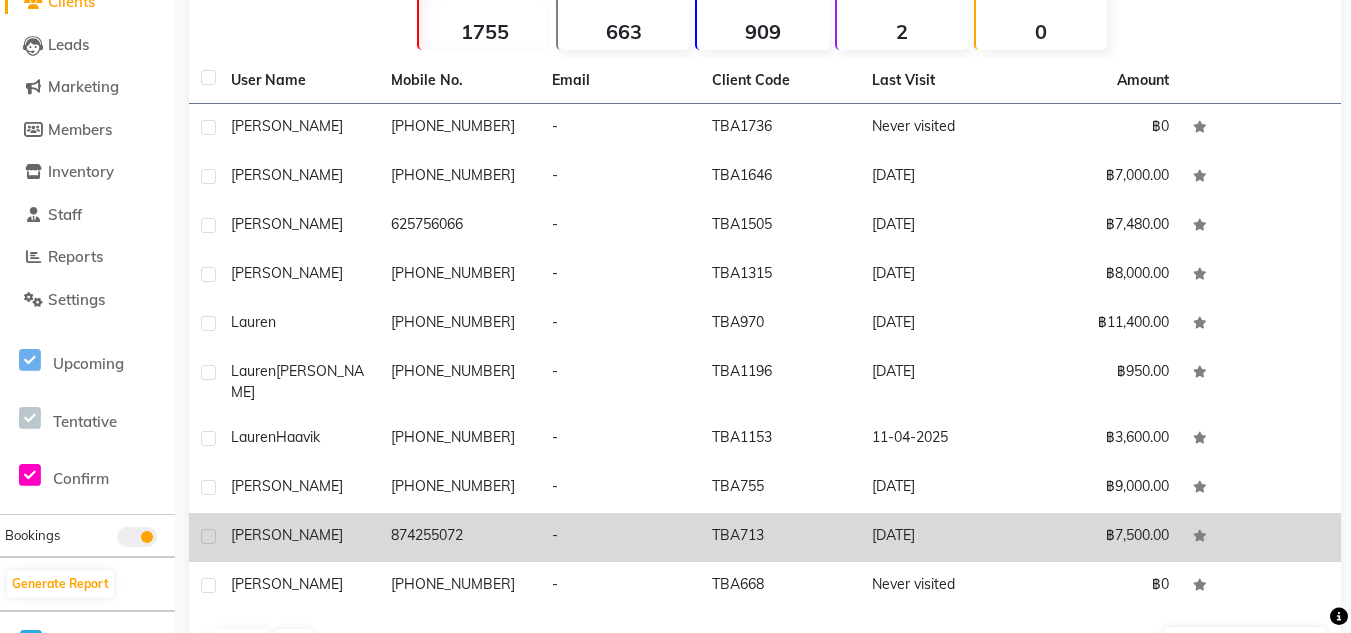 type on "laura" 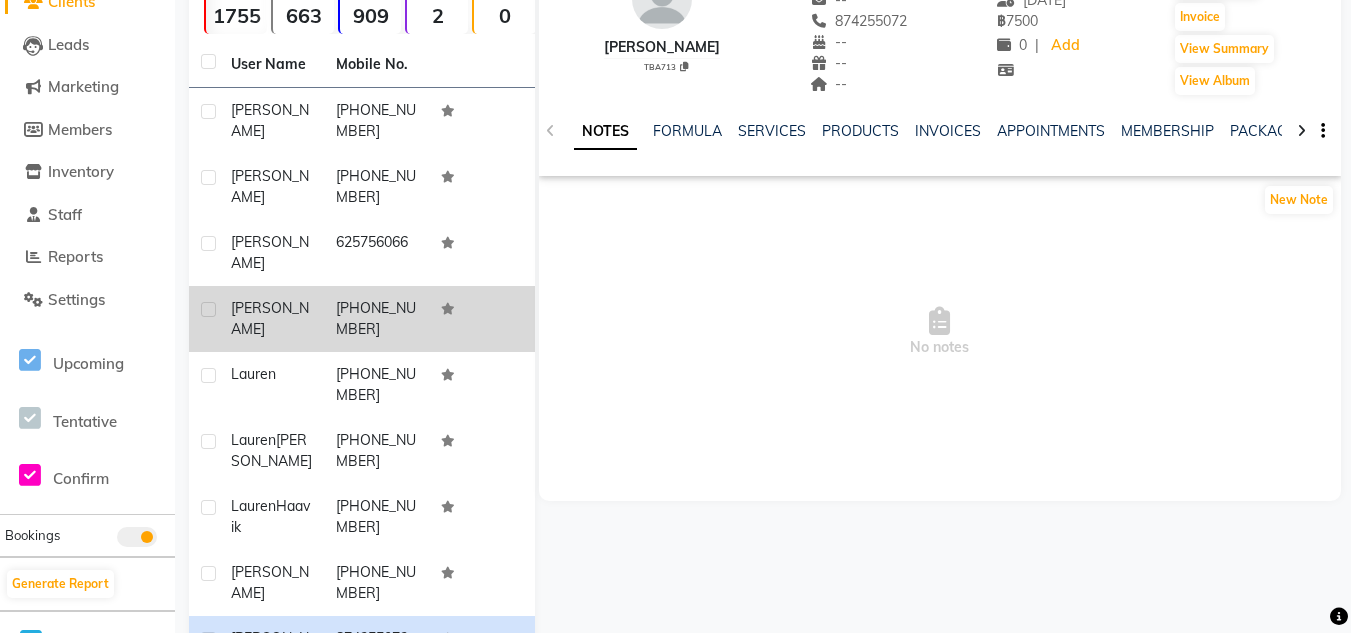 scroll, scrollTop: 56, scrollLeft: 0, axis: vertical 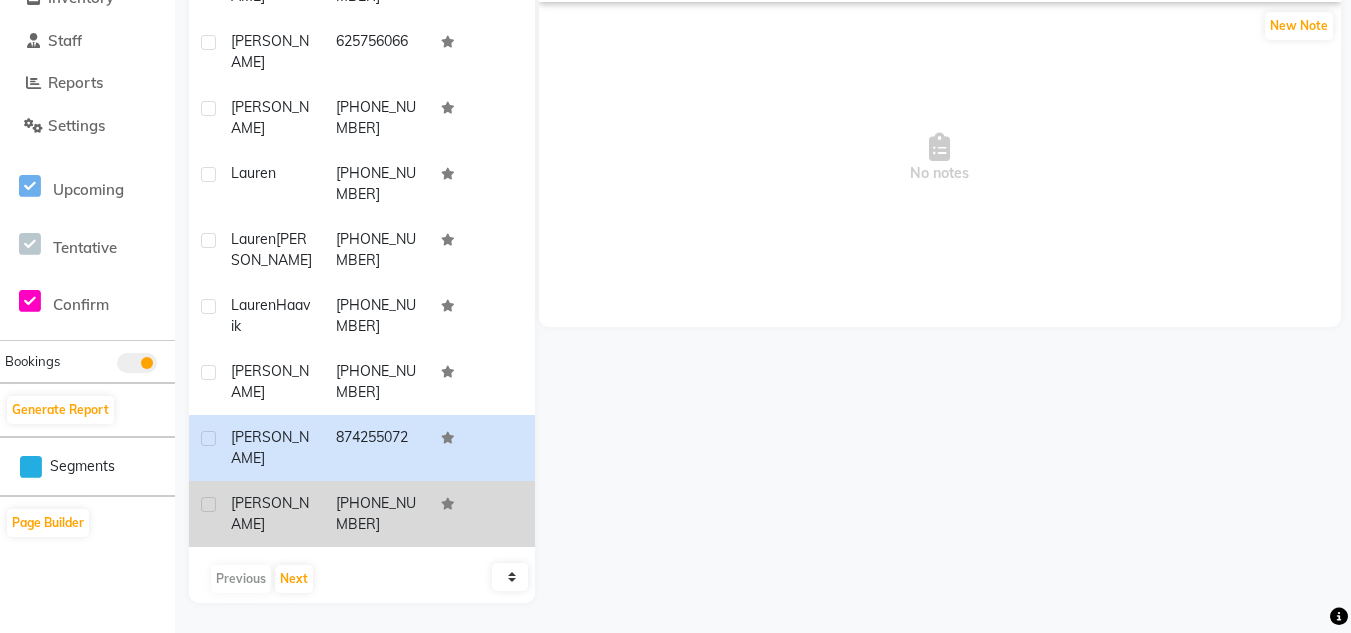 click on "+353  874255072" 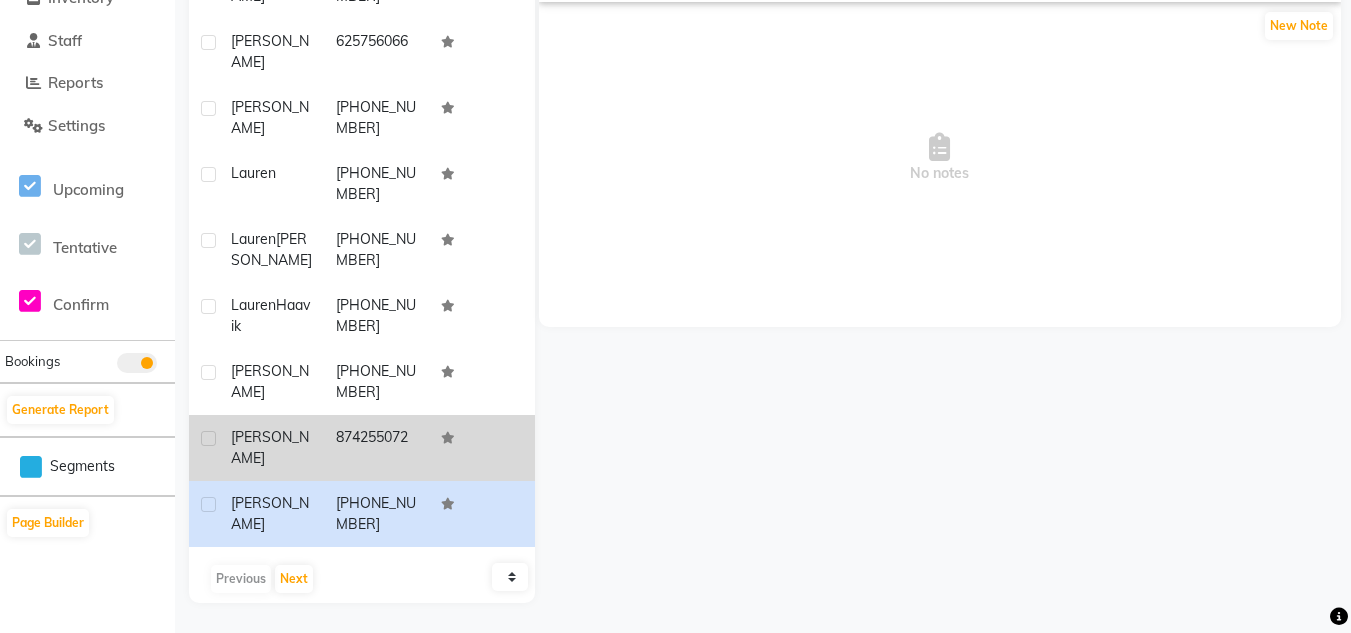 click on "874255072" 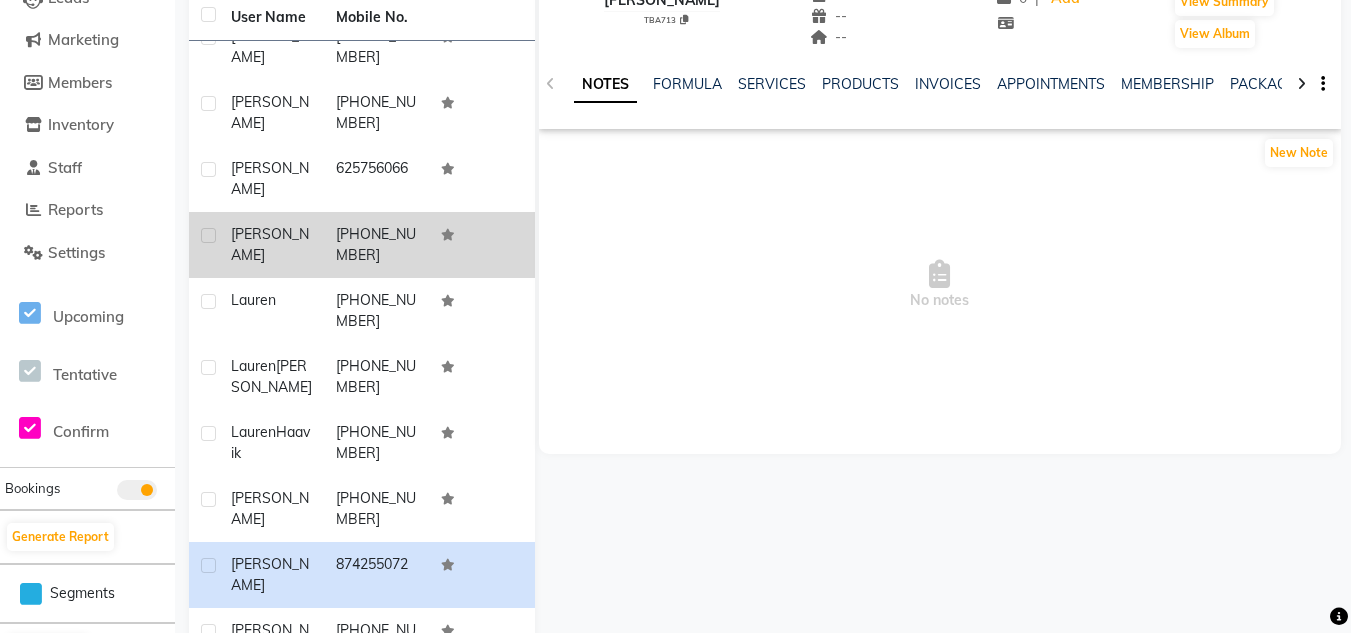 scroll, scrollTop: 348, scrollLeft: 0, axis: vertical 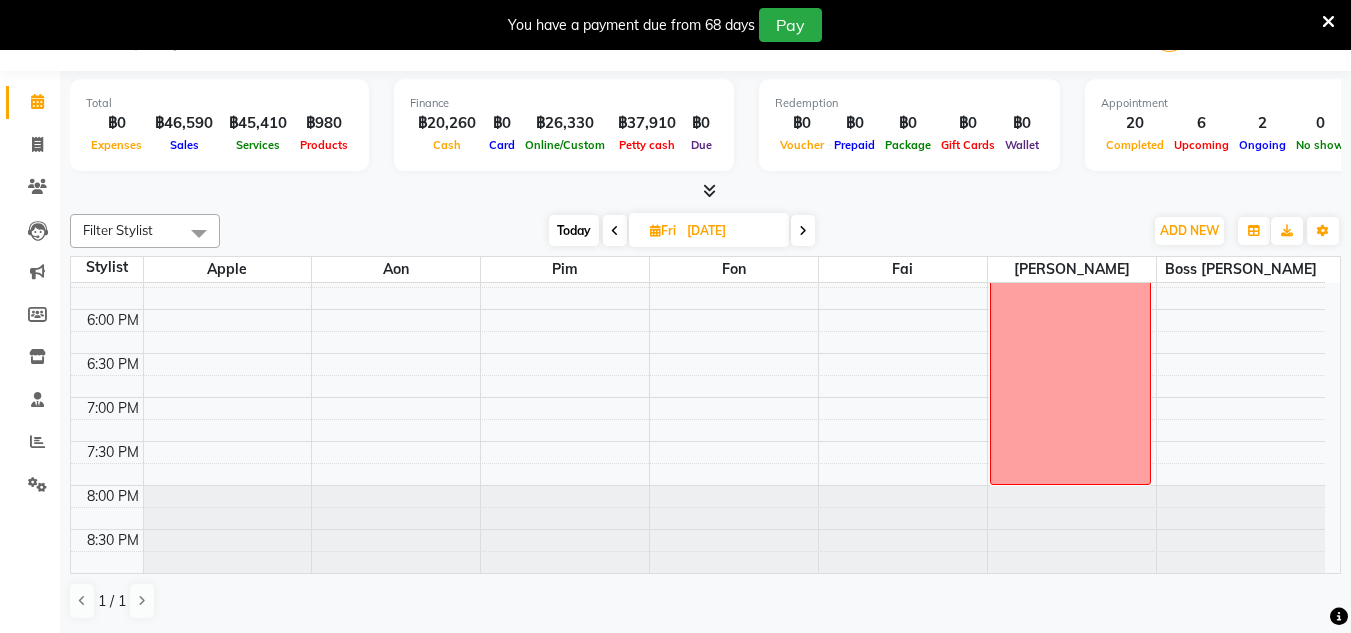 click on "Today" at bounding box center [574, 230] 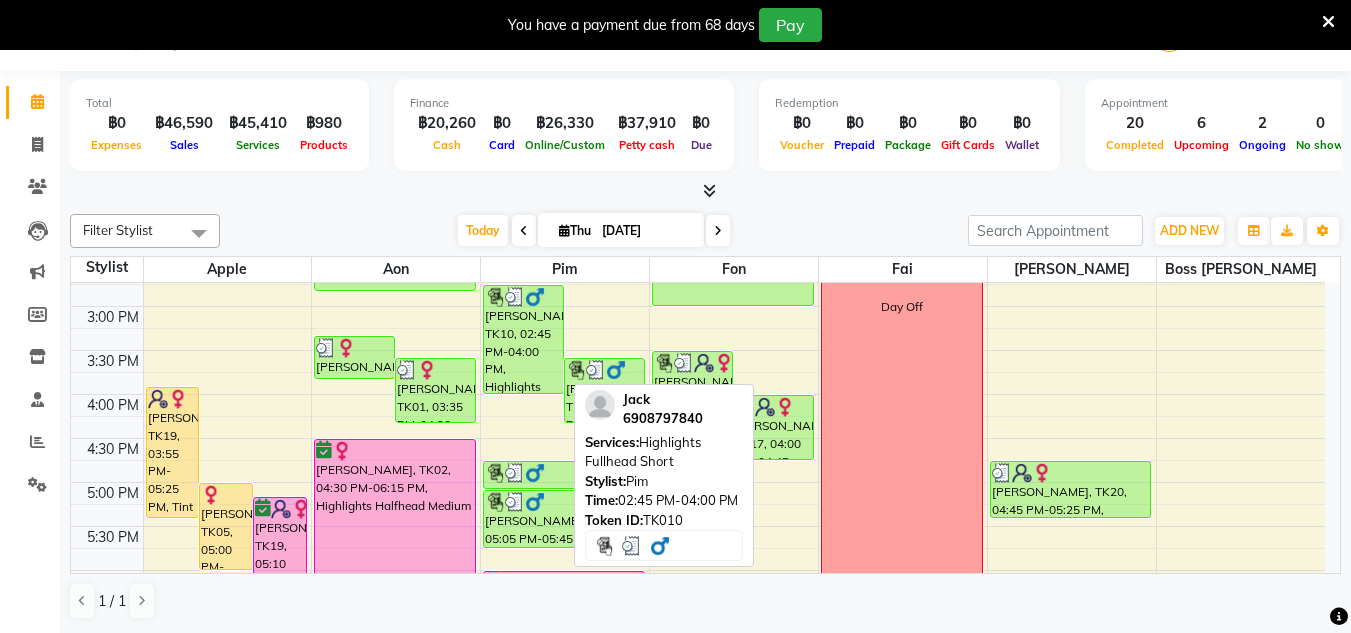 scroll, scrollTop: 596, scrollLeft: 0, axis: vertical 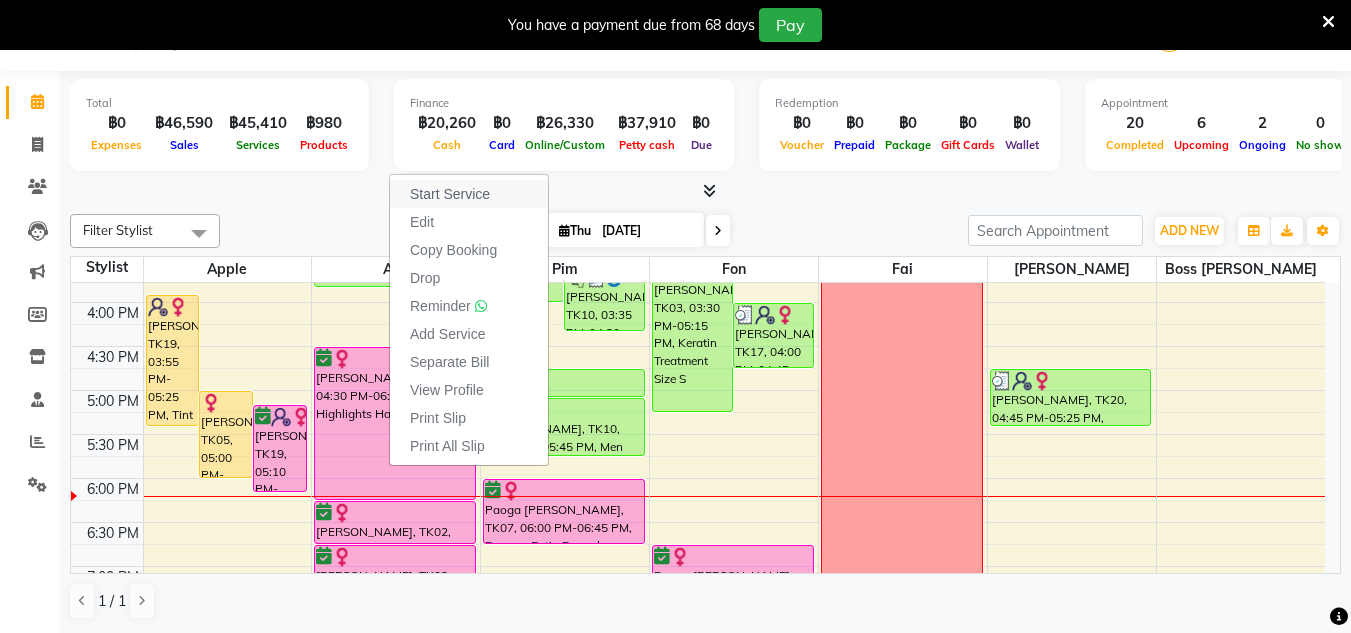 click on "Start Service" at bounding box center (450, 194) 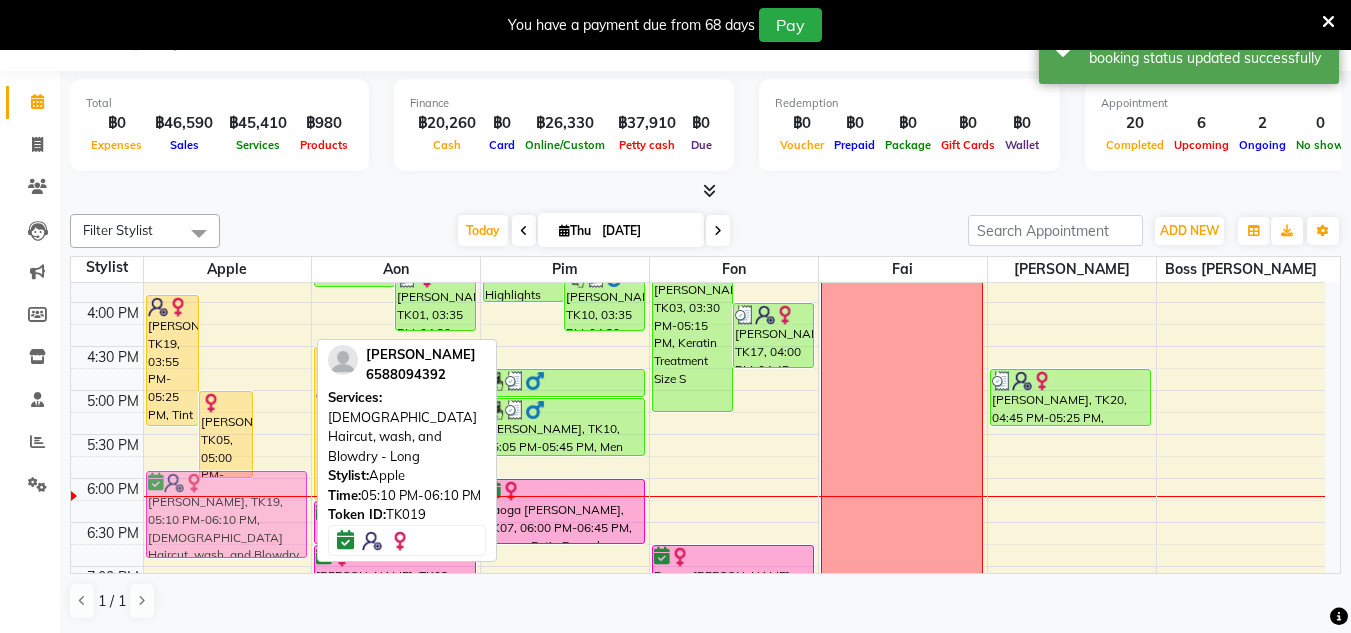 scroll, scrollTop: 597, scrollLeft: 0, axis: vertical 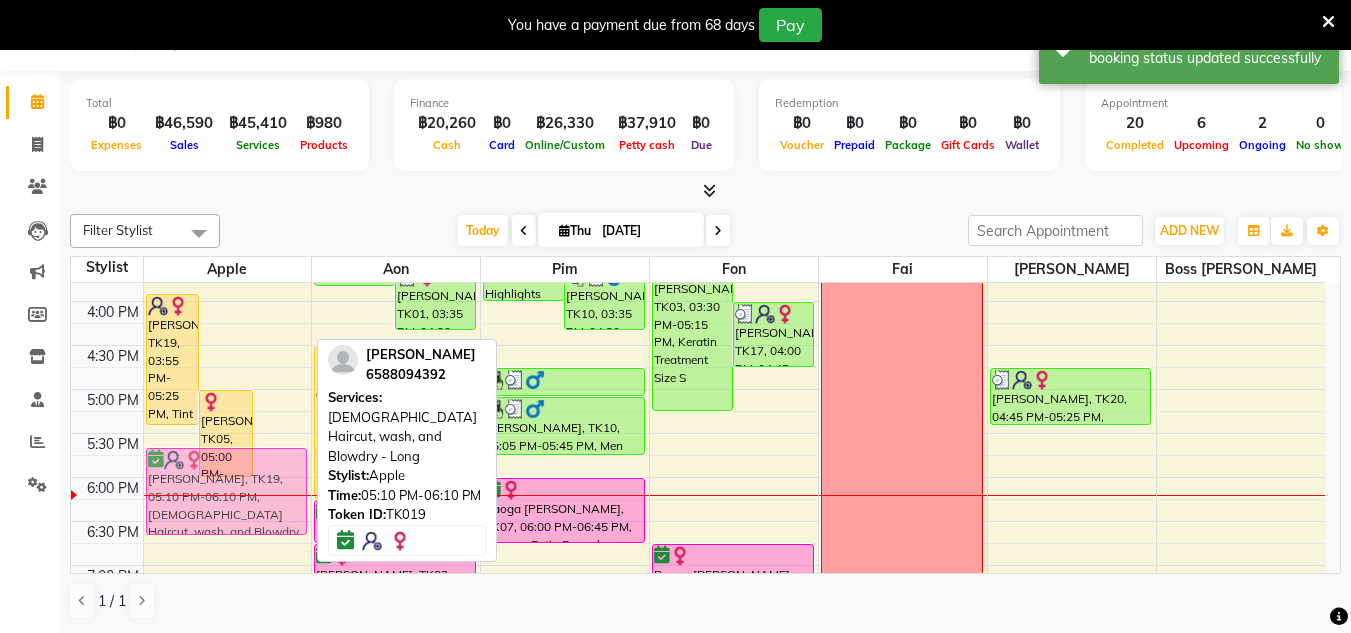 drag, startPoint x: 270, startPoint y: 458, endPoint x: 269, endPoint y: 502, distance: 44.011364 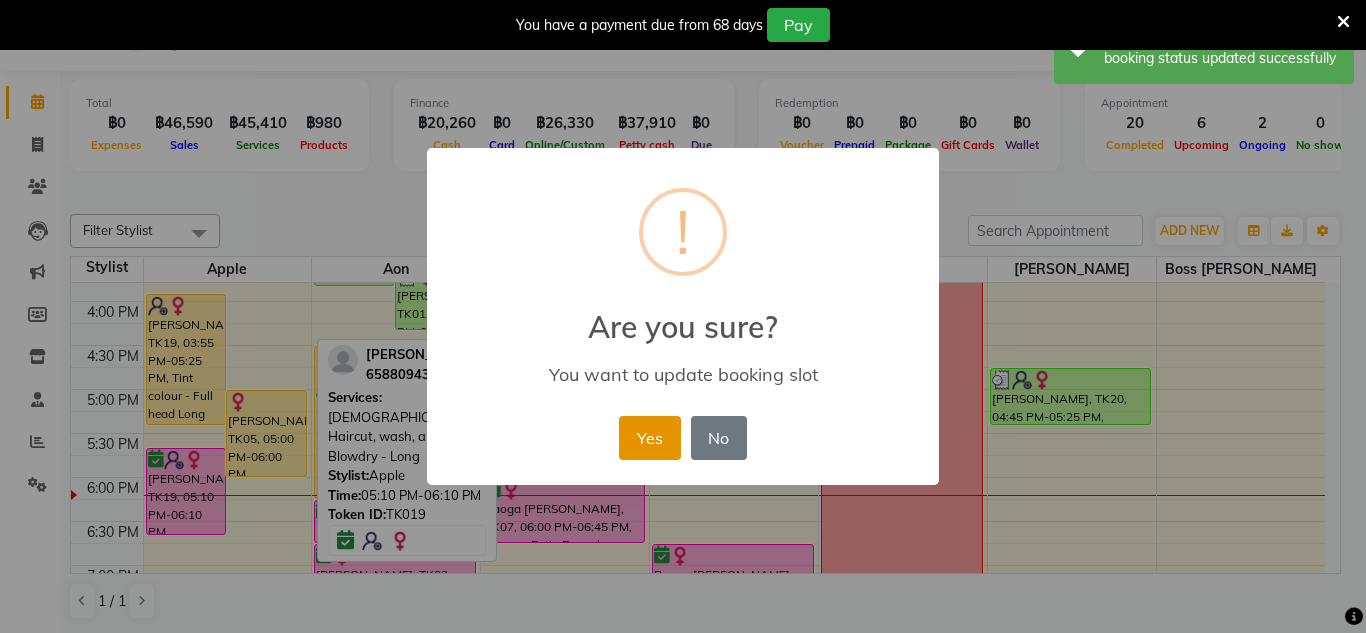 click on "Yes" at bounding box center (649, 438) 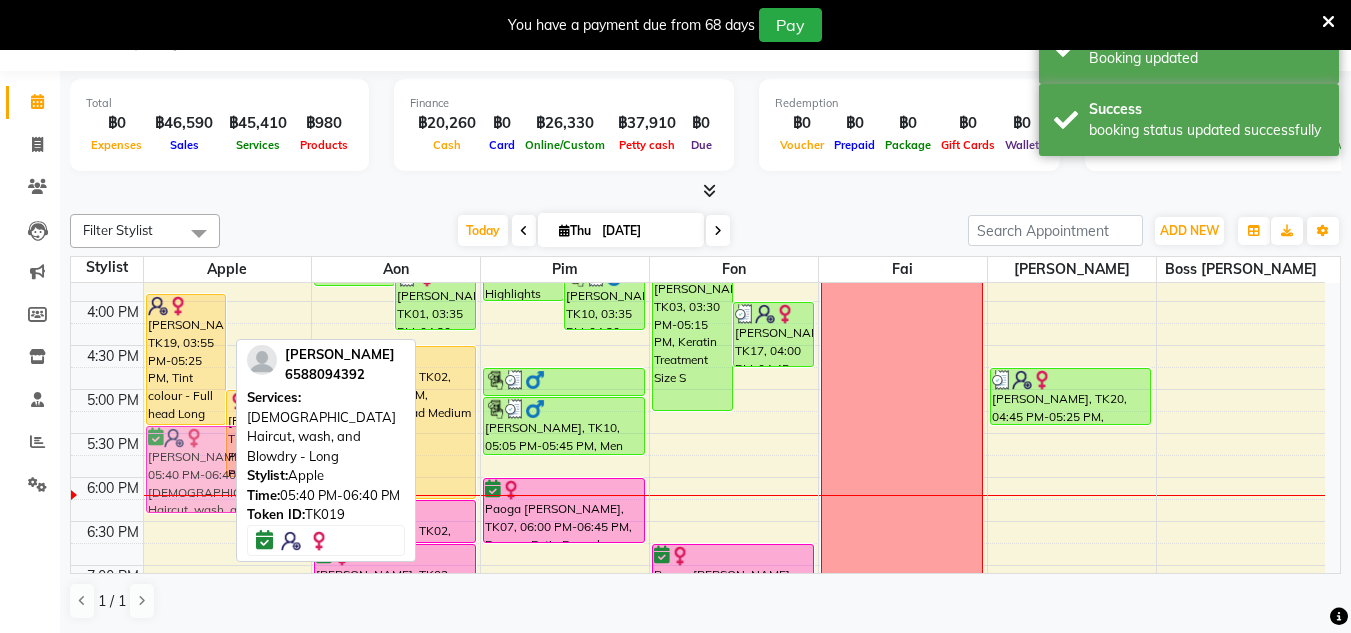 drag, startPoint x: 187, startPoint y: 471, endPoint x: 184, endPoint y: 461, distance: 10.440307 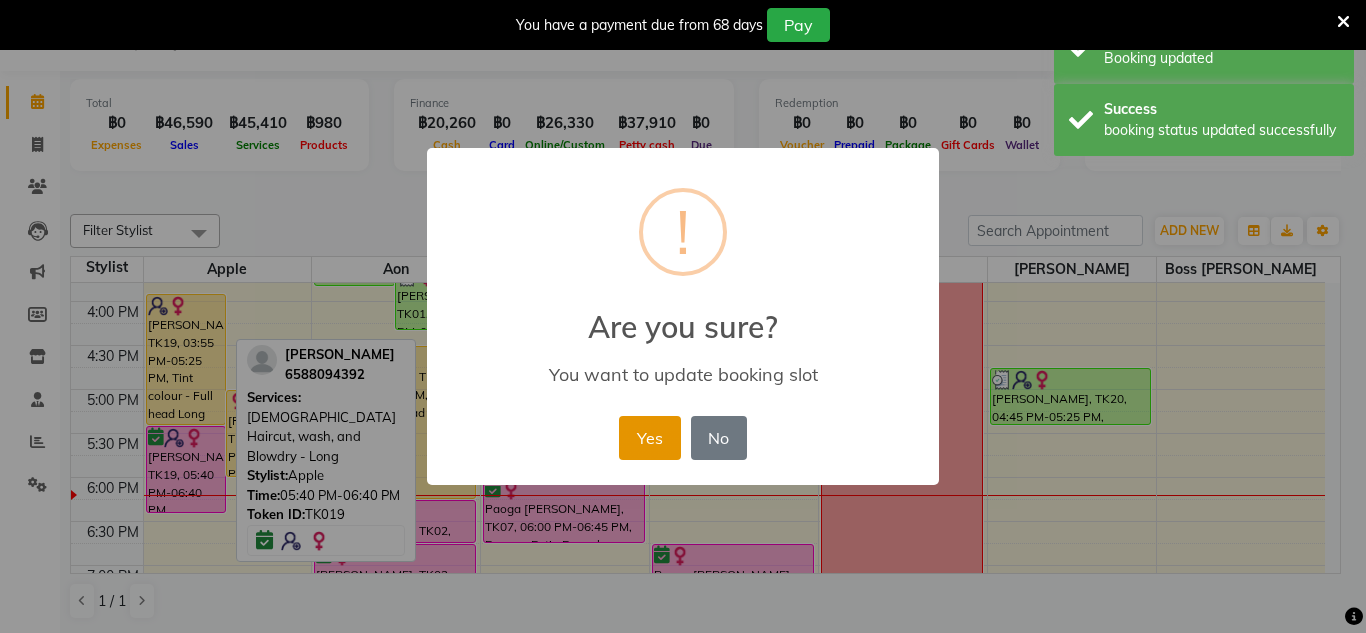 click on "Yes" at bounding box center [649, 438] 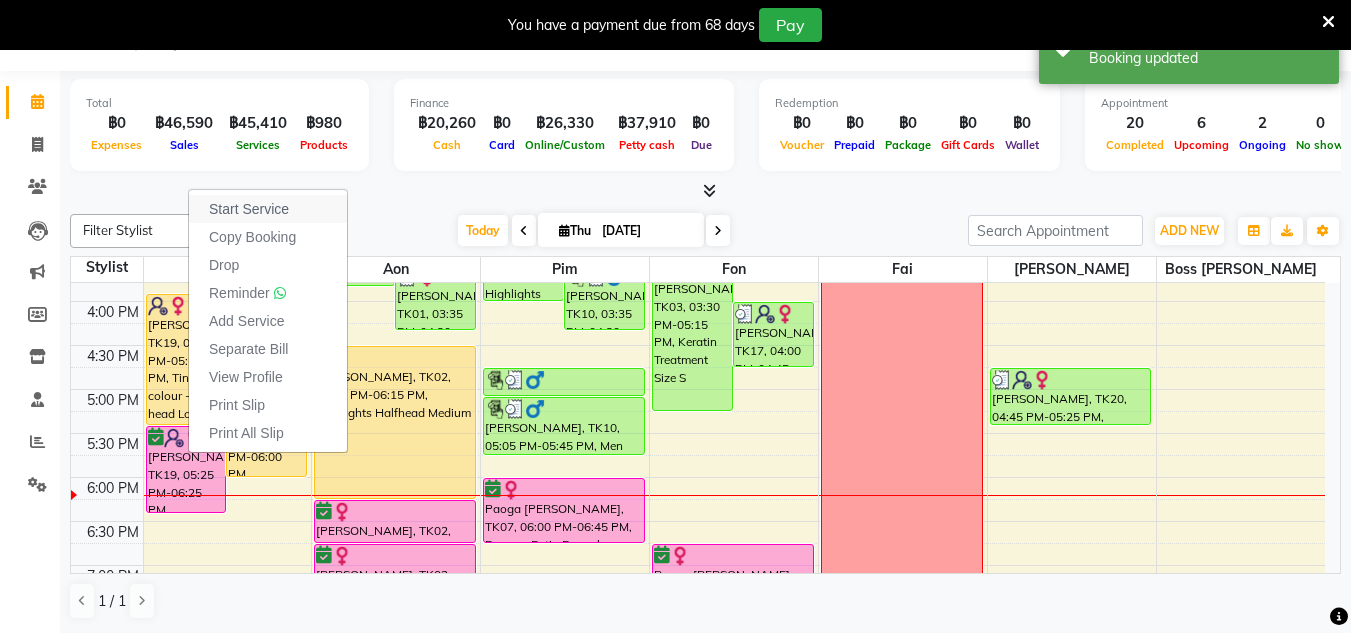 click on "Start Service" at bounding box center [249, 209] 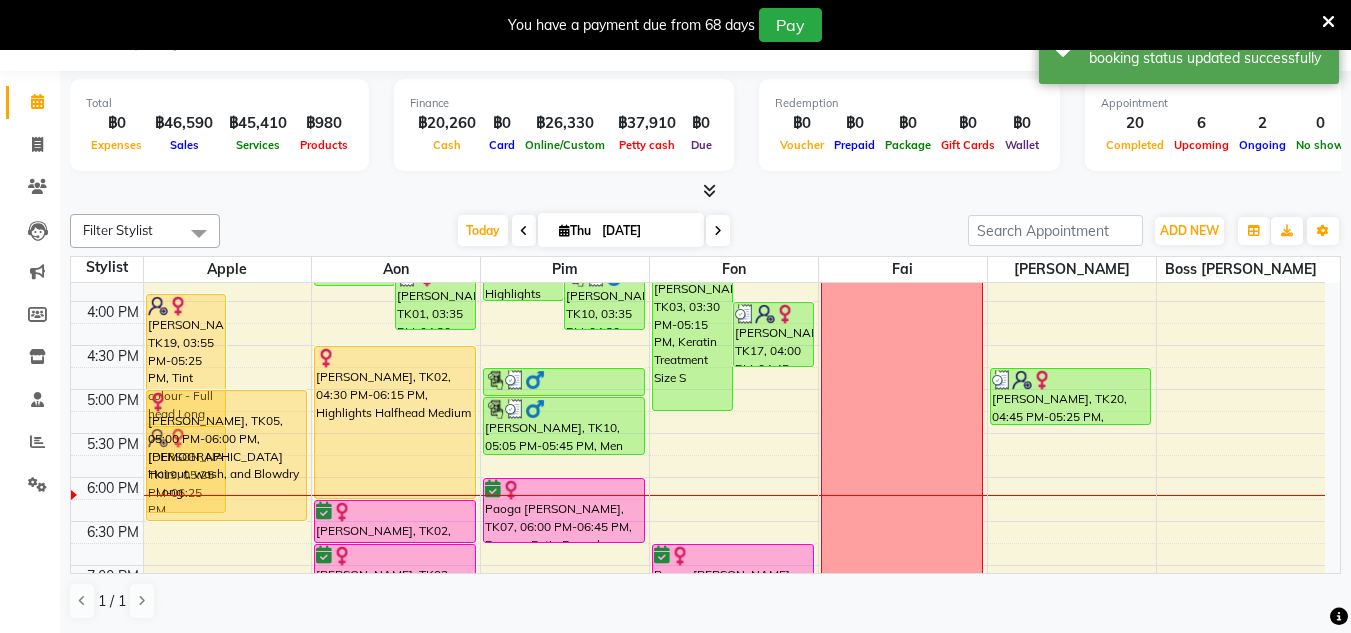 drag, startPoint x: 261, startPoint y: 472, endPoint x: 265, endPoint y: 502, distance: 30.265491 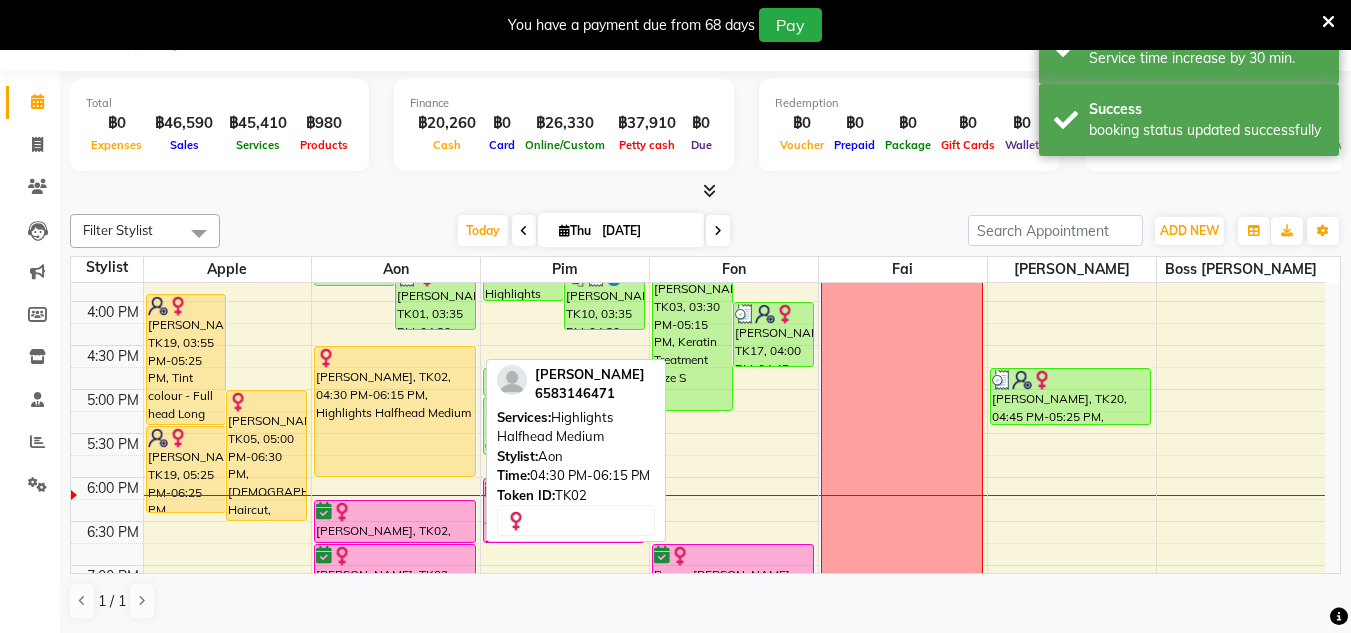 drag, startPoint x: 388, startPoint y: 498, endPoint x: 388, endPoint y: 476, distance: 22 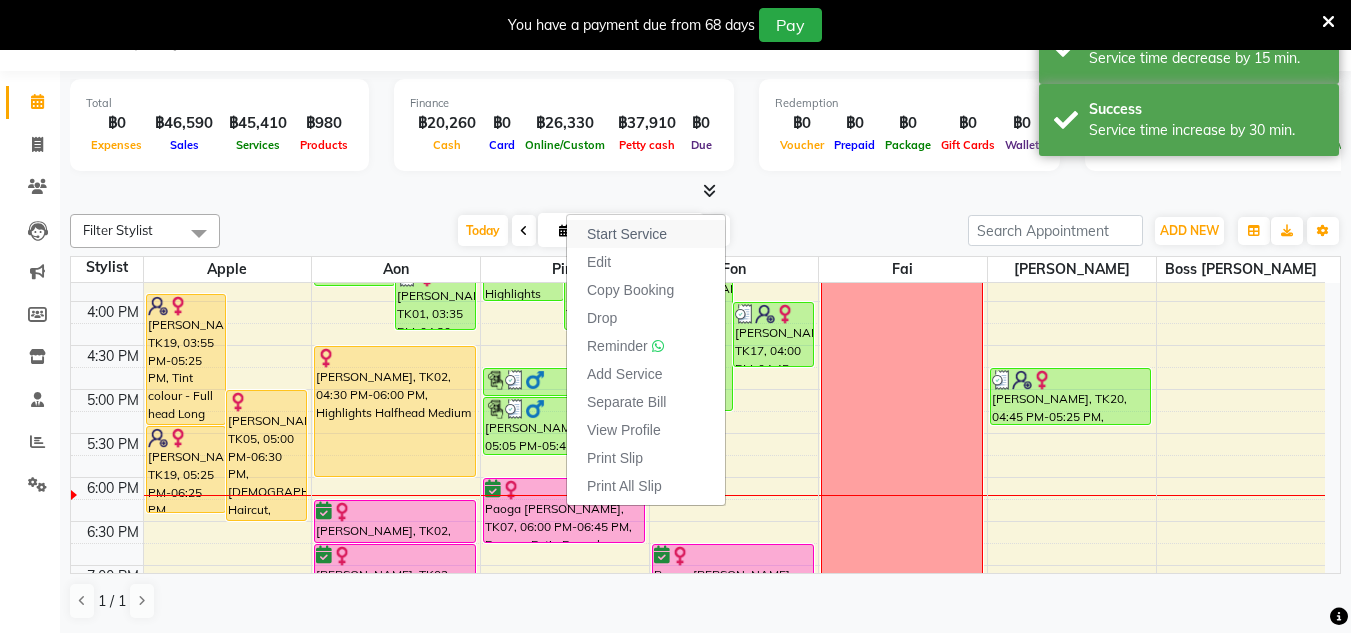 click on "Start Service" at bounding box center [627, 234] 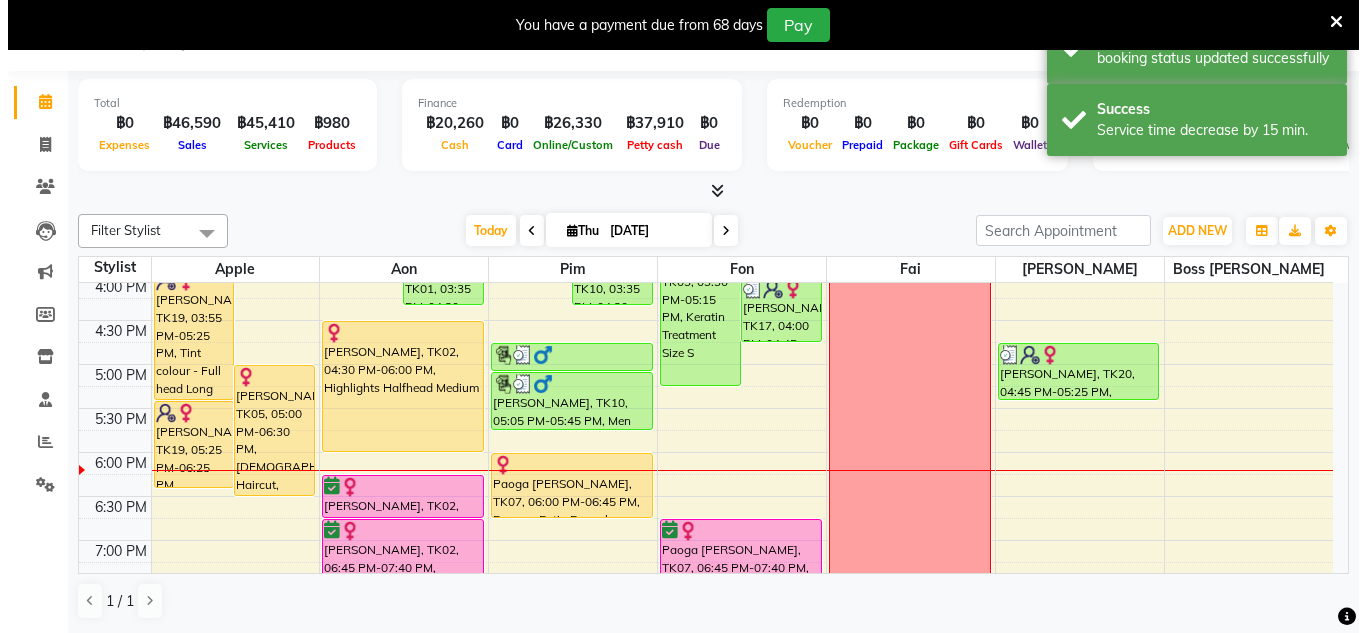 scroll, scrollTop: 621, scrollLeft: 0, axis: vertical 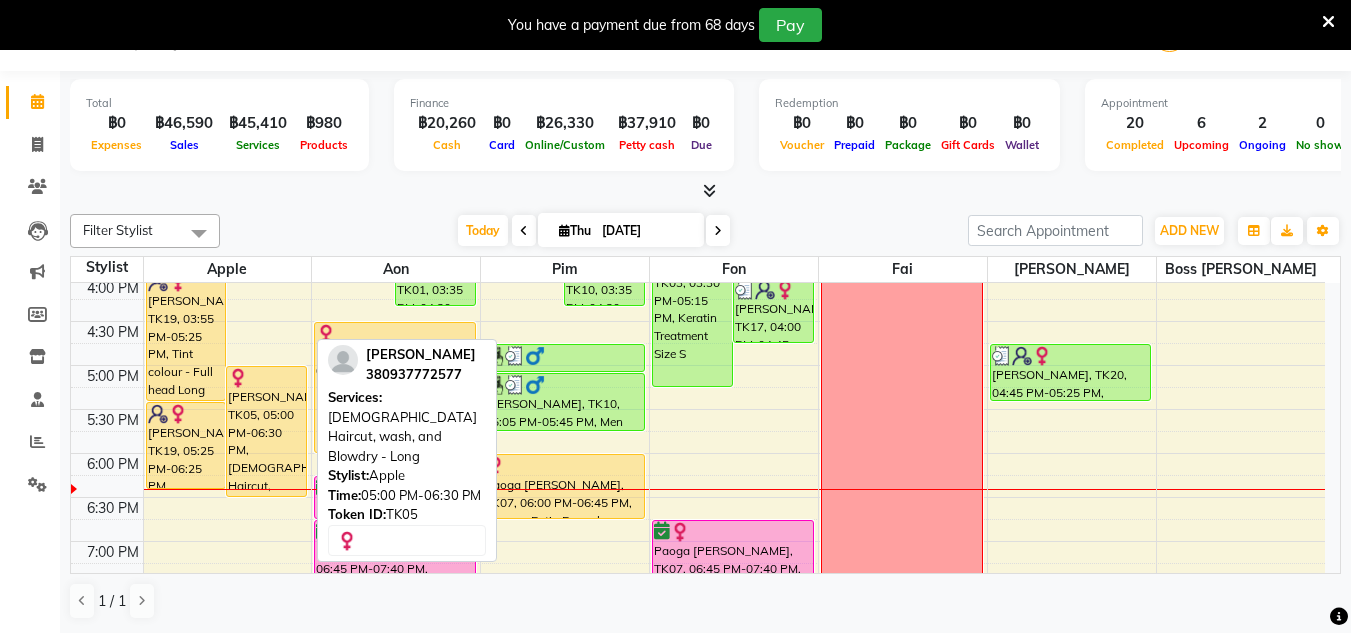 click on "Alisa, TK05, 05:00 PM-06:30 PM, Ladies Haircut, wash, and Blowdry - Long" at bounding box center (266, 431) 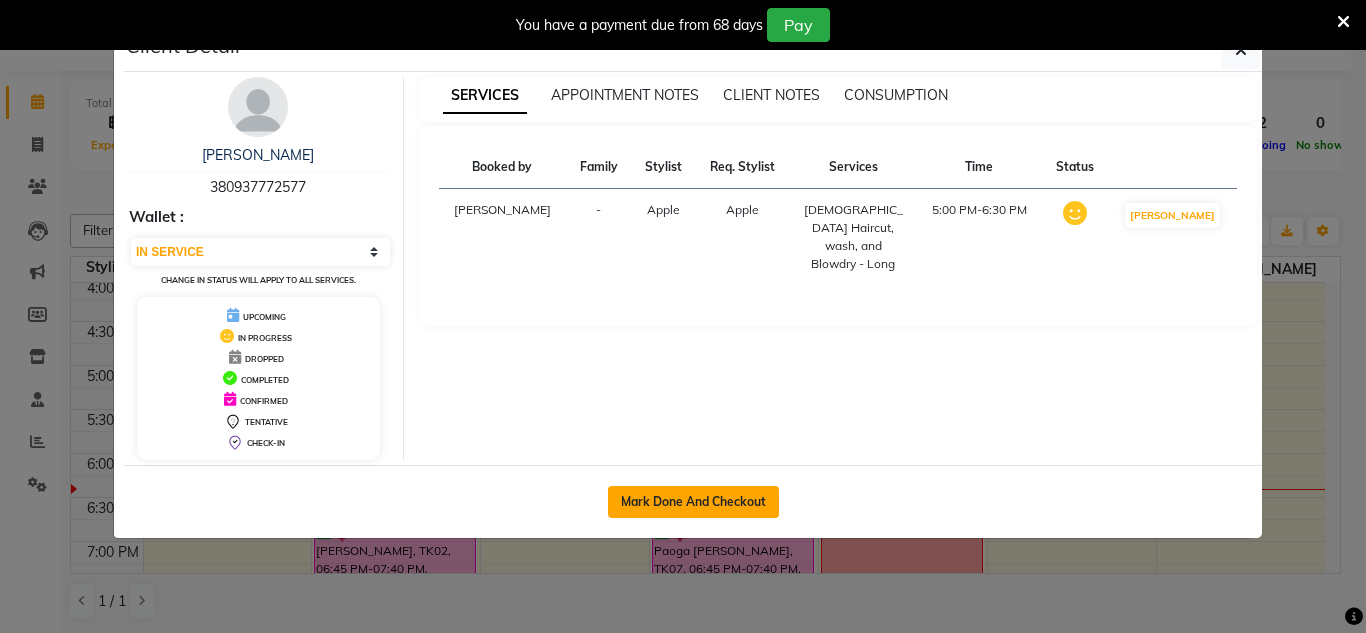click on "Mark Done And Checkout" 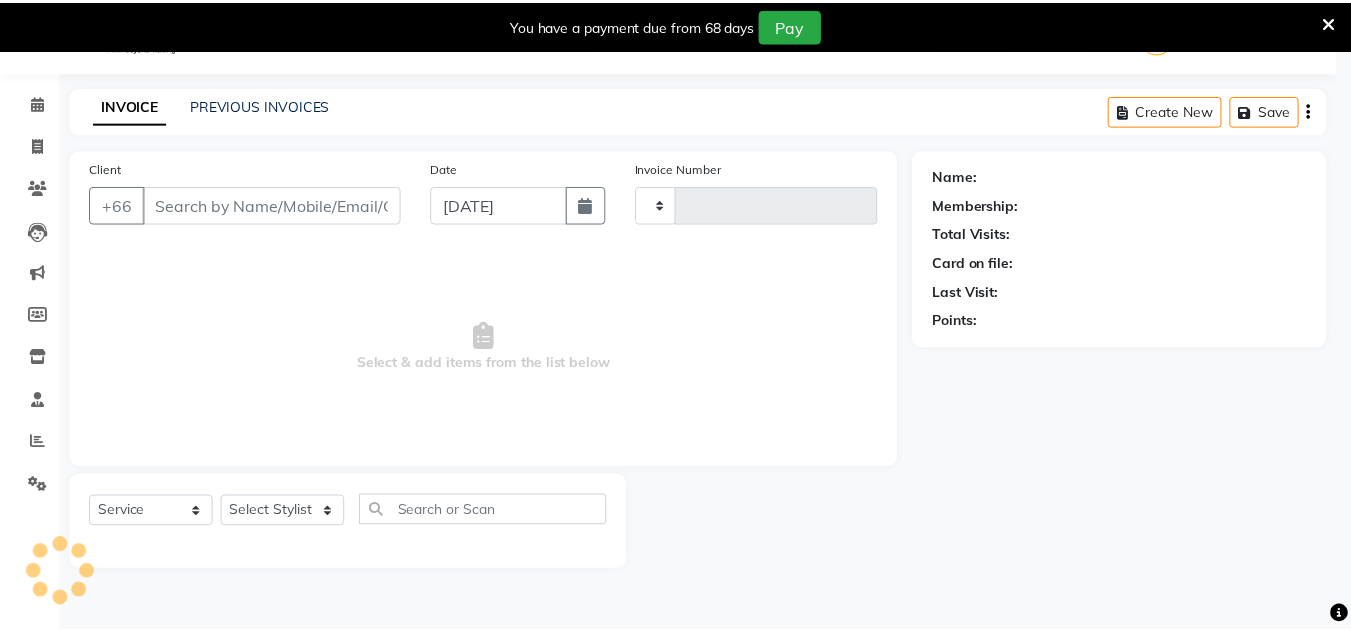 scroll, scrollTop: 50, scrollLeft: 0, axis: vertical 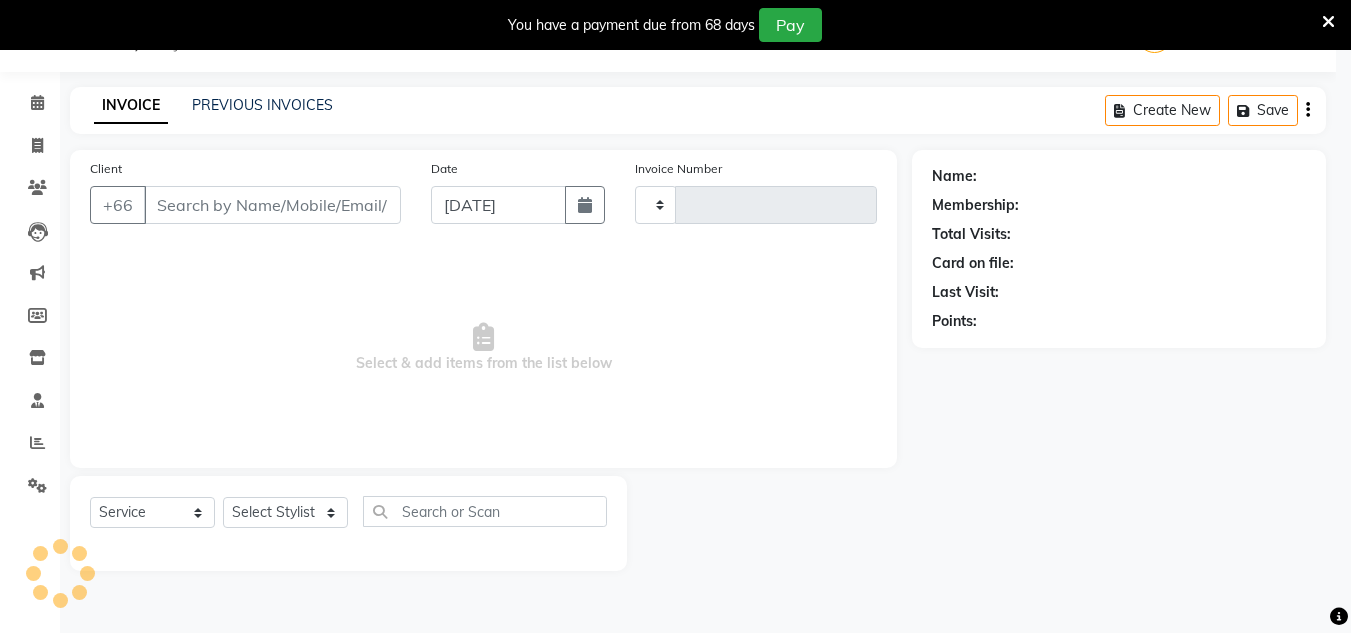 type on "0949" 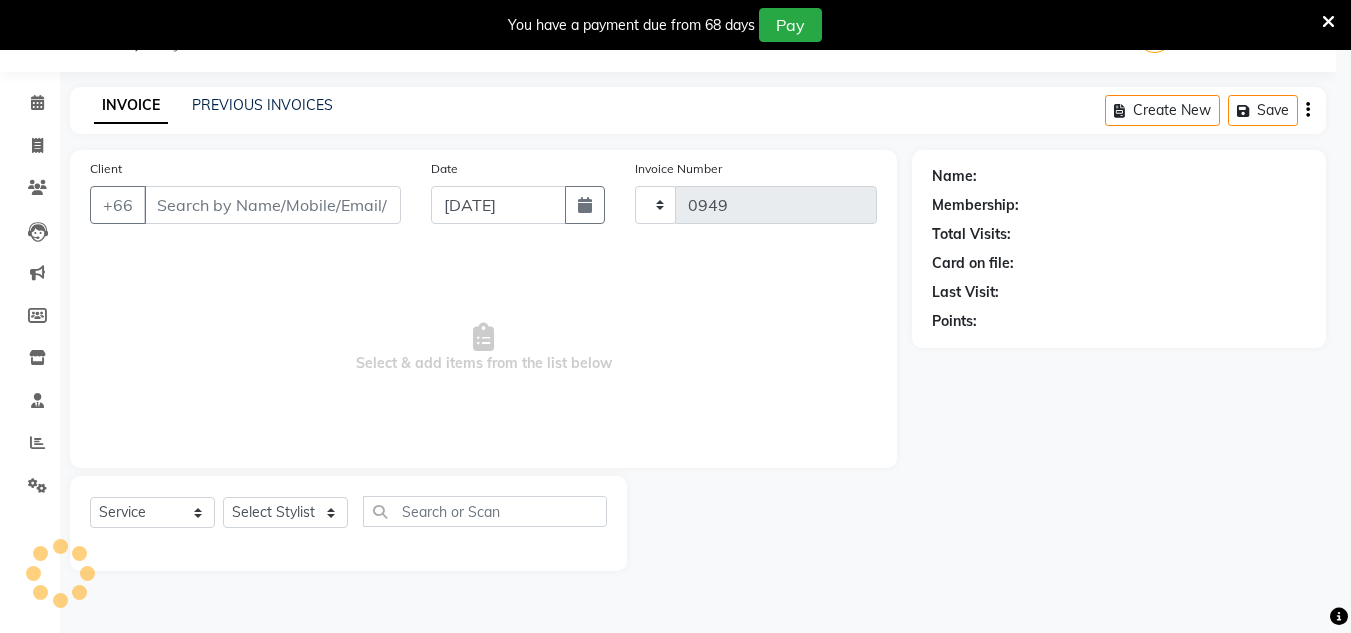 select on "6977" 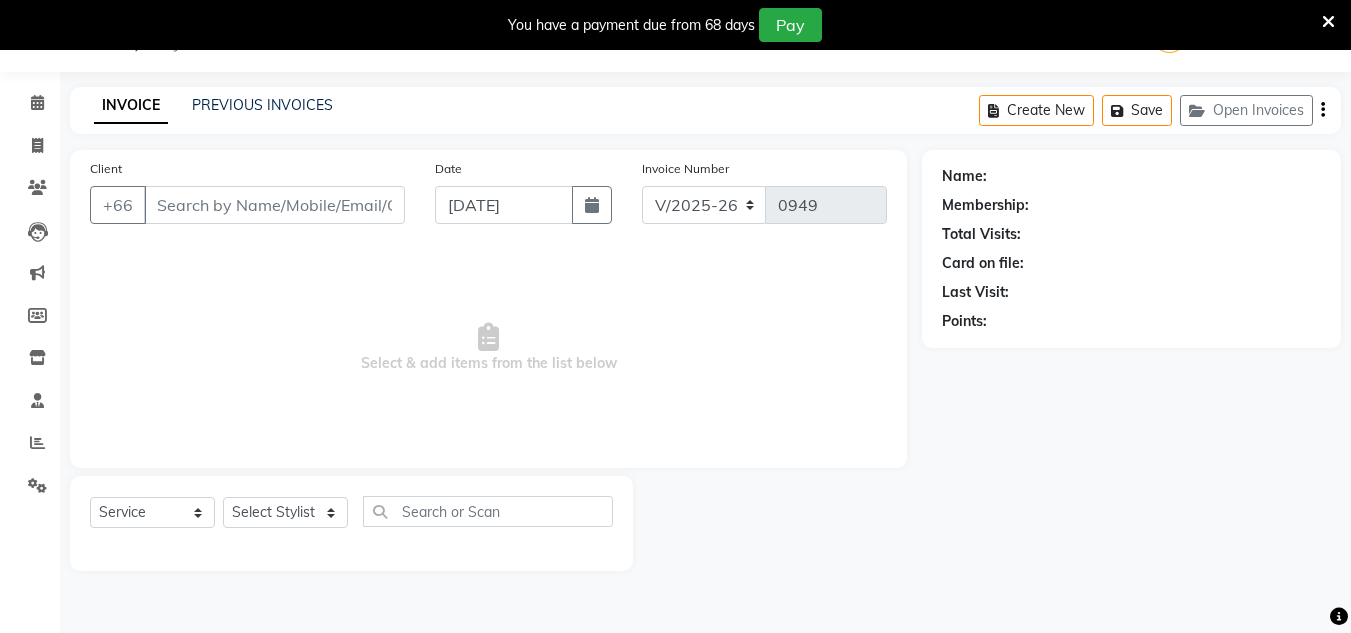type on "380937772577" 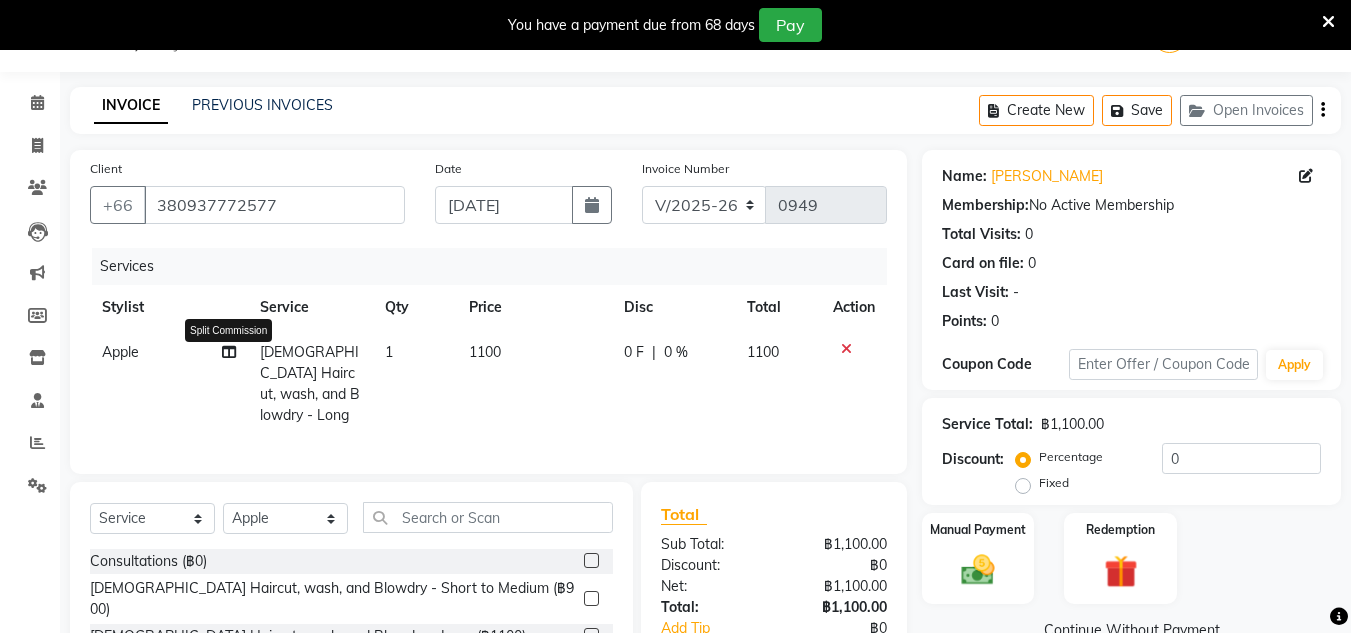 click 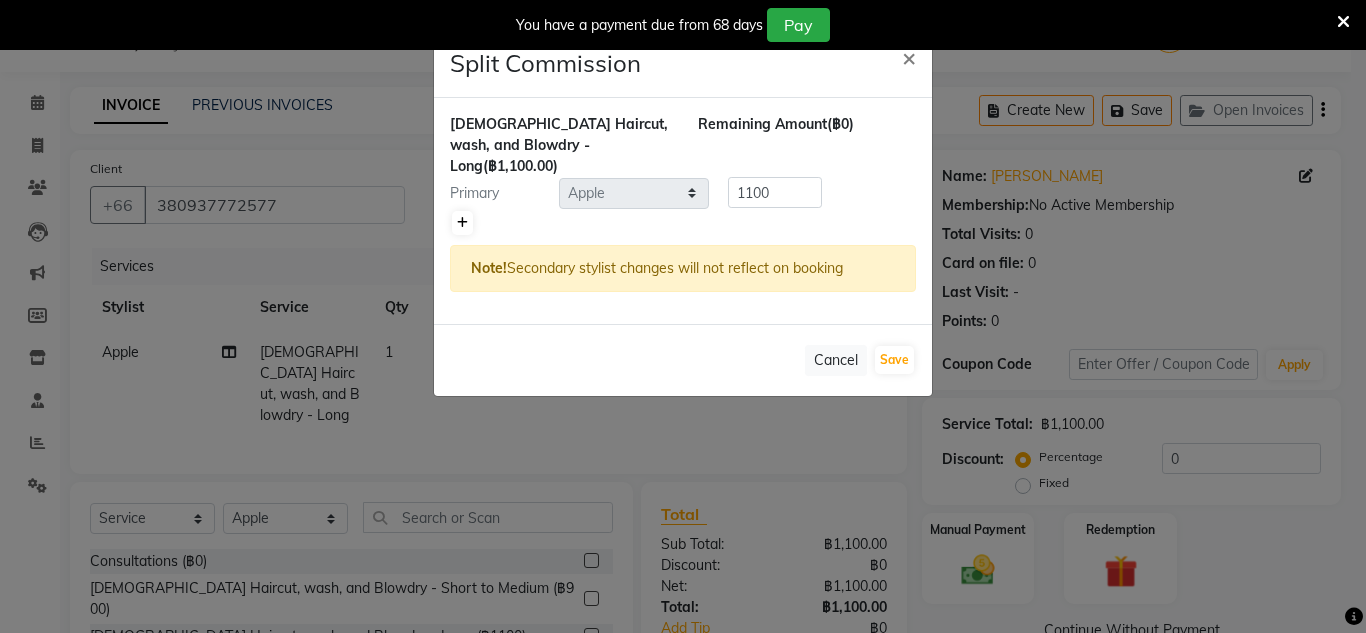 click 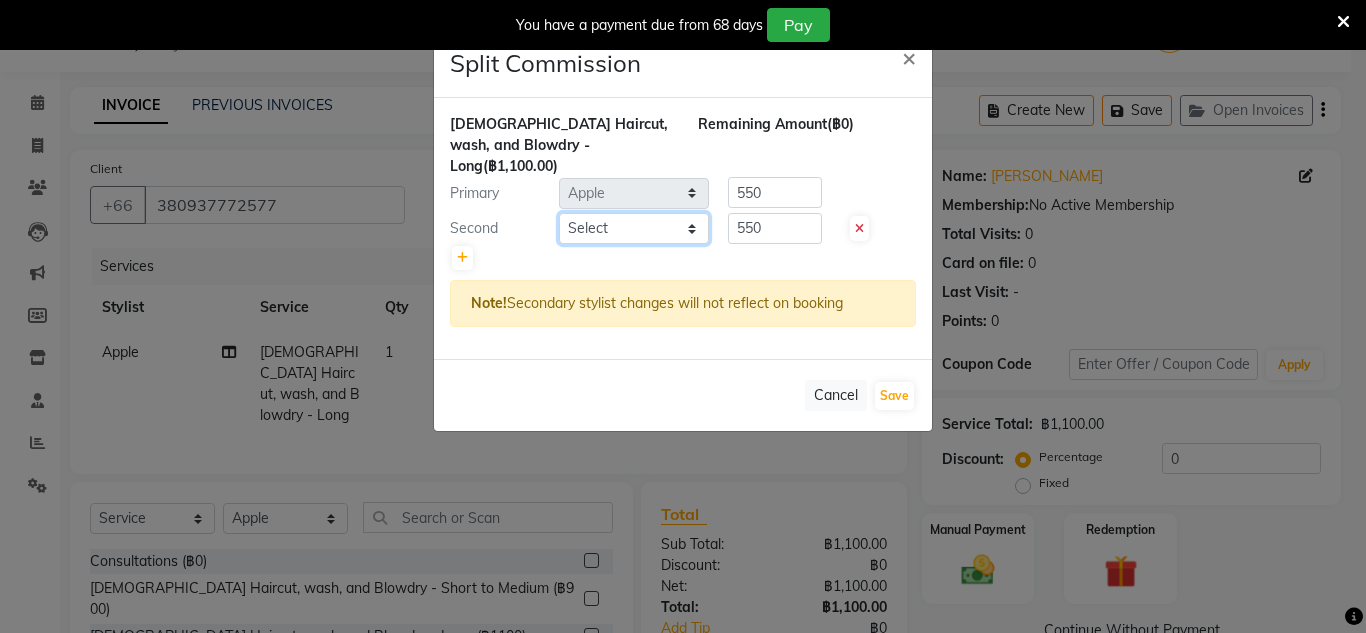 click on "Select  Aon   Apple     Boss Luke   Fai    Fon   Kate    Pim" 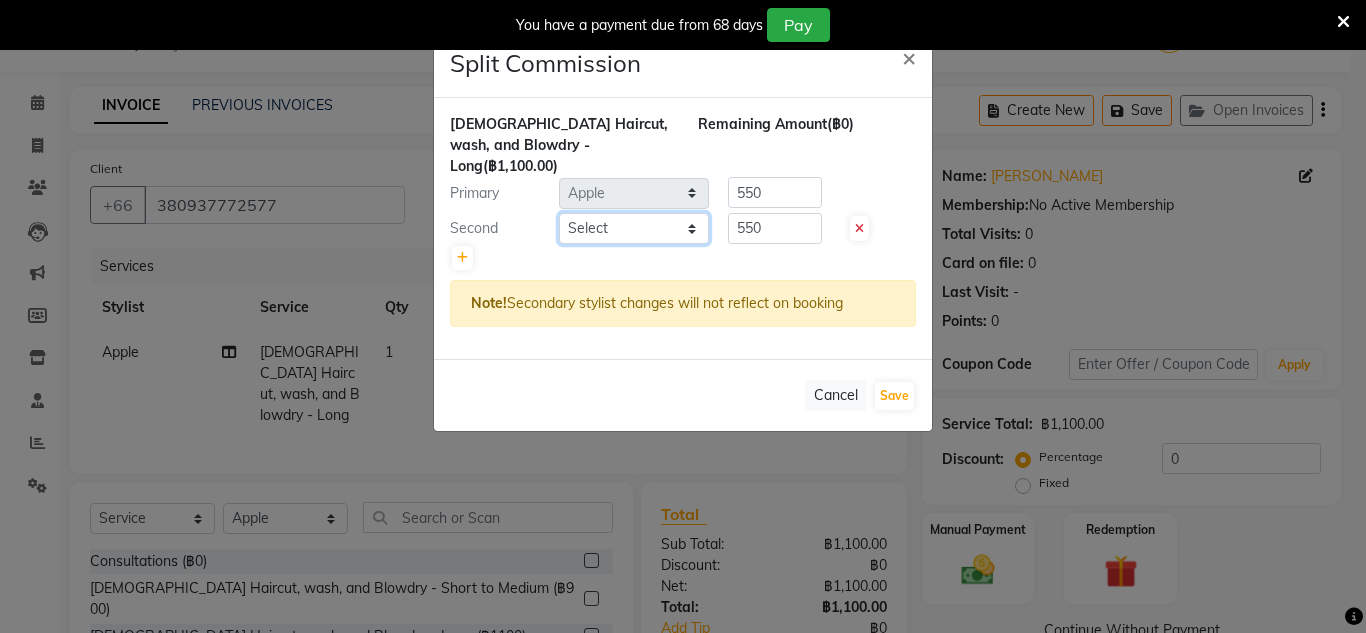 select on "56711" 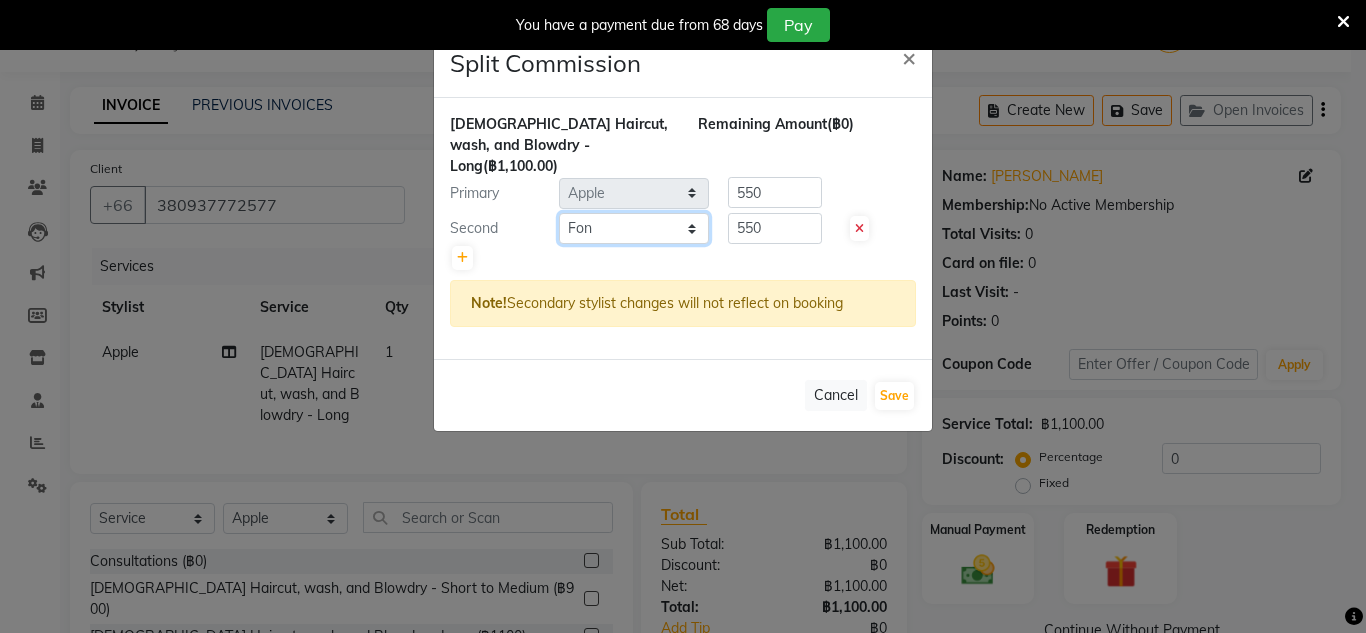 click on "Select  Aon   Apple     Boss Luke   Fai    Fon   Kate    Pim" 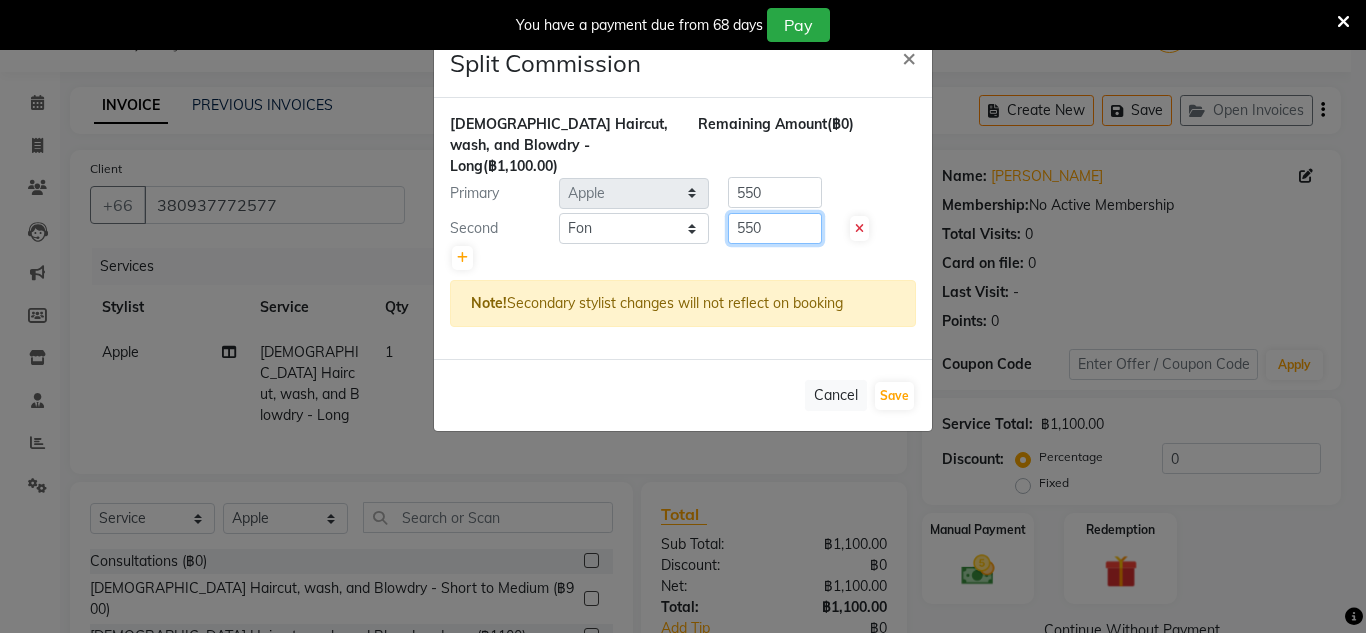 click on "550" 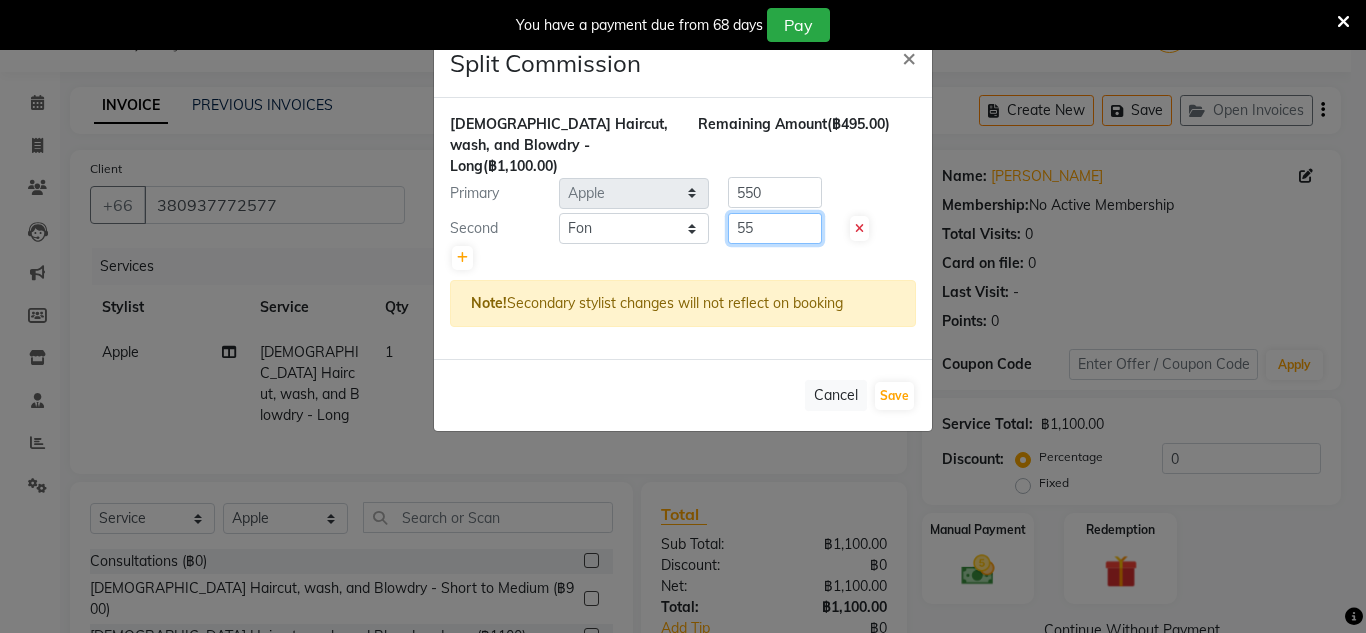 type on "5" 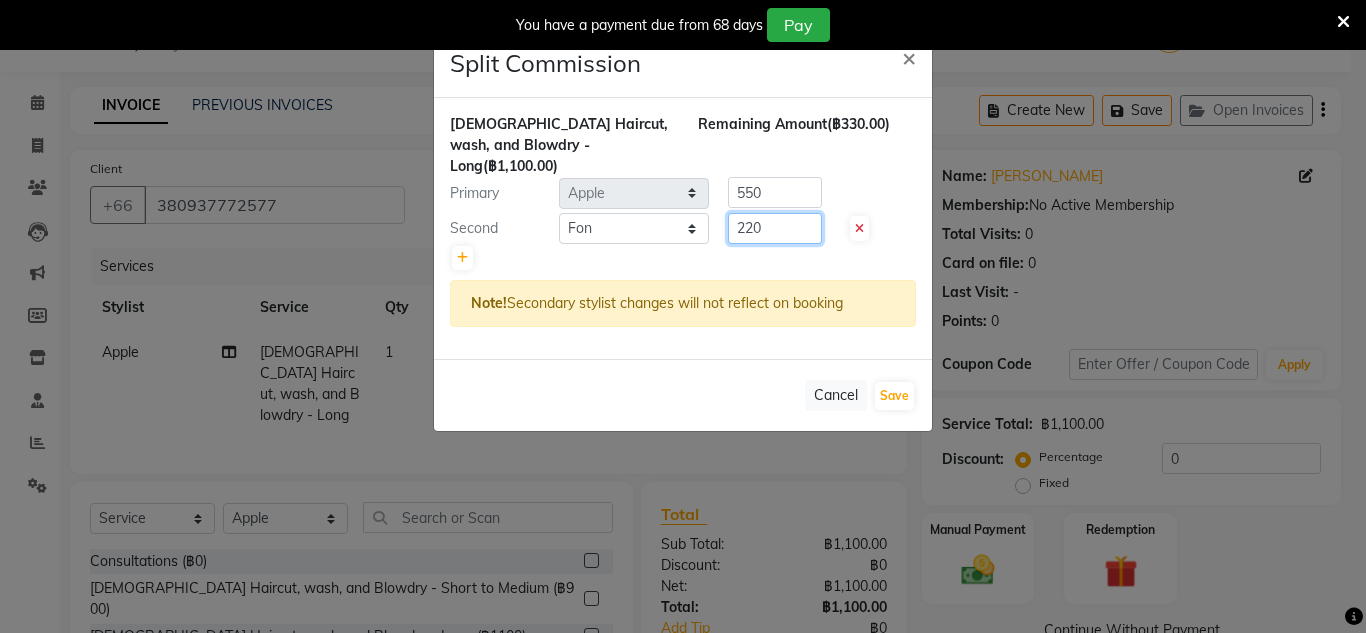 type on "220" 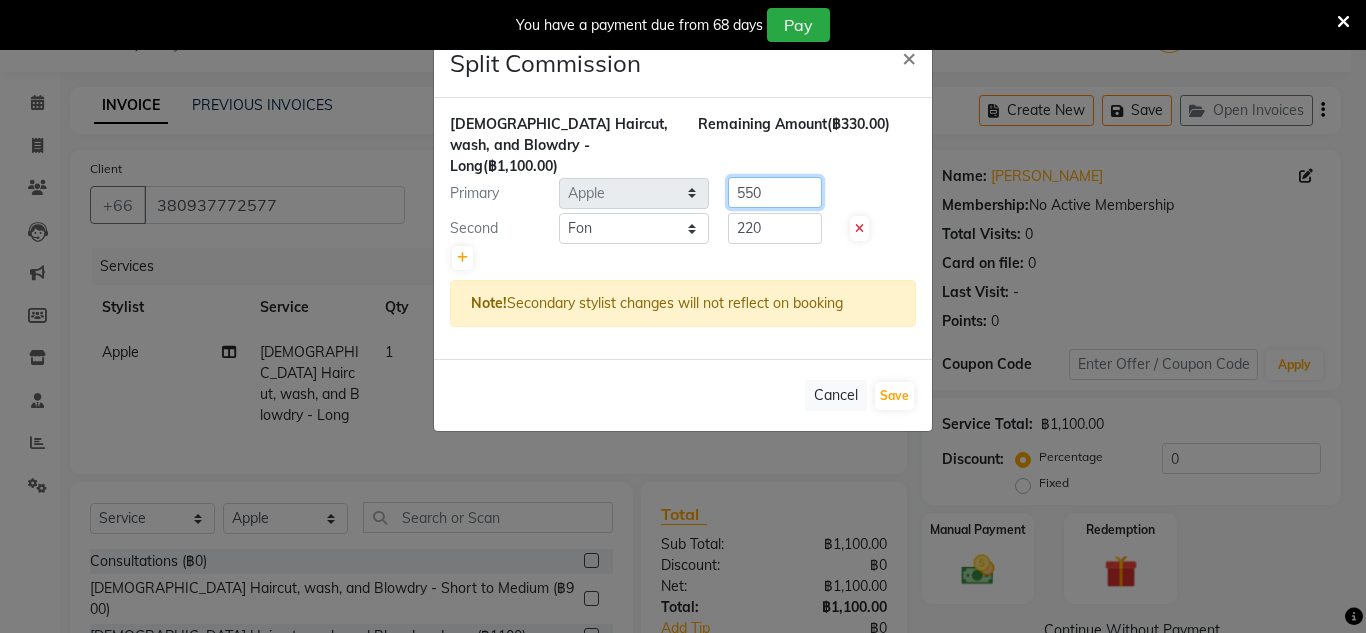 click on "550" 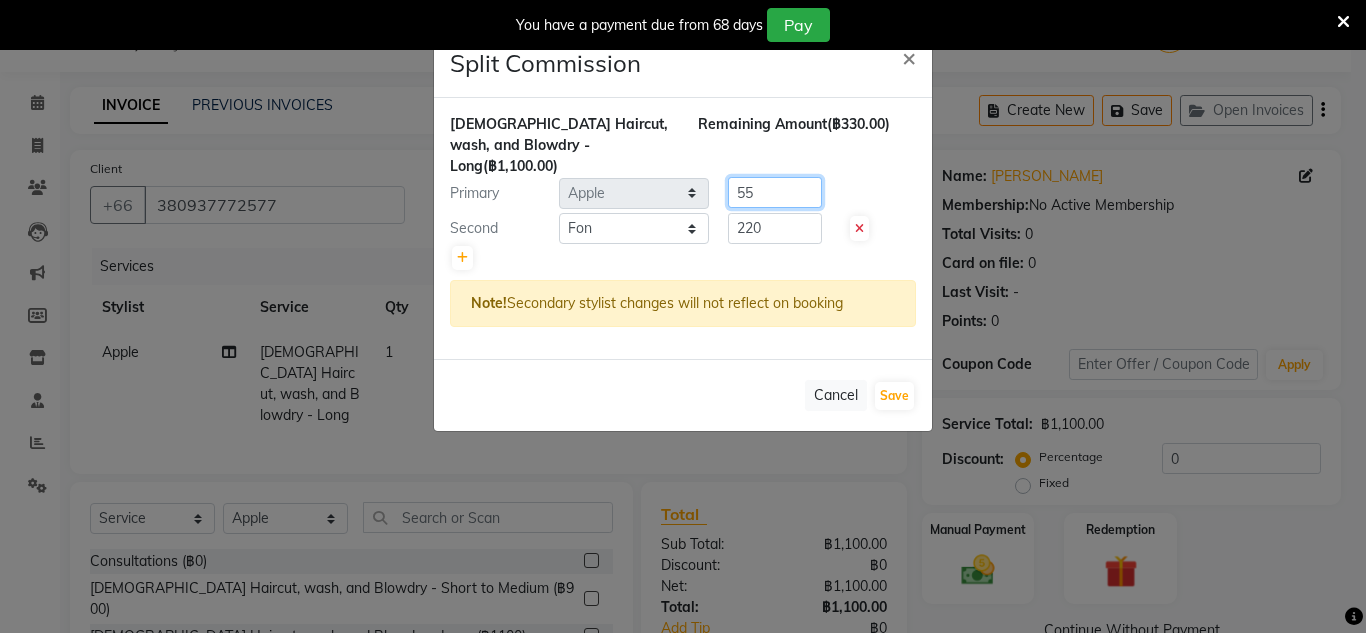 type on "5" 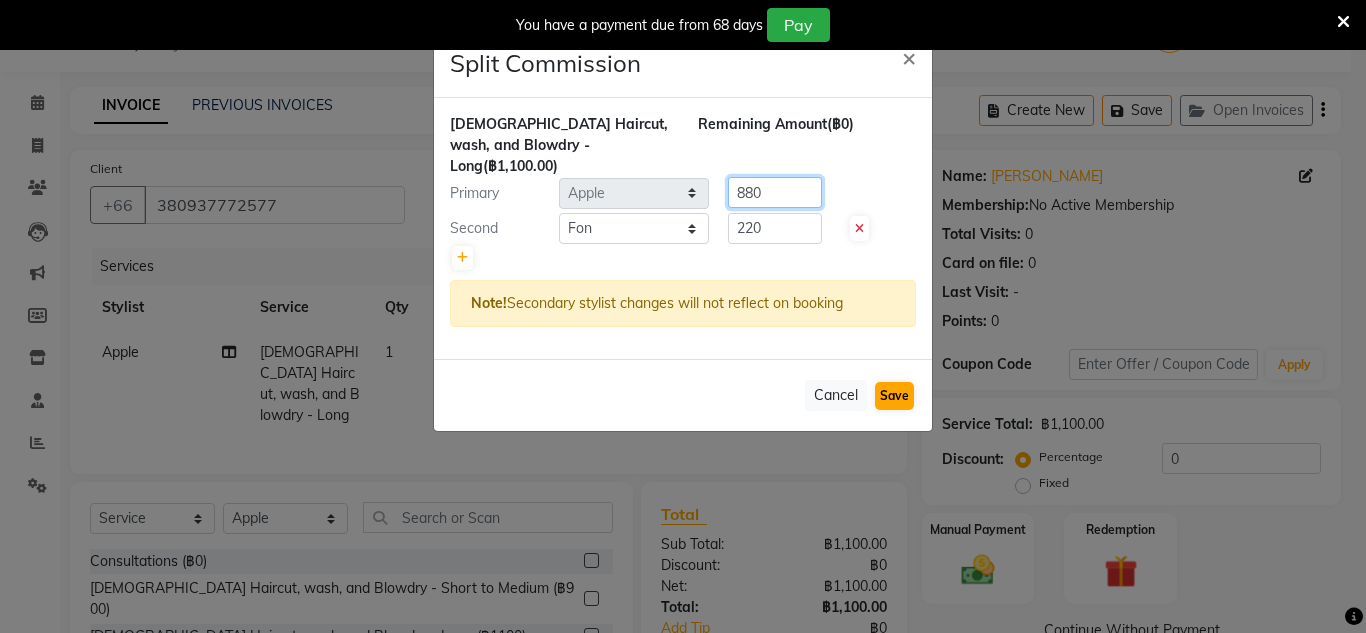 type on "880" 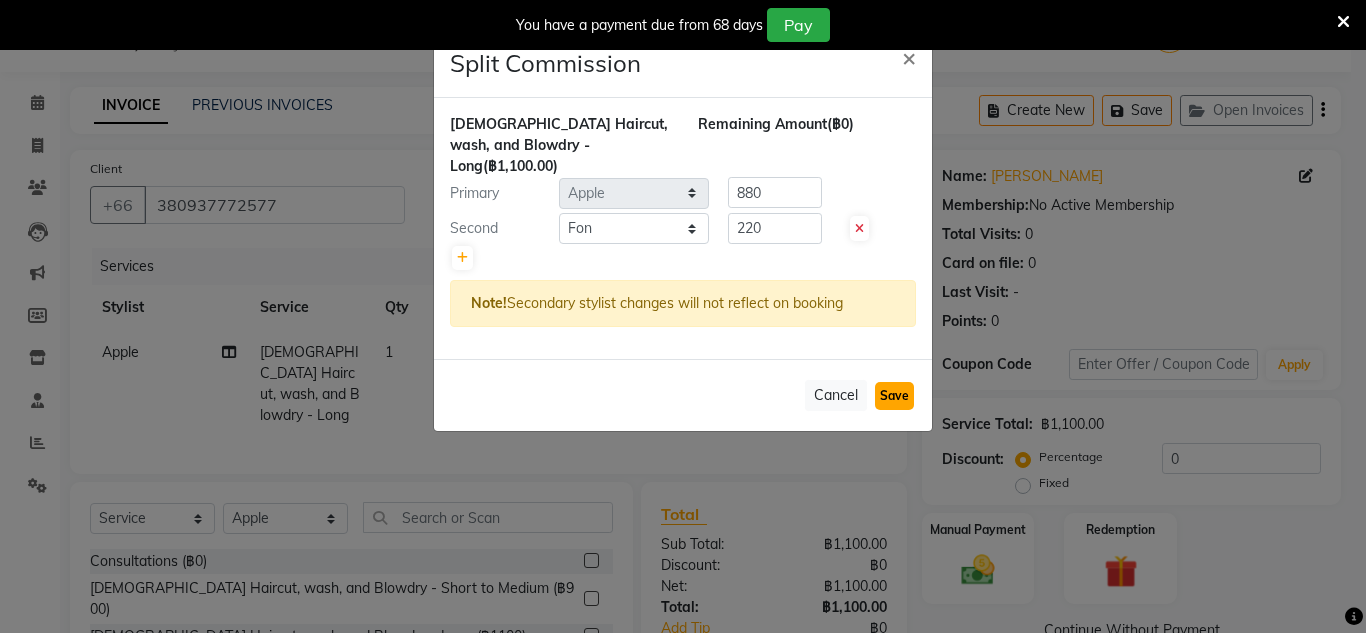 click on "Save" 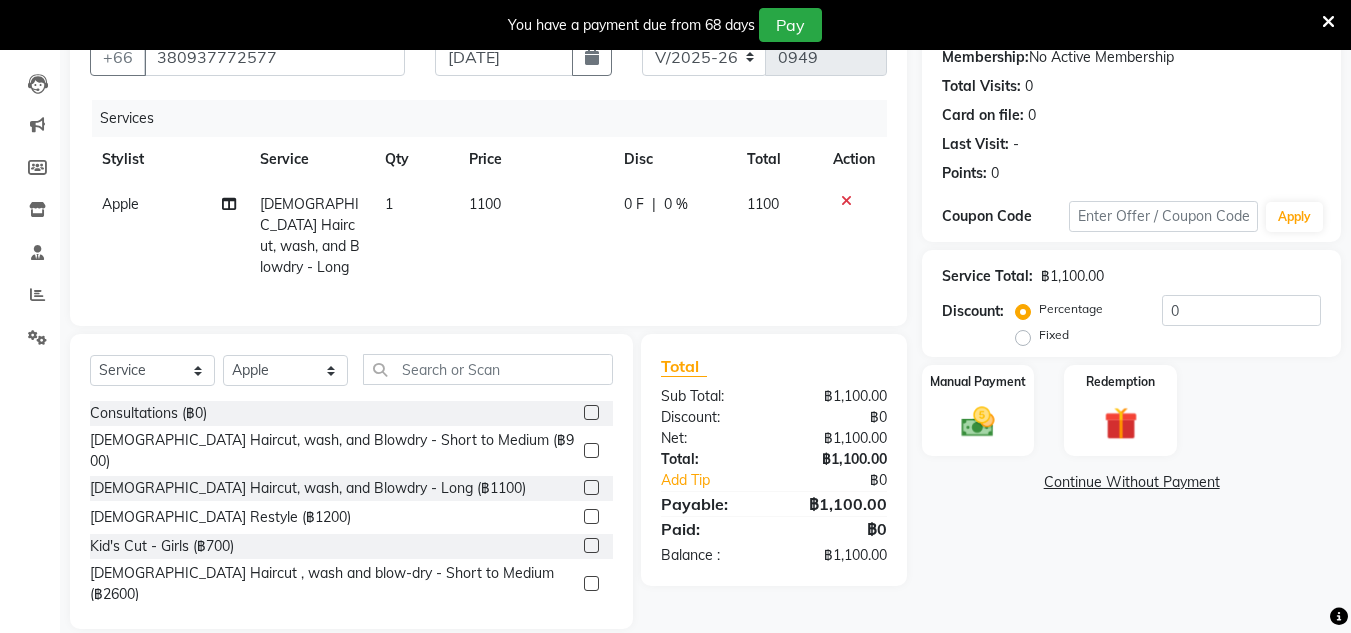 scroll, scrollTop: 199, scrollLeft: 0, axis: vertical 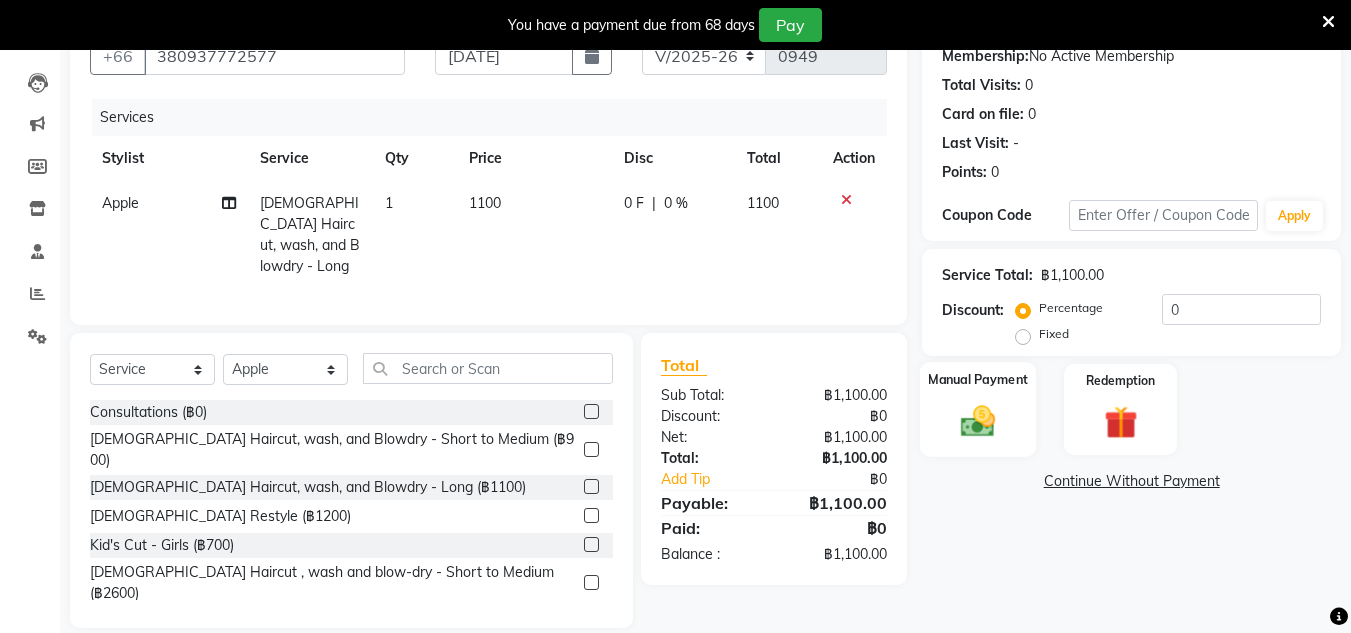 click 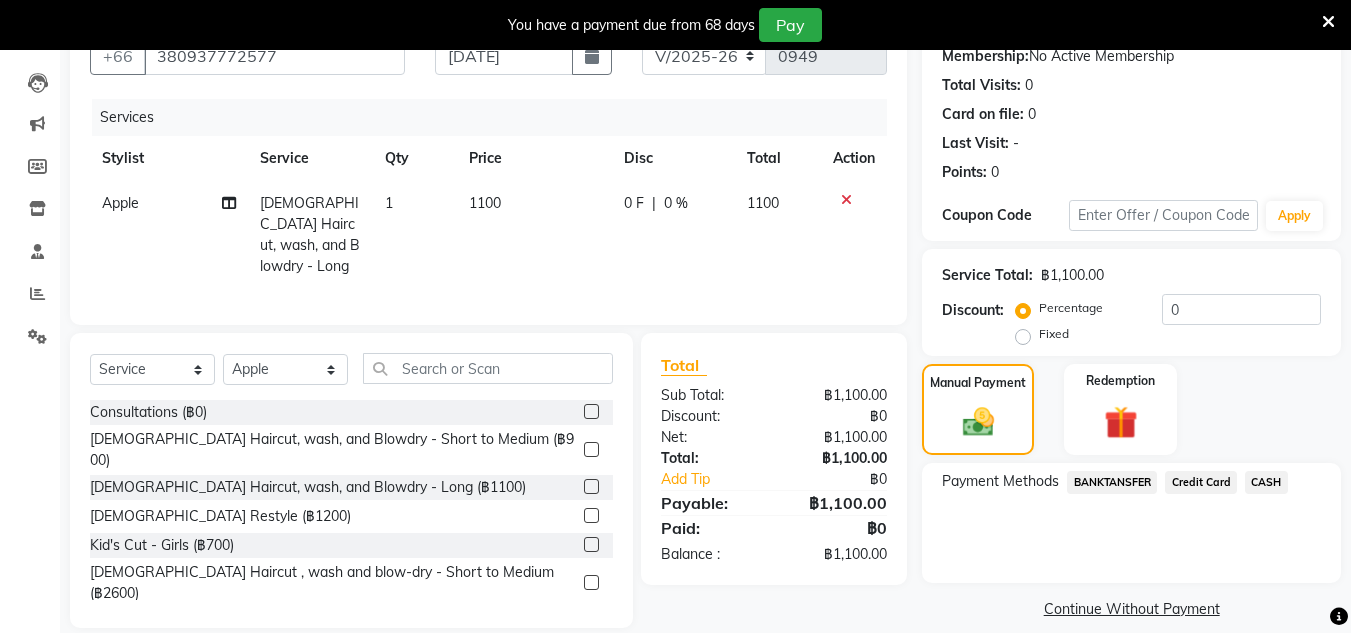 click on "Credit Card" 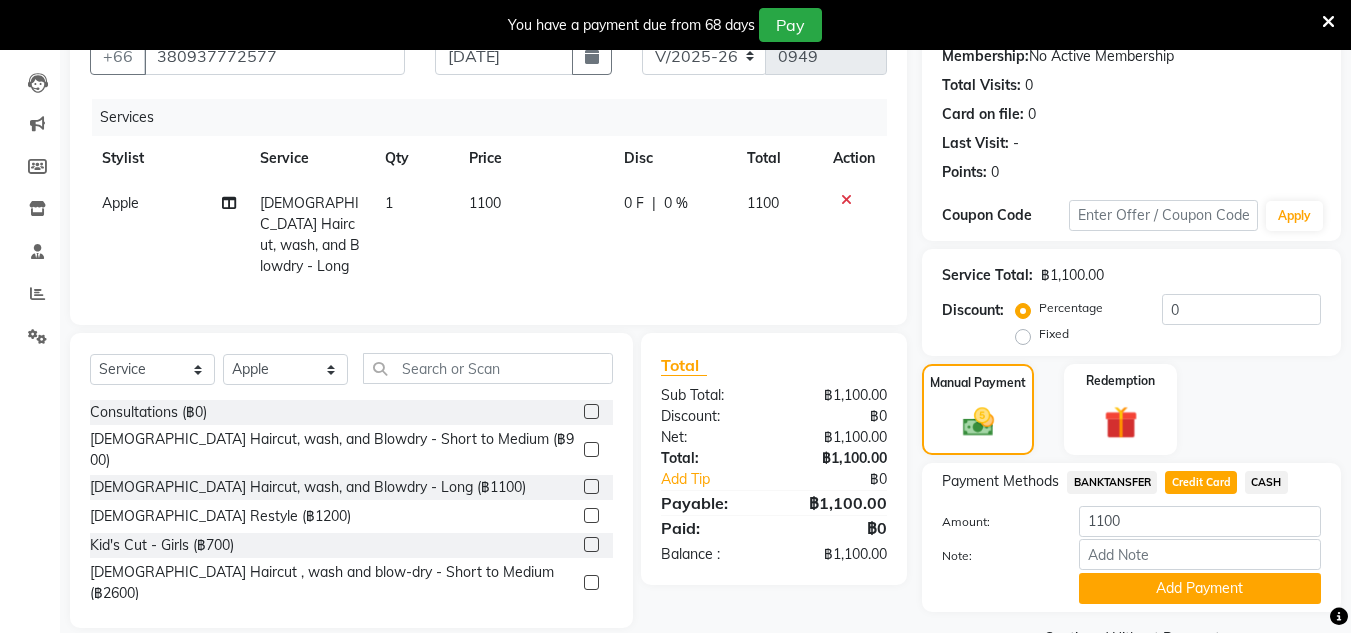 scroll, scrollTop: 249, scrollLeft: 0, axis: vertical 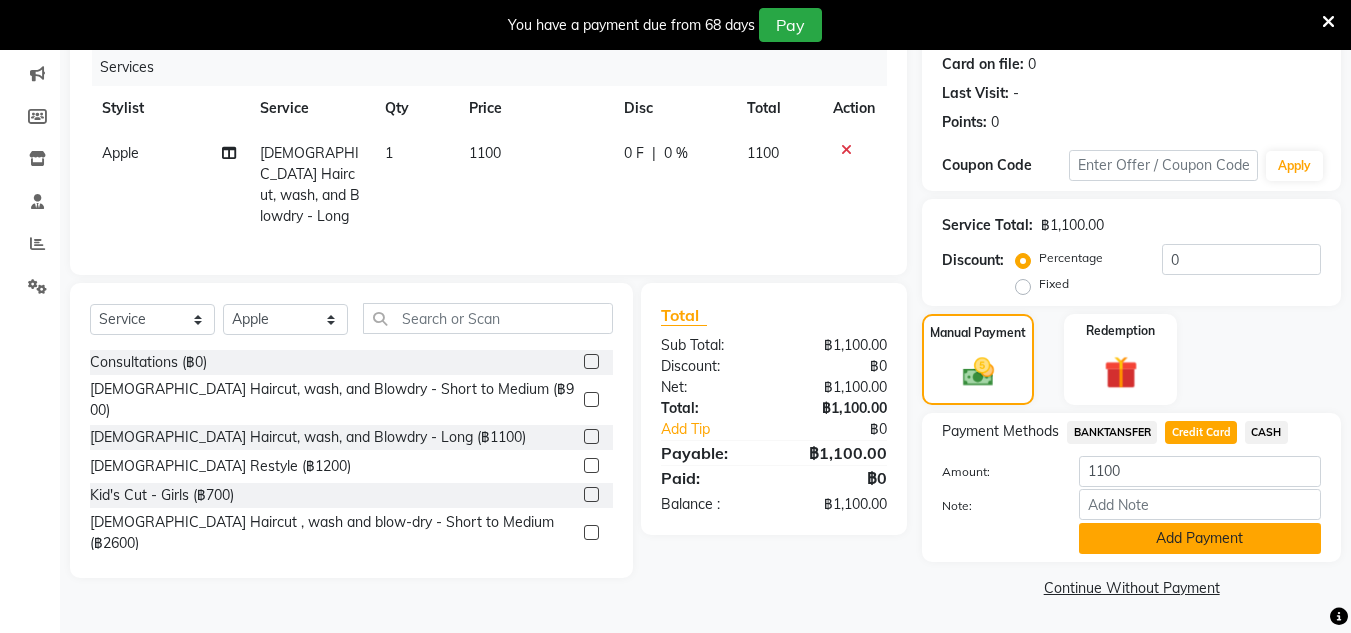 click on "Add Payment" 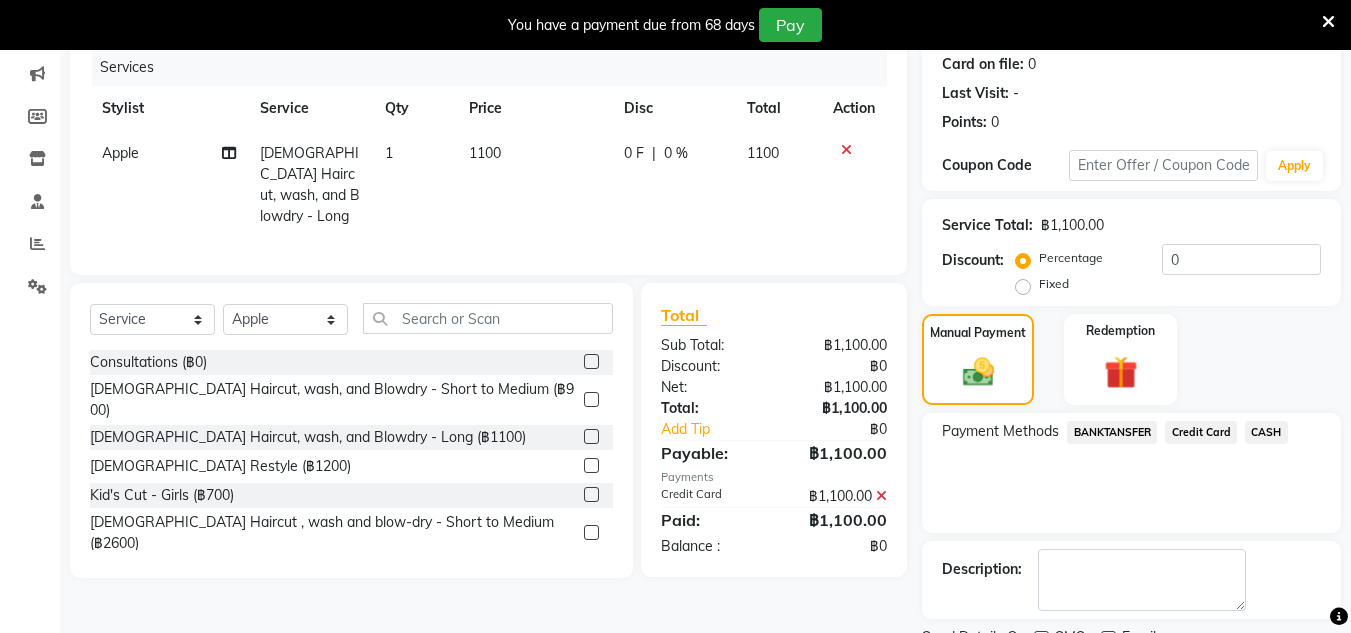 scroll, scrollTop: 333, scrollLeft: 0, axis: vertical 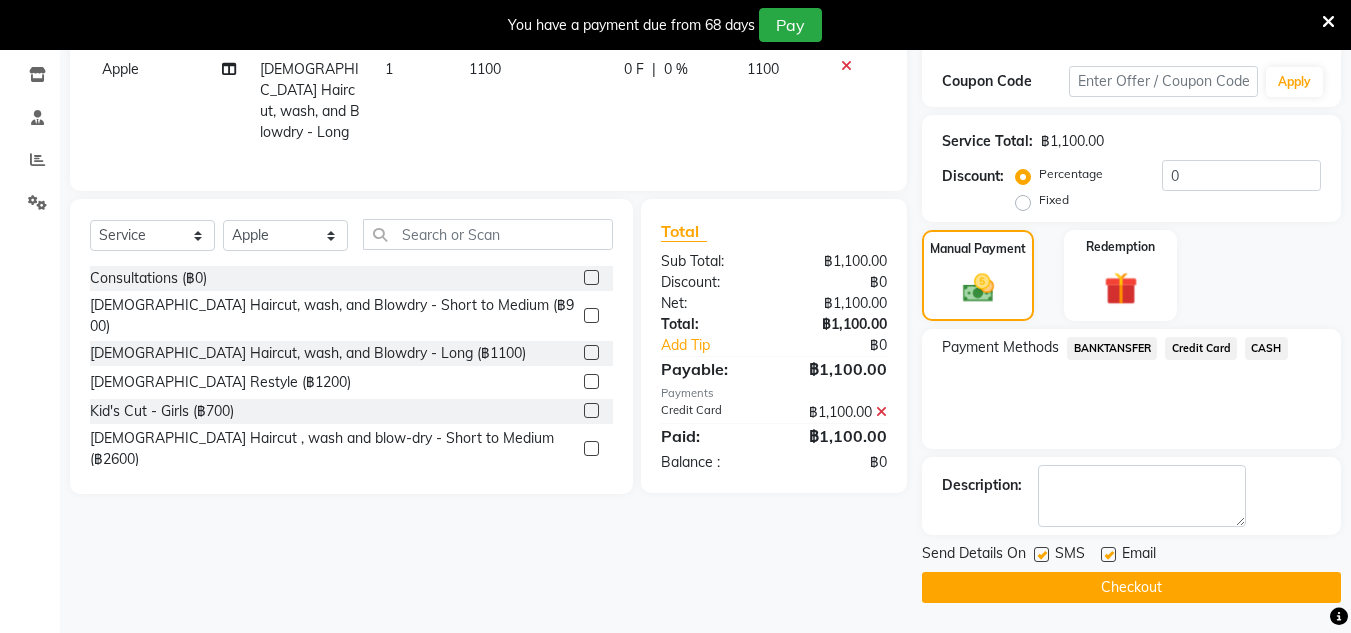 click on "Checkout" 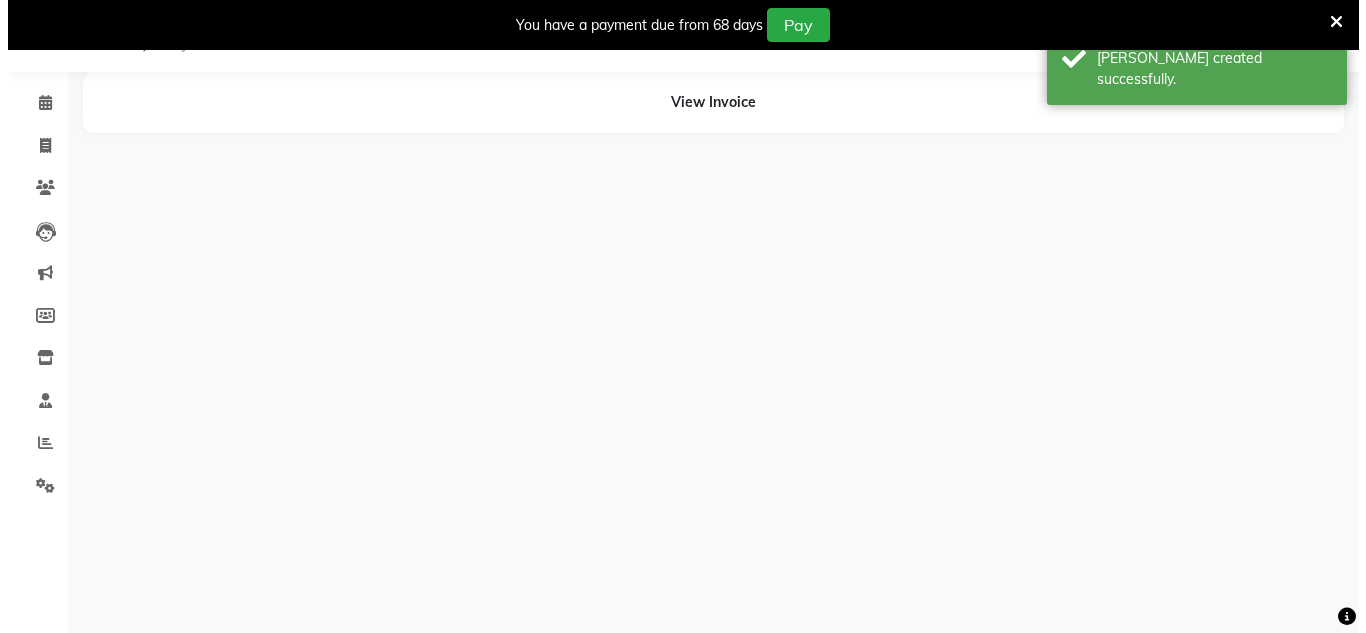 scroll, scrollTop: 50, scrollLeft: 0, axis: vertical 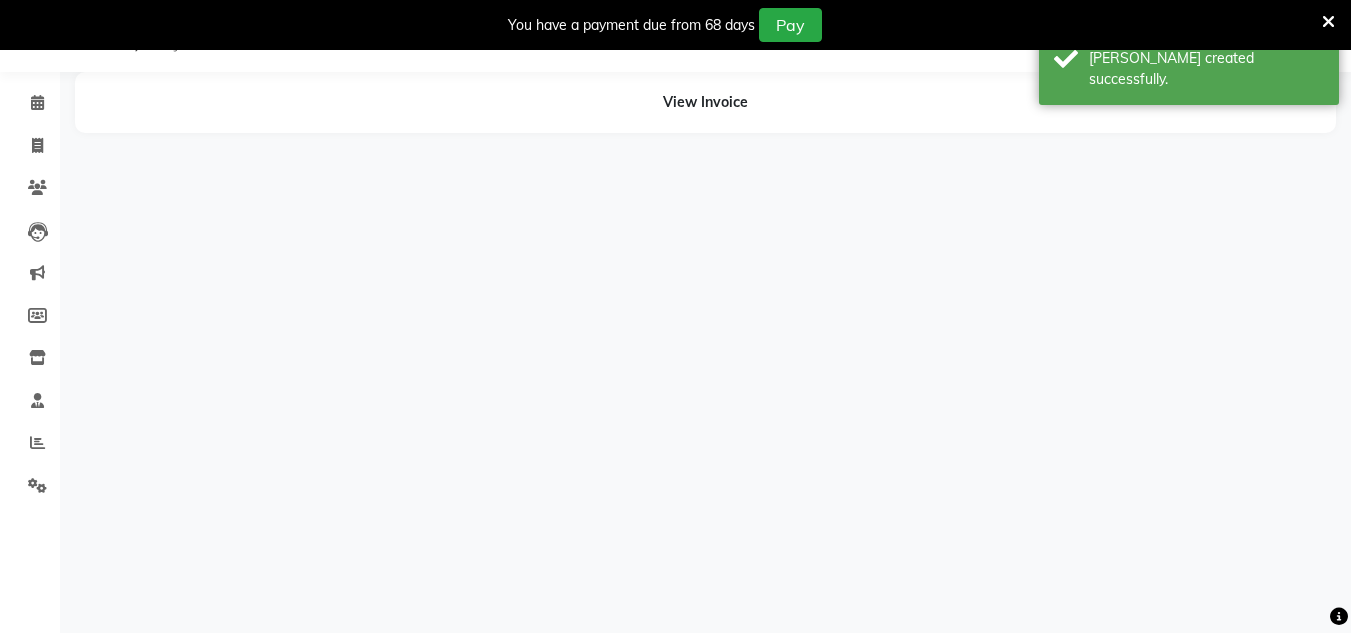 select on "56710" 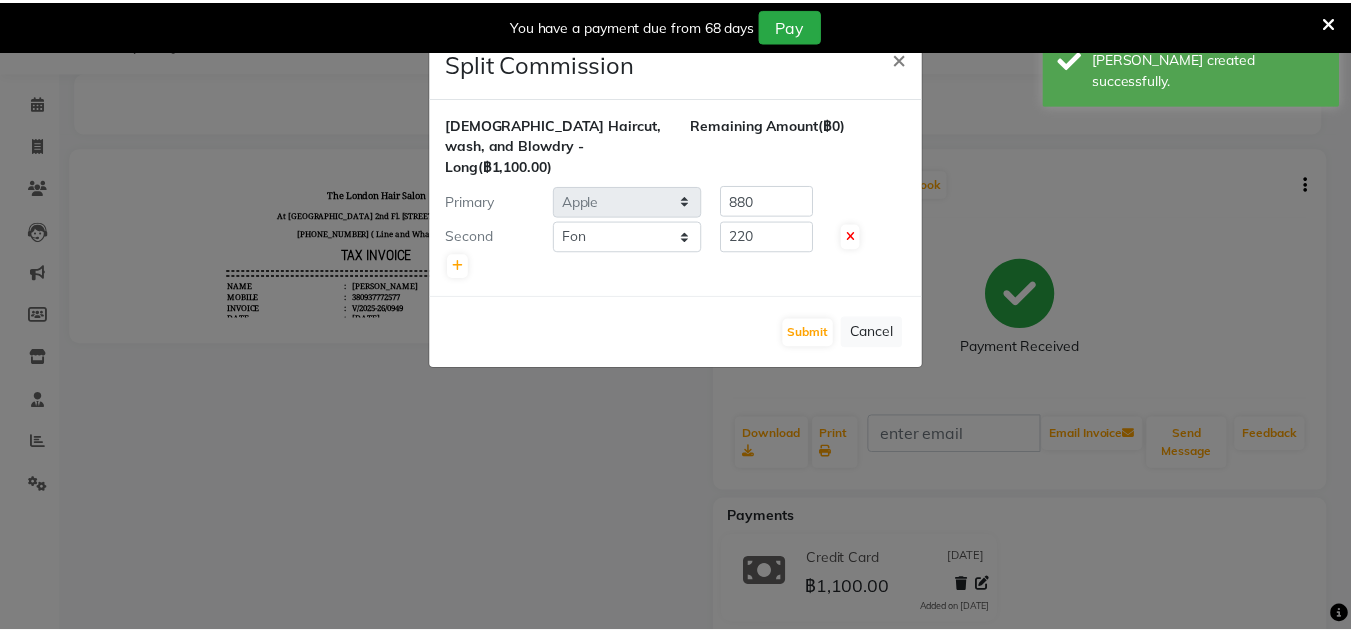 scroll, scrollTop: 0, scrollLeft: 0, axis: both 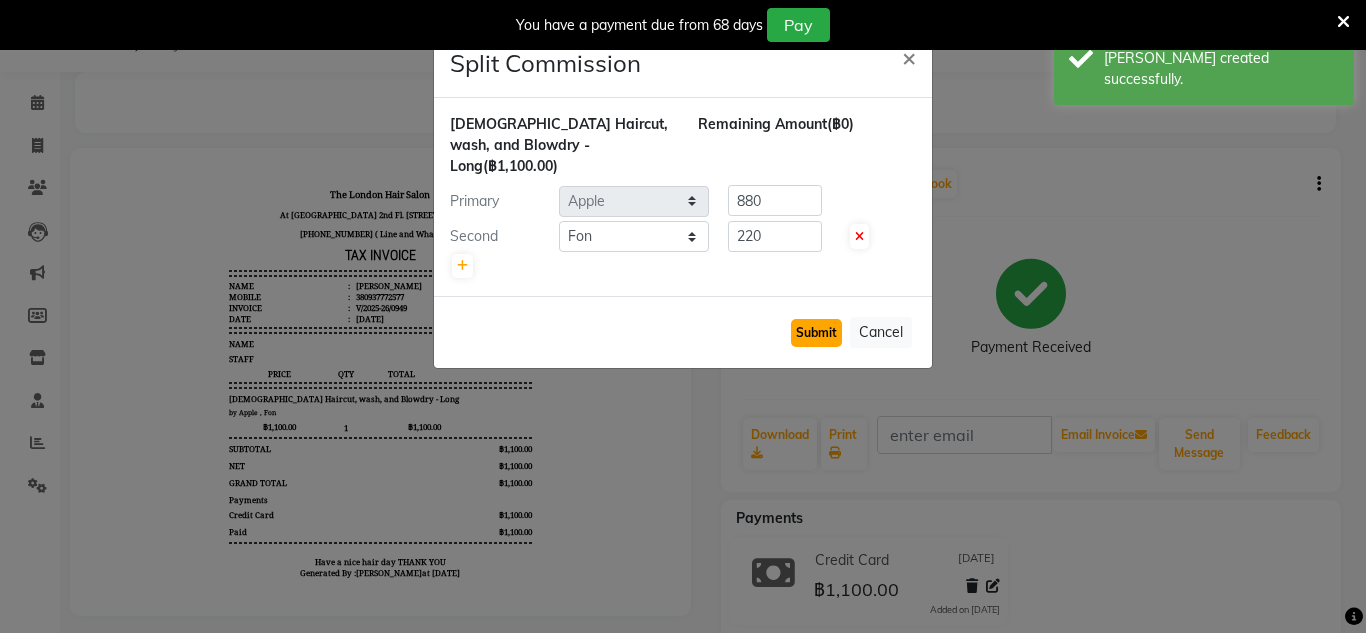 click on "Submit" 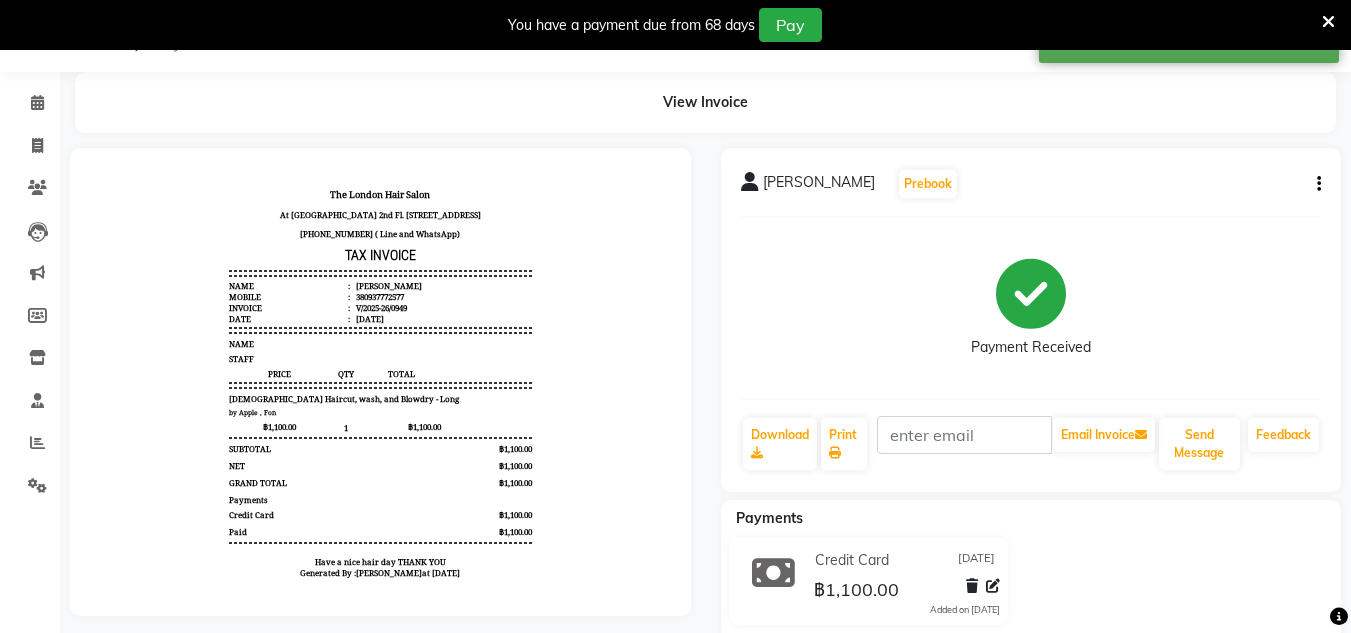 scroll, scrollTop: 96, scrollLeft: 0, axis: vertical 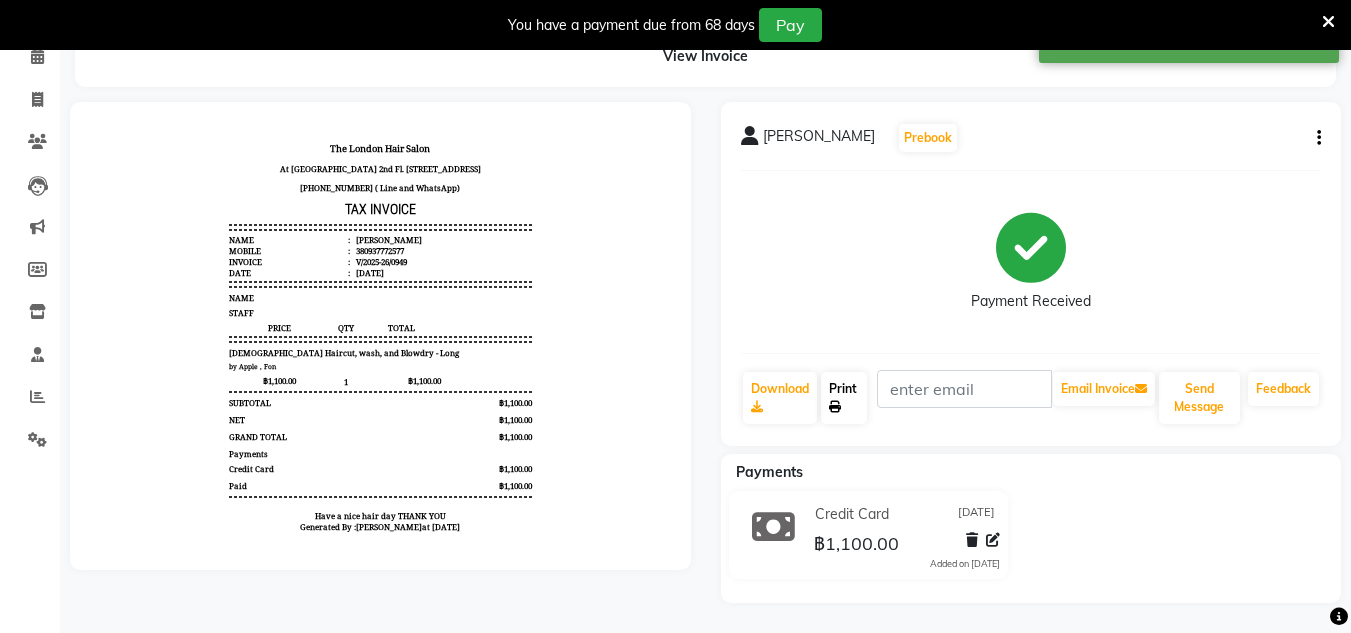 click on "Print" 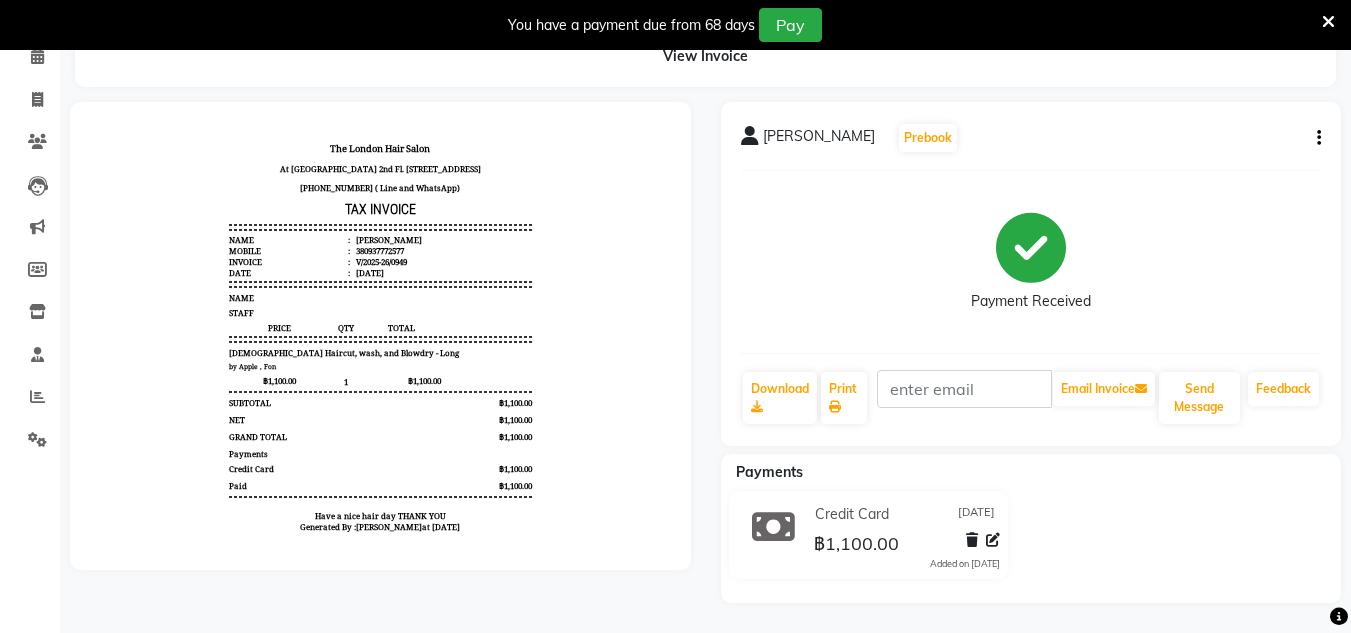 click at bounding box center (1328, 22) 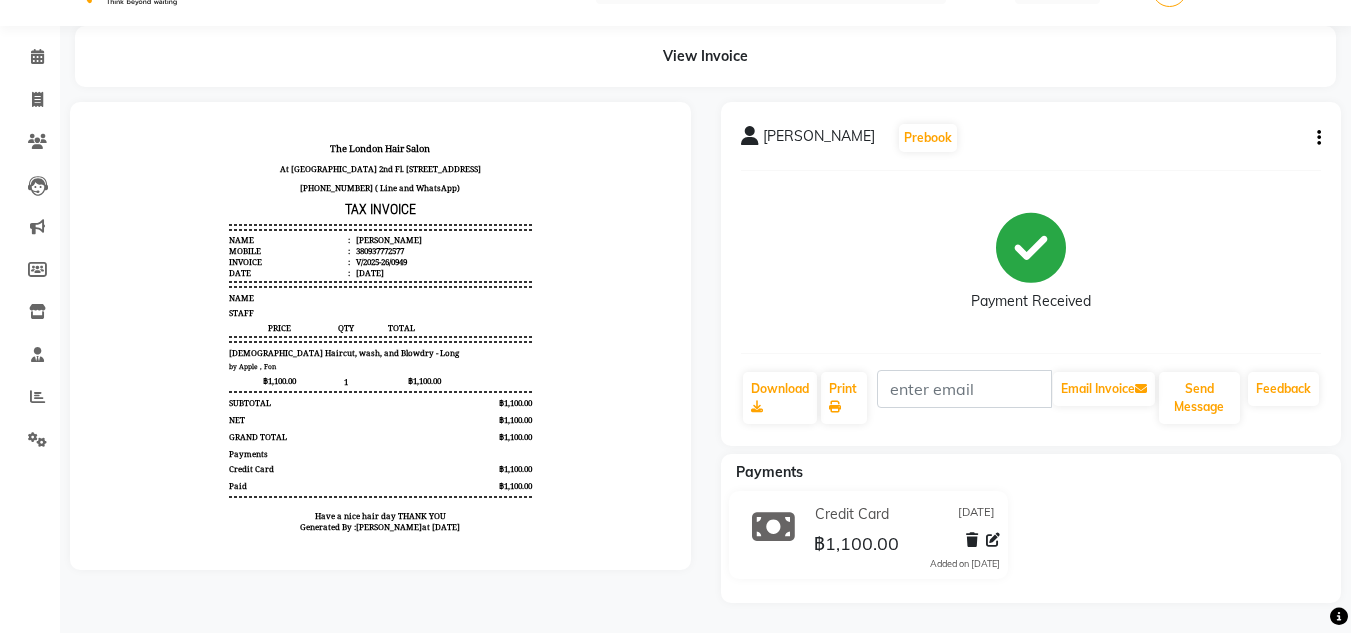 scroll, scrollTop: 46, scrollLeft: 0, axis: vertical 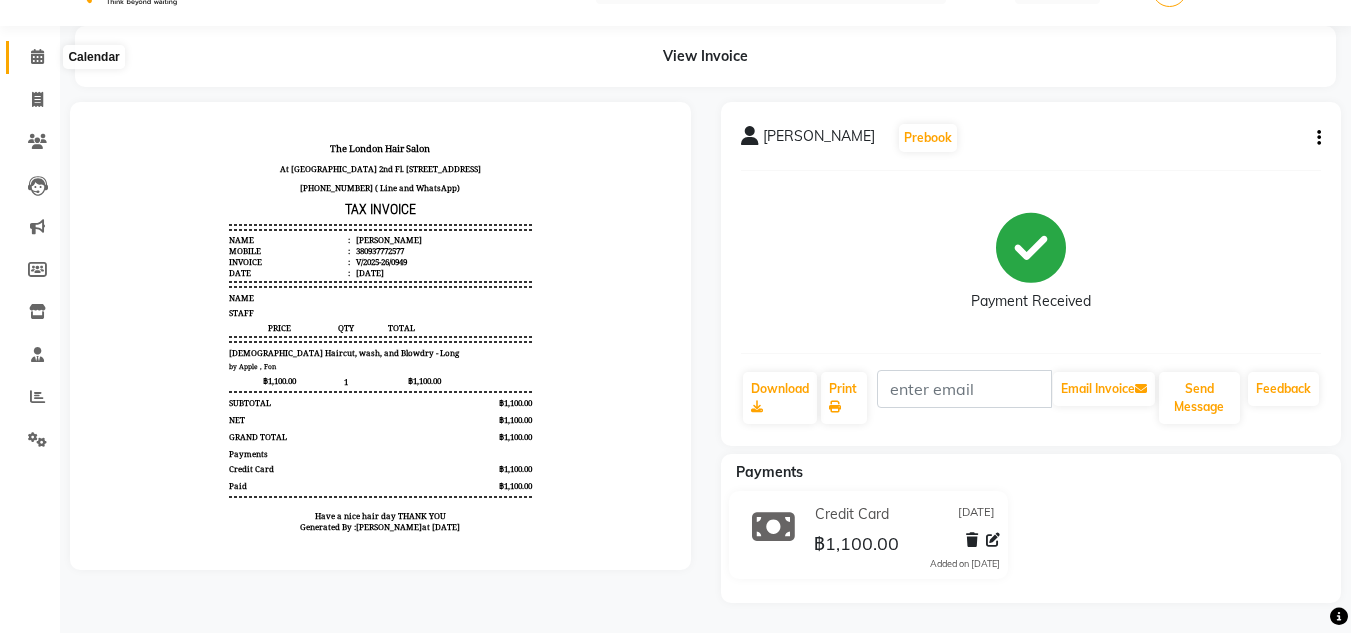 click 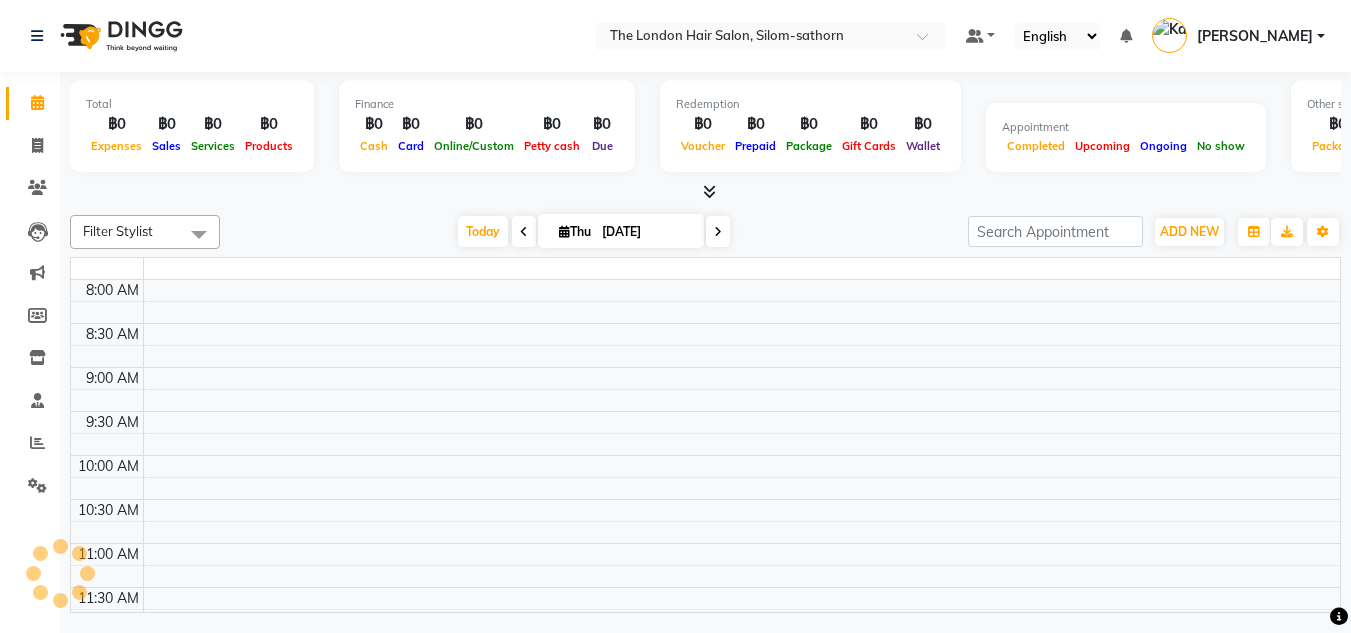 scroll, scrollTop: 0, scrollLeft: 0, axis: both 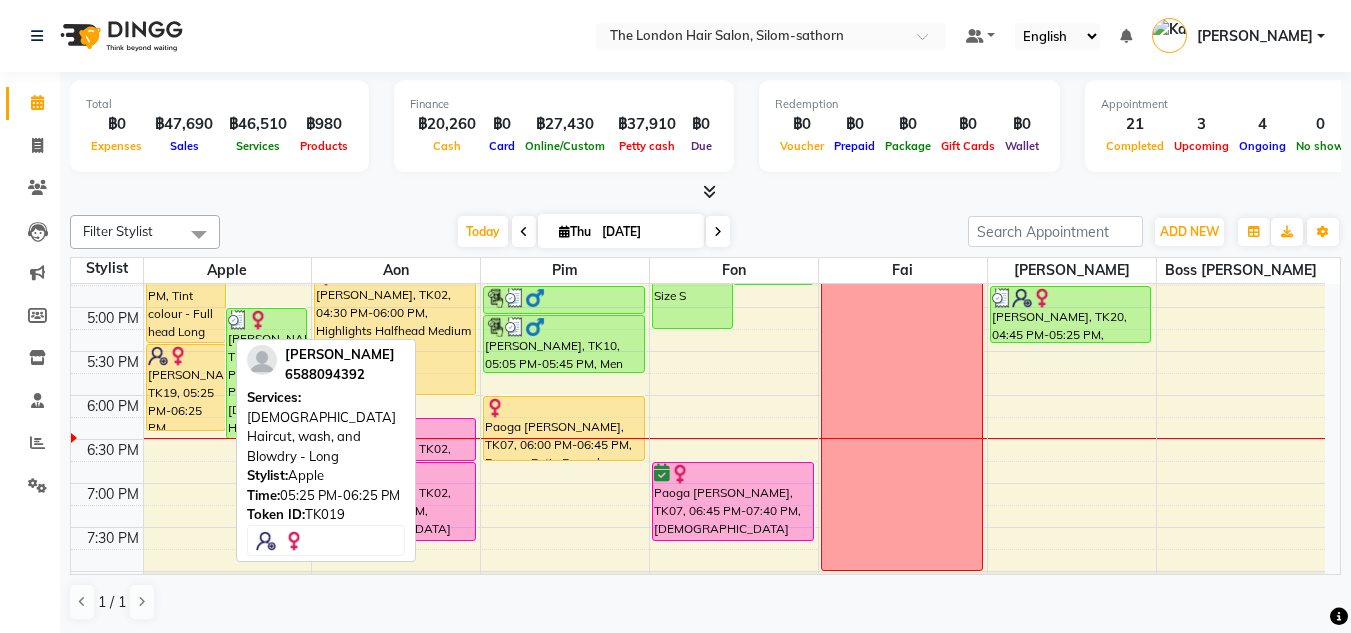 click on "Alice, TK19, 05:25 PM-06:25 PM, Ladies Haircut, wash, and Blowdry - Long" at bounding box center (186, 387) 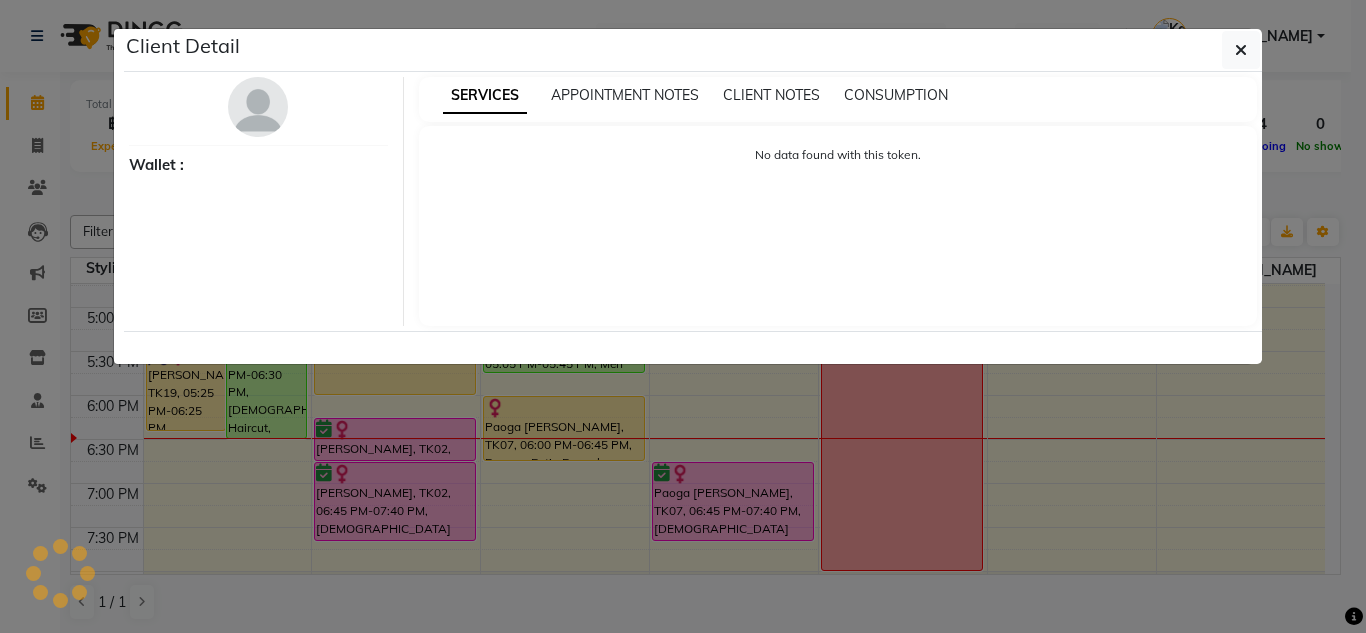 select on "1" 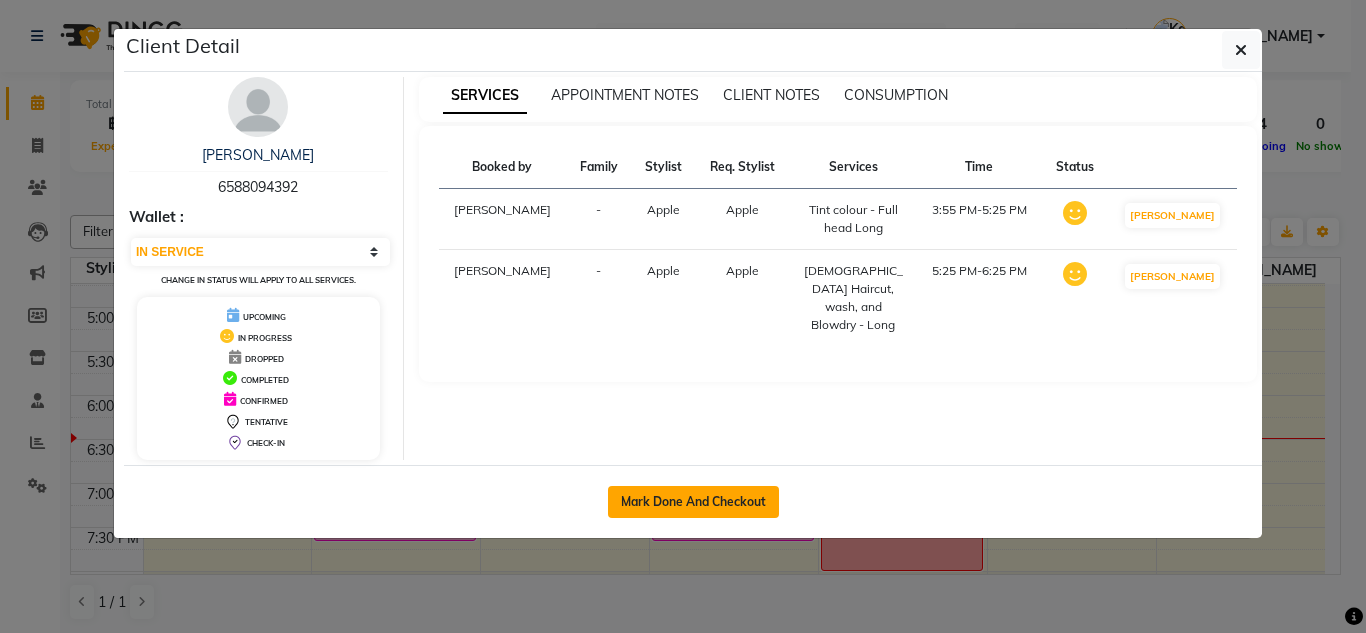 click on "Mark Done And Checkout" 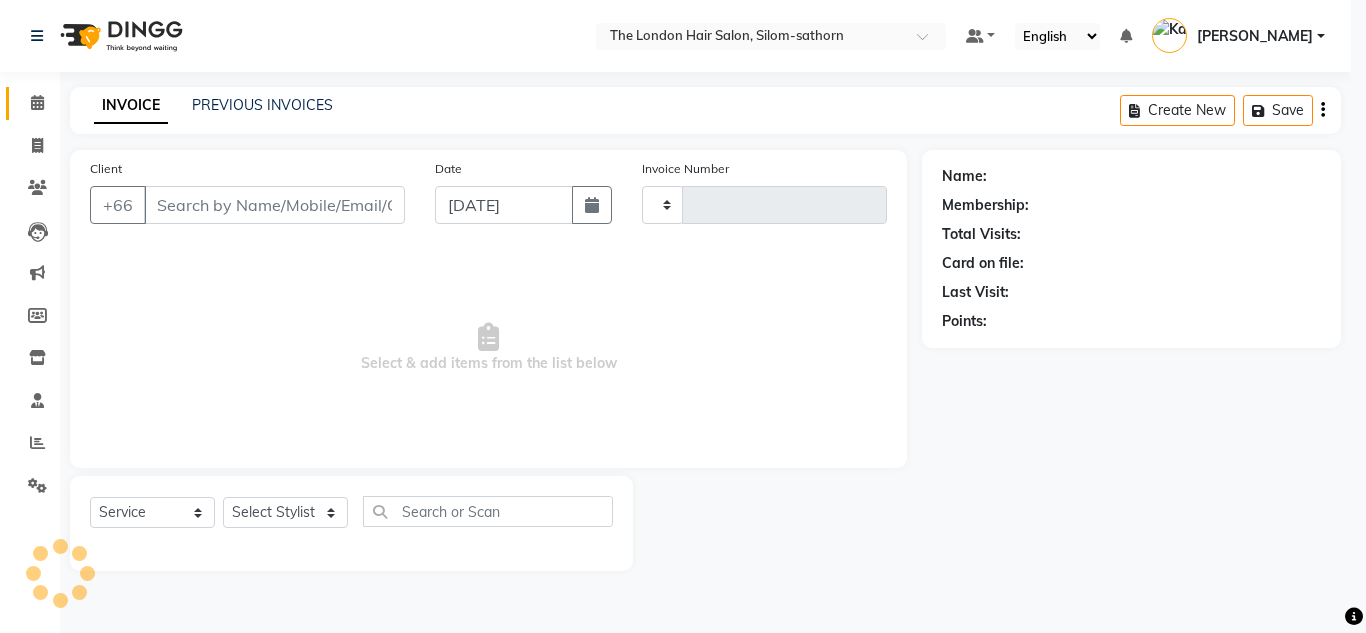 type on "0950" 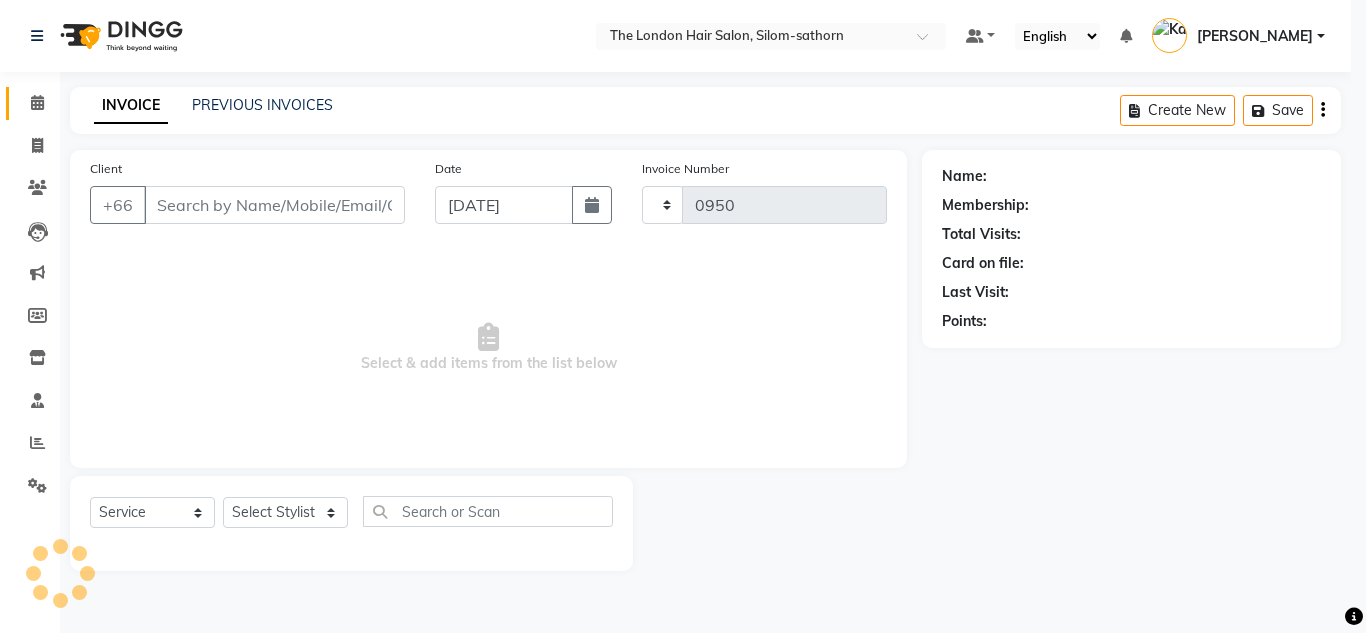 select on "6977" 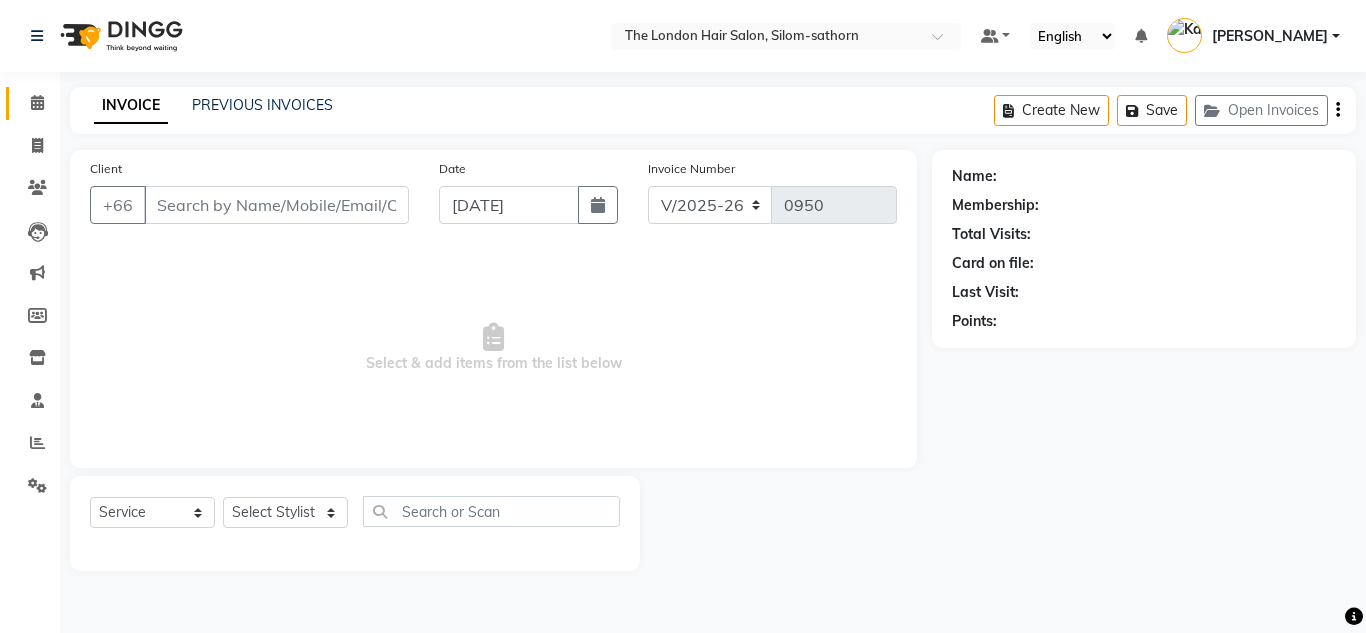 type on "6588094392" 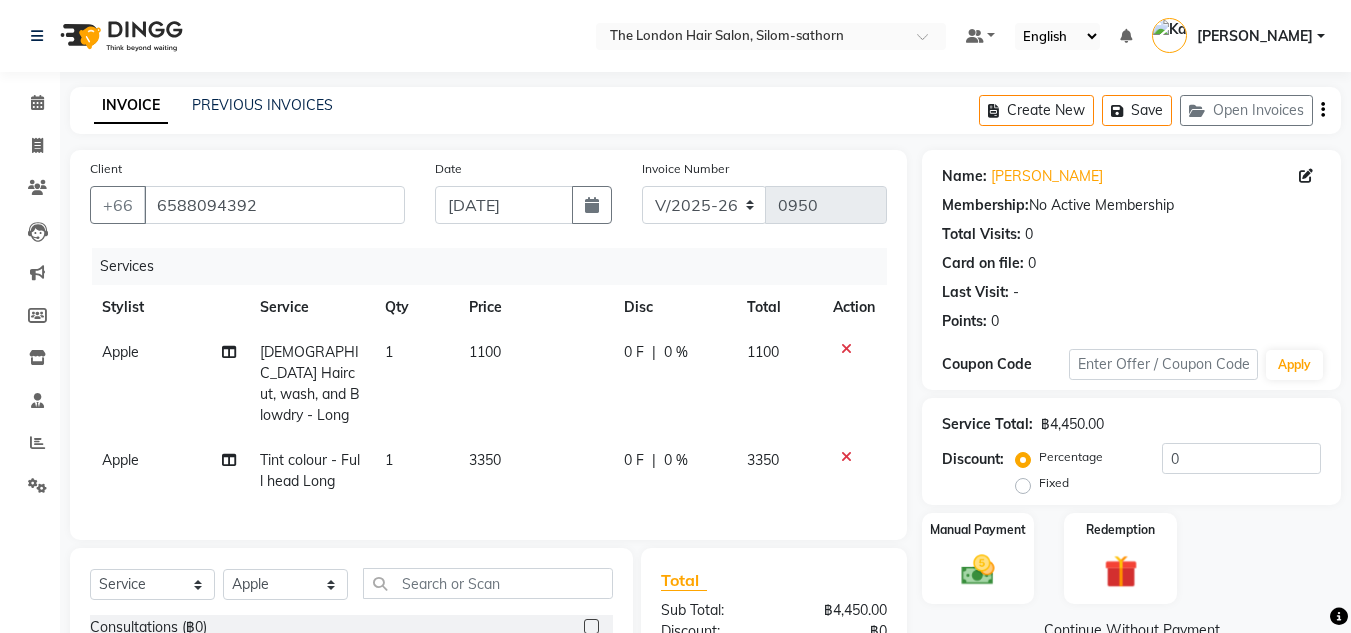 click on "3350" 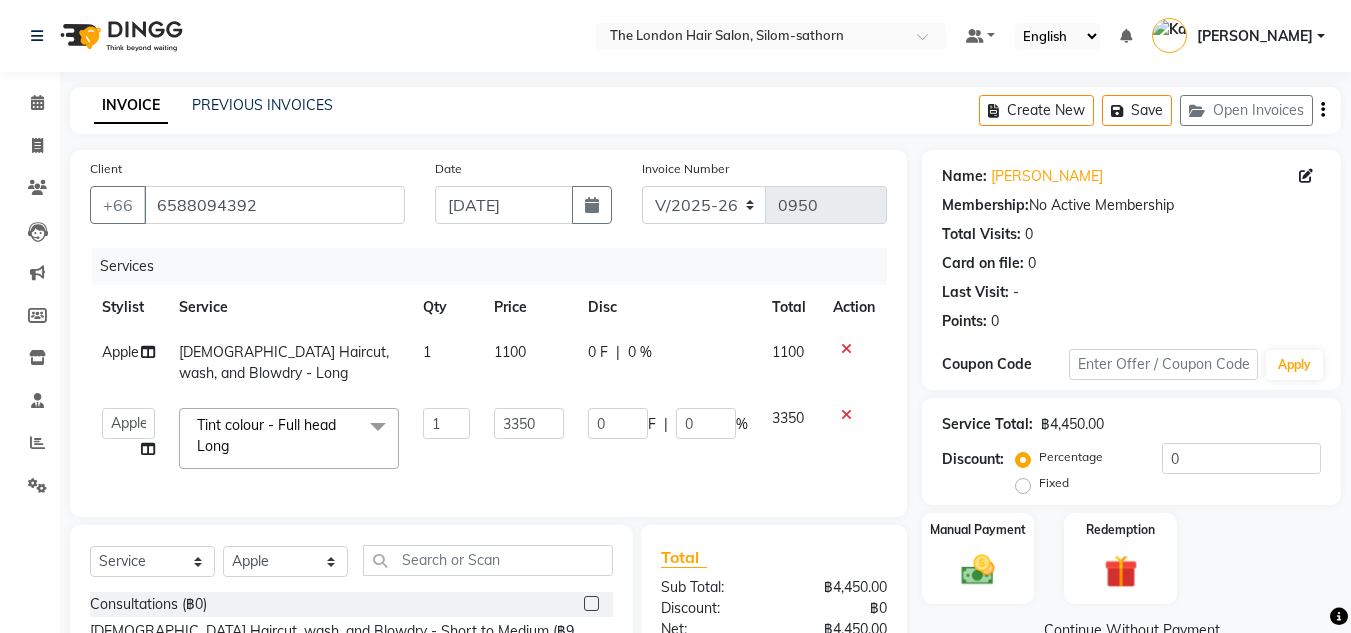 click on "3350" 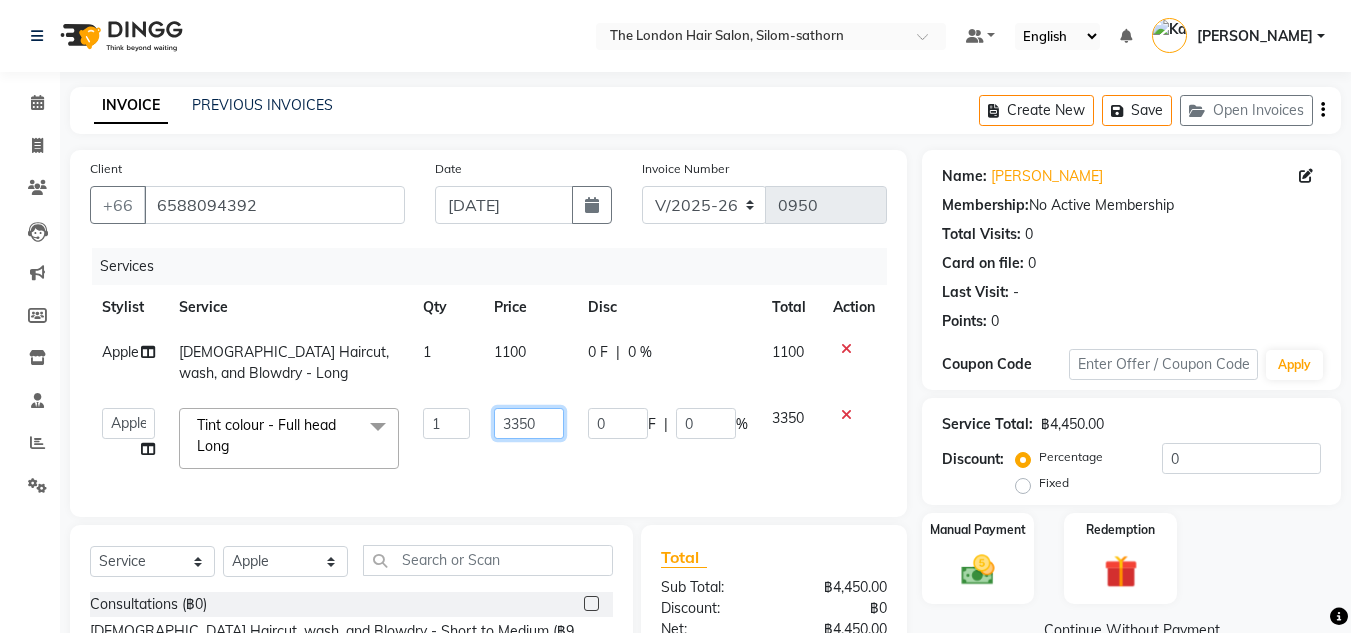 click on "3350" 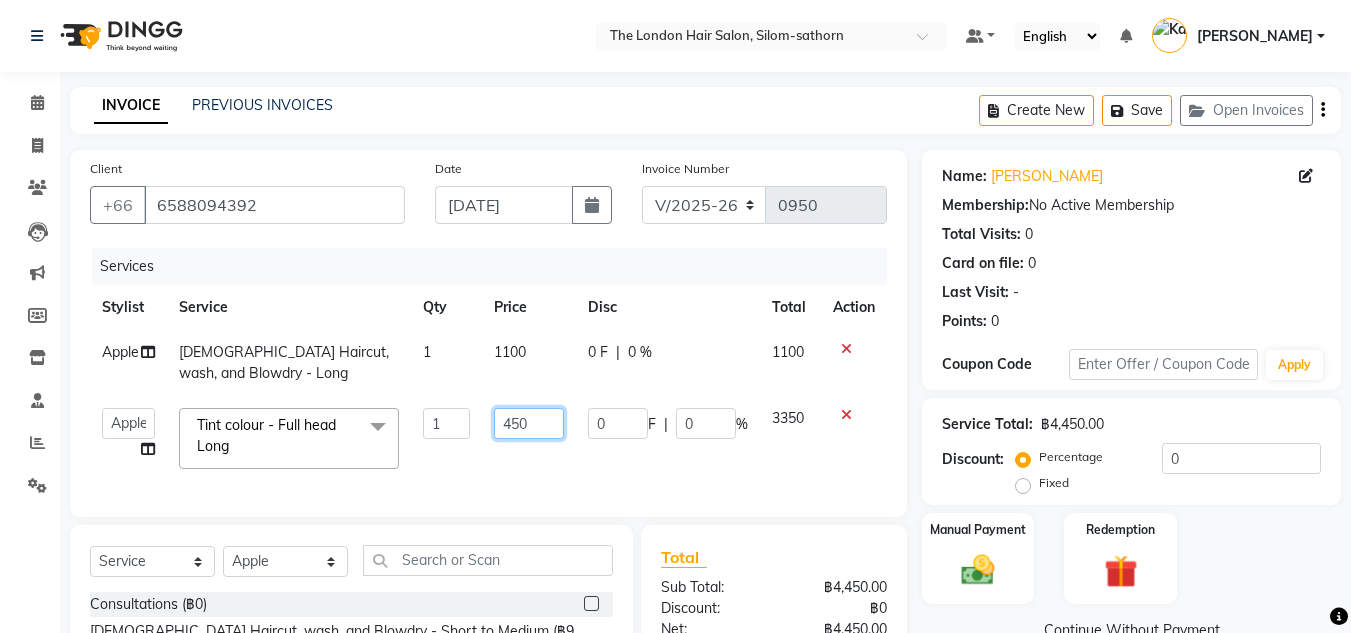 type on "4500" 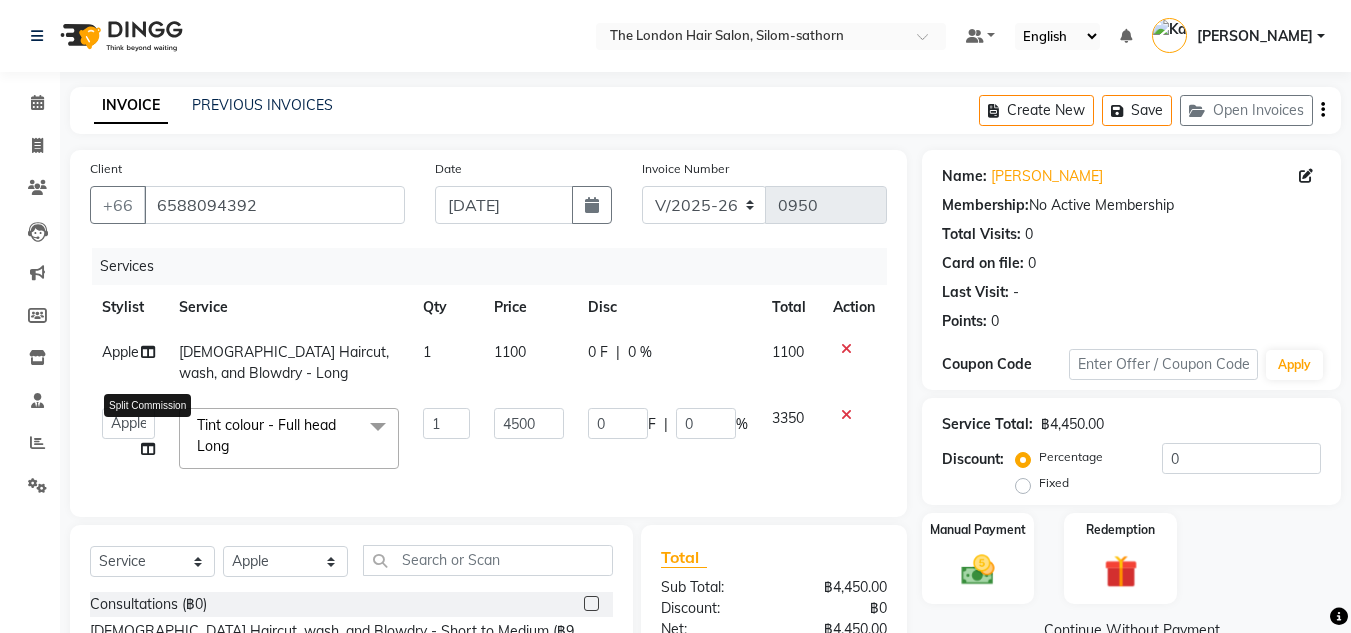 click on "Aon   Apple     Boss Luke   Fai    Fon   Kate    Pim  Split Commission" 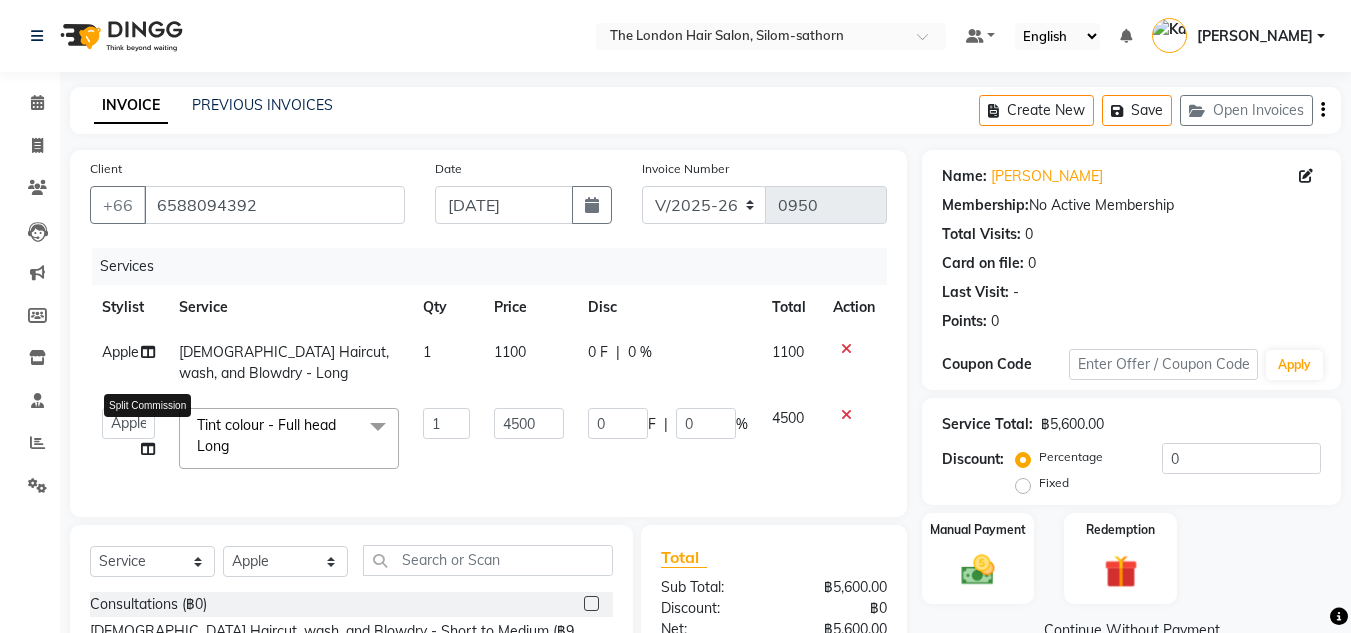 click 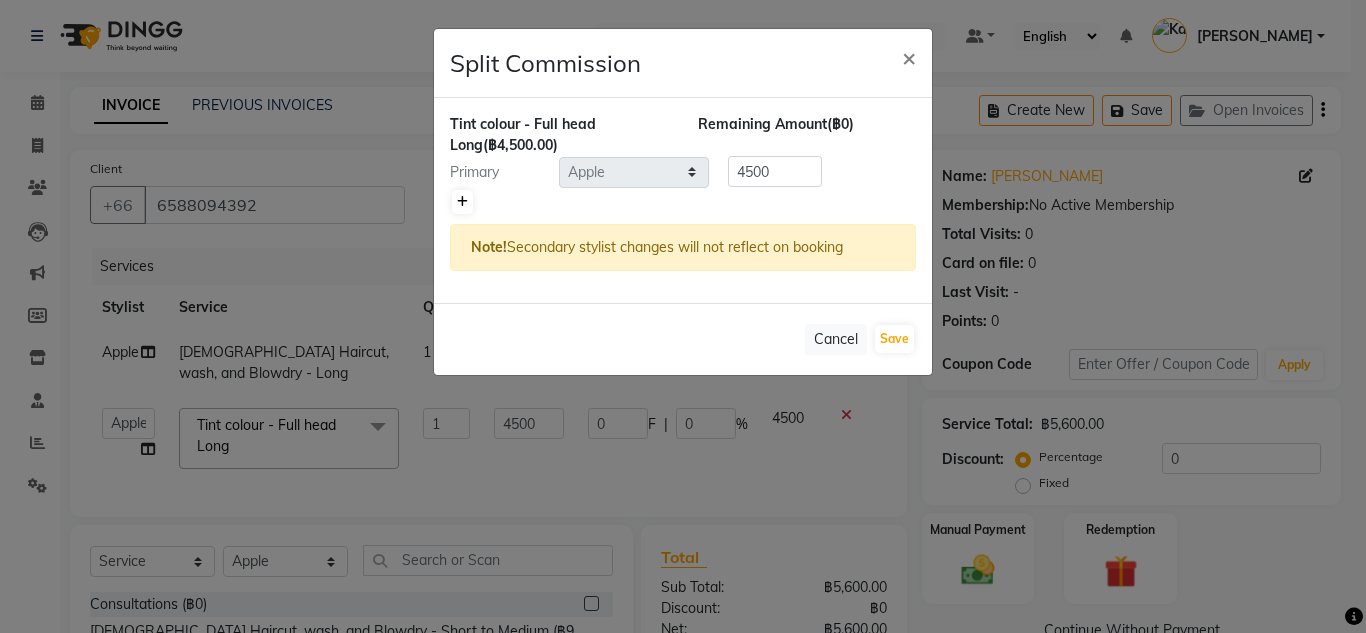 click 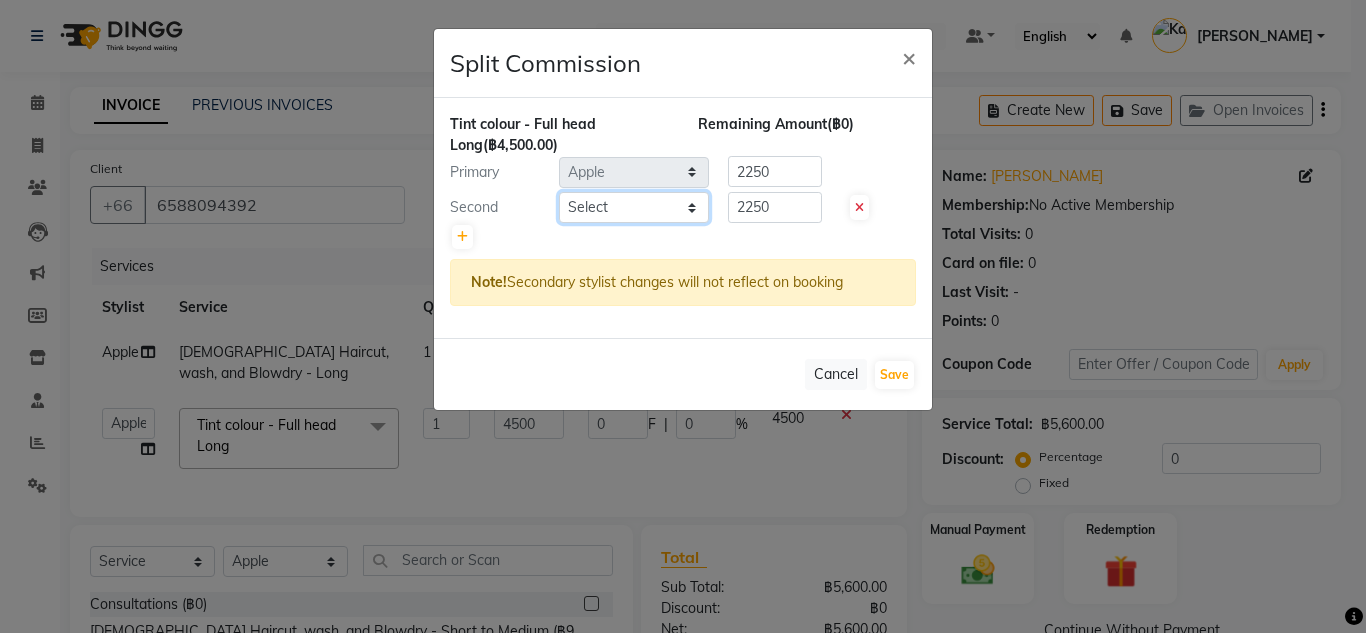 click on "Select  Aon   Apple     Boss Luke   Fai    Fon   Kate    Pim" 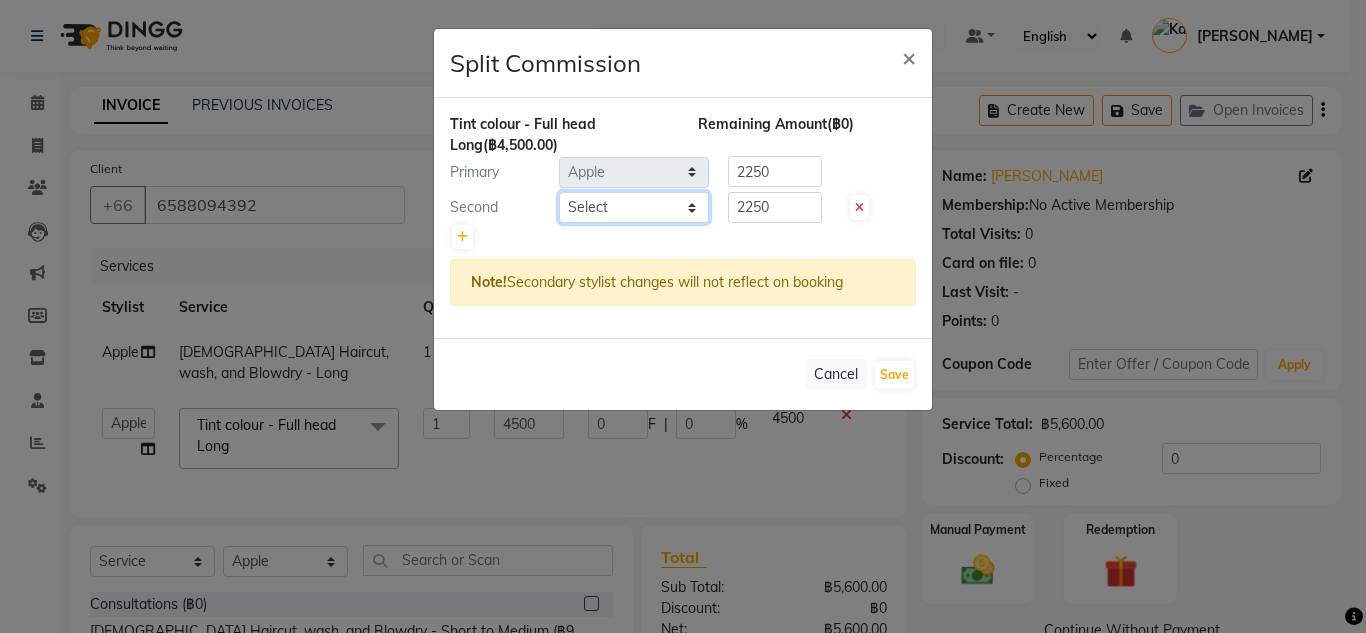 select on "56711" 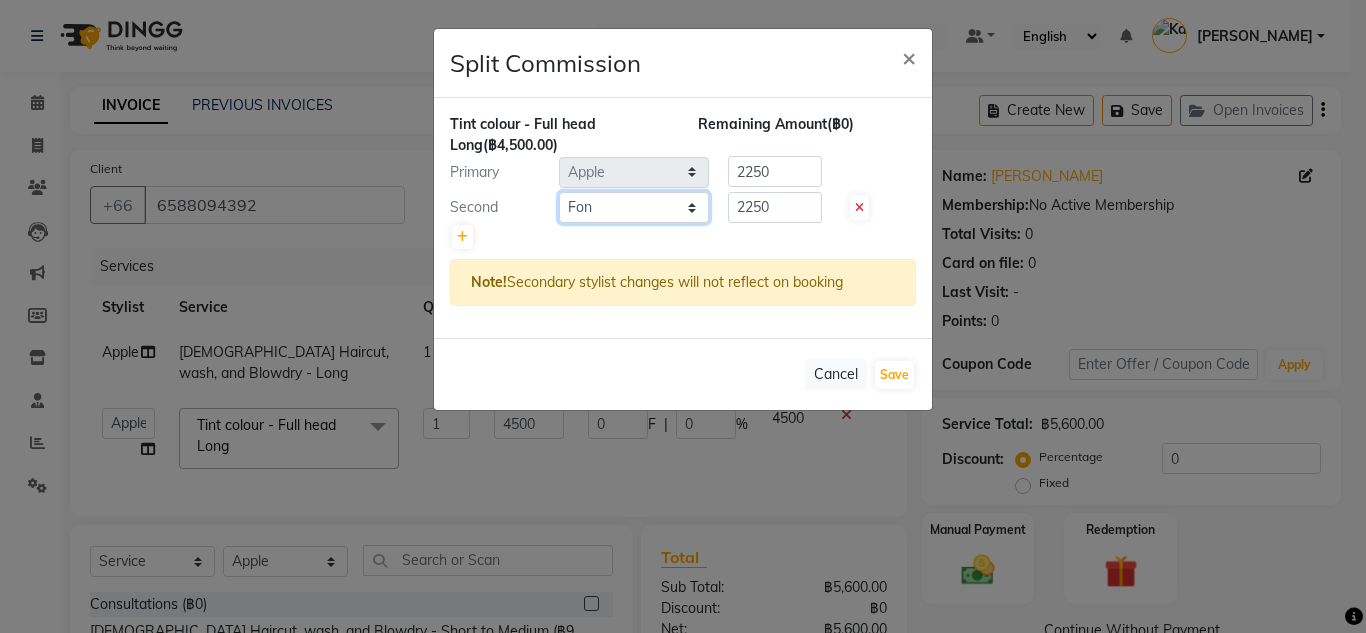 click on "Select  Aon   Apple     Boss Luke   Fai    Fon   Kate    Pim" 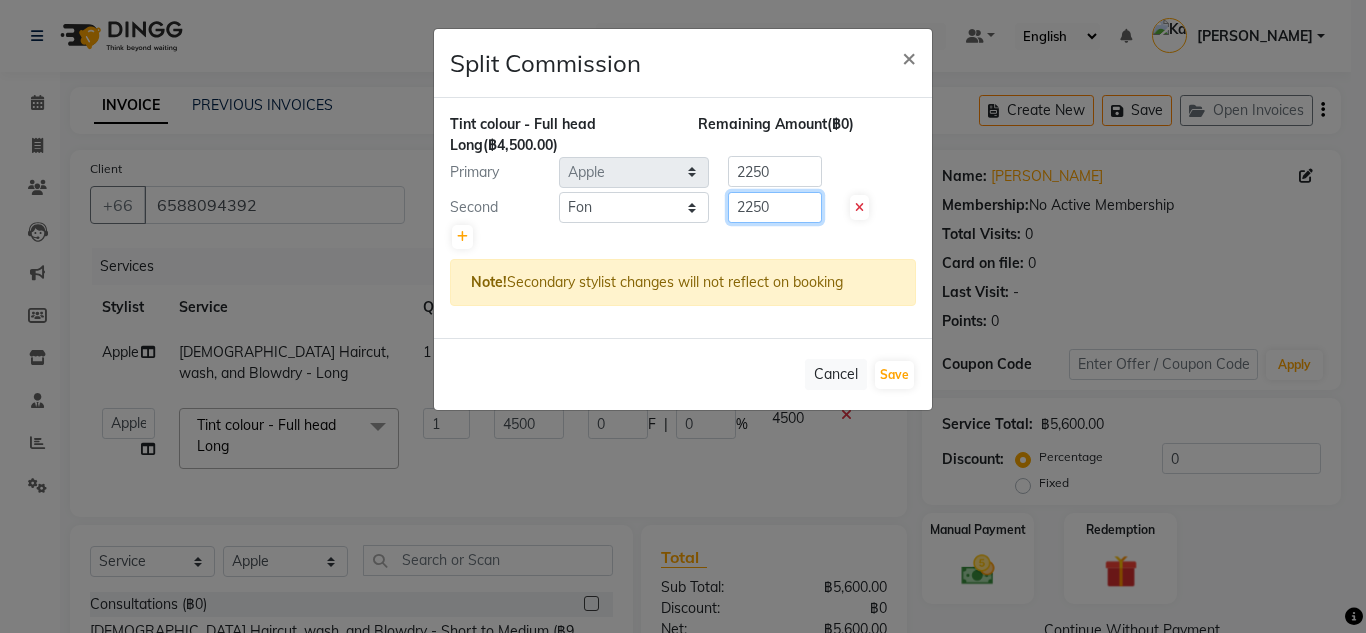 click on "2250" 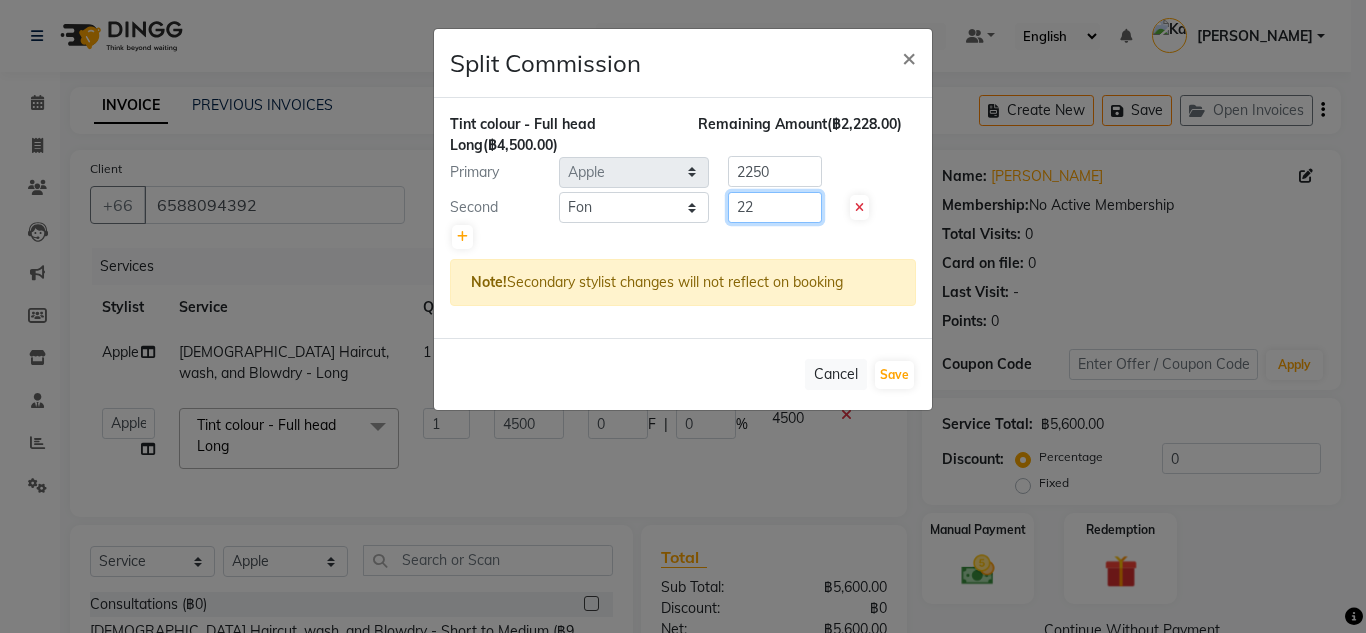 type on "2" 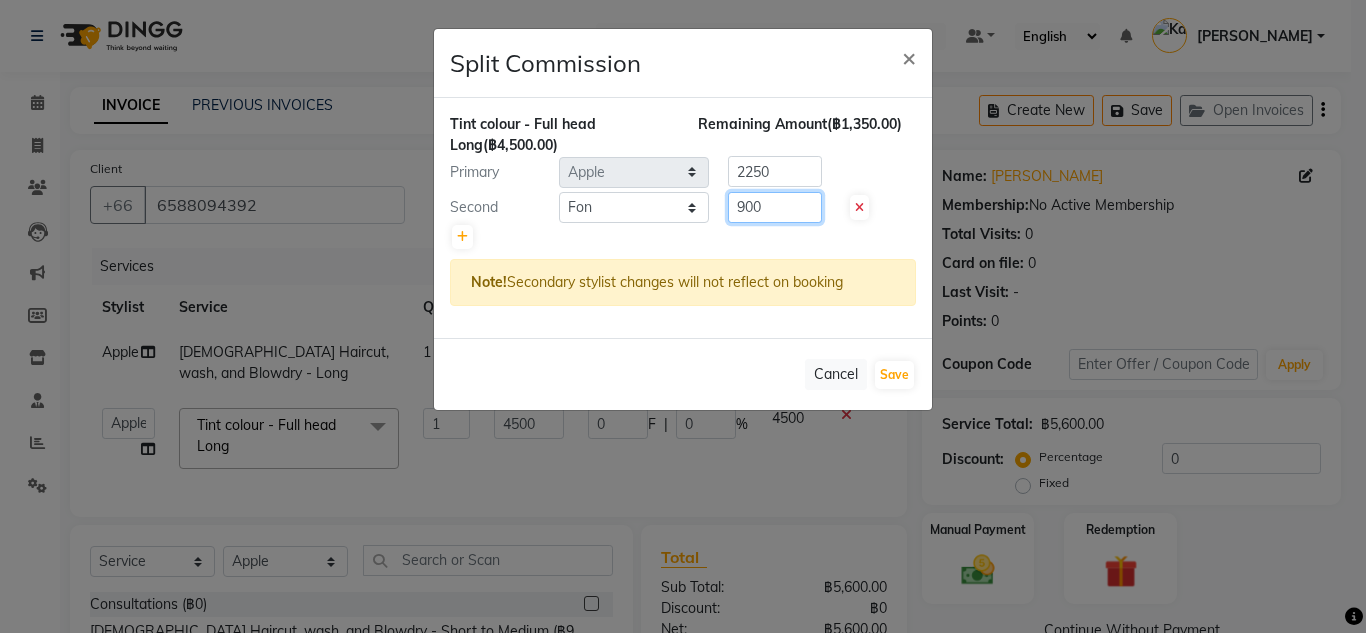 type on "900" 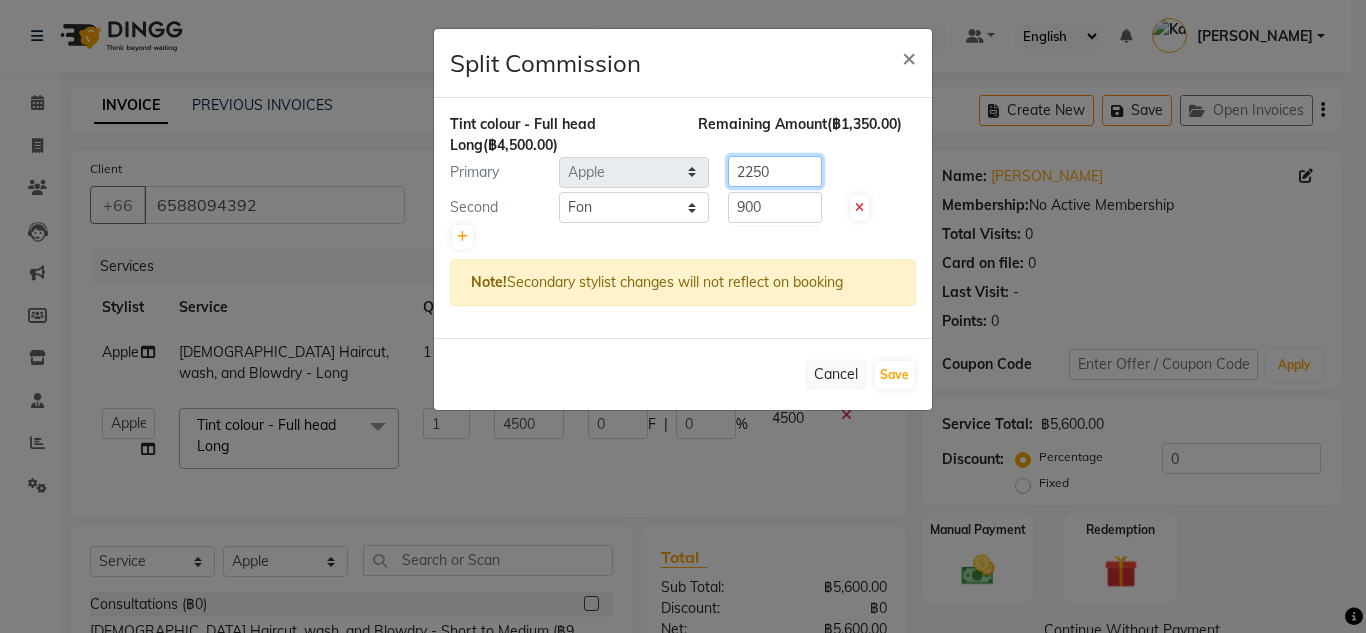 click on "2250" 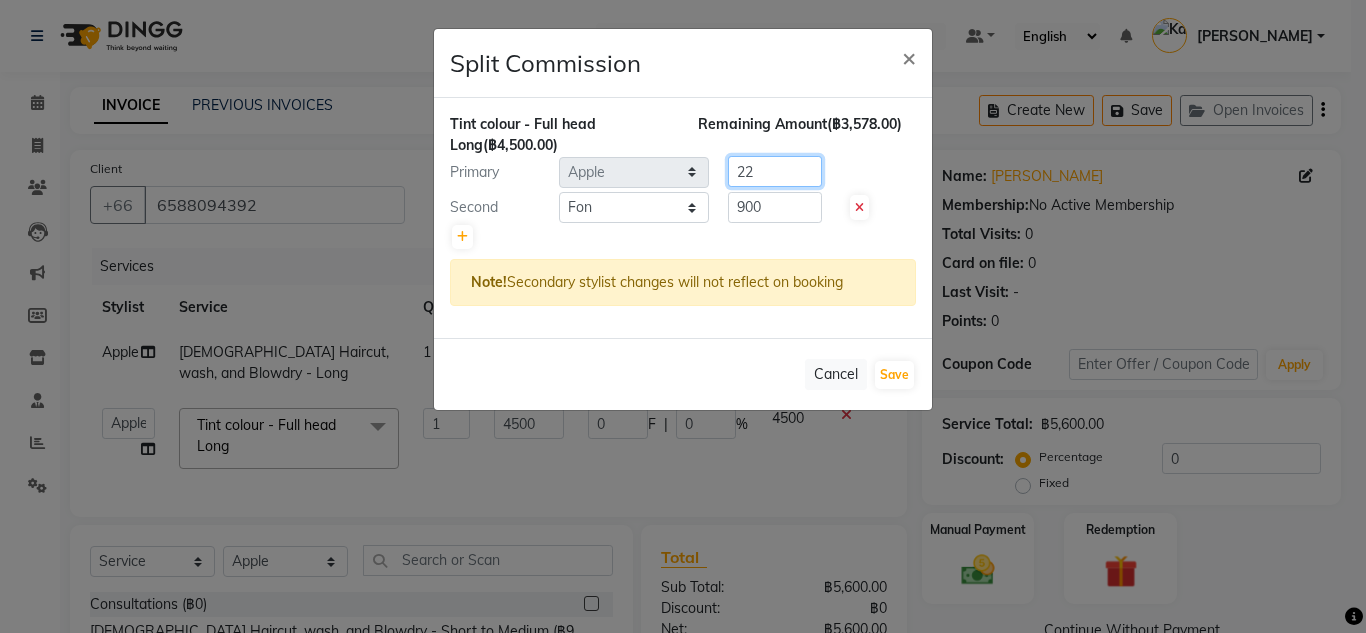 type on "2" 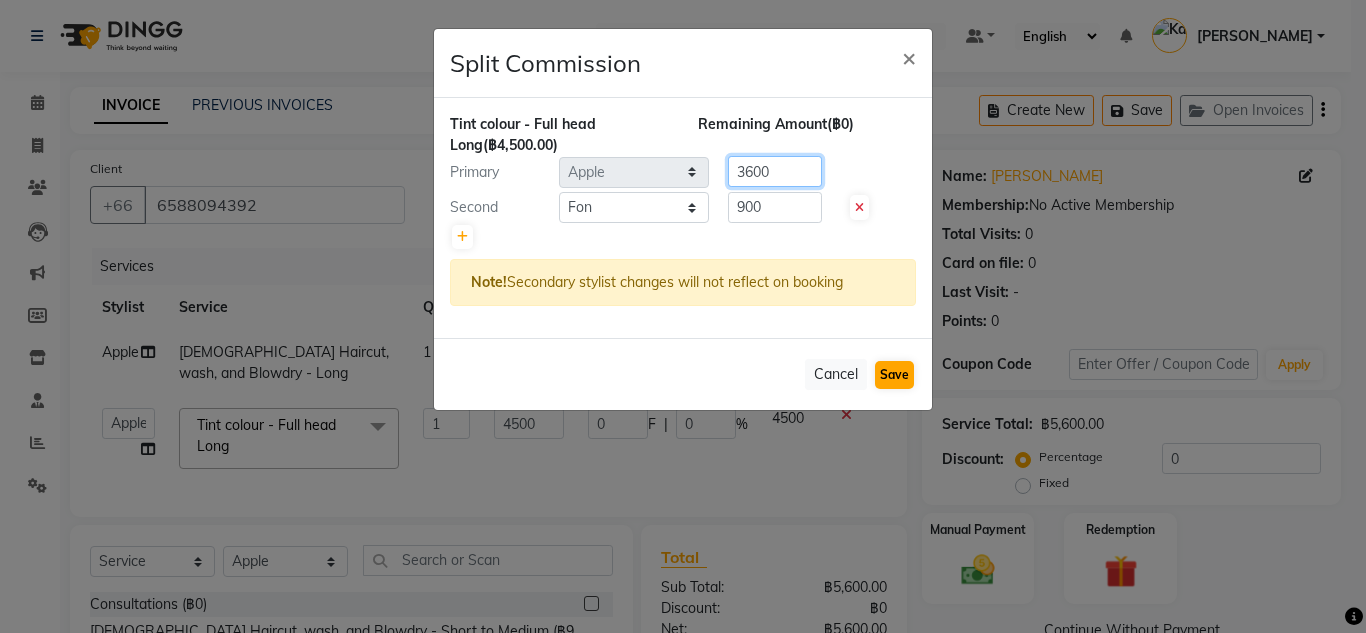 type on "3600" 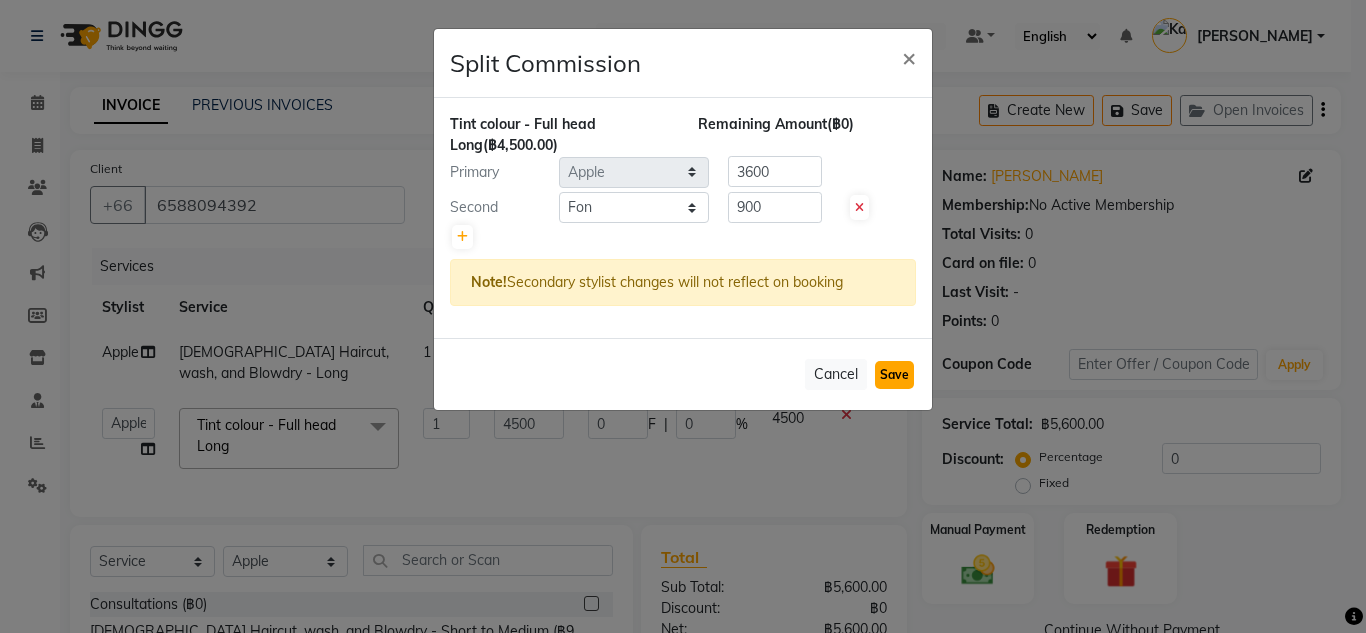click on "Save" 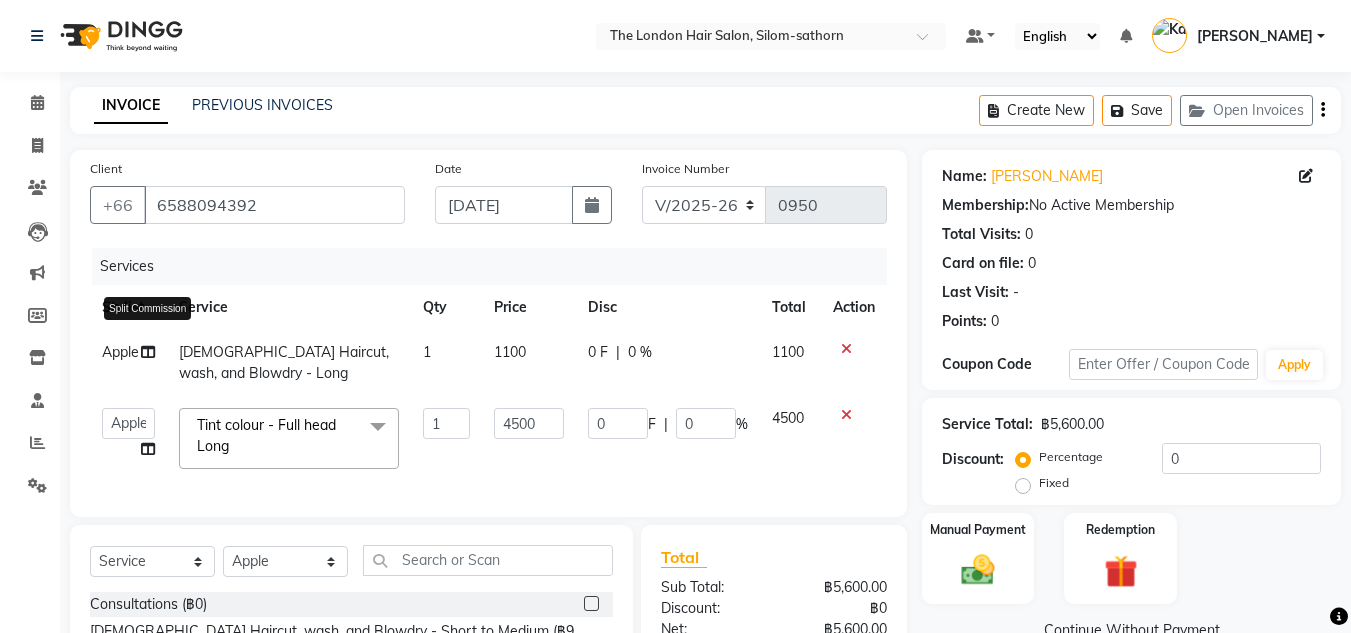 click 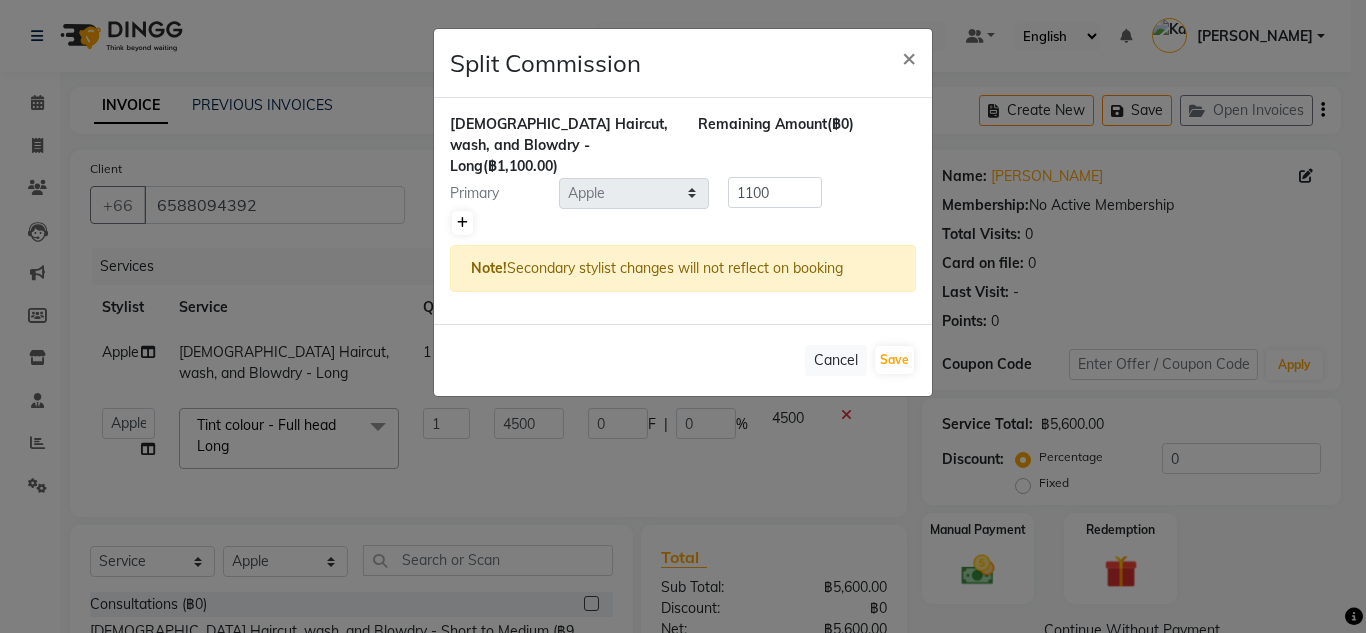 click 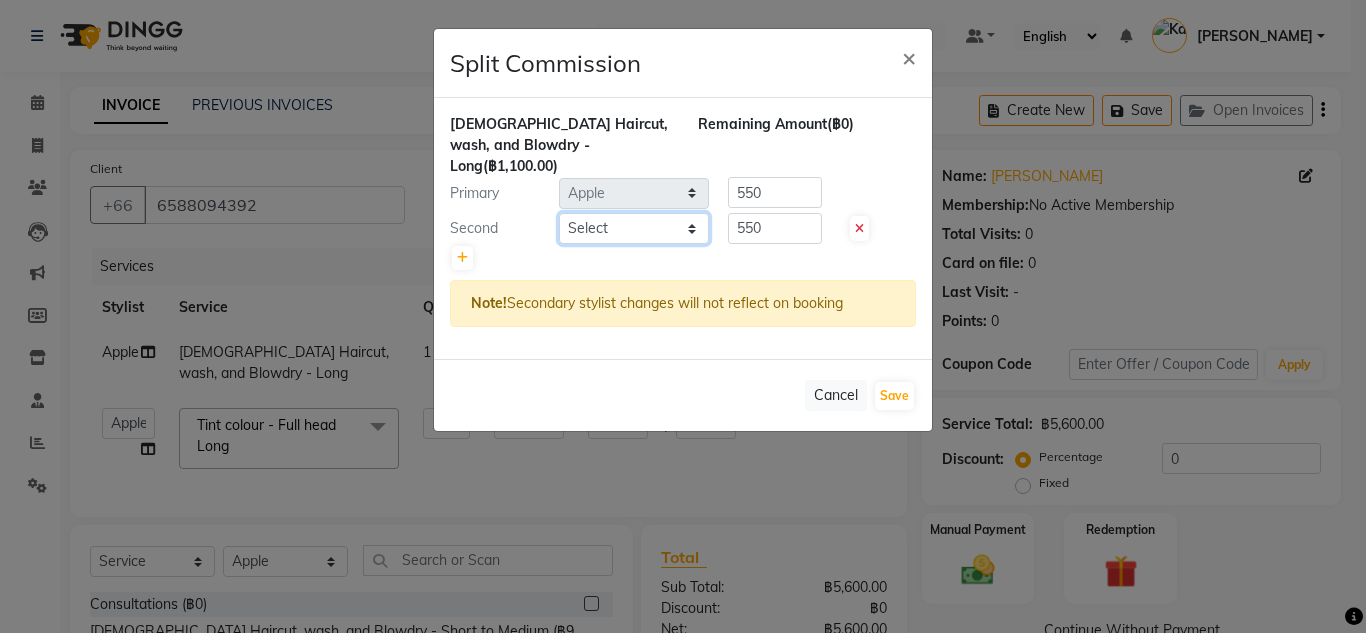 click on "Select  Aon   Apple     Boss Luke   Fai    Fon   Kate    Pim" 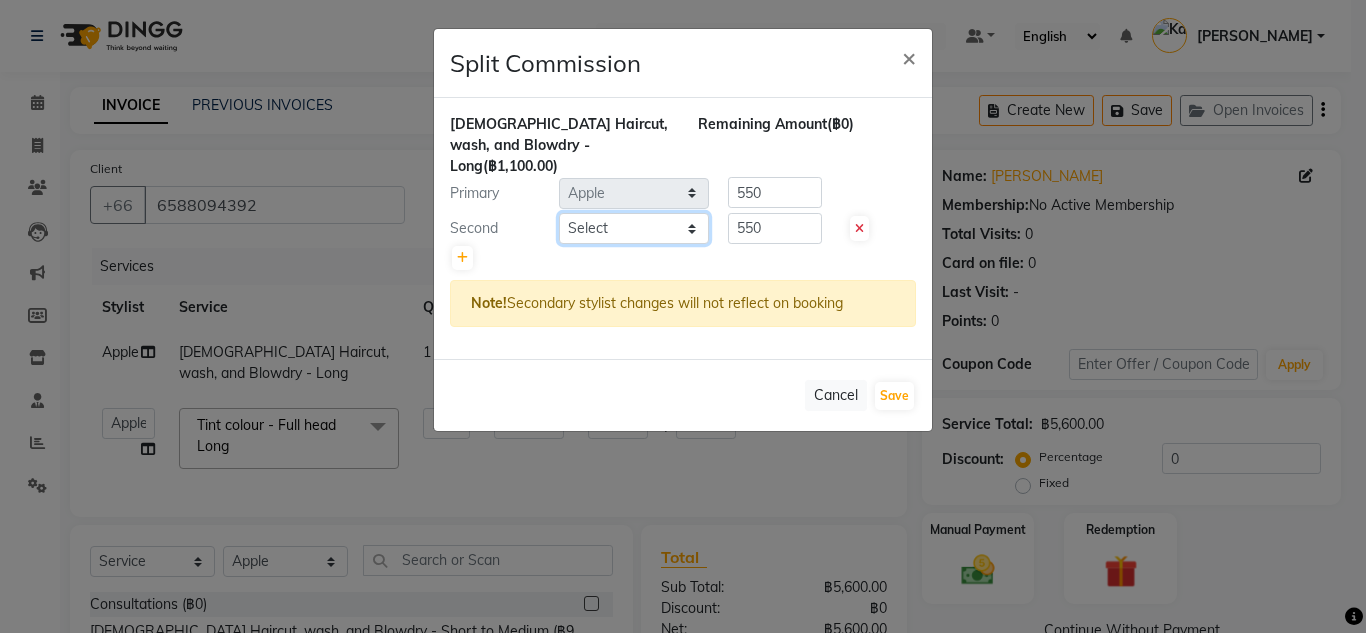 select on "56711" 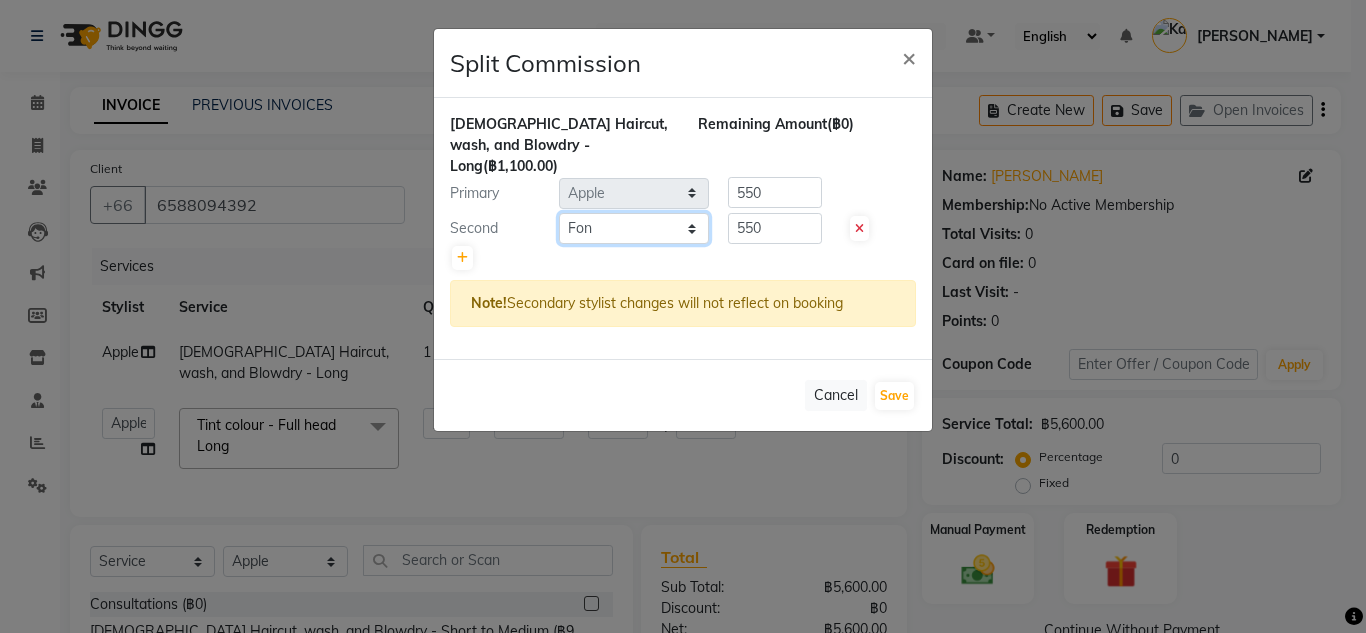 click on "Select  Aon   Apple     Boss Luke   Fai    Fon   Kate    Pim" 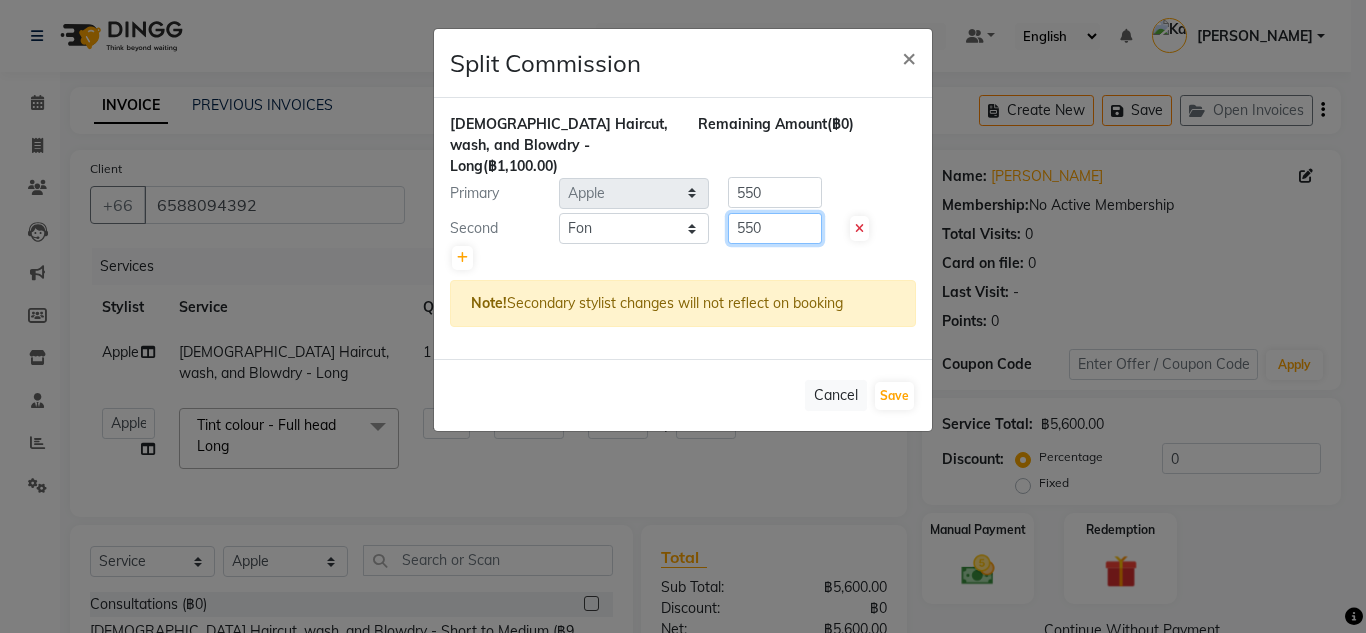 click on "550" 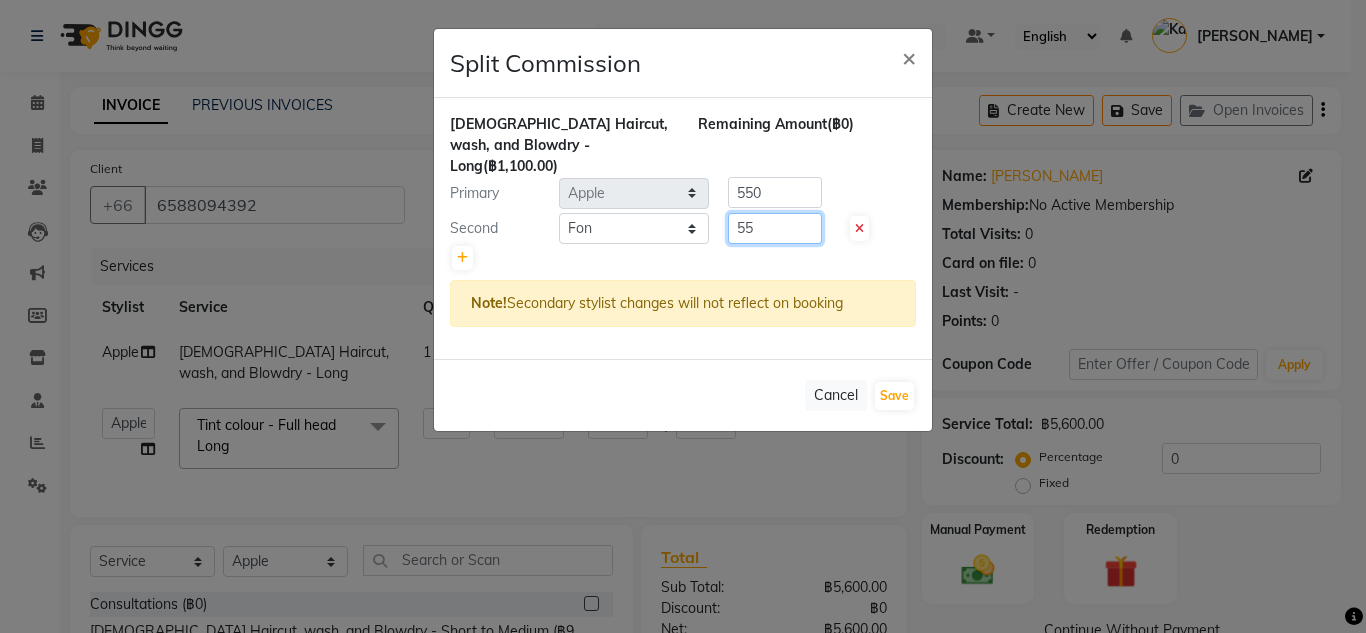 type on "5" 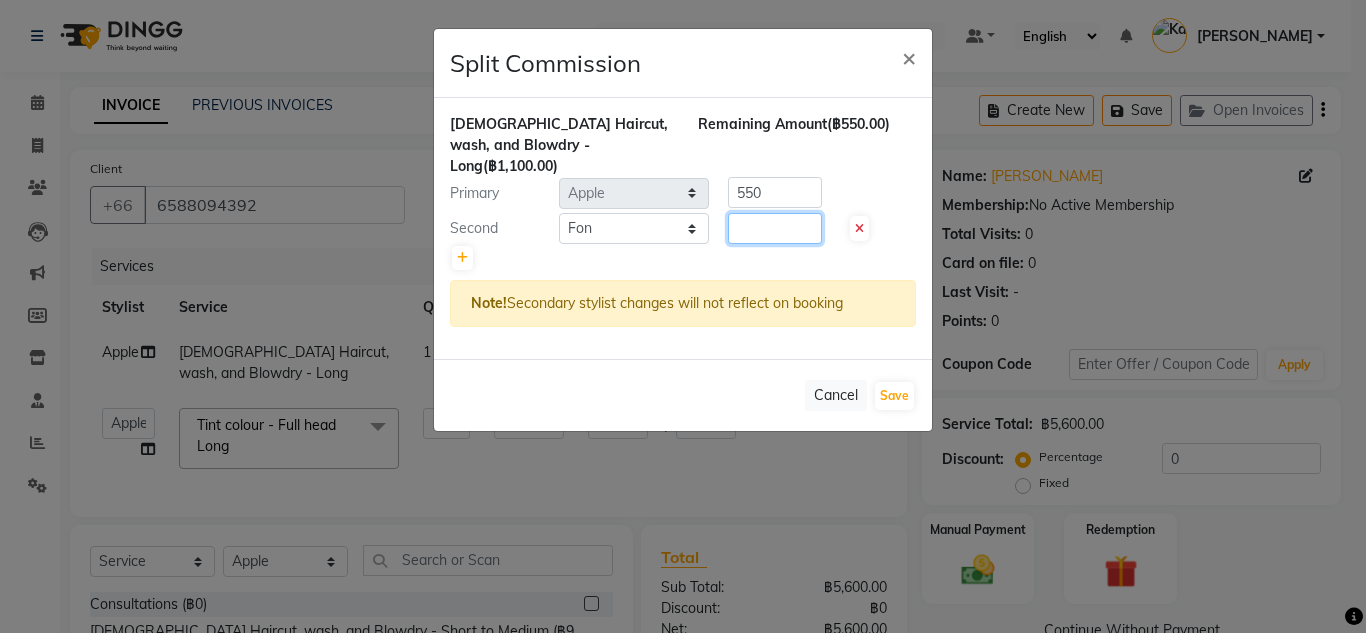 type on "3" 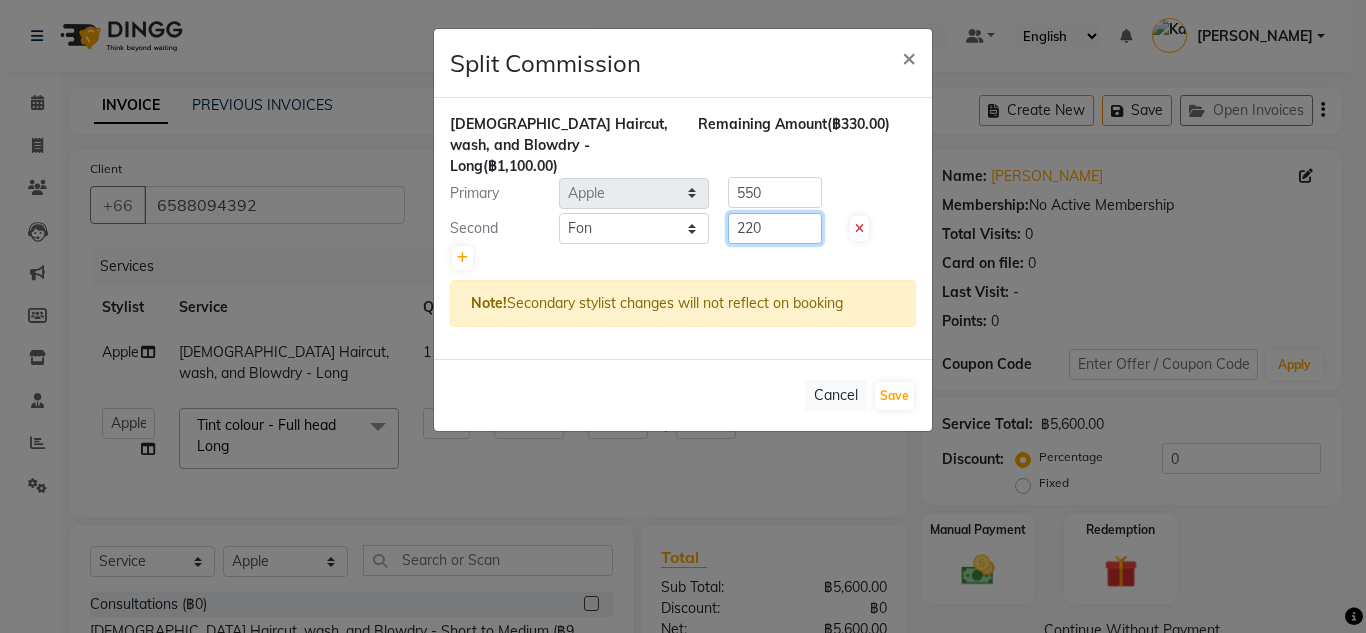 type on "220" 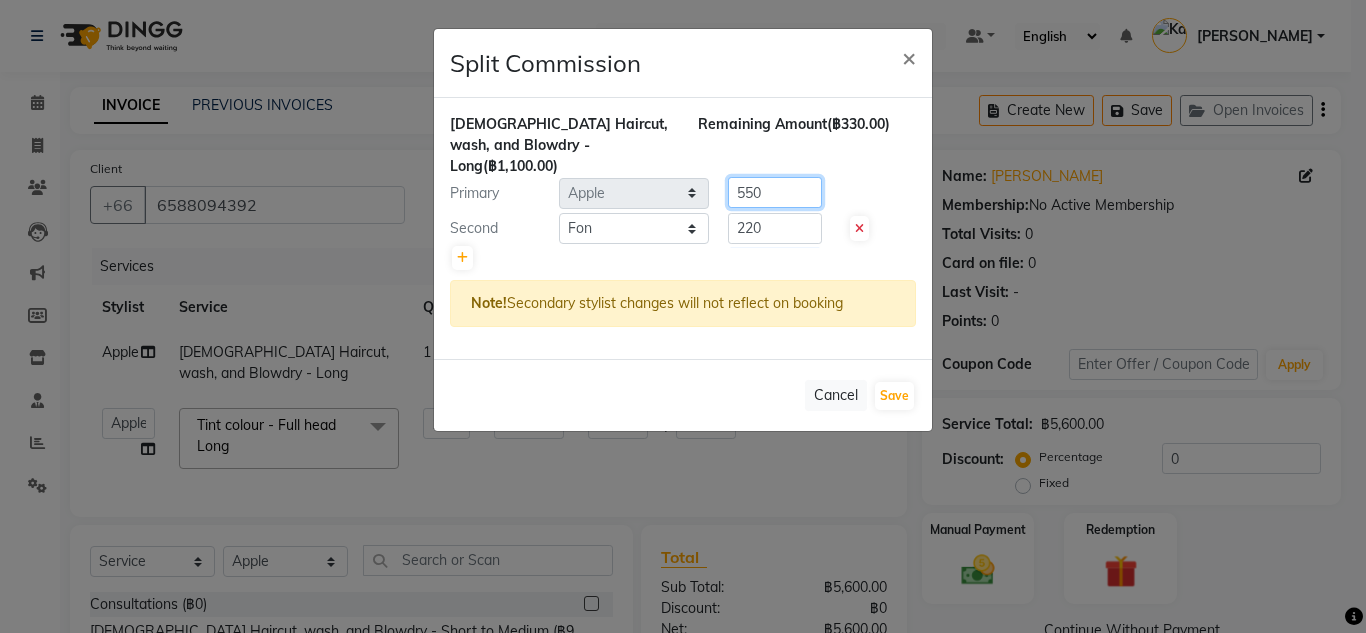 click on "550" 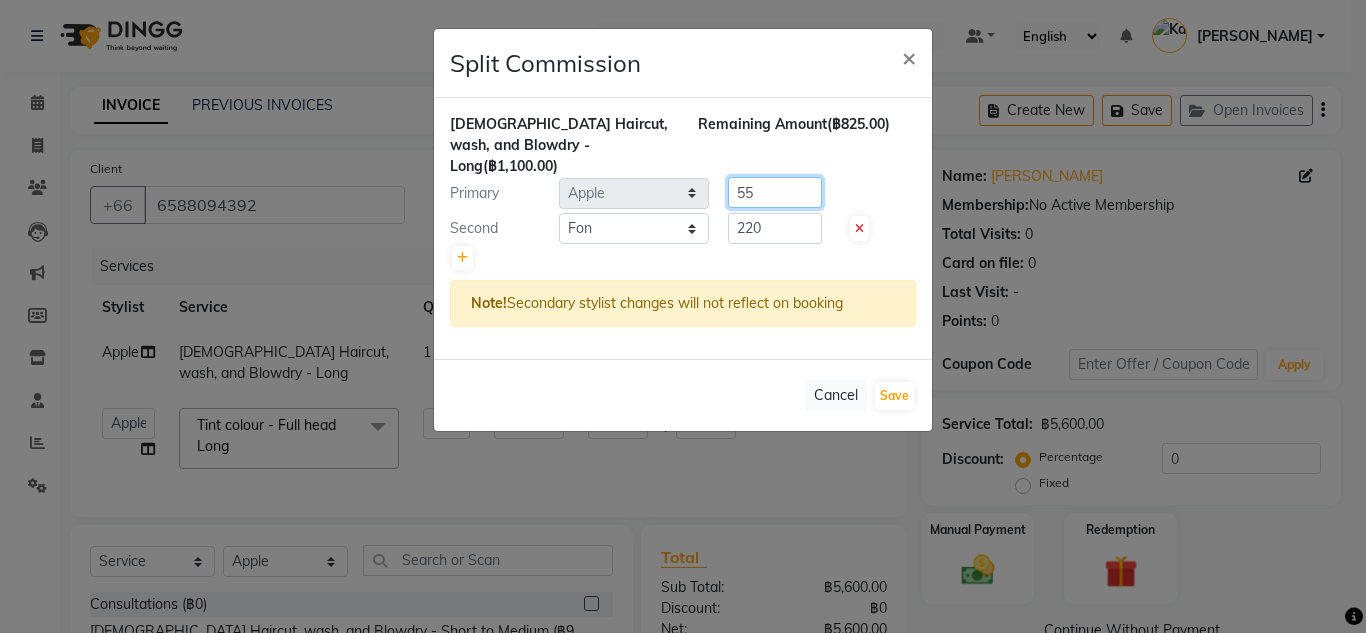 type on "5" 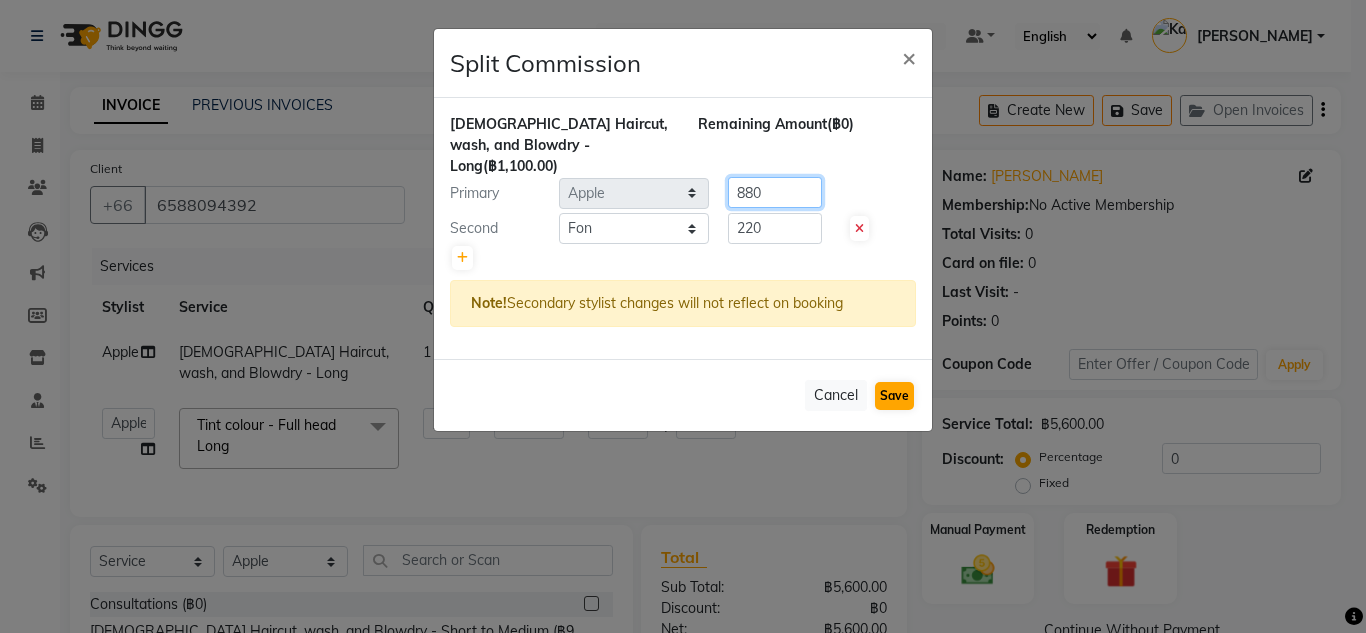 type on "880" 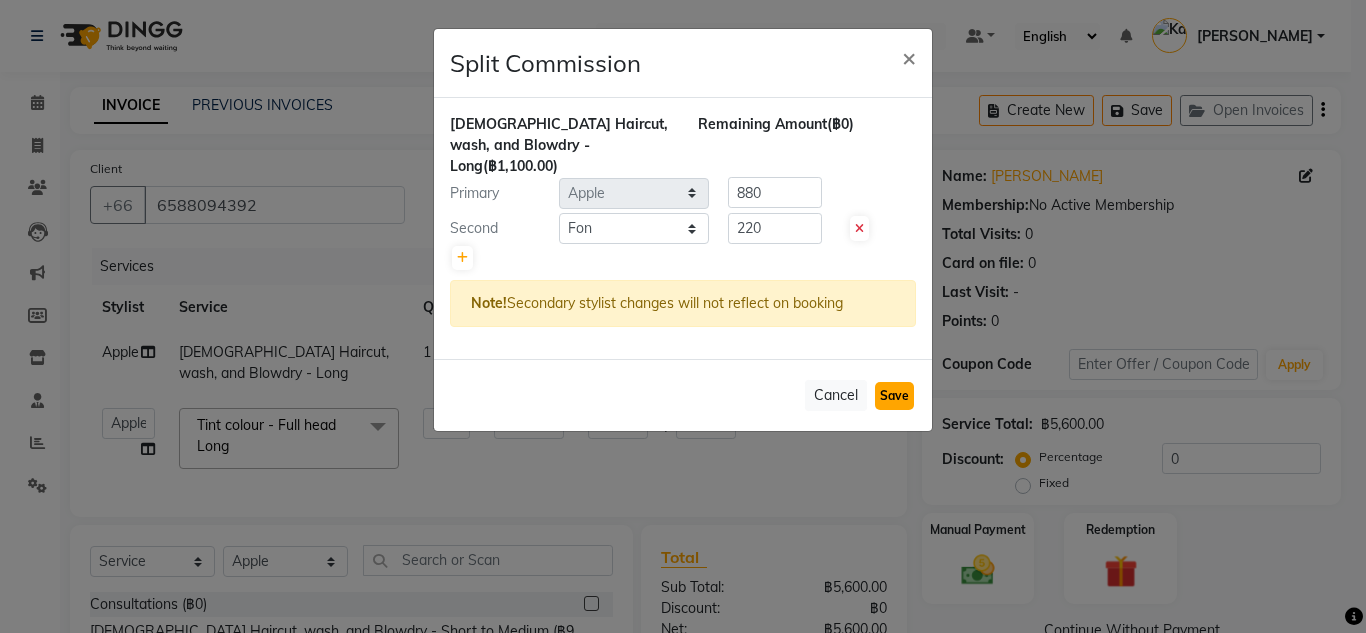 click on "Save" 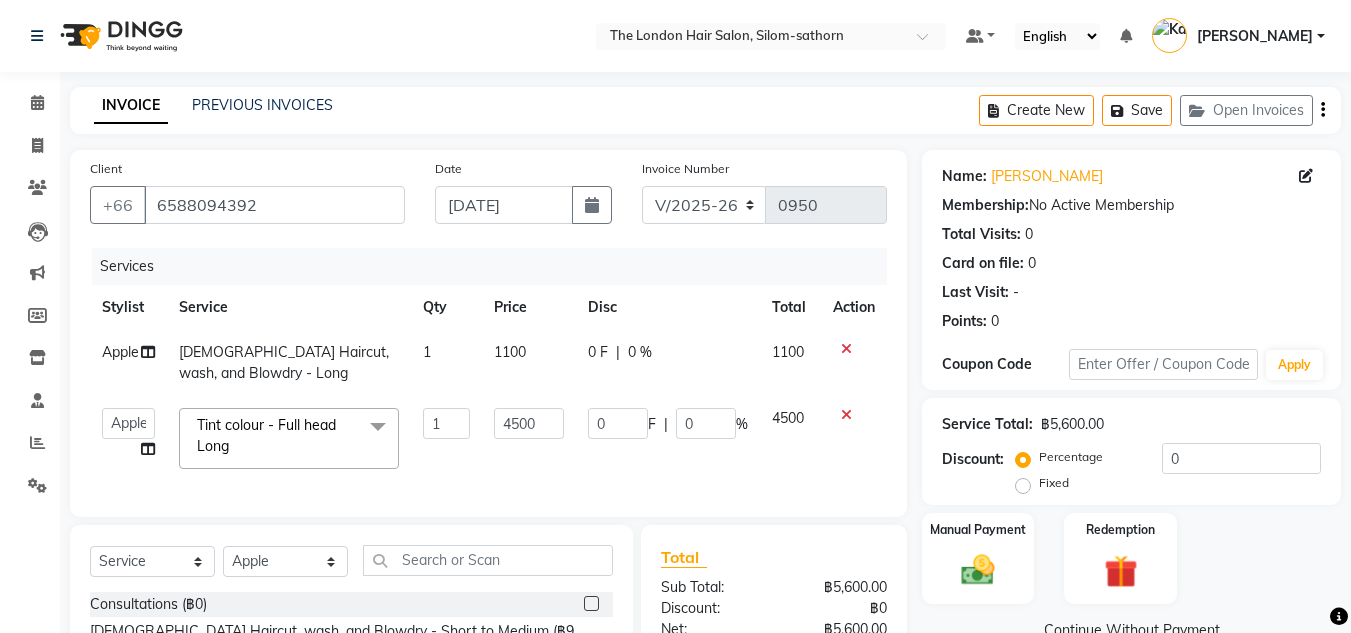 scroll, scrollTop: 232, scrollLeft: 0, axis: vertical 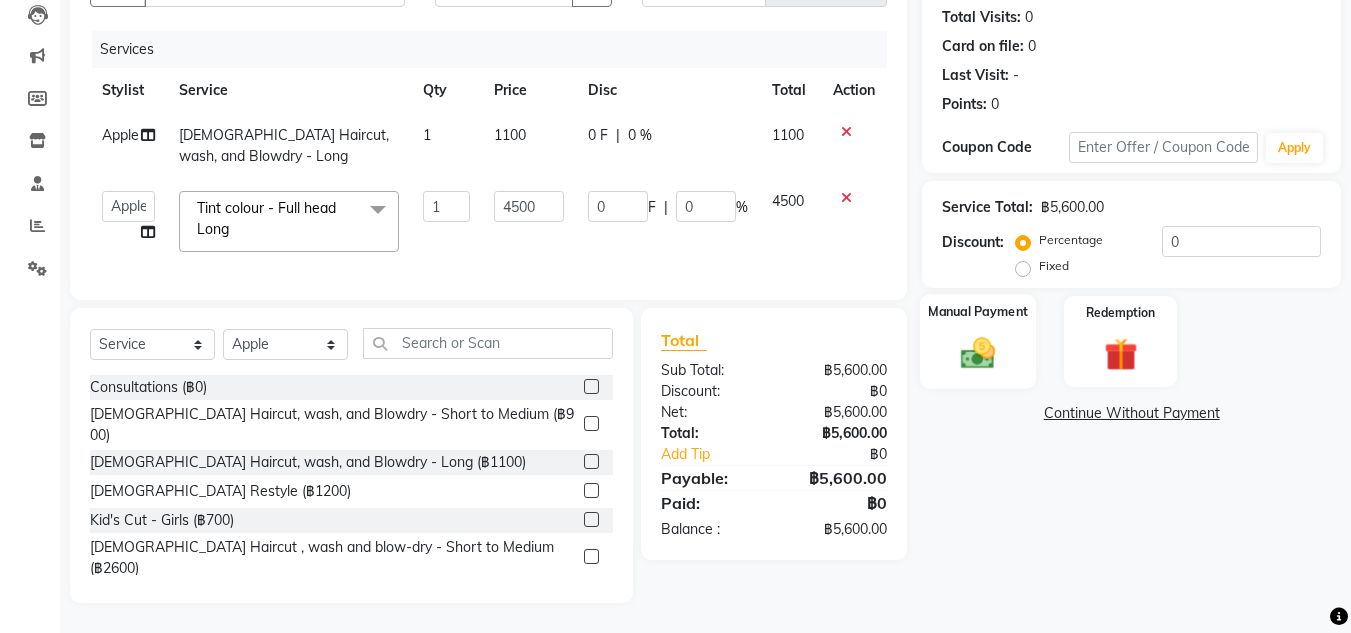 click on "Manual Payment" 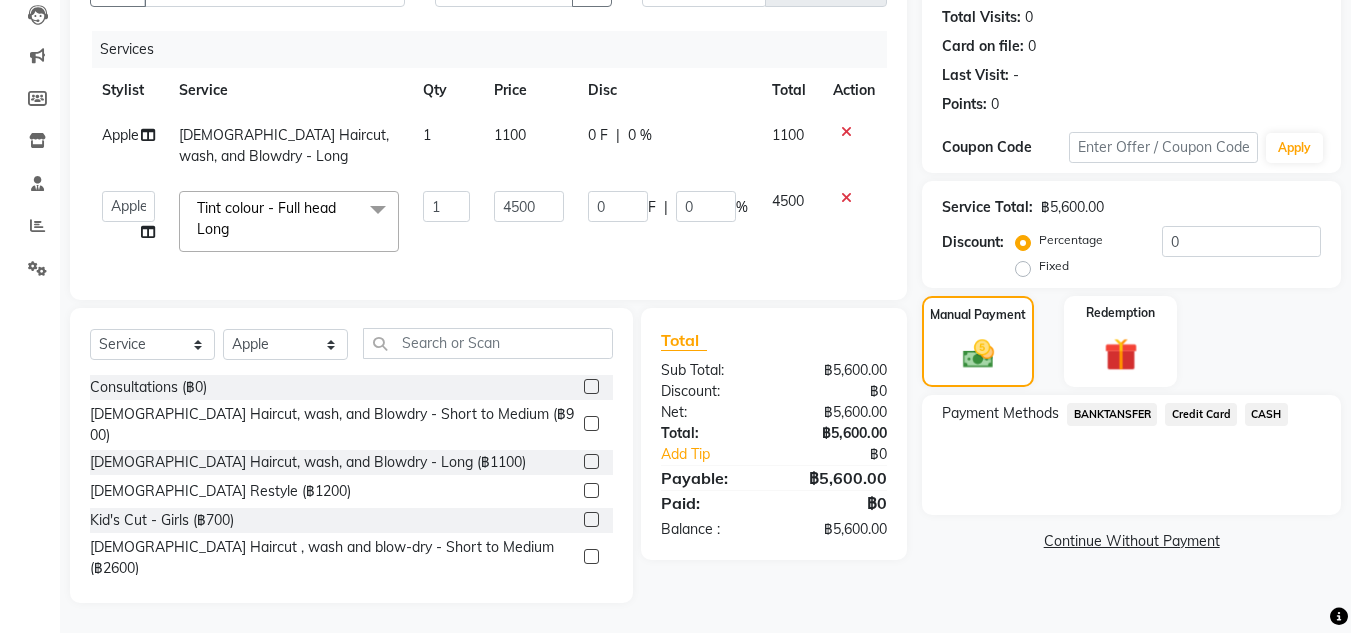 click on "Credit Card" 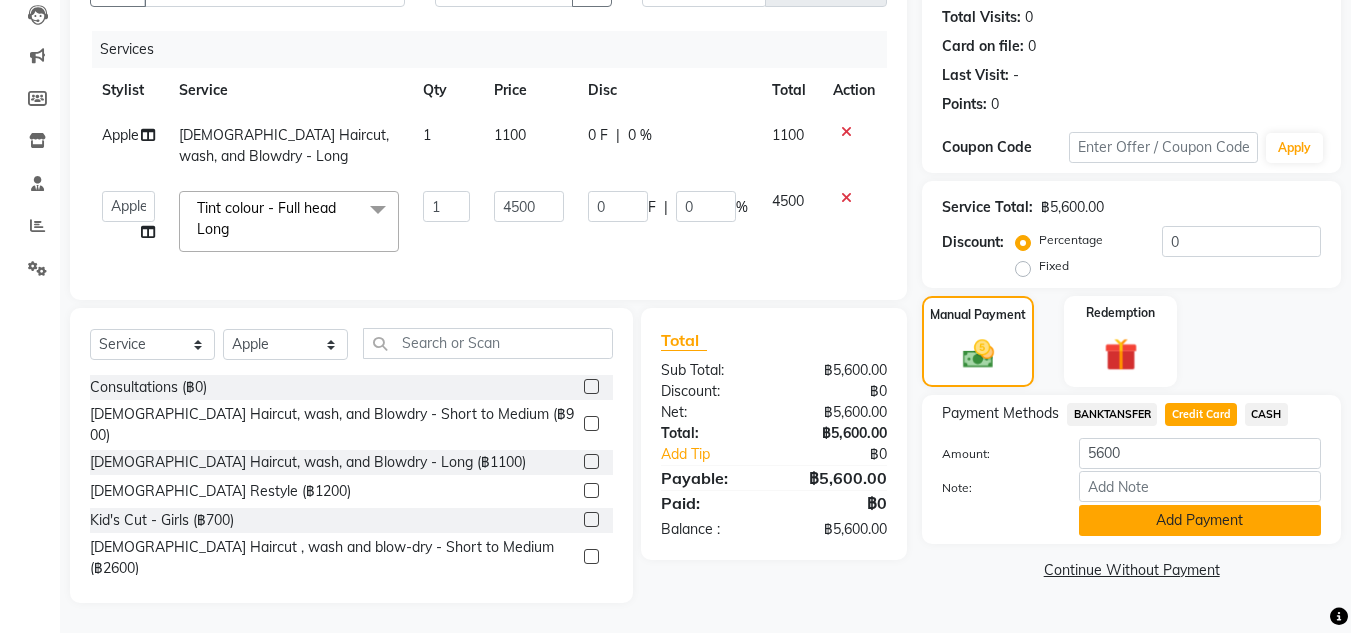click on "Add Payment" 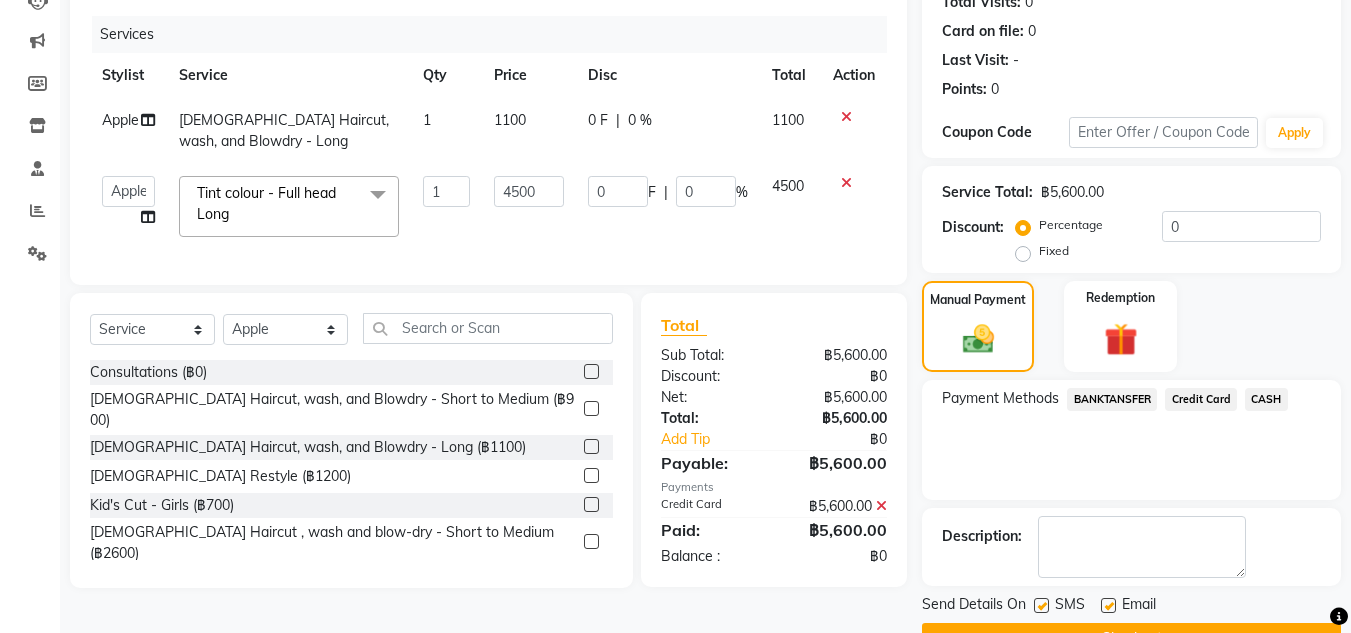 scroll, scrollTop: 283, scrollLeft: 0, axis: vertical 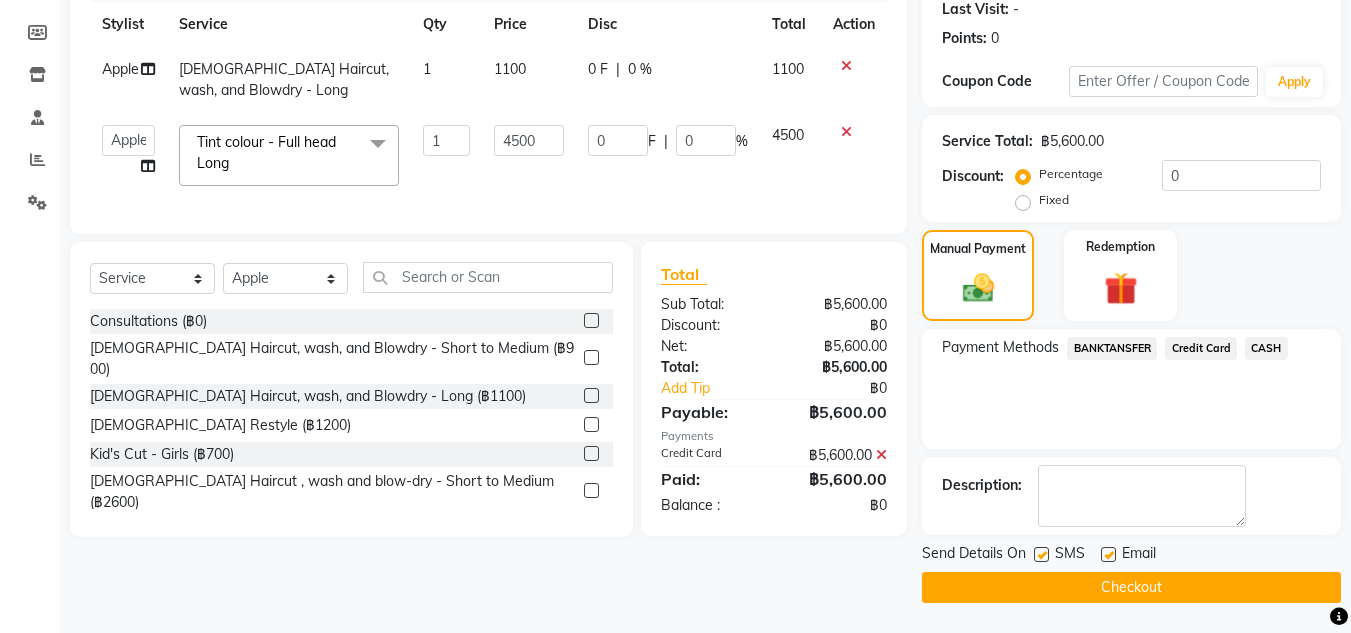 click 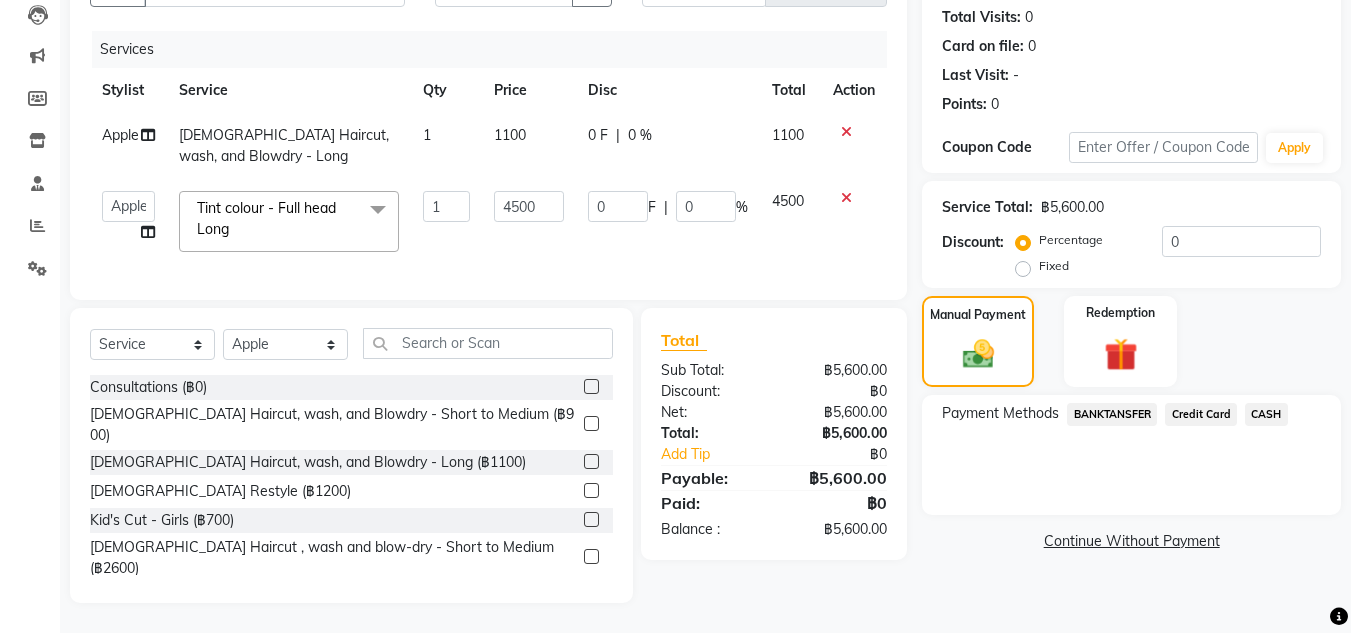 scroll, scrollTop: 232, scrollLeft: 0, axis: vertical 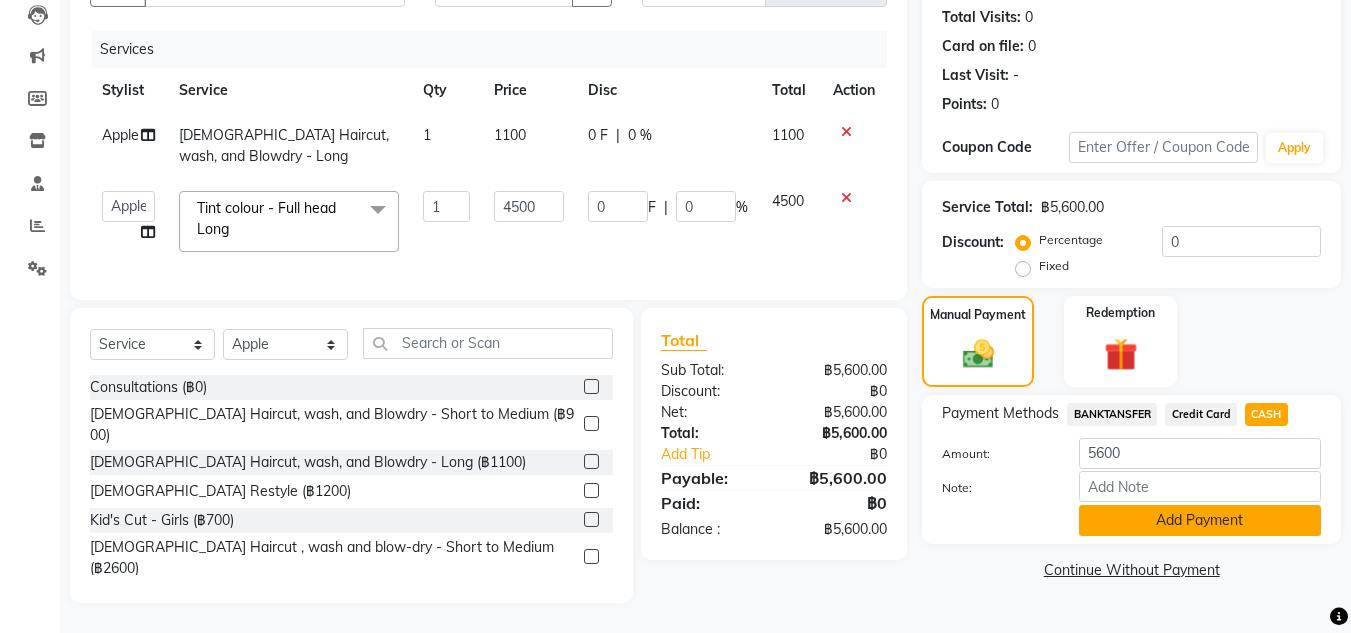 click on "Add Payment" 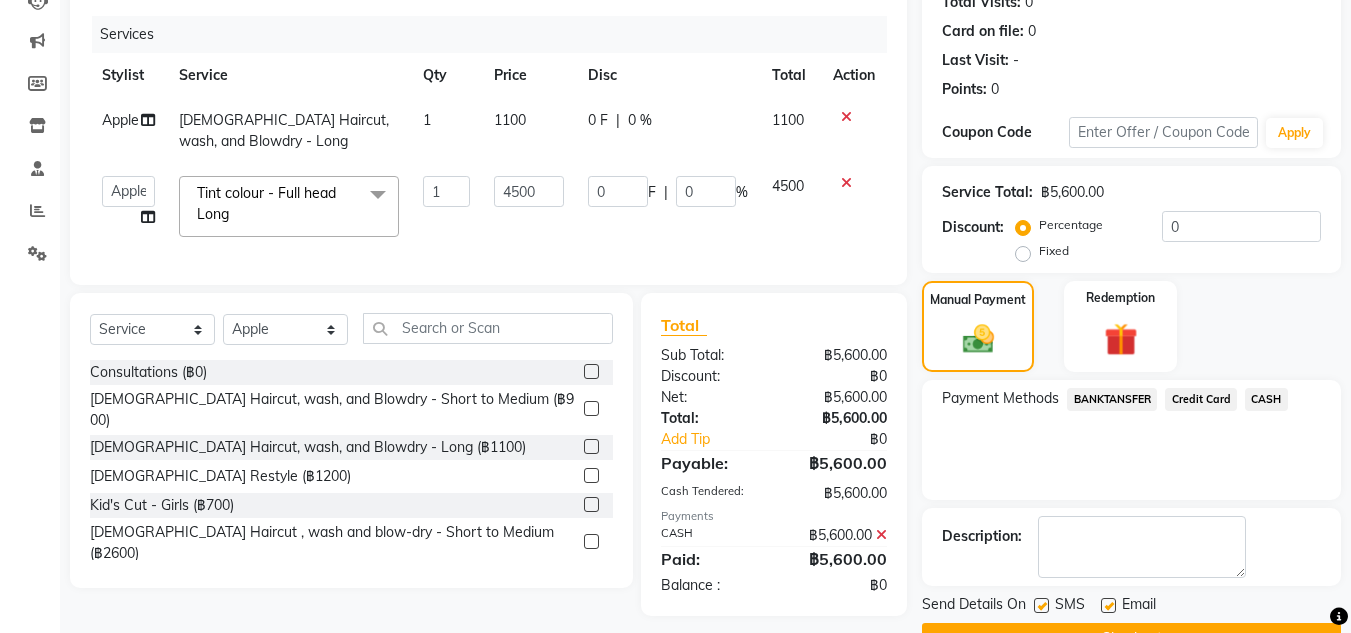 scroll, scrollTop: 283, scrollLeft: 0, axis: vertical 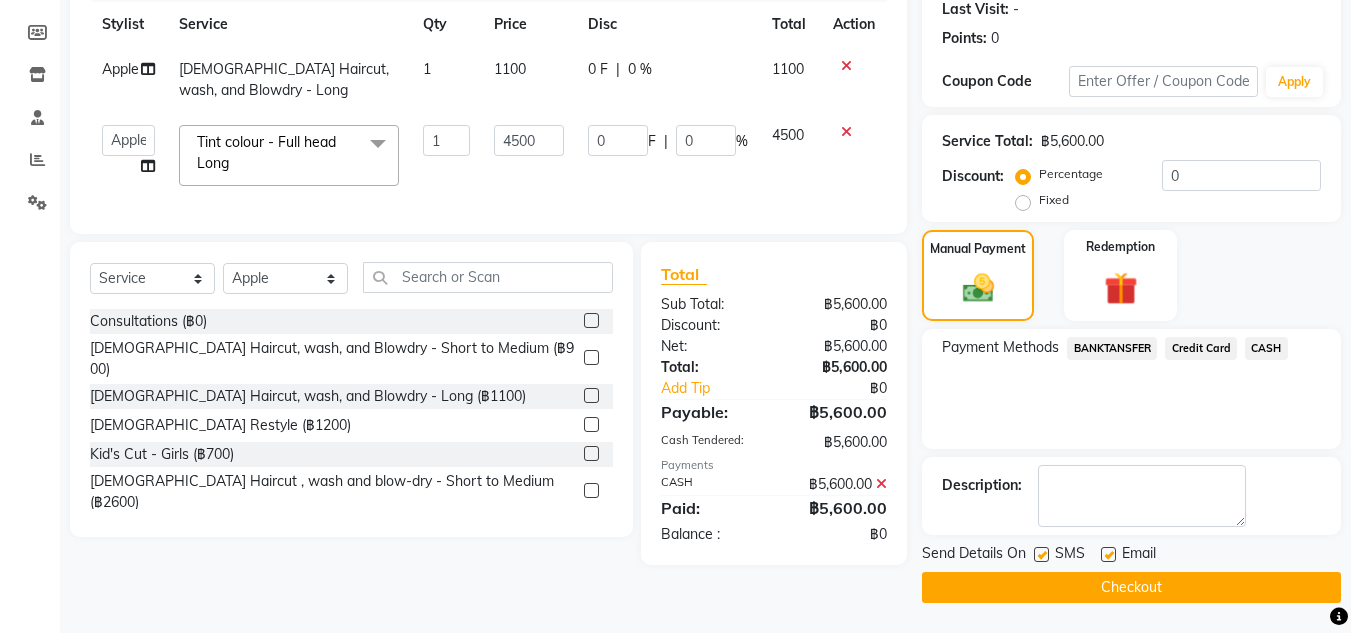 click on "Checkout" 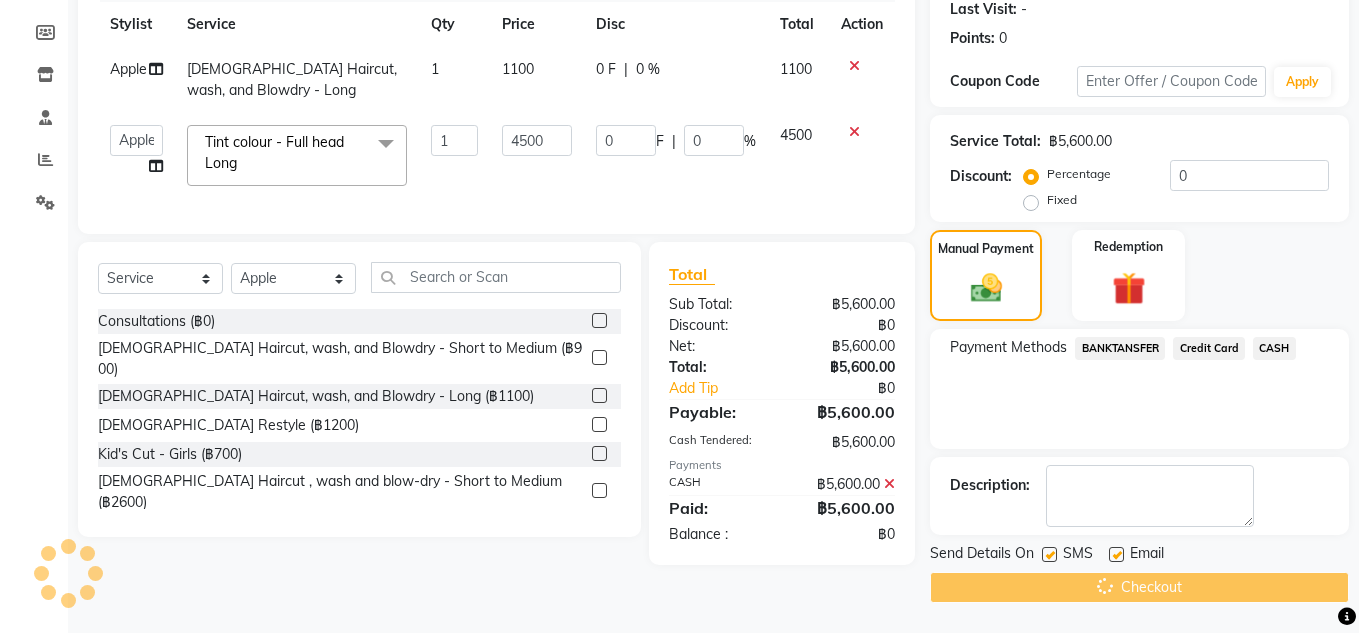 scroll, scrollTop: 0, scrollLeft: 0, axis: both 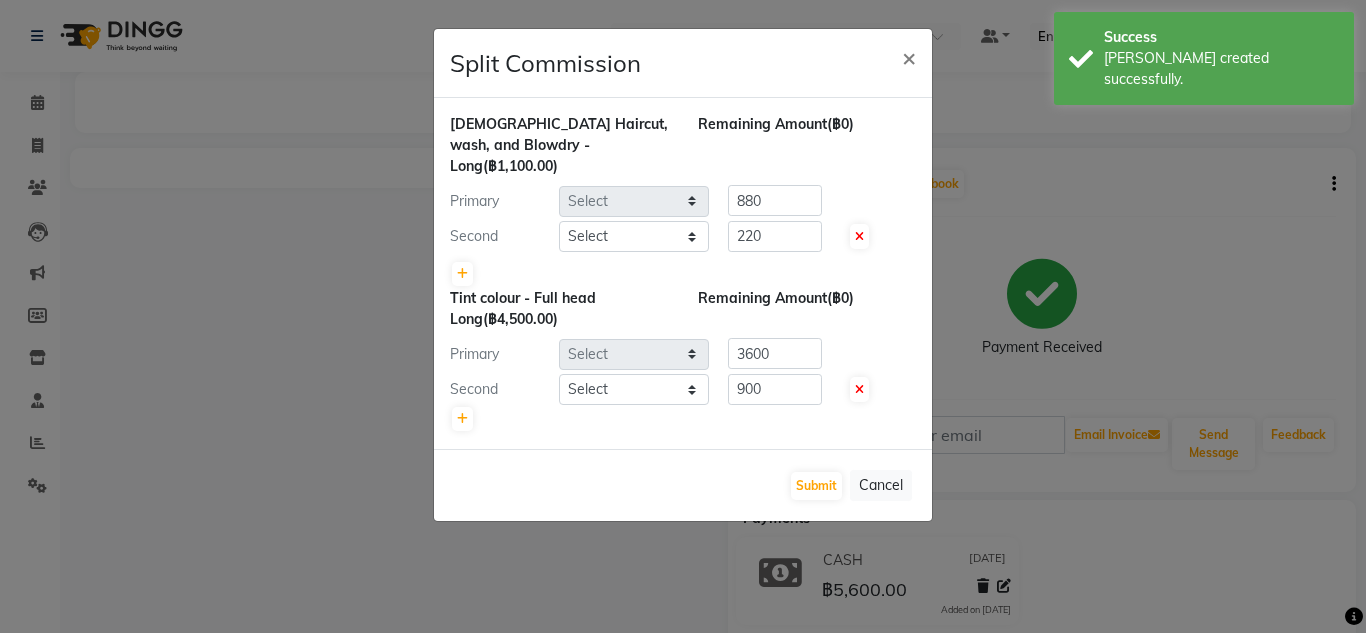 select on "56710" 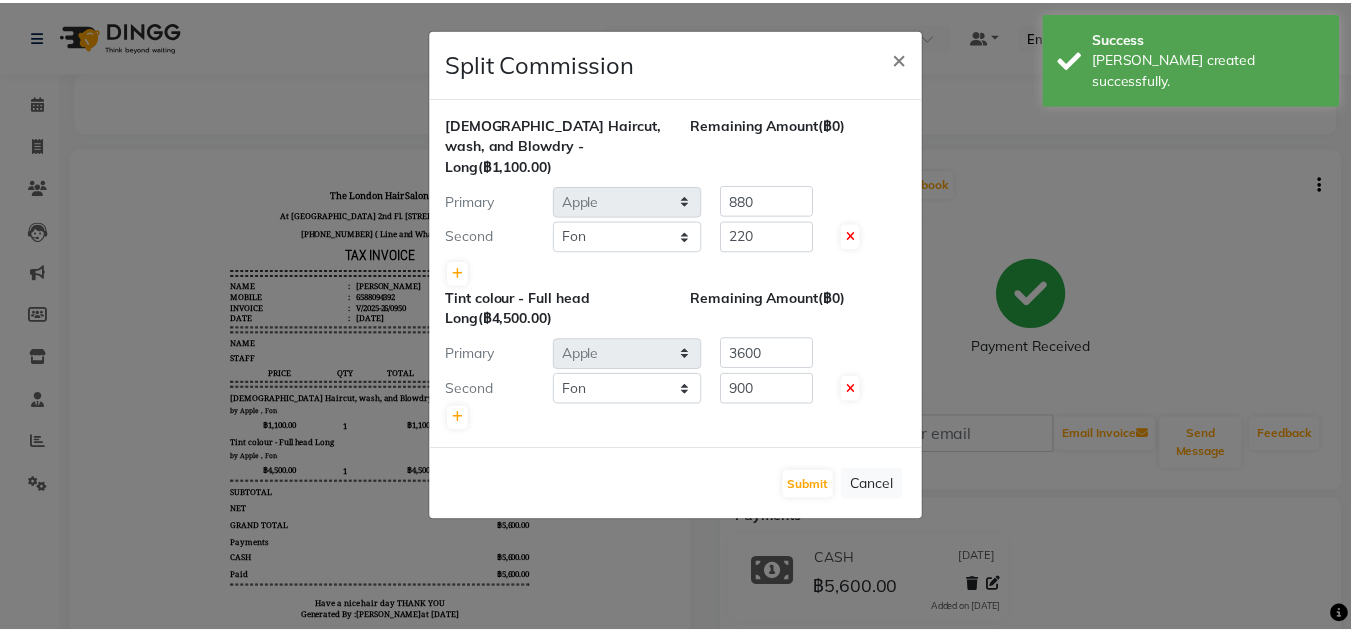 scroll, scrollTop: 0, scrollLeft: 0, axis: both 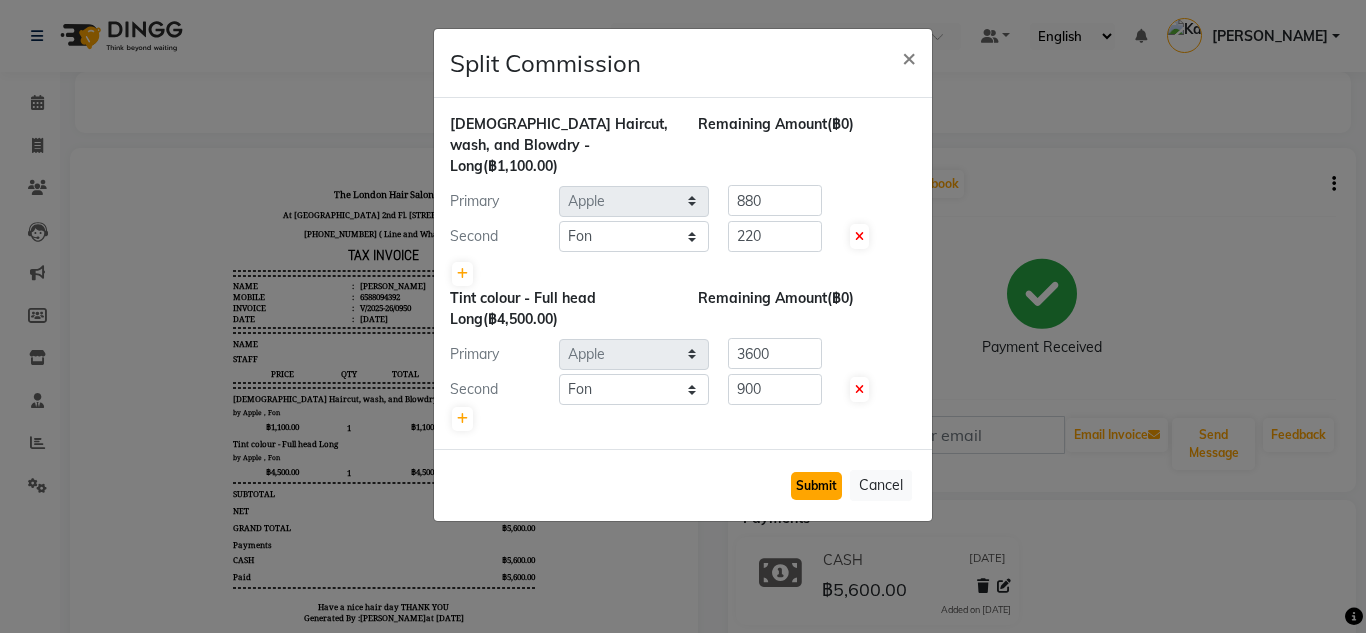 click on "Submit" 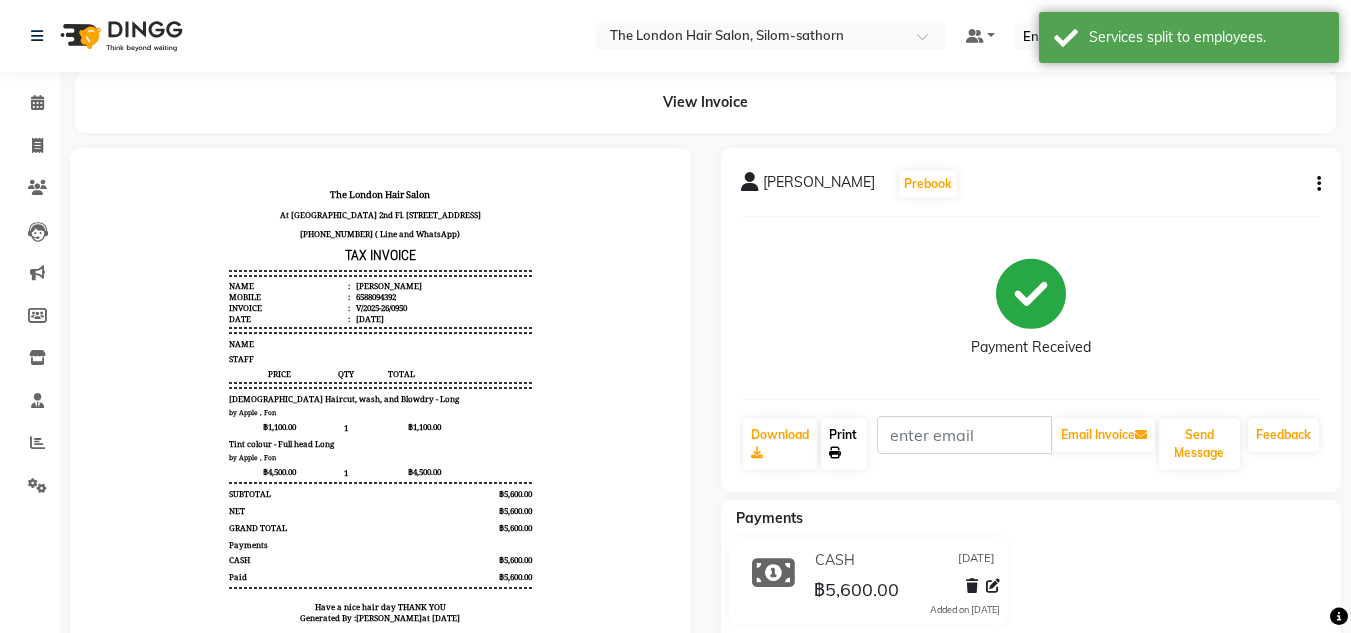 click 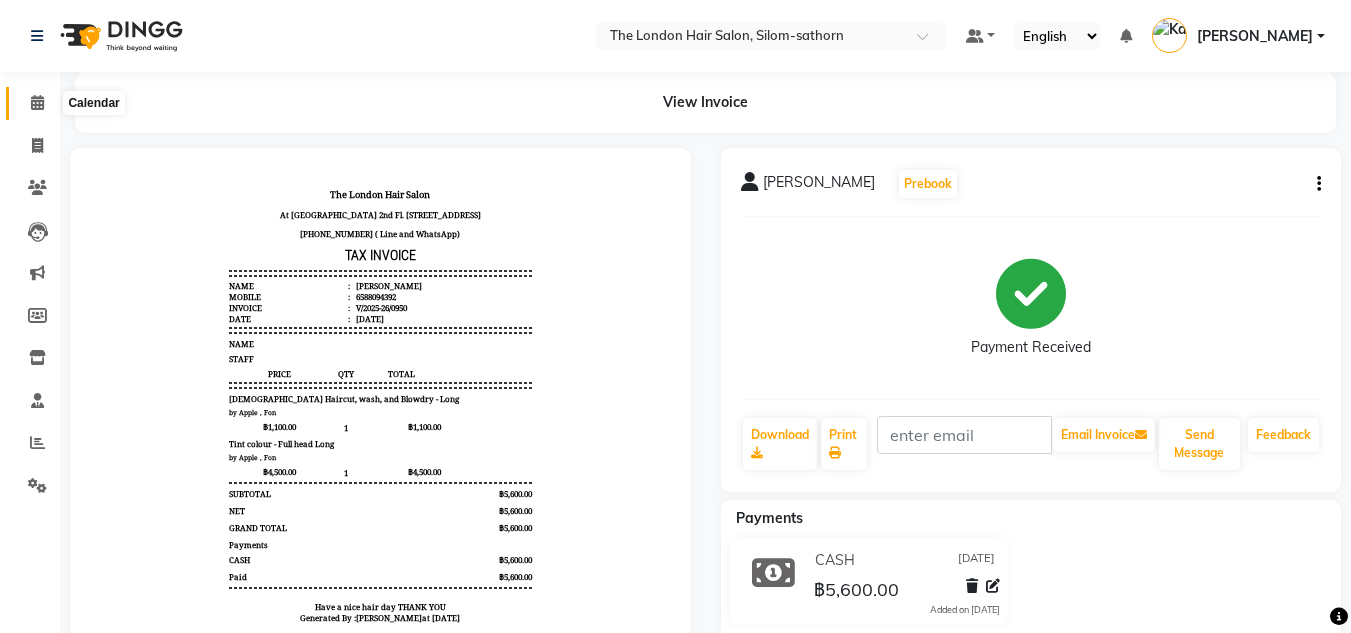 click 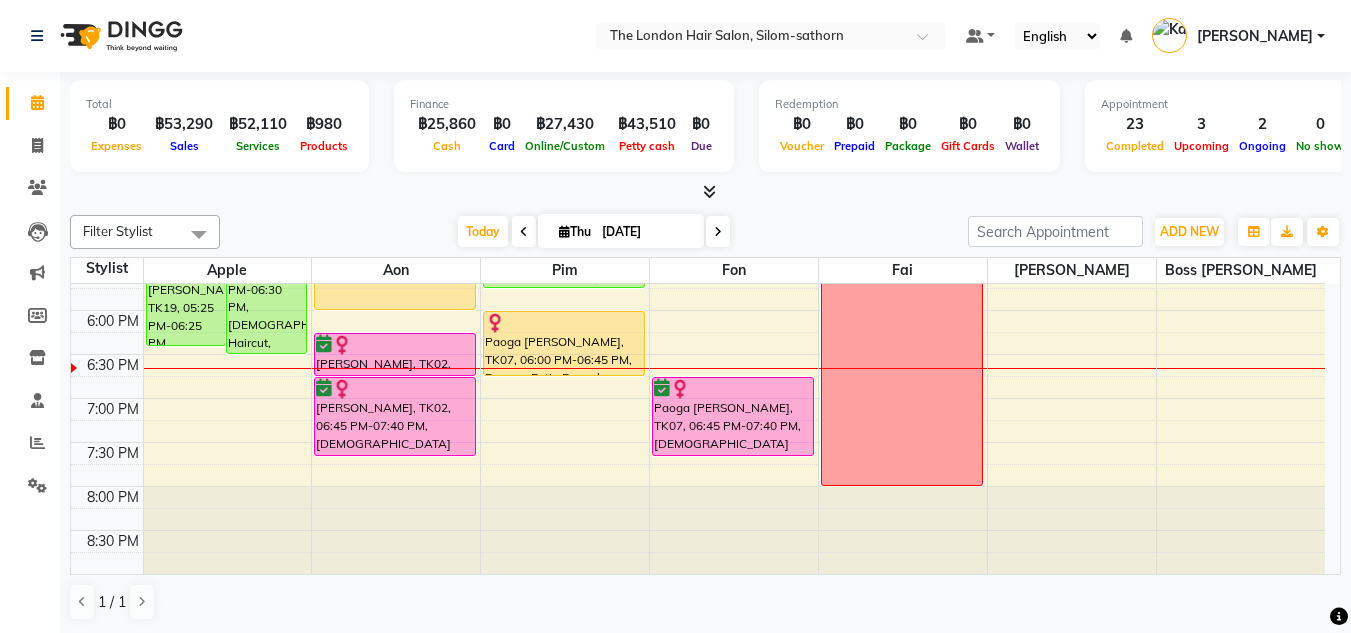 scroll, scrollTop: 687, scrollLeft: 0, axis: vertical 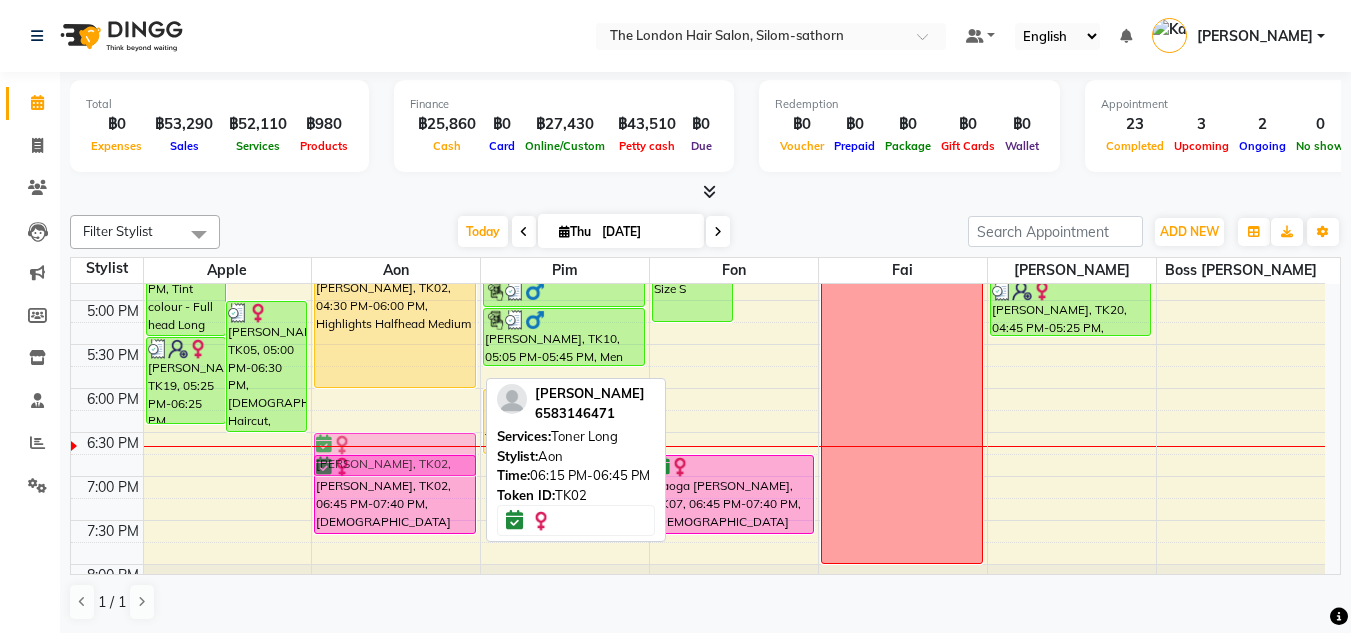 drag, startPoint x: 375, startPoint y: 423, endPoint x: 371, endPoint y: 452, distance: 29.274563 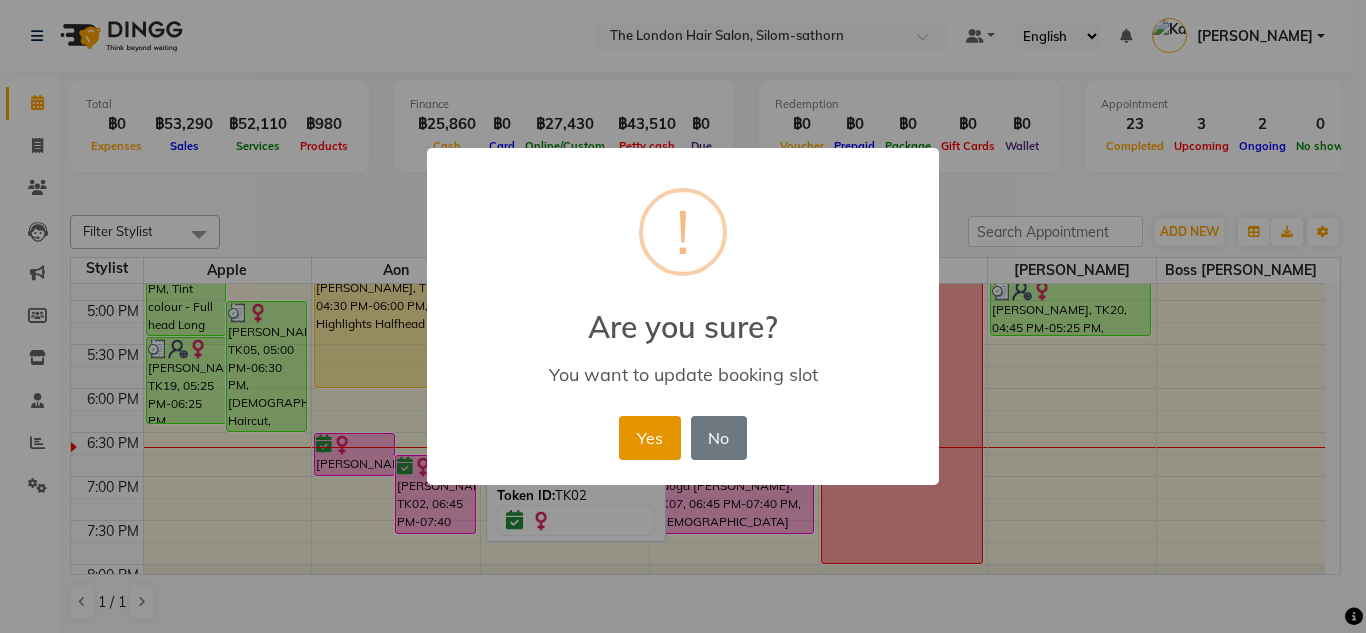 click on "Yes" at bounding box center [649, 438] 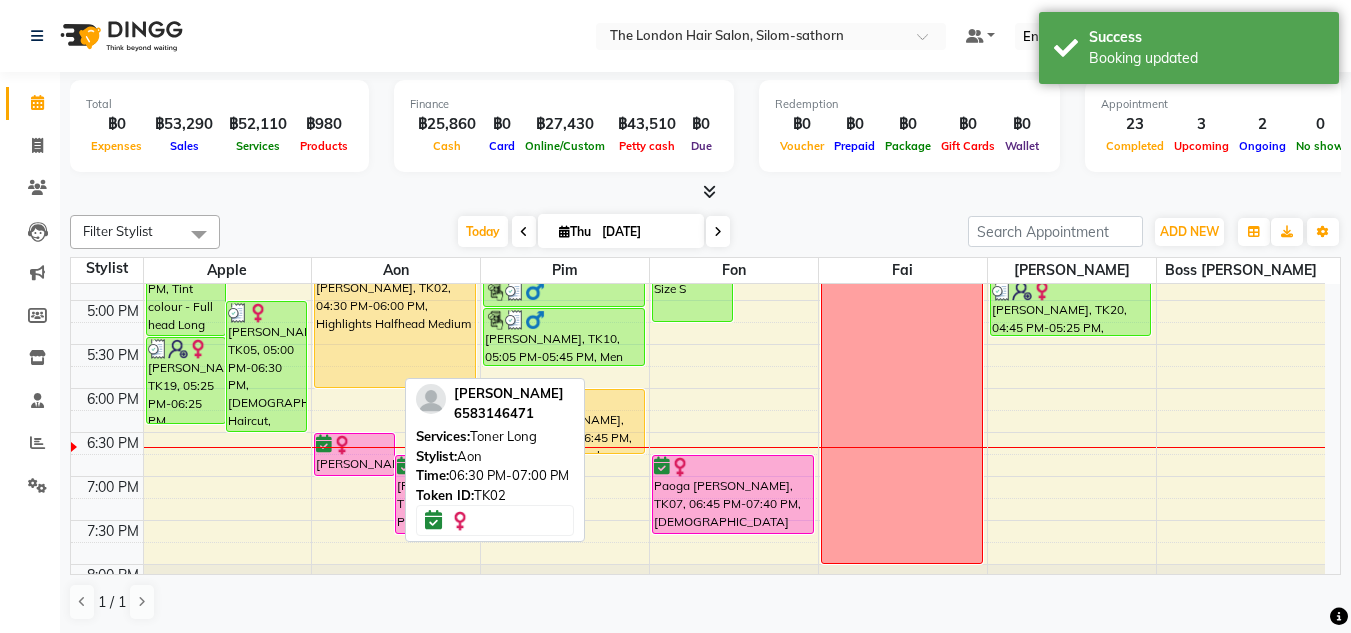 click on "Laura, TK02, 06:30 PM-07:00 PM, Toner Long" at bounding box center (354, 454) 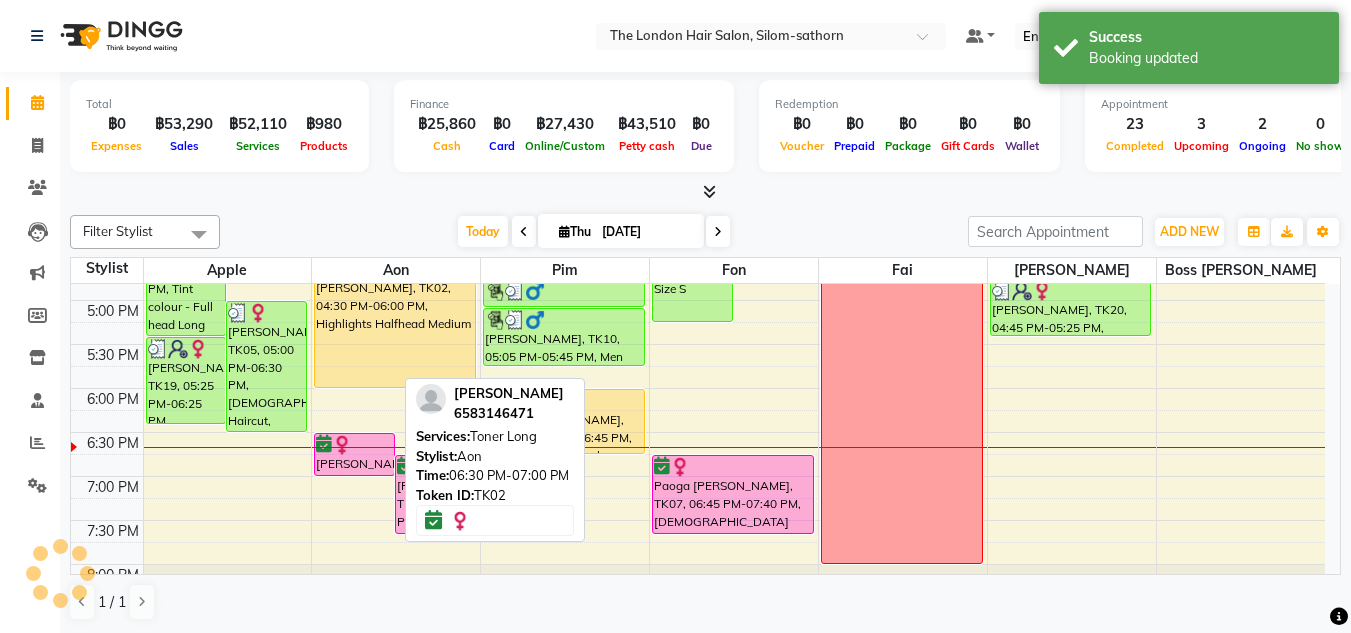 click on "Laura, TK02, 06:30 PM-07:00 PM, Toner Long" at bounding box center [354, 454] 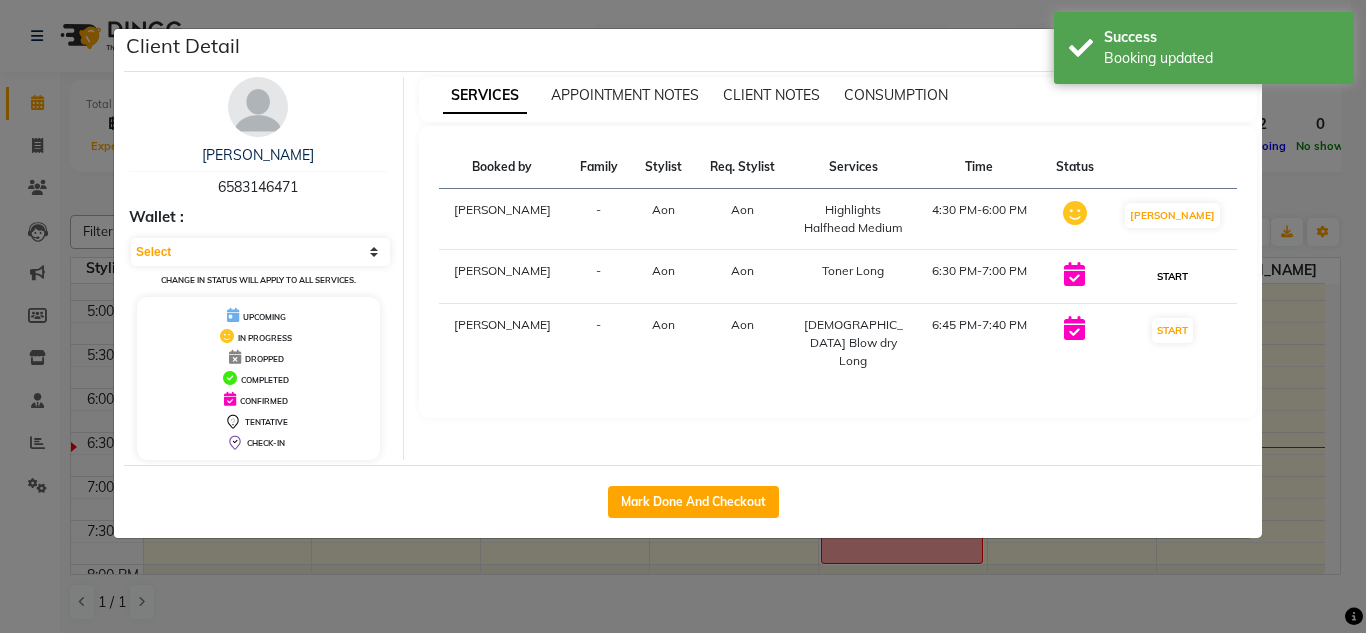 click on "START" at bounding box center (1172, 276) 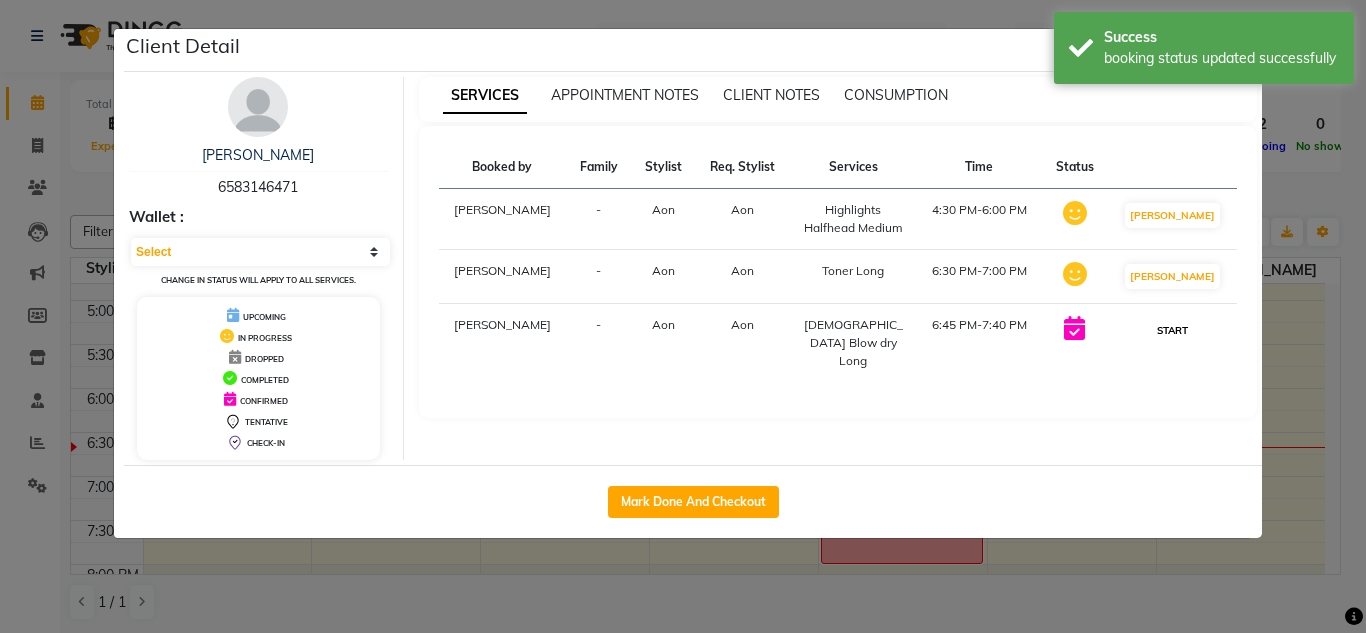 click on "START" at bounding box center (1172, 330) 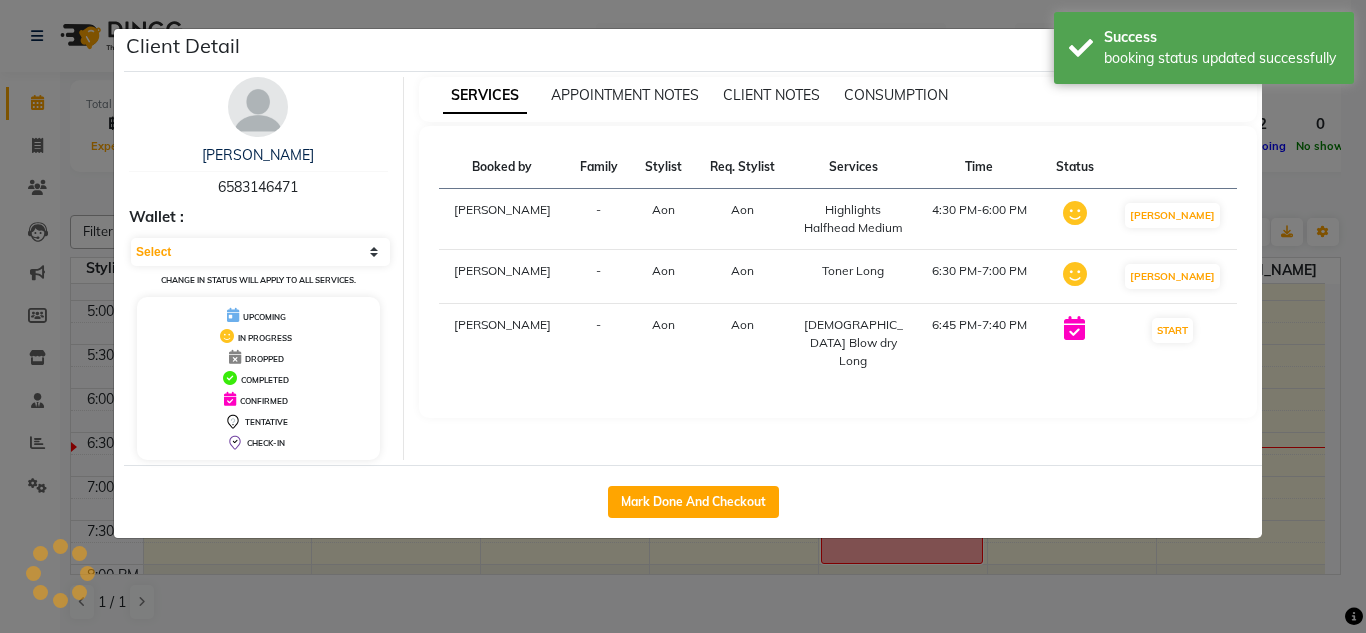 select on "1" 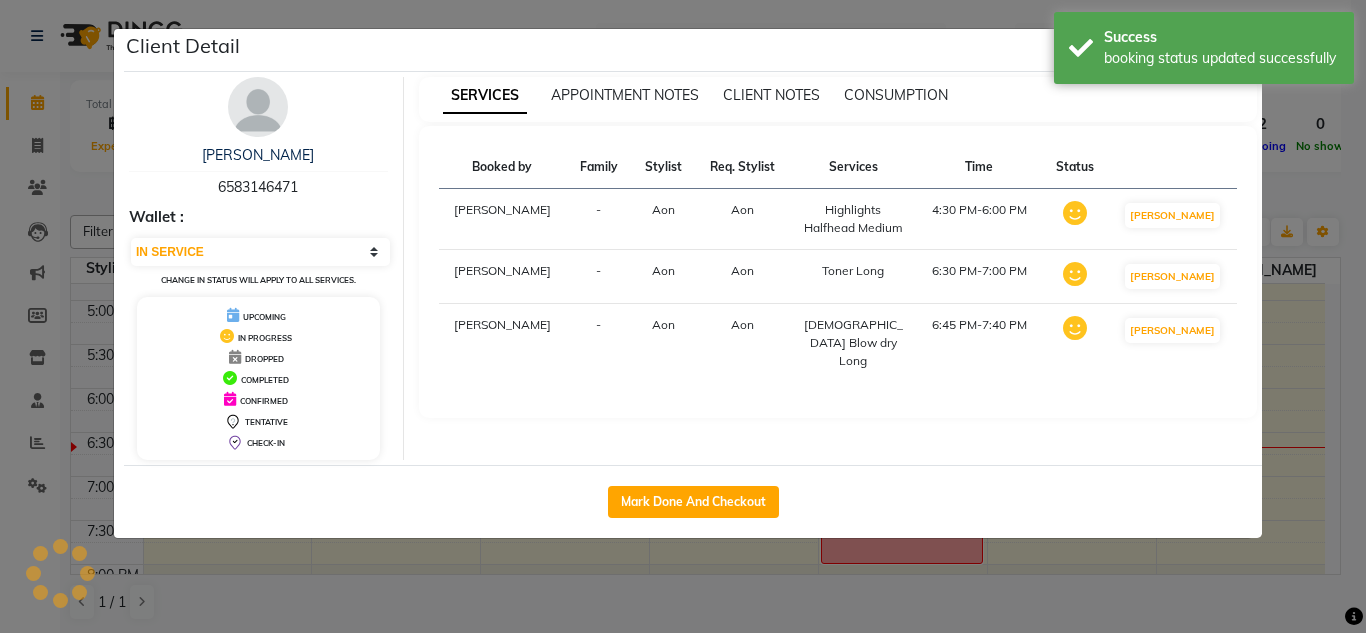 click on "Client Detail  Laura    6583146471 Wallet : Select IN SERVICE CONFIRMED TENTATIVE CHECK IN MARK DONE DROPPED UPCOMING Change in status will apply to all services. UPCOMING IN PROGRESS DROPPED COMPLETED CONFIRMED TENTATIVE CHECK-IN SERVICES APPOINTMENT NOTES CLIENT NOTES CONSUMPTION Booked by Family Stylist Req. Stylist Services Time Status  Kate   - Aon Aon  Highlights Halfhead Medium   4:30 PM-6:00 PM   MARK DONE   Kate   - Aon Aon  Toner Long   6:30 PM-7:00 PM   MARK DONE   Kate   - Aon Aon  Ladies Blow dry Long   6:45 PM-7:40 PM   MARK DONE   Mark Done And Checkout" 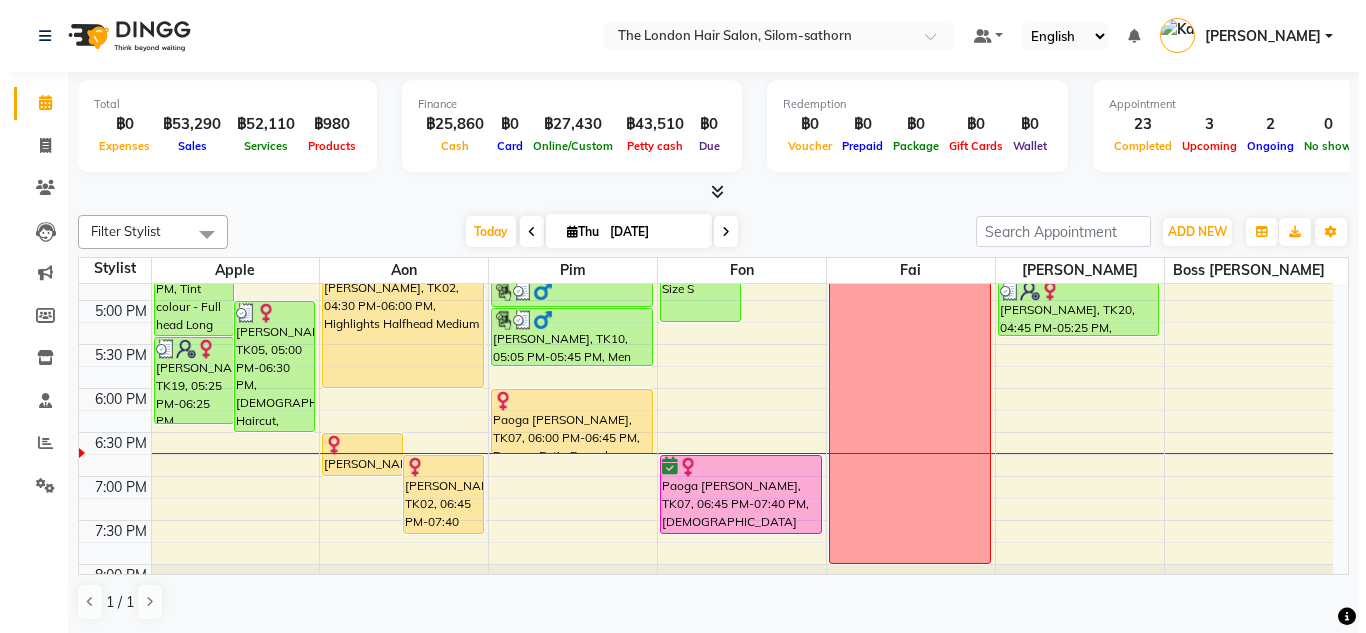 scroll, scrollTop: 1, scrollLeft: 0, axis: vertical 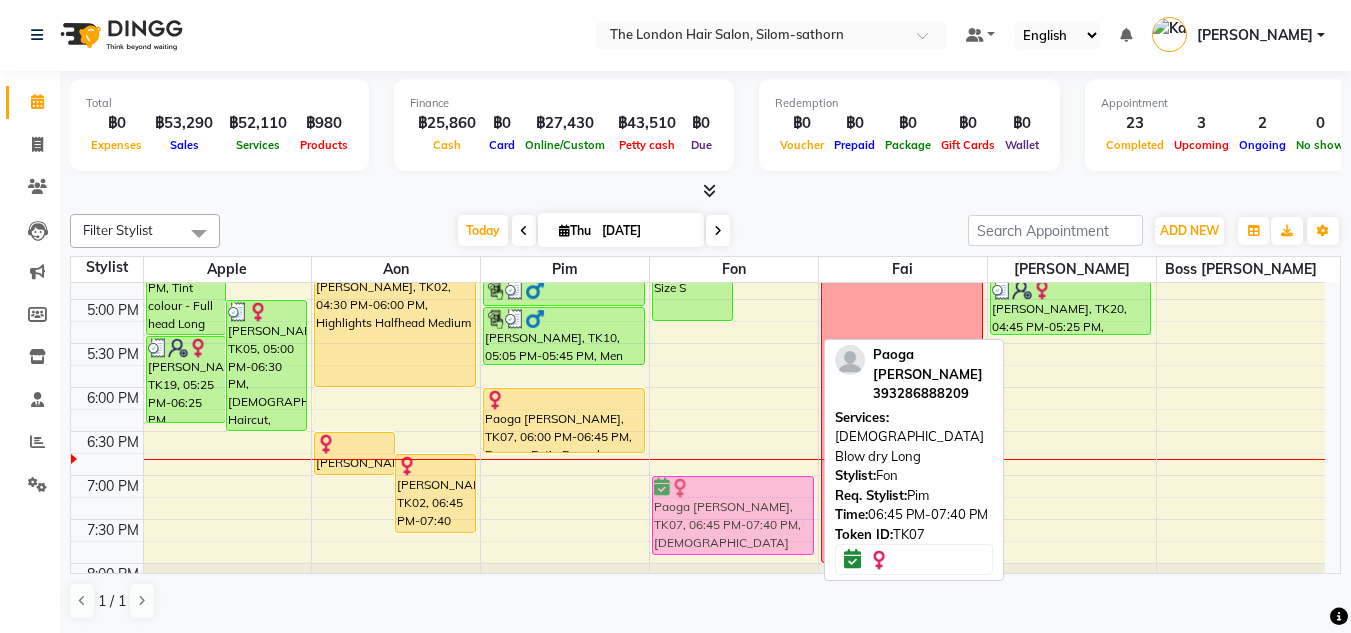 drag, startPoint x: 720, startPoint y: 493, endPoint x: 722, endPoint y: 515, distance: 22.090721 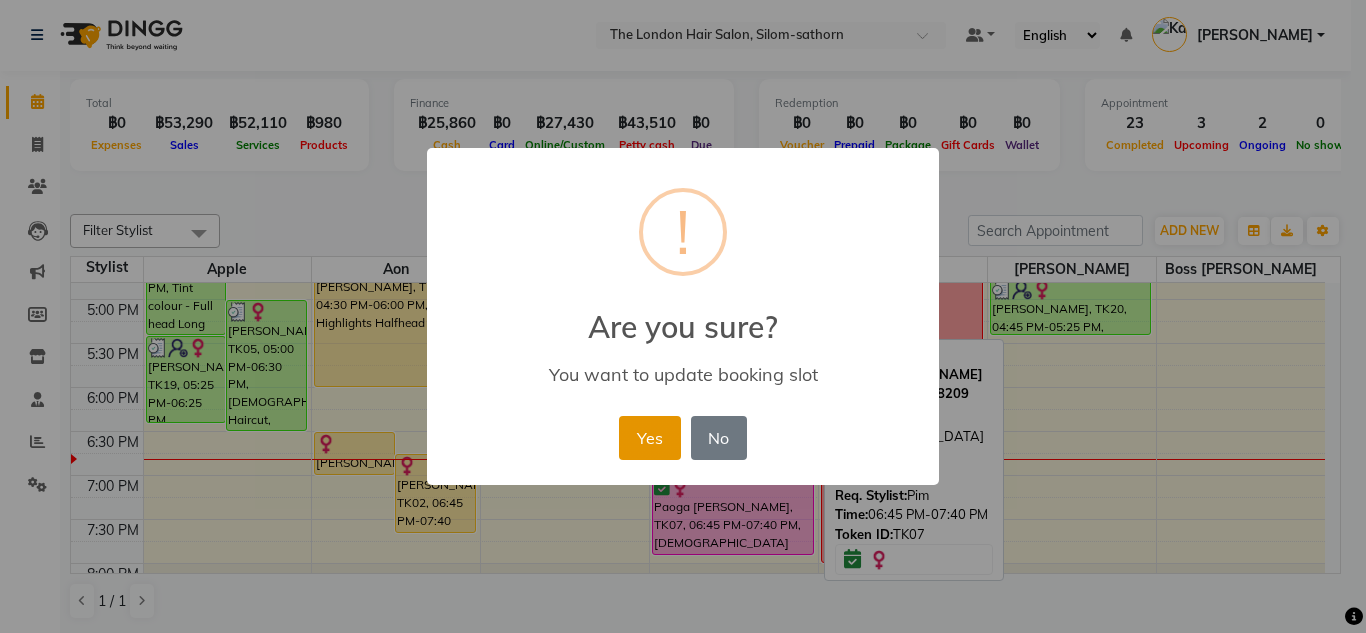 click on "Yes" at bounding box center [649, 438] 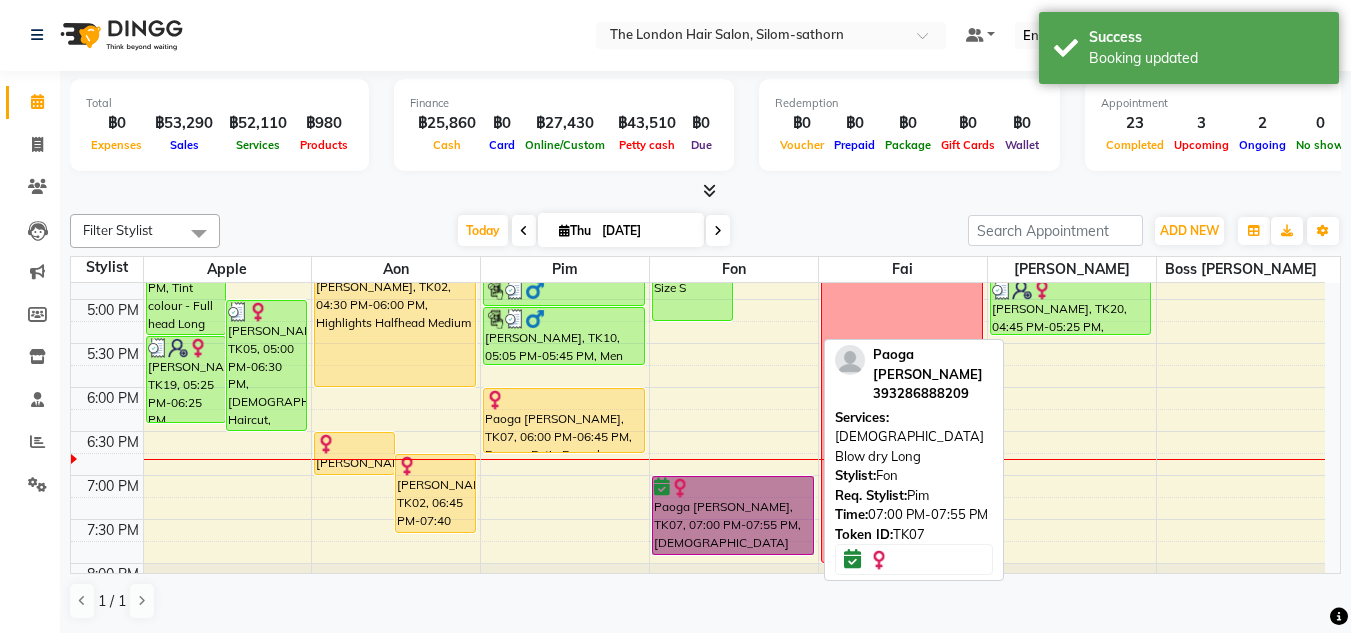 drag, startPoint x: 731, startPoint y: 555, endPoint x: 730, endPoint y: 510, distance: 45.01111 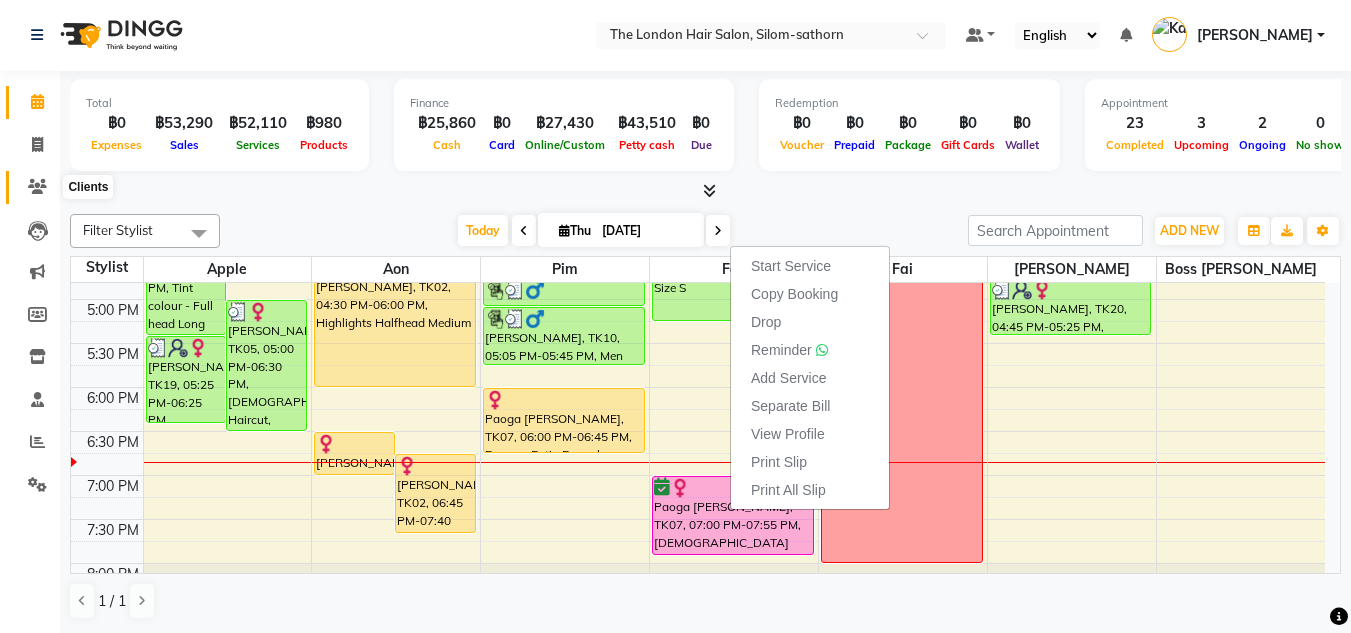 click 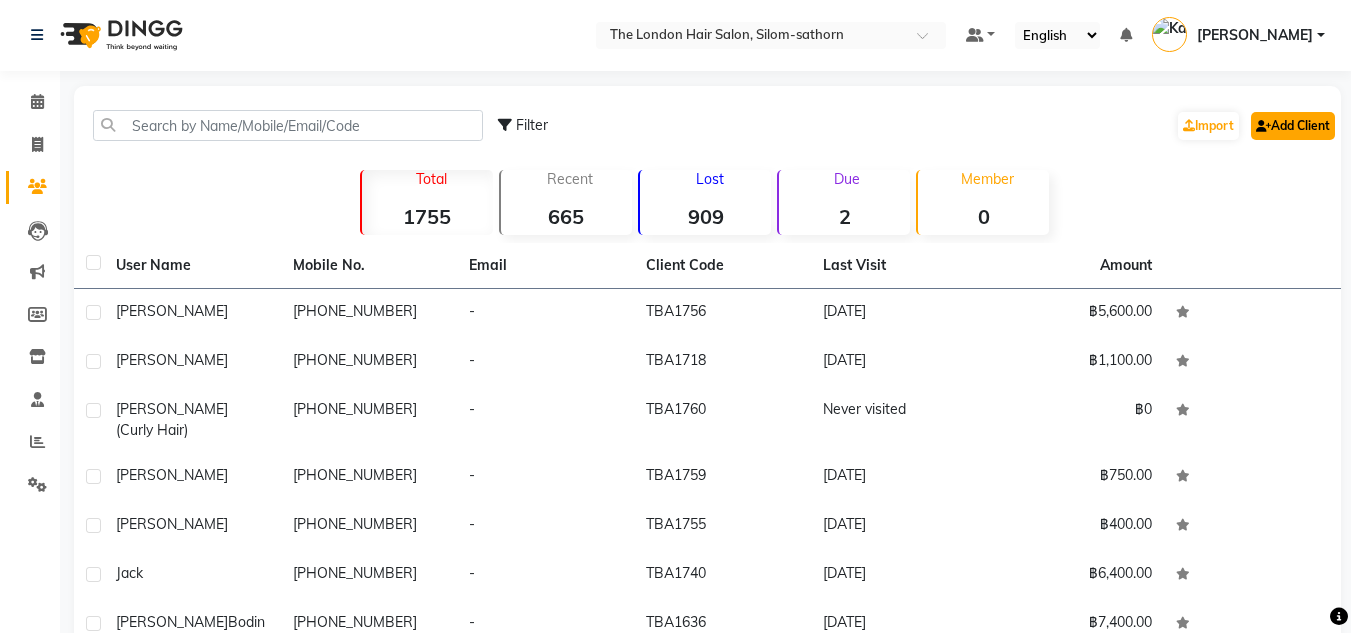 click on "Add Client" 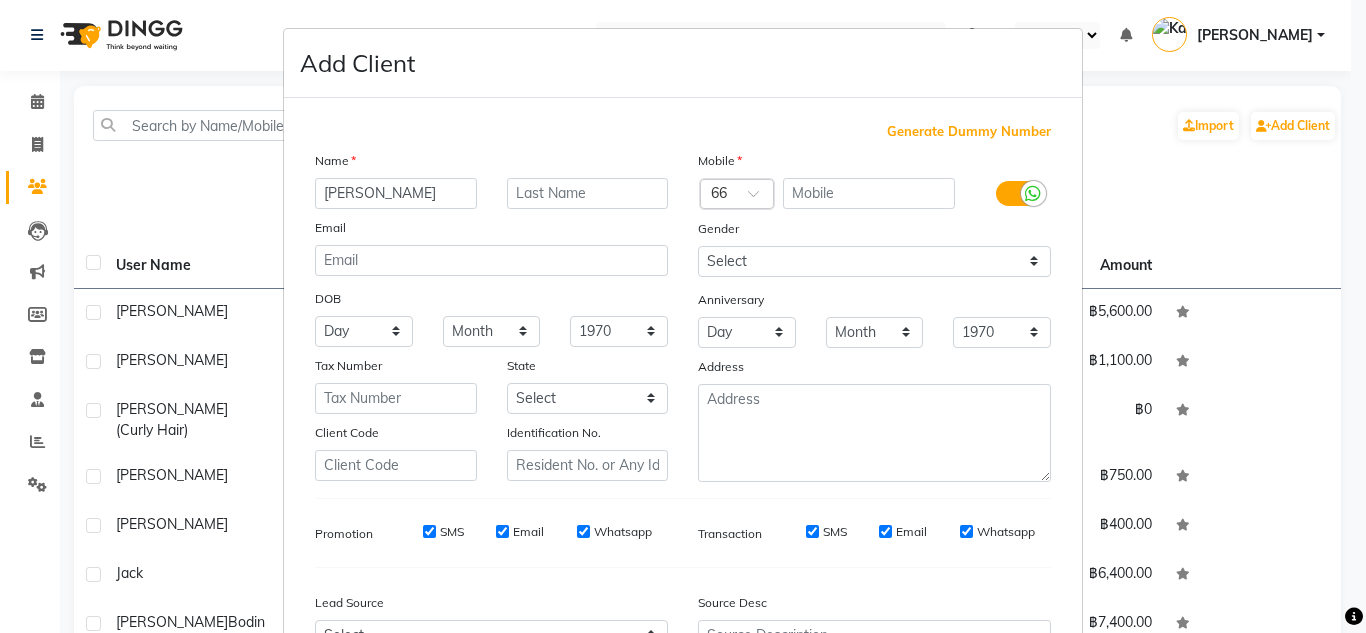 type on "Kristin" 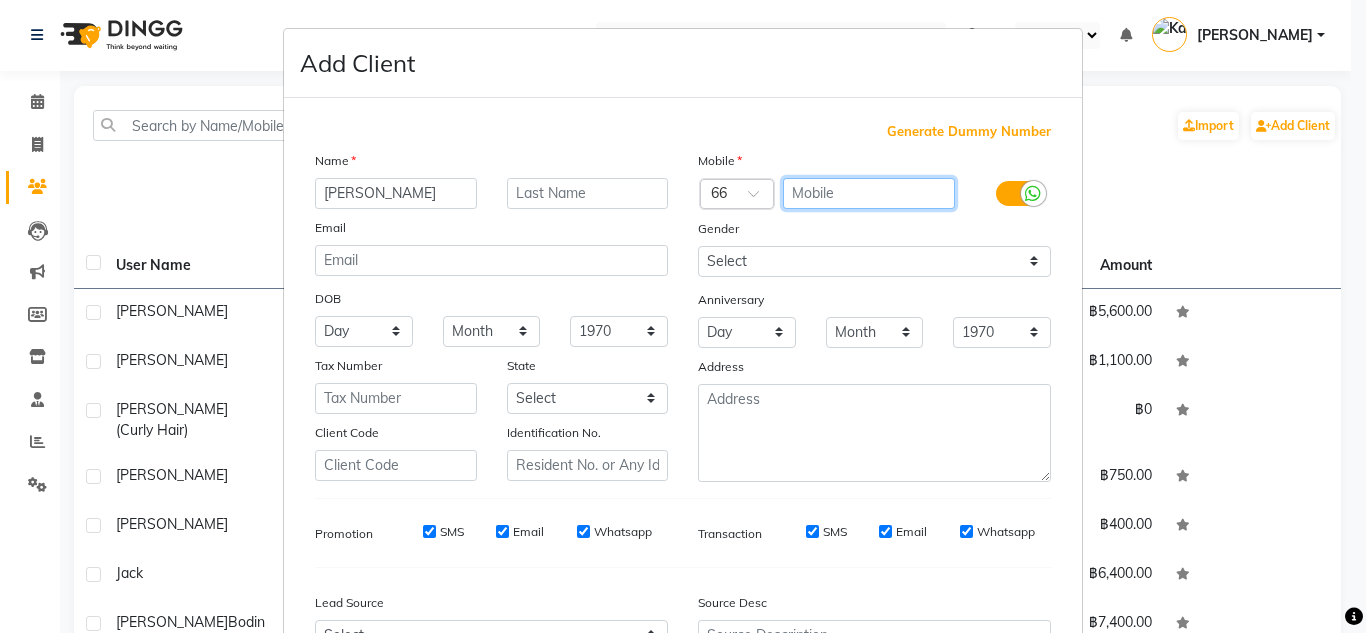 click at bounding box center (869, 193) 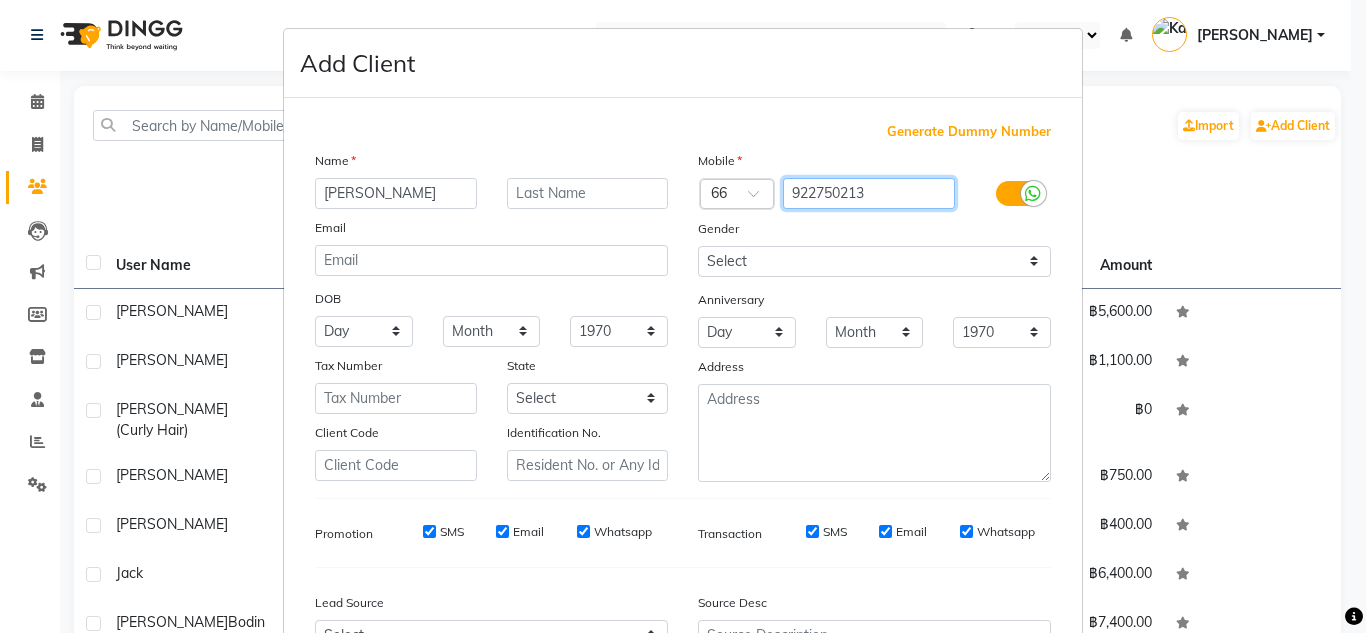 type on "922750213" 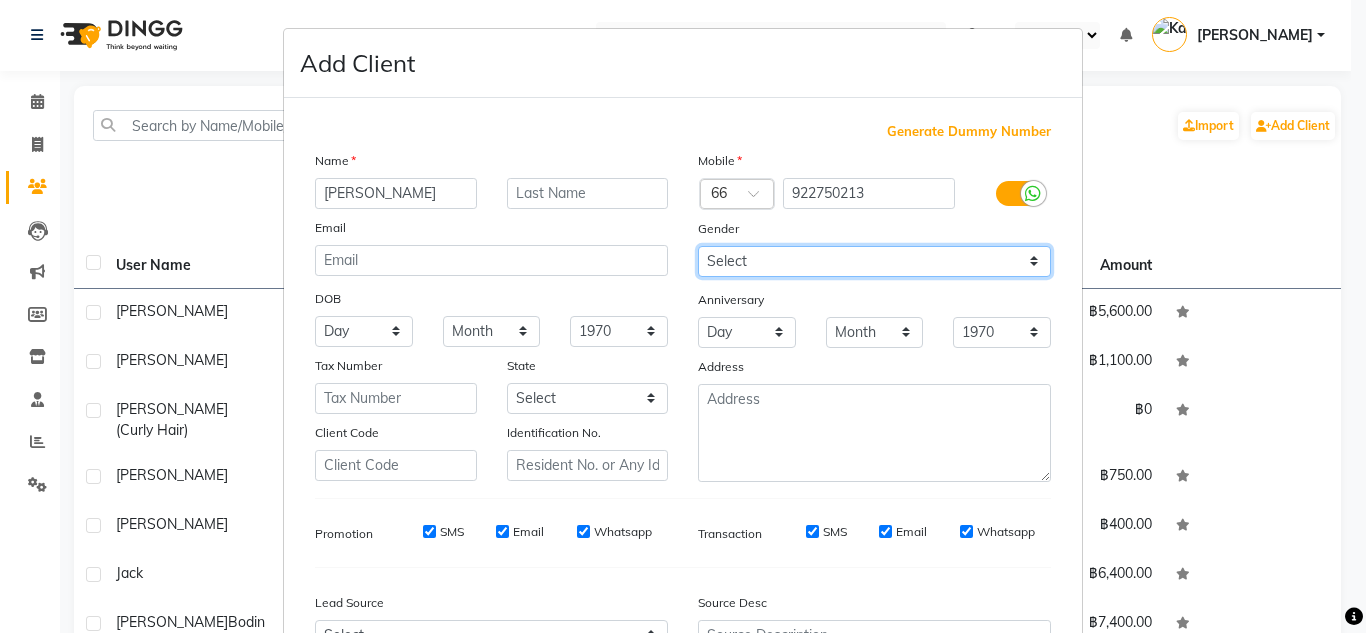 click on "Select Male Female Other Prefer Not To Say" at bounding box center (874, 261) 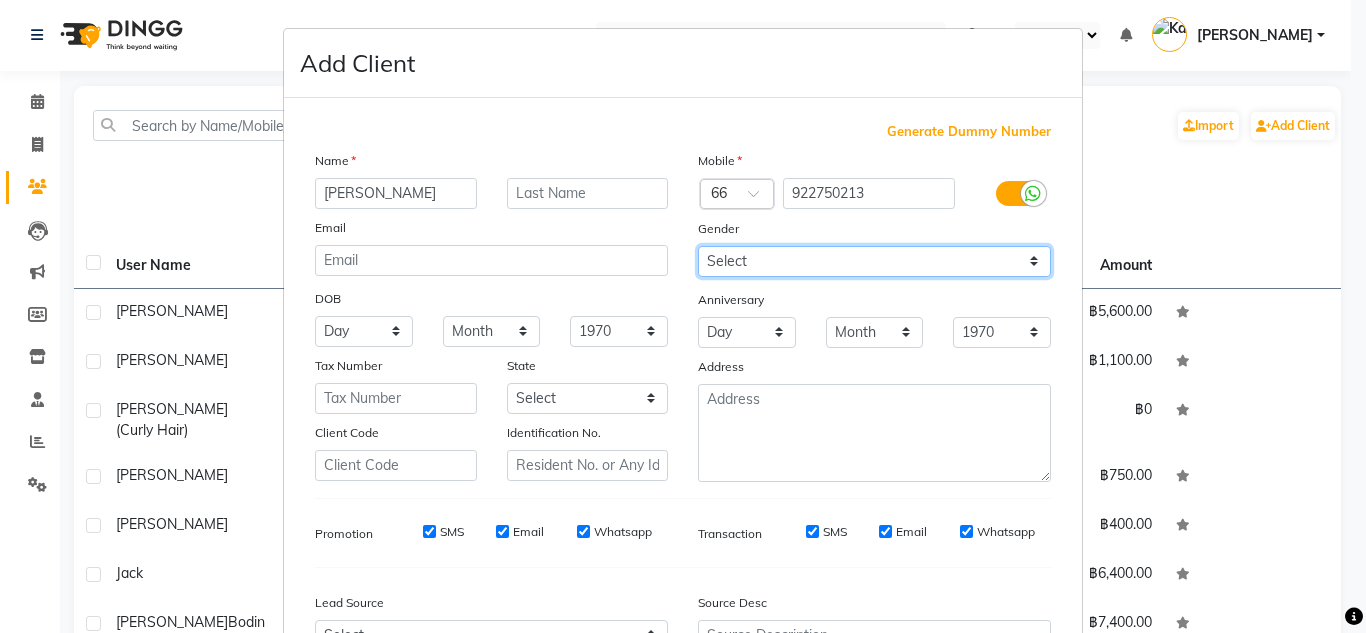 select on "female" 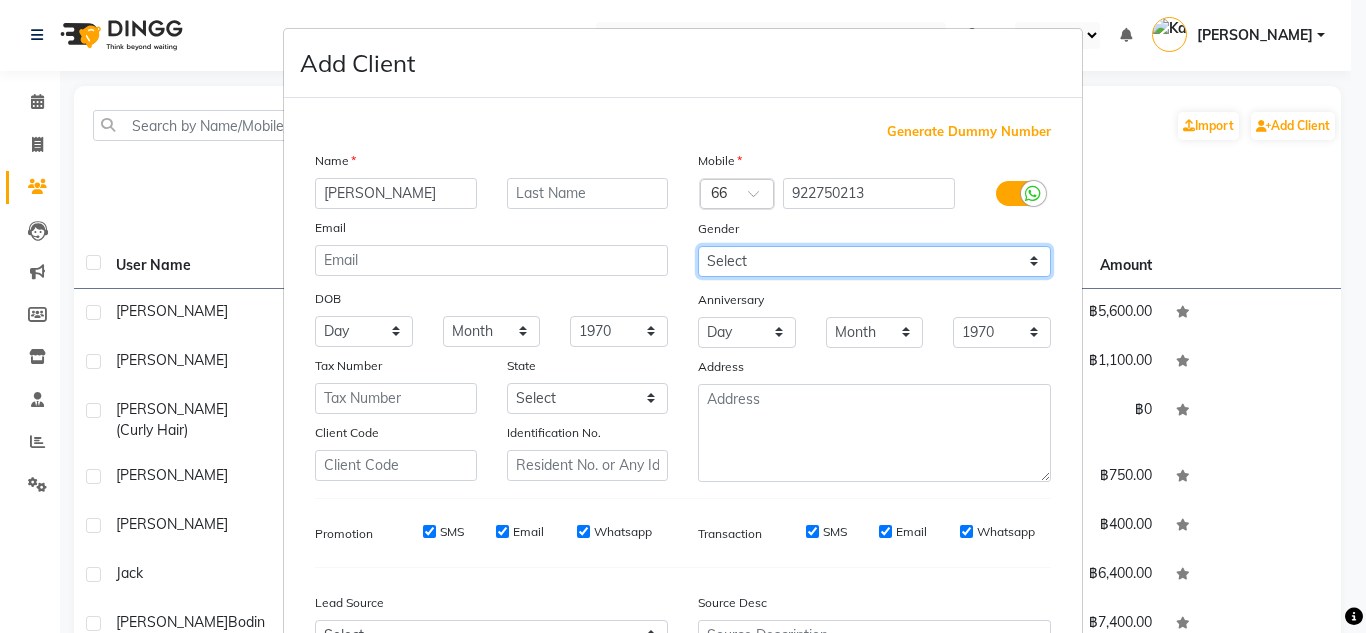 click on "Select Male Female Other Prefer Not To Say" at bounding box center (874, 261) 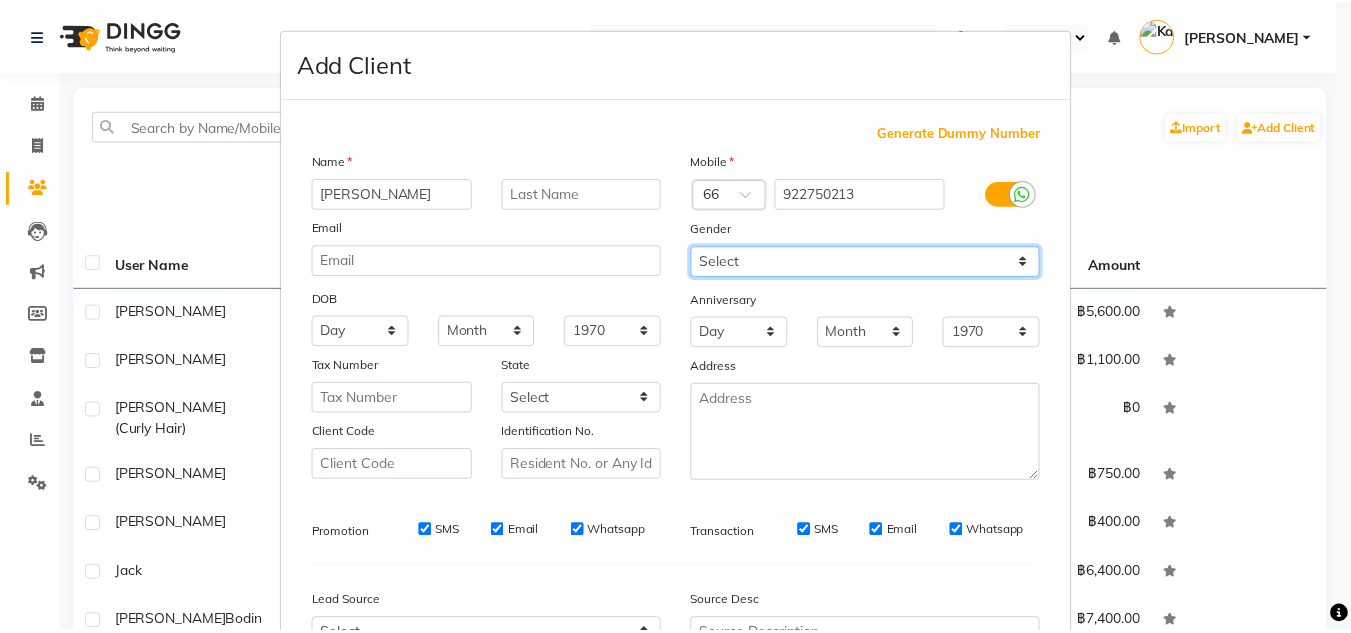 scroll, scrollTop: 216, scrollLeft: 0, axis: vertical 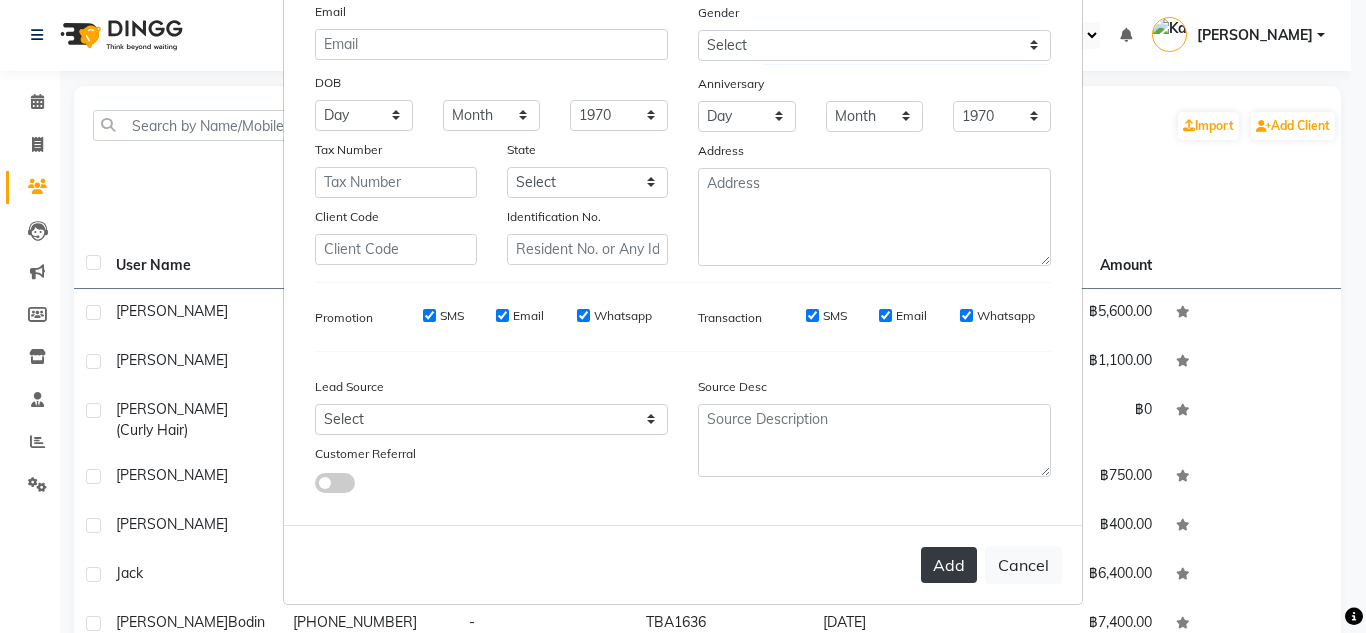click on "Add" at bounding box center [949, 565] 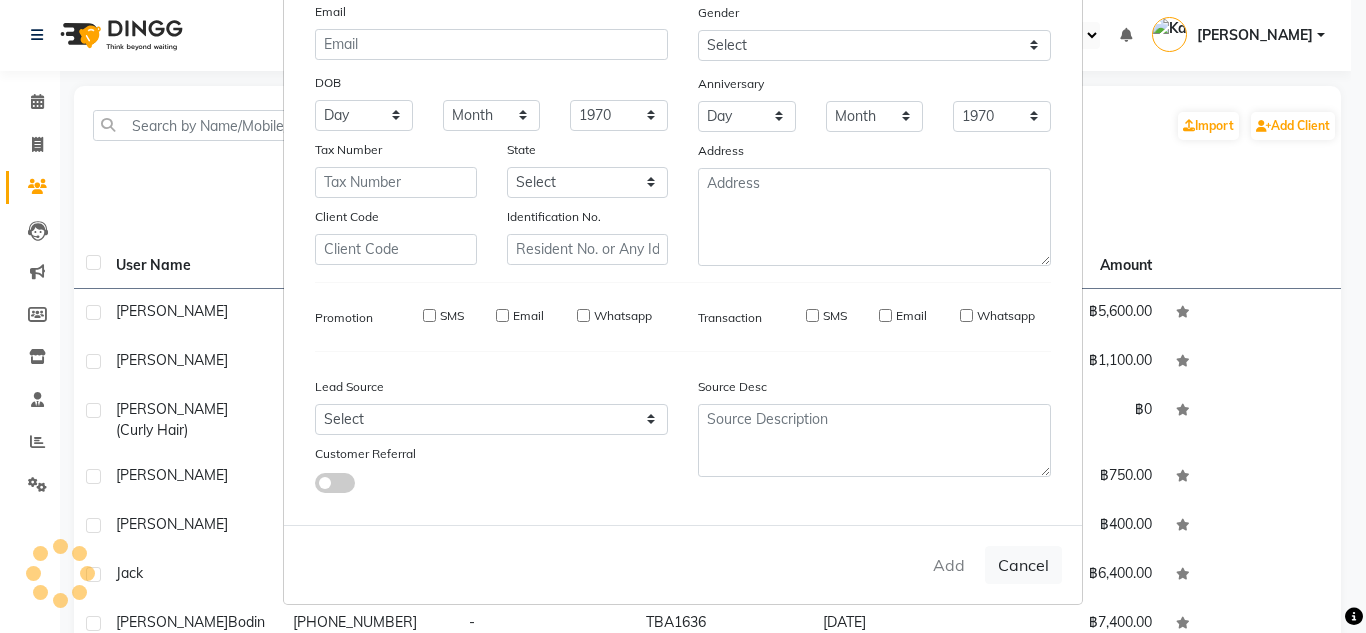 type 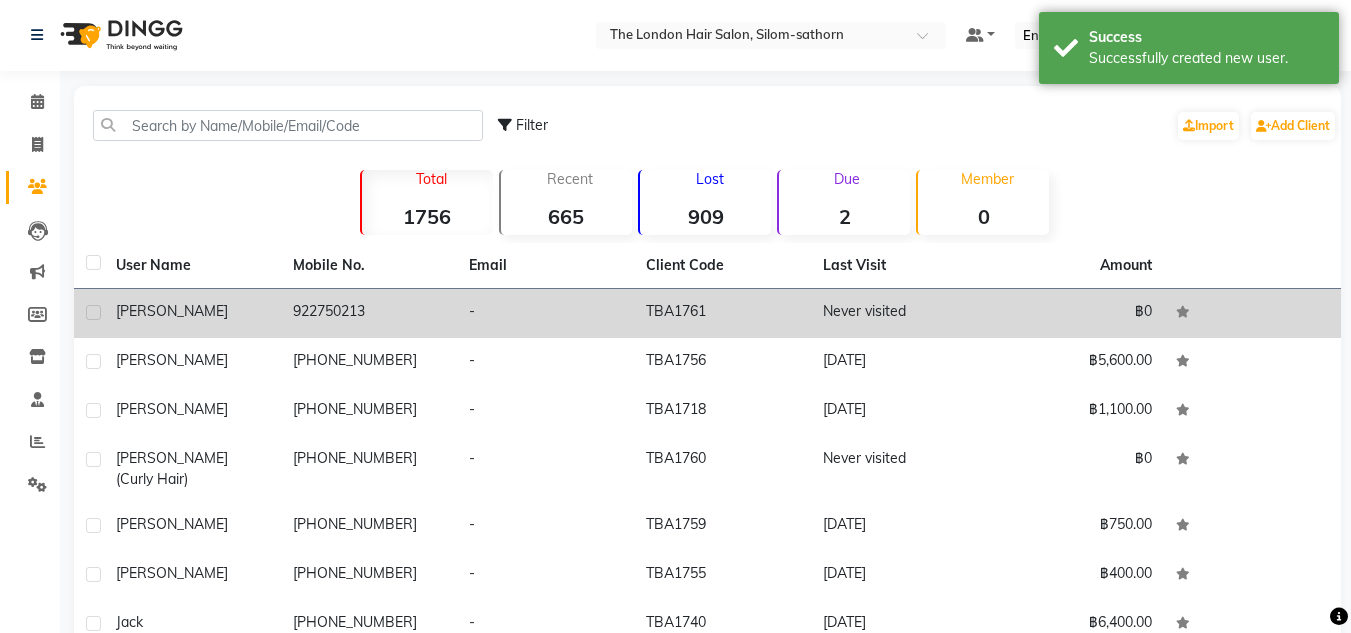 click on "TBA1761" 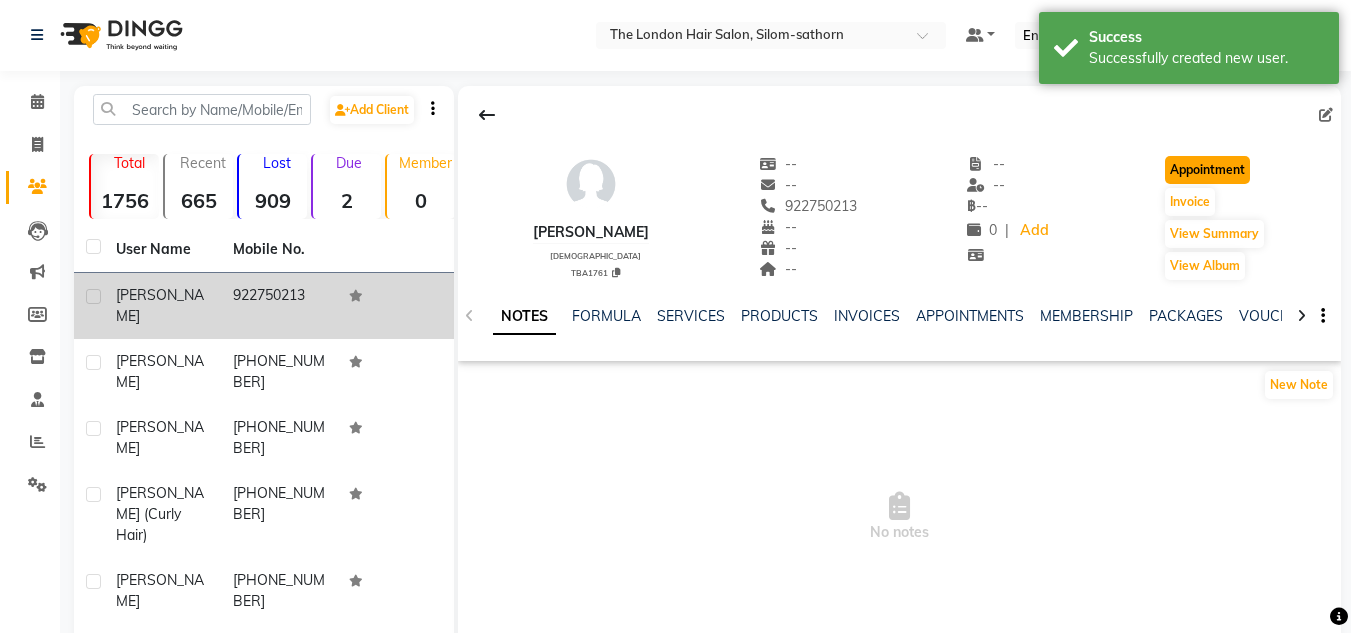 click on "Appointment" 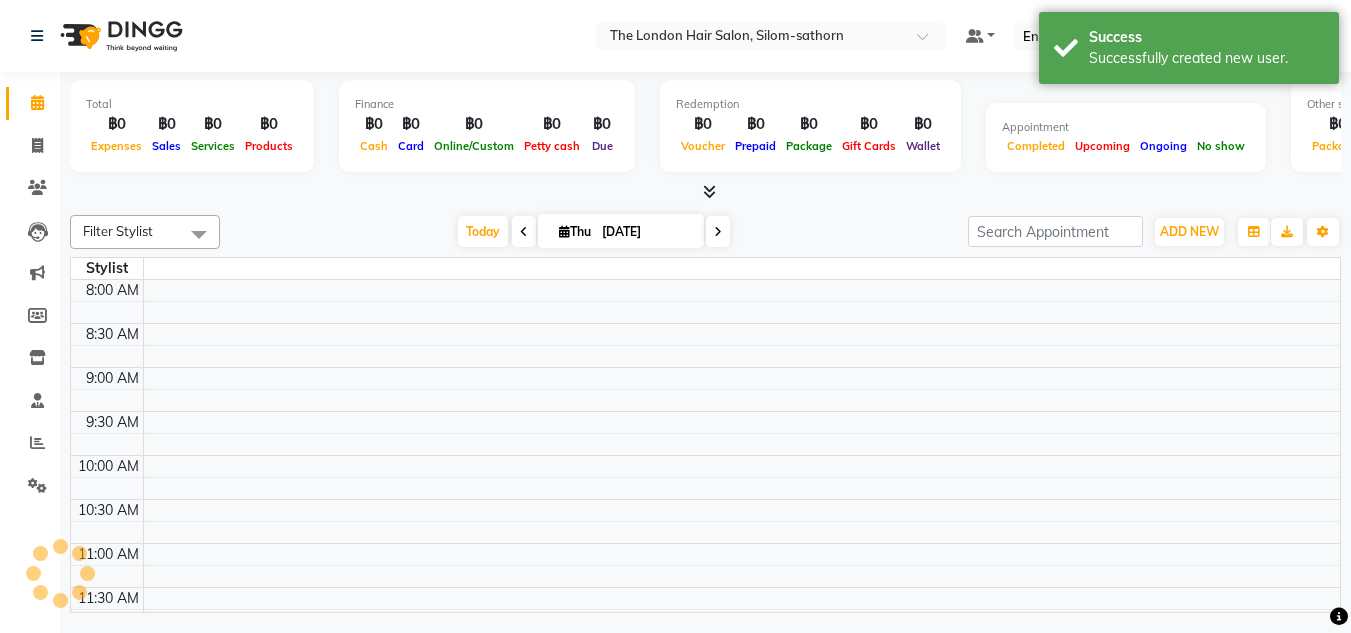 scroll, scrollTop: 0, scrollLeft: 0, axis: both 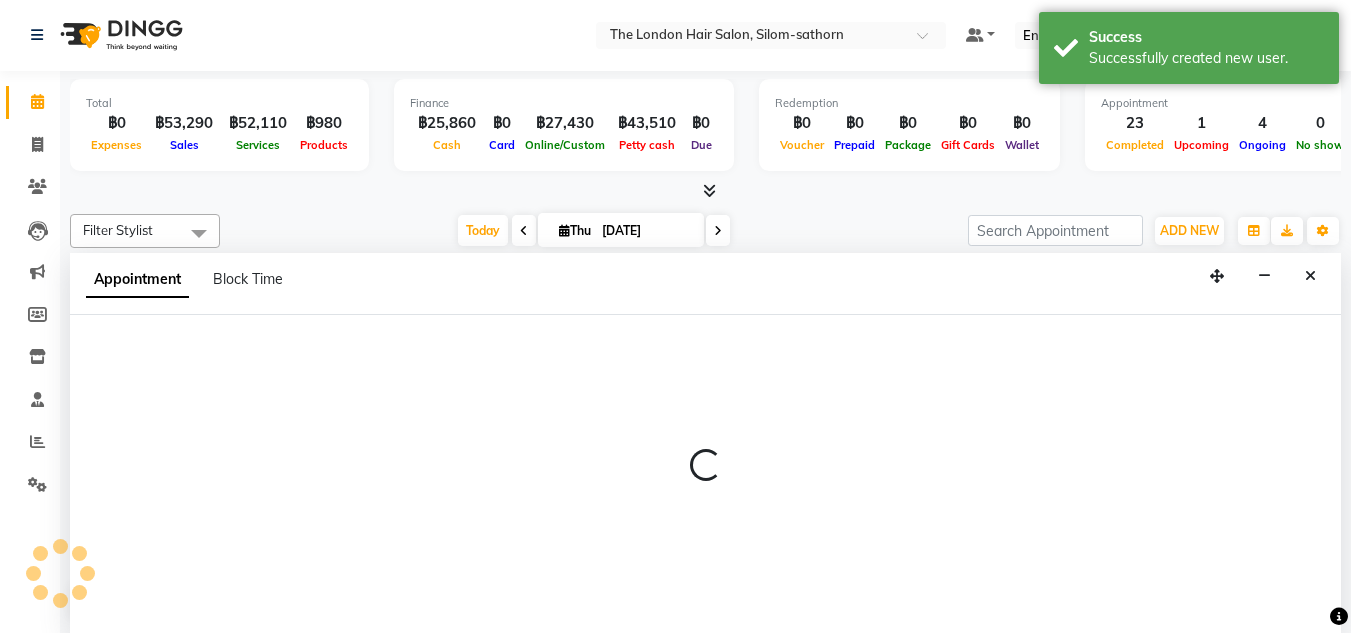 select on "tentative" 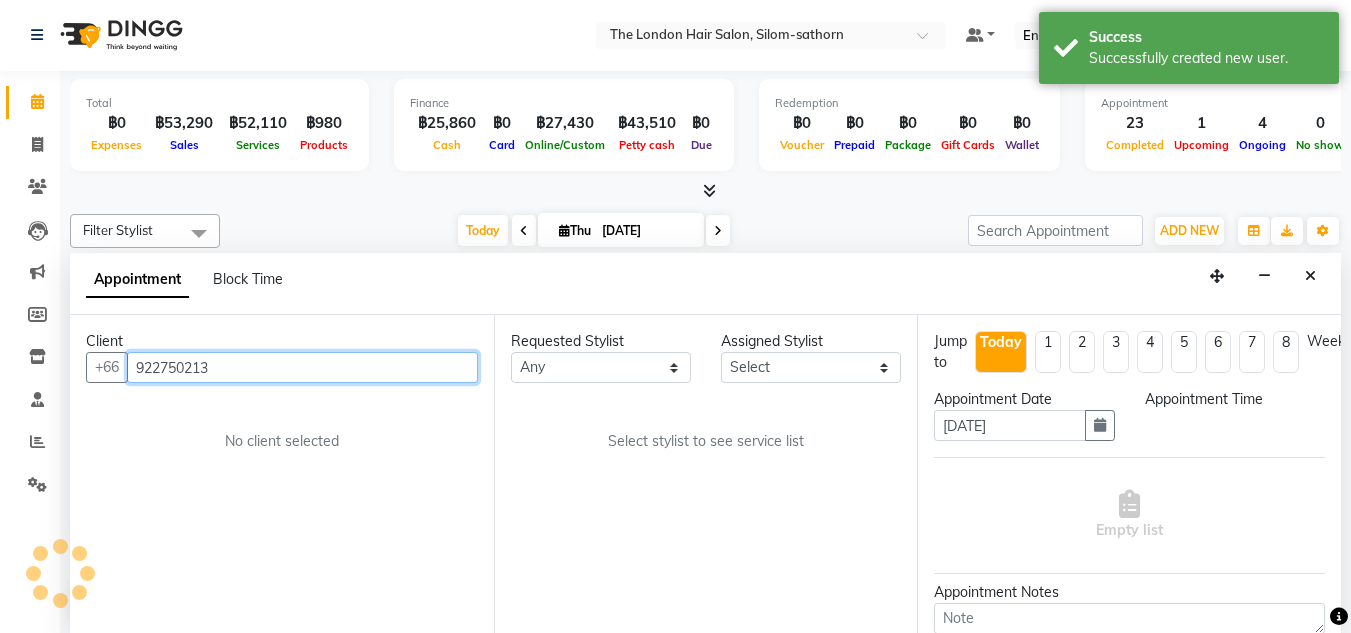 select on "600" 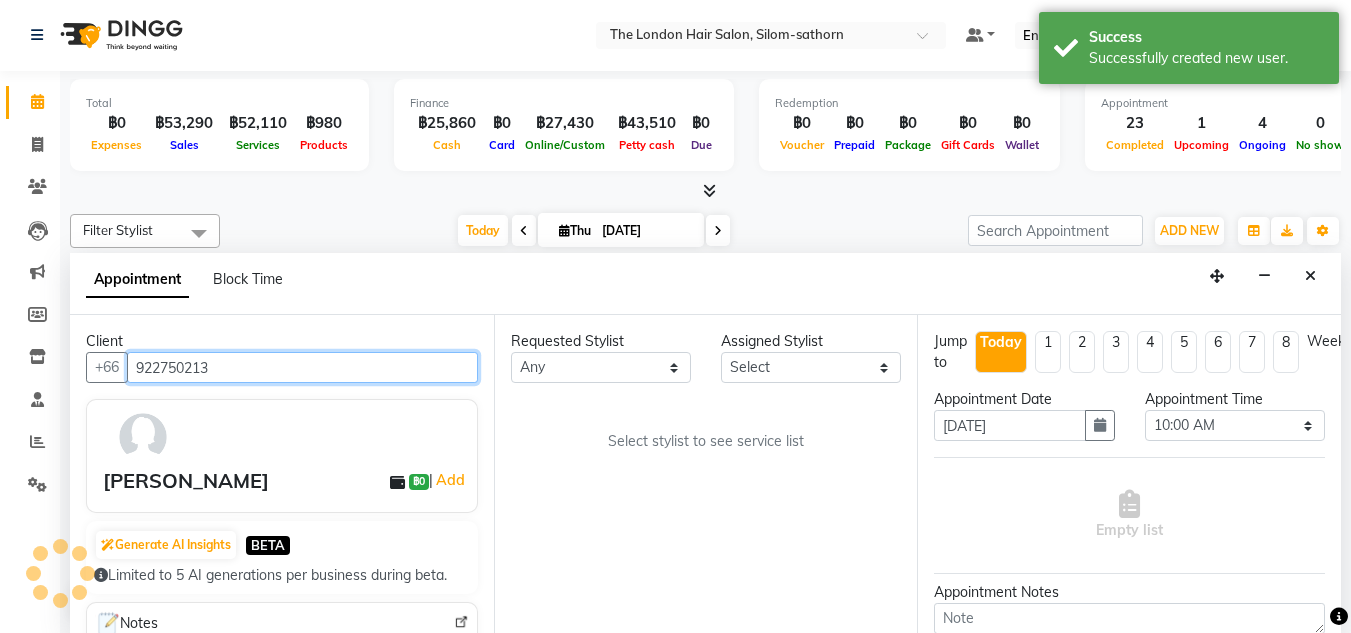 scroll, scrollTop: 765, scrollLeft: 0, axis: vertical 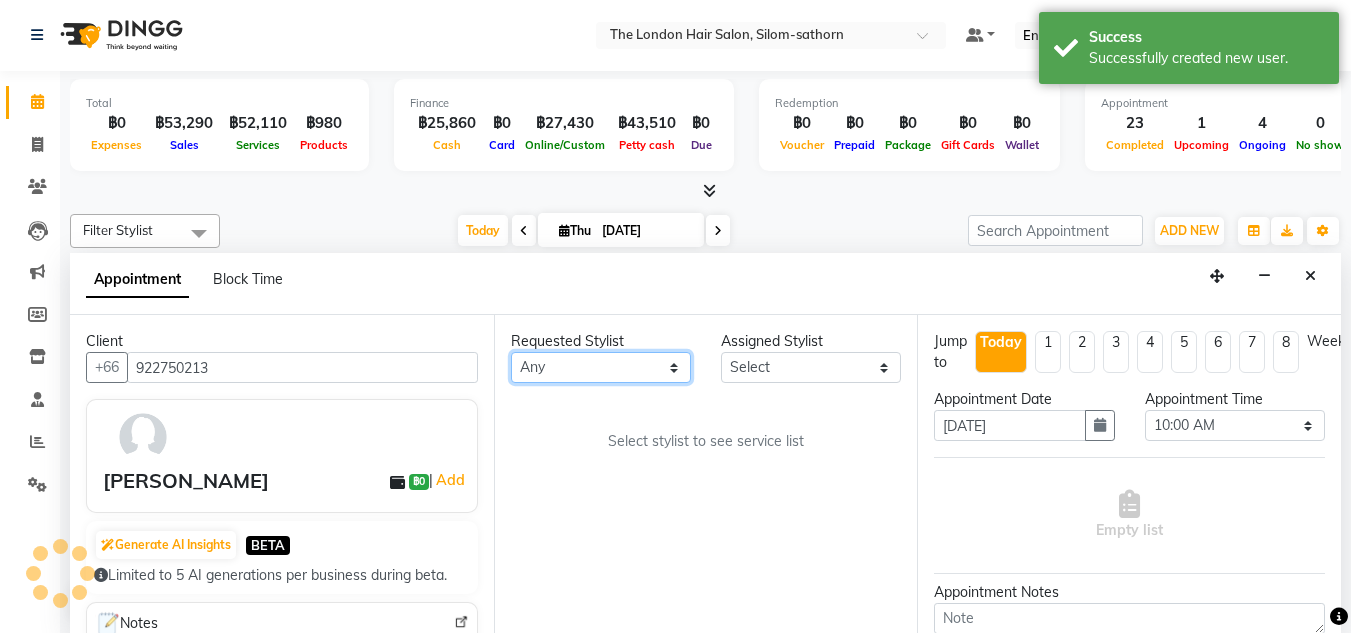 click on "Any Aon Apple   Boss Luke Fai  Fon Kate  Pim" at bounding box center [601, 367] 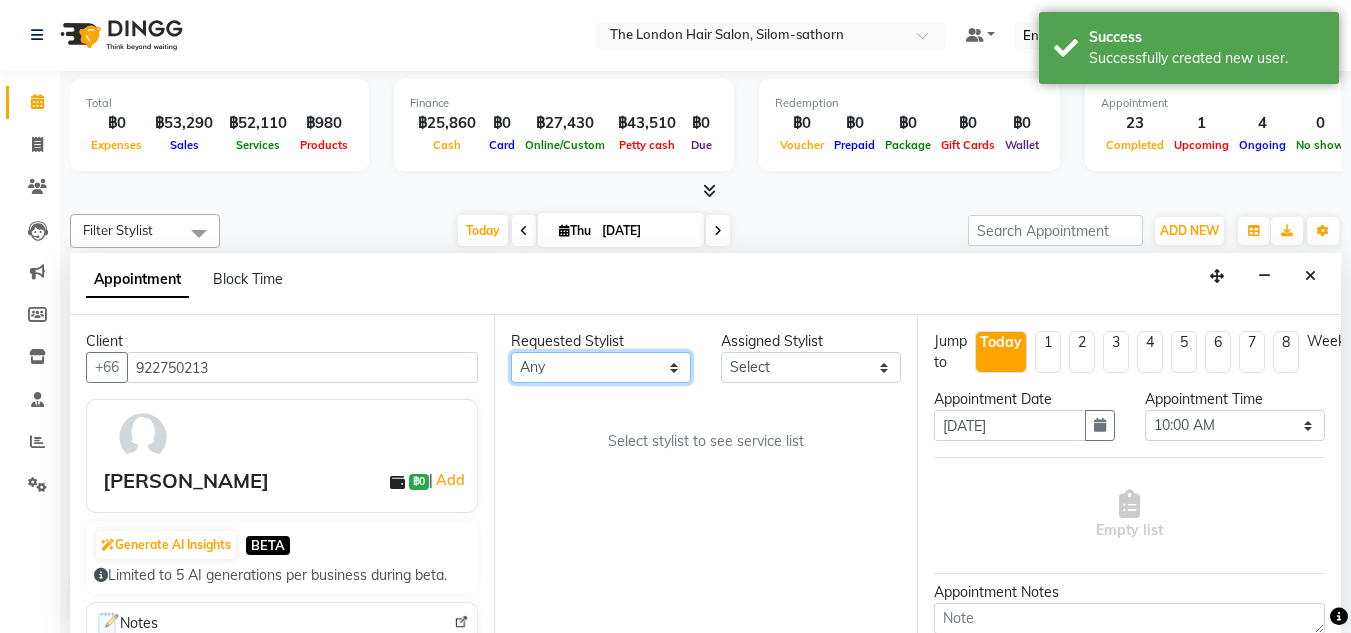 select on "65351" 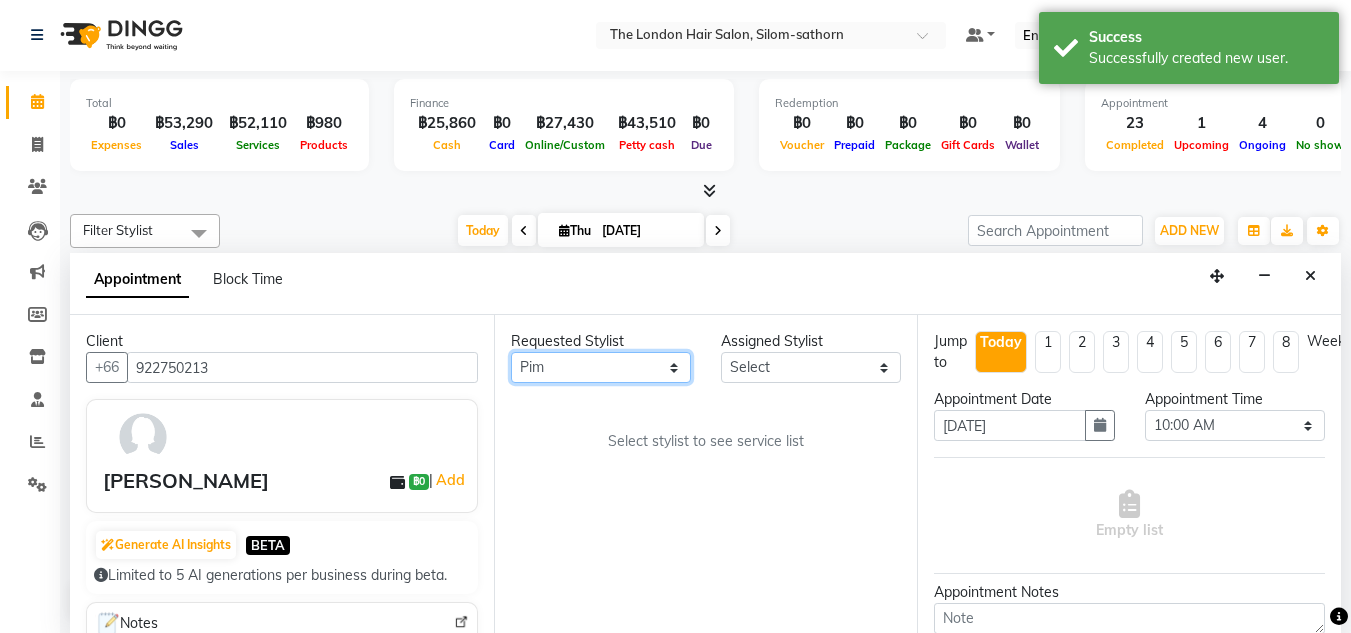 click on "Any Aon Apple   Boss Luke Fai  Fon Kate  Pim" at bounding box center (601, 367) 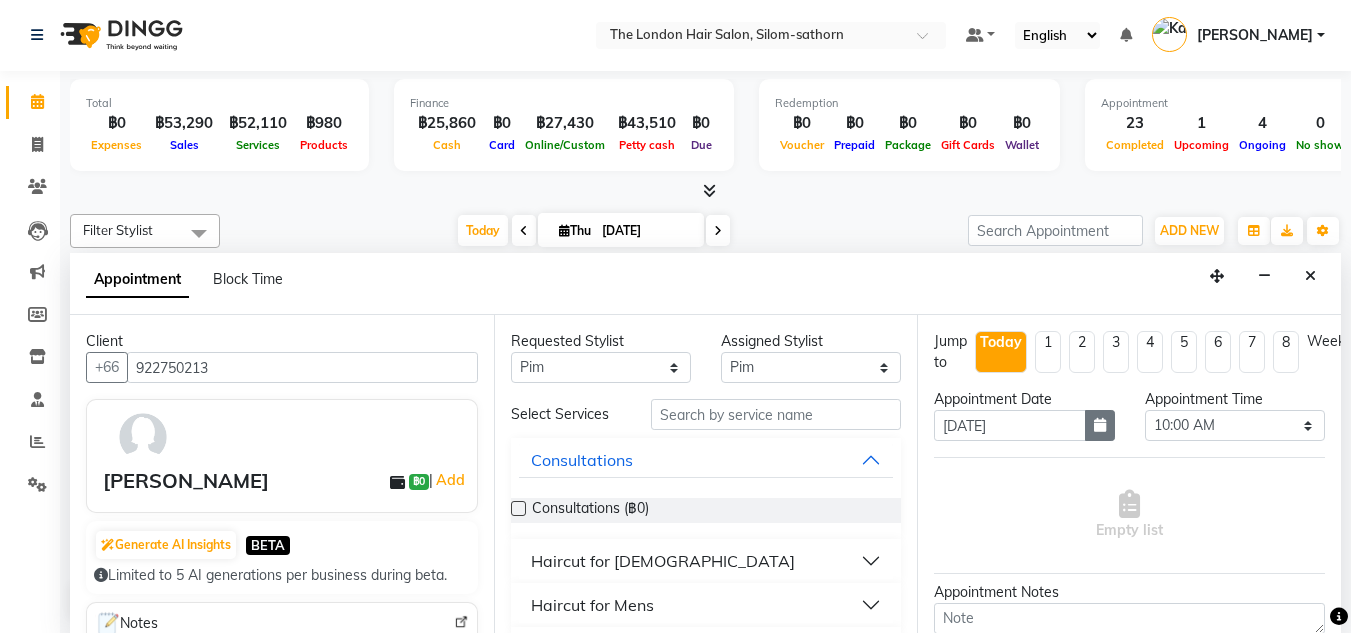 click at bounding box center [1100, 425] 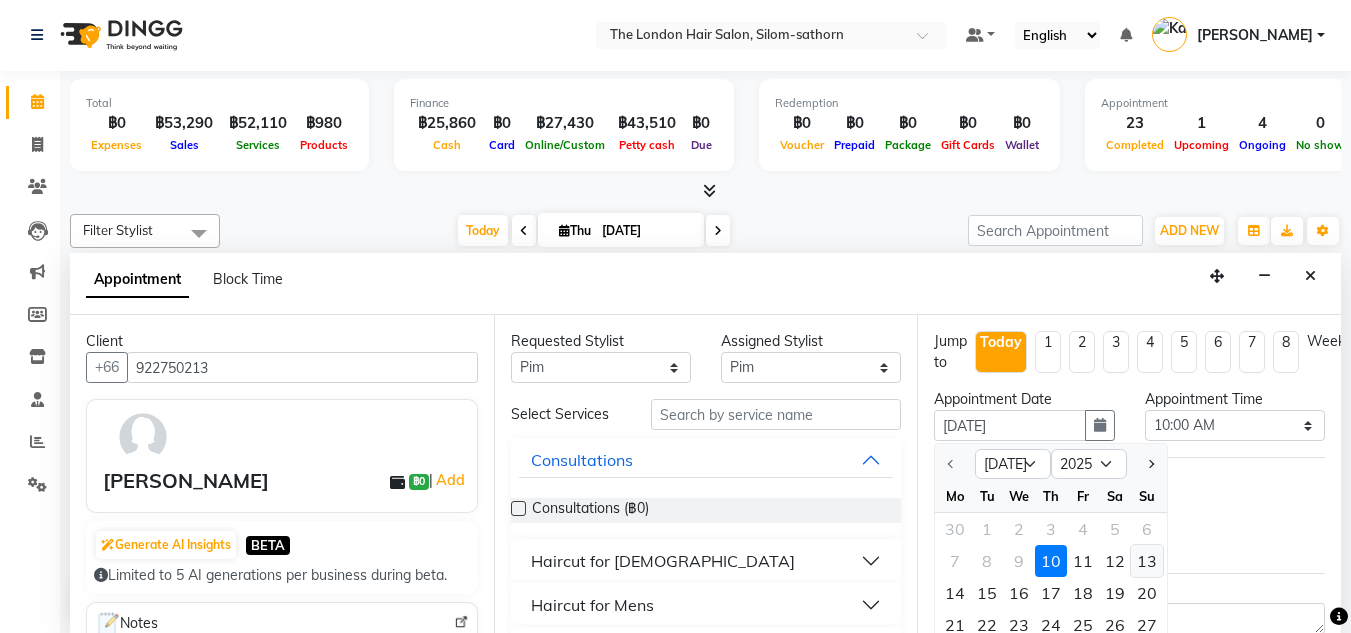 click on "13" at bounding box center (1147, 561) 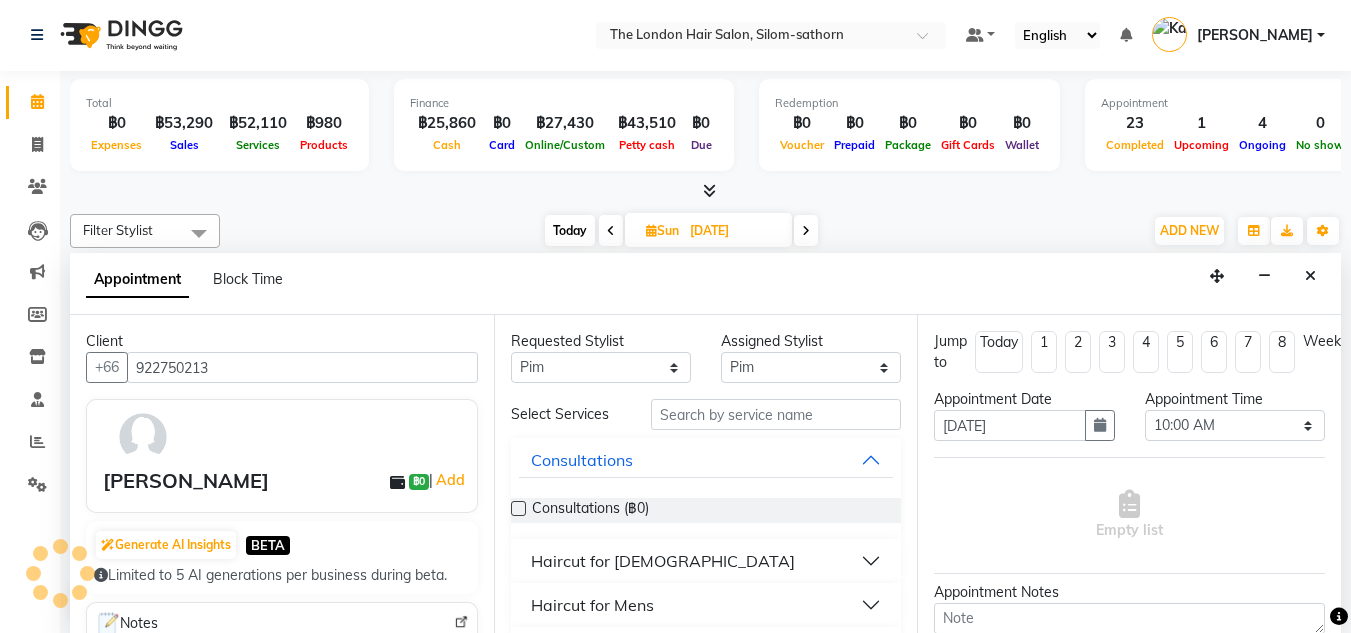 scroll, scrollTop: 765, scrollLeft: 0, axis: vertical 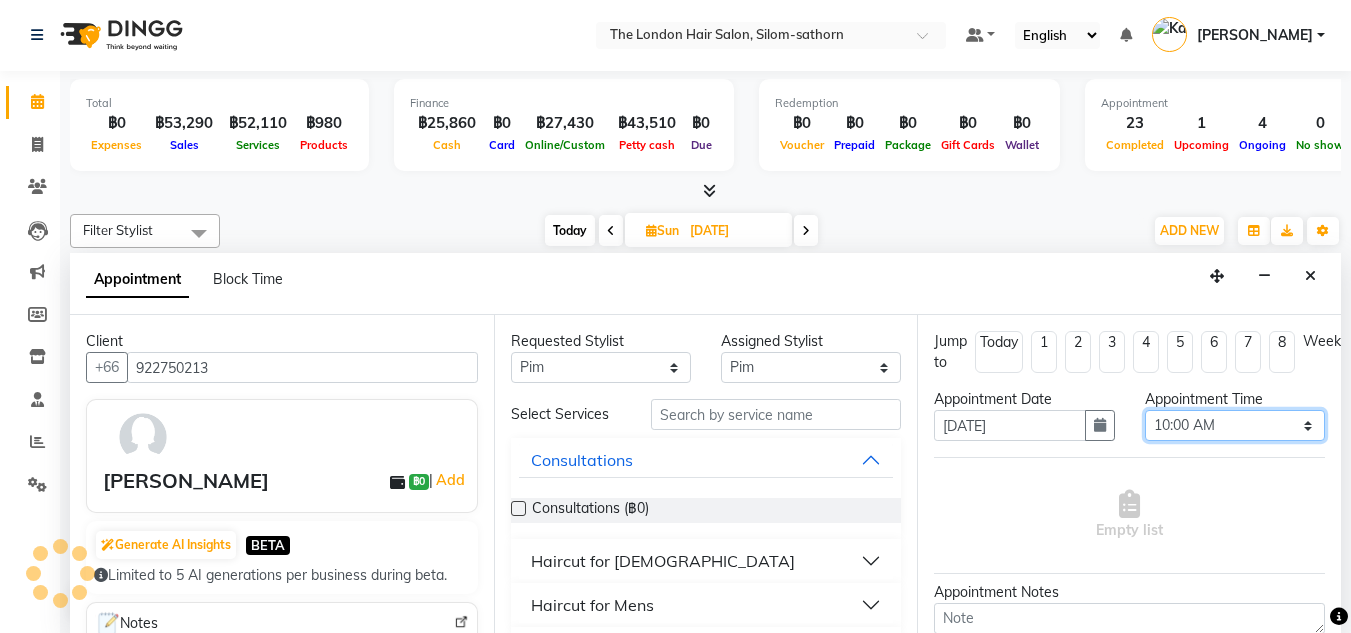 click on "Select 10:00 AM 10:05 AM 10:10 AM 10:15 AM 10:20 AM 10:25 AM 10:30 AM 10:35 AM 10:40 AM 10:45 AM 10:50 AM 10:55 AM 11:00 AM 11:05 AM 11:10 AM 11:15 AM 11:20 AM 11:25 AM 11:30 AM 11:35 AM 11:40 AM 11:45 AM 11:50 AM 11:55 AM 12:00 PM 12:05 PM 12:10 PM 12:15 PM 12:20 PM 12:25 PM 12:30 PM 12:35 PM 12:40 PM 12:45 PM 12:50 PM 12:55 PM 01:00 PM 01:05 PM 01:10 PM 01:15 PM 01:20 PM 01:25 PM 01:30 PM 01:35 PM 01:40 PM 01:45 PM 01:50 PM 01:55 PM 02:00 PM 02:05 PM 02:10 PM 02:15 PM 02:20 PM 02:25 PM 02:30 PM 02:35 PM 02:40 PM 02:45 PM 02:50 PM 02:55 PM 03:00 PM 03:05 PM 03:10 PM 03:15 PM 03:20 PM 03:25 PM 03:30 PM 03:35 PM 03:40 PM 03:45 PM 03:50 PM 03:55 PM 04:00 PM 04:05 PM 04:10 PM 04:15 PM 04:20 PM 04:25 PM 04:30 PM 04:35 PM 04:40 PM 04:45 PM 04:50 PM 04:55 PM 05:00 PM 05:05 PM 05:10 PM 05:15 PM 05:20 PM 05:25 PM 05:30 PM 05:35 PM 05:40 PM 05:45 PM 05:50 PM 05:55 PM 06:00 PM 06:05 PM 06:10 PM 06:15 PM 06:20 PM 06:25 PM 06:30 PM 06:35 PM 06:40 PM 06:45 PM 06:50 PM 06:55 PM 07:00 PM 07:05 PM 07:10 PM 07:15 PM 07:20 PM" at bounding box center (1235, 425) 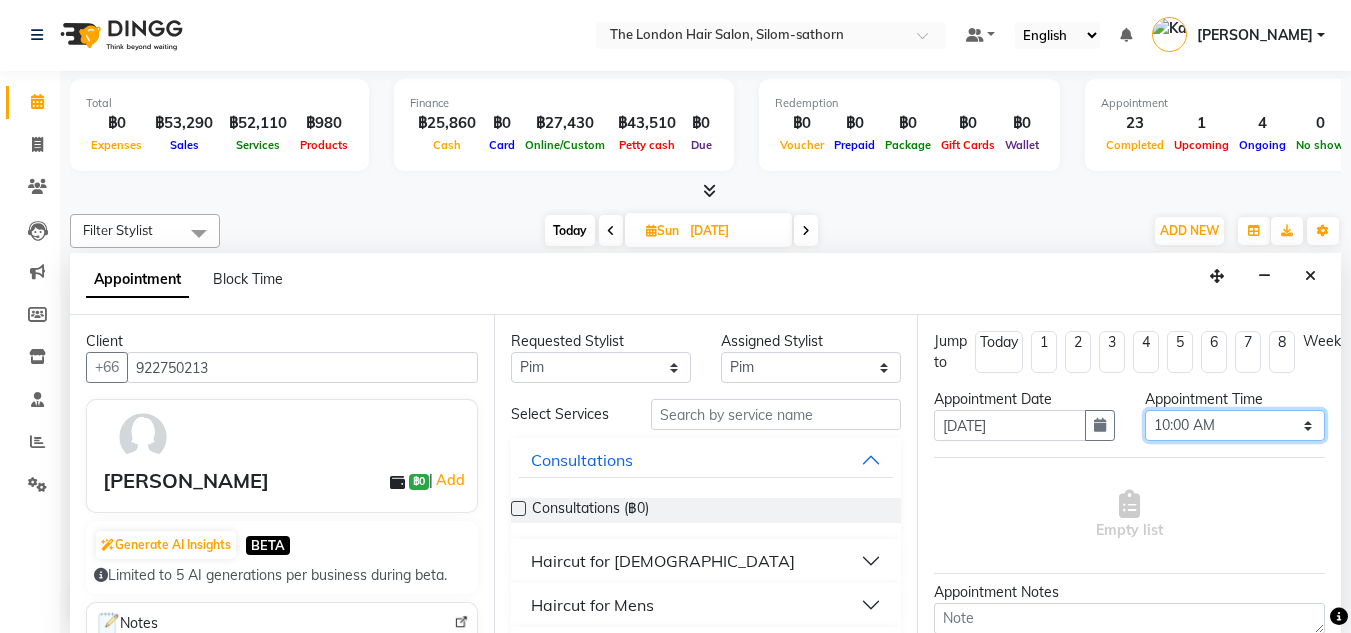 select on "780" 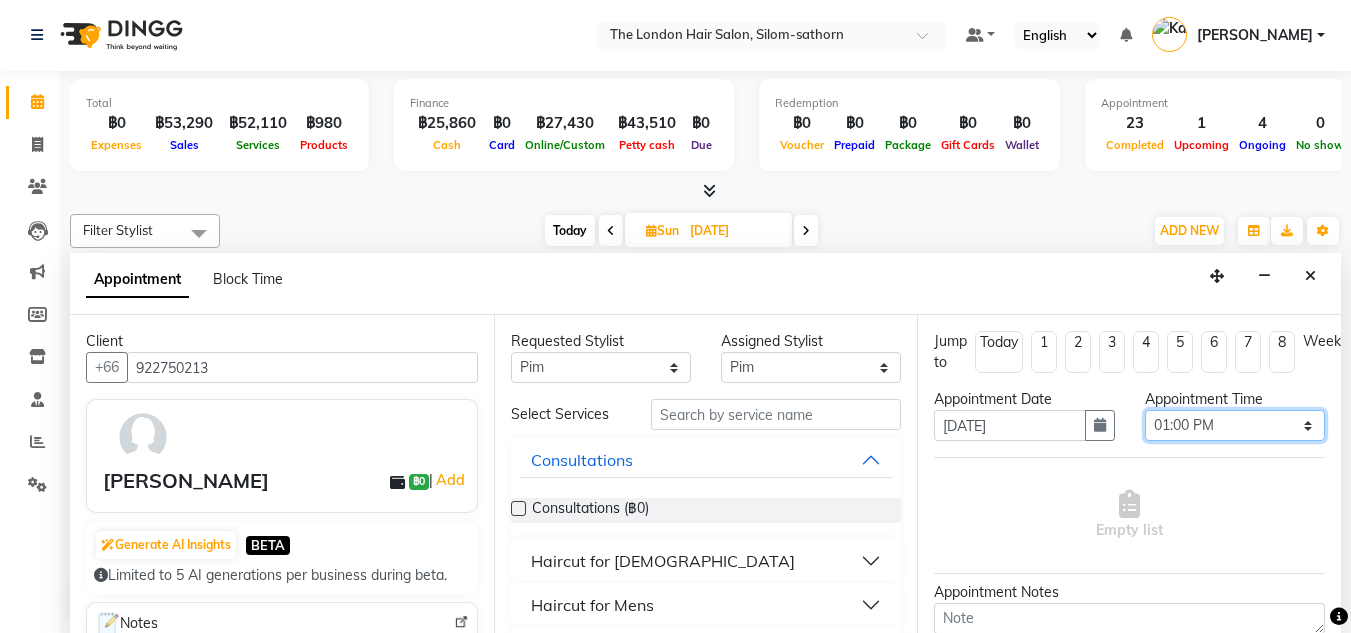 click on "Select 10:00 AM 10:05 AM 10:10 AM 10:15 AM 10:20 AM 10:25 AM 10:30 AM 10:35 AM 10:40 AM 10:45 AM 10:50 AM 10:55 AM 11:00 AM 11:05 AM 11:10 AM 11:15 AM 11:20 AM 11:25 AM 11:30 AM 11:35 AM 11:40 AM 11:45 AM 11:50 AM 11:55 AM 12:00 PM 12:05 PM 12:10 PM 12:15 PM 12:20 PM 12:25 PM 12:30 PM 12:35 PM 12:40 PM 12:45 PM 12:50 PM 12:55 PM 01:00 PM 01:05 PM 01:10 PM 01:15 PM 01:20 PM 01:25 PM 01:30 PM 01:35 PM 01:40 PM 01:45 PM 01:50 PM 01:55 PM 02:00 PM 02:05 PM 02:10 PM 02:15 PM 02:20 PM 02:25 PM 02:30 PM 02:35 PM 02:40 PM 02:45 PM 02:50 PM 02:55 PM 03:00 PM 03:05 PM 03:10 PM 03:15 PM 03:20 PM 03:25 PM 03:30 PM 03:35 PM 03:40 PM 03:45 PM 03:50 PM 03:55 PM 04:00 PM 04:05 PM 04:10 PM 04:15 PM 04:20 PM 04:25 PM 04:30 PM 04:35 PM 04:40 PM 04:45 PM 04:50 PM 04:55 PM 05:00 PM 05:05 PM 05:10 PM 05:15 PM 05:20 PM 05:25 PM 05:30 PM 05:35 PM 05:40 PM 05:45 PM 05:50 PM 05:55 PM 06:00 PM 06:05 PM 06:10 PM 06:15 PM 06:20 PM 06:25 PM 06:30 PM 06:35 PM 06:40 PM 06:45 PM 06:50 PM 06:55 PM 07:00 PM 07:05 PM 07:10 PM 07:15 PM 07:20 PM" at bounding box center (1235, 425) 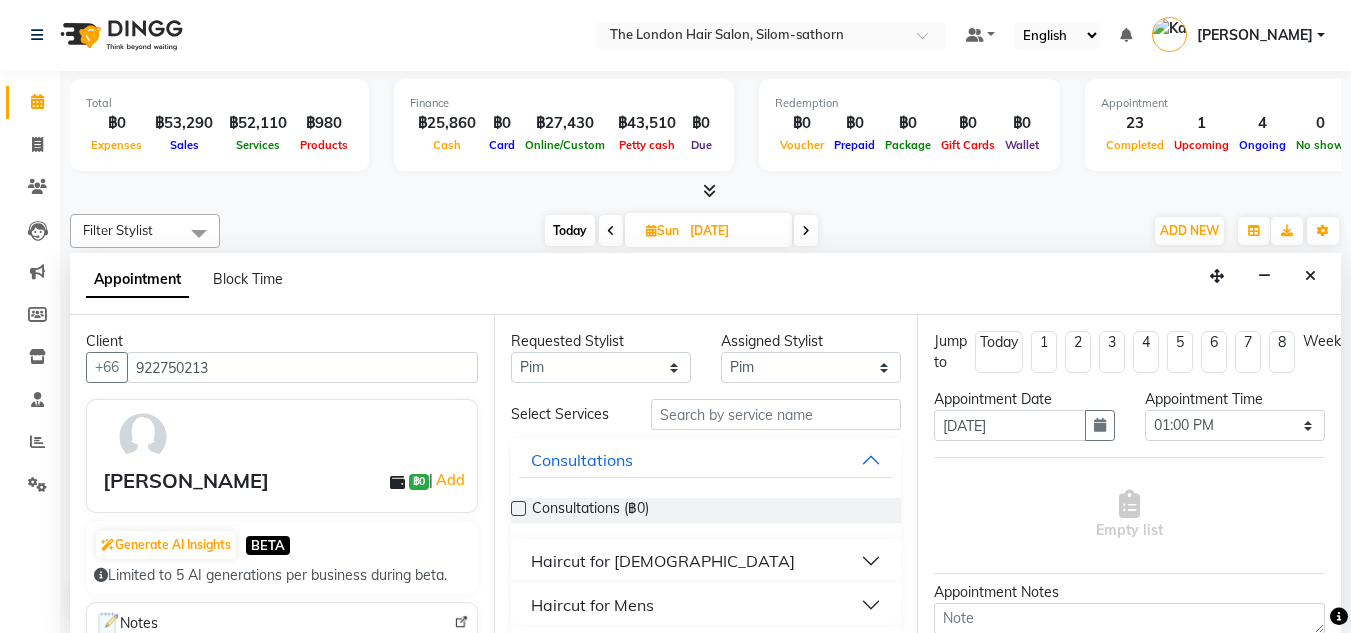 click on "Haircut for Ladies" at bounding box center [663, 561] 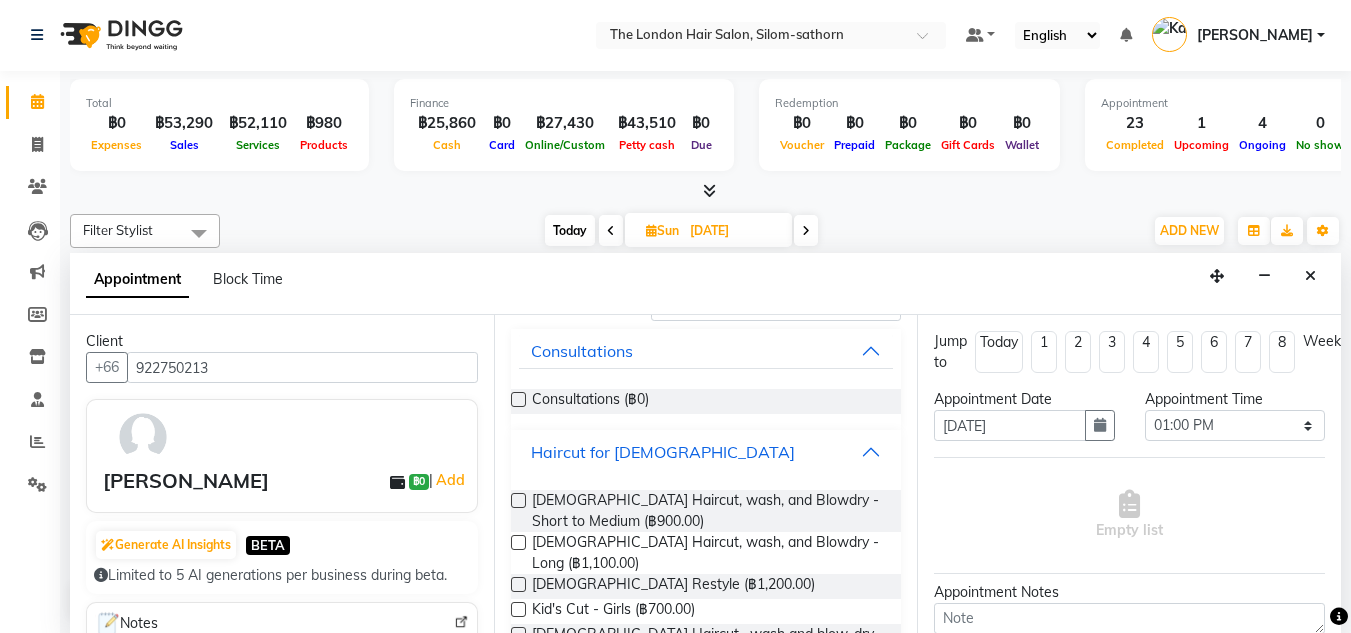 scroll, scrollTop: 111, scrollLeft: 0, axis: vertical 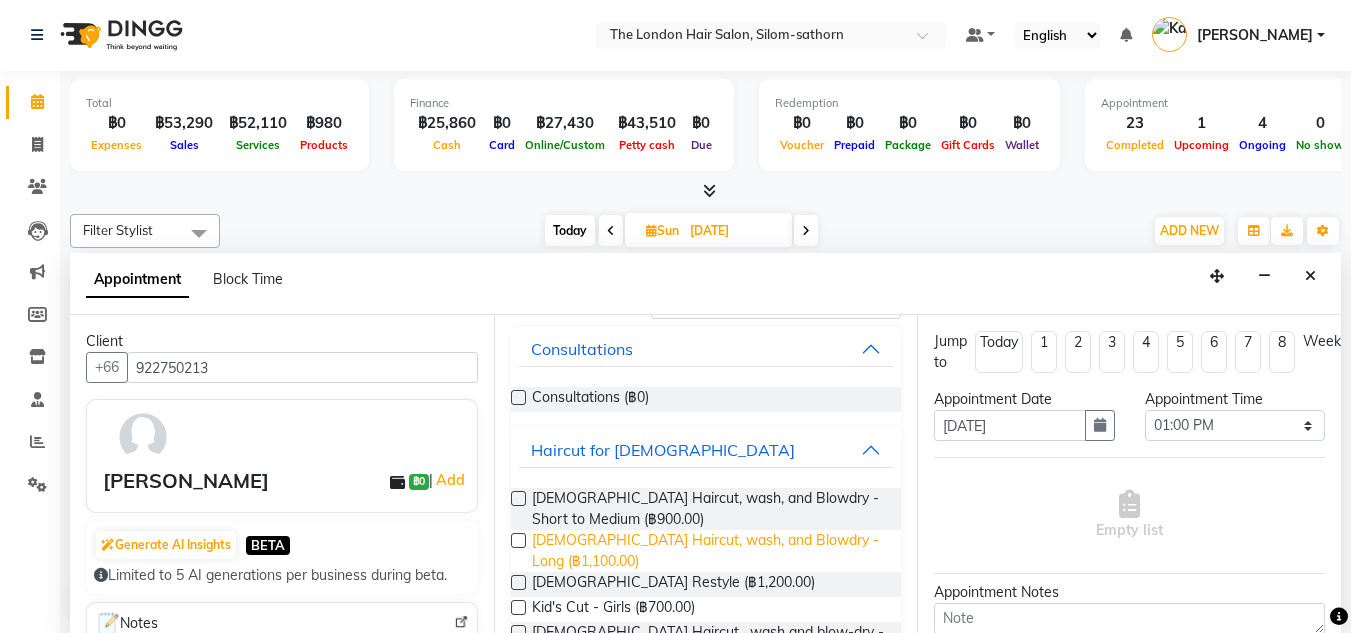 click on "Ladies Haircut, wash, and Blowdry - Long (฿1,100.00)" at bounding box center (709, 551) 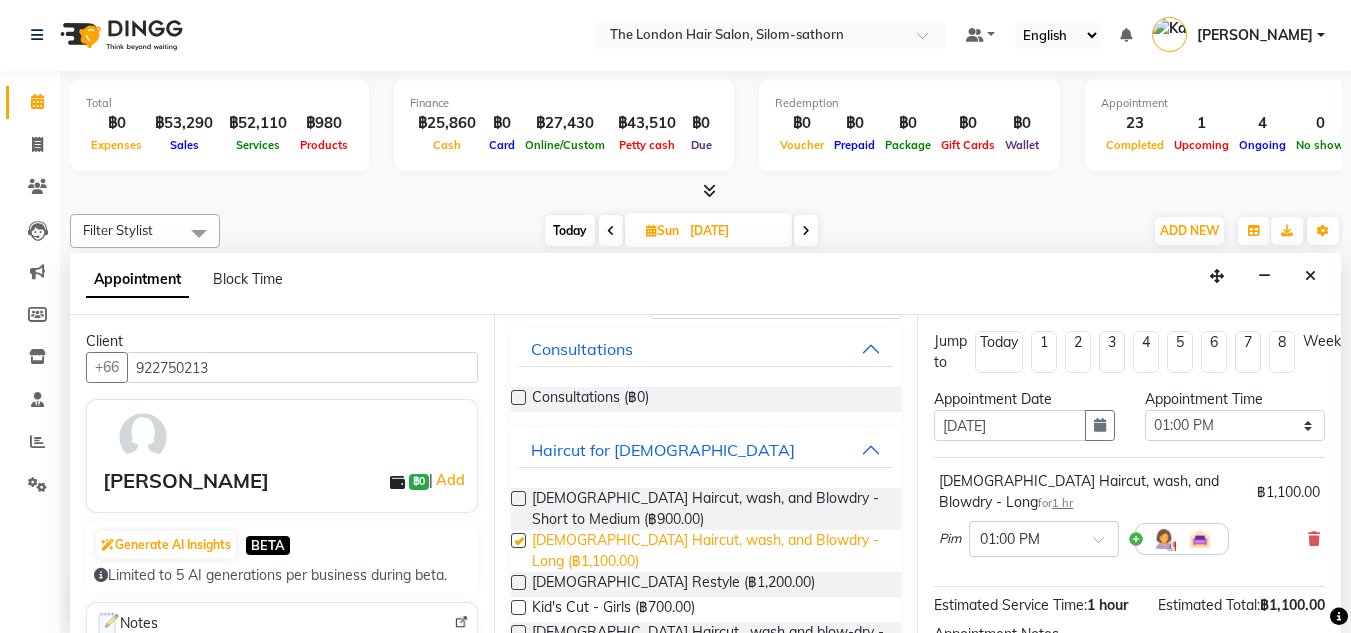 checkbox on "false" 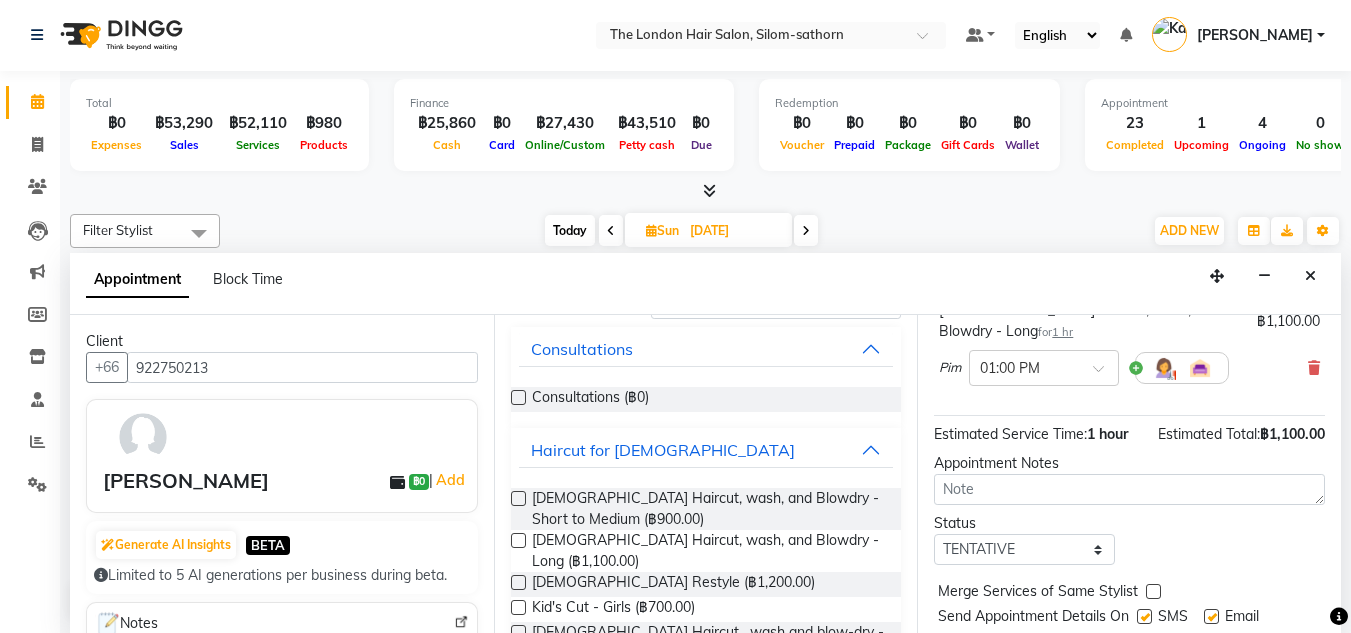 scroll, scrollTop: 177, scrollLeft: 0, axis: vertical 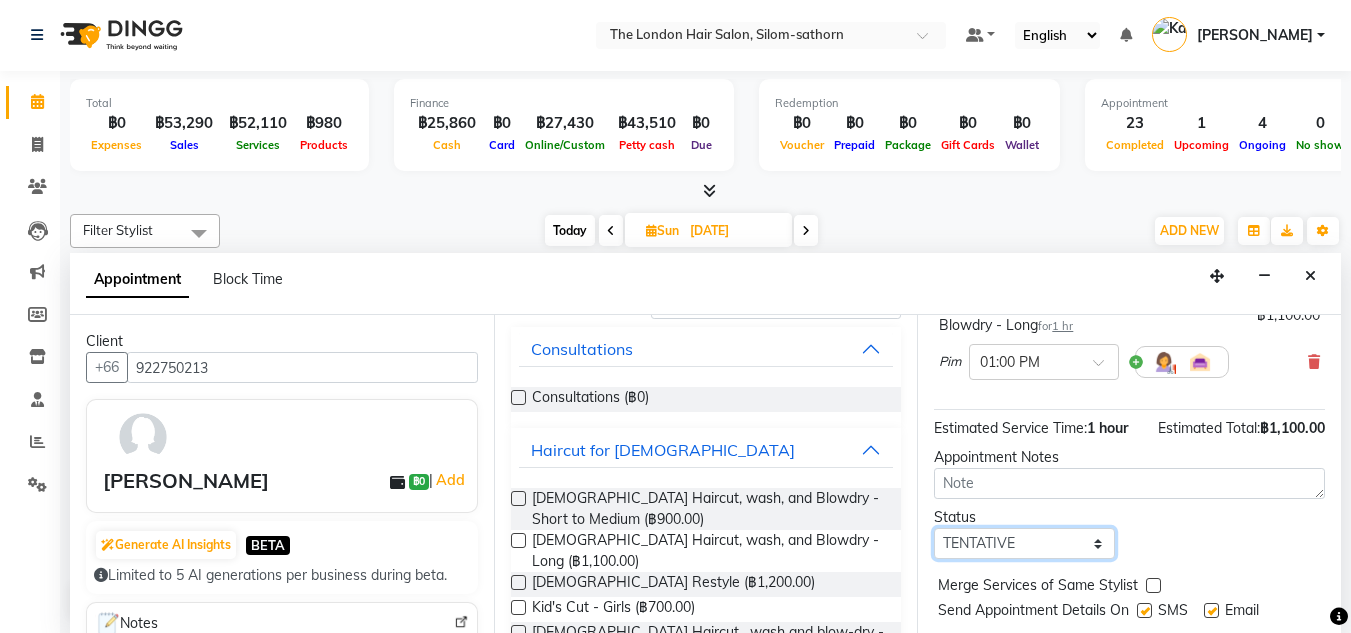 click on "Select TENTATIVE CONFIRM UPCOMING" at bounding box center (1024, 543) 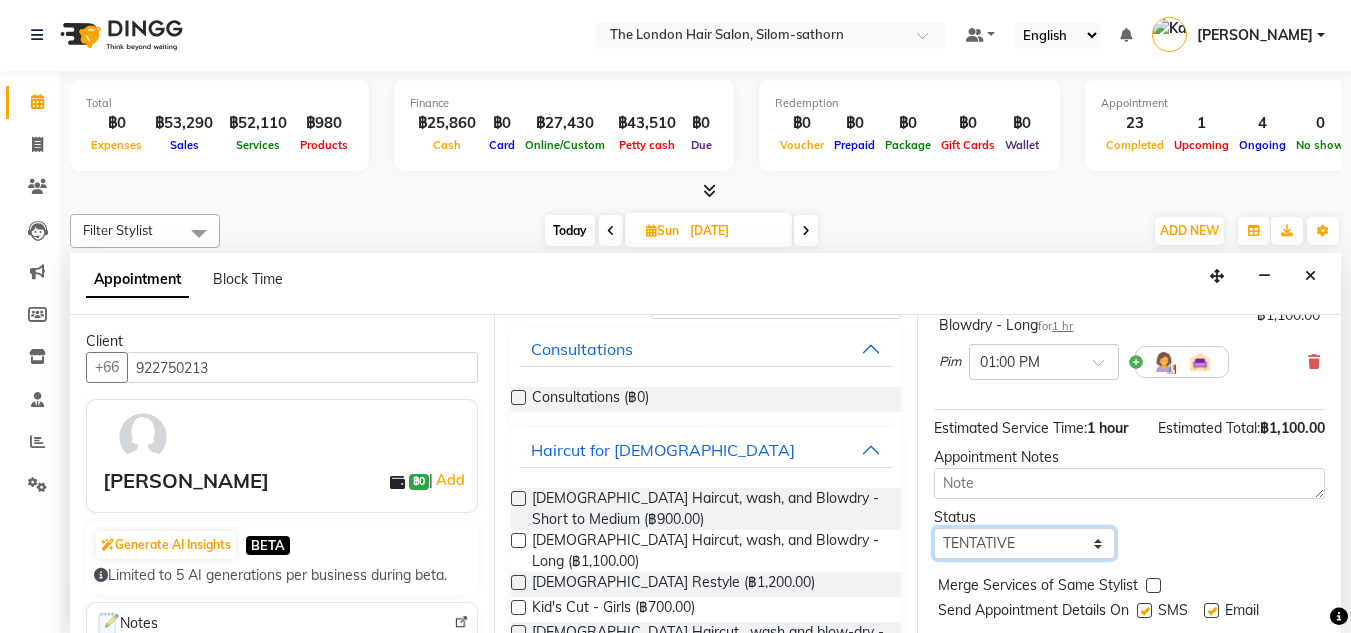 select on "confirm booking" 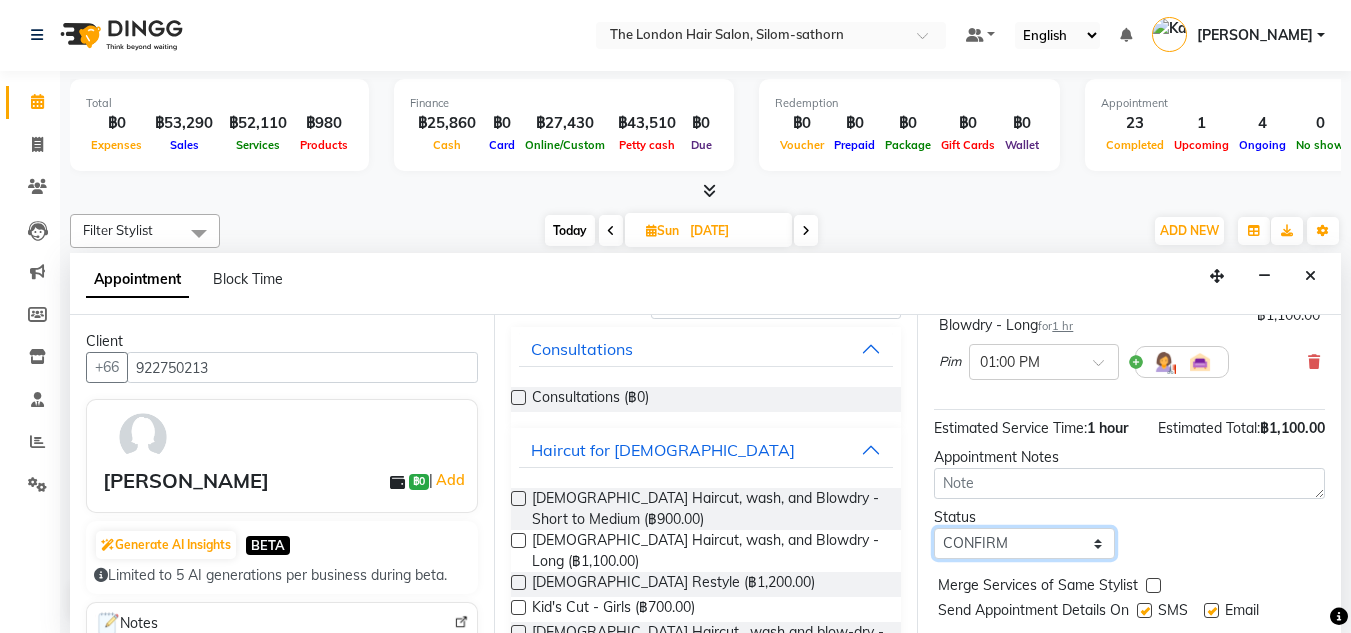 click on "Select TENTATIVE CONFIRM UPCOMING" at bounding box center [1024, 543] 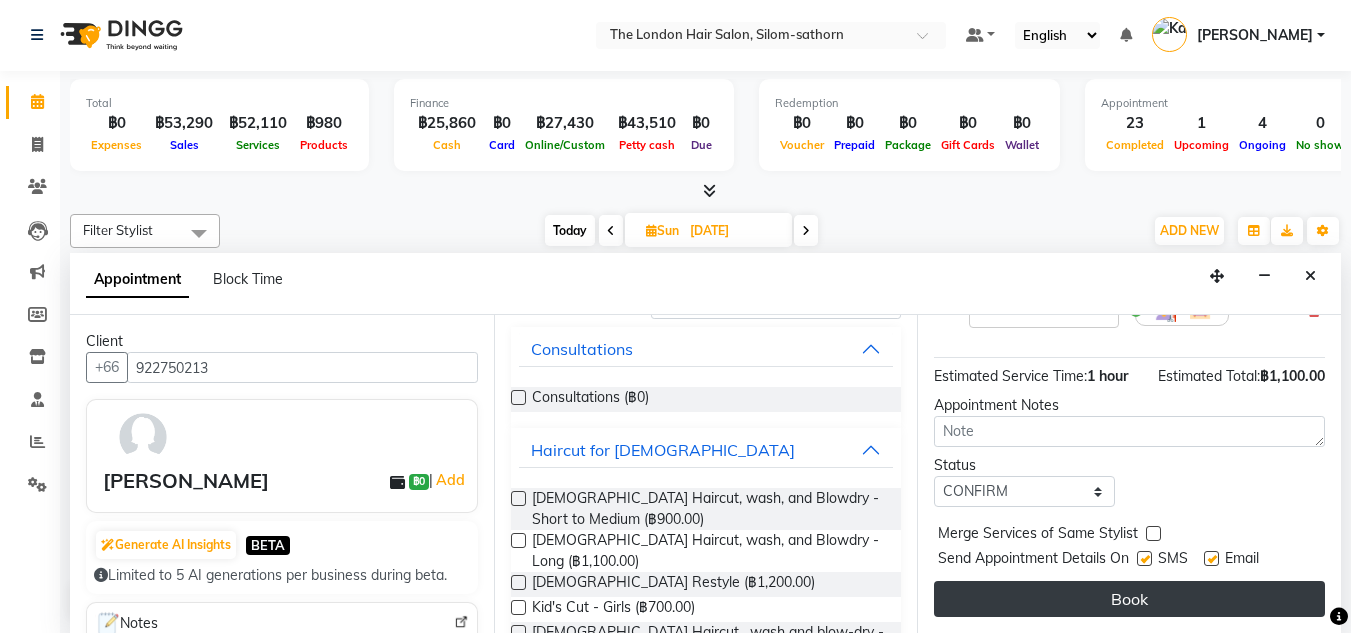 click on "Book" at bounding box center [1129, 599] 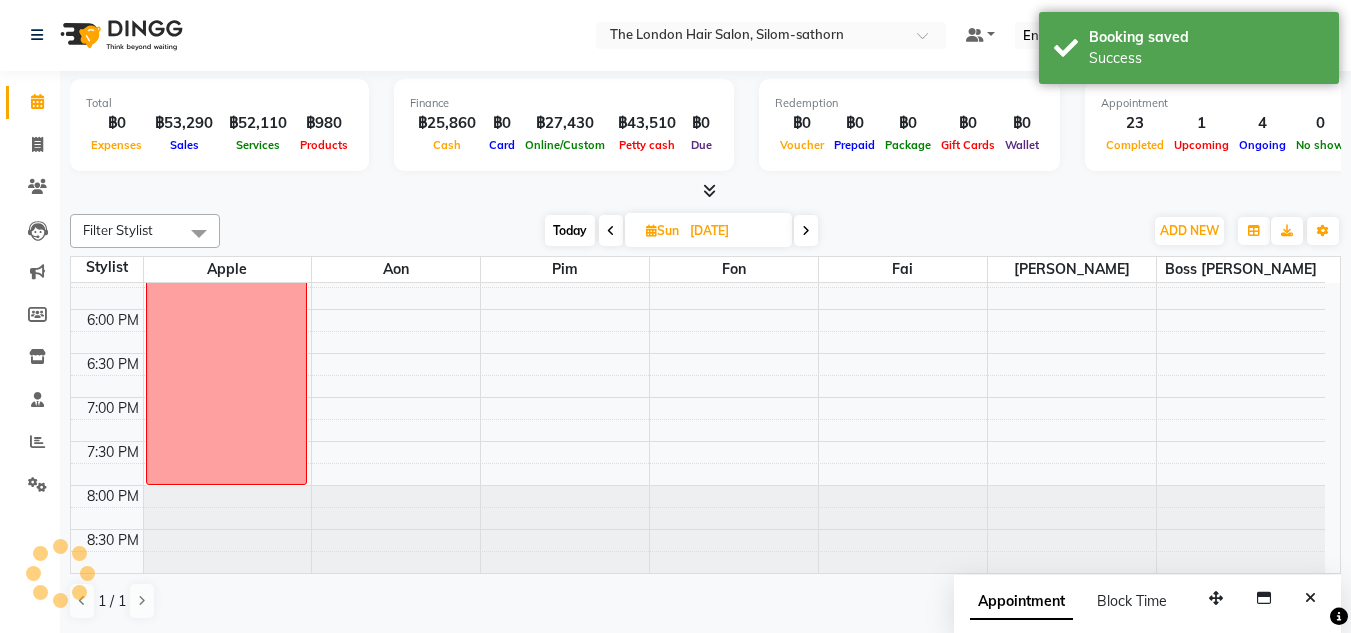scroll, scrollTop: 0, scrollLeft: 0, axis: both 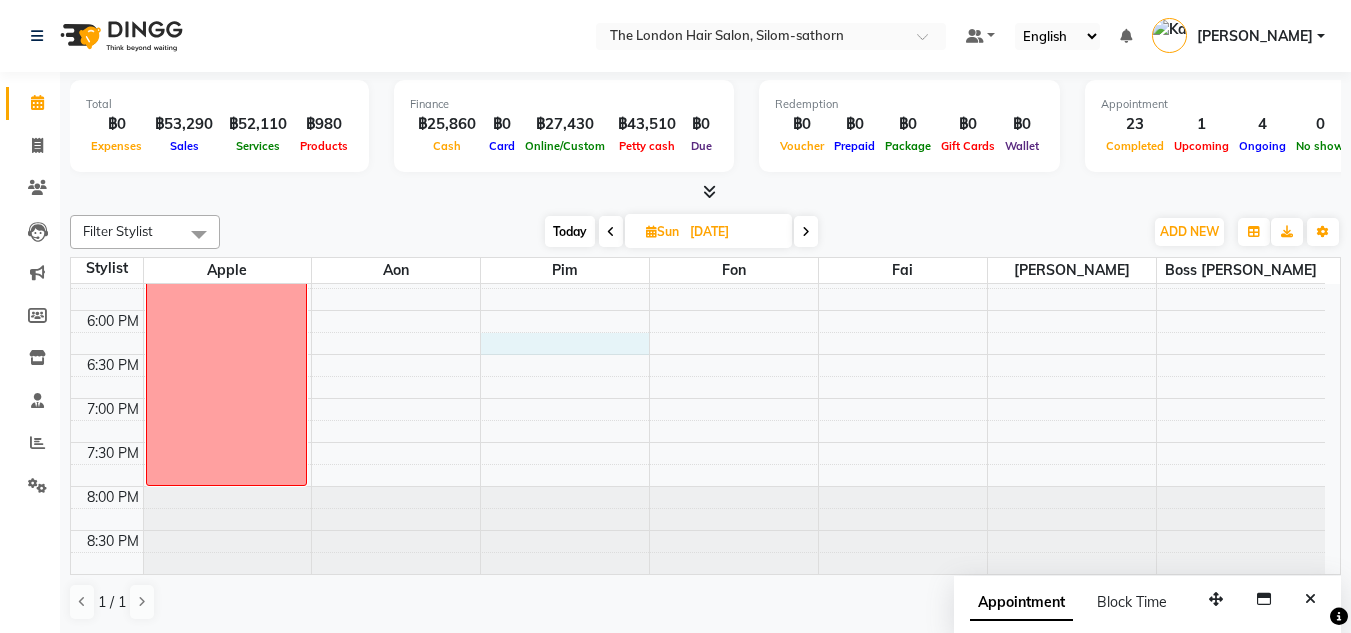 click on "9:00 AM 9:30 AM 10:00 AM 10:30 AM 11:00 AM 11:30 AM 12:00 PM 12:30 PM 1:00 PM 1:30 PM 2:00 PM 2:30 PM 3:00 PM 3:30 PM 4:00 PM 4:30 PM 5:00 PM 5:30 PM 6:00 PM 6:30 PM 7:00 PM 7:30 PM 8:00 PM 8:30 PM  Day Off       Kristin, 01:00 PM-02:00 PM, Ladies Haircut, wash, and Blowdry - Long     Melanie Jacobs, 04:30 PM-05:30 PM, Ladies Haircut, wash, and Blowdry - Short to Medium" at bounding box center [698, 46] 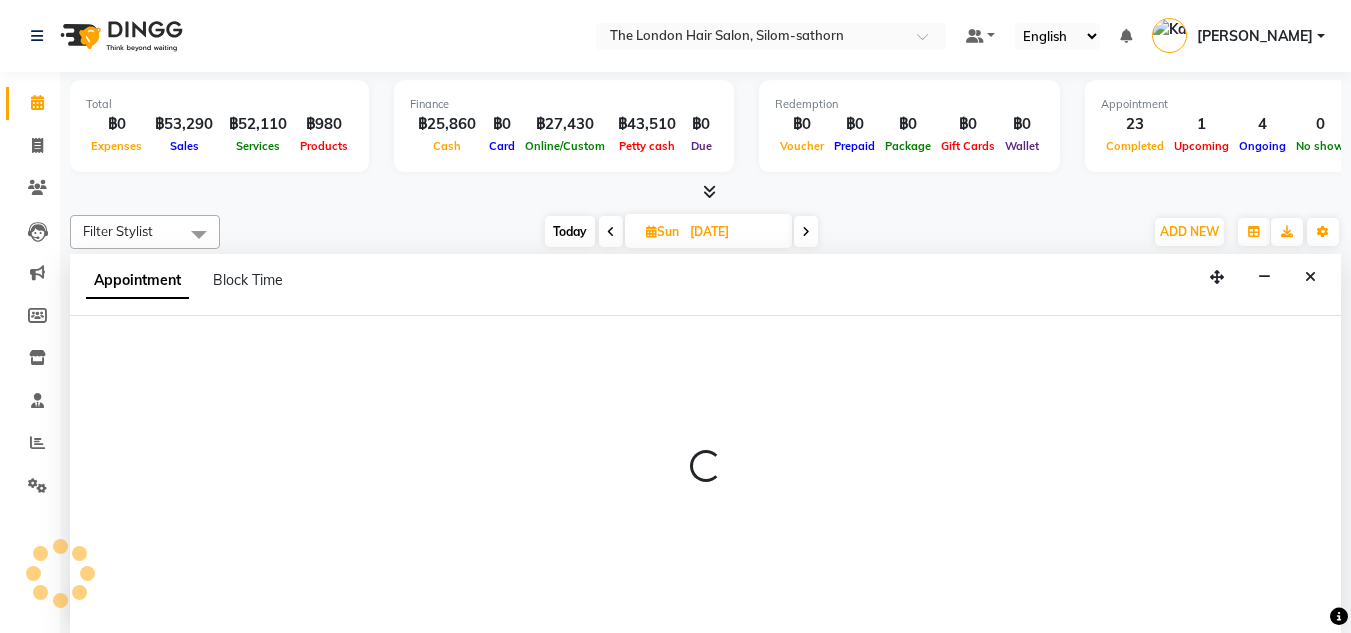 scroll, scrollTop: 1, scrollLeft: 0, axis: vertical 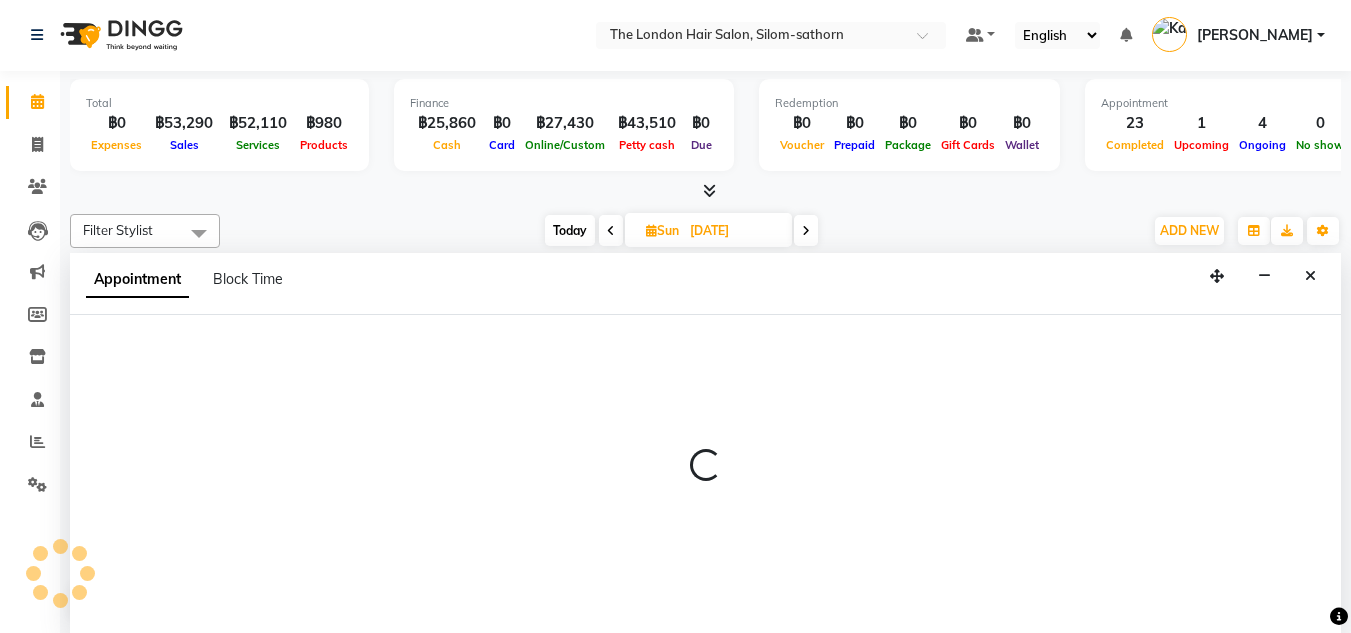 select on "65351" 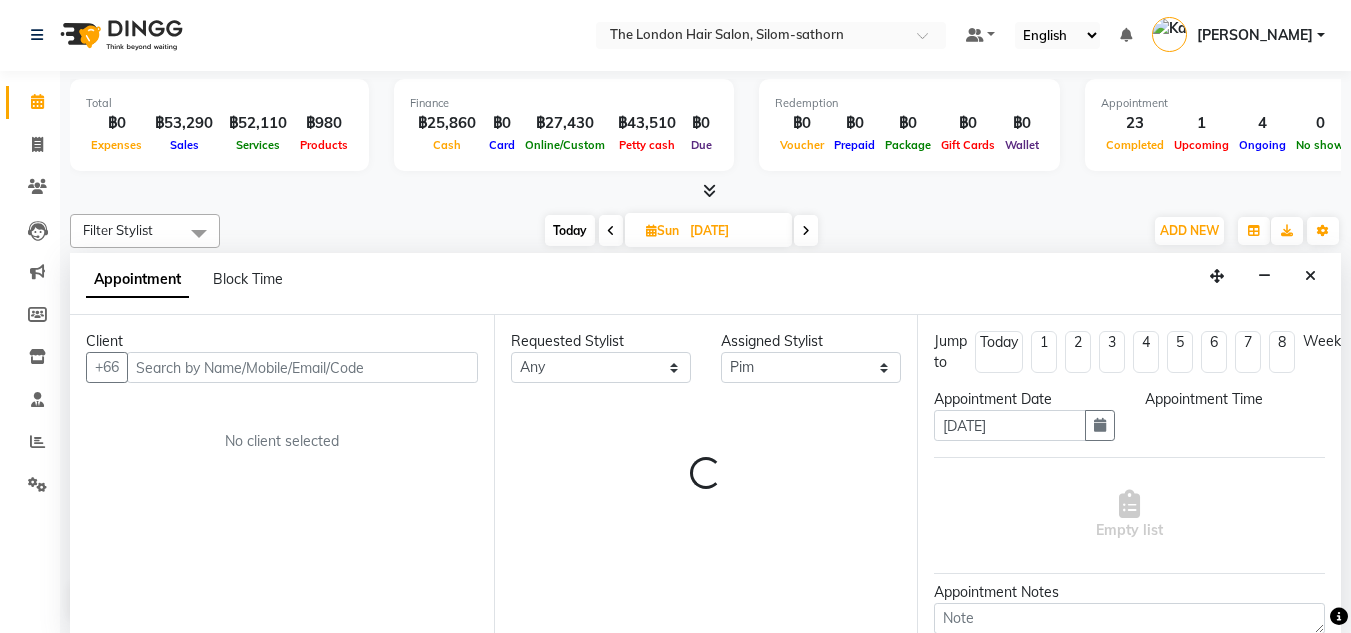 scroll, scrollTop: 0, scrollLeft: 0, axis: both 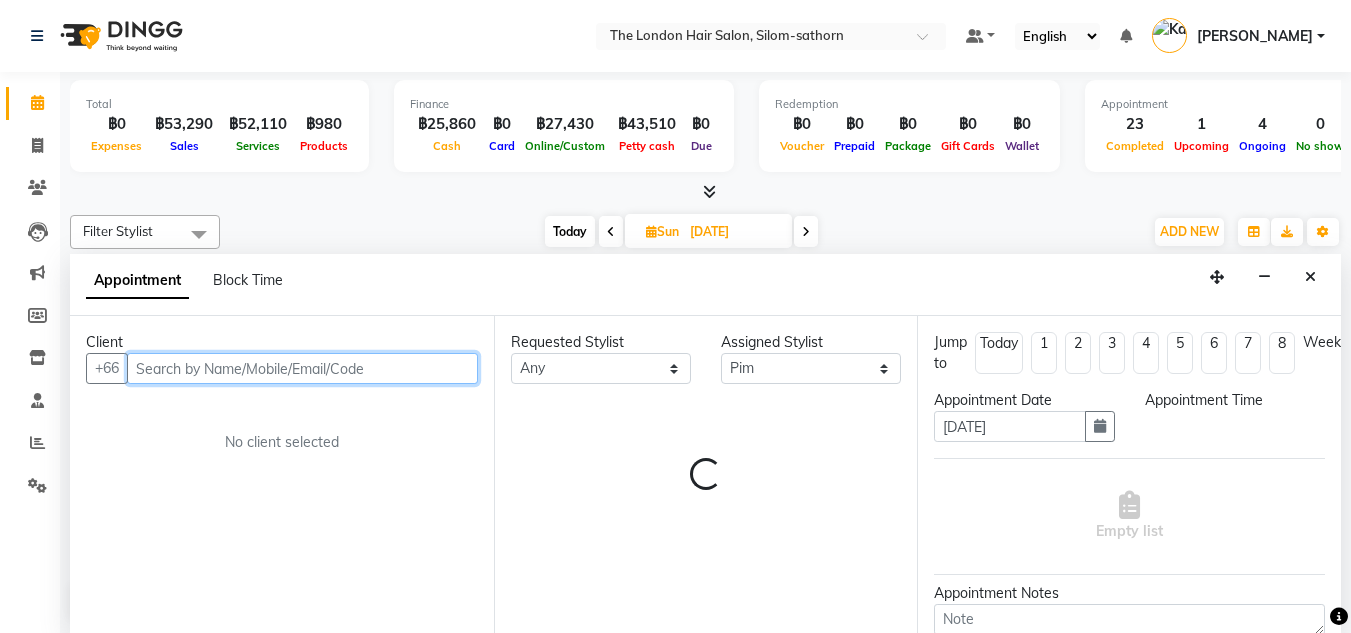 select on "1095" 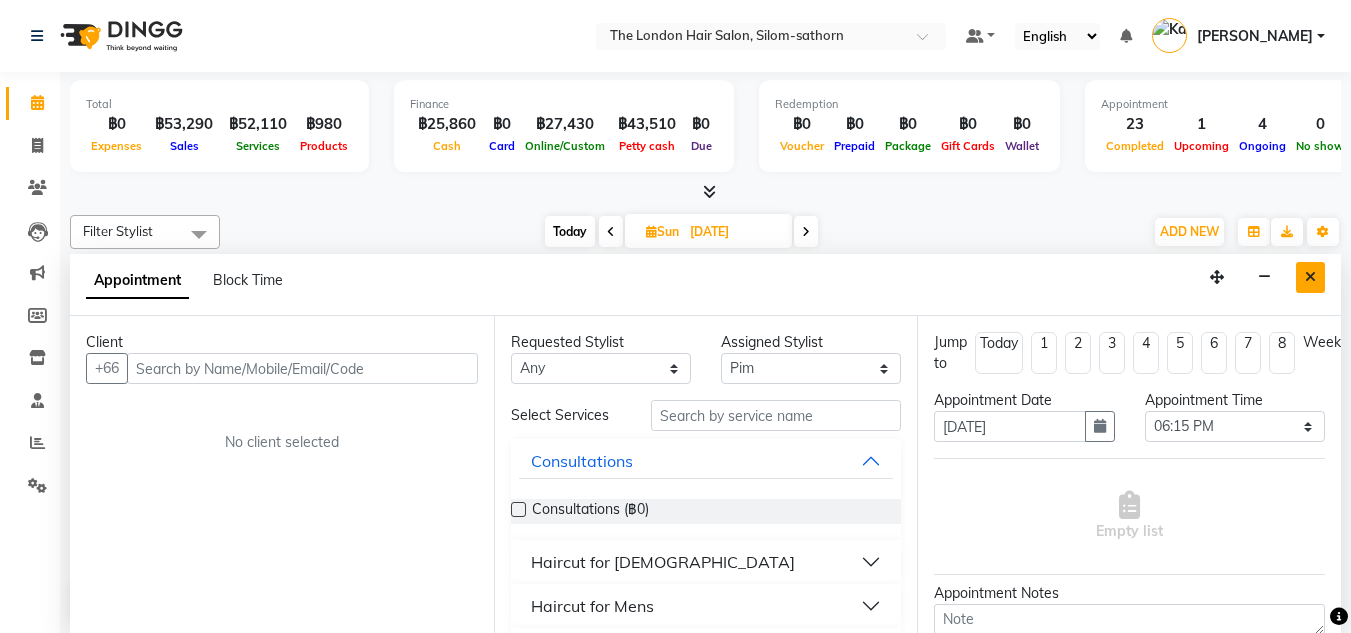 click at bounding box center (1310, 277) 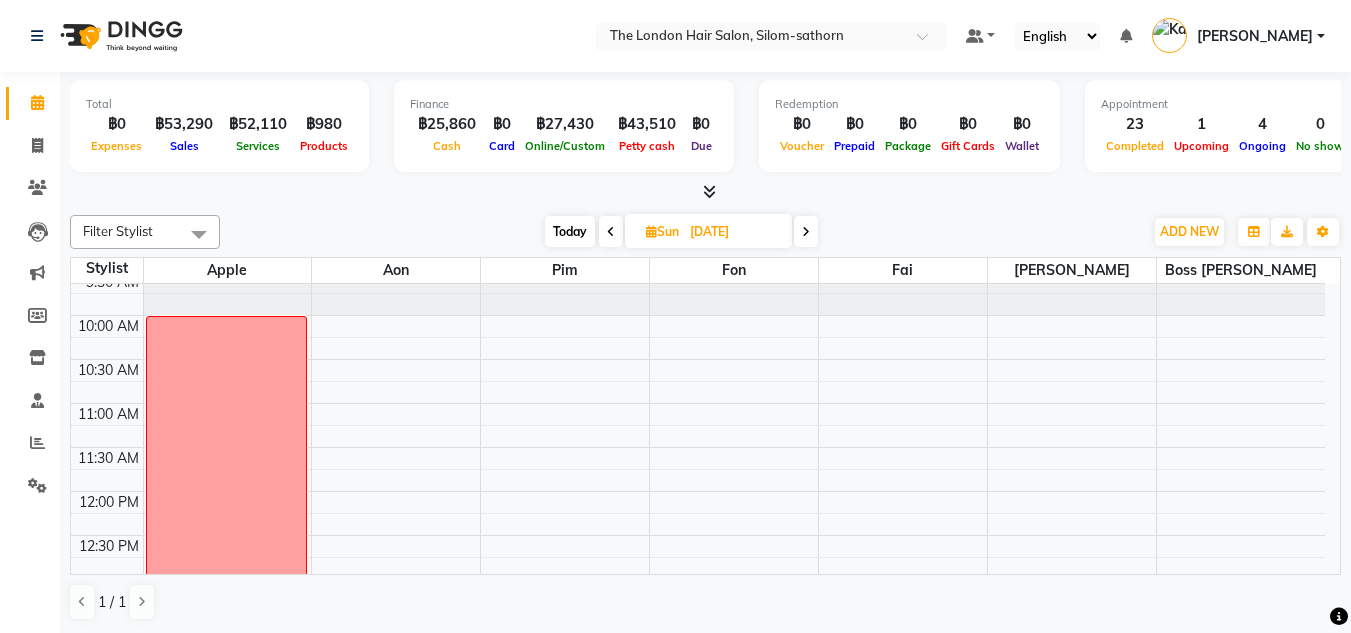 scroll, scrollTop: 0, scrollLeft: 0, axis: both 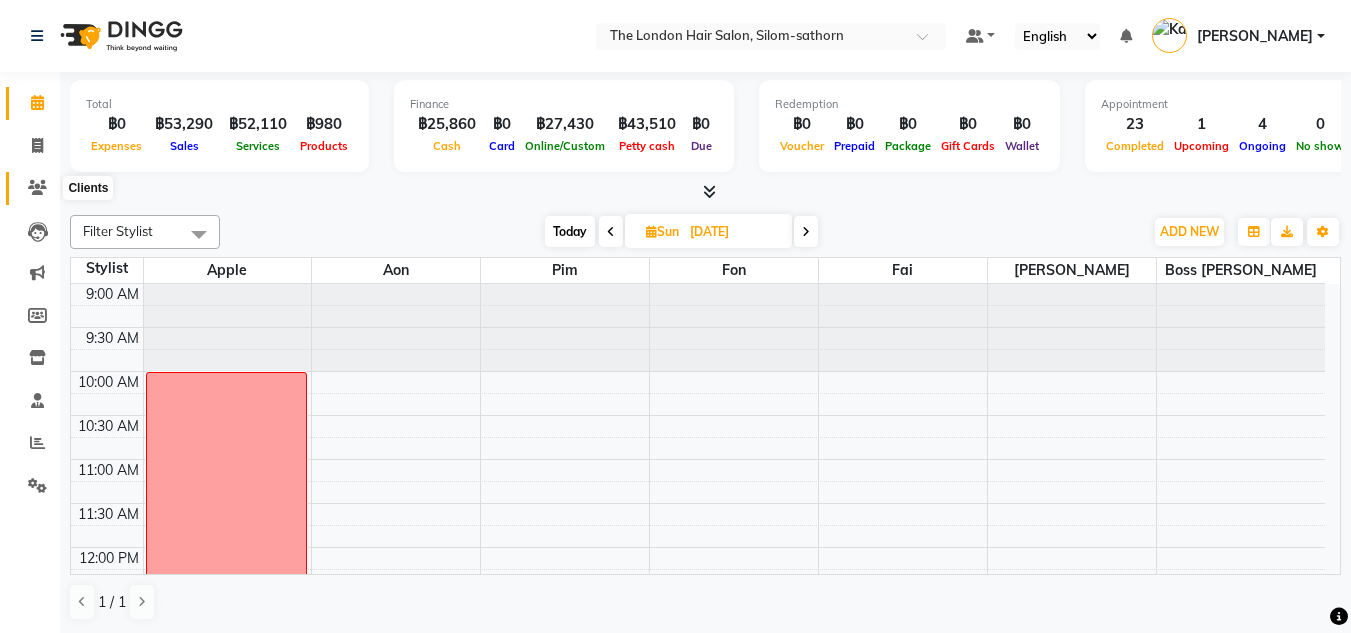 click 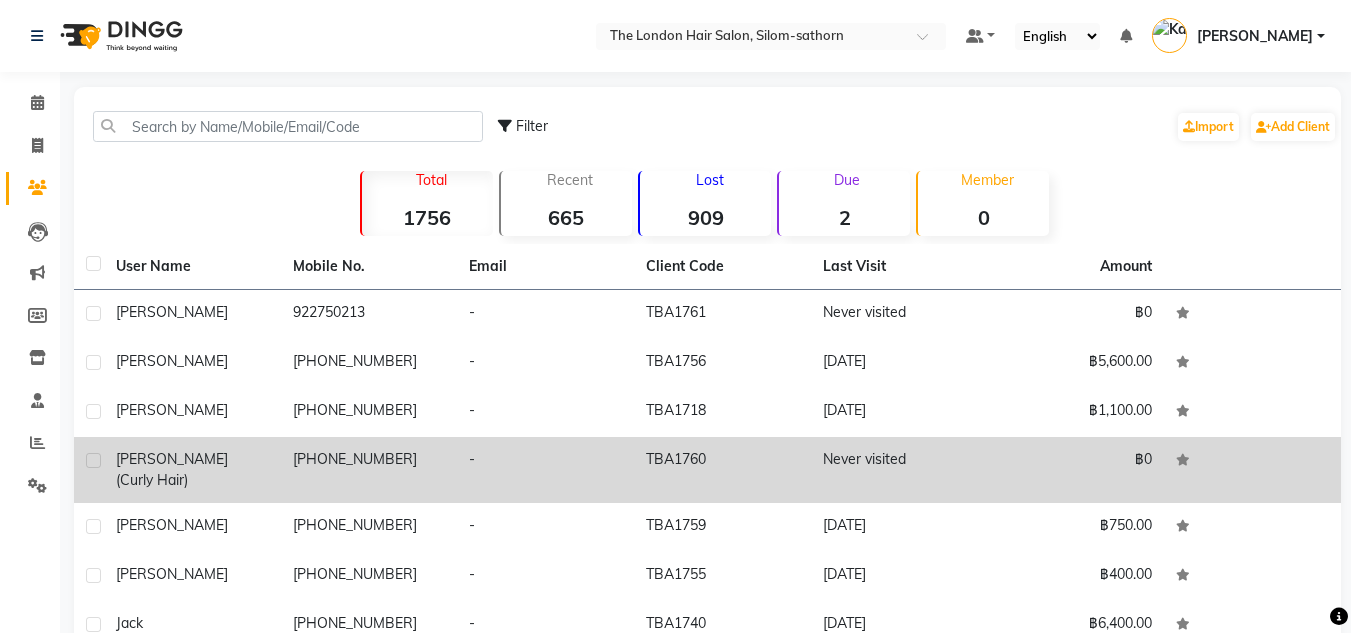 click on "Hannah (Curly hair)" 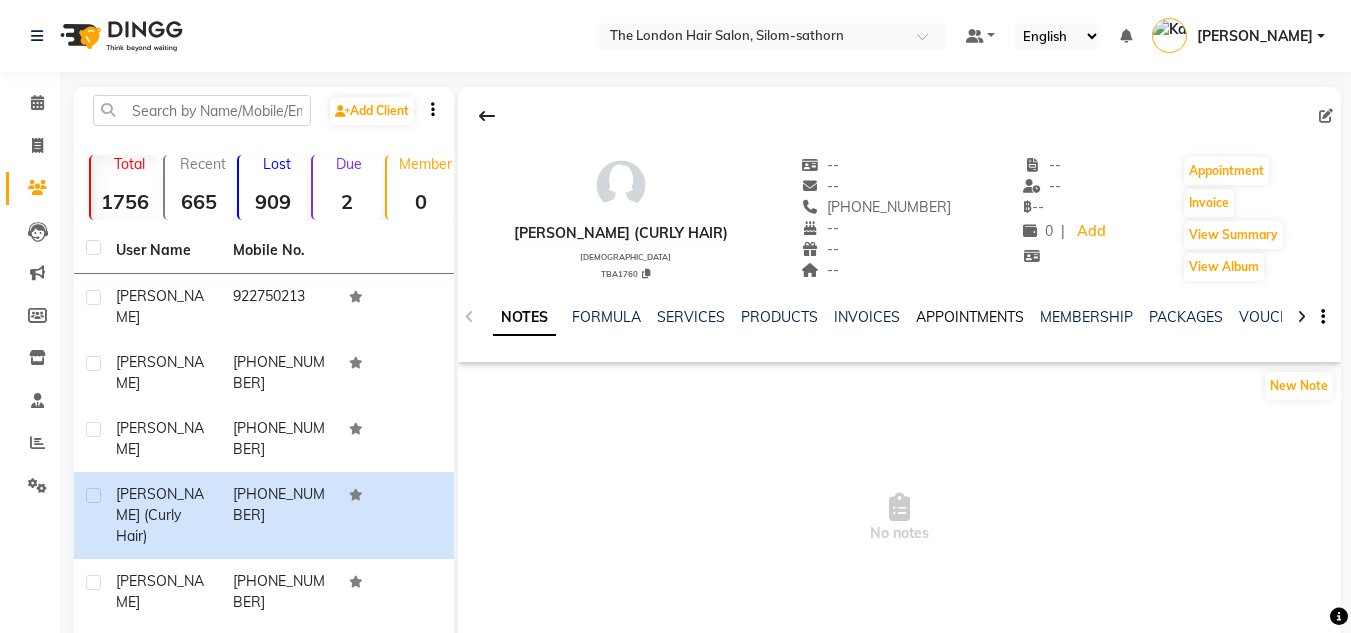 click on "APPOINTMENTS" 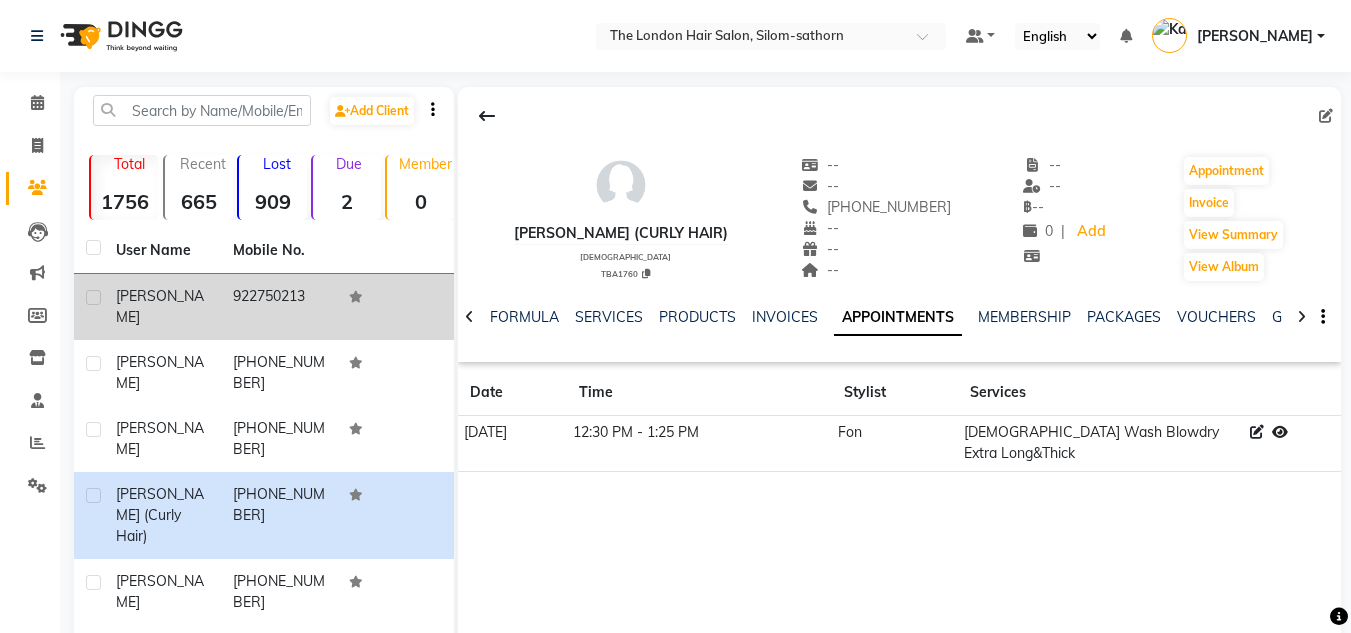 click on "Kristin" 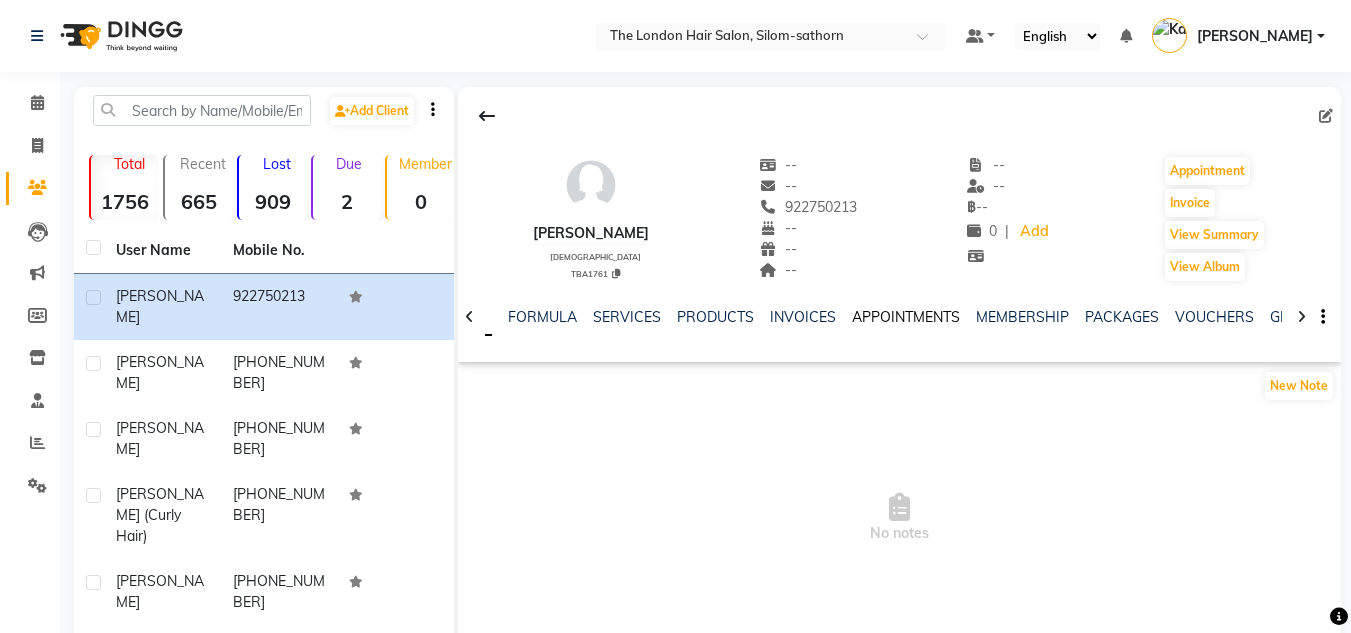 click on "APPOINTMENTS" 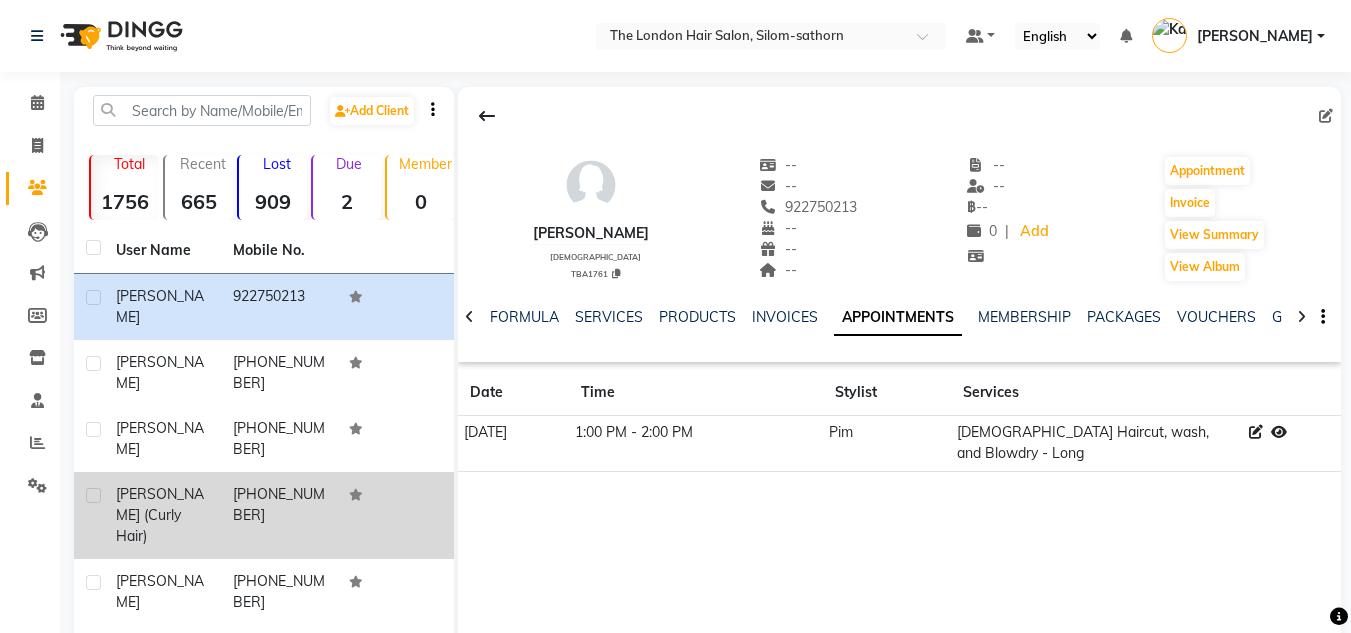 scroll, scrollTop: 10, scrollLeft: 0, axis: vertical 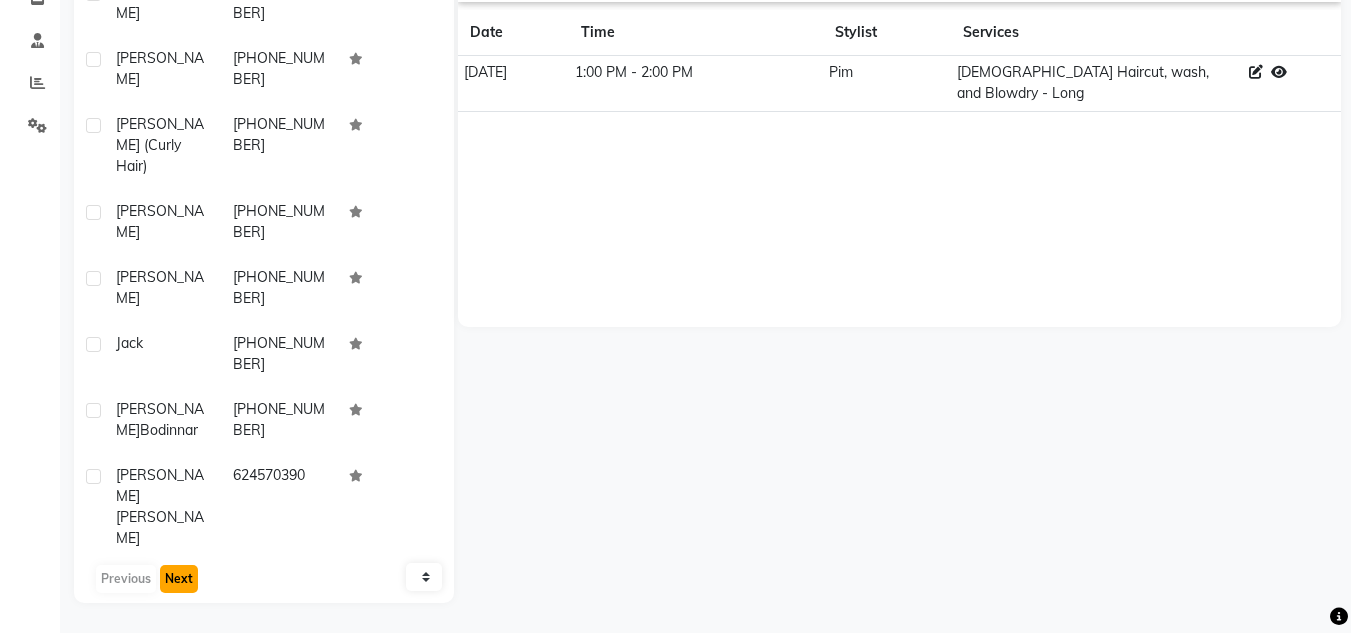 click on "Next" 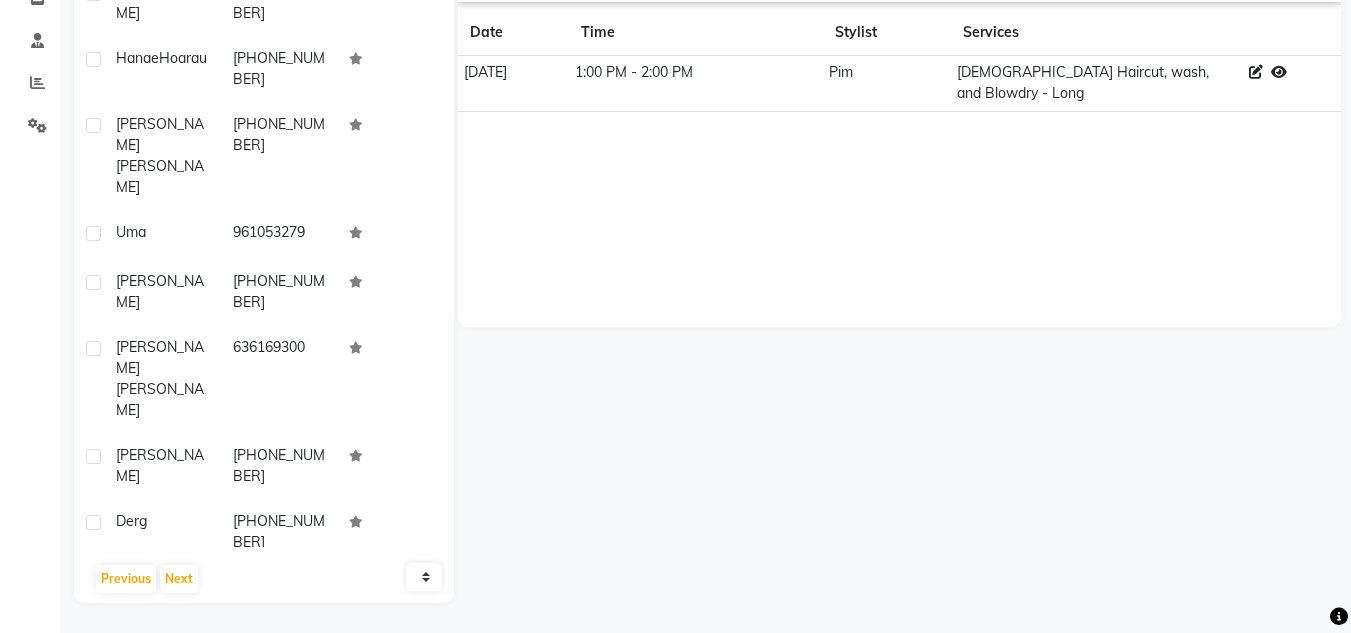 drag, startPoint x: 181, startPoint y: 578, endPoint x: 18, endPoint y: 247, distance: 368.95798 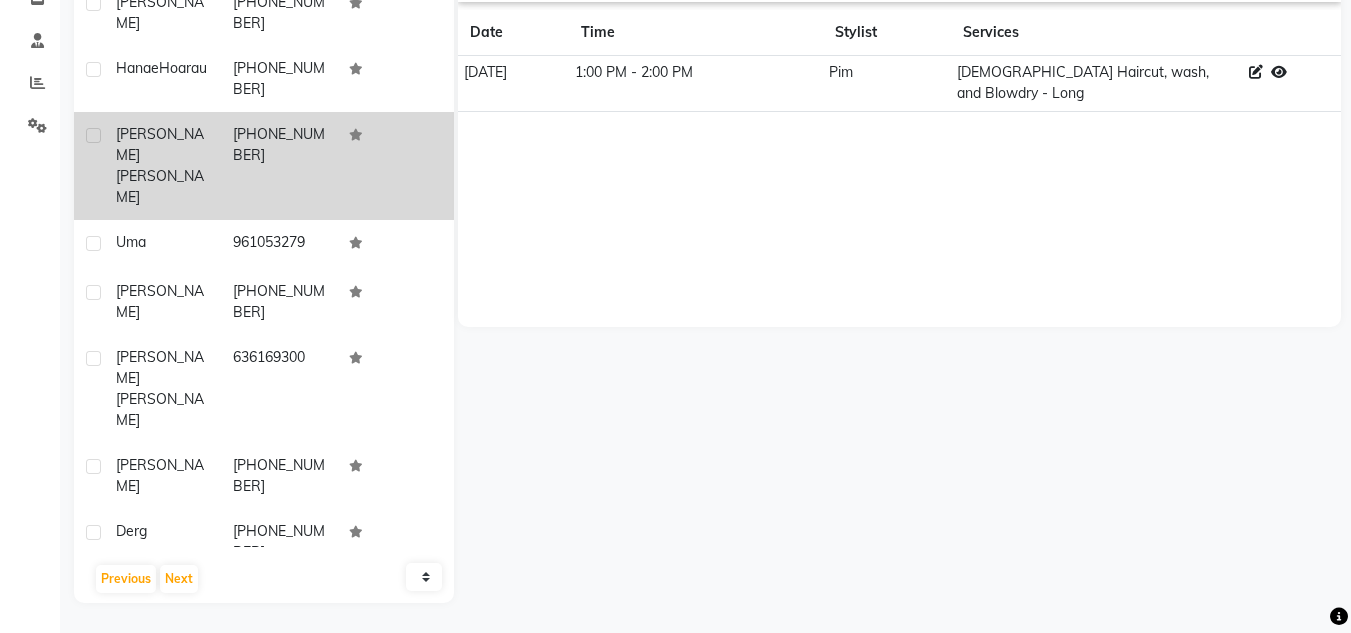 scroll, scrollTop: 0, scrollLeft: 0, axis: both 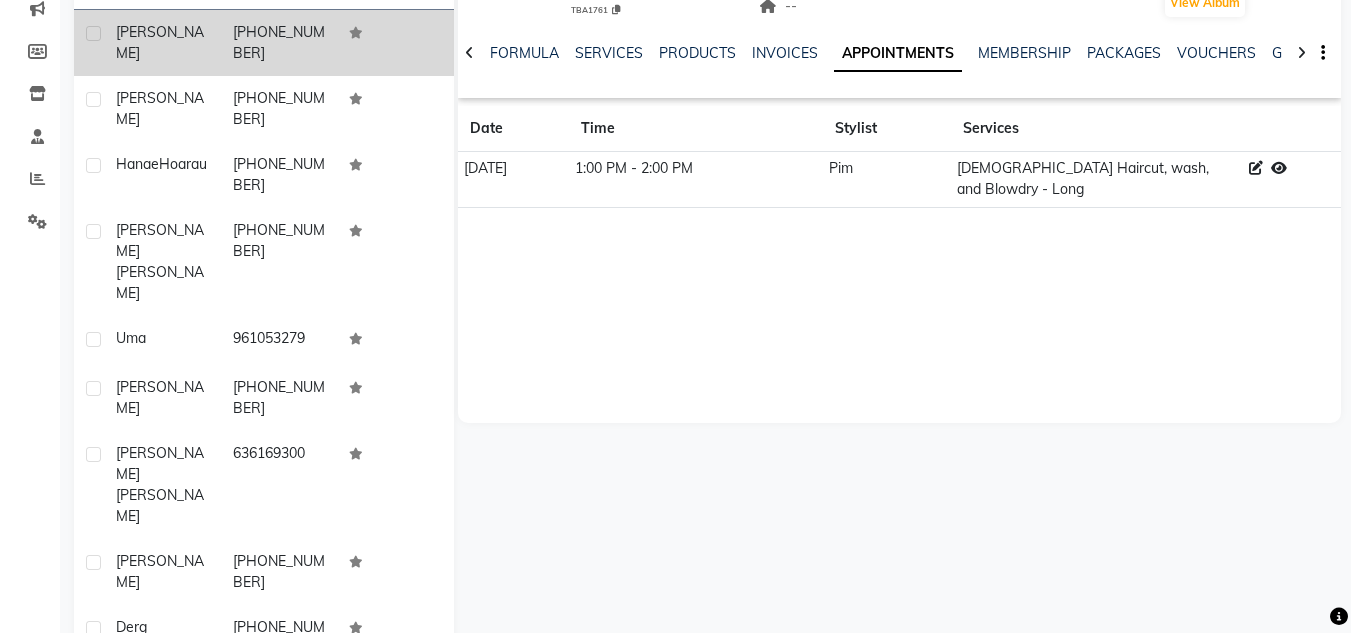 click on "Rachel" 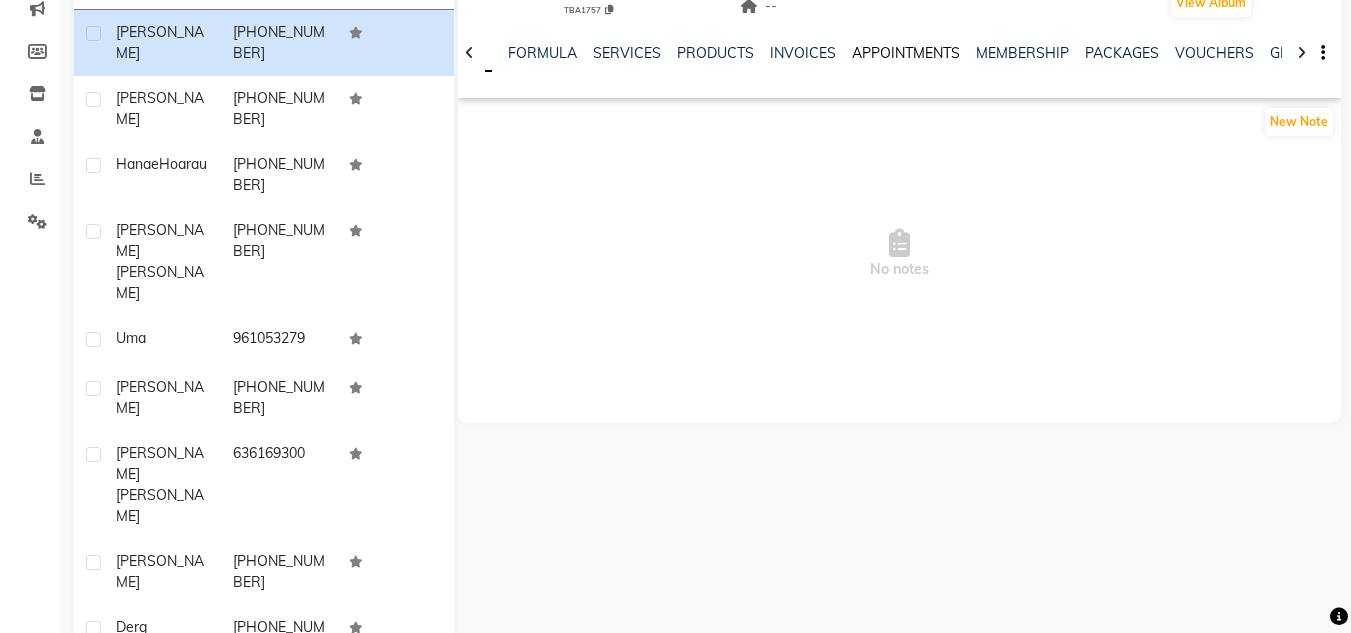 click on "APPOINTMENTS" 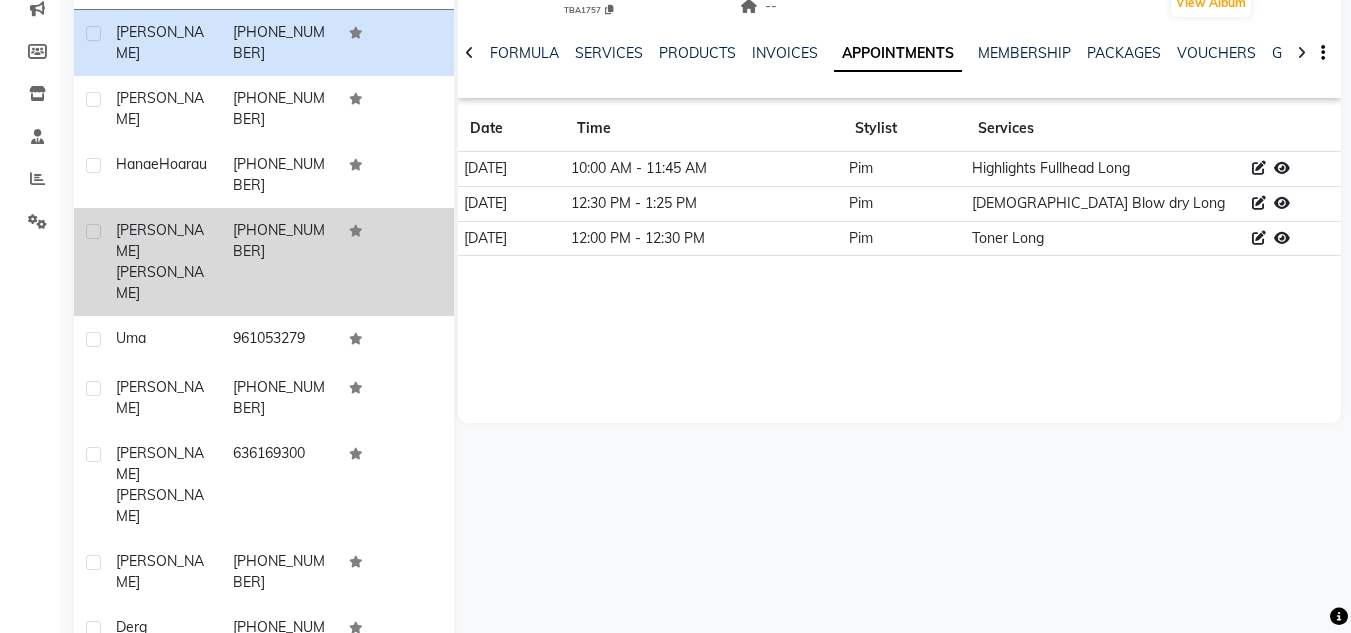 scroll, scrollTop: 0, scrollLeft: 0, axis: both 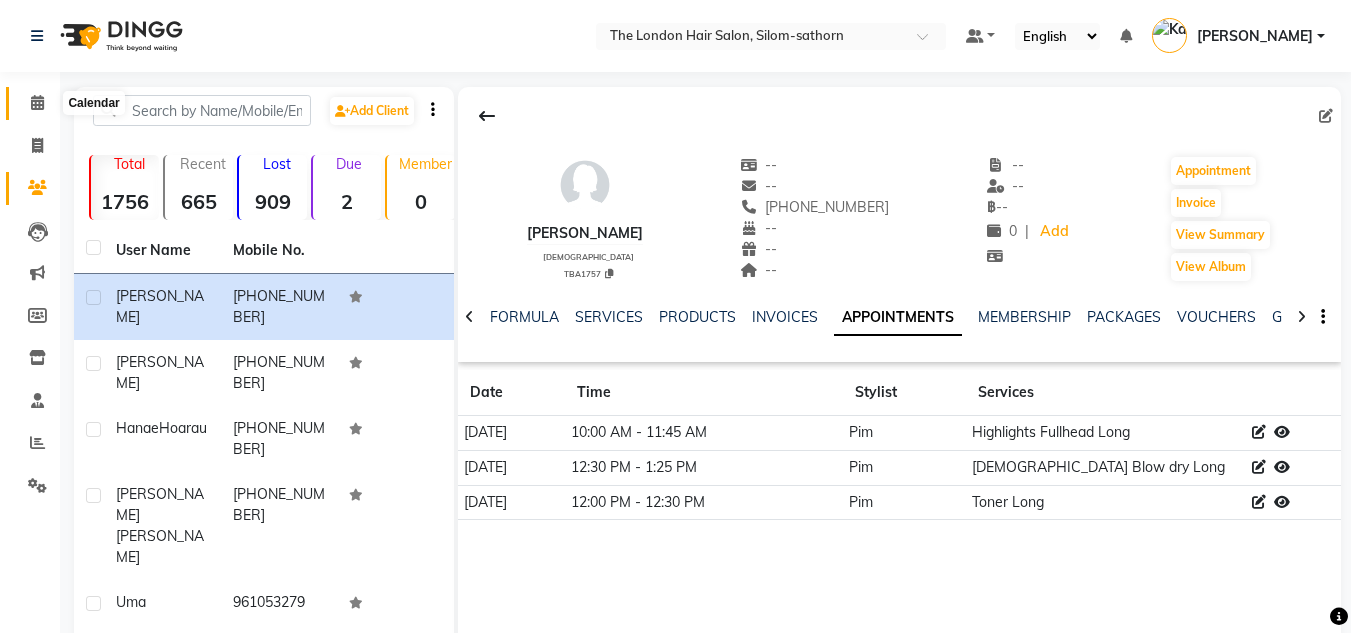 click 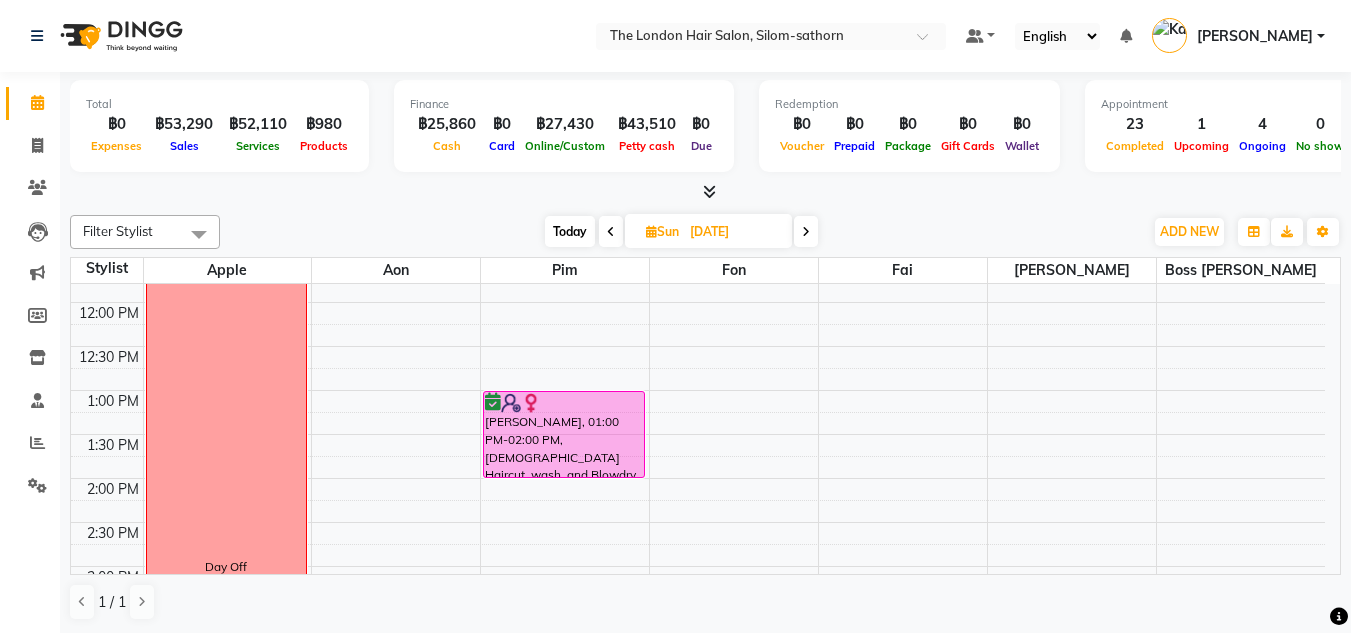 scroll, scrollTop: 0, scrollLeft: 0, axis: both 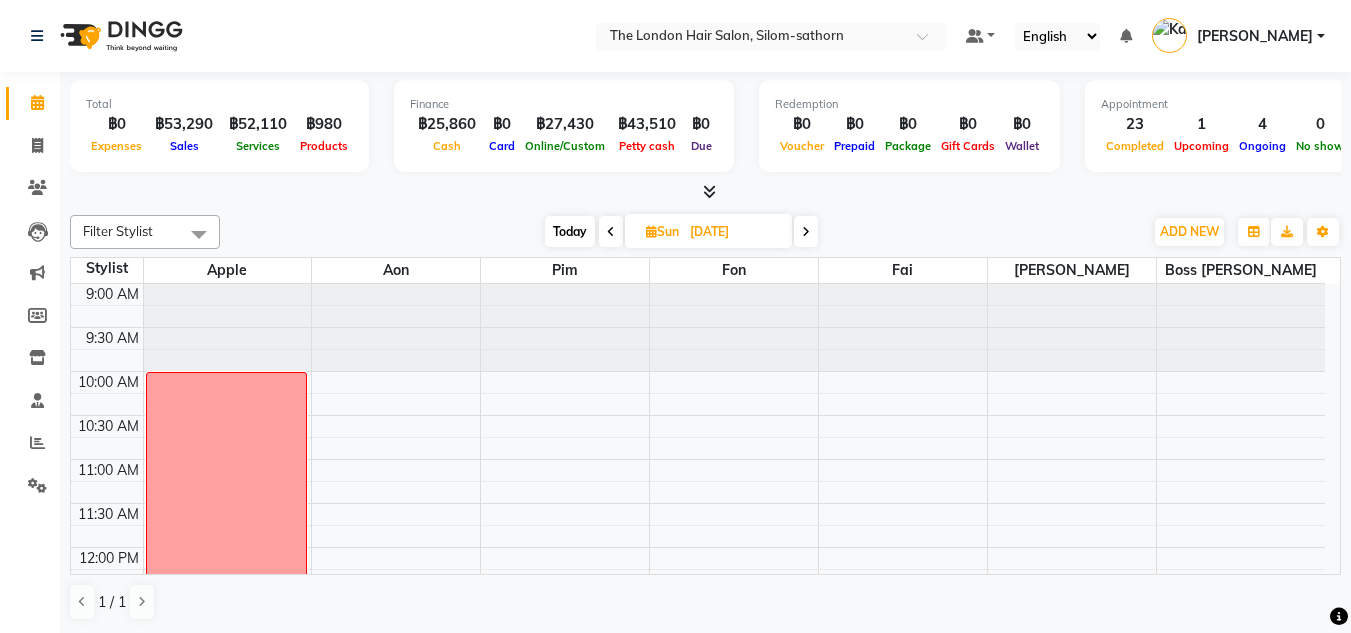 click on "Today" at bounding box center [570, 231] 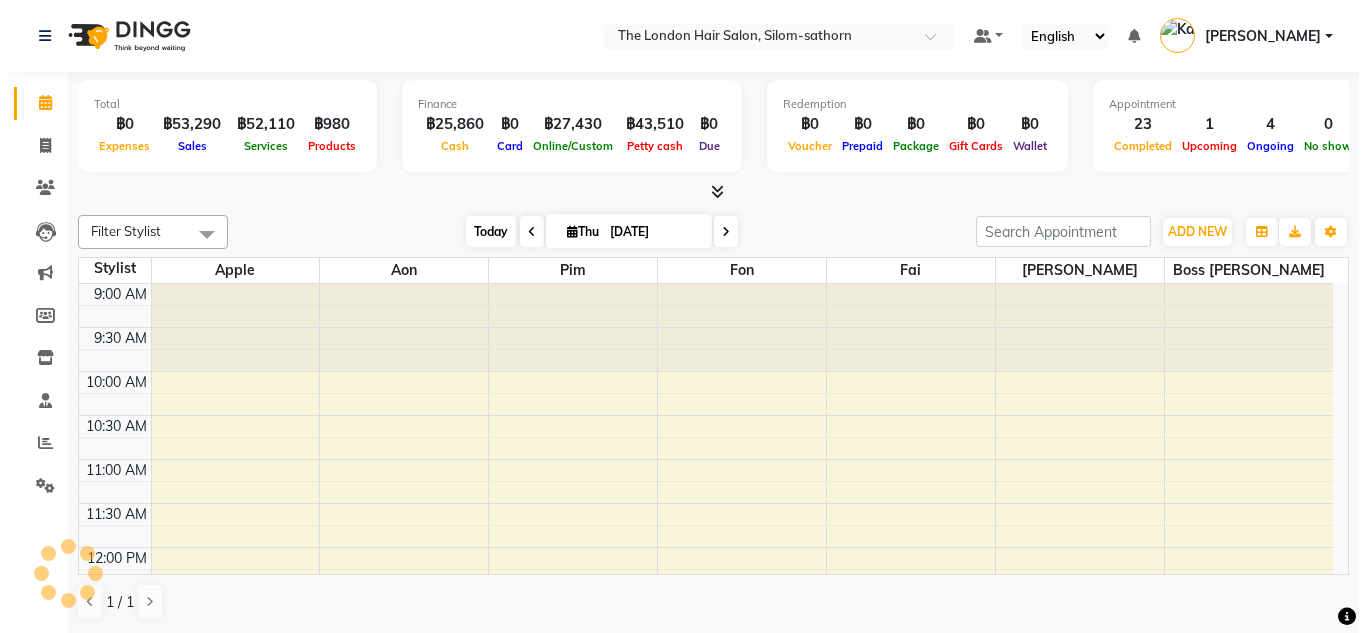 scroll, scrollTop: 765, scrollLeft: 0, axis: vertical 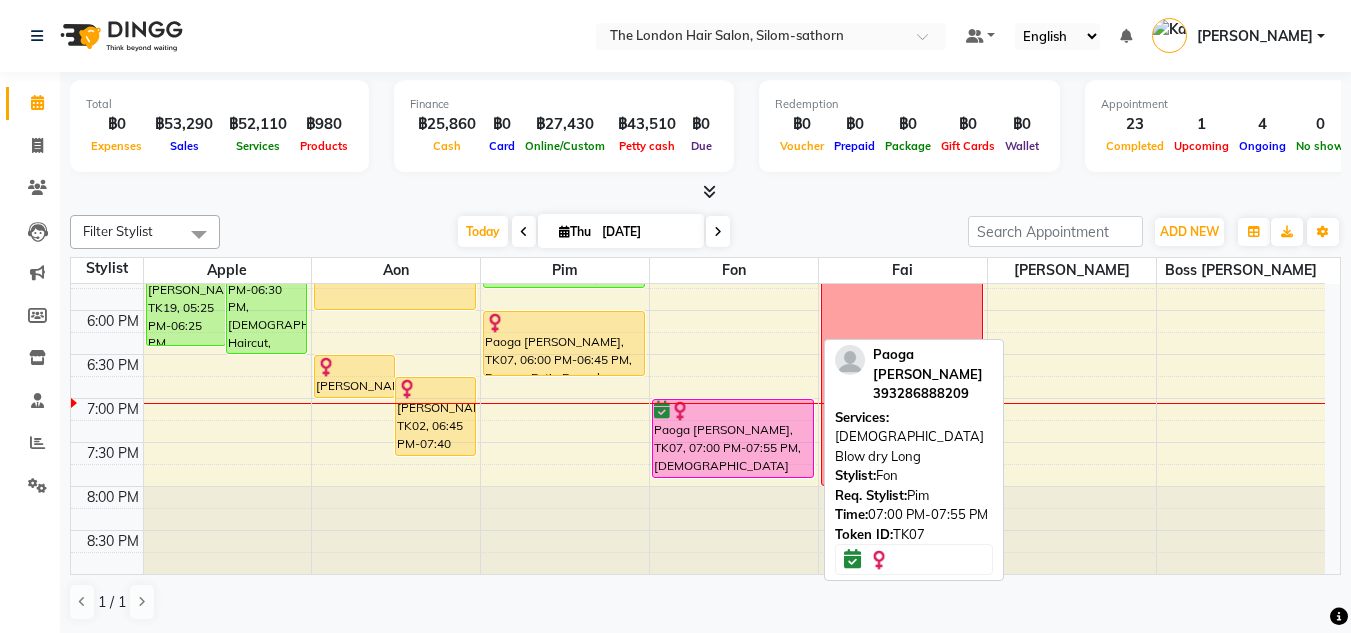 click on "Paoga Piccione, TK07, 07:00 PM-07:55 PM, Ladies Blow dry Long" at bounding box center (733, 438) 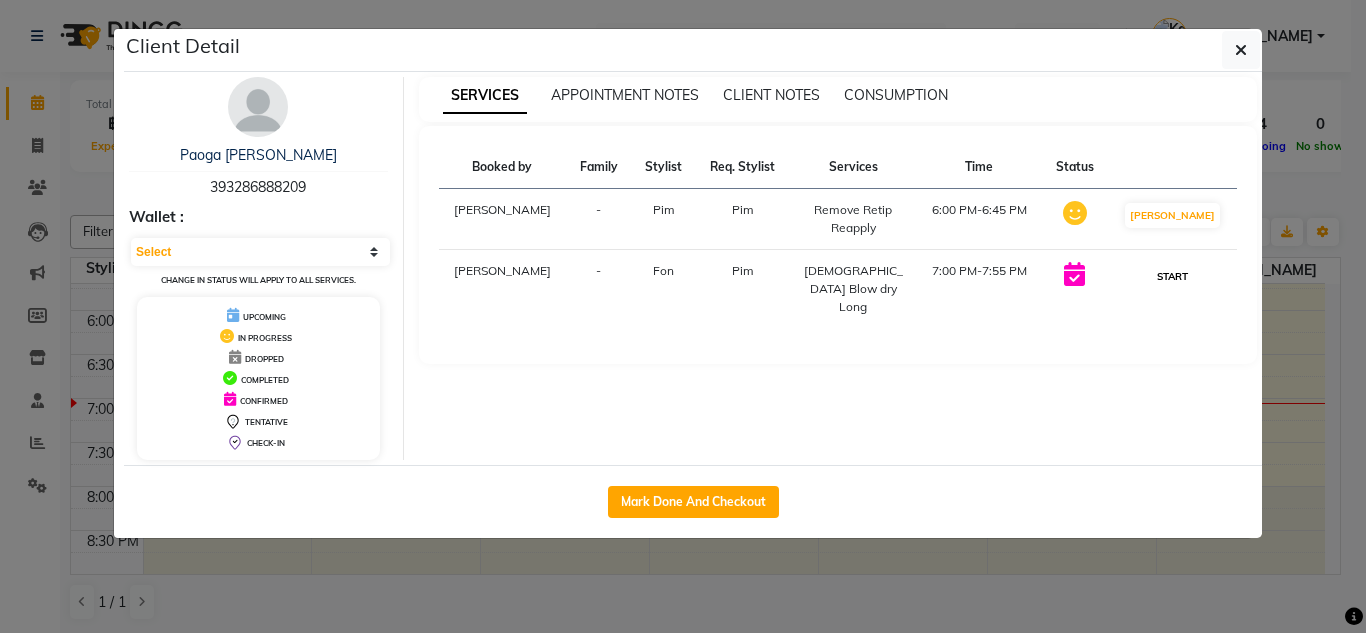 click on "START" at bounding box center [1172, 276] 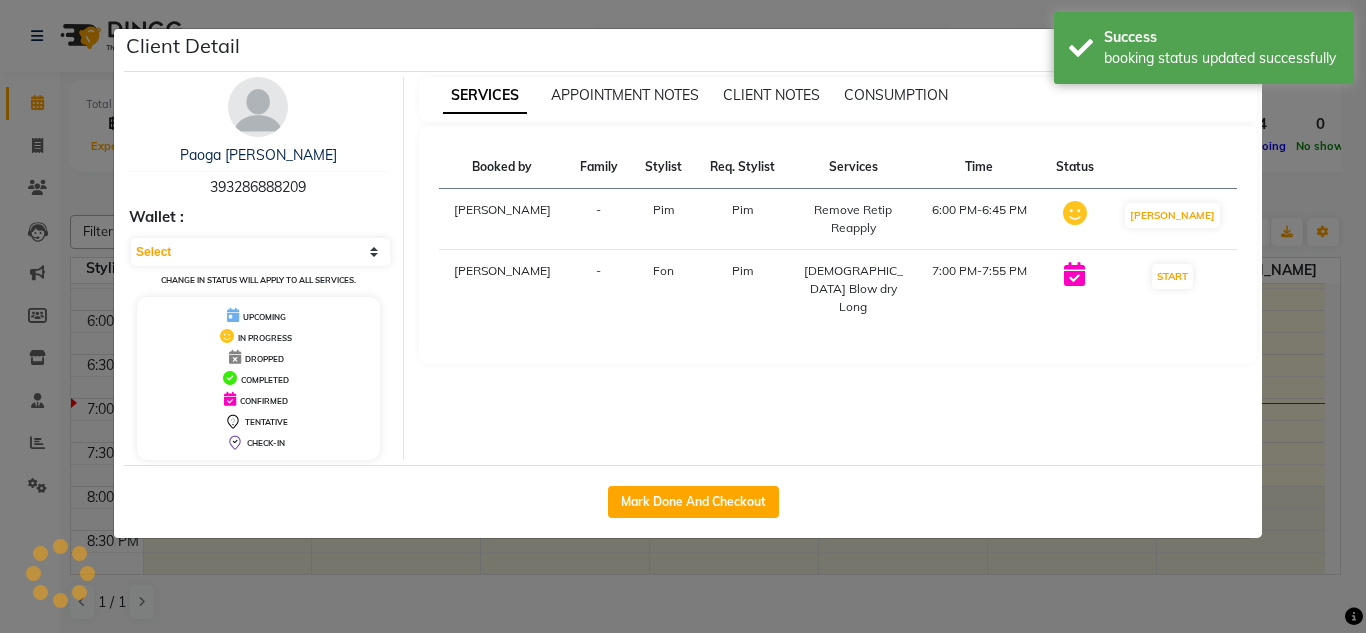 select on "1" 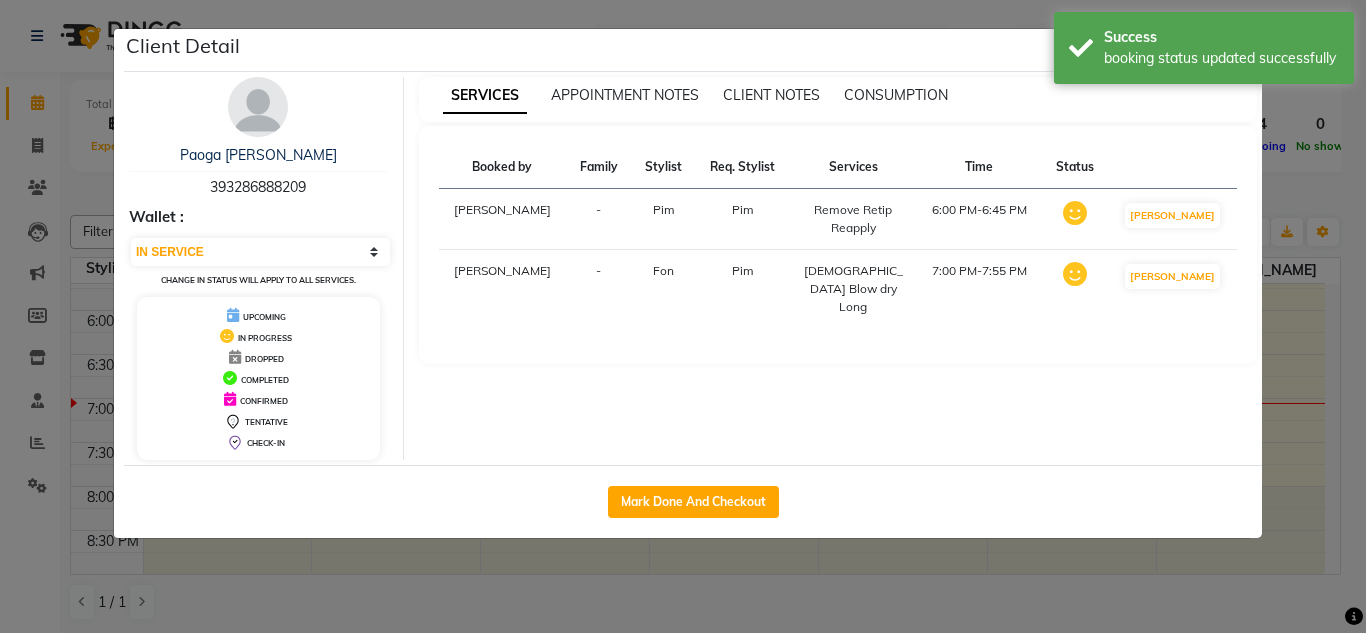 click on "Client Detail  Paoga Piccione   393286888209 Wallet : Select IN SERVICE CONFIRMED TENTATIVE CHECK IN MARK DONE DROPPED UPCOMING Change in status will apply to all services. UPCOMING IN PROGRESS DROPPED COMPLETED CONFIRMED TENTATIVE CHECK-IN SERVICES APPOINTMENT NOTES CLIENT NOTES CONSUMPTION Booked by Family Stylist Req. Stylist Services Time Status  Kate   - Pim Pim  Remove Retip Reapply    6:00 PM-6:45 PM   MARK DONE   Kate   - Fon Pim  Ladies Blow dry Long   7:00 PM-7:55 PM   MARK DONE   Mark Done And Checkout" 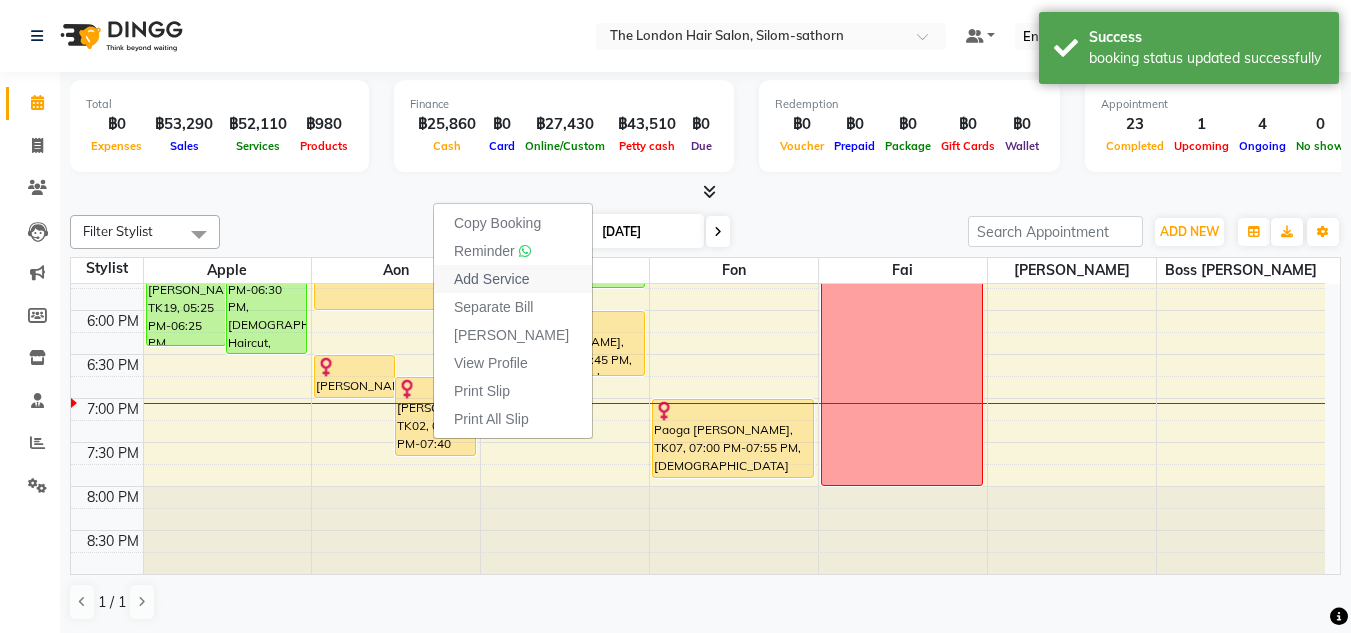 click on "Add Service" at bounding box center (491, 279) 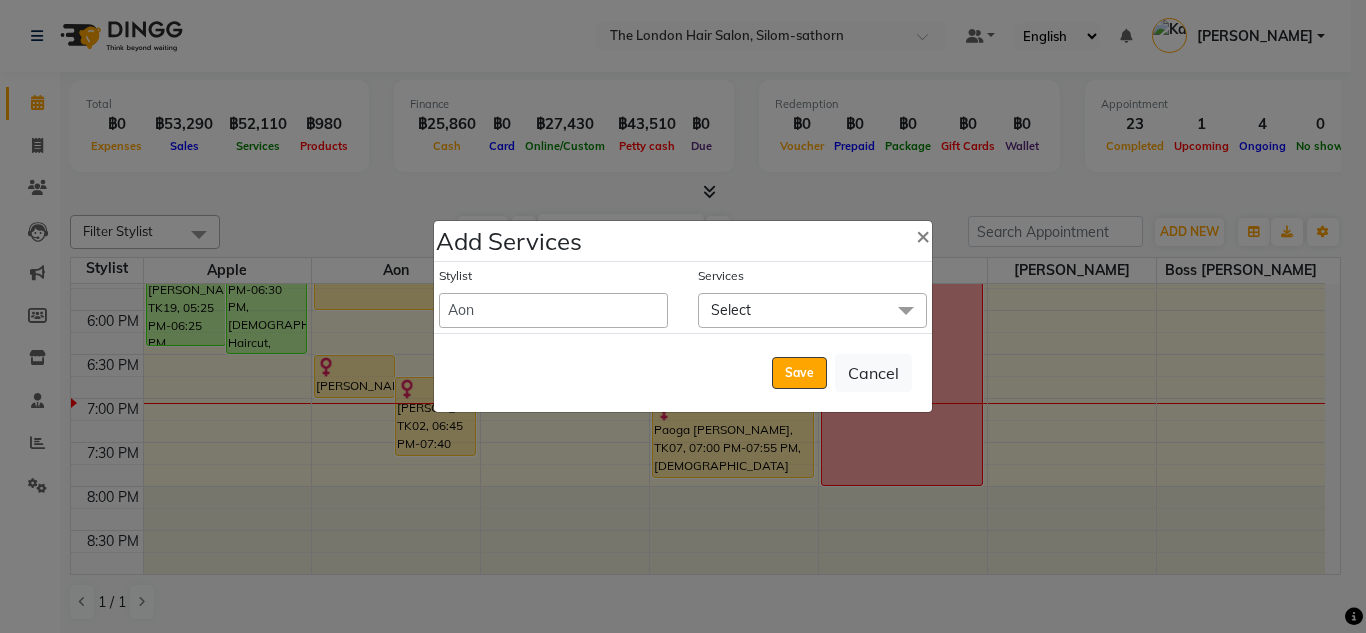 click on "Select" 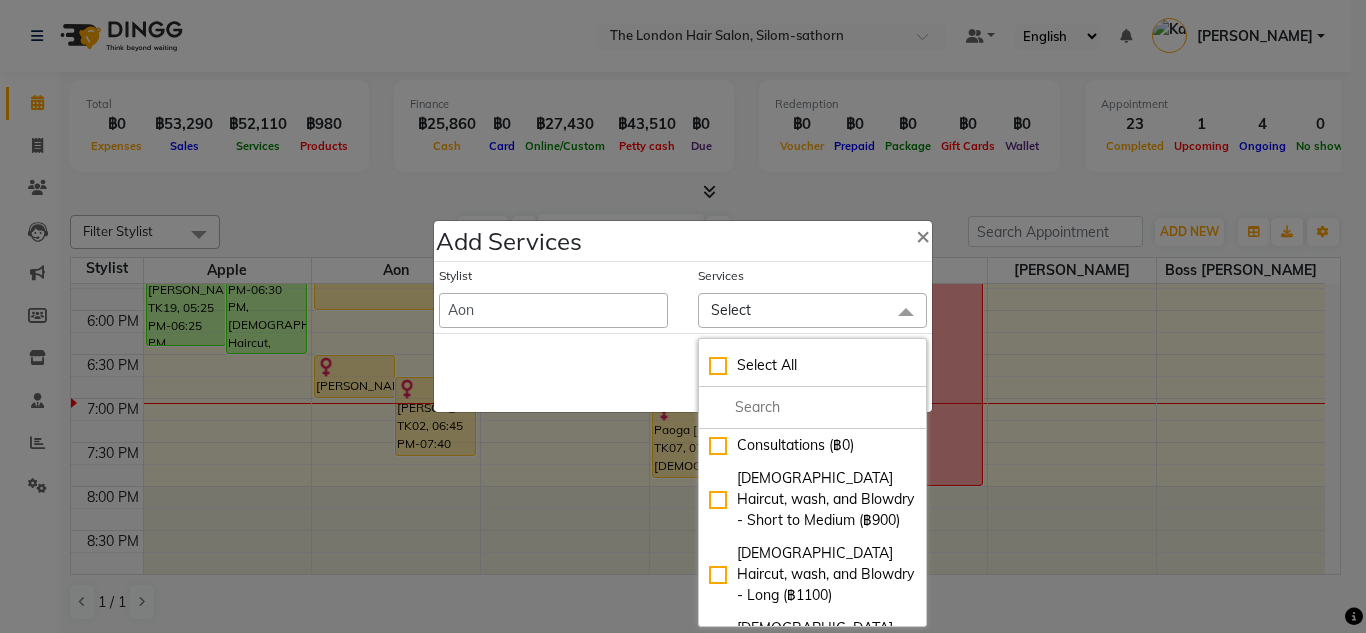 click on "Select" 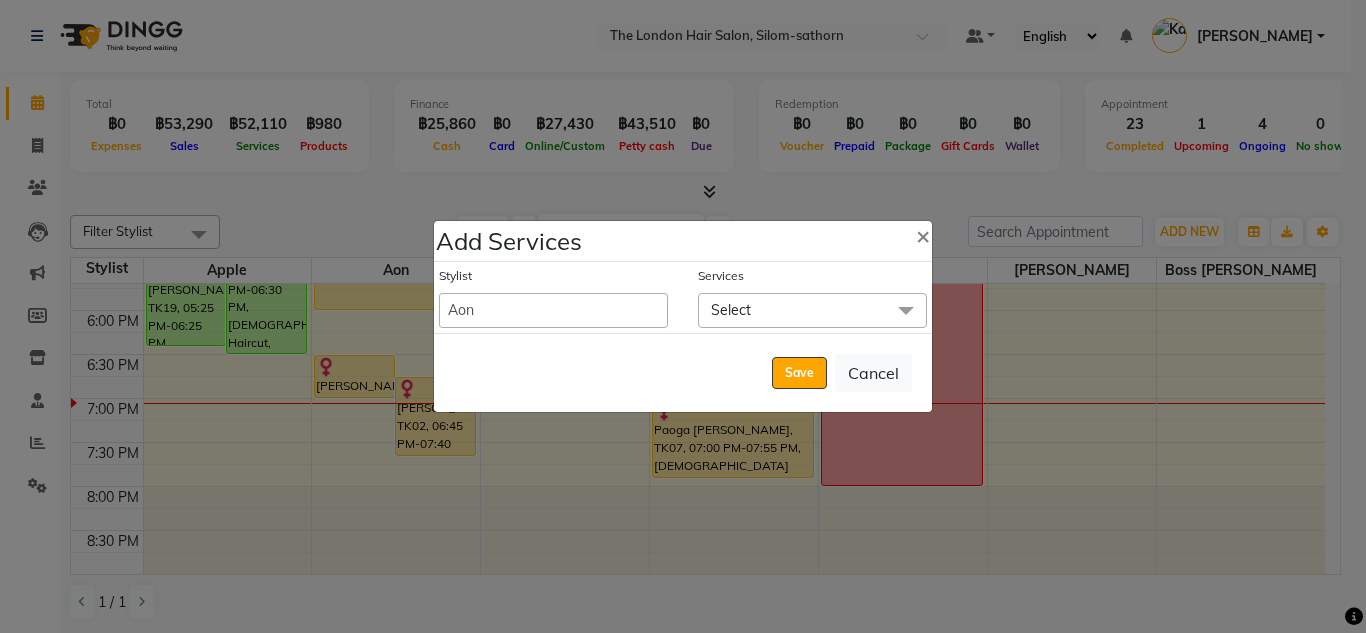 click on "Select" 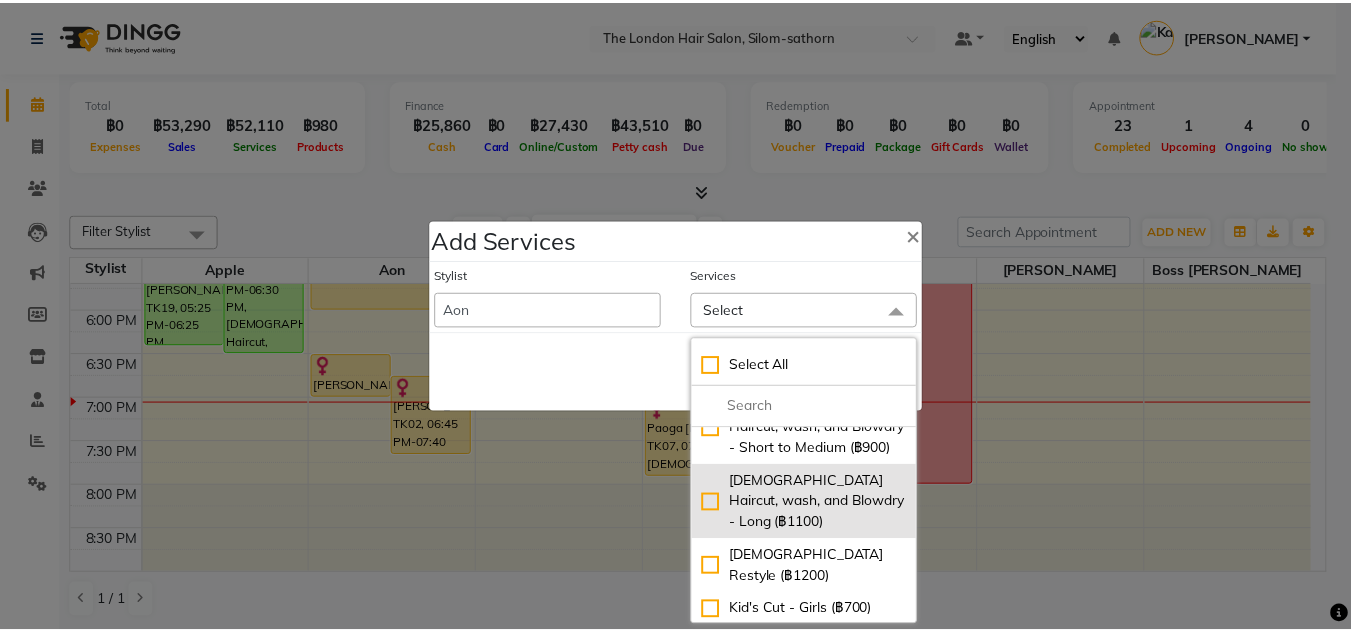 scroll, scrollTop: 72, scrollLeft: 0, axis: vertical 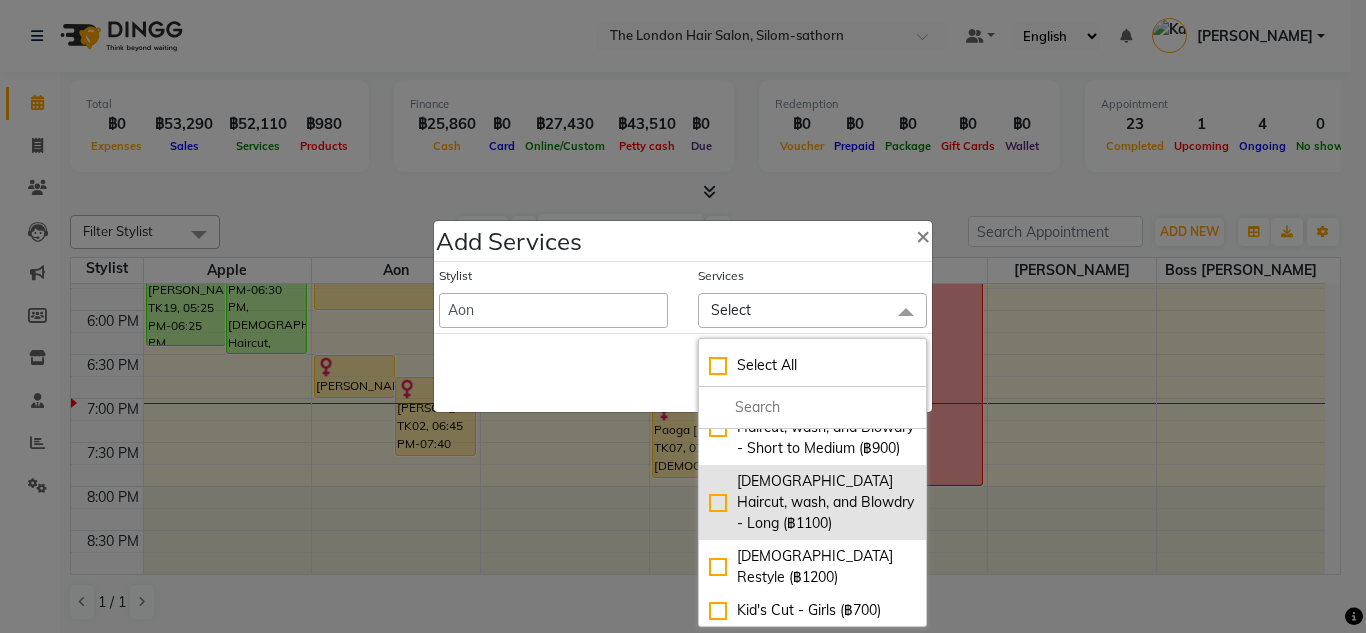 click on "Ladies Haircut, wash, and Blowdry - Long (฿1100)" 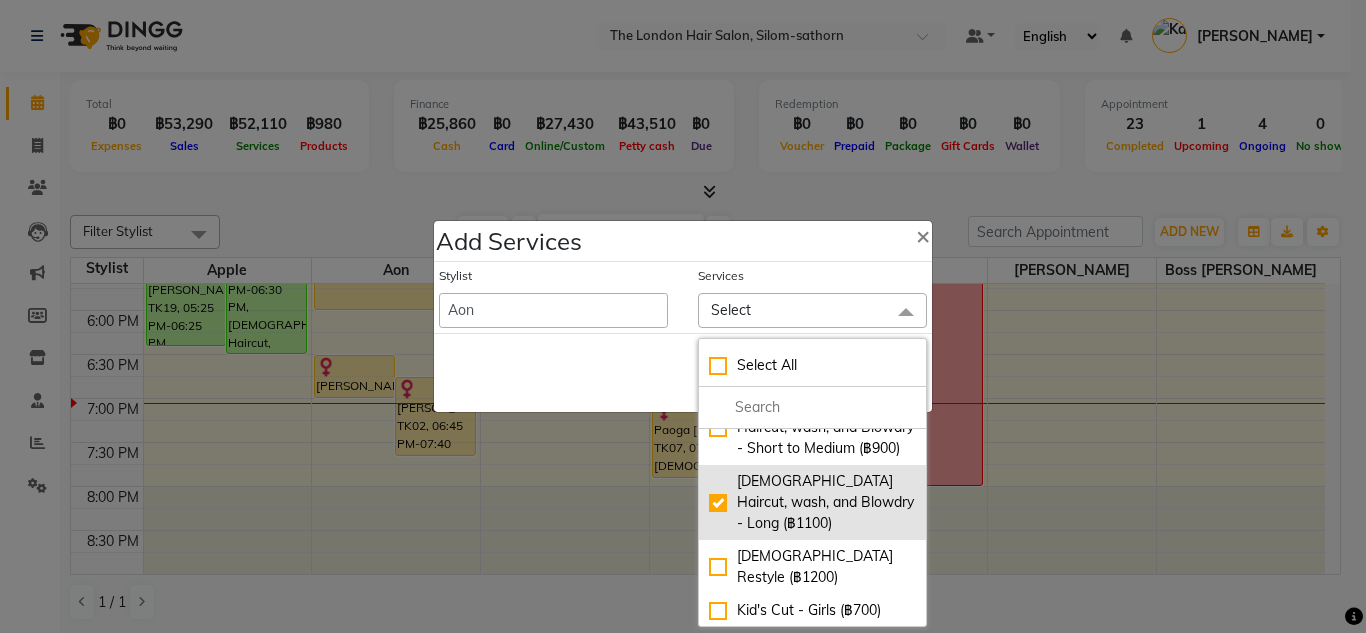 checkbox on "true" 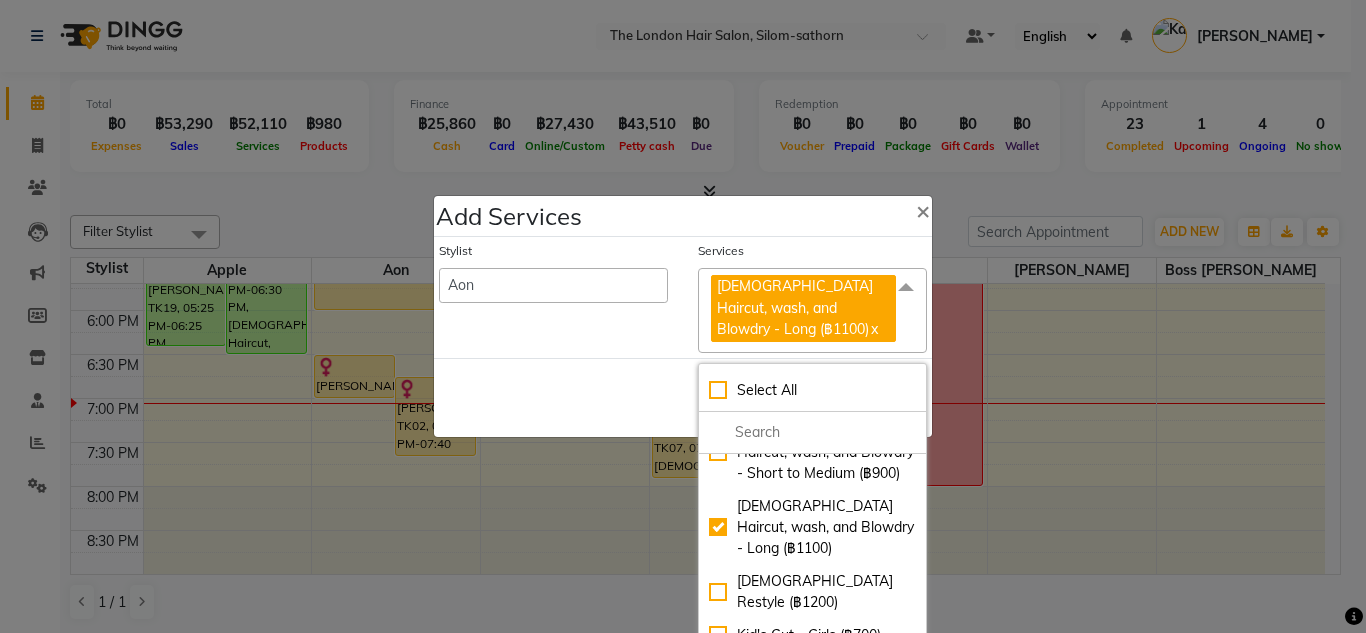 click on "Save   Cancel" 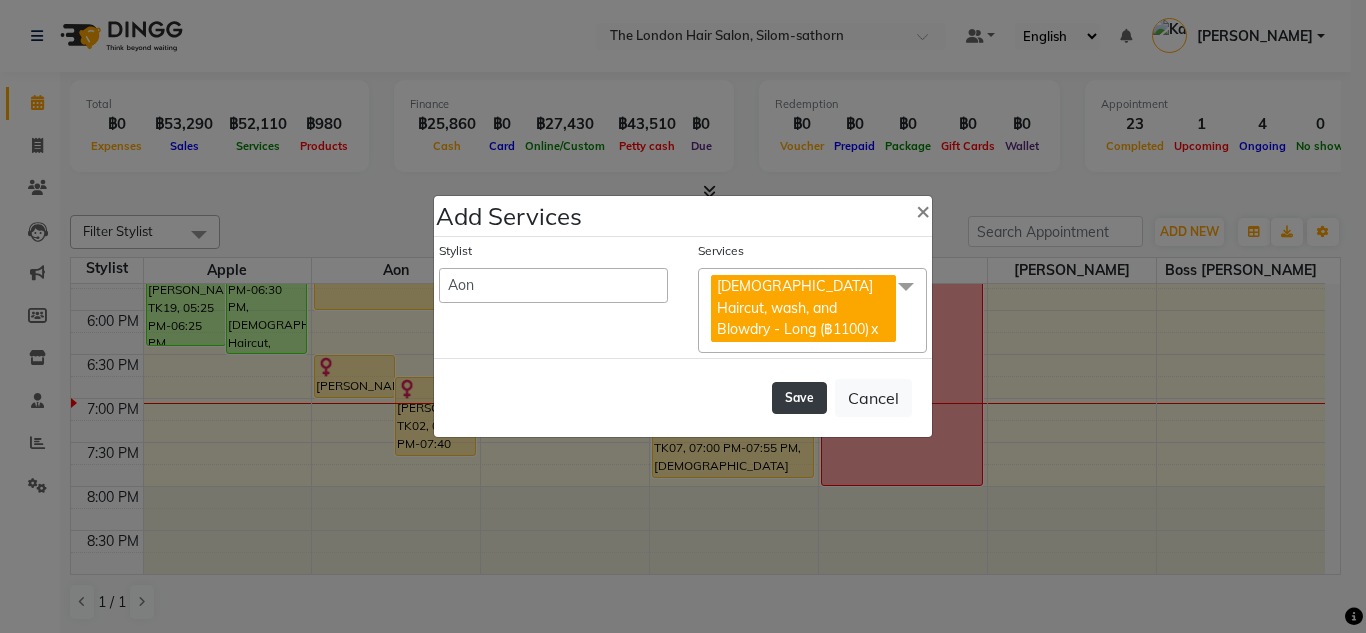 click on "Save" 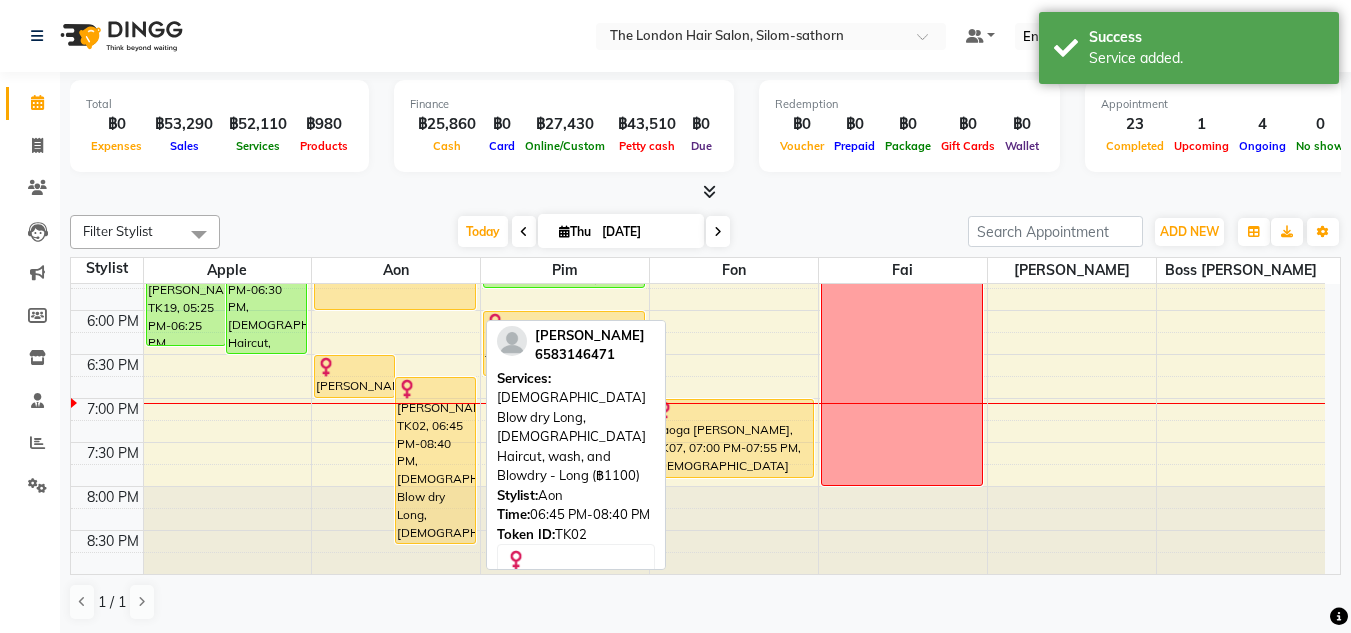 click on "Laura, TK02, 06:45 PM-08:40 PM, Ladies Blow dry Long,Ladies Haircut, wash, and Blowdry - Long (฿1100)" at bounding box center [435, 460] 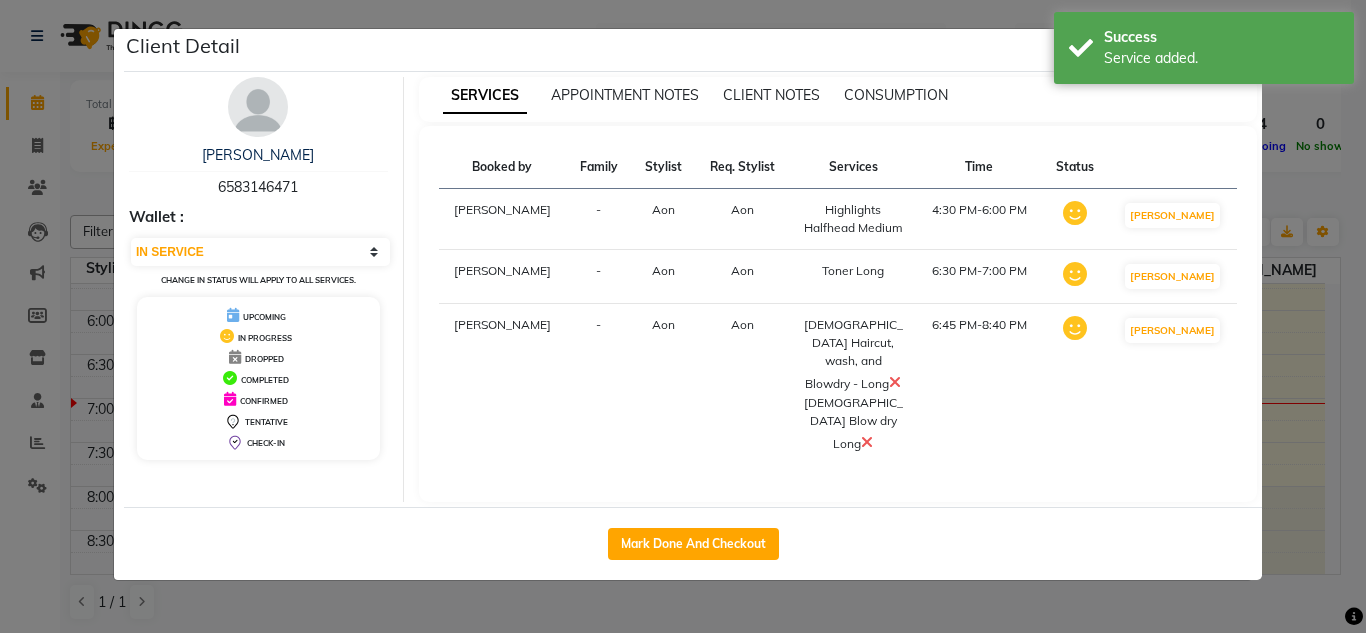 click at bounding box center [867, 442] 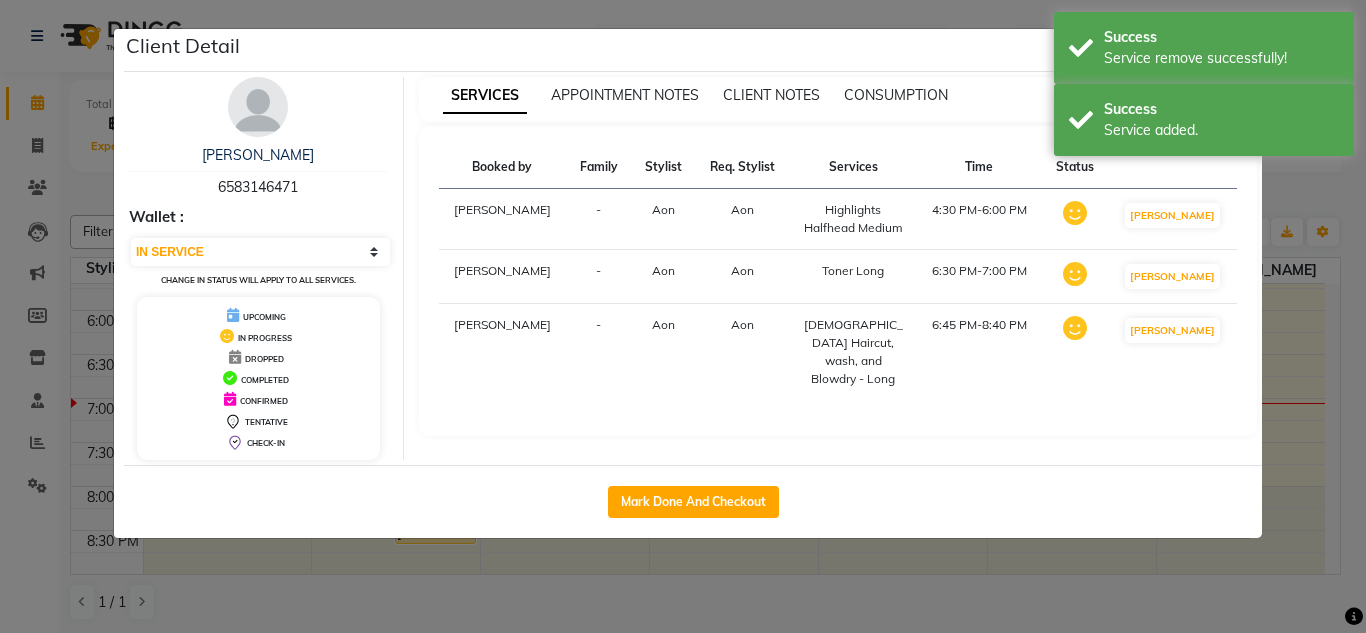 drag, startPoint x: 1159, startPoint y: 545, endPoint x: 775, endPoint y: 606, distance: 388.81488 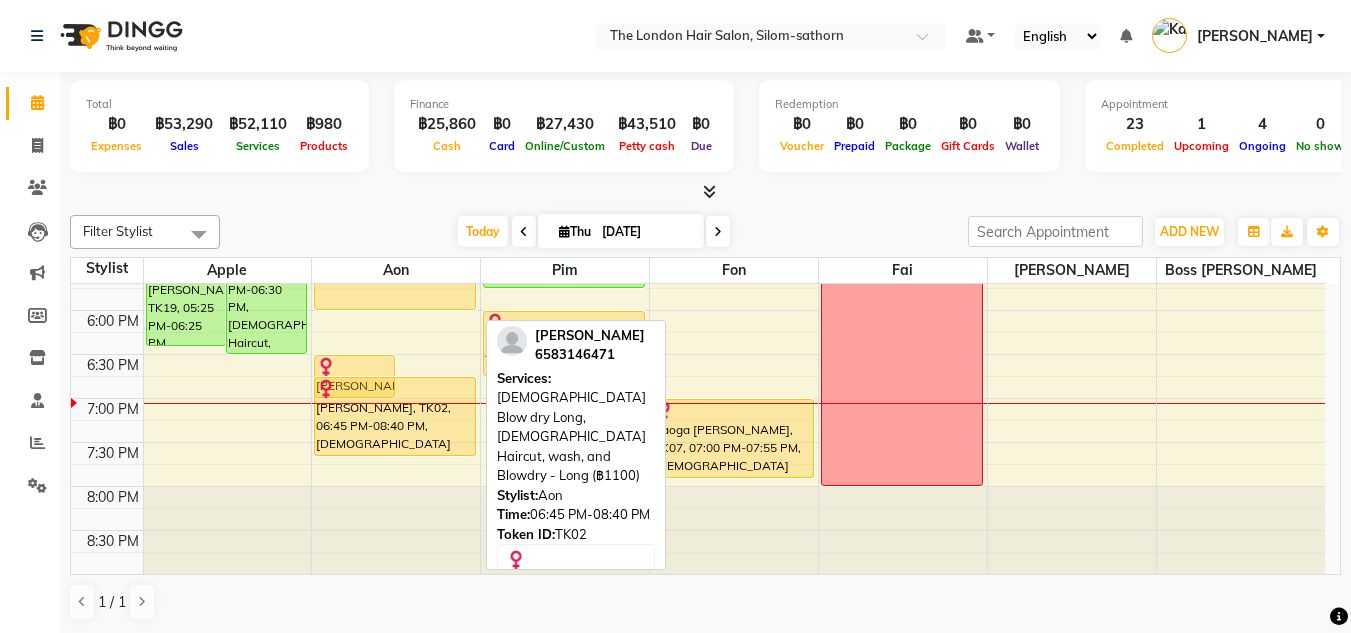 drag, startPoint x: 428, startPoint y: 544, endPoint x: 433, endPoint y: 459, distance: 85.146935 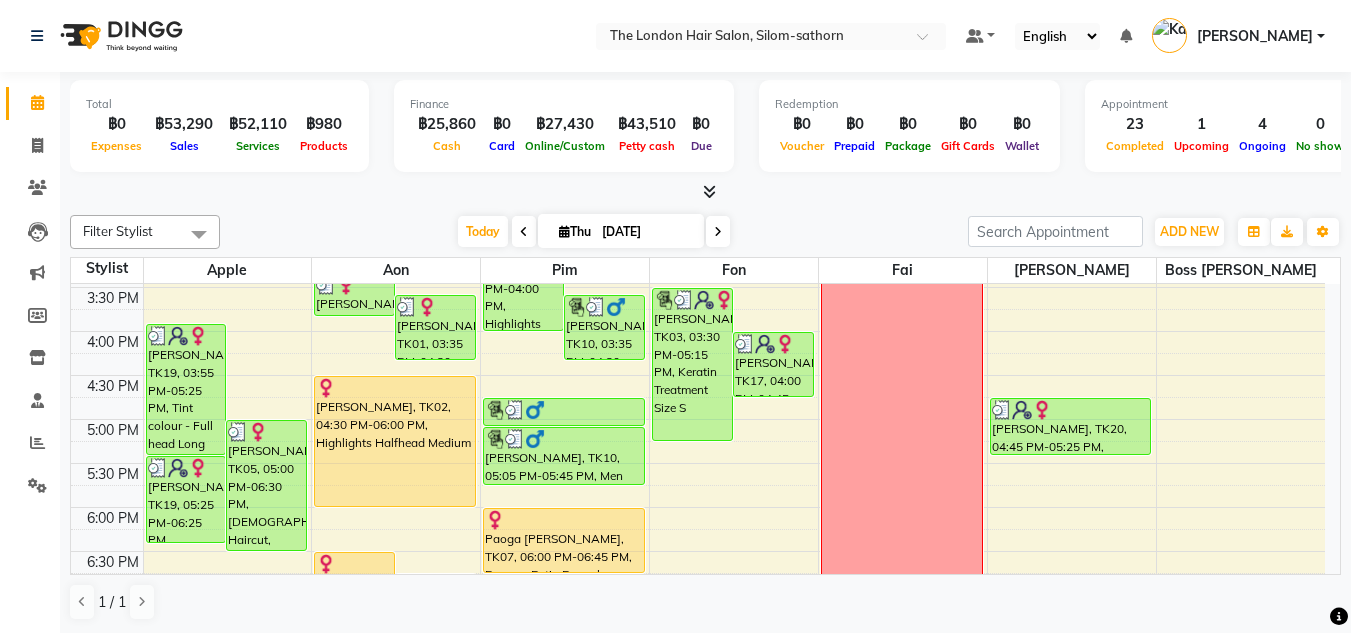 scroll, scrollTop: 542, scrollLeft: 0, axis: vertical 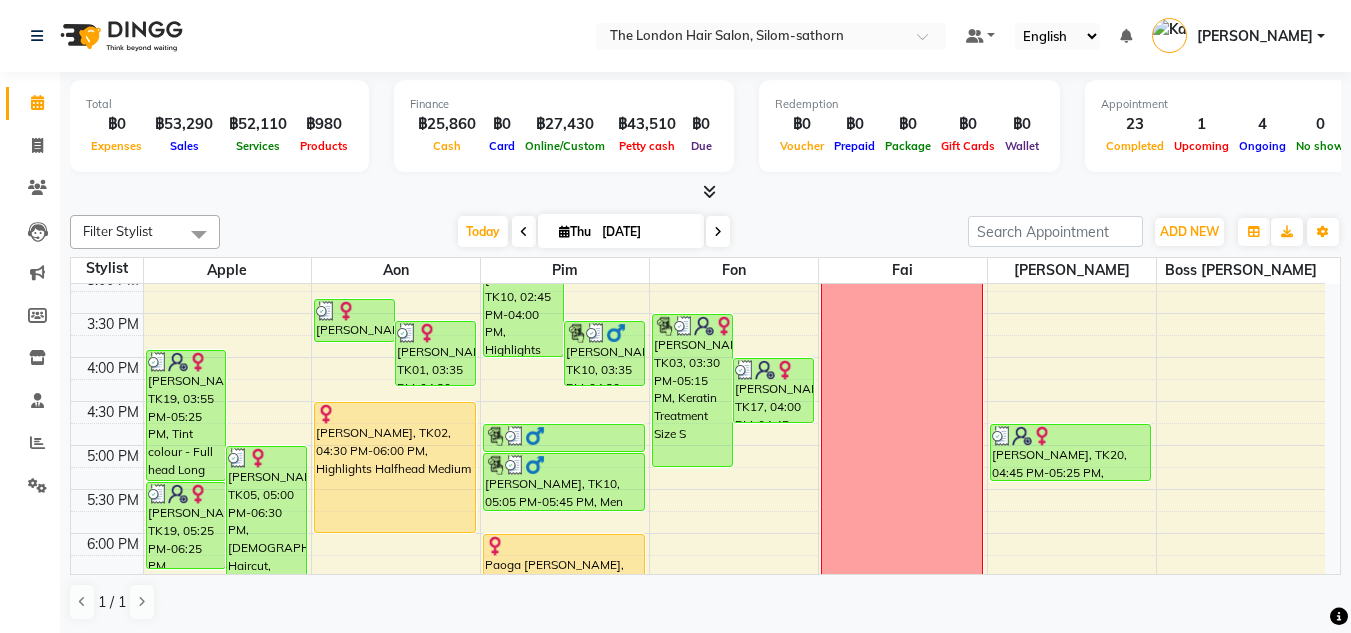 click at bounding box center (718, 232) 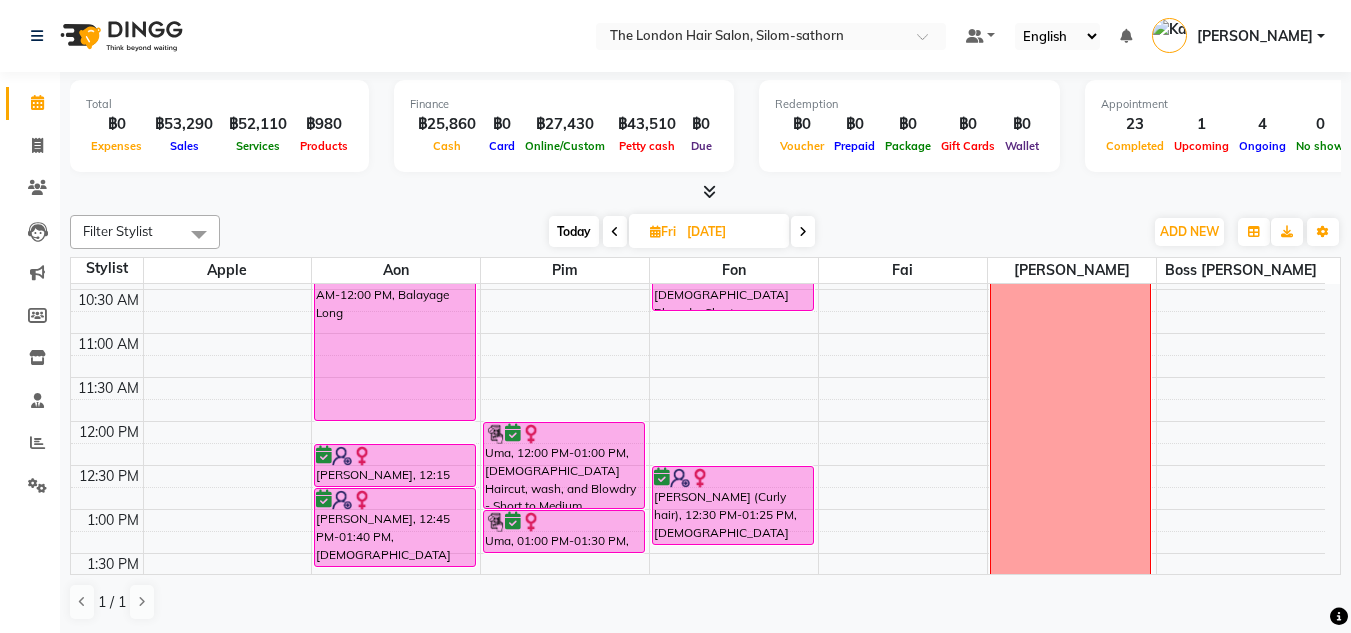 scroll, scrollTop: 117, scrollLeft: 0, axis: vertical 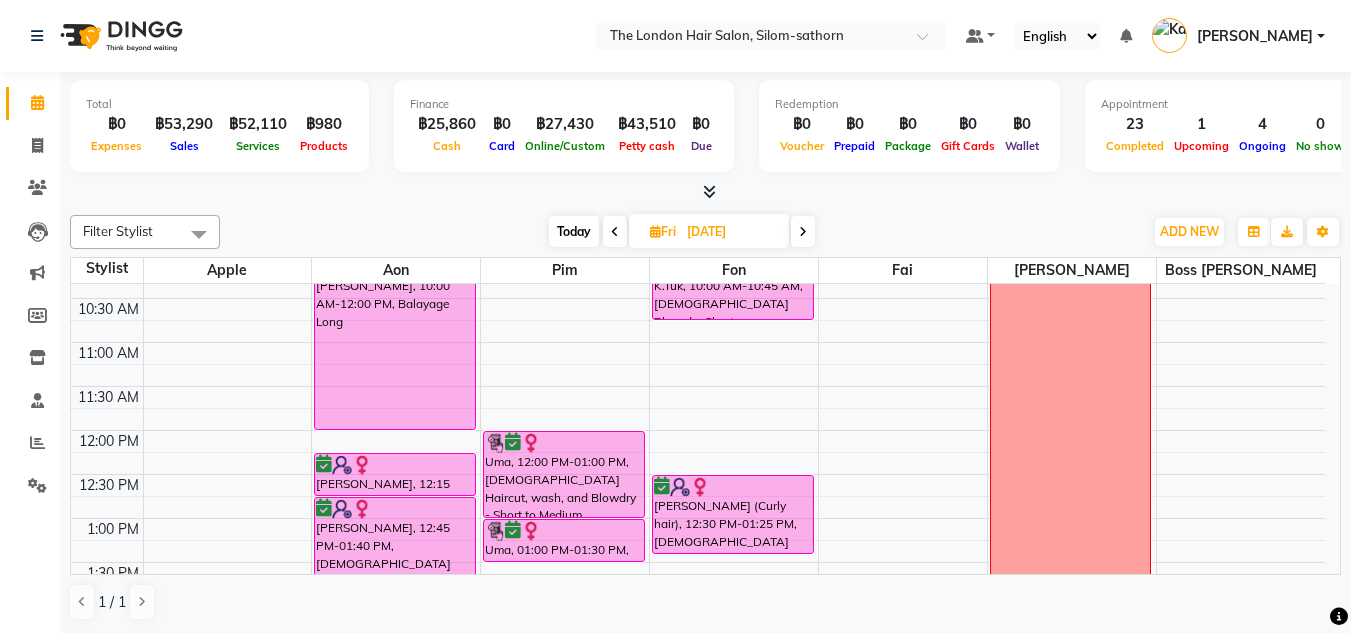 click on "Today" at bounding box center [574, 231] 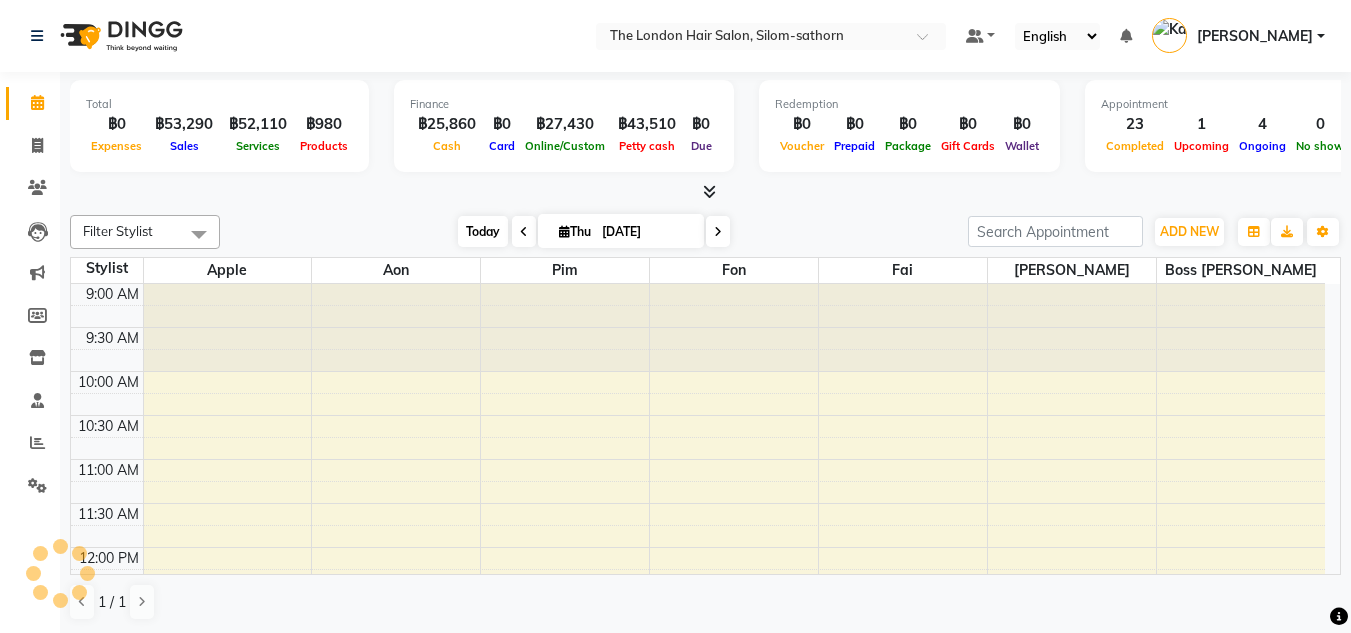 scroll, scrollTop: 765, scrollLeft: 0, axis: vertical 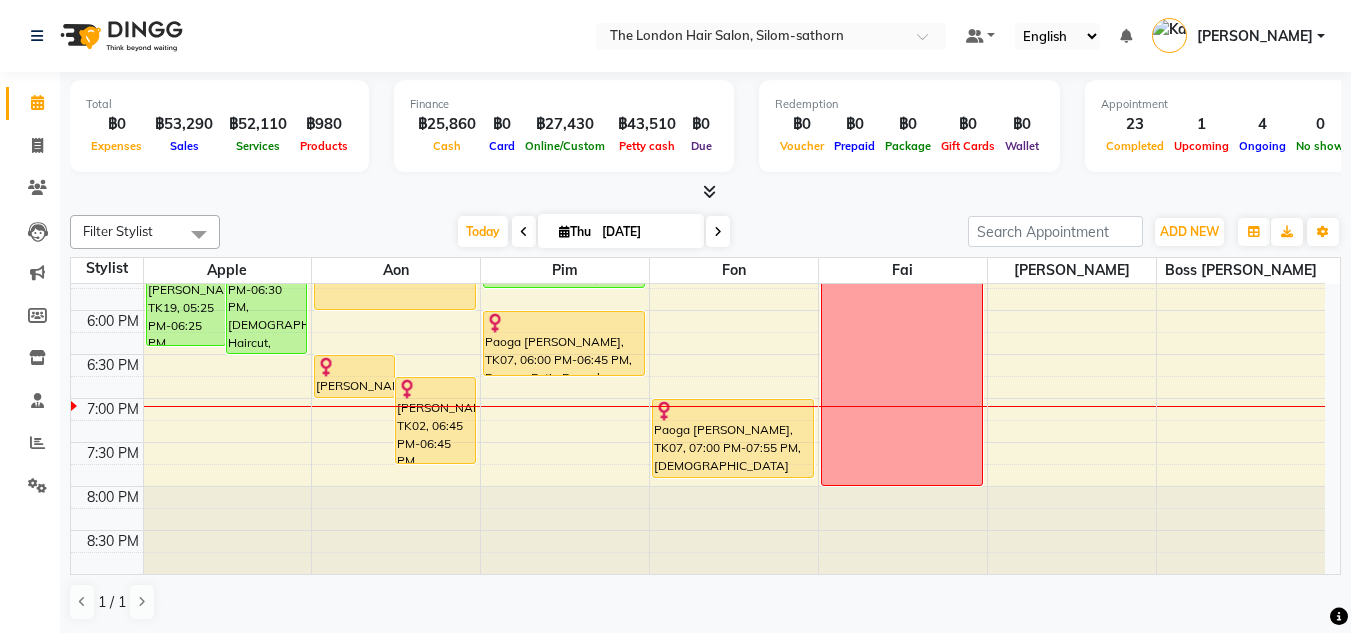 click at bounding box center [718, 231] 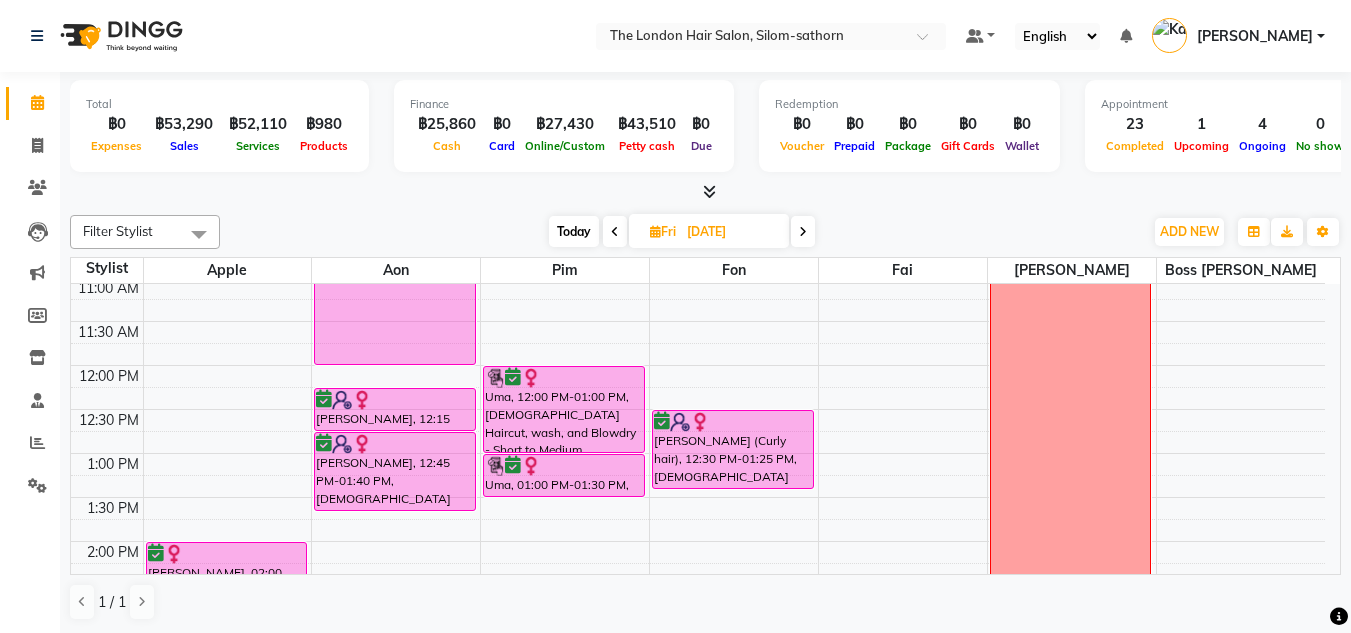 scroll, scrollTop: 181, scrollLeft: 0, axis: vertical 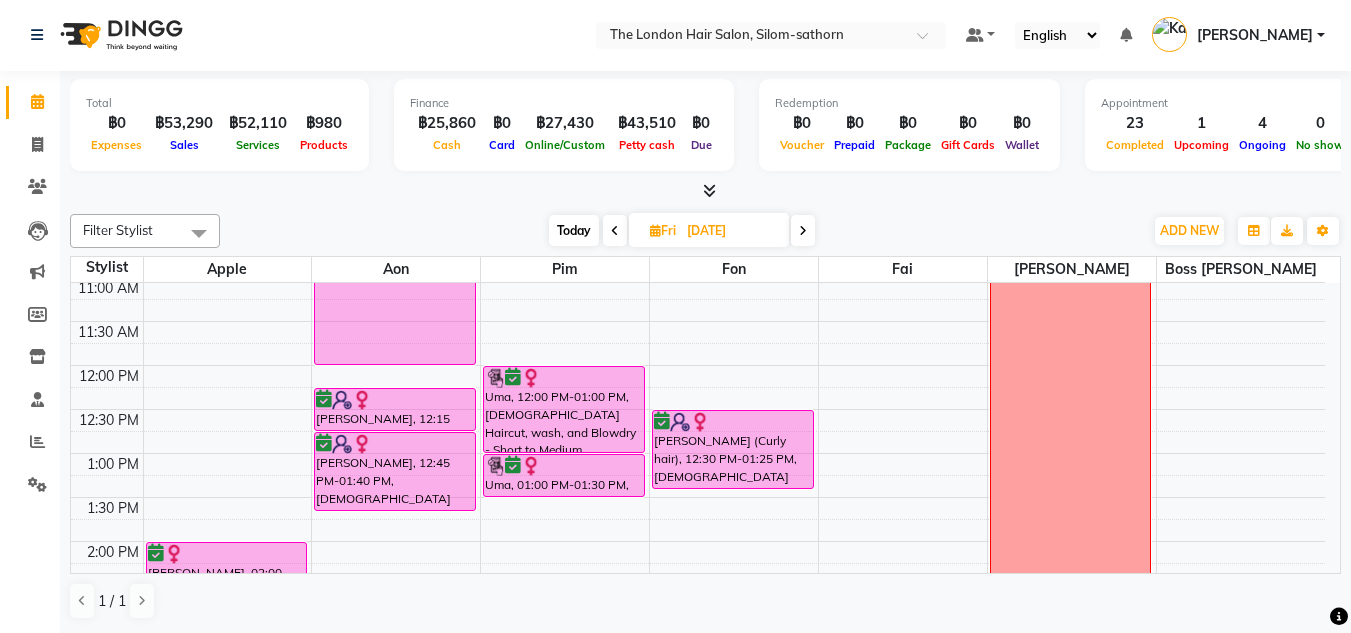 click on "Today" at bounding box center [574, 230] 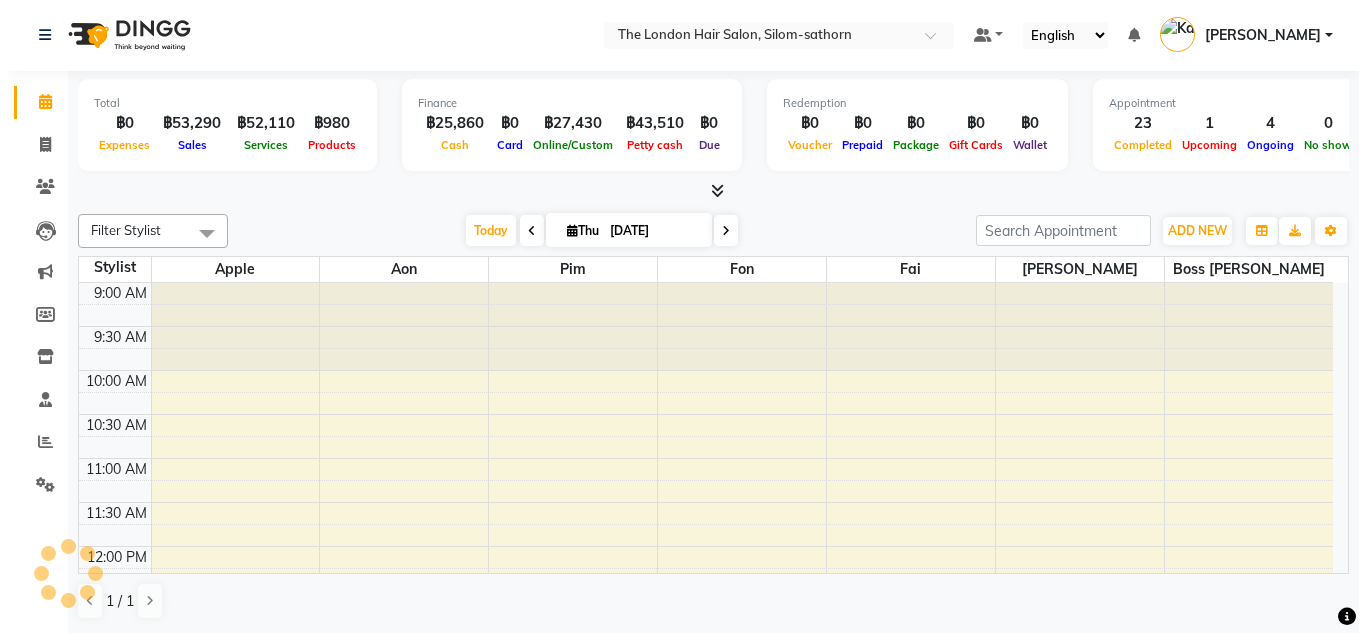 scroll, scrollTop: 765, scrollLeft: 0, axis: vertical 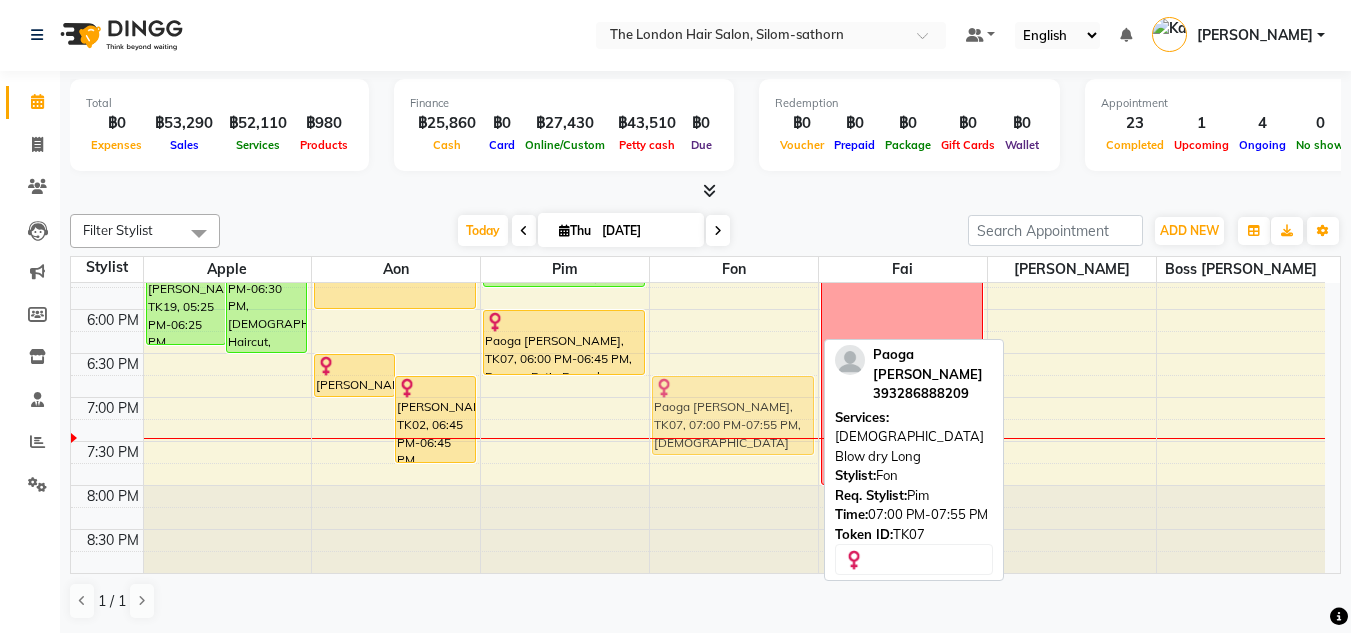 drag, startPoint x: 719, startPoint y: 408, endPoint x: 711, endPoint y: 384, distance: 25.298222 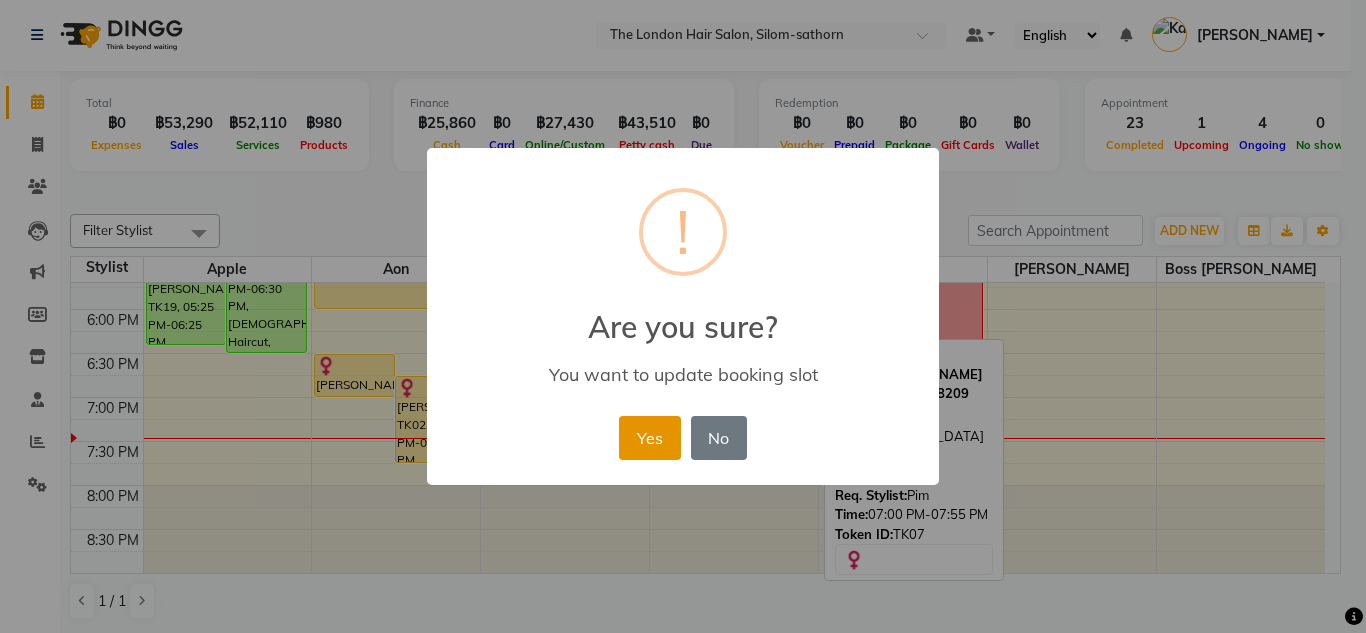 click on "Yes" at bounding box center (649, 438) 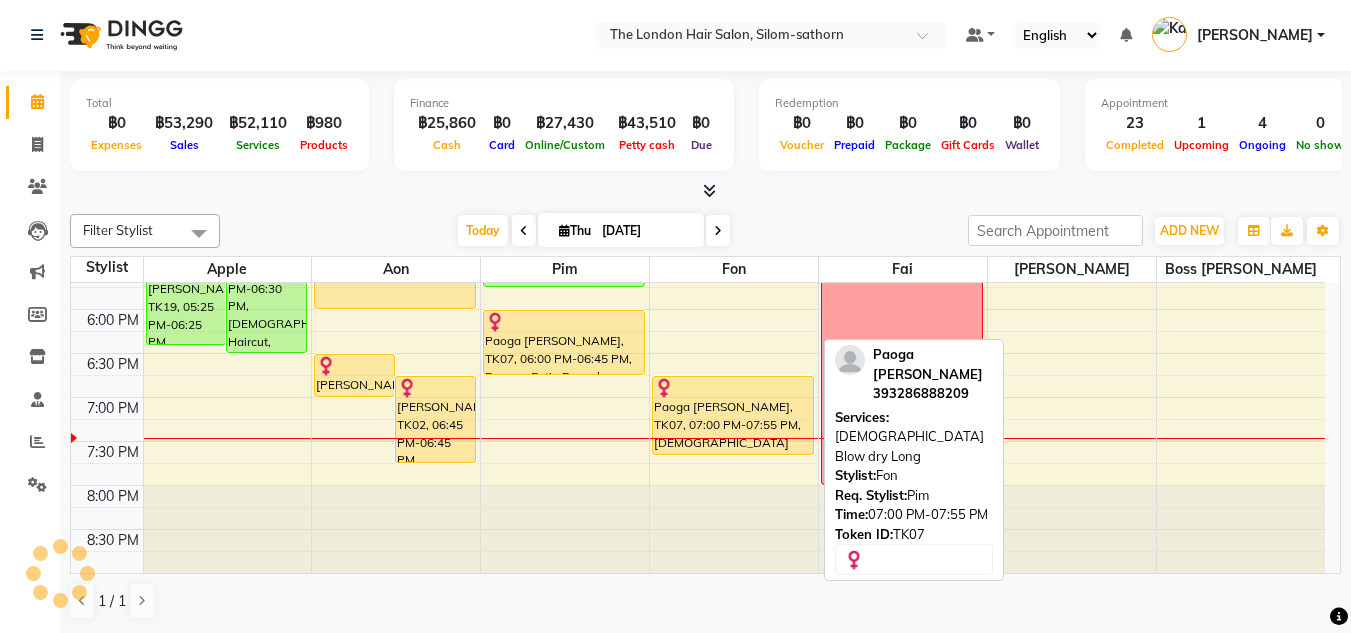click on "Paoga Piccione, TK07, 07:00 PM-07:55 PM, Ladies Blow dry Long" at bounding box center [733, 415] 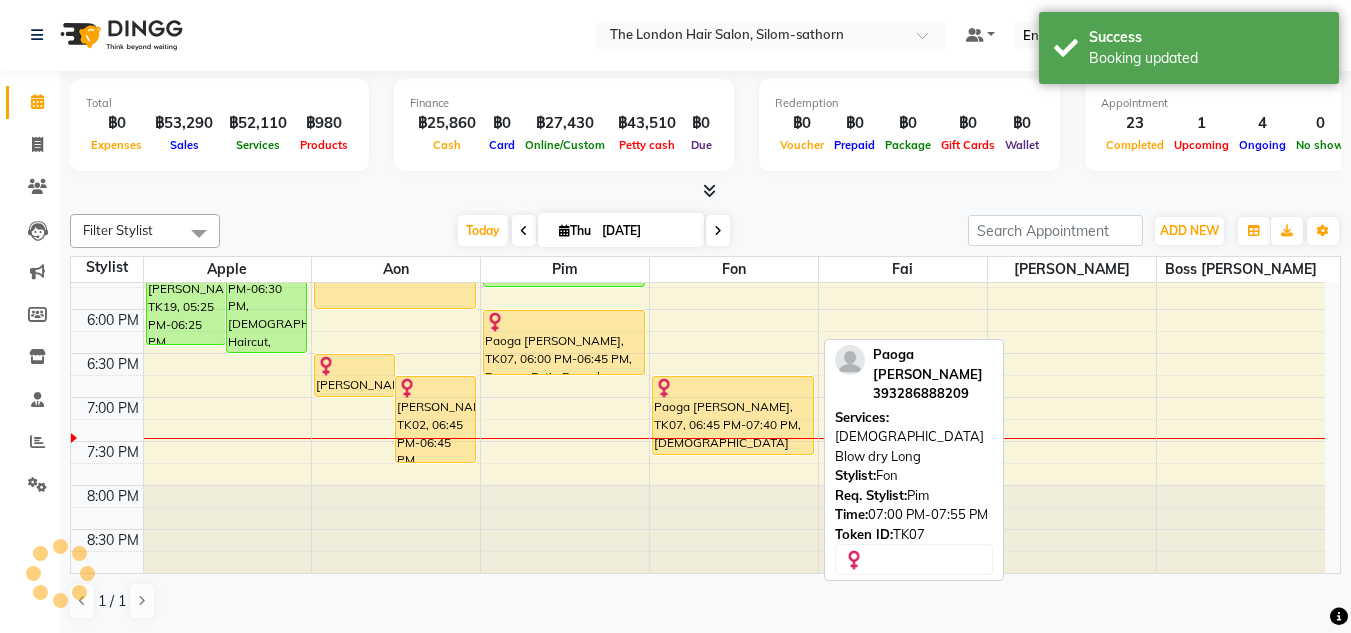 click on "Paoga Piccione, TK07, 06:45 PM-07:40 PM, Ladies Blow dry Long" at bounding box center (733, 415) 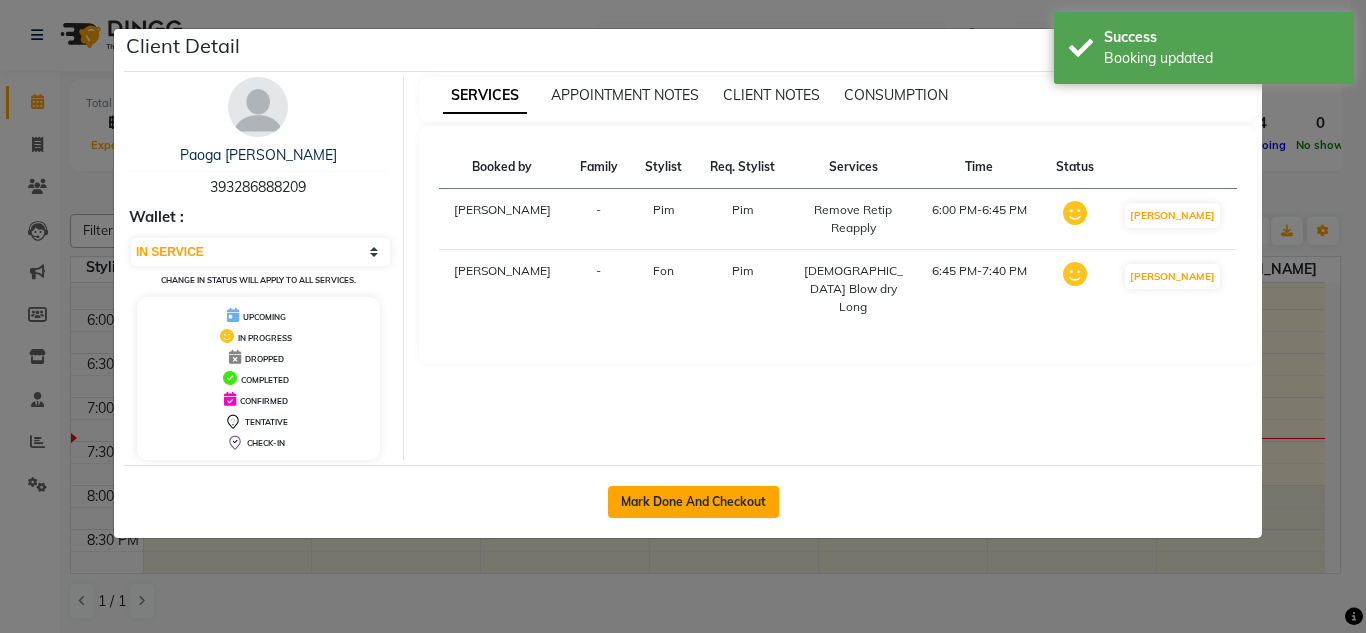 click on "Mark Done And Checkout" 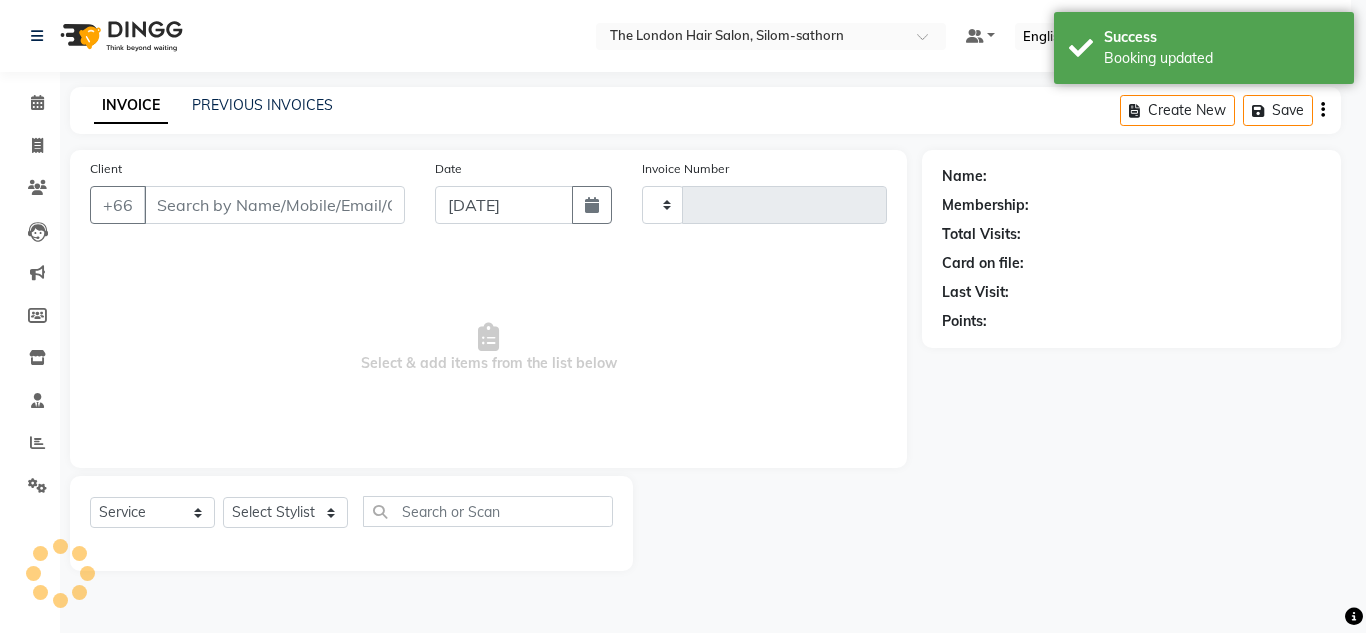 type on "0951" 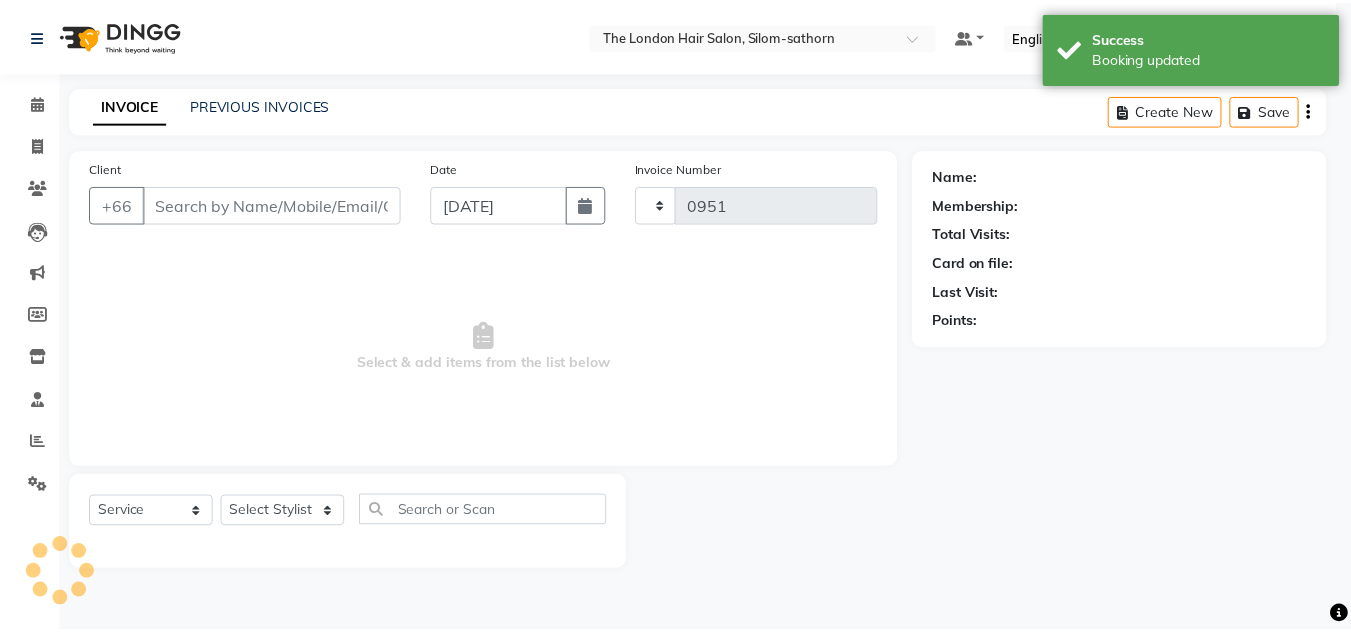 scroll, scrollTop: 0, scrollLeft: 0, axis: both 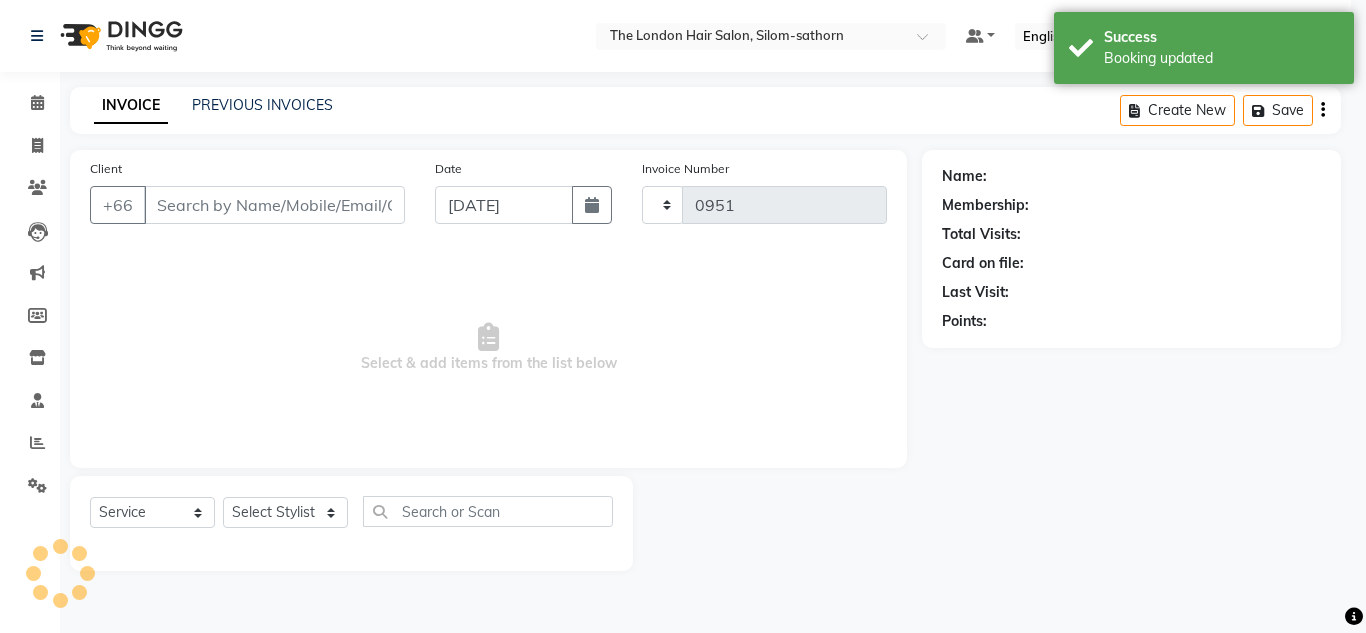 select on "6977" 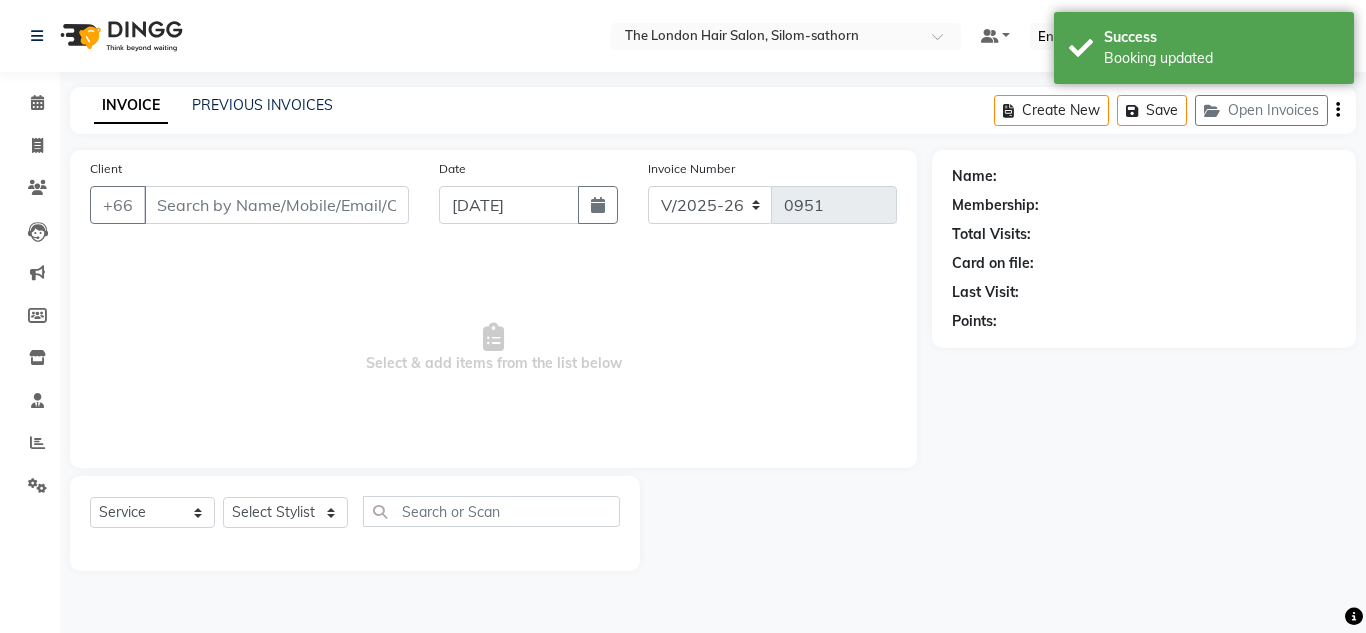 type on "393286888209" 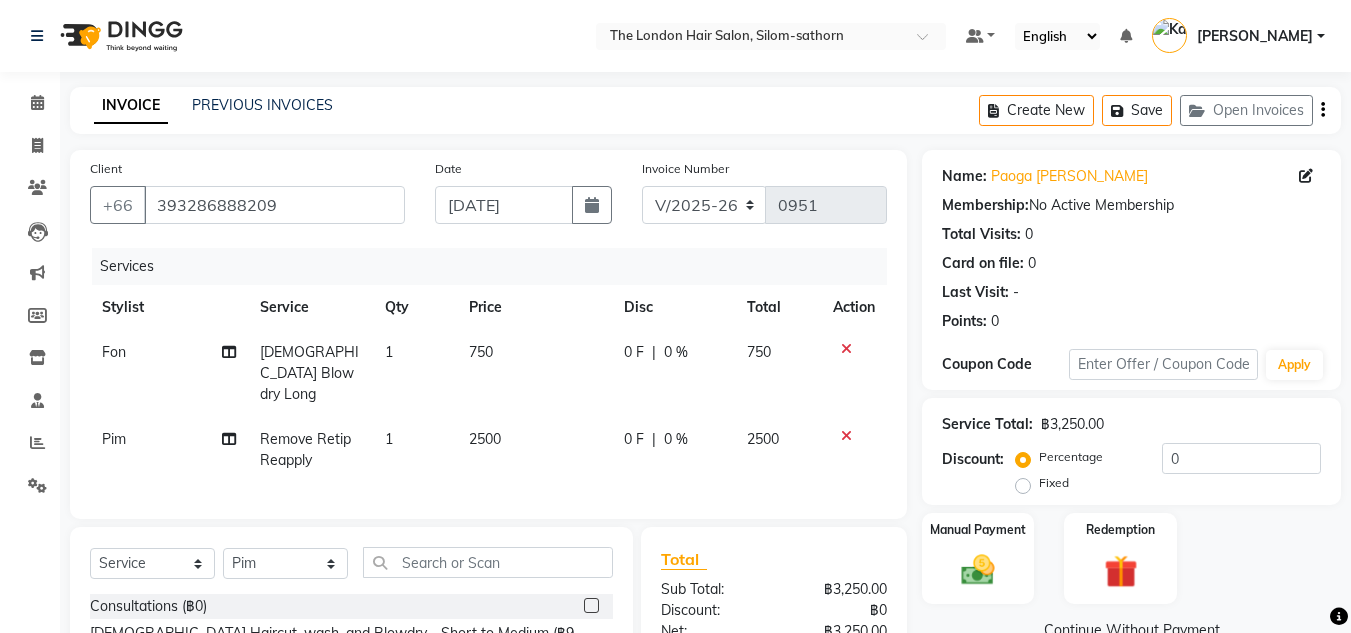 drag, startPoint x: 482, startPoint y: 423, endPoint x: 254, endPoint y: 421, distance: 228.00877 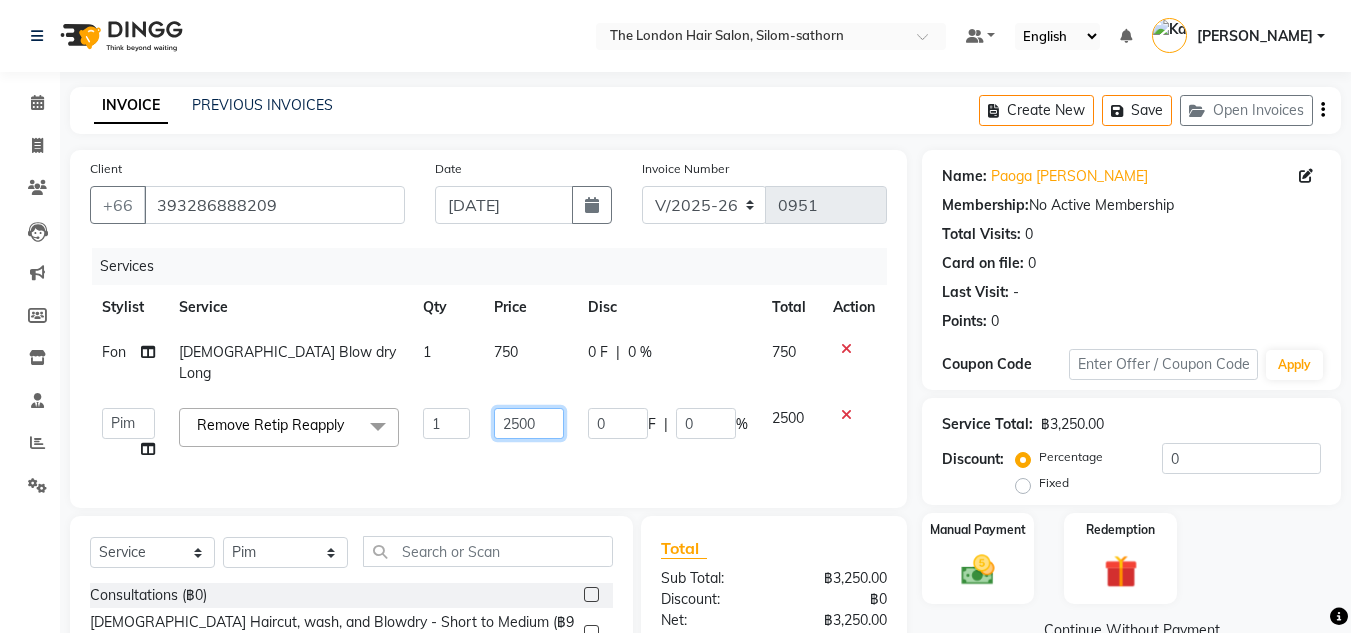 click on "2500" 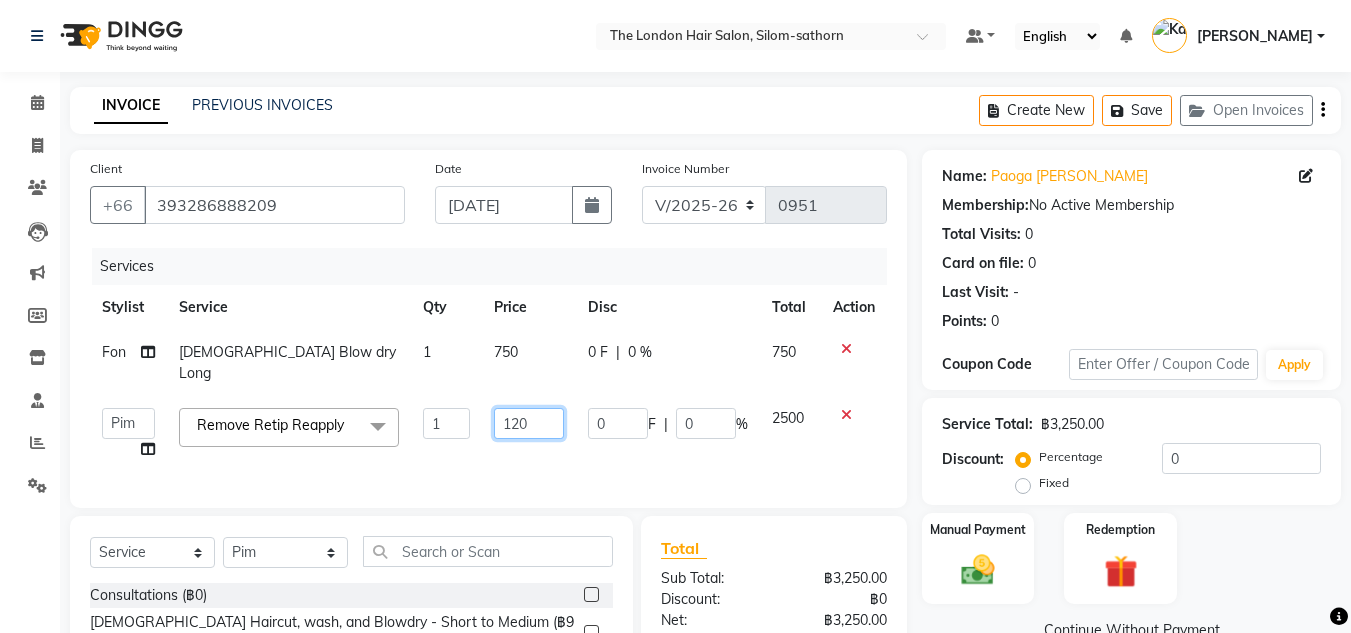 type on "1280" 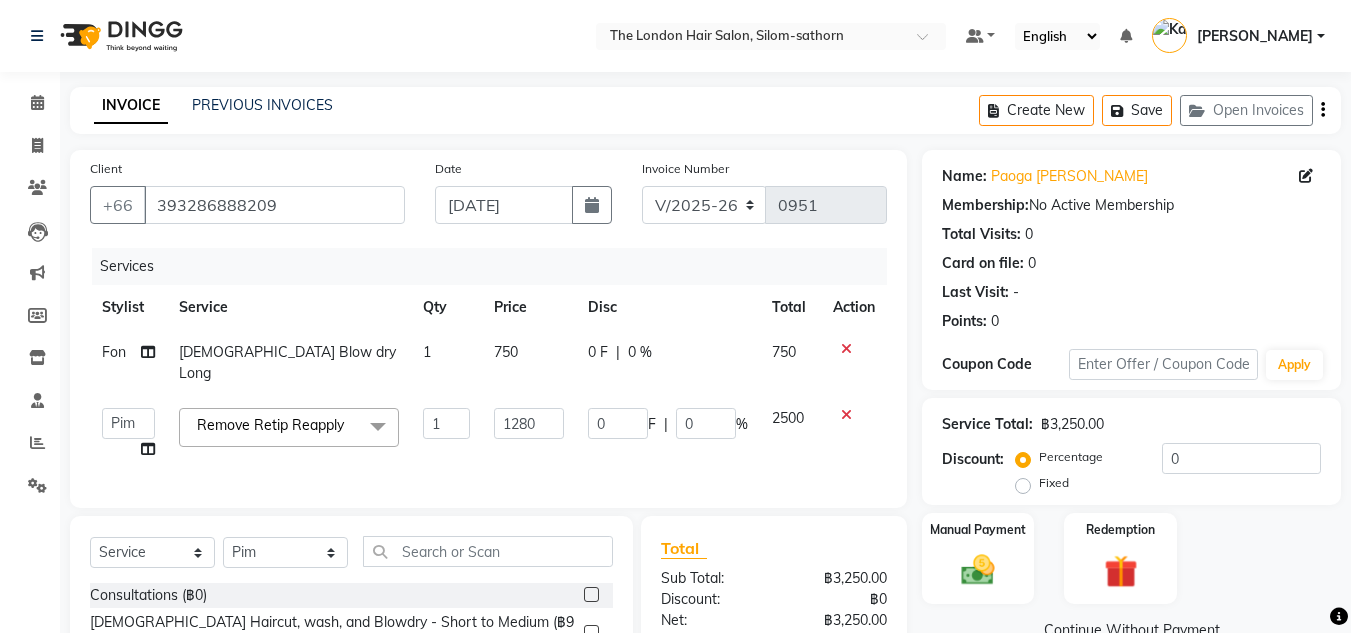 click on "1280" 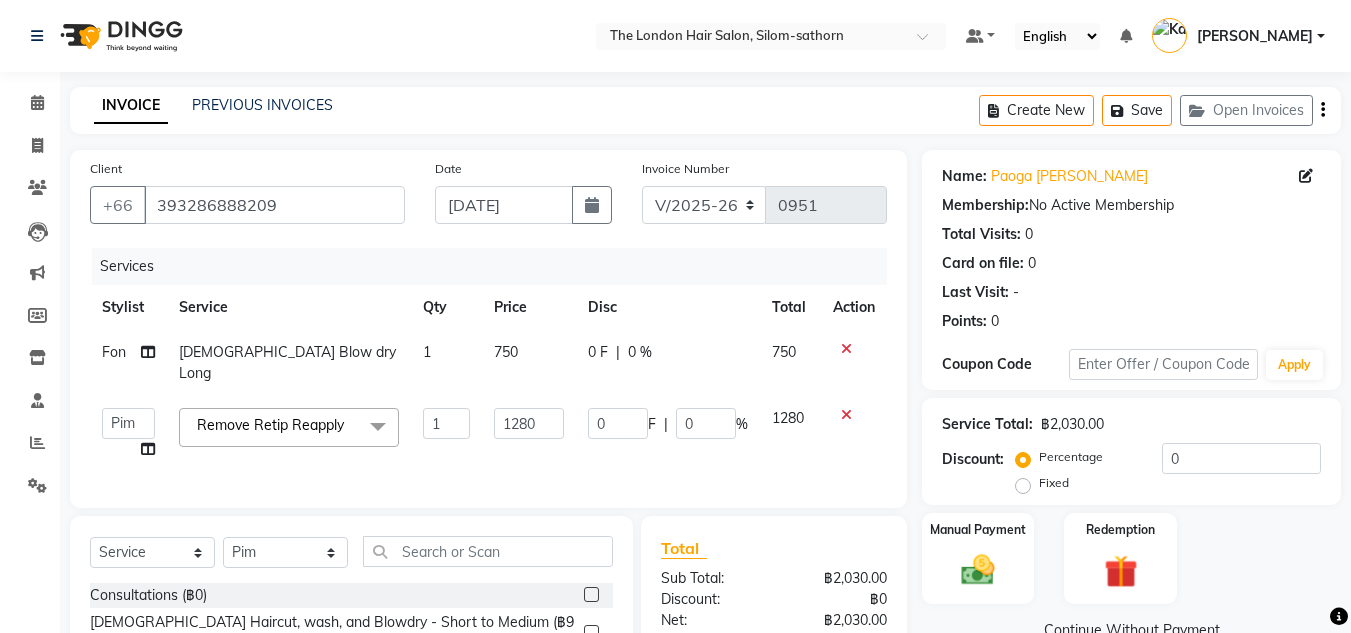 scroll, scrollTop: 146, scrollLeft: 0, axis: vertical 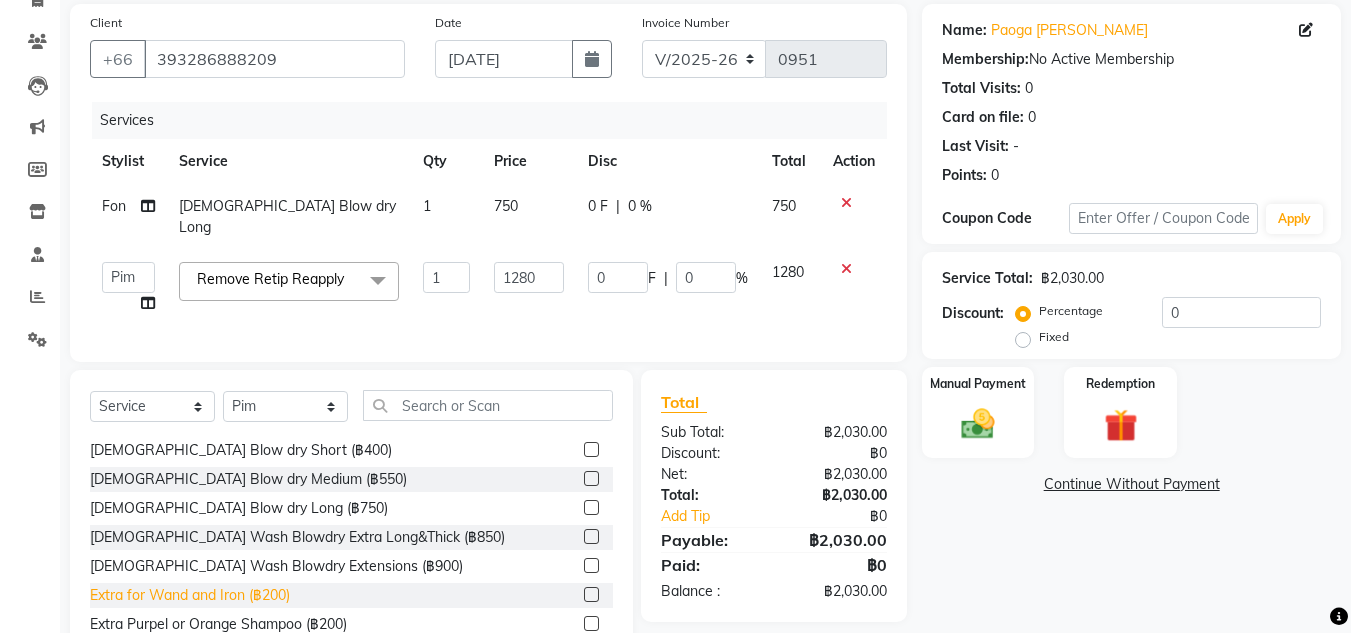 click on "Extra for Wand and Iron (฿200)" 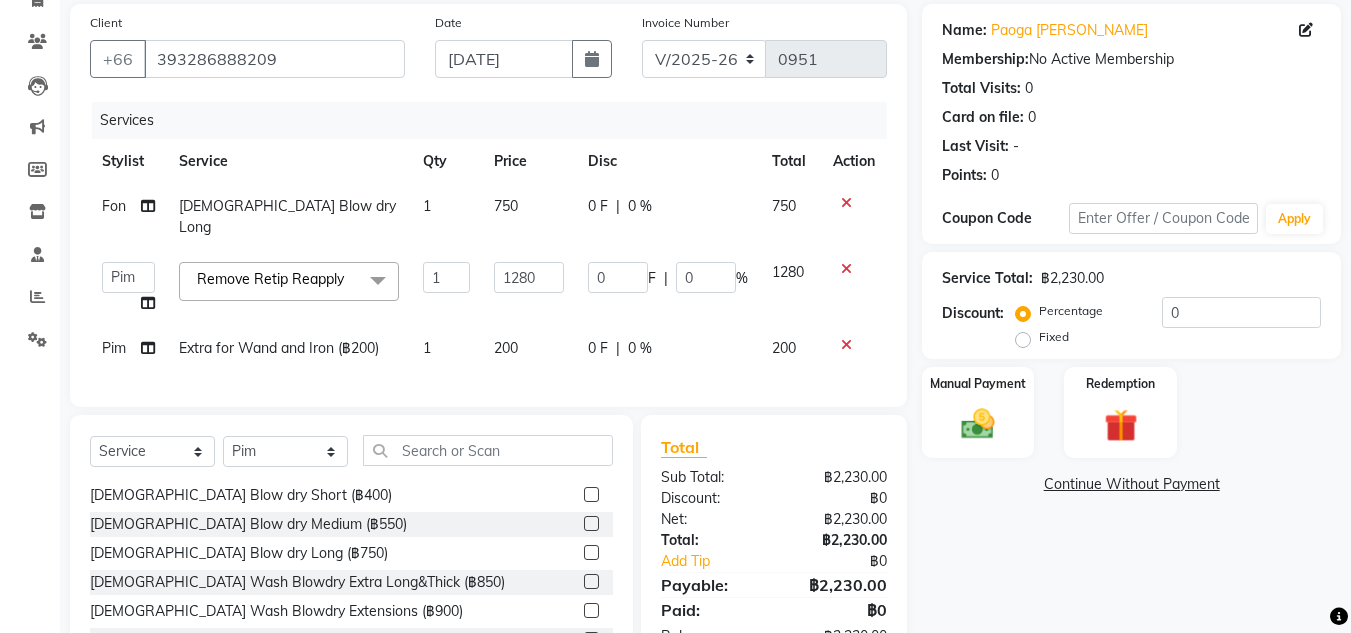 checkbox on "false" 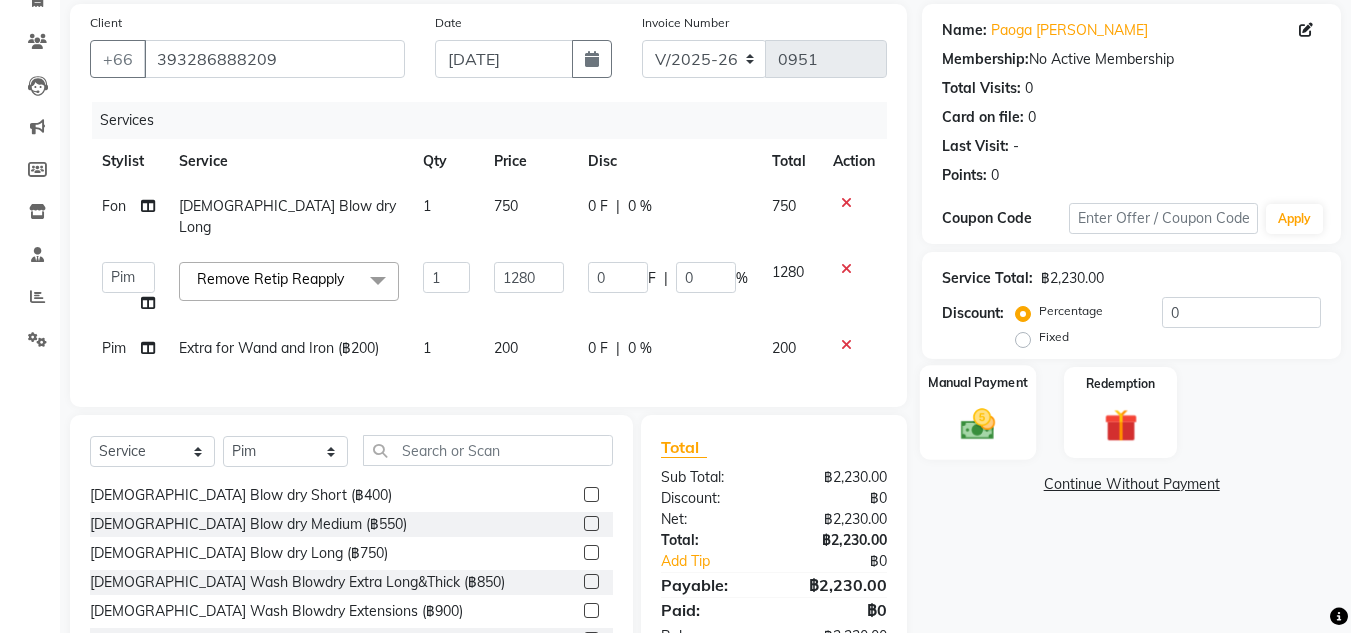 click 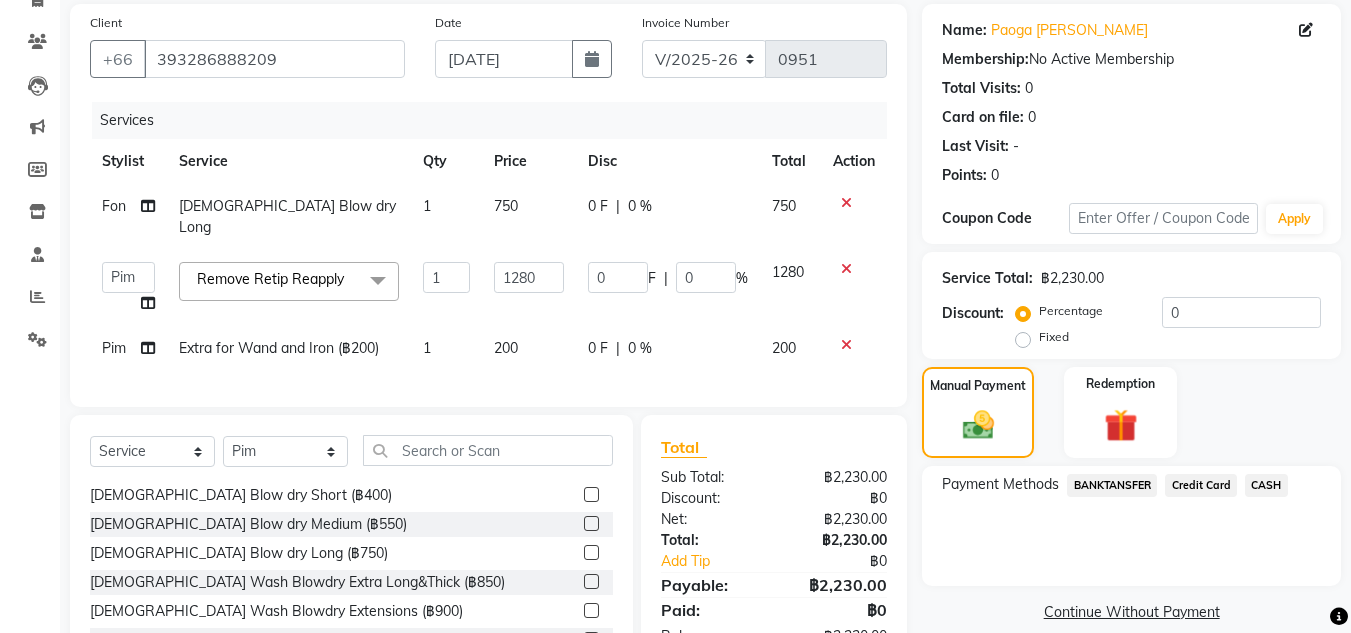scroll, scrollTop: 227, scrollLeft: 0, axis: vertical 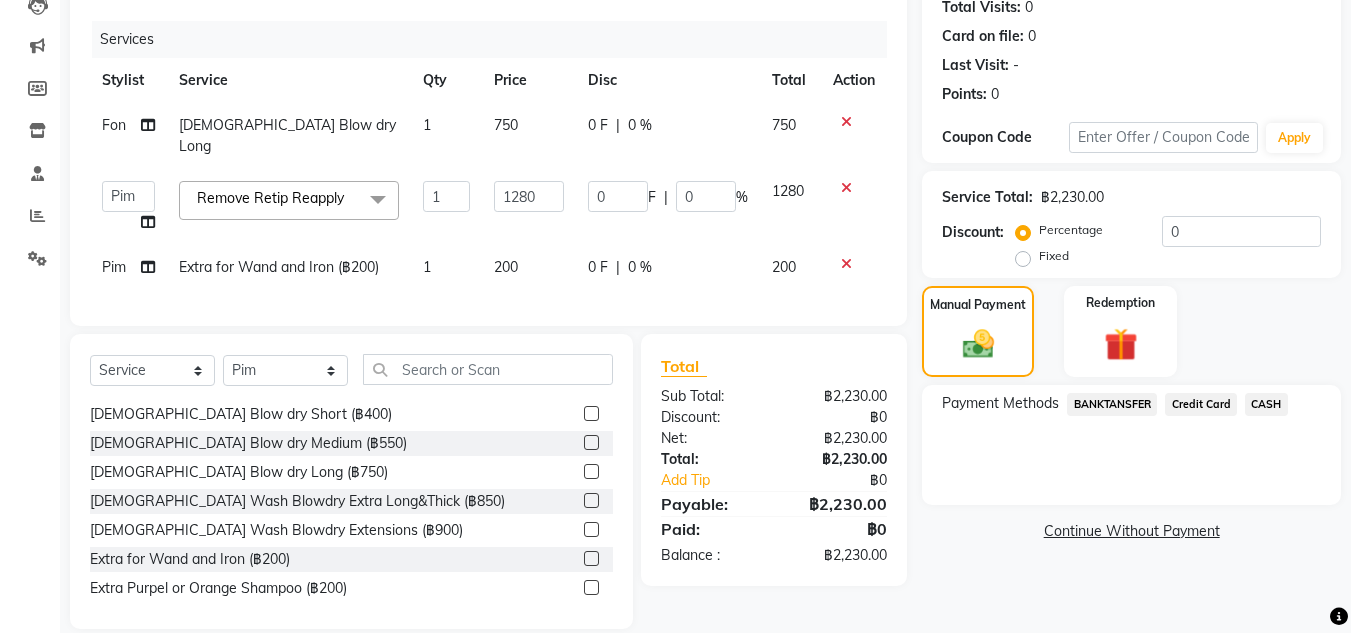 click on "BANKTANSFER" 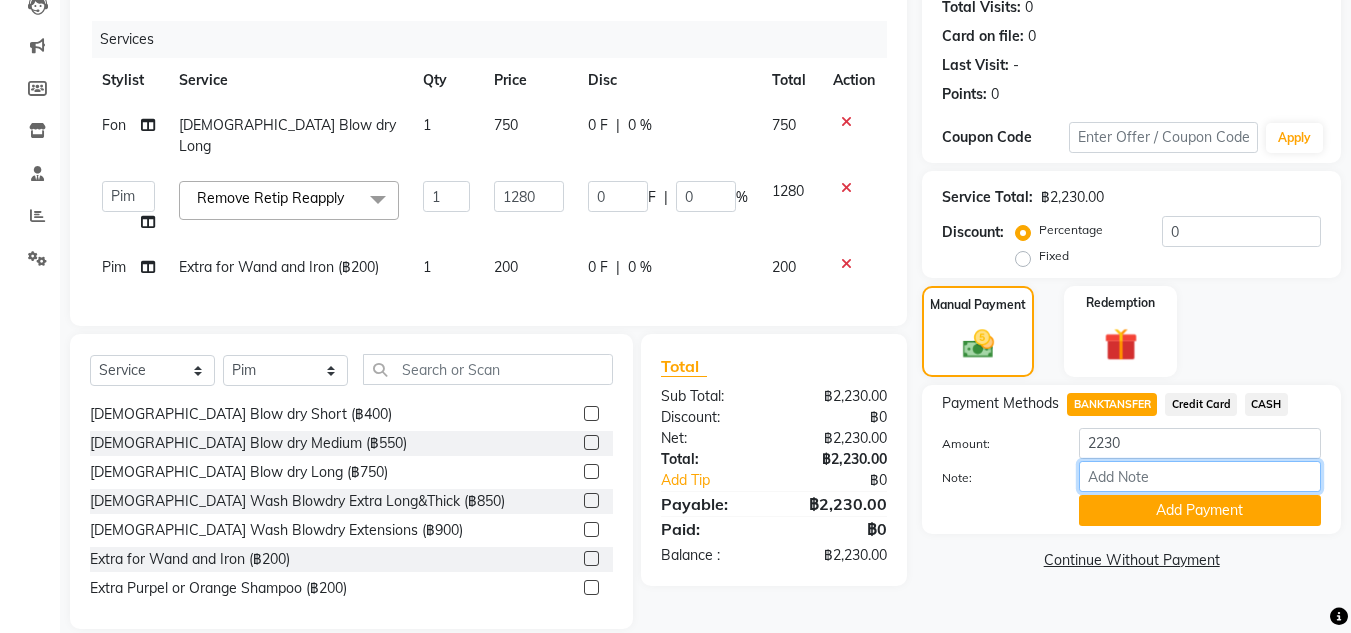 click on "Note:" at bounding box center [1200, 476] 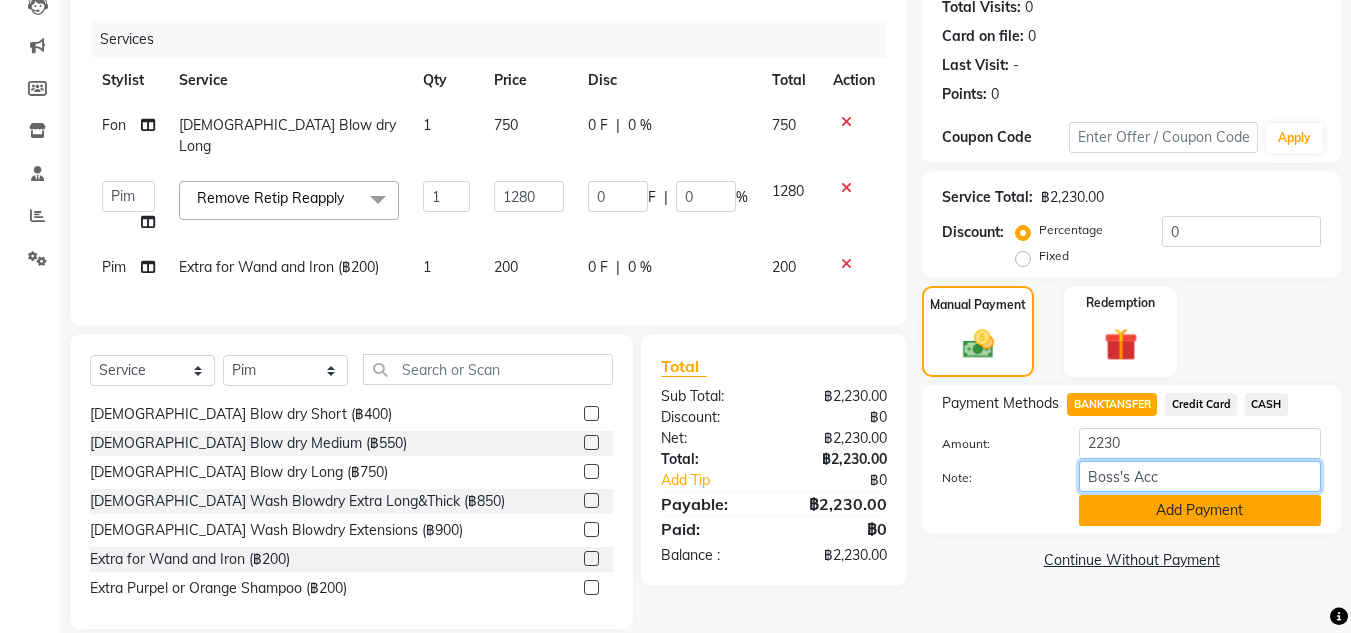 type on "Boss's Acc" 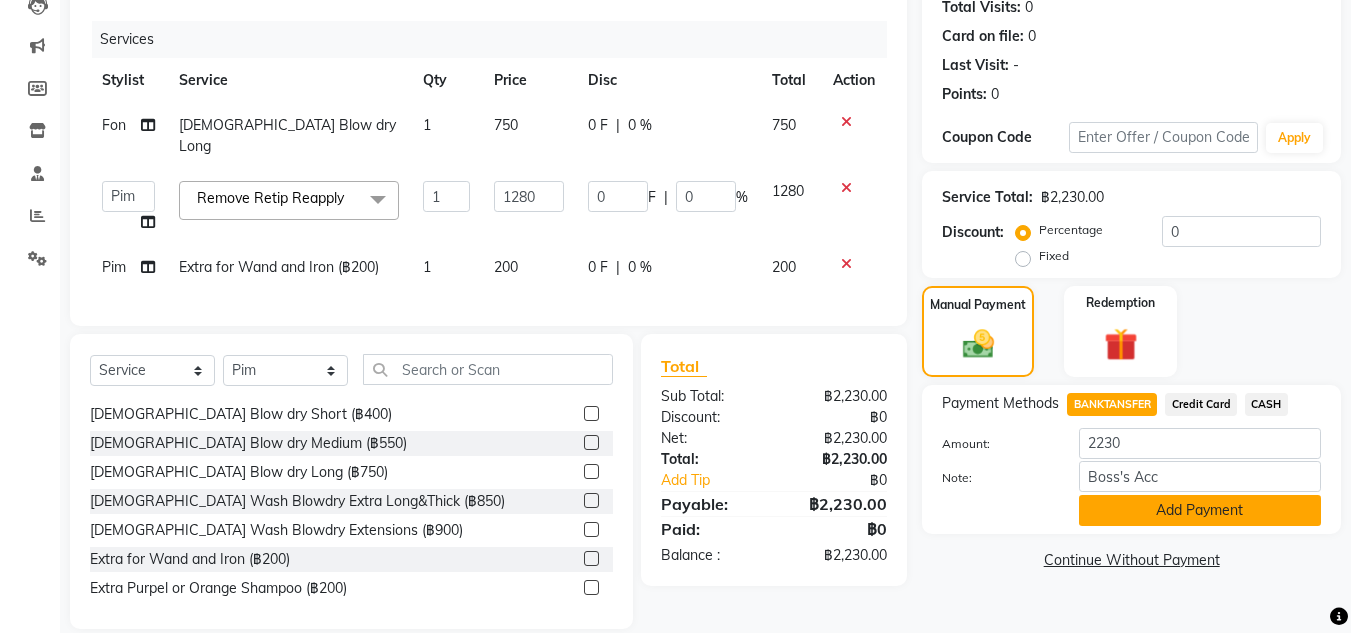 drag, startPoint x: 1140, startPoint y: 501, endPoint x: 1176, endPoint y: 512, distance: 37.64306 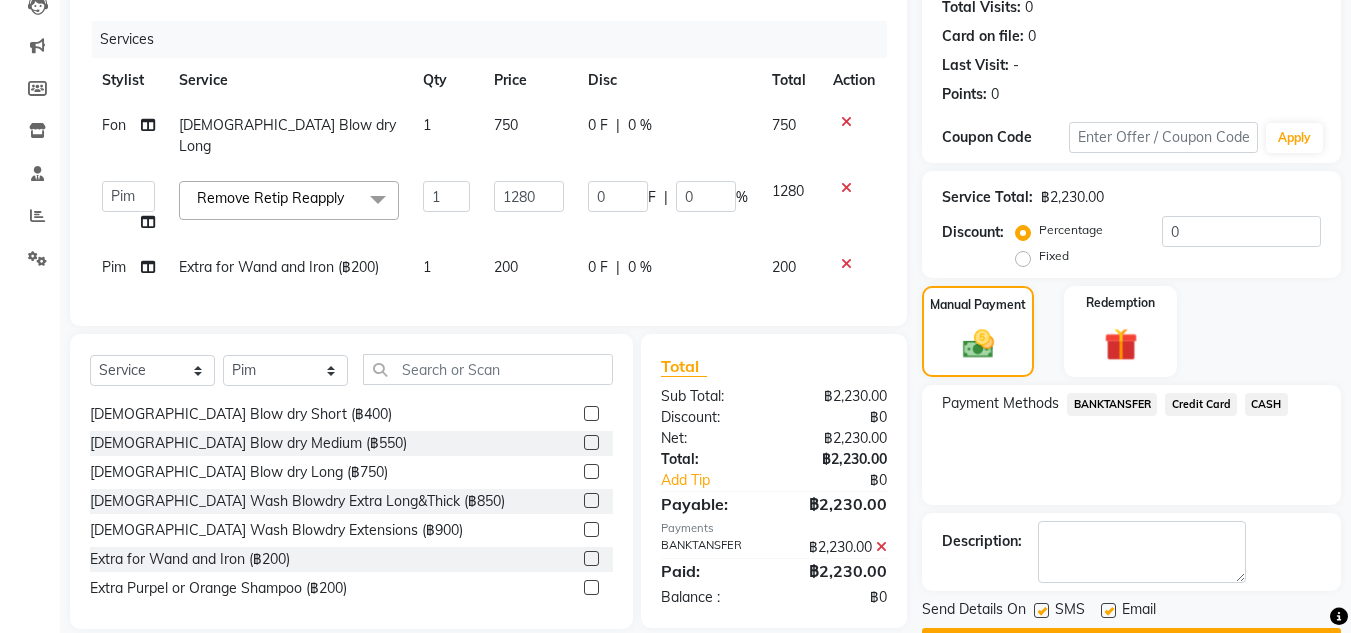 scroll, scrollTop: 283, scrollLeft: 0, axis: vertical 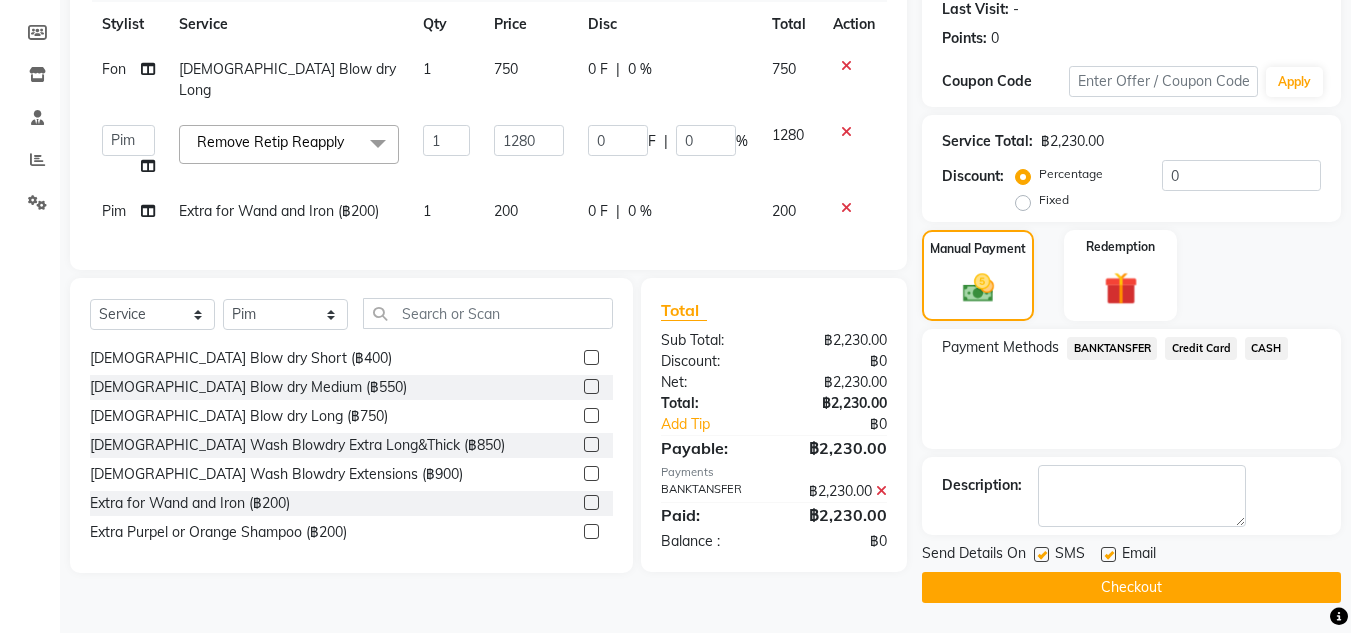 click on "Checkout" 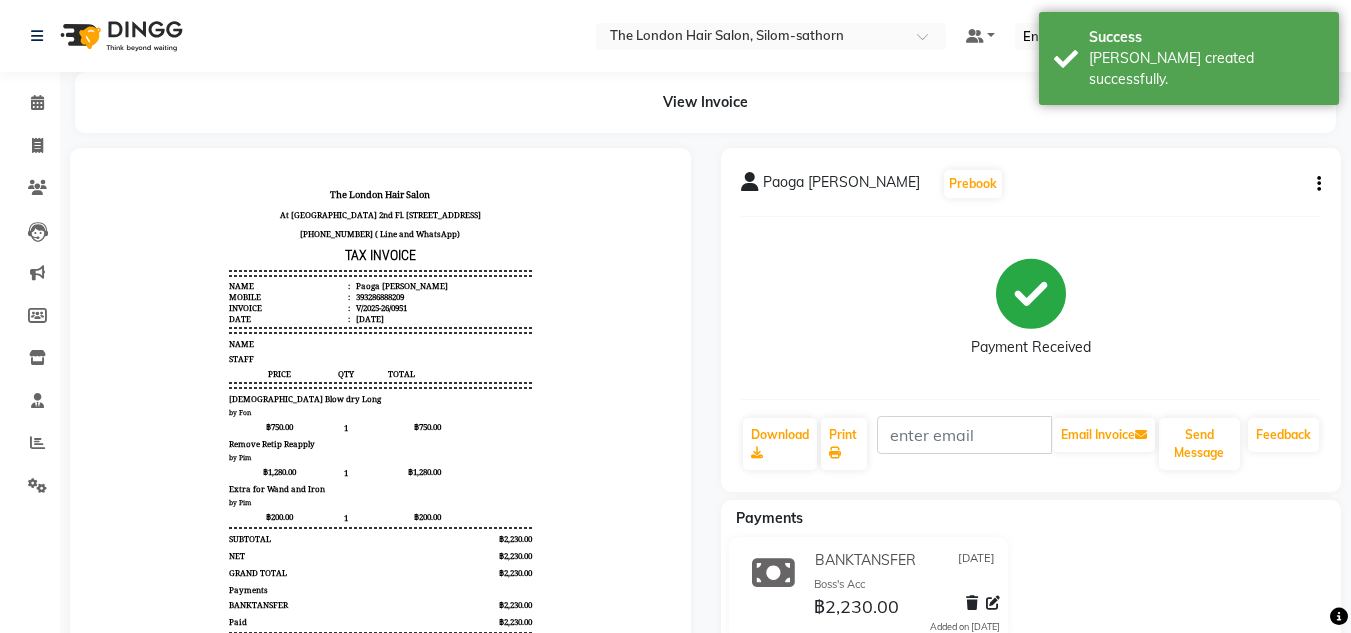 scroll, scrollTop: 0, scrollLeft: 0, axis: both 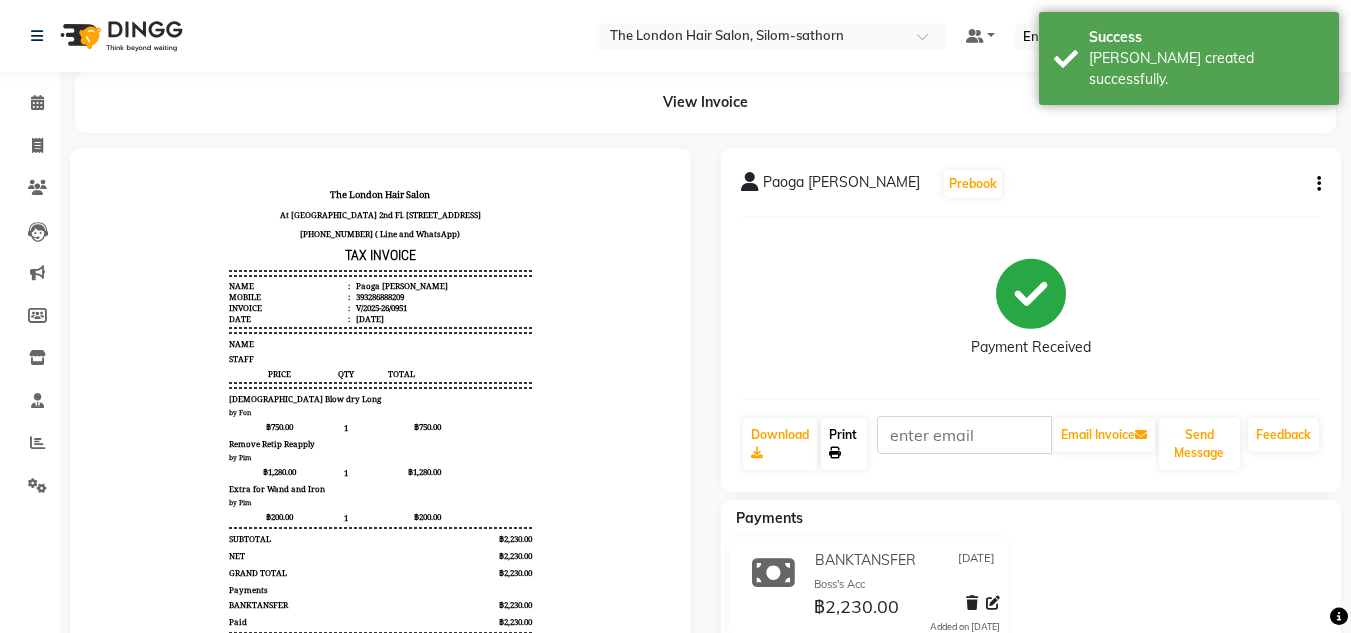click on "Print" 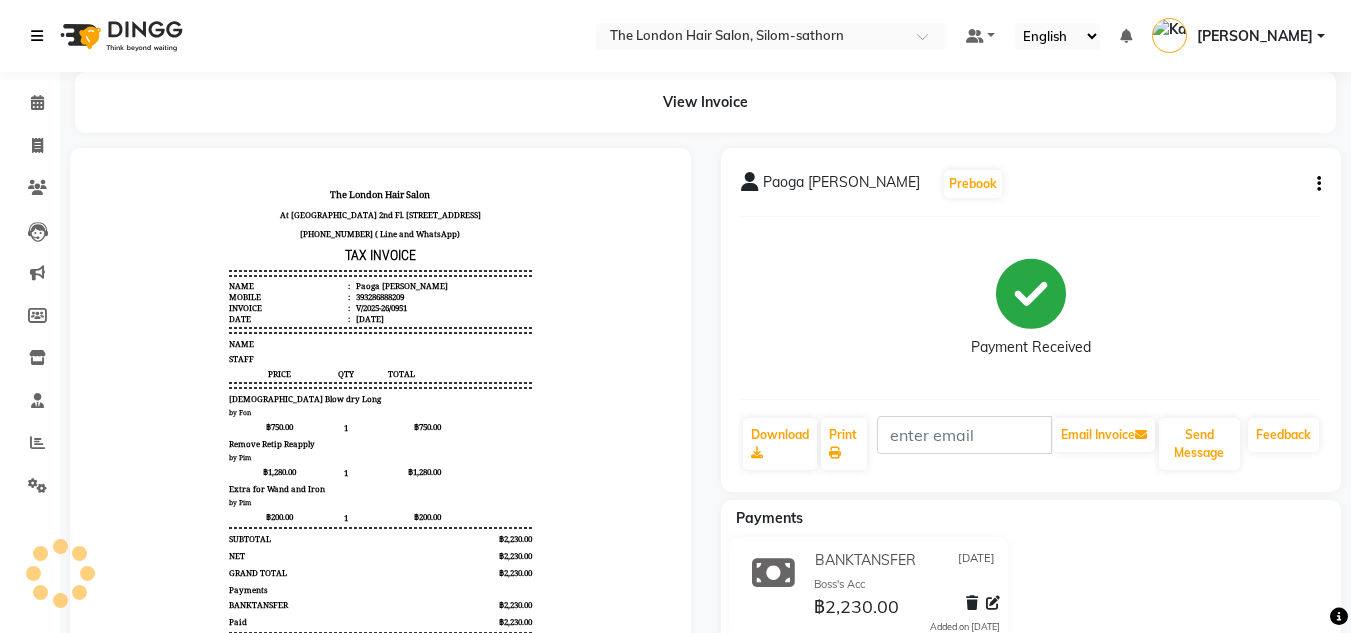 click at bounding box center [37, 36] 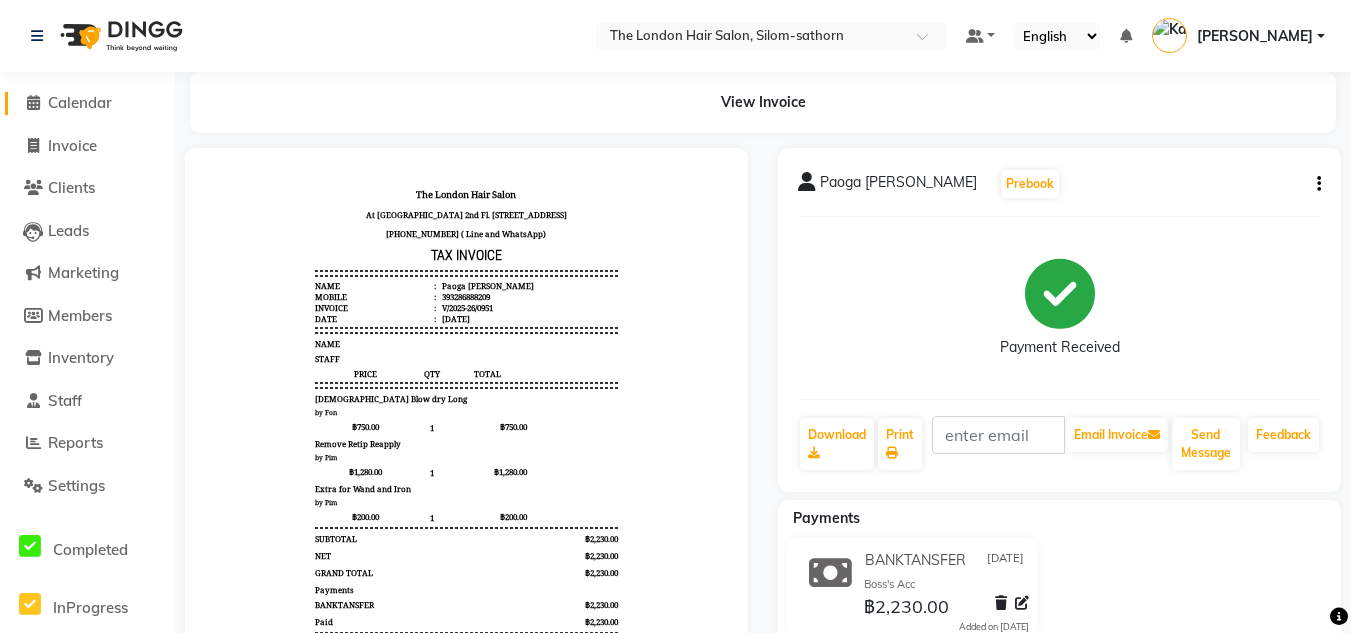 click on "Calendar" 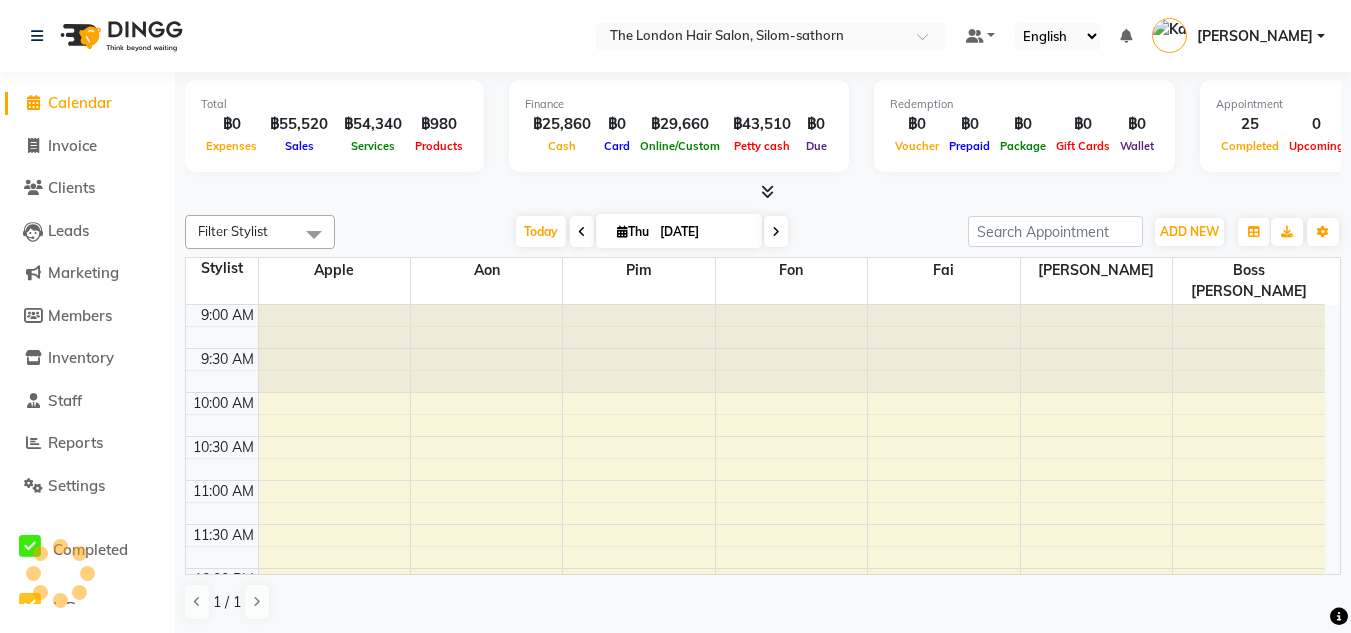 scroll, scrollTop: 0, scrollLeft: 0, axis: both 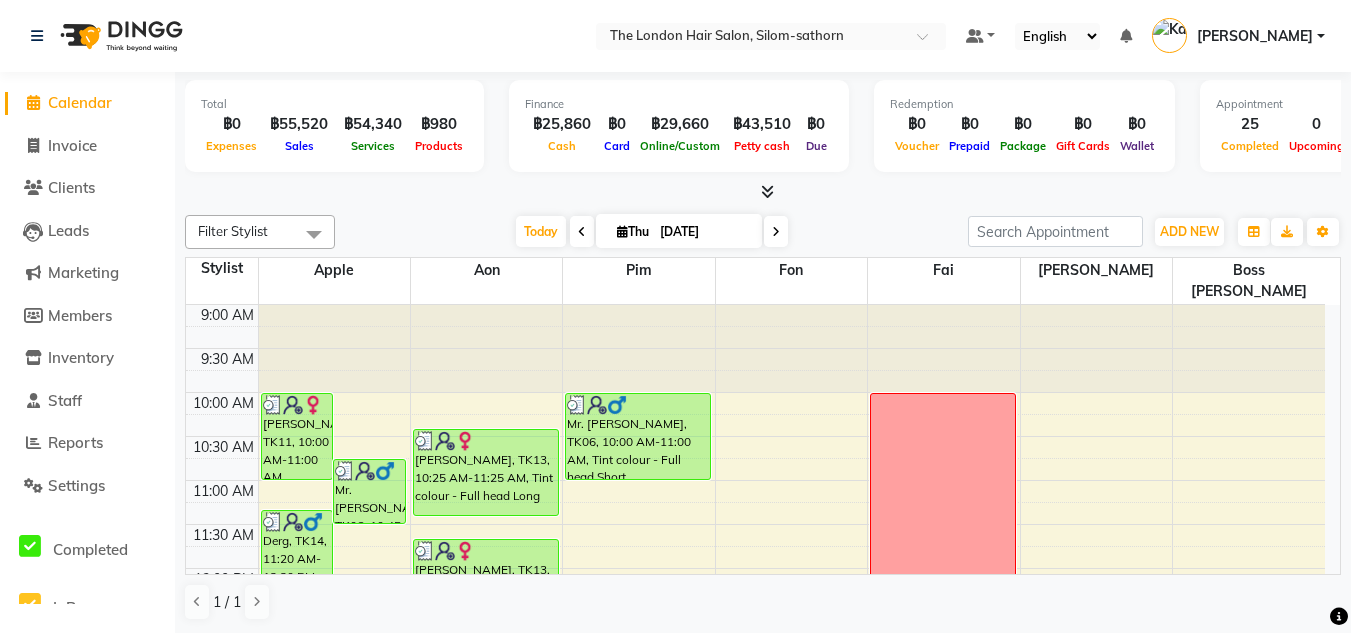 click at bounding box center (776, 231) 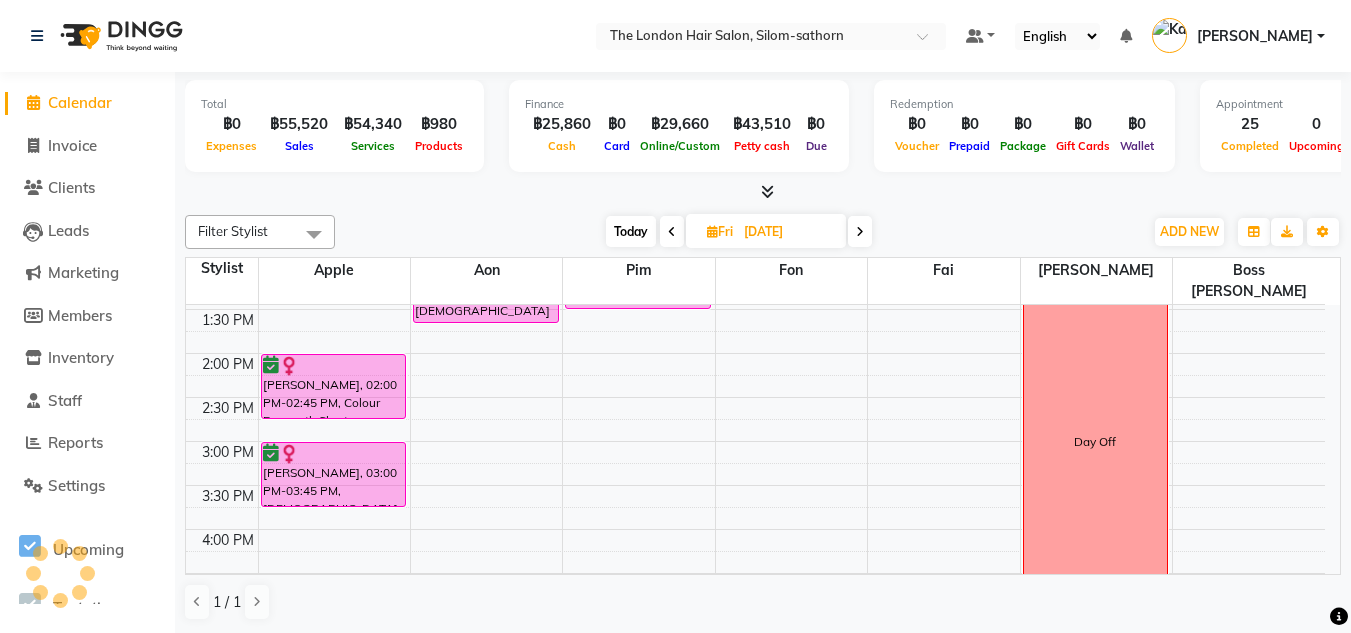 scroll, scrollTop: 384, scrollLeft: 0, axis: vertical 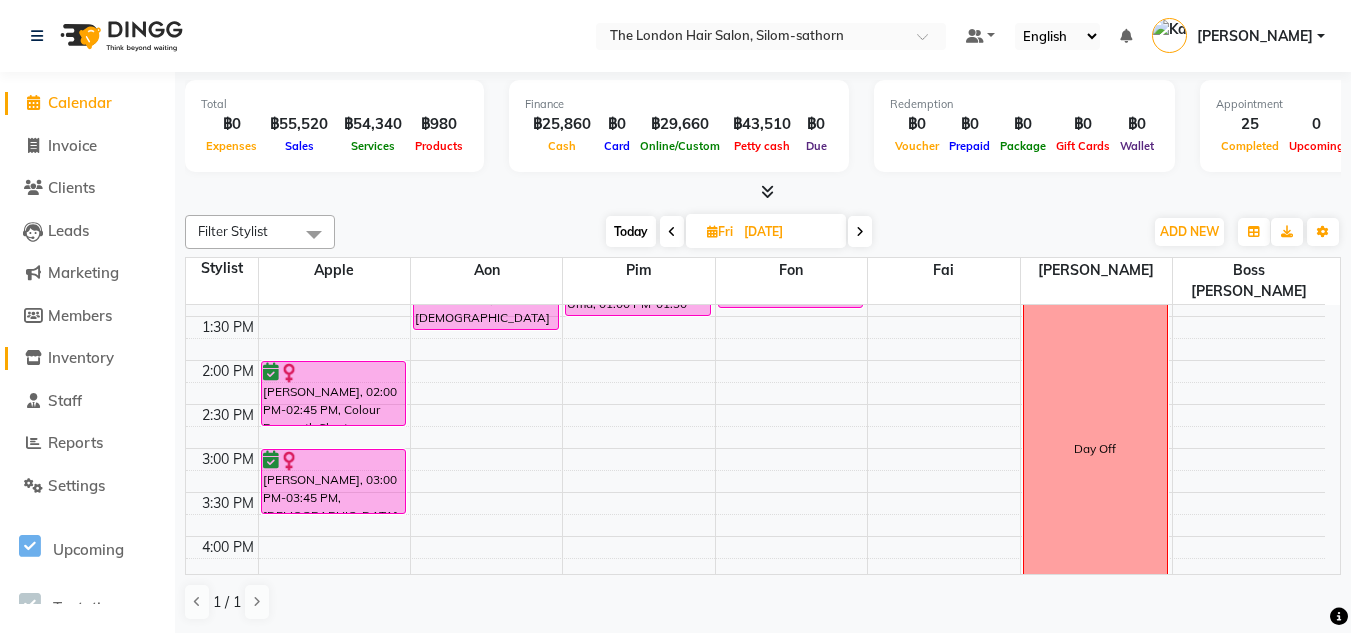 click on "Inventory" 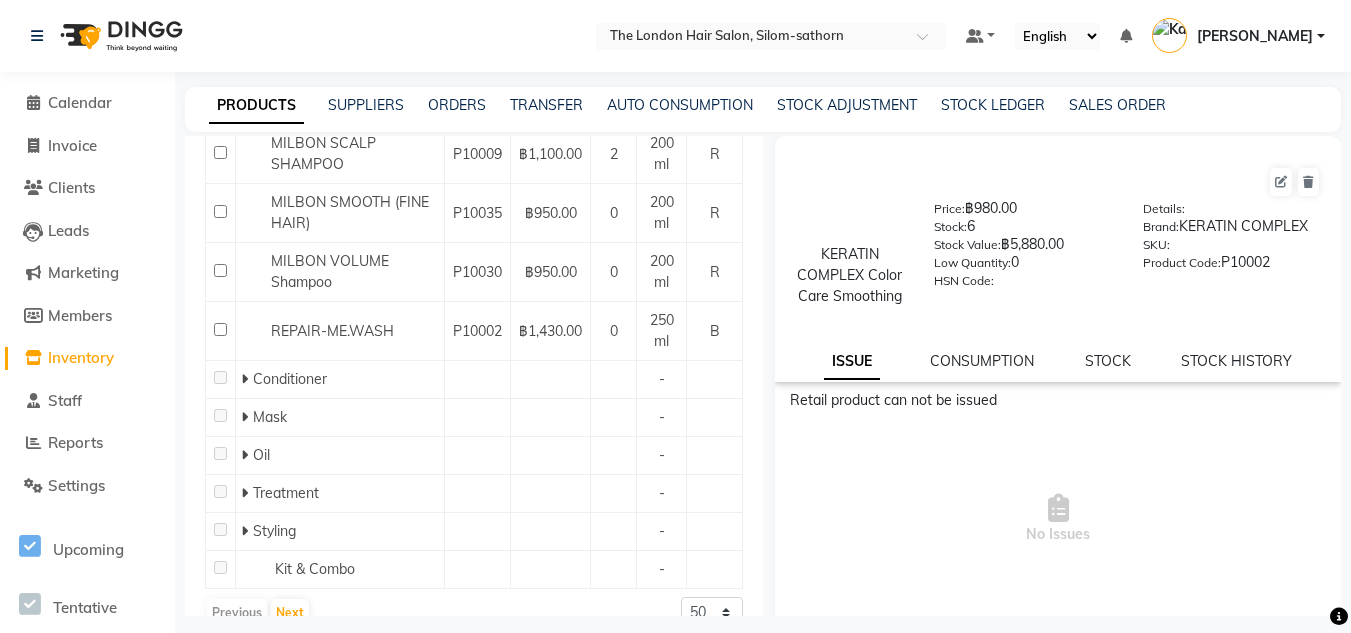 scroll, scrollTop: 864, scrollLeft: 0, axis: vertical 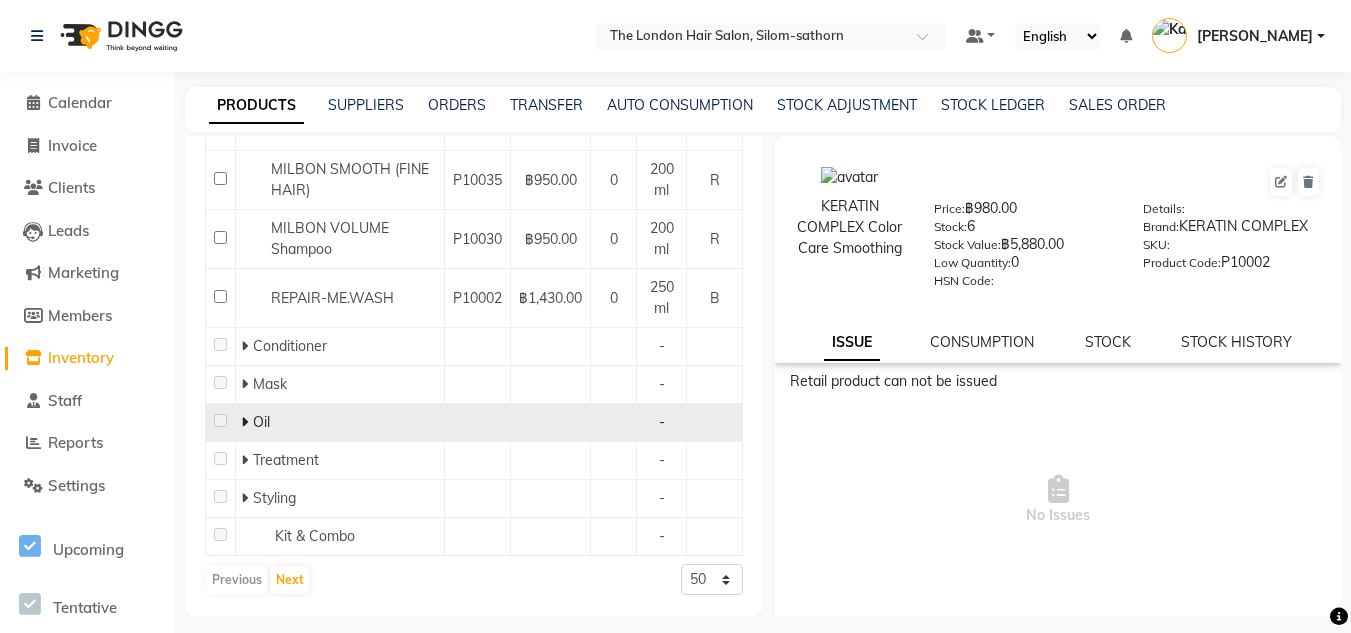 click 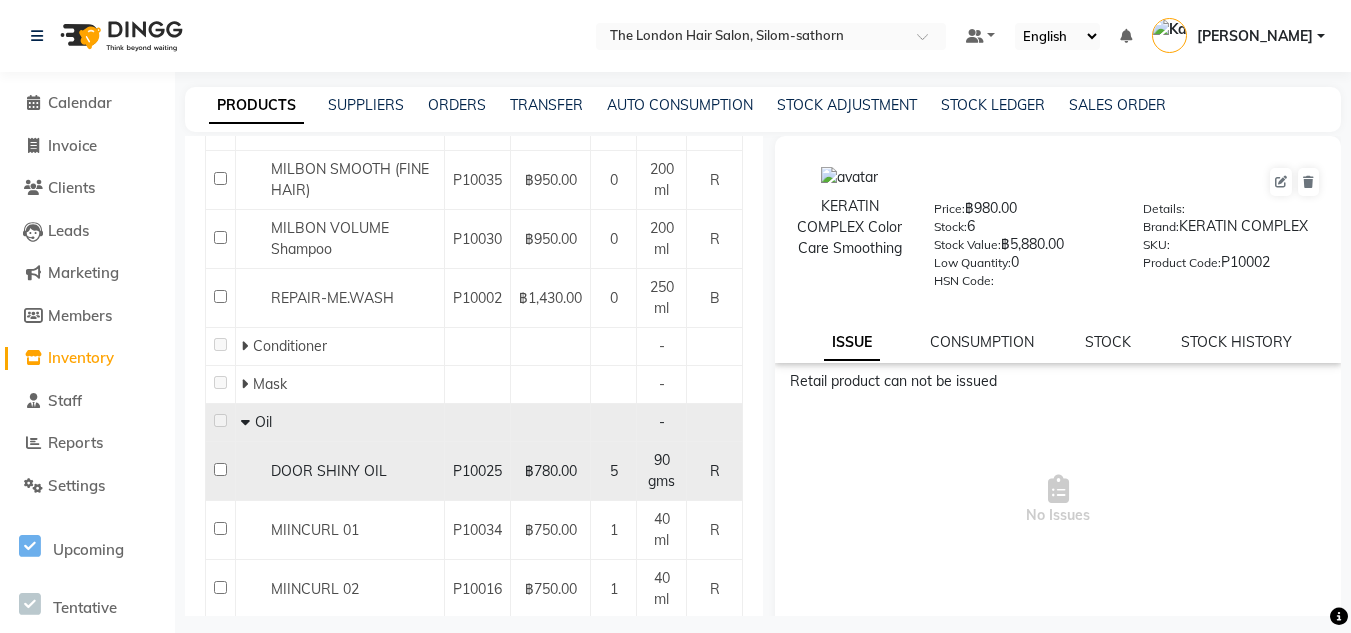 click on "DOOR SHINY OIL" 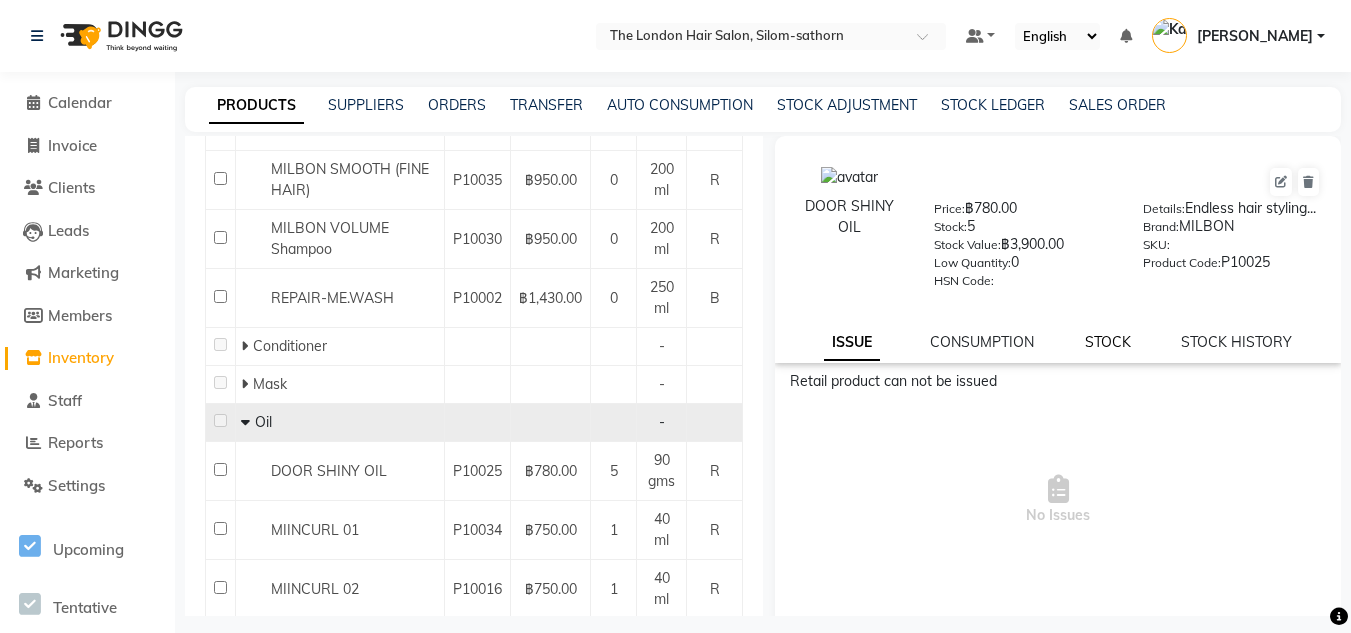 click on "STOCK" 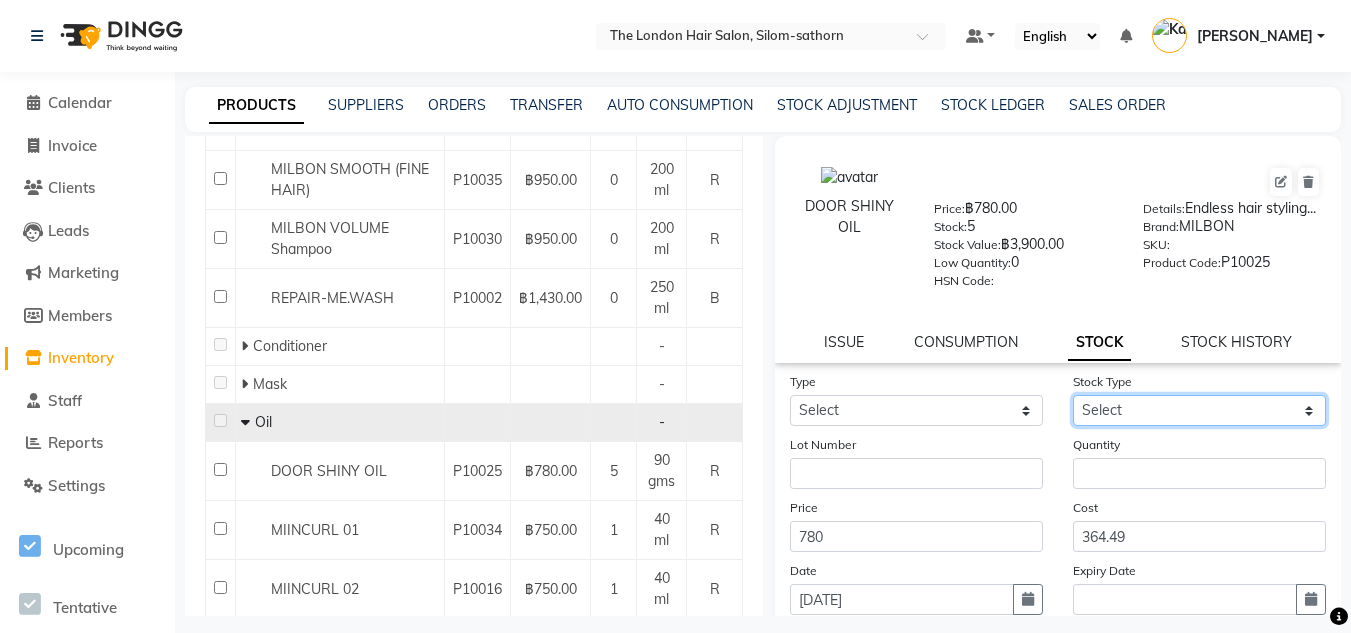 click on "Select" 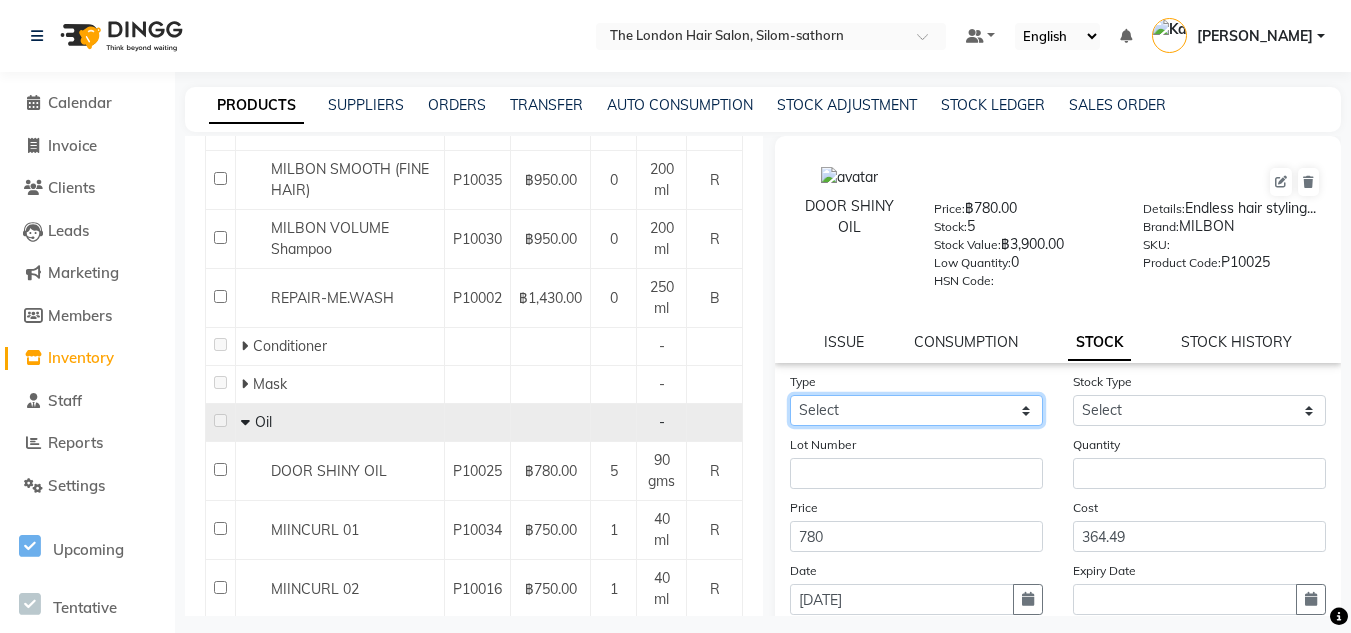 click on "Select In Out" 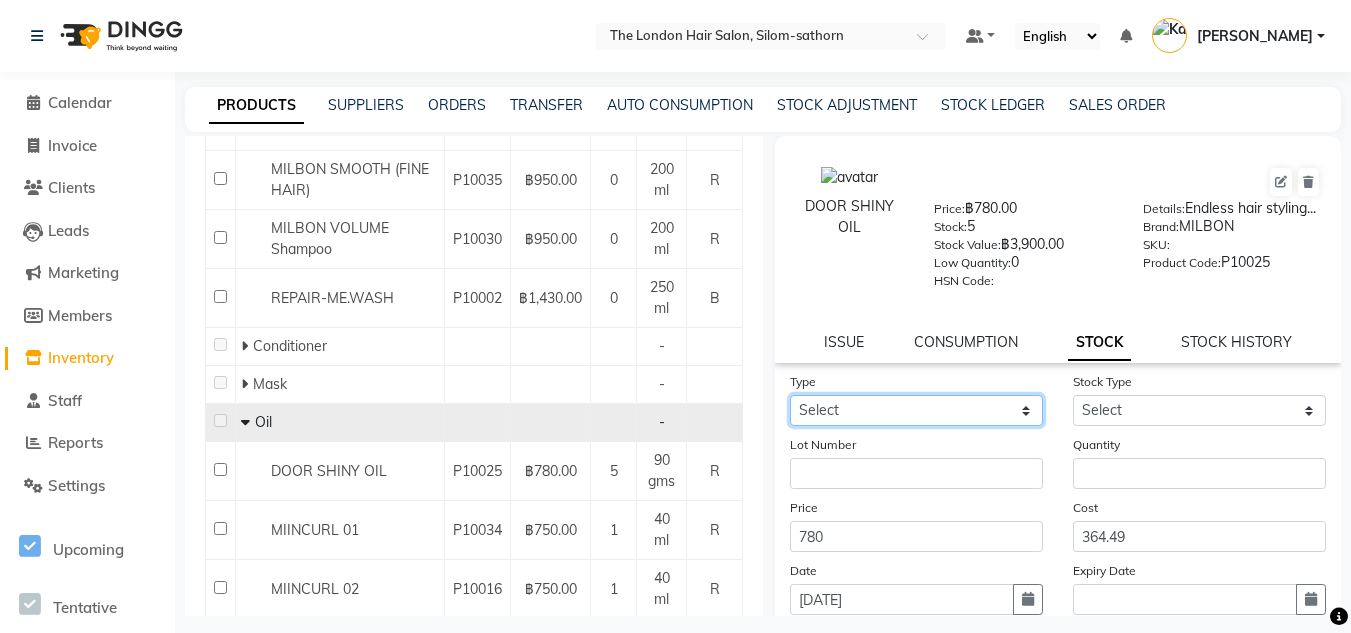 select on "out" 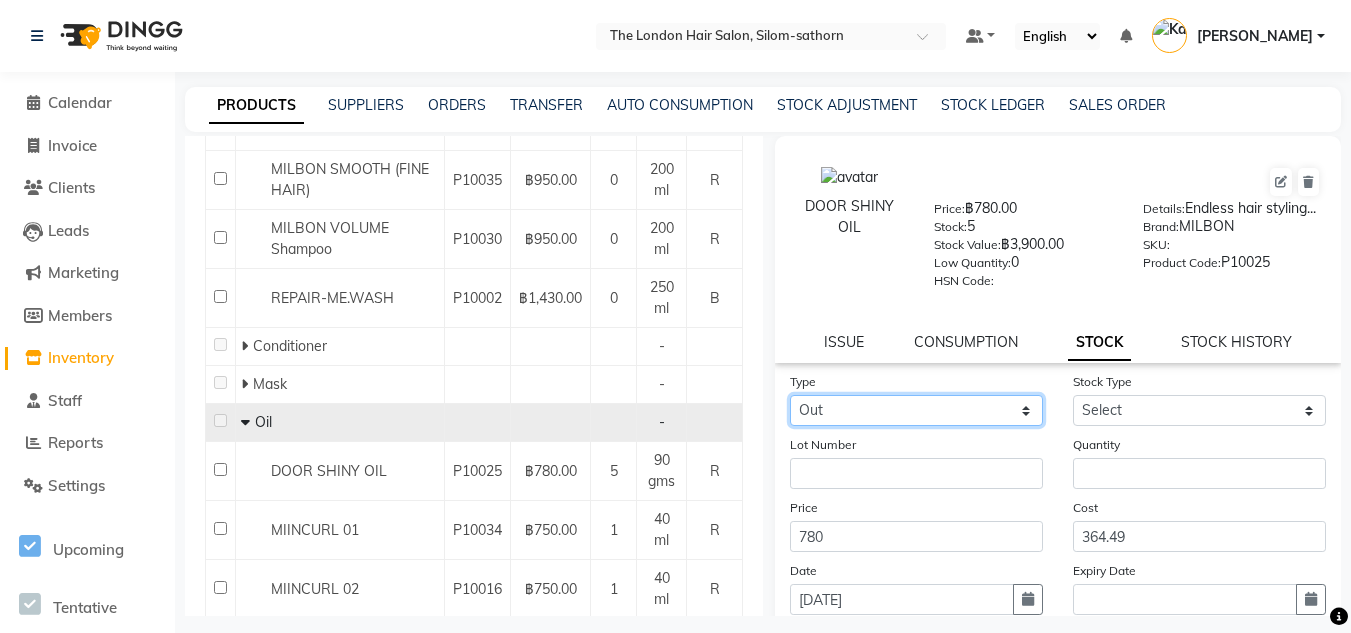 click on "Select In Out" 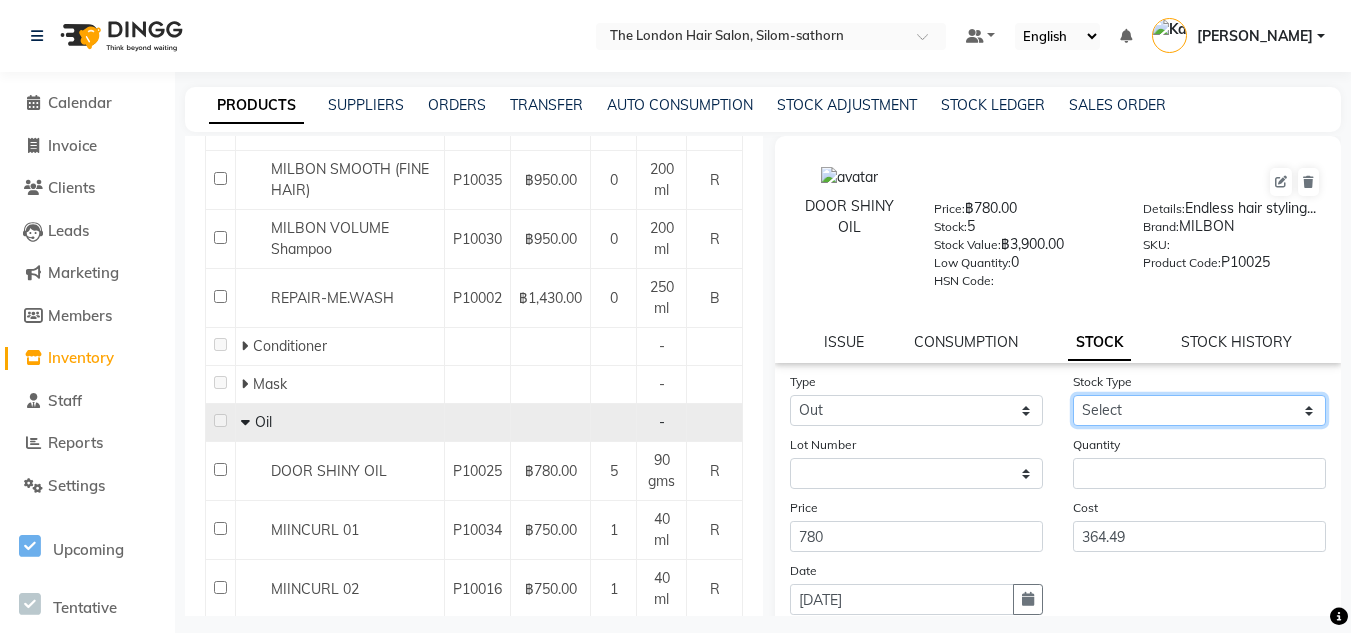 click on "Select Internal Use Damaged Expired Adjustment Return Other" 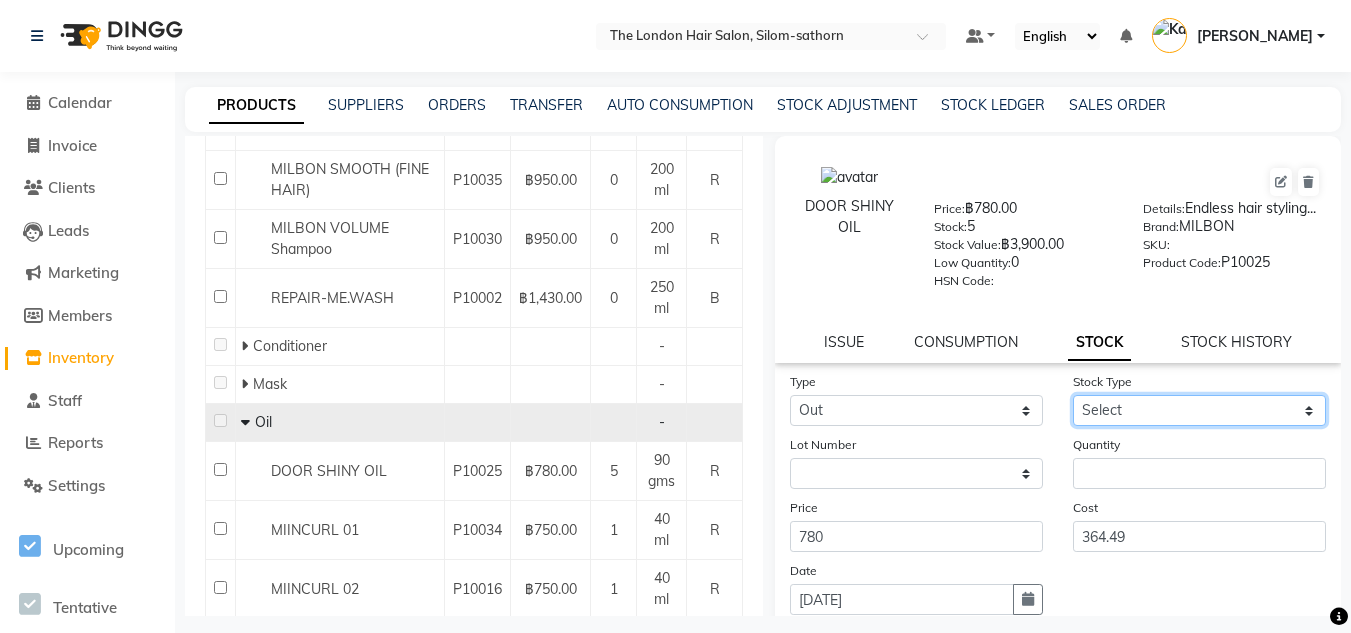 select on "internal use" 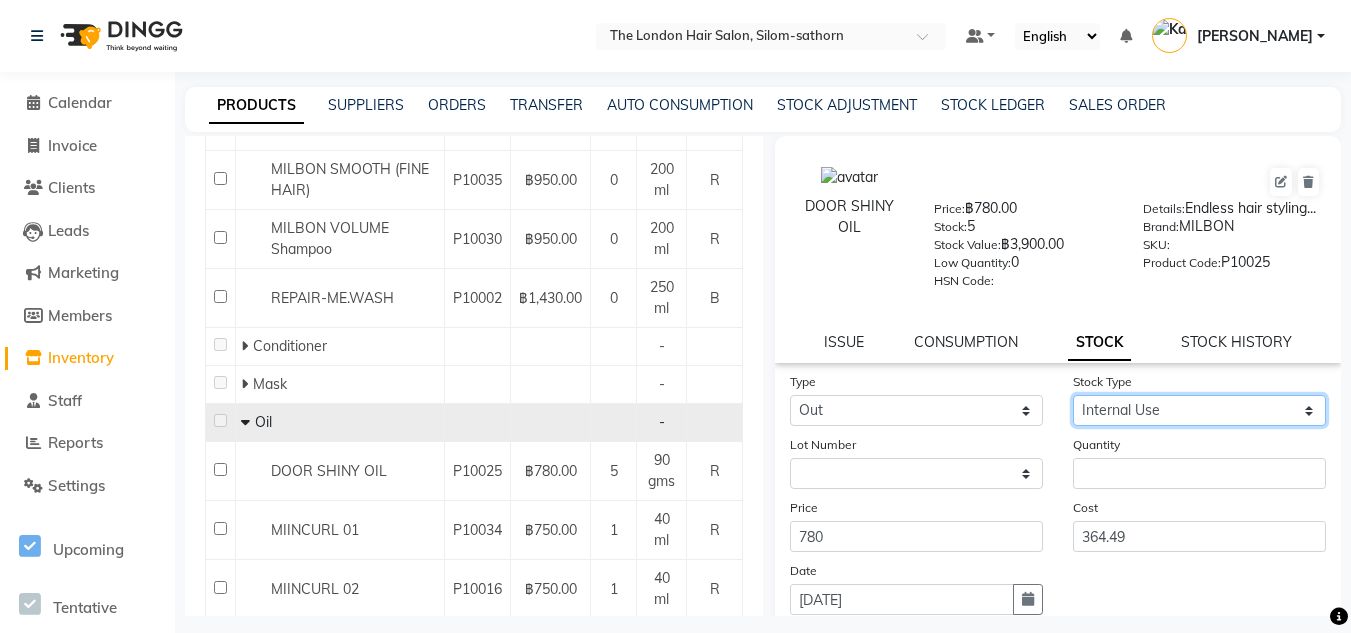 click on "Select Internal Use Damaged Expired Adjustment Return Other" 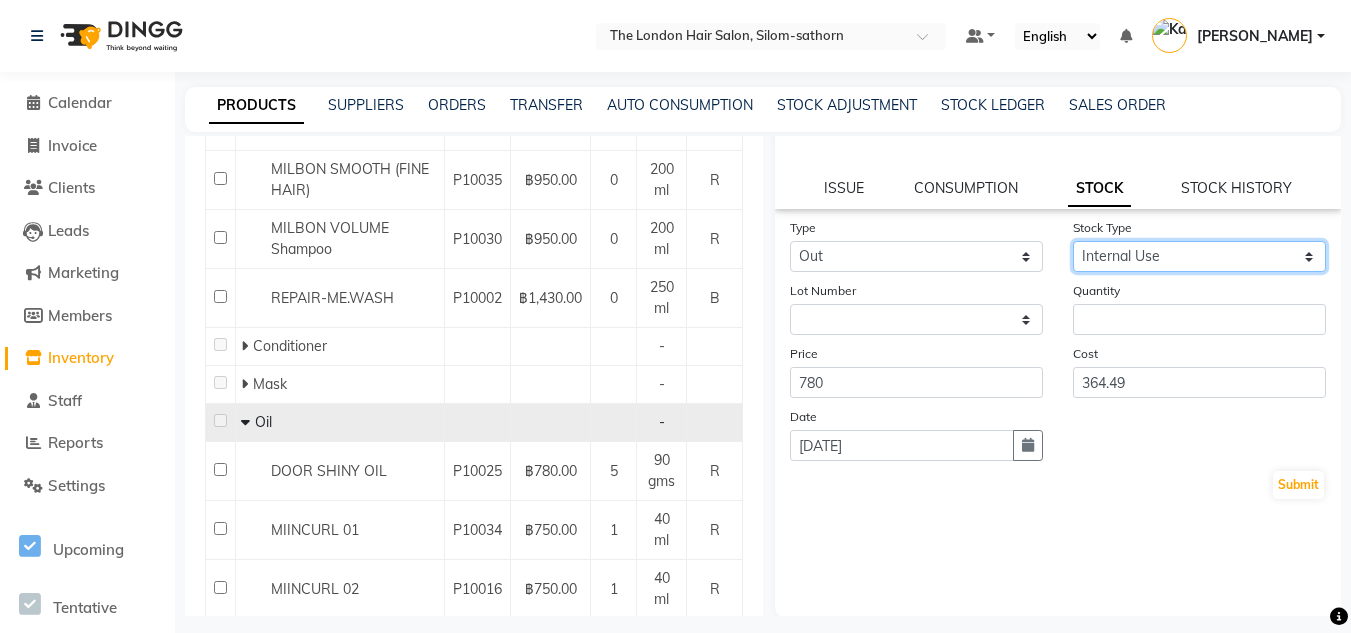 scroll, scrollTop: 168, scrollLeft: 0, axis: vertical 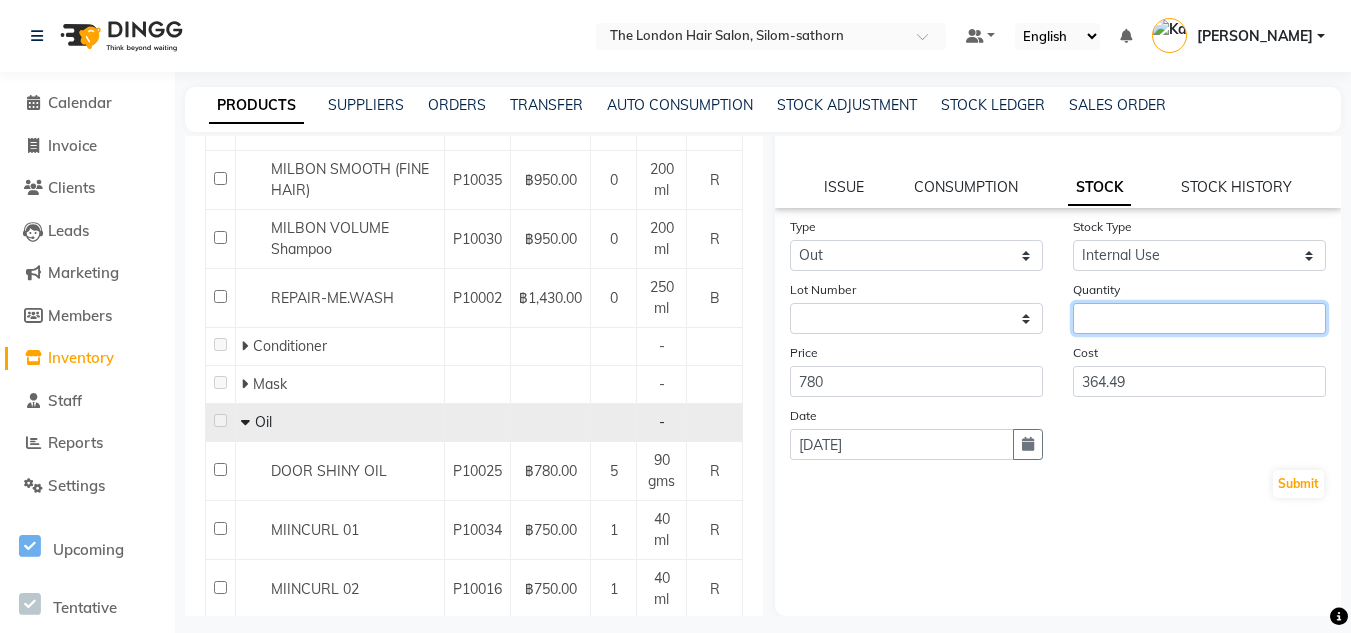 click 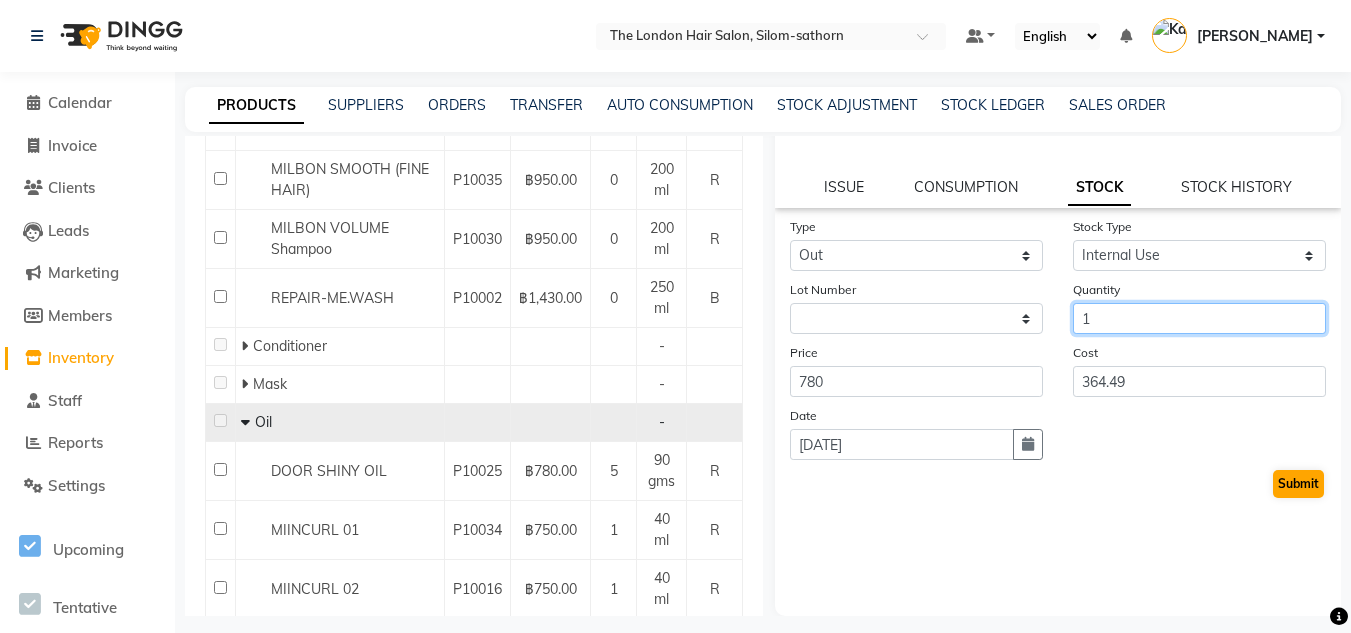 type on "1" 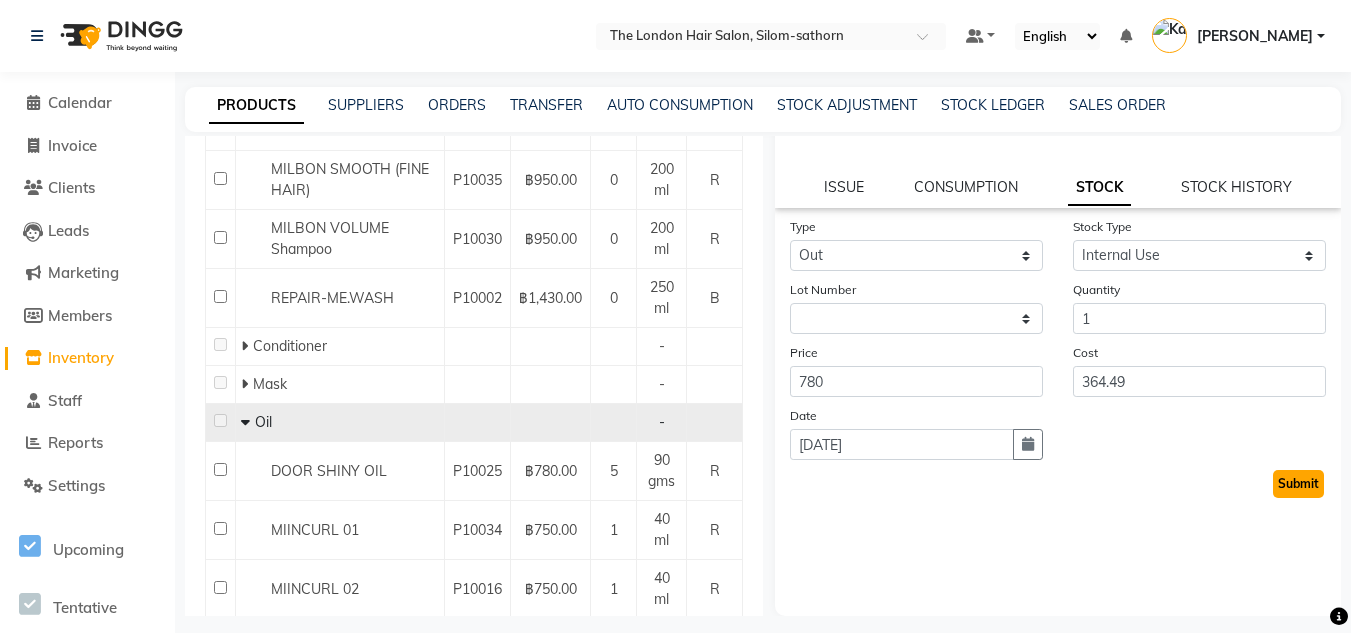 click on "Submit" 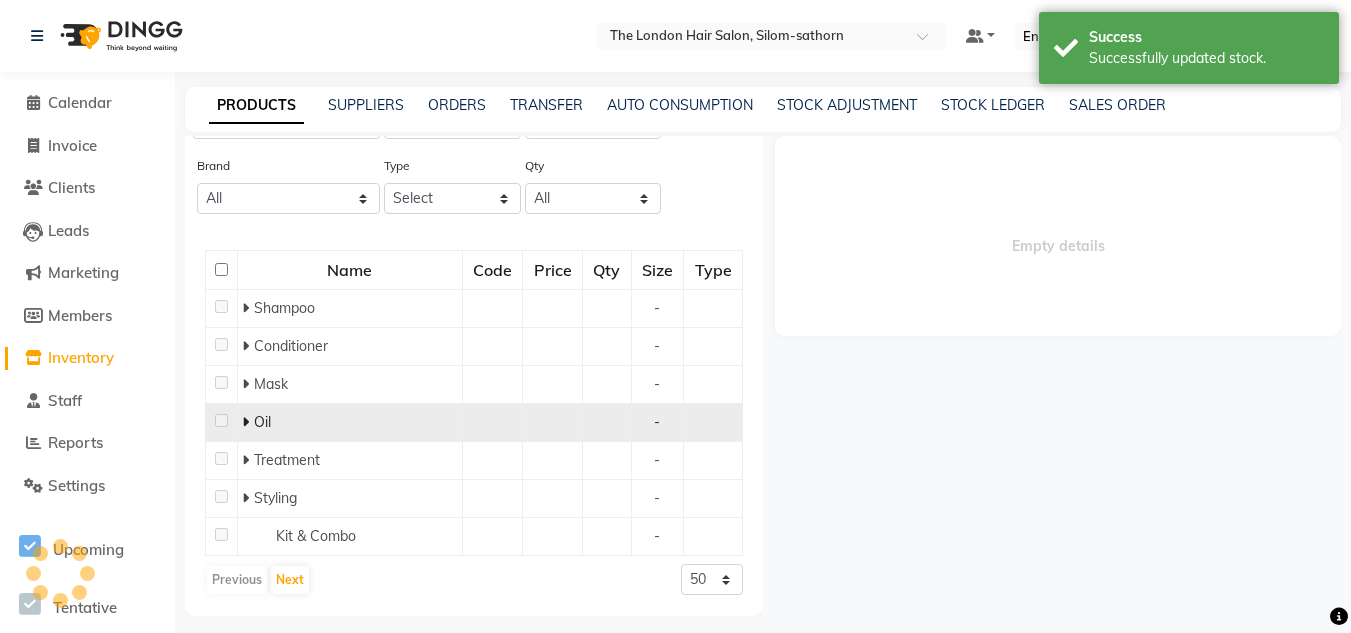 scroll, scrollTop: 864, scrollLeft: 0, axis: vertical 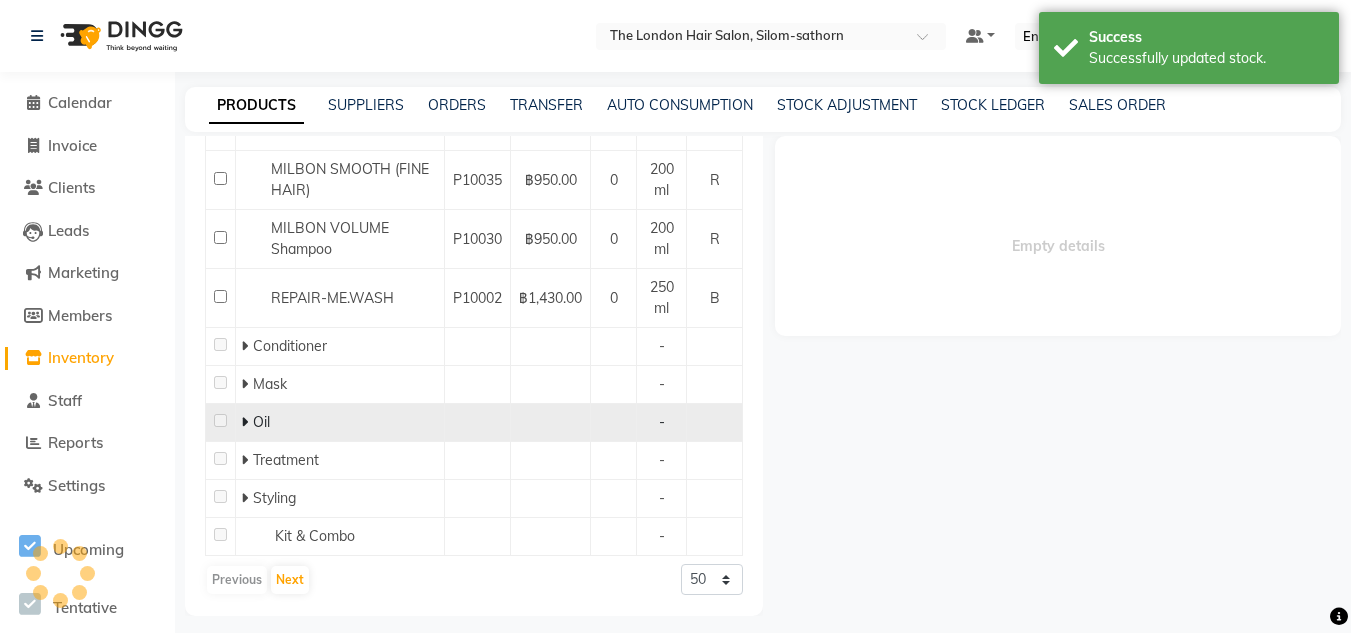 select 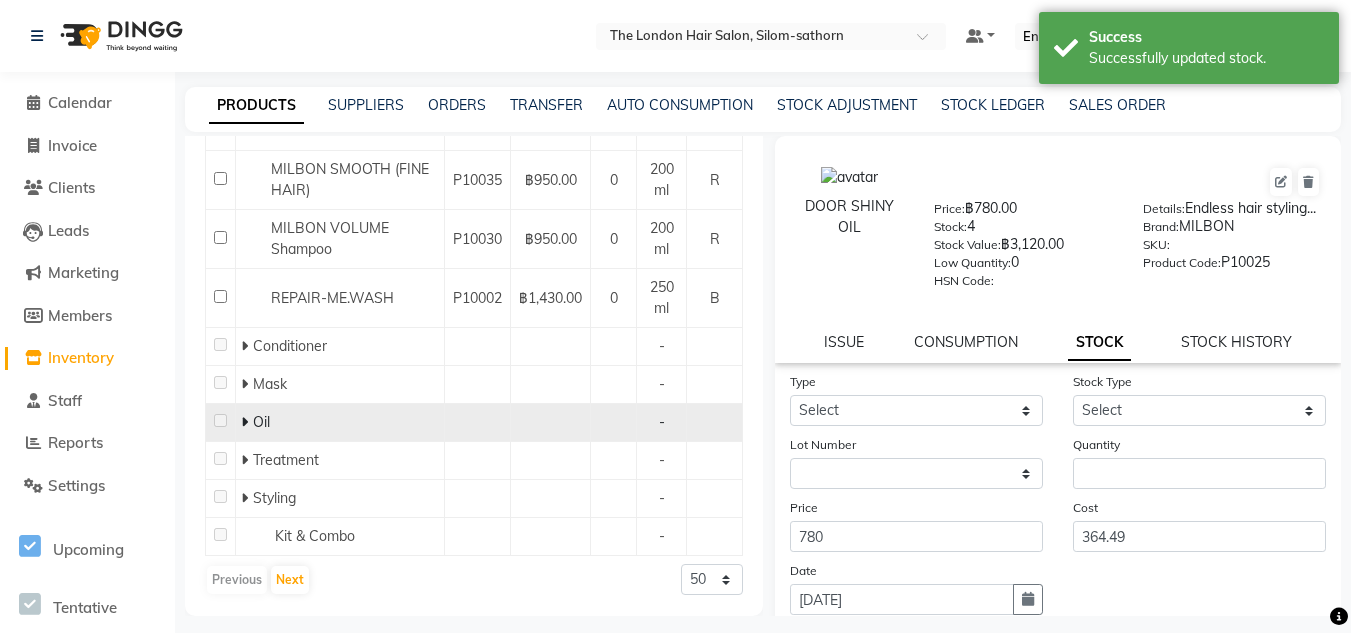 click on "Oil" 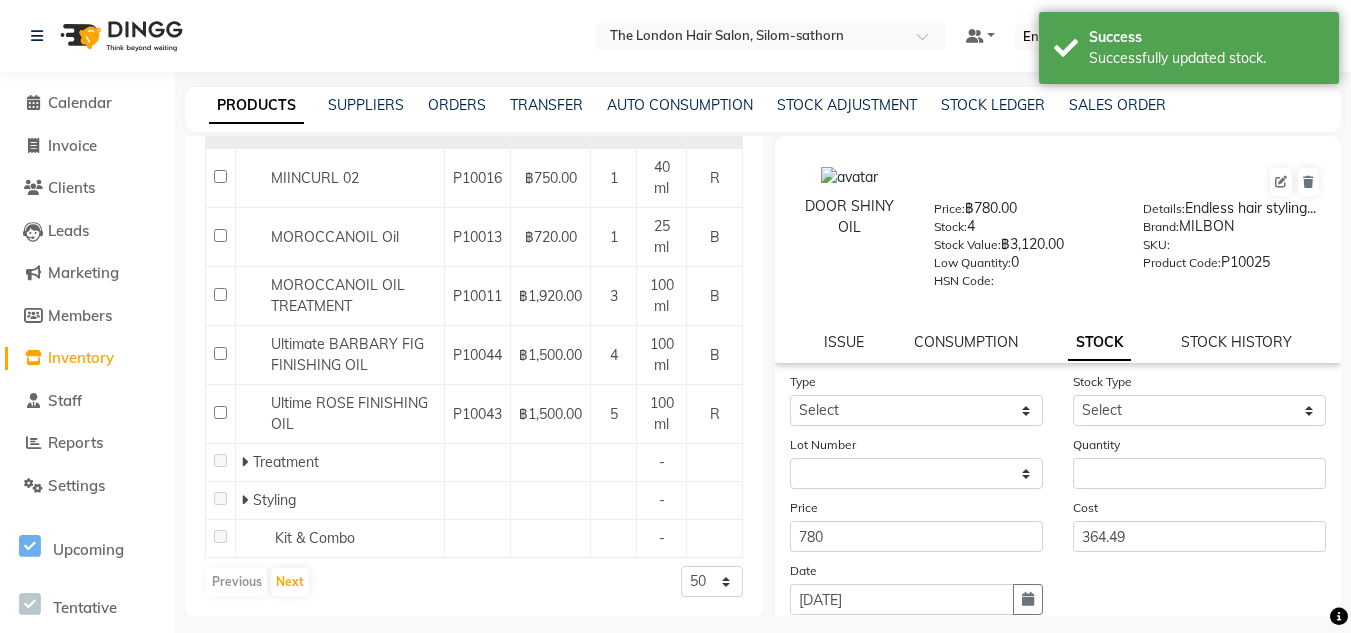 scroll, scrollTop: 1276, scrollLeft: 0, axis: vertical 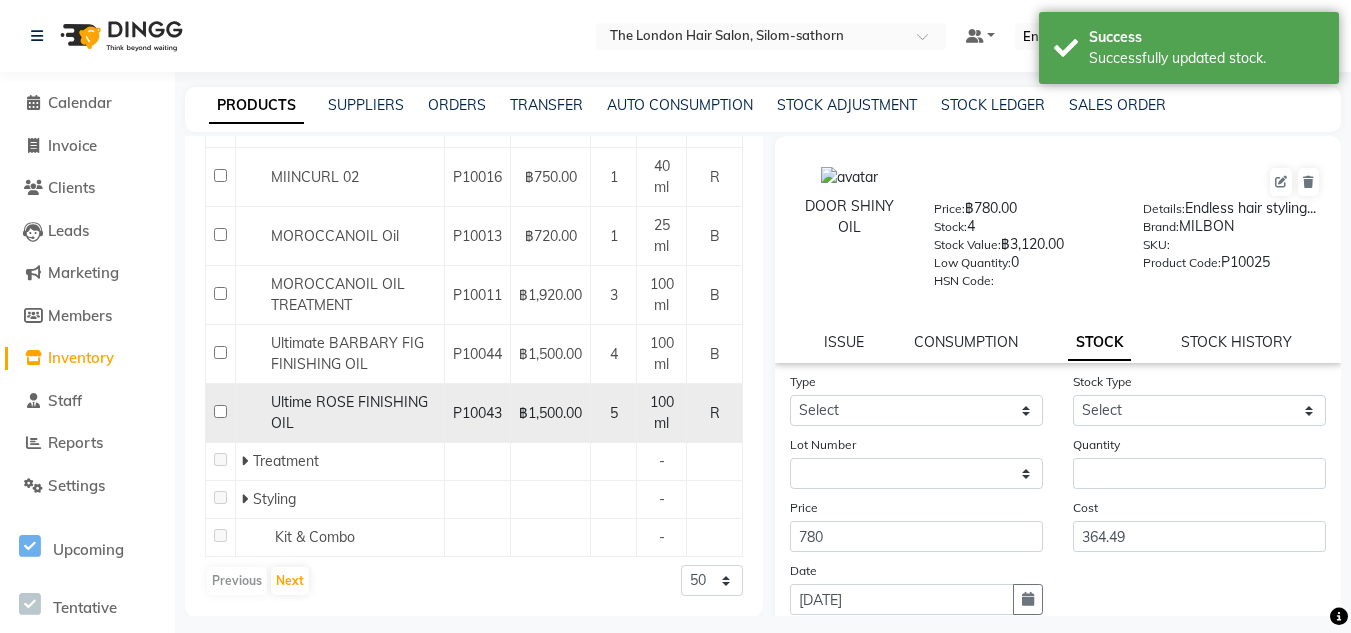 click on "Ultime ROSE FINISHING OIL" 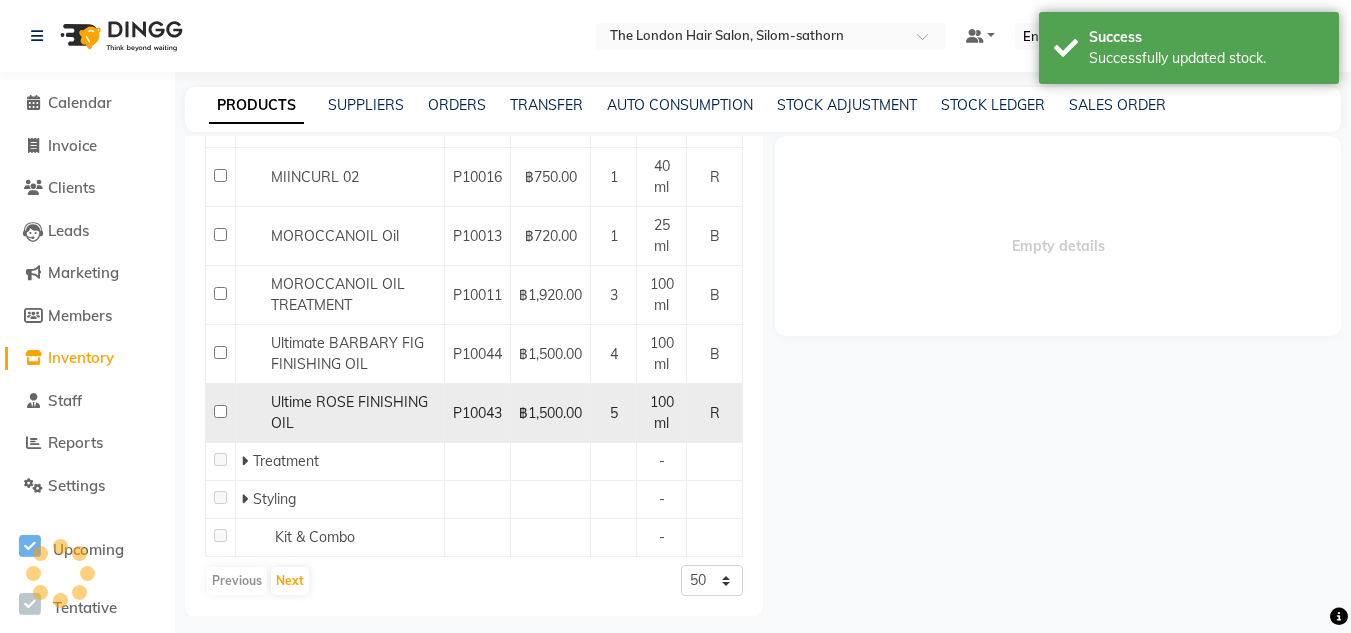 select 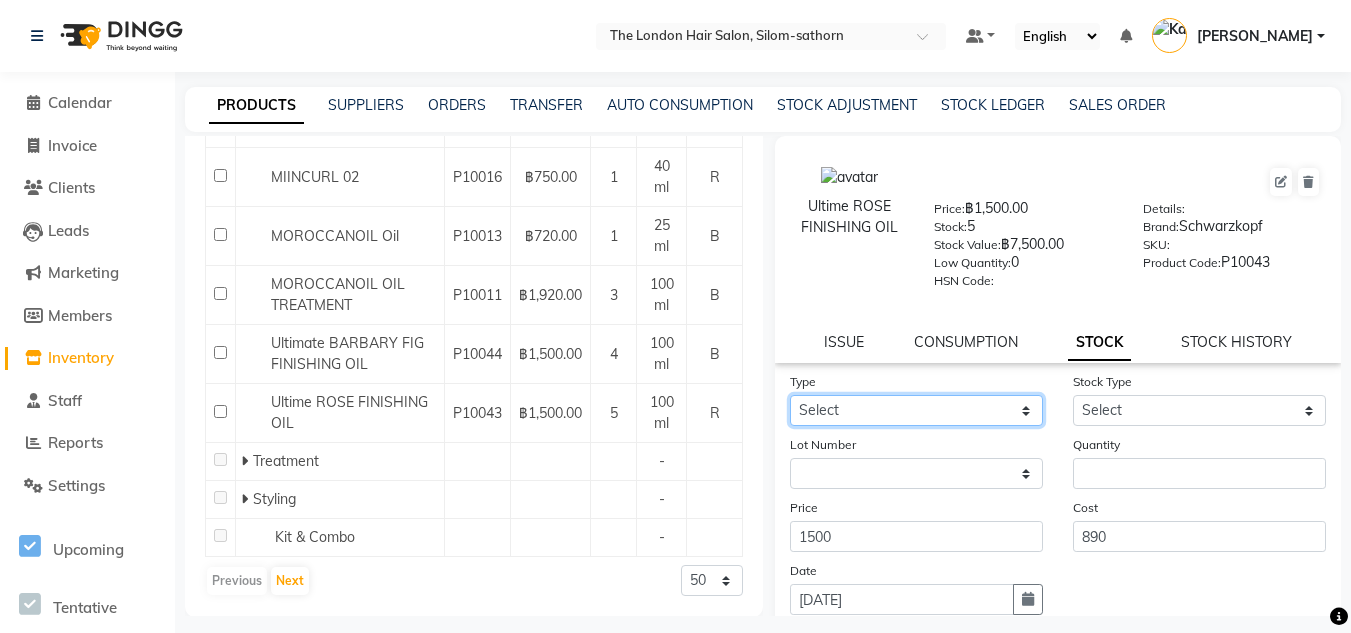 click on "Select In Out" 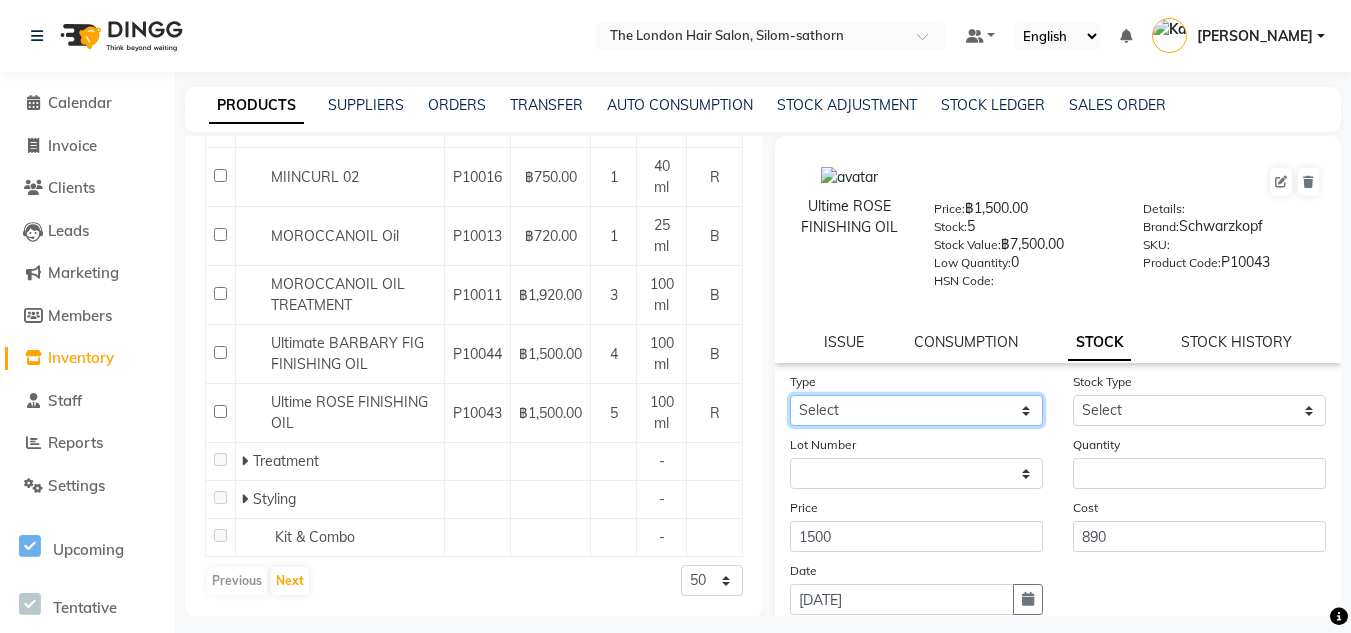select on "out" 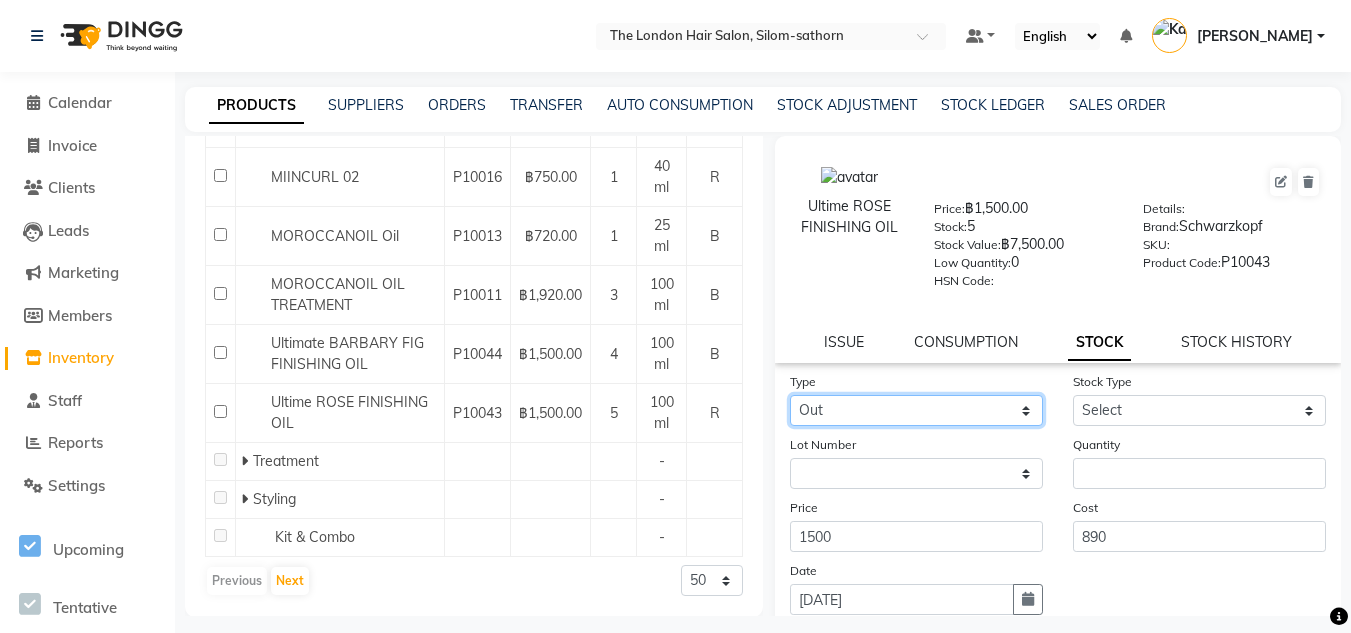 click on "Select In Out" 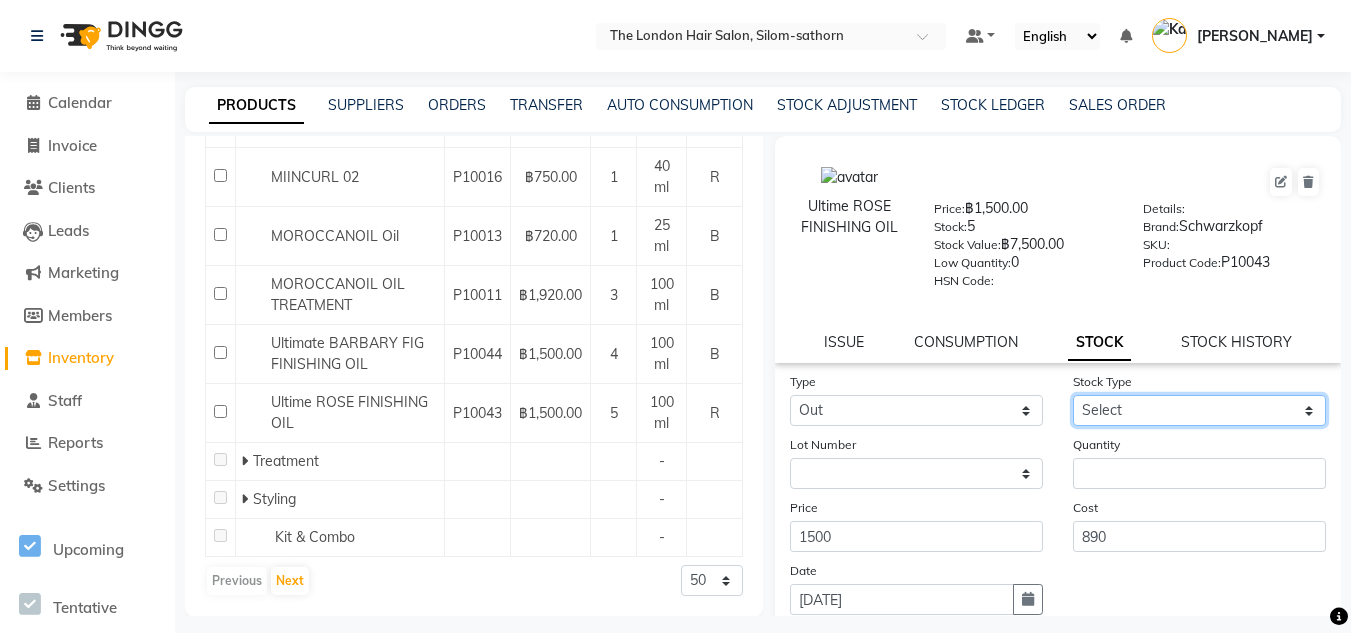 click on "Select Internal Use Damaged Expired Adjustment Return Other" 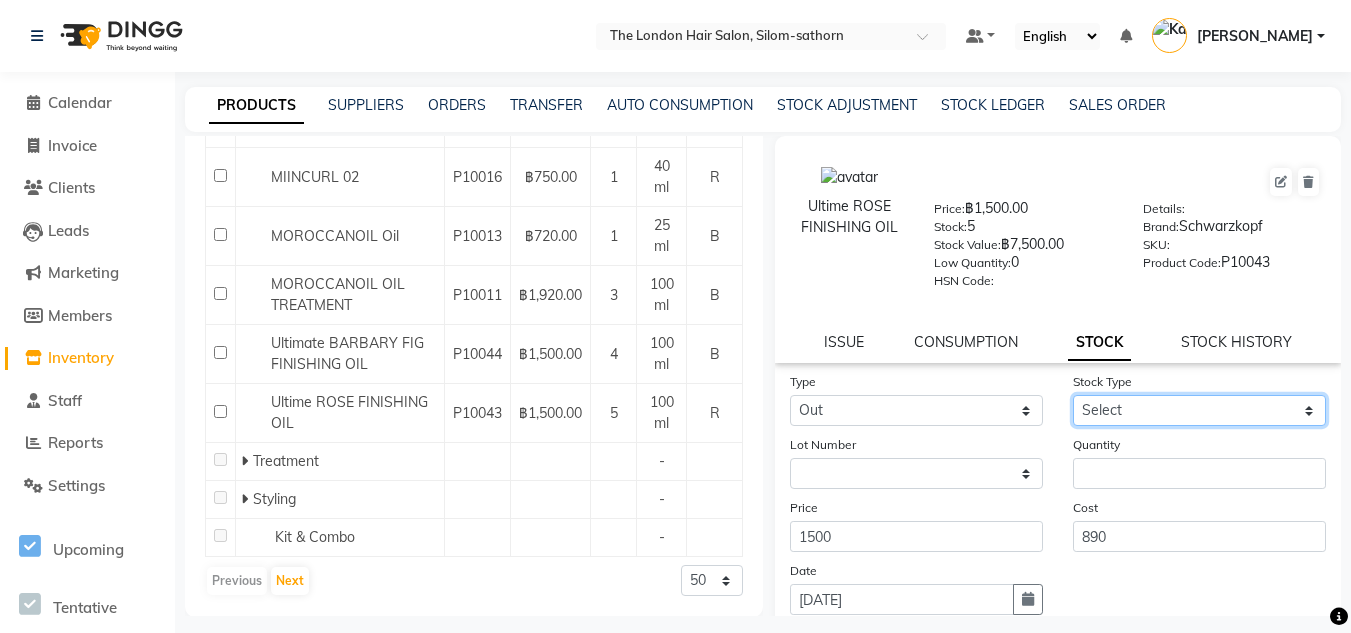 select on "internal use" 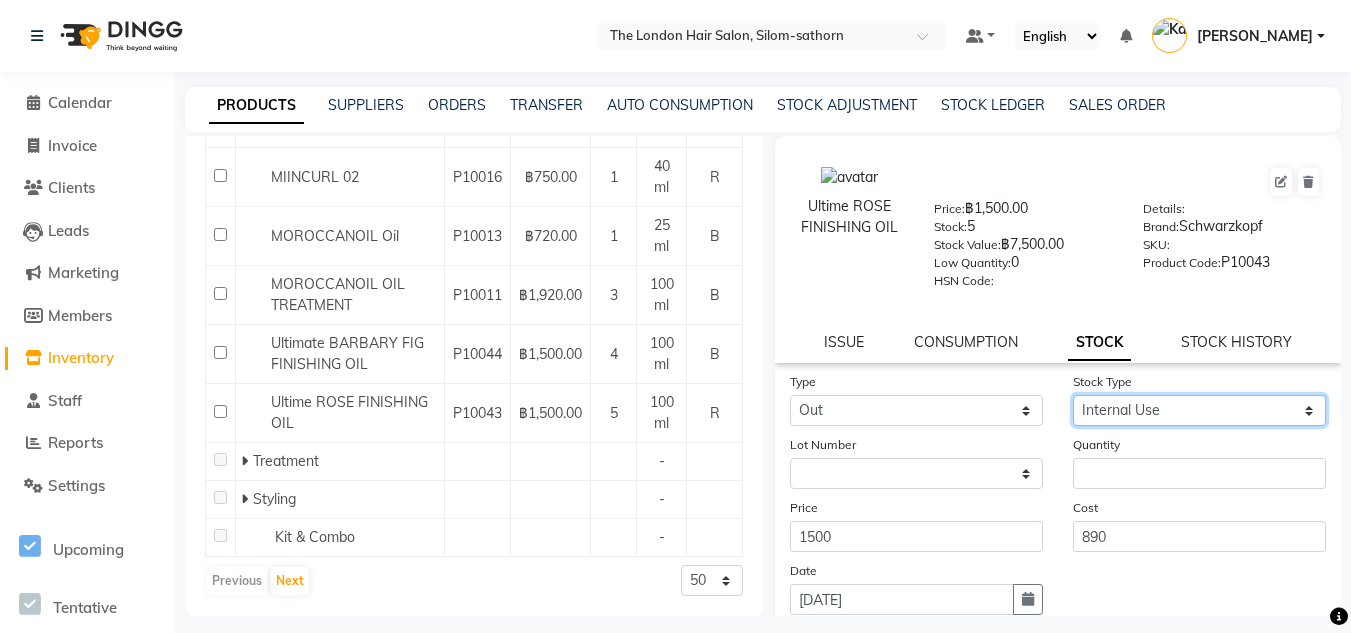 click on "Select Internal Use Damaged Expired Adjustment Return Other" 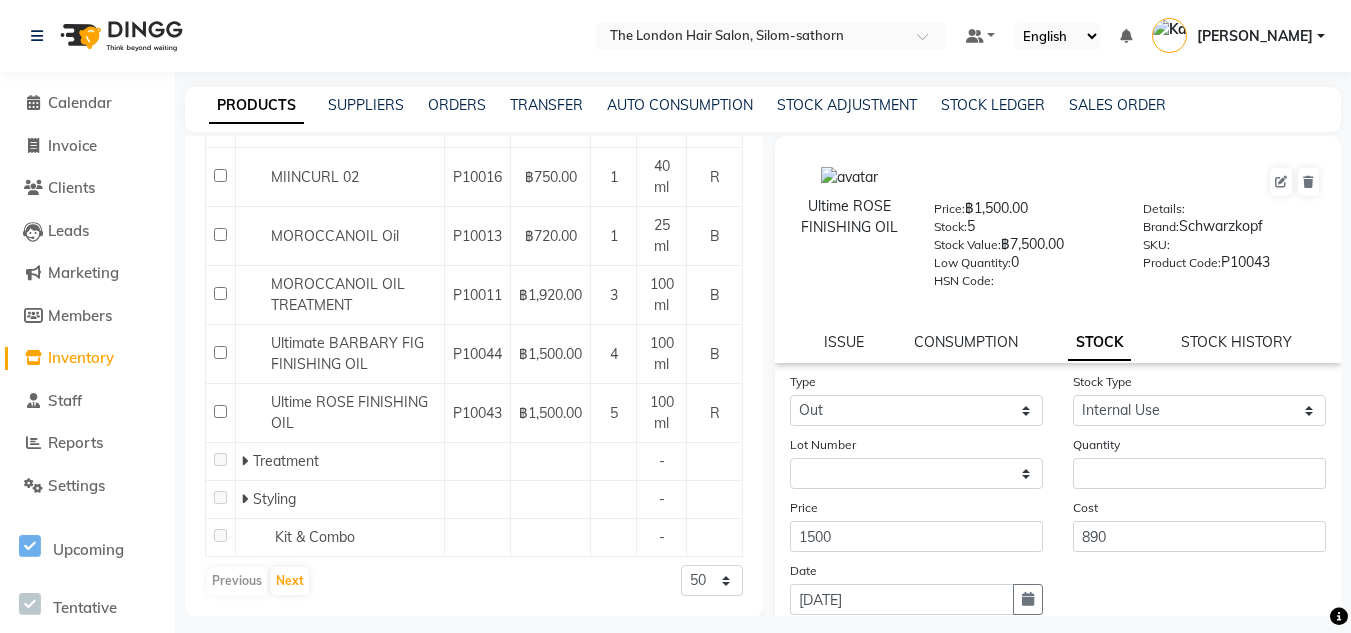 click on "Quantity" 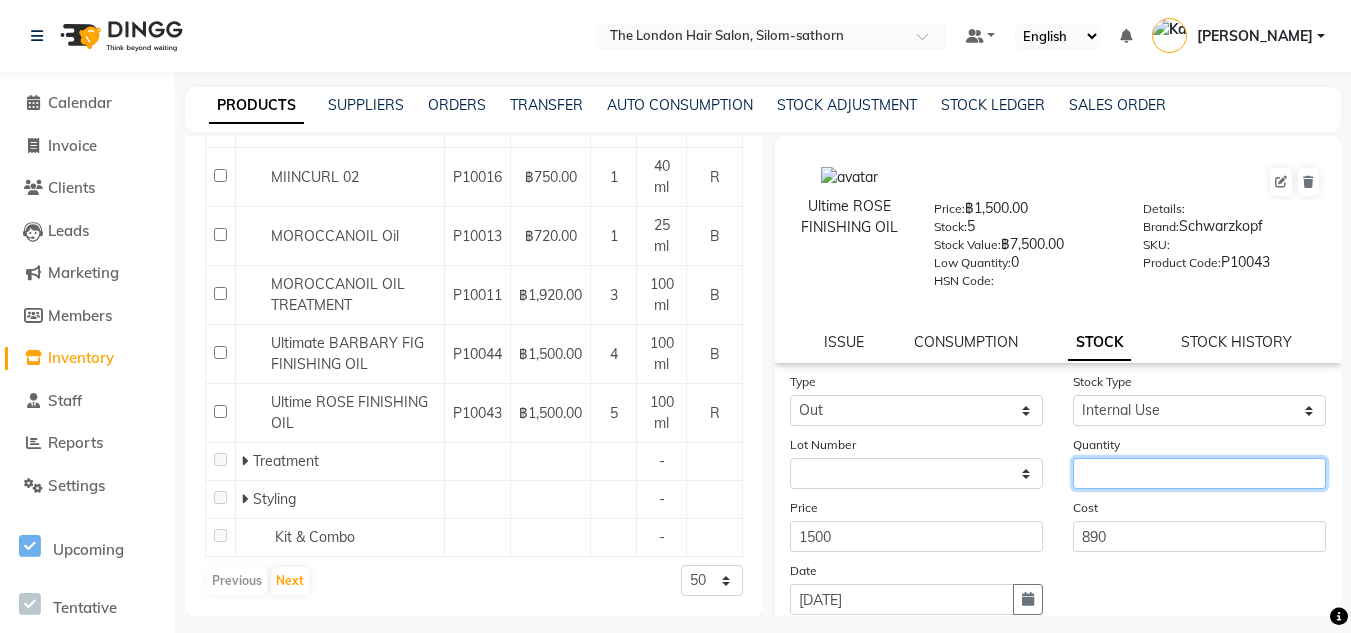 click 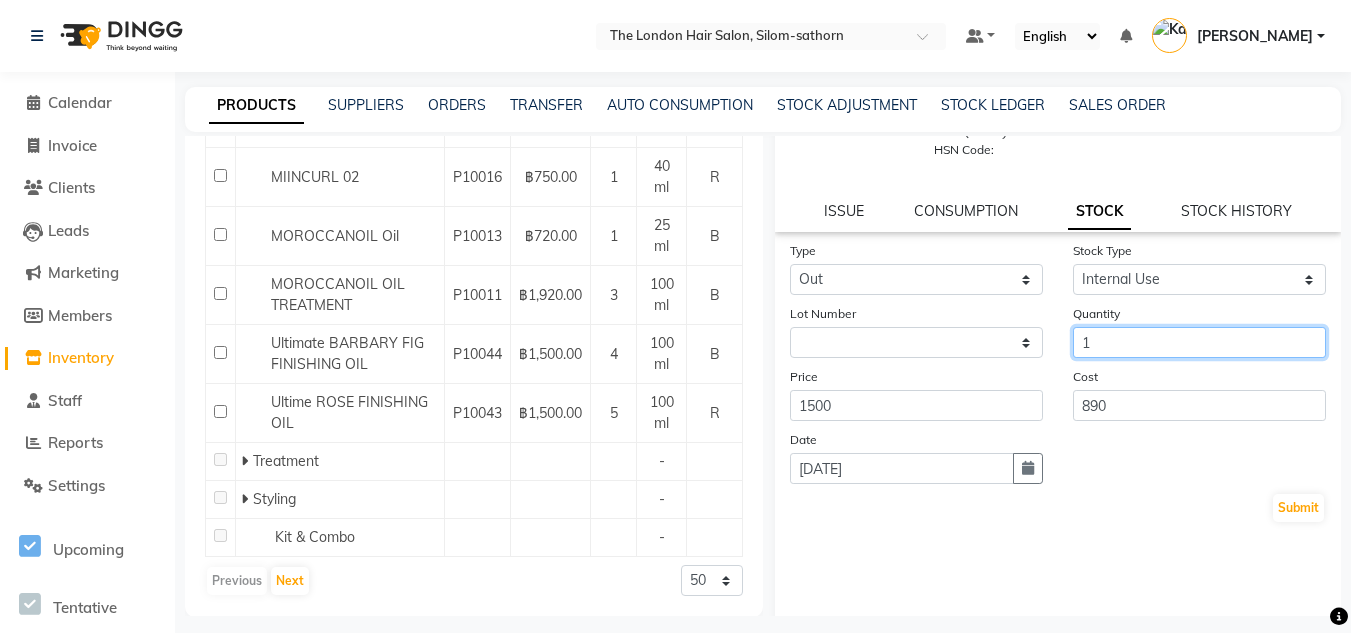 scroll, scrollTop: 135, scrollLeft: 0, axis: vertical 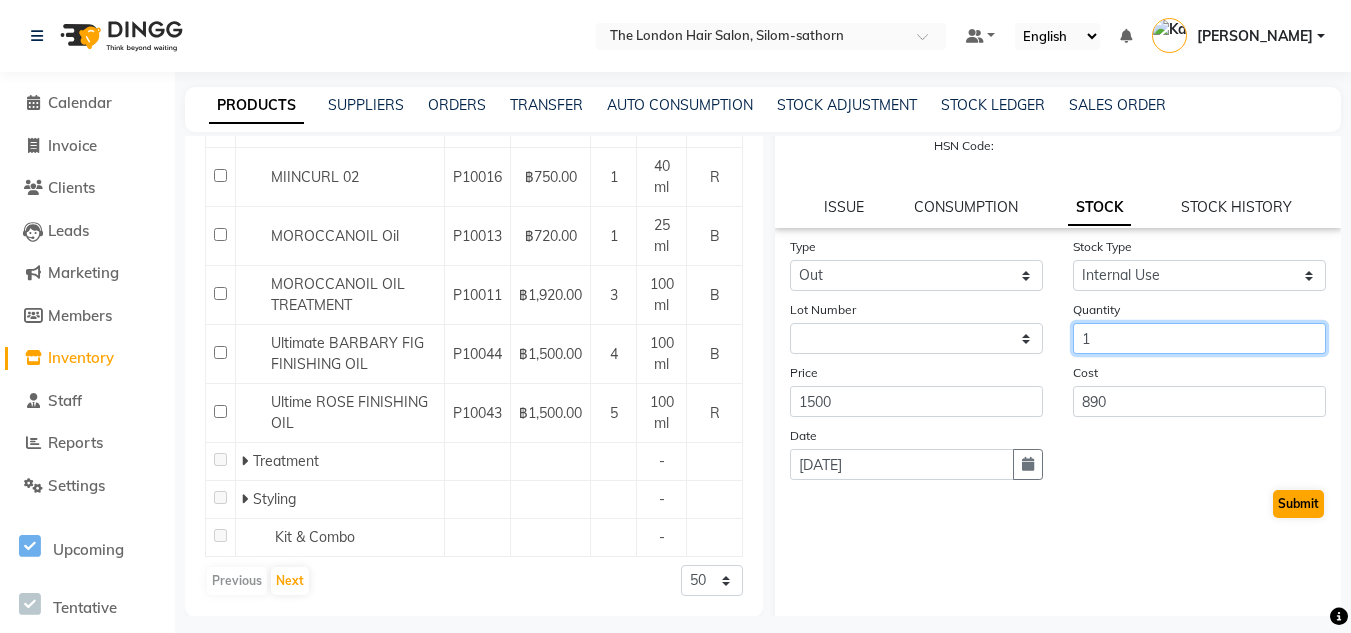 type on "1" 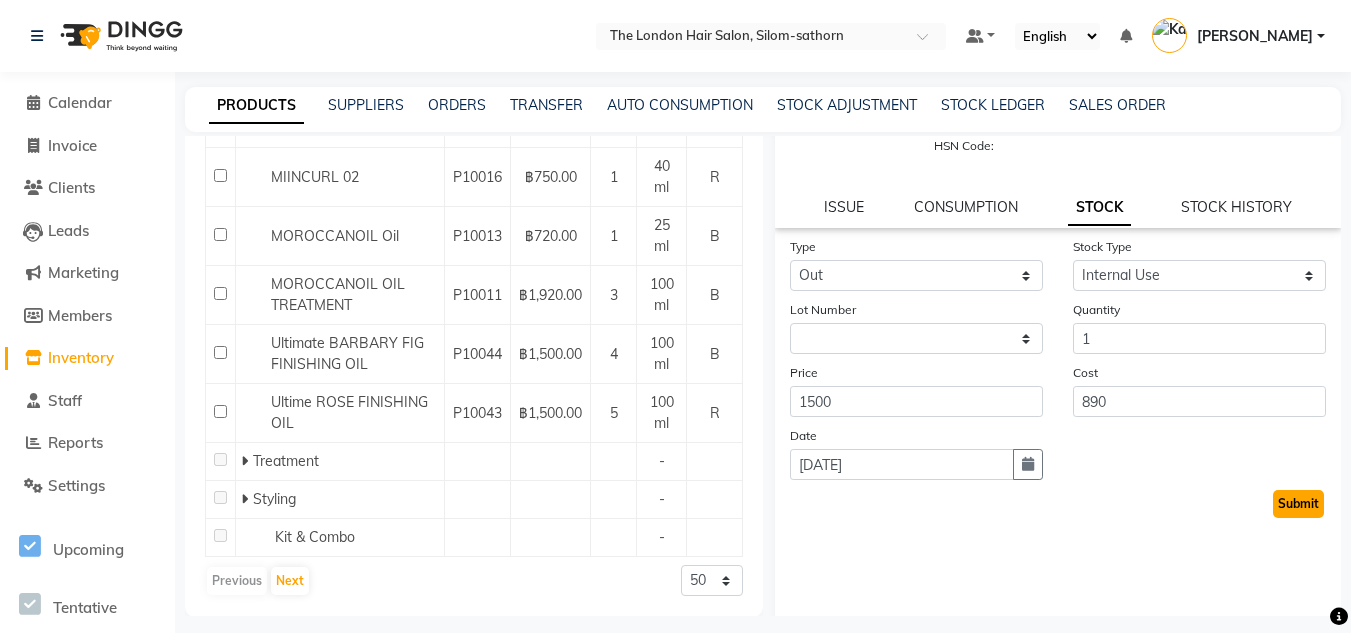 click on "Submit" 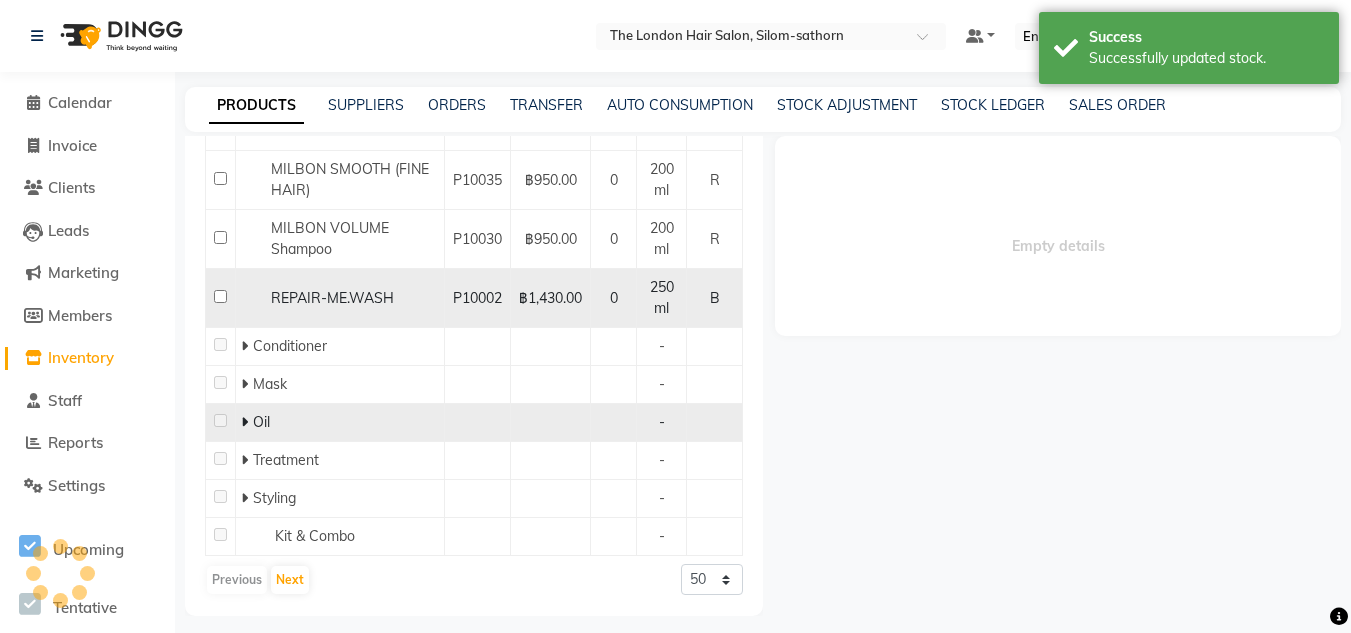 scroll, scrollTop: 864, scrollLeft: 0, axis: vertical 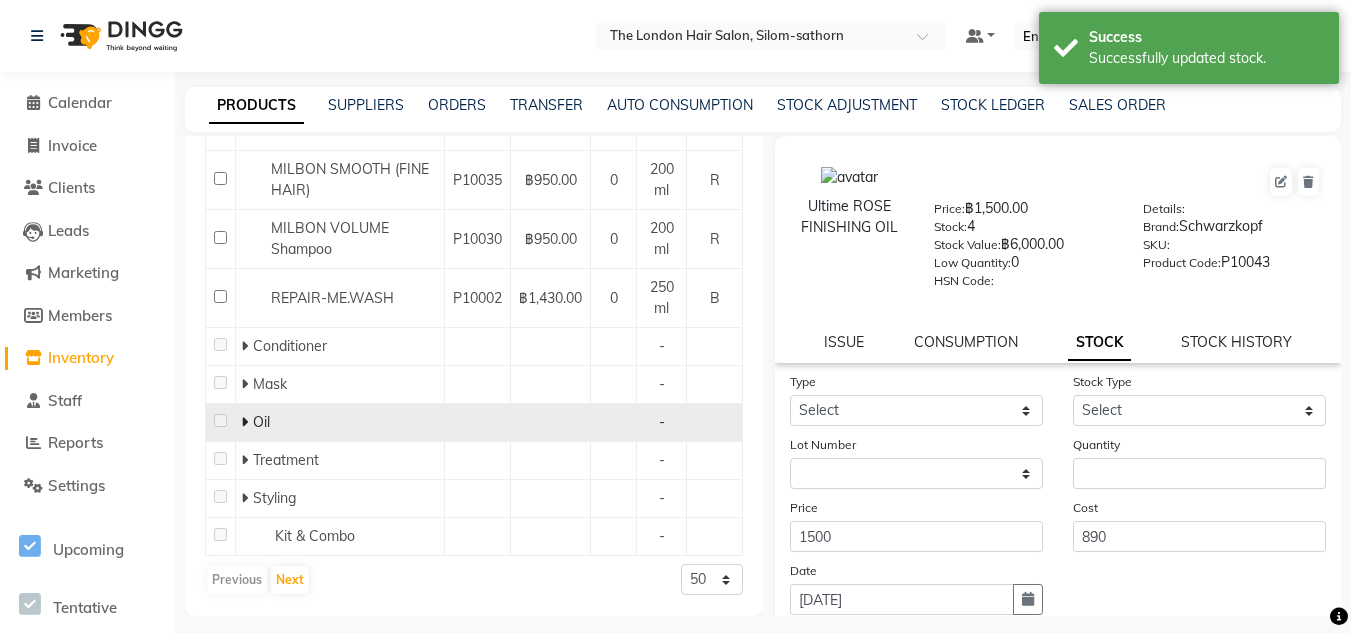 click on "Oil" 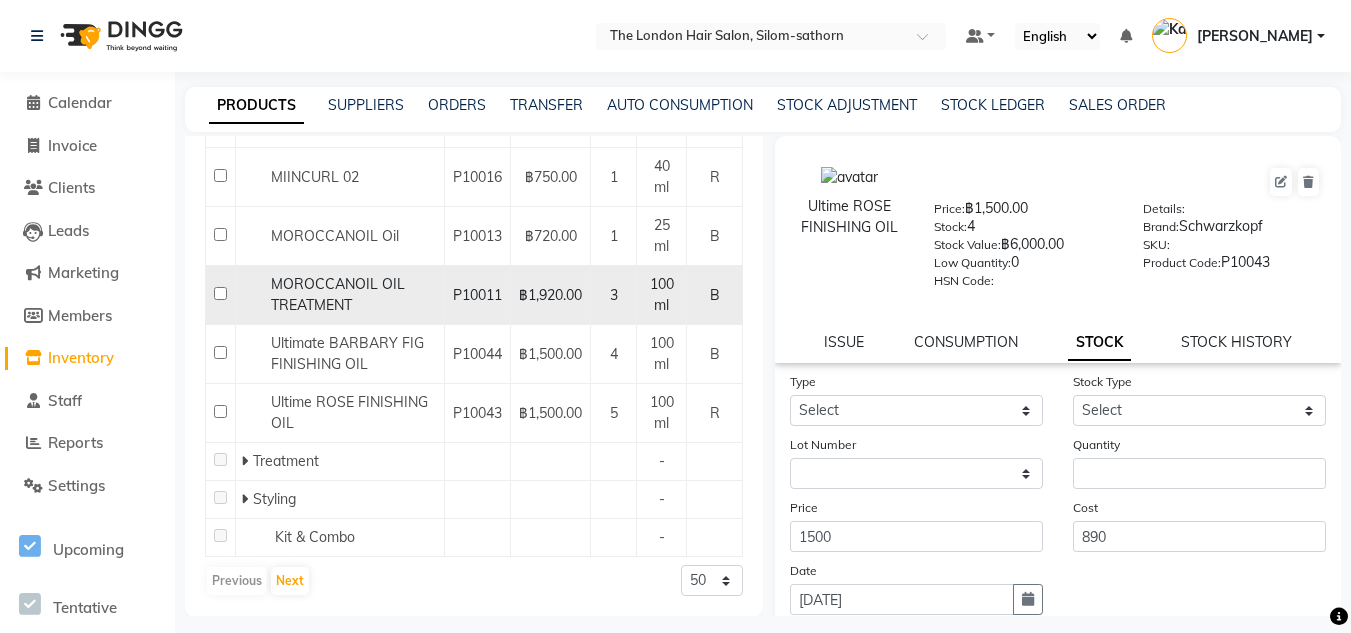 click on "MOROCCANOIL OIL TREATMENT" 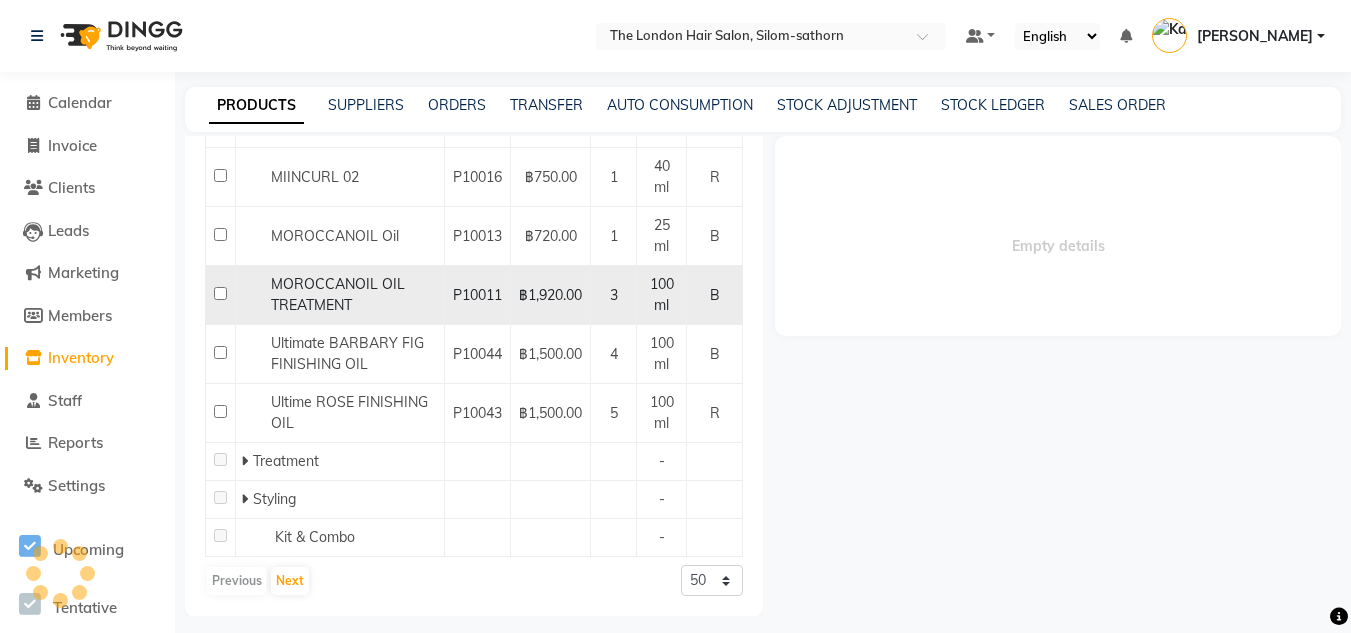 select 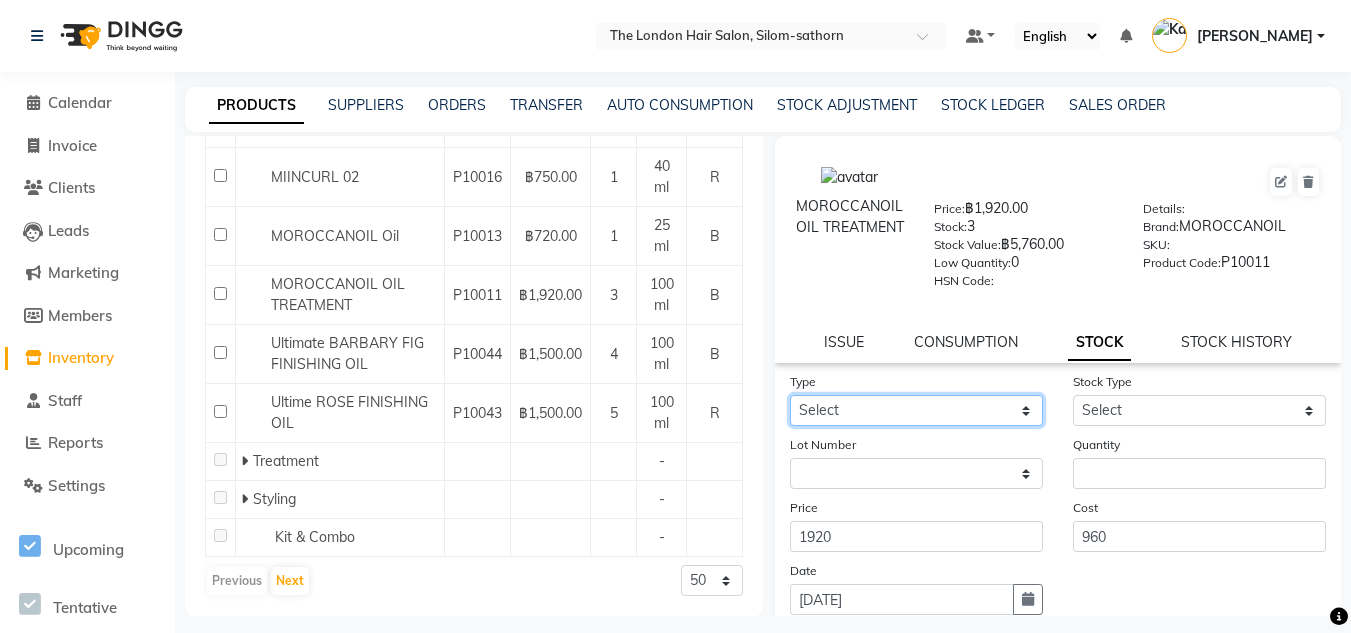 click on "Select In Out" 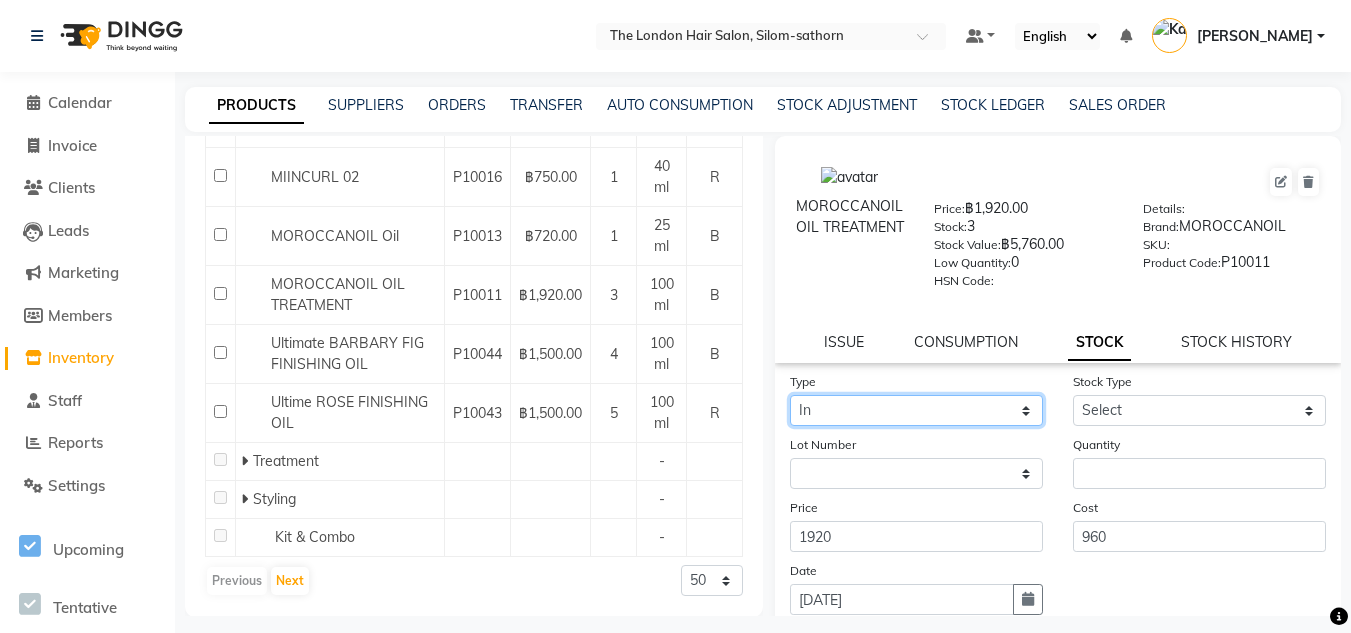 click on "Select In Out" 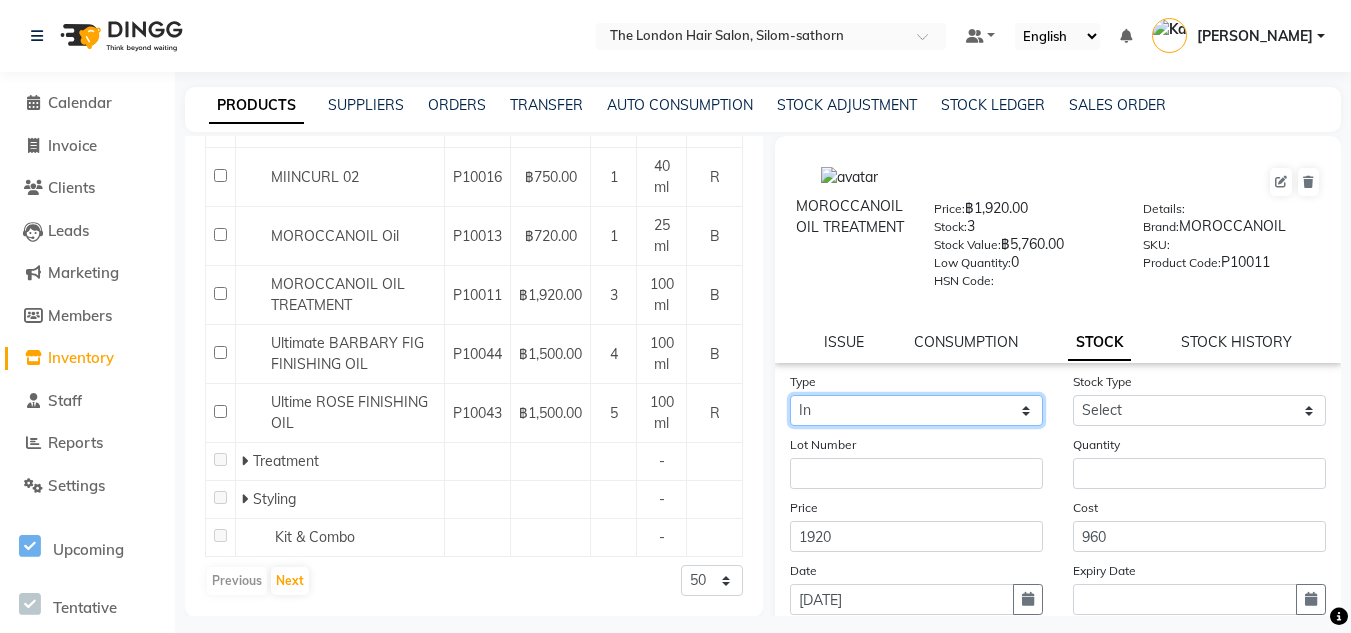 click on "Select In Out" 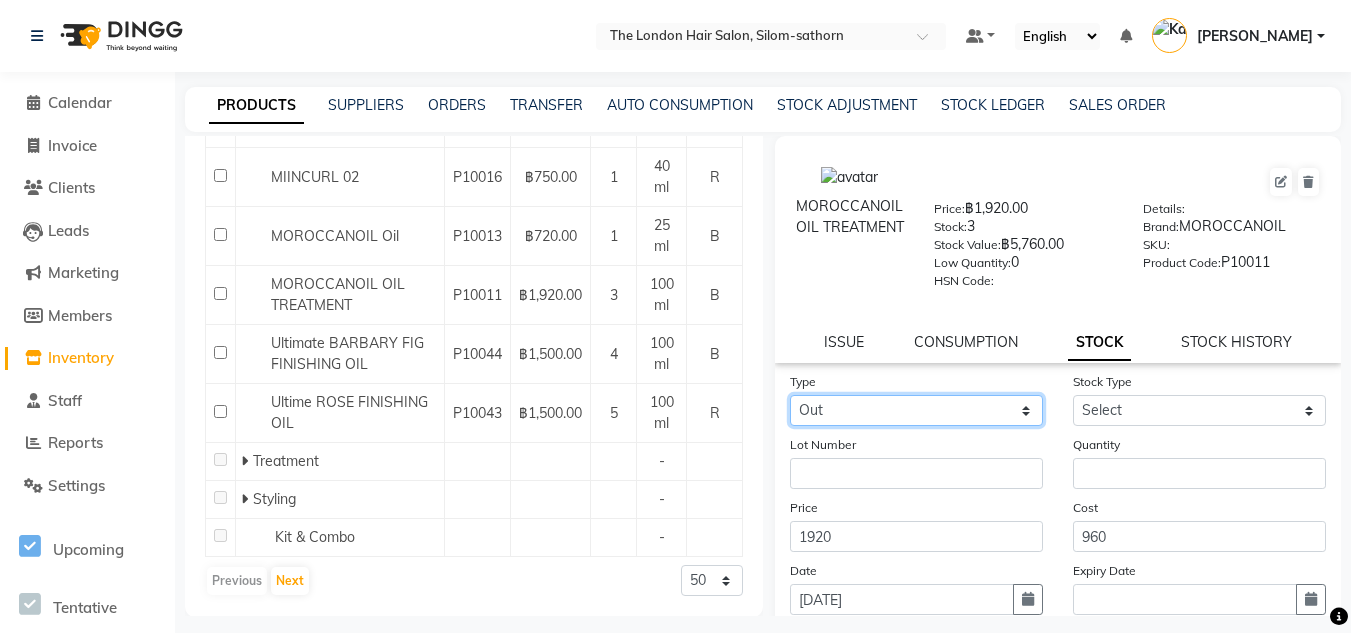 click on "Select In Out" 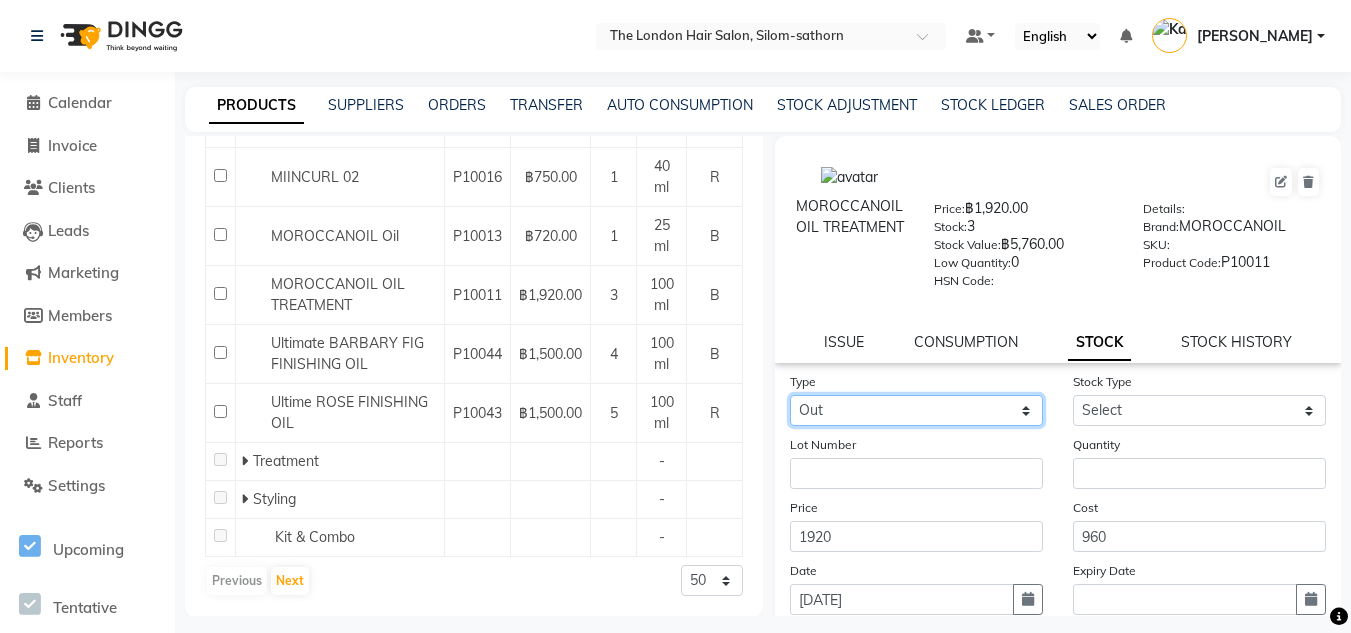 select 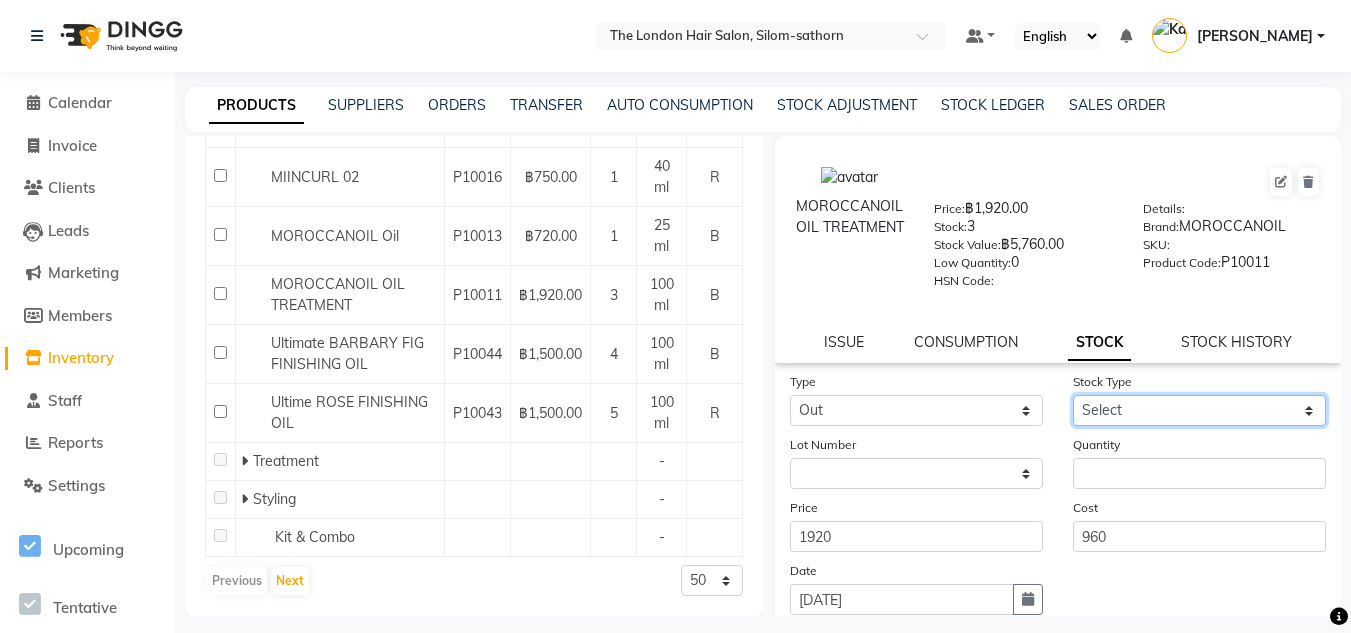 click on "Select Internal Use Damaged Expired Adjustment Return Other" 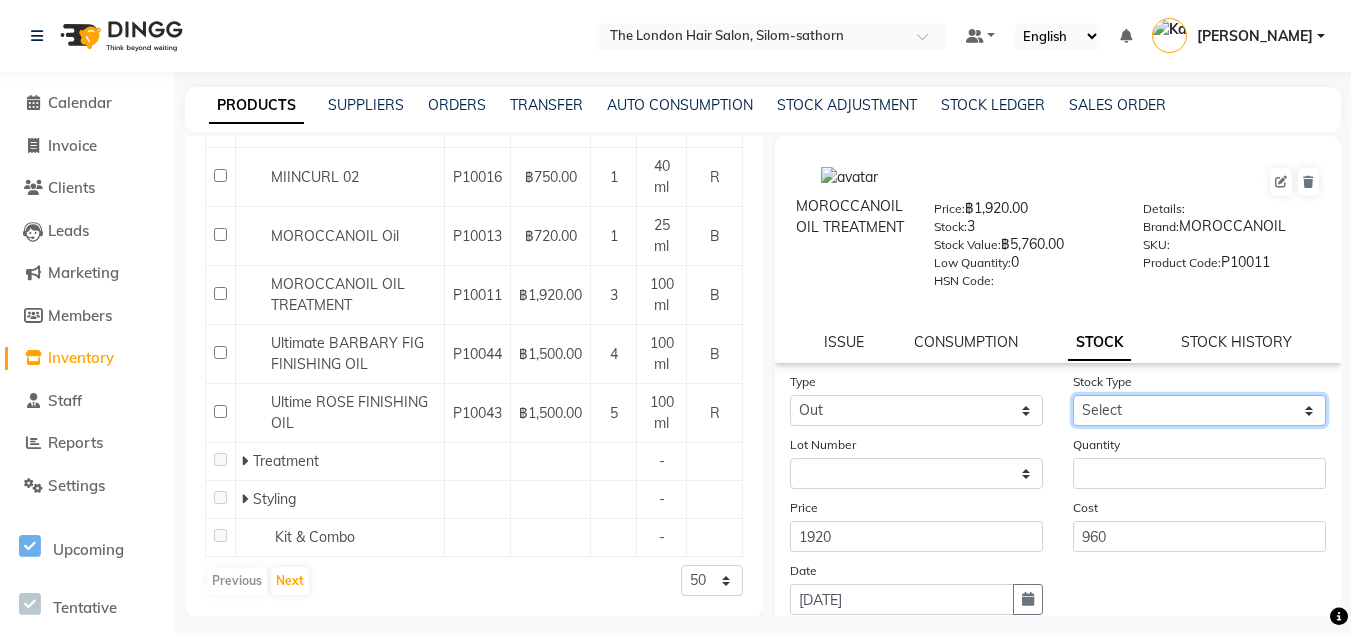 select on "internal use" 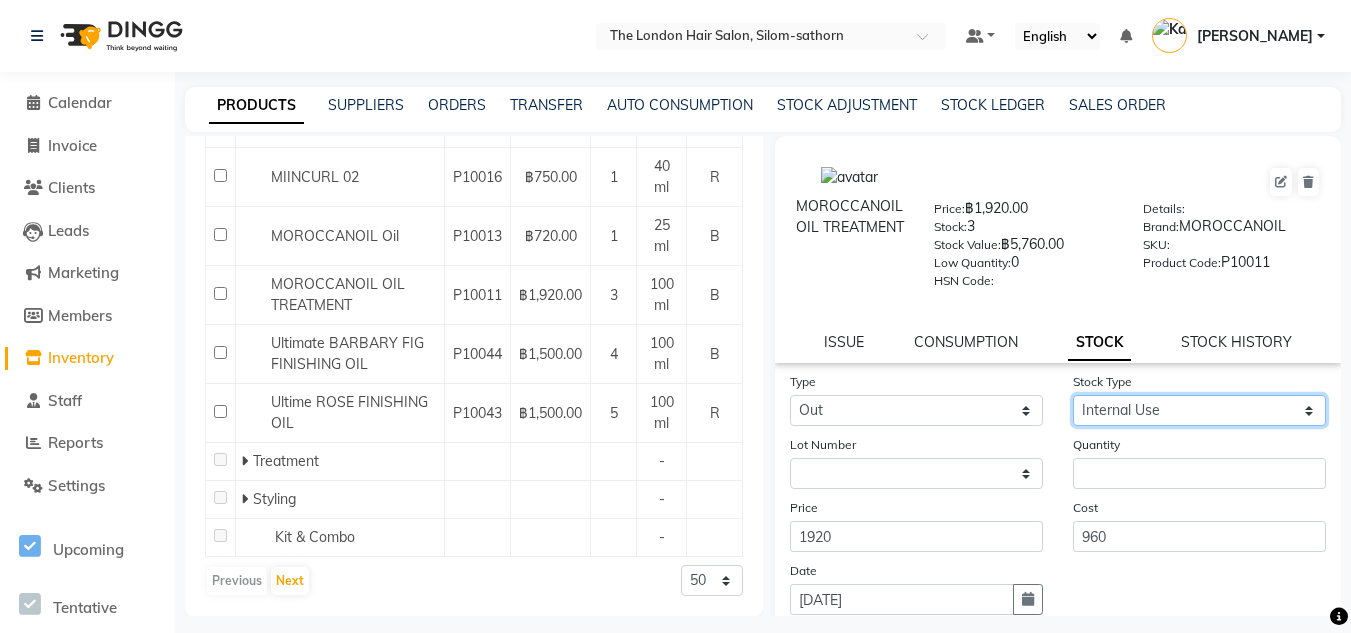 click on "Select Internal Use Damaged Expired Adjustment Return Other" 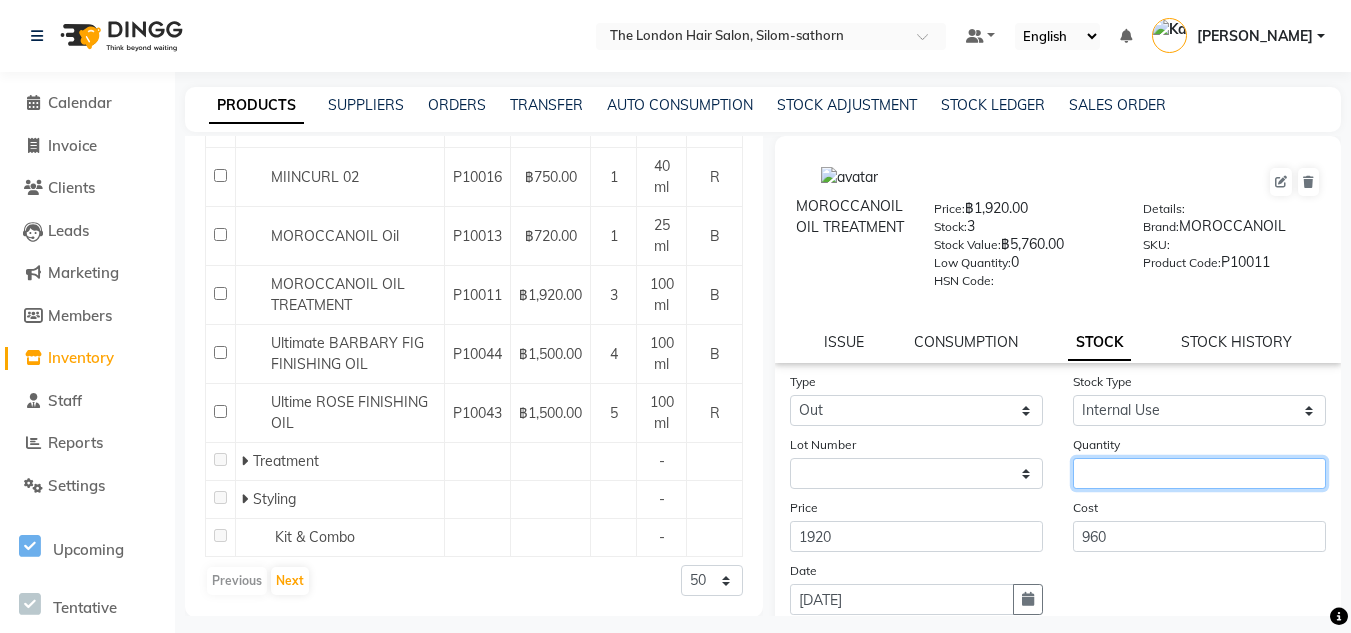 click 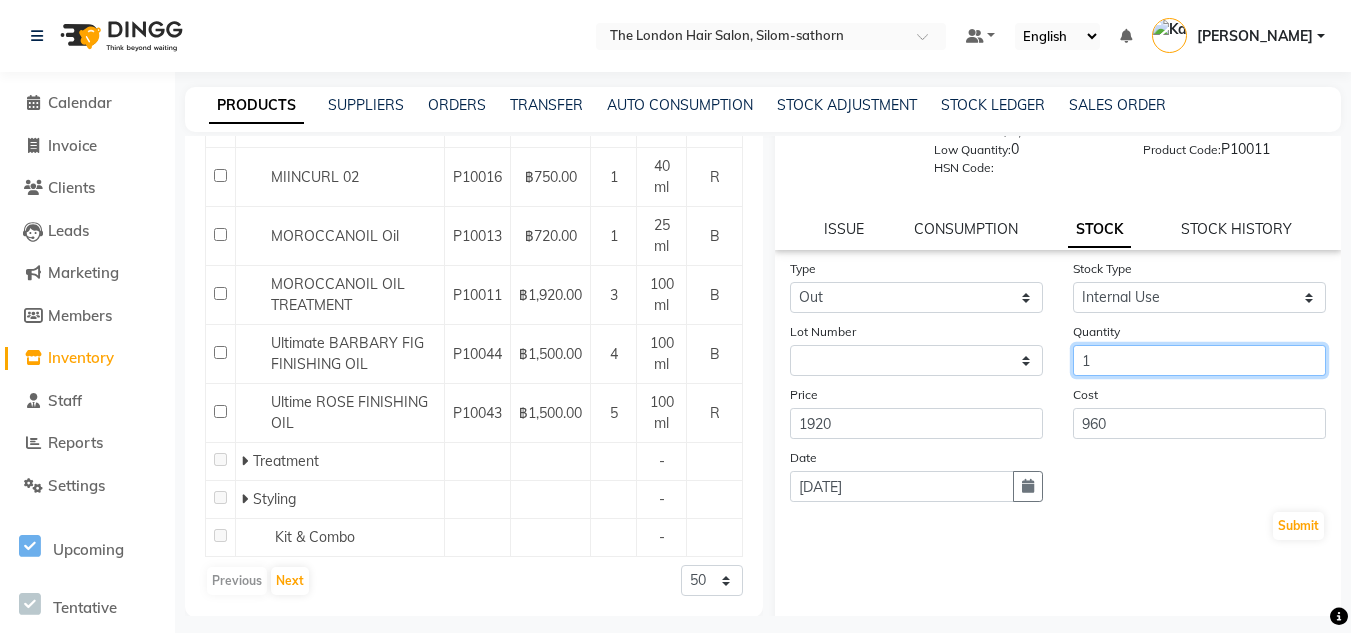 scroll, scrollTop: 115, scrollLeft: 0, axis: vertical 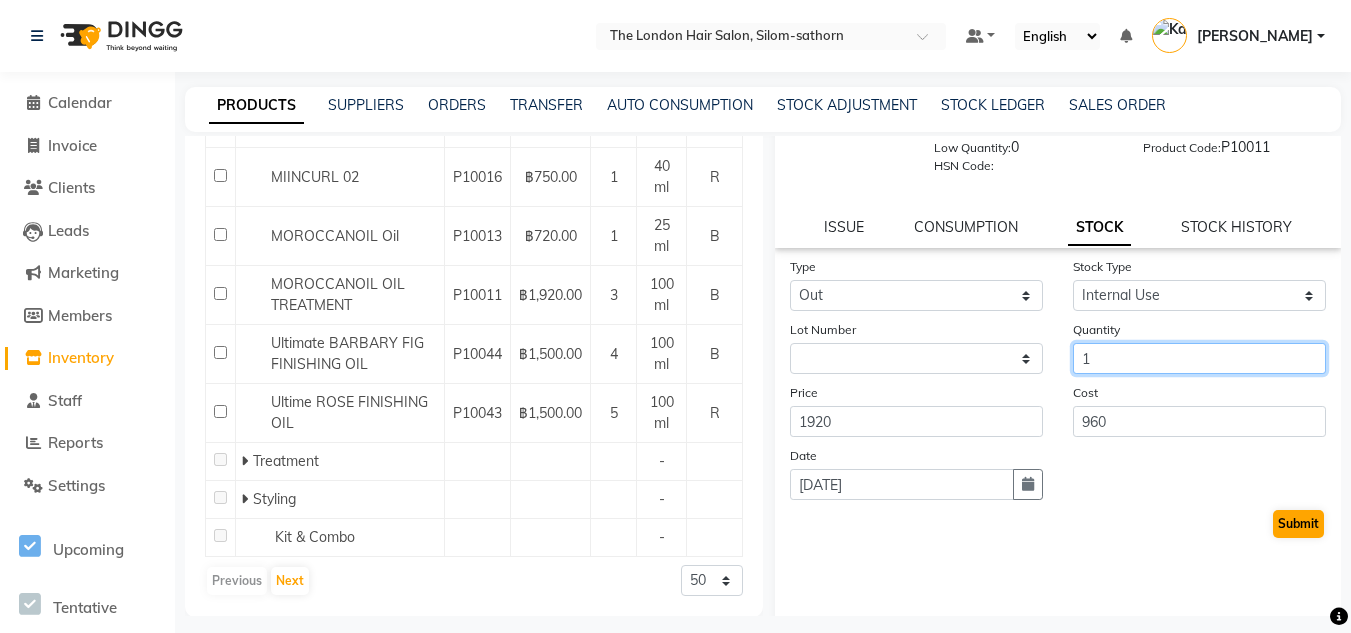 type on "1" 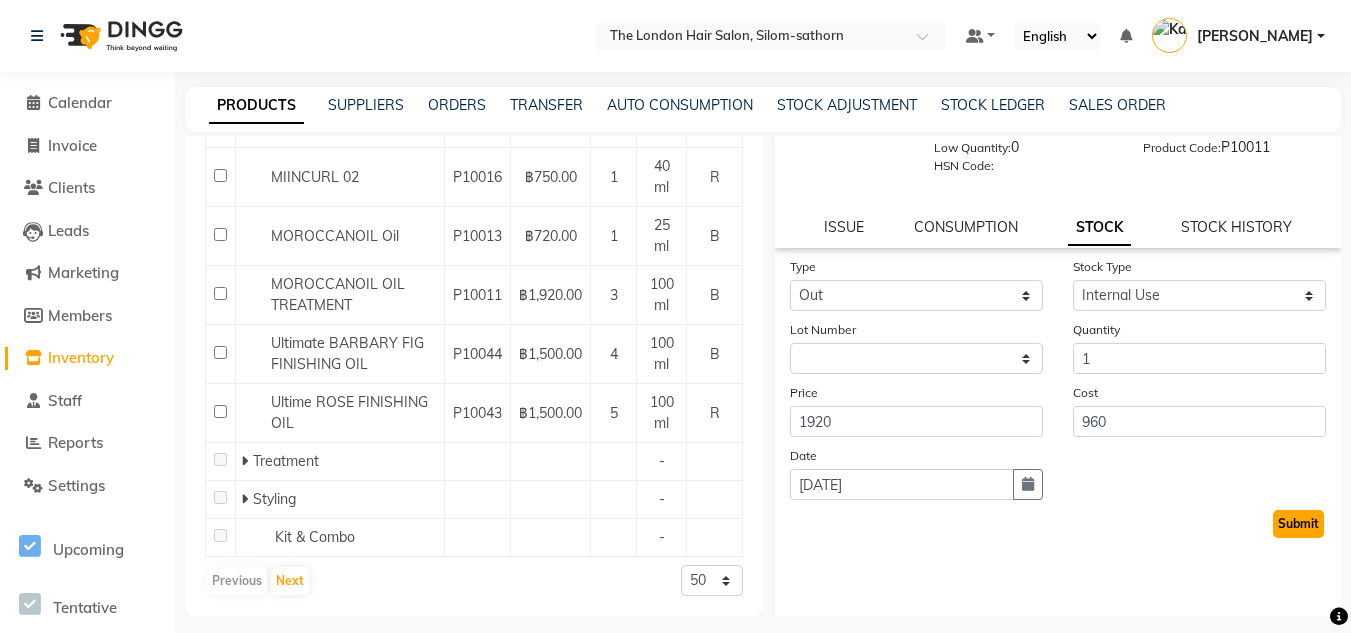 click on "Submit" 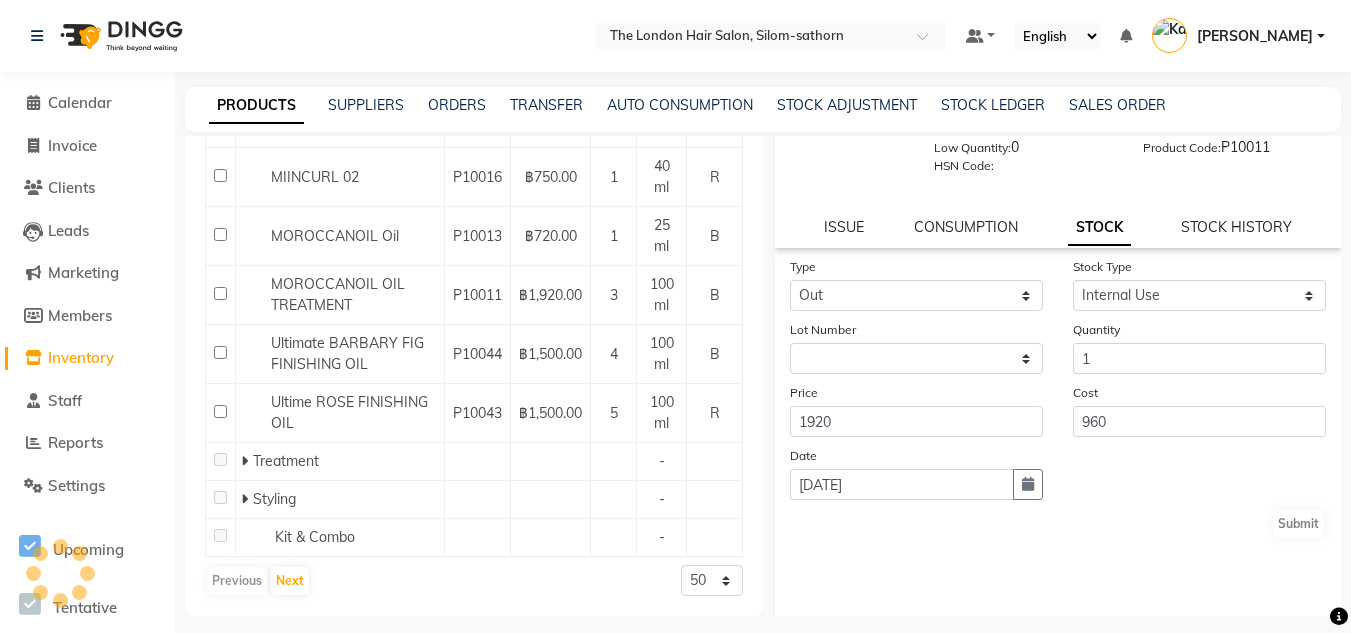 scroll, scrollTop: 0, scrollLeft: 0, axis: both 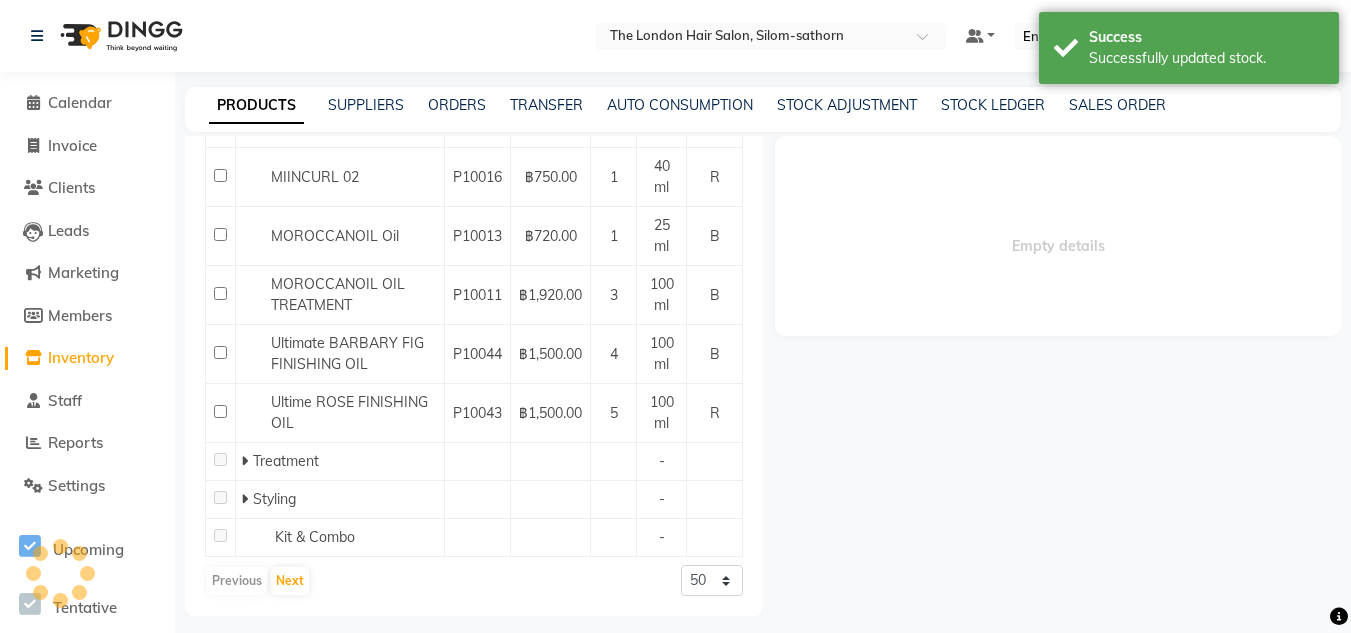 select 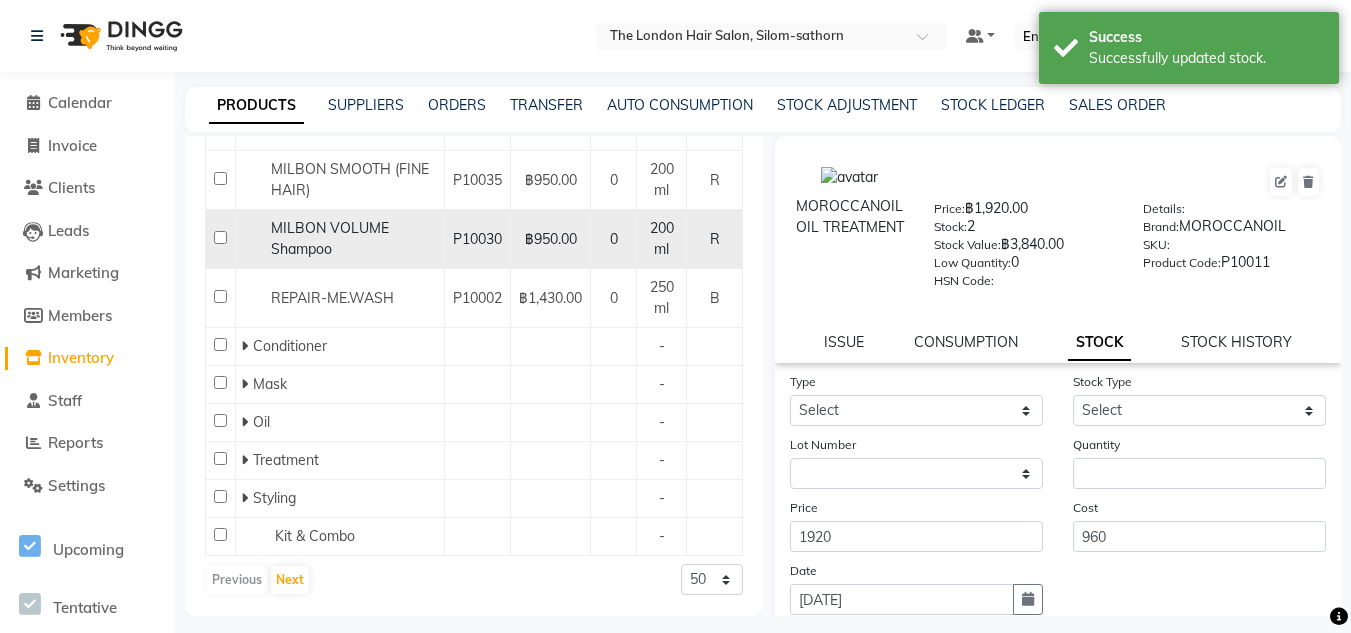 scroll, scrollTop: 864, scrollLeft: 0, axis: vertical 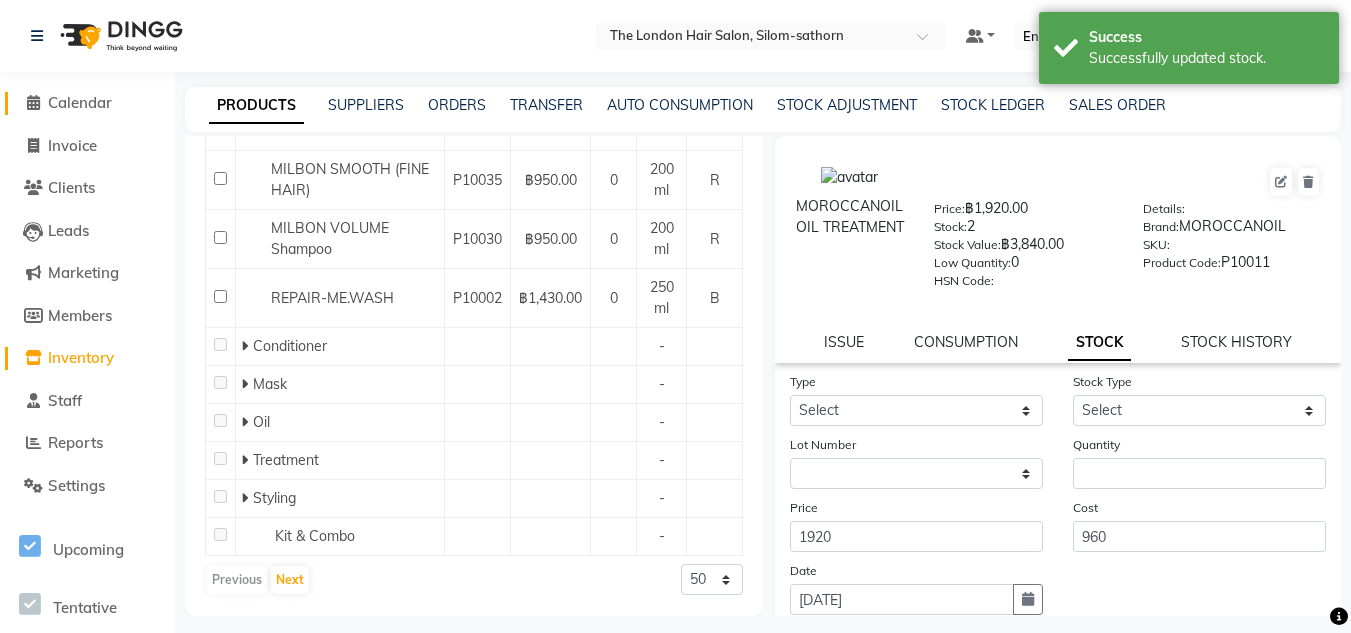 click on "Calendar" 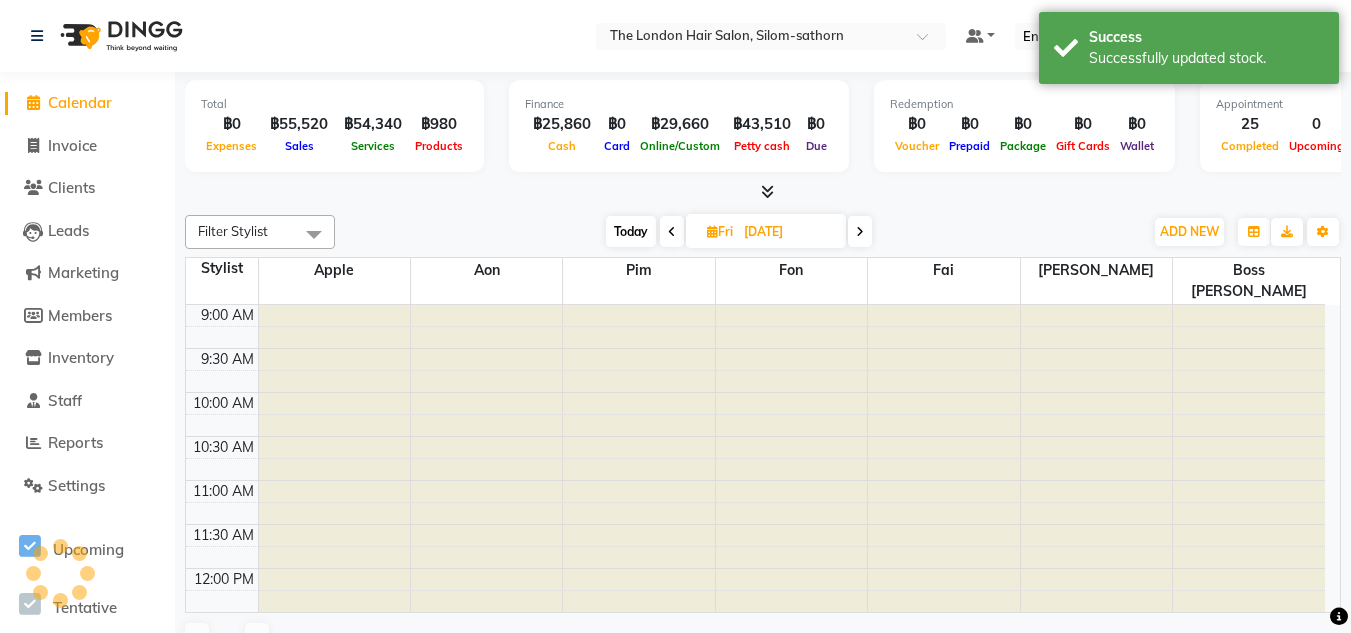 scroll, scrollTop: 0, scrollLeft: 0, axis: both 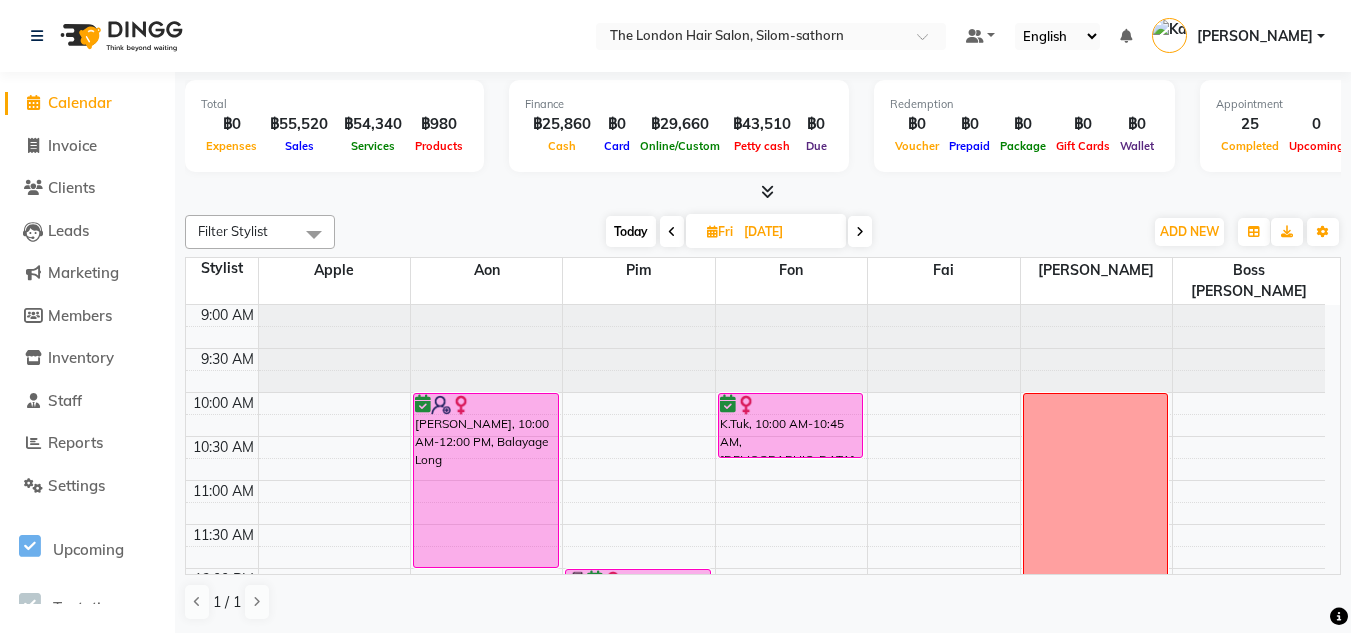 click on "Today" at bounding box center [631, 231] 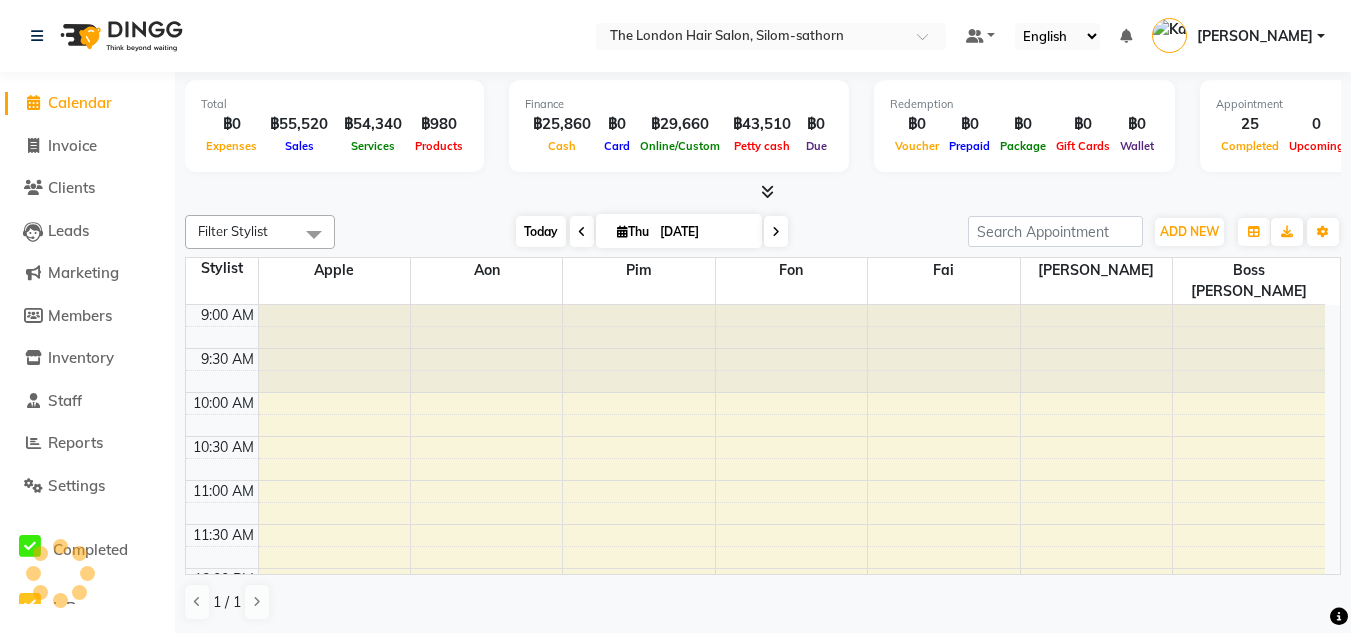 scroll, scrollTop: 765, scrollLeft: 0, axis: vertical 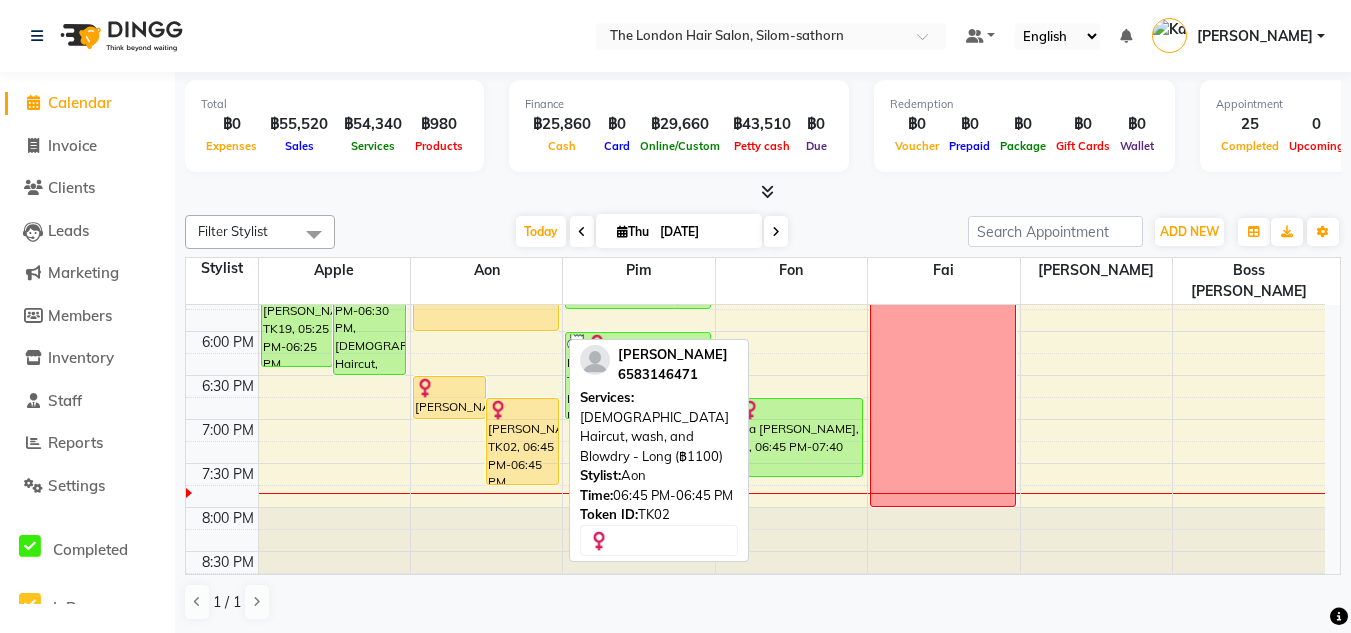 click on "Laura, TK02, 06:45 PM-06:45 PM, Ladies Haircut, wash, and Blowdry - Long (฿1100)" at bounding box center [522, 441] 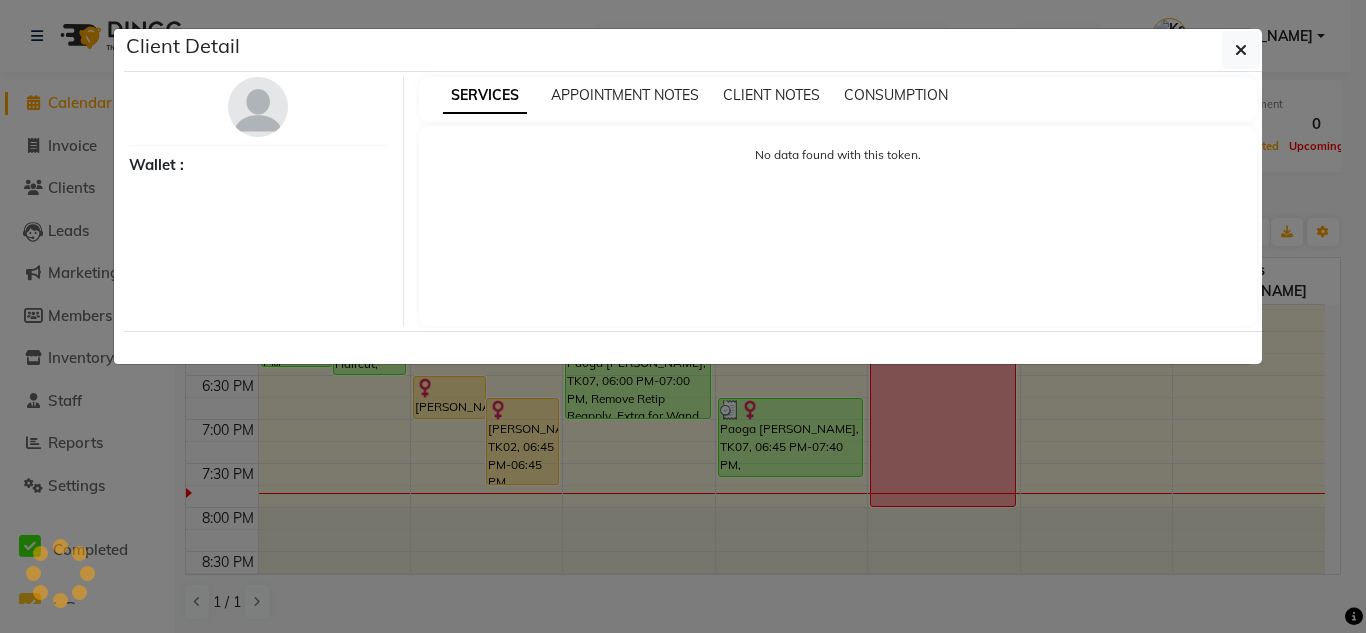 select on "1" 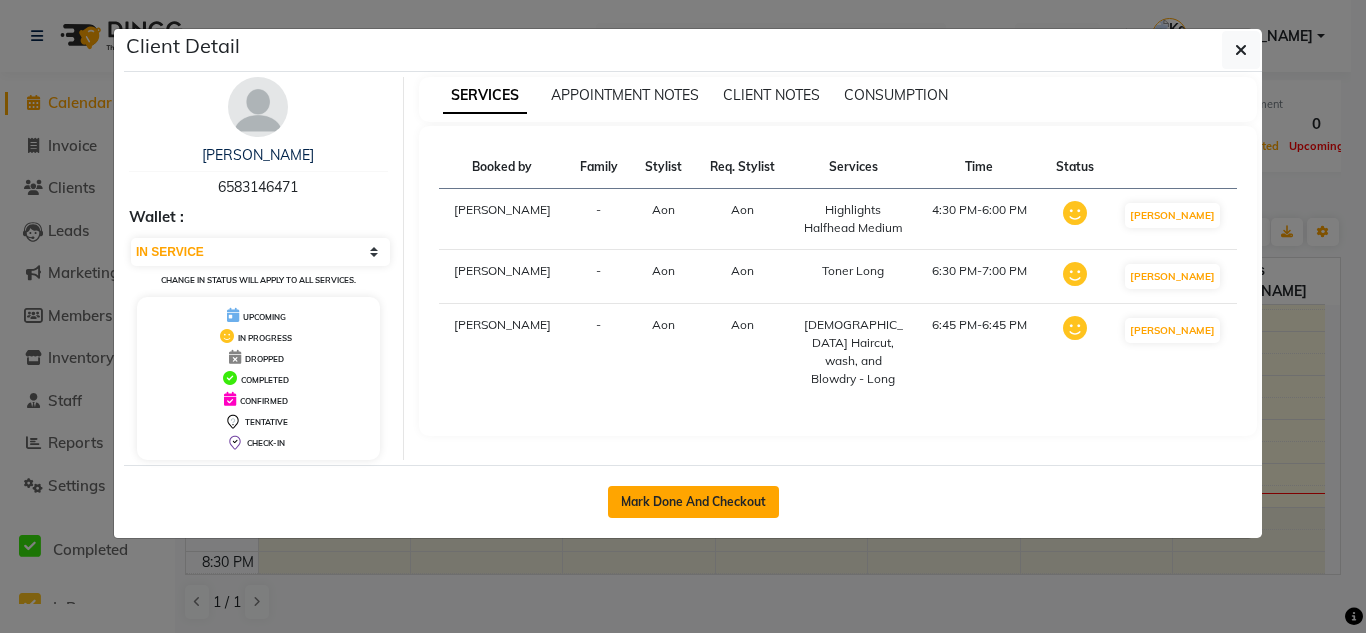click on "Mark Done And Checkout" 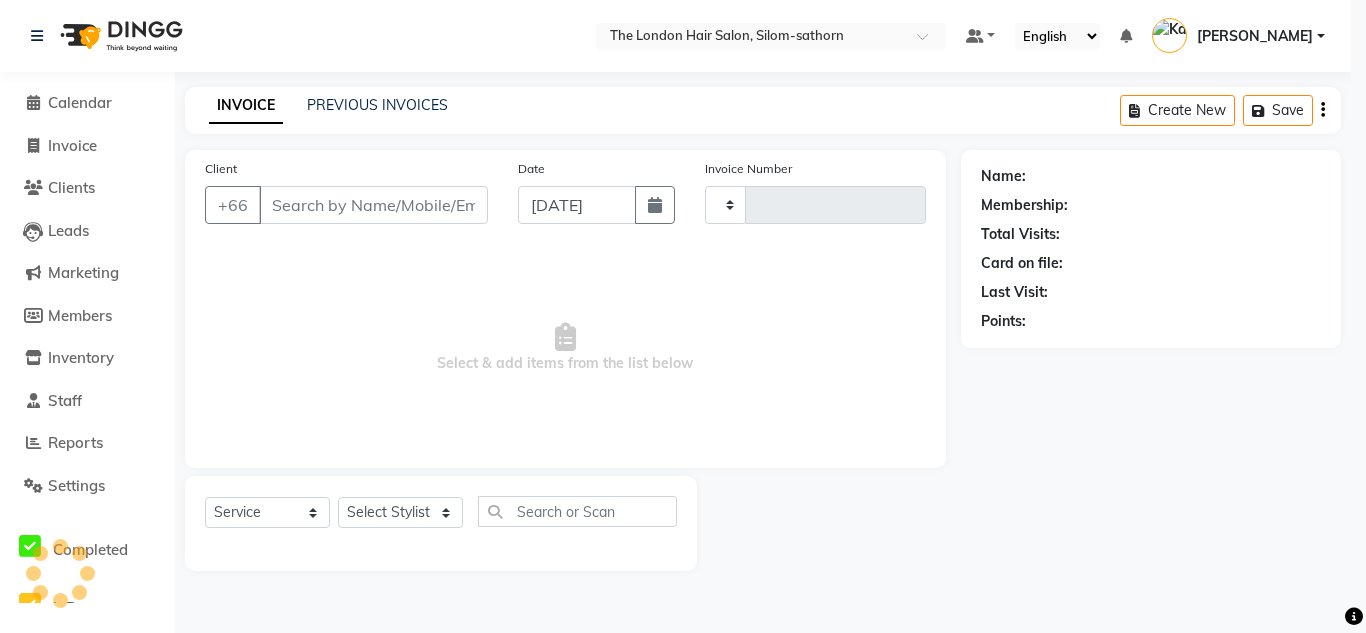 type on "0952" 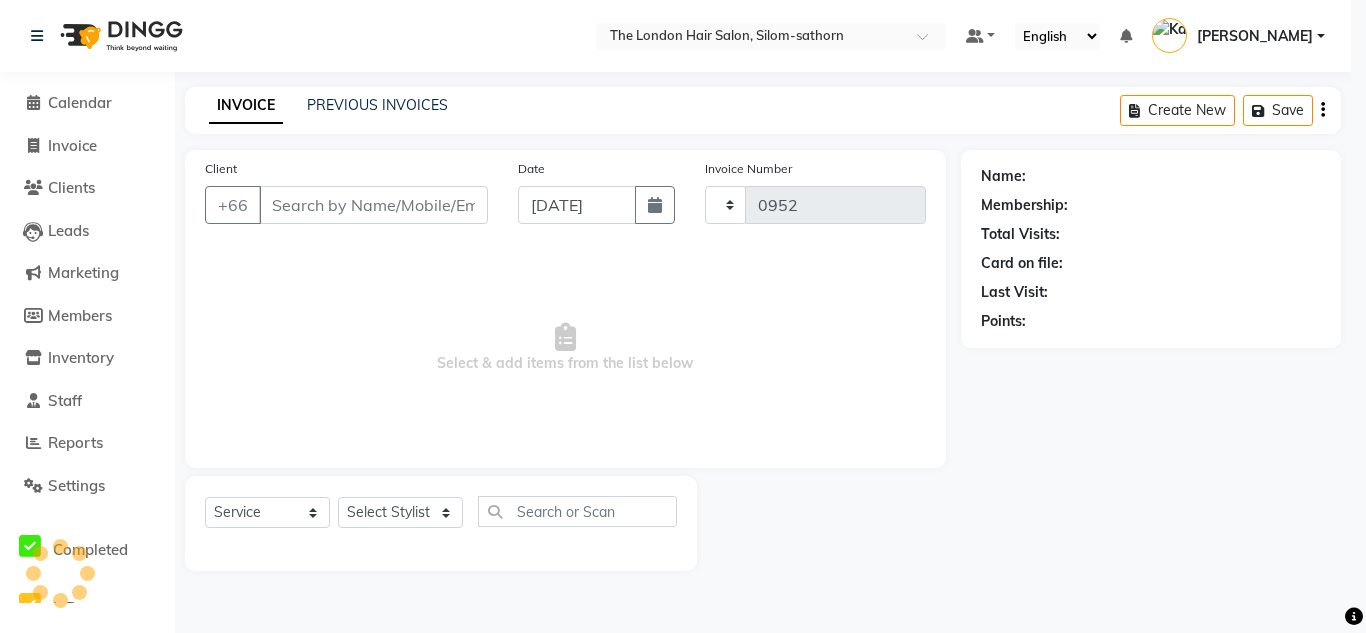 select on "6977" 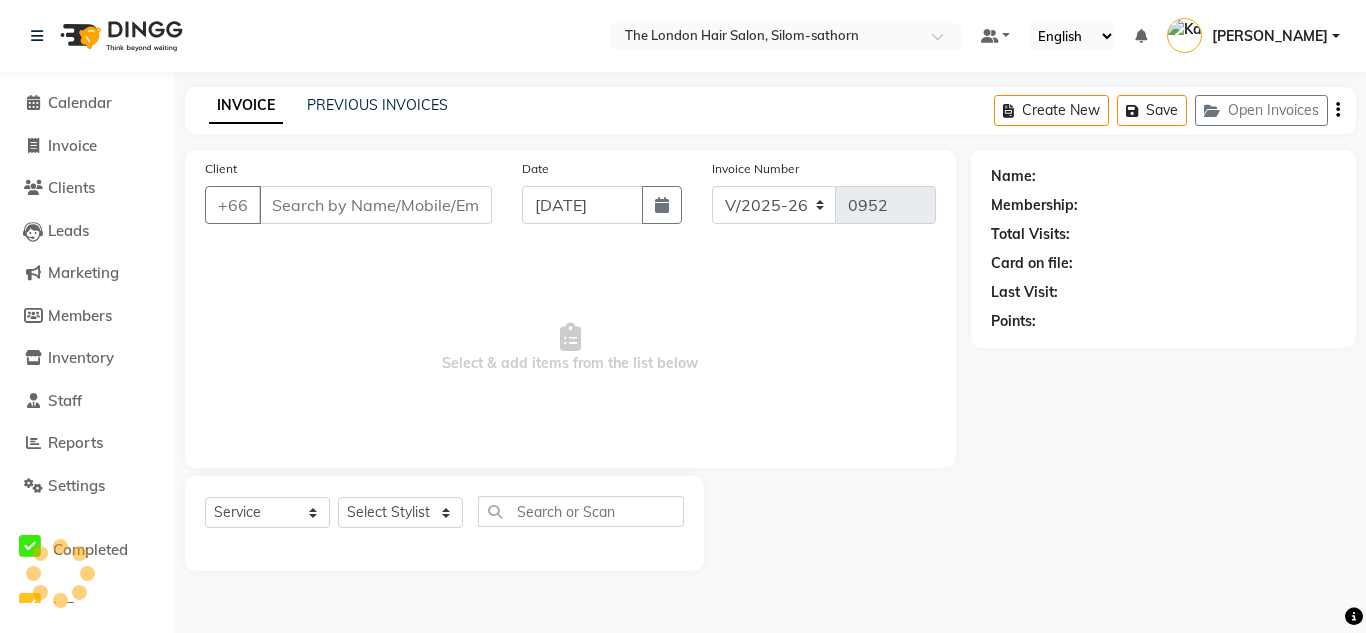 type on "6583146471" 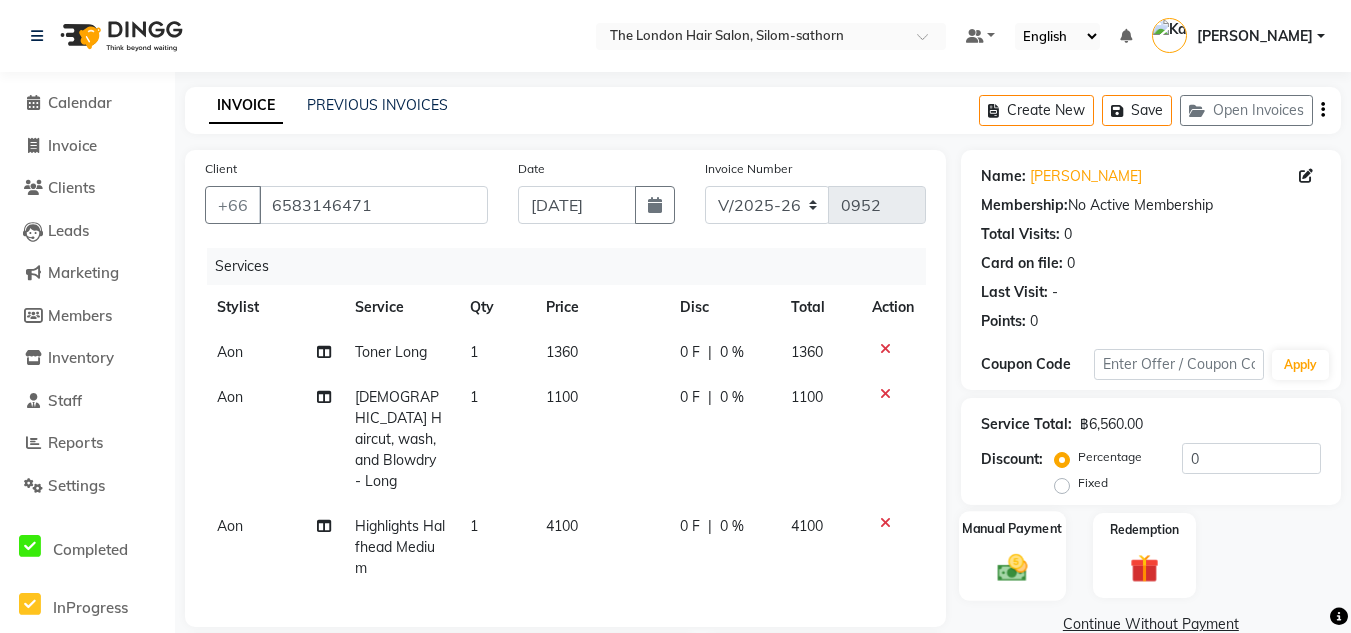 scroll, scrollTop: 117, scrollLeft: 0, axis: vertical 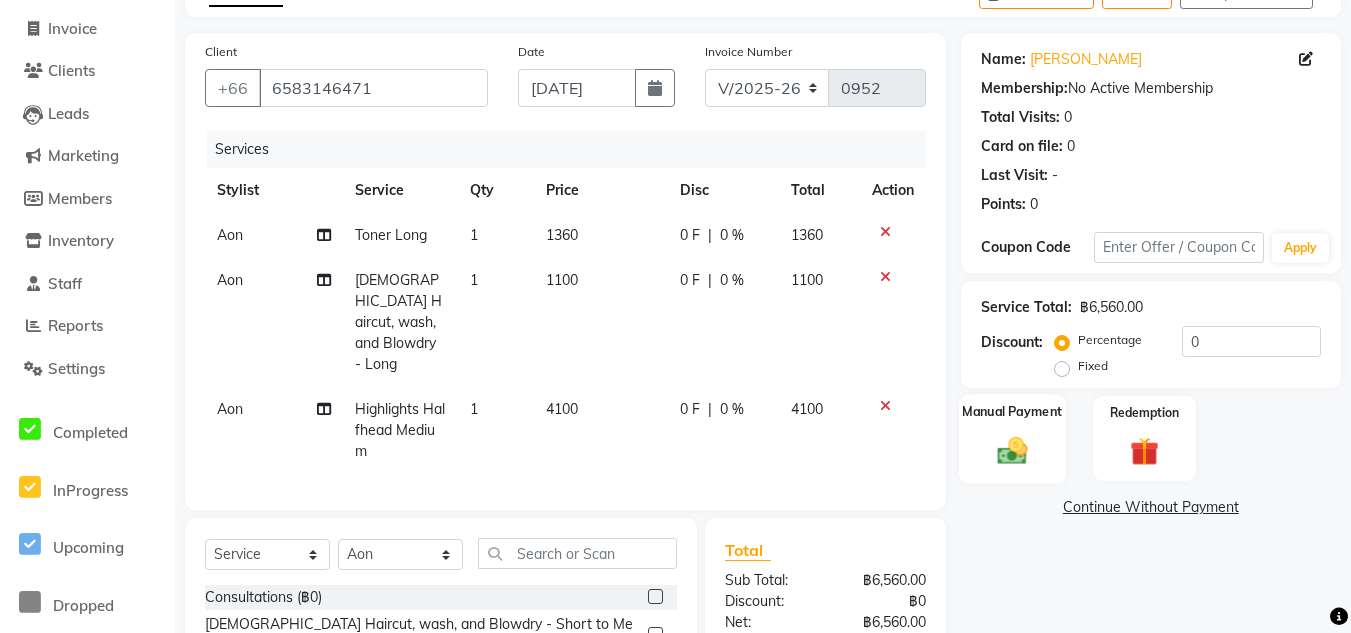 click 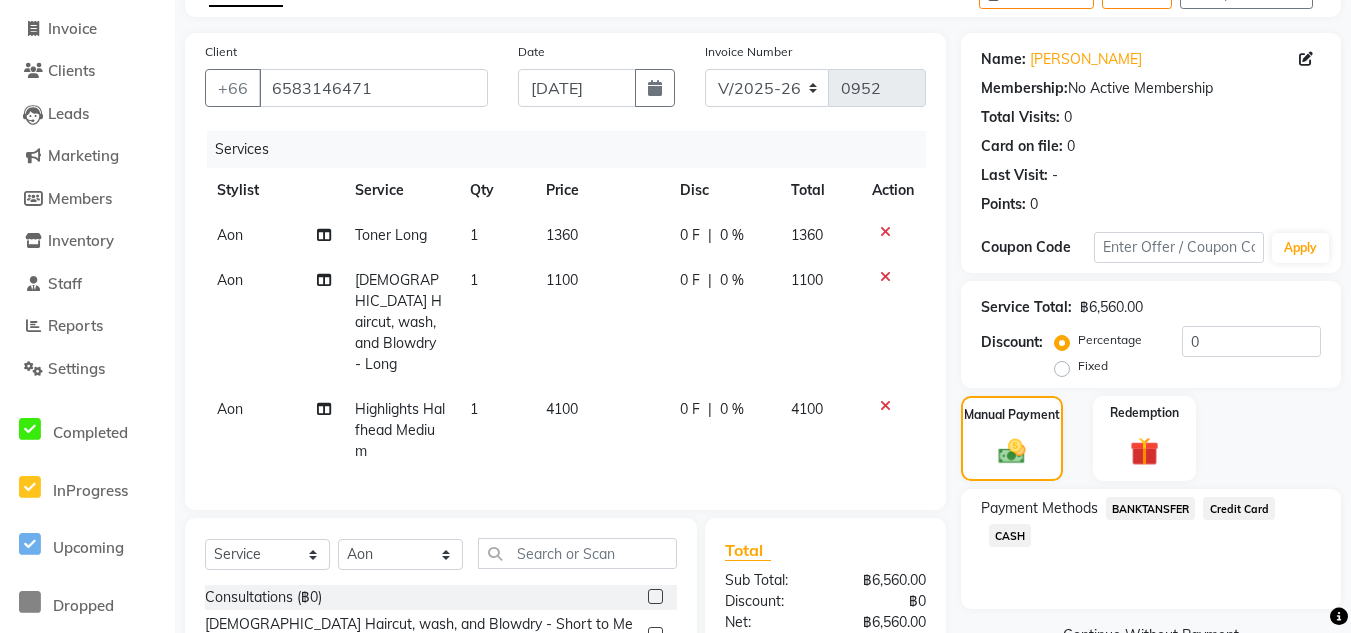click on "Credit Card" 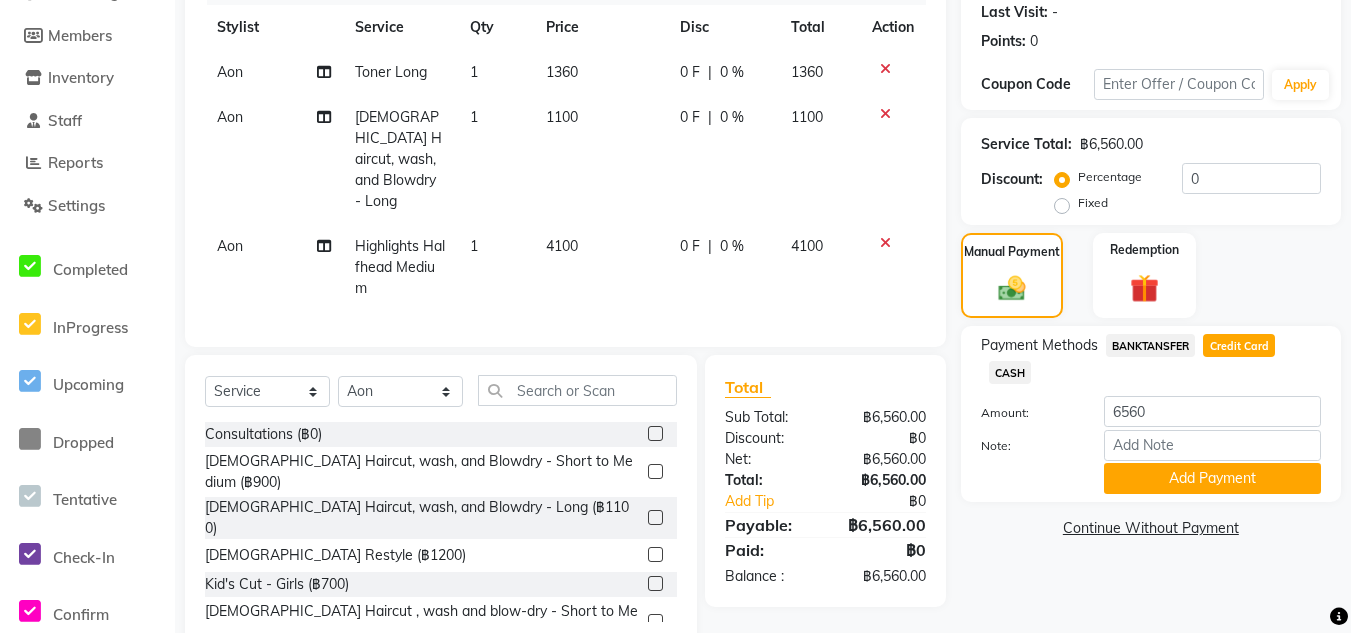 scroll, scrollTop: 284, scrollLeft: 0, axis: vertical 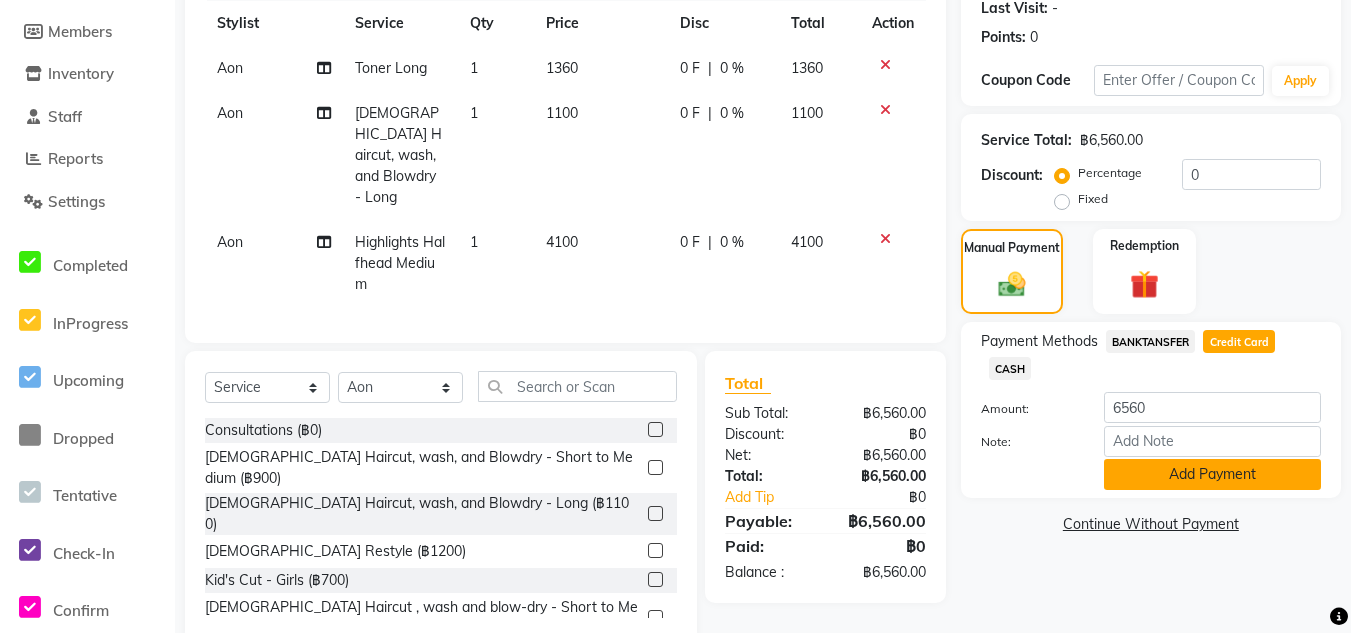 click on "Add Payment" 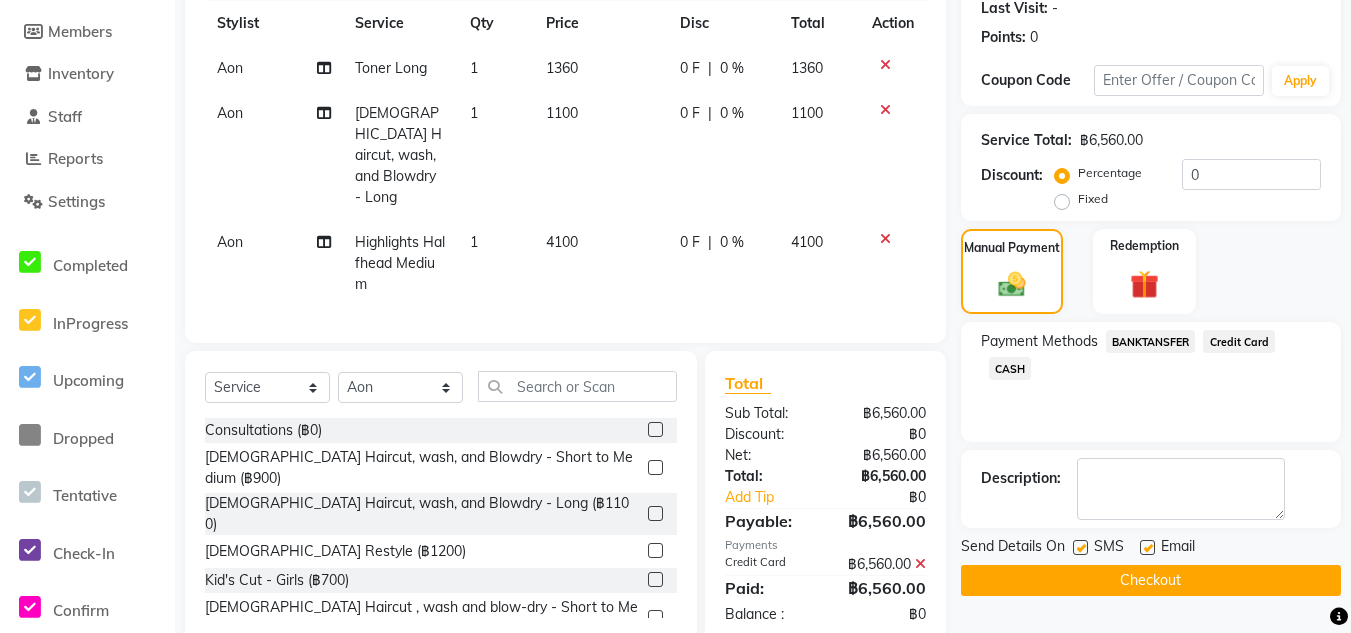 scroll, scrollTop: 321, scrollLeft: 0, axis: vertical 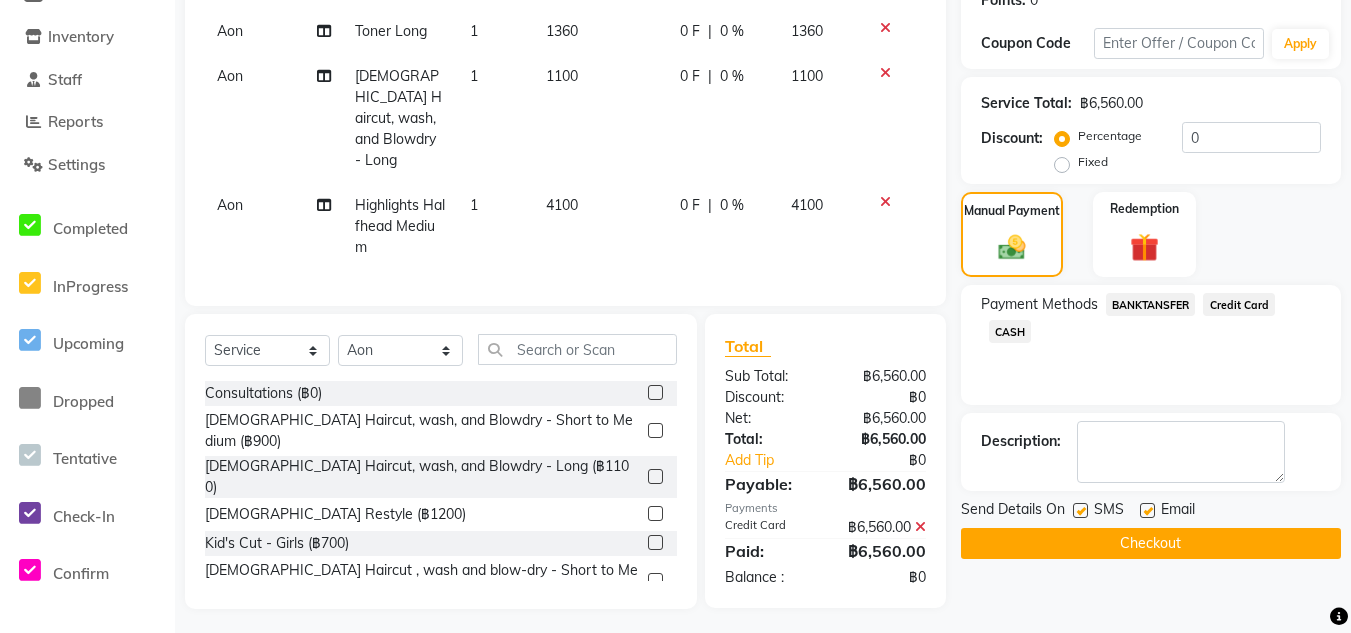 click on "Checkout" 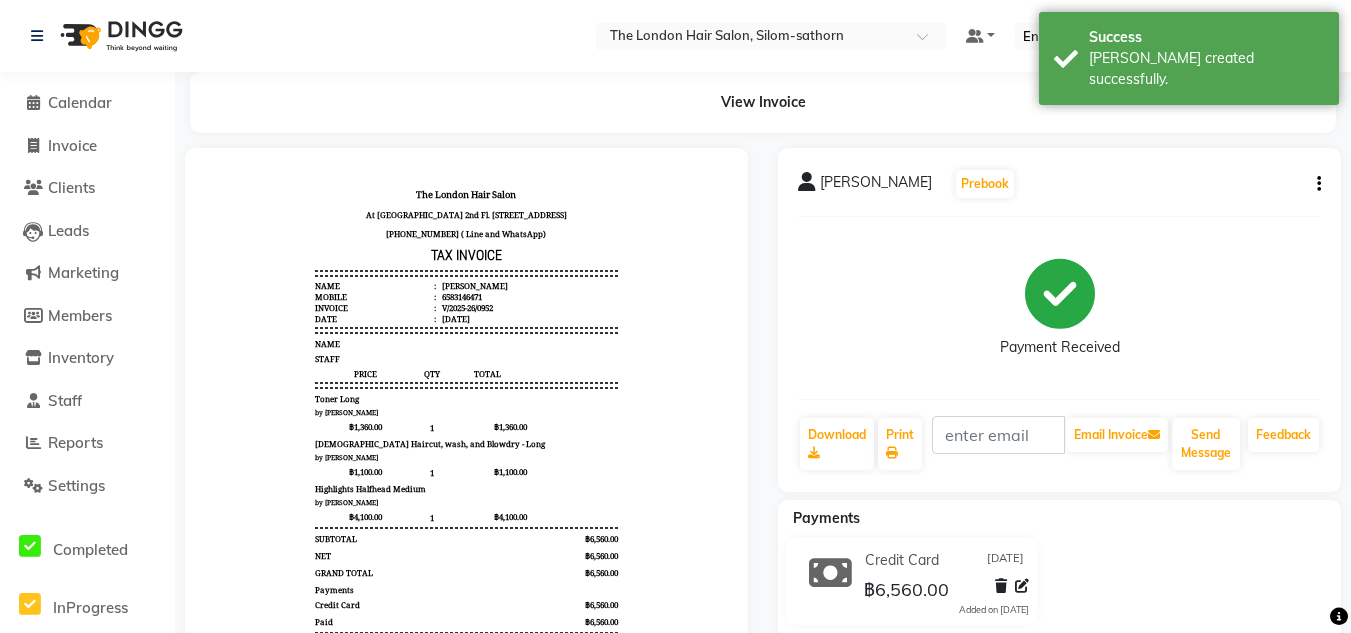 scroll, scrollTop: 0, scrollLeft: 0, axis: both 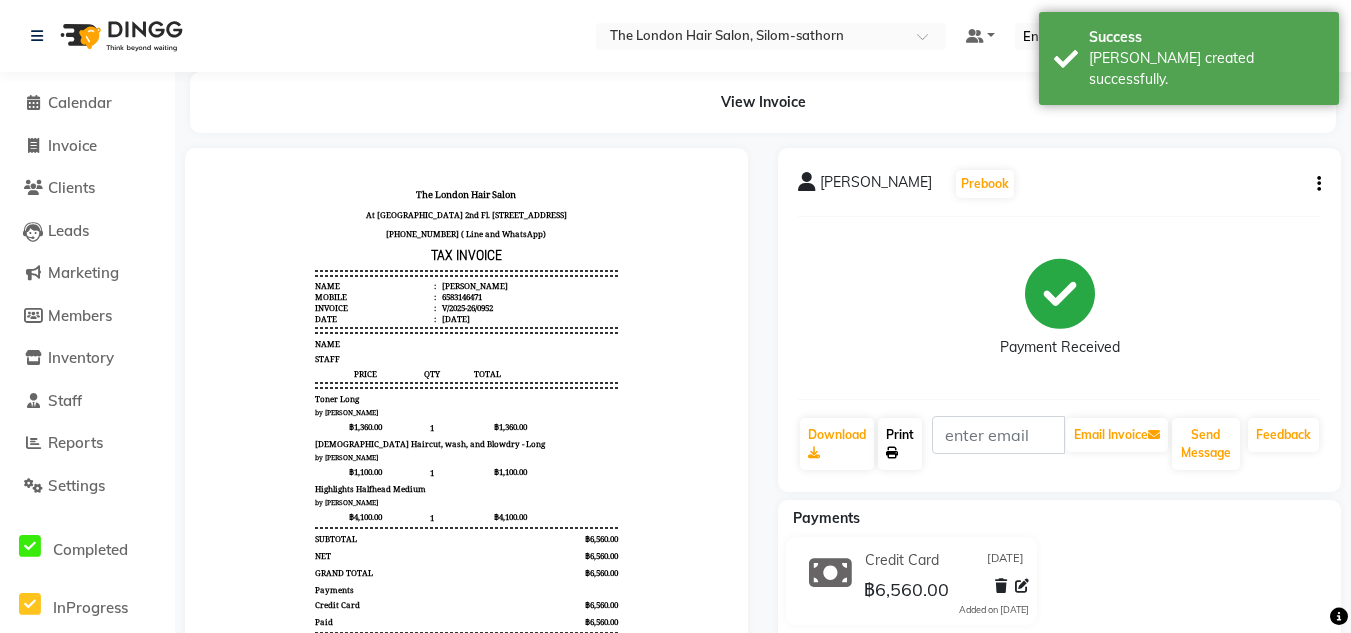 click 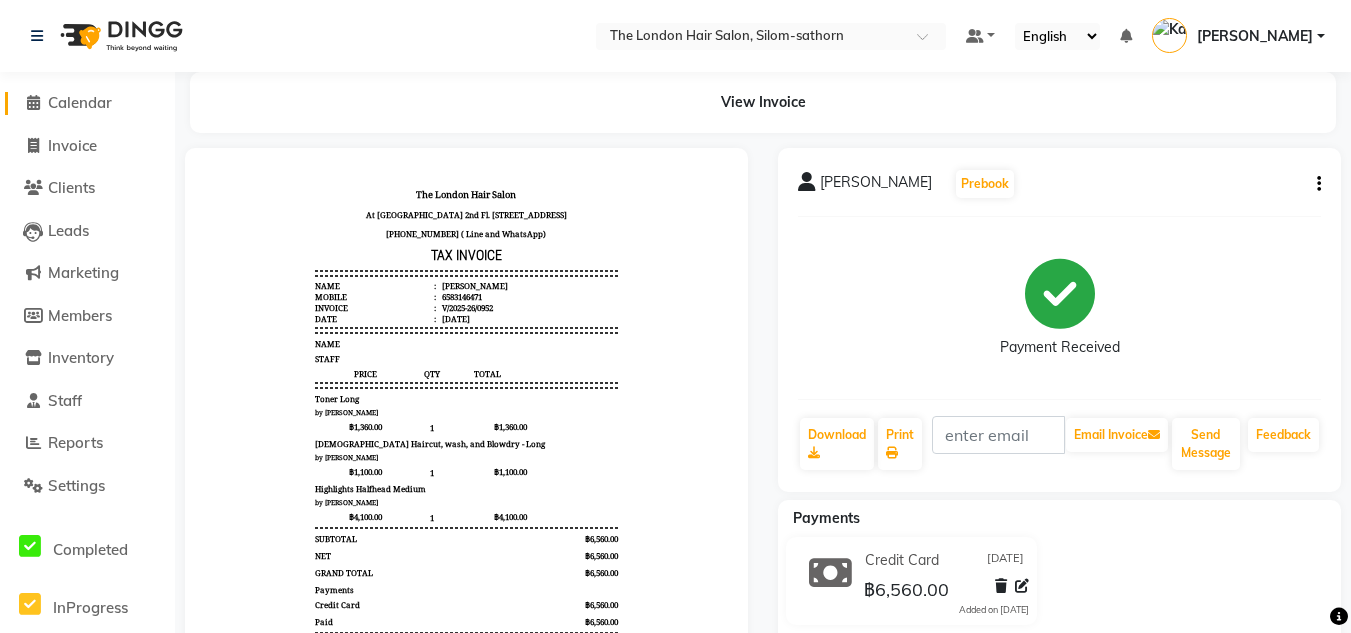 click on "Calendar" 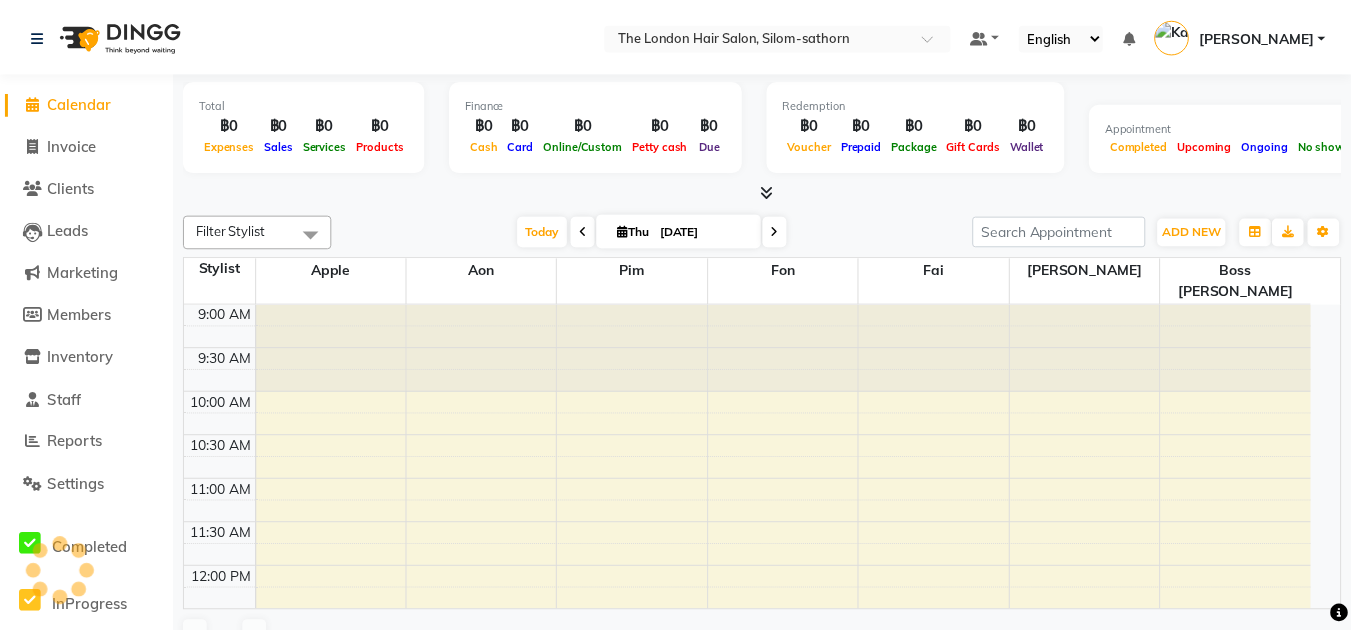 scroll, scrollTop: 0, scrollLeft: 0, axis: both 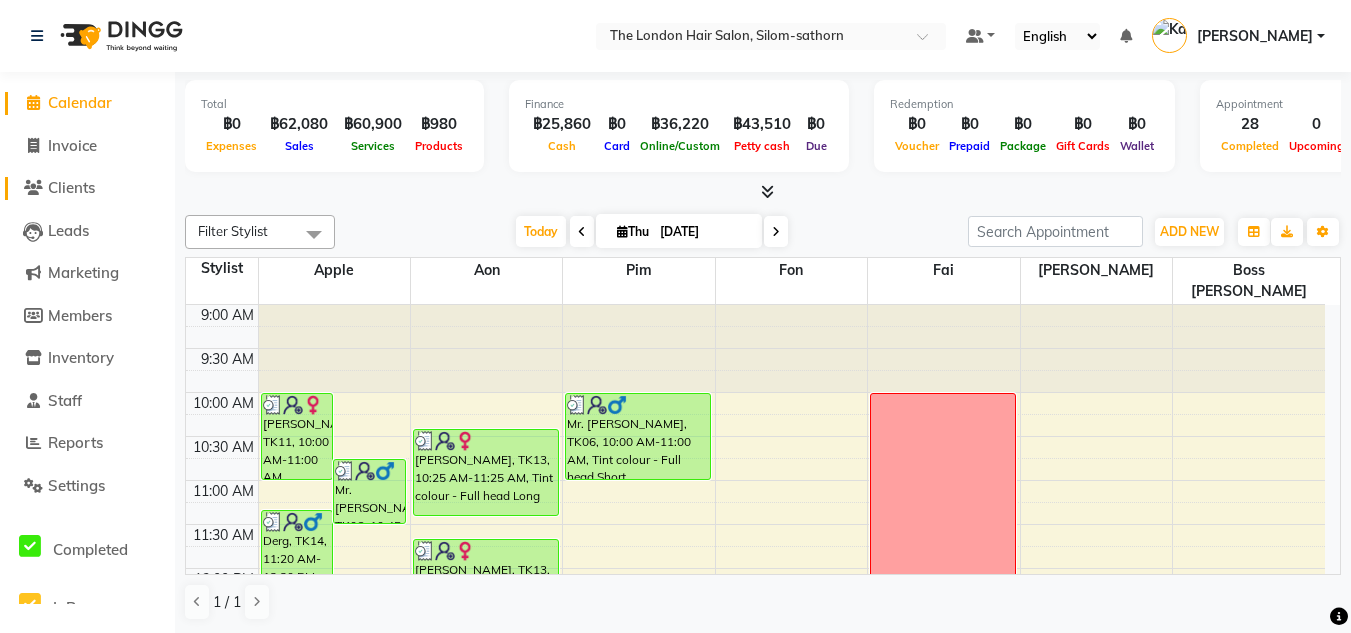 click on "Clients" 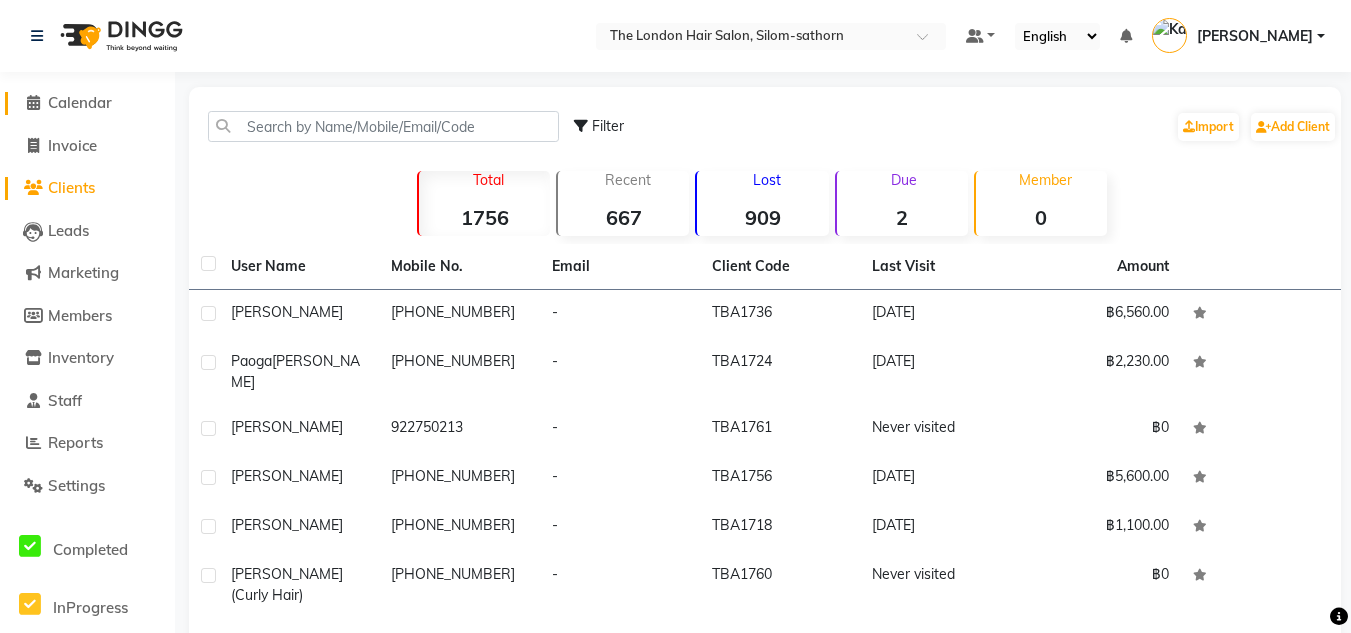 click on "Calendar" 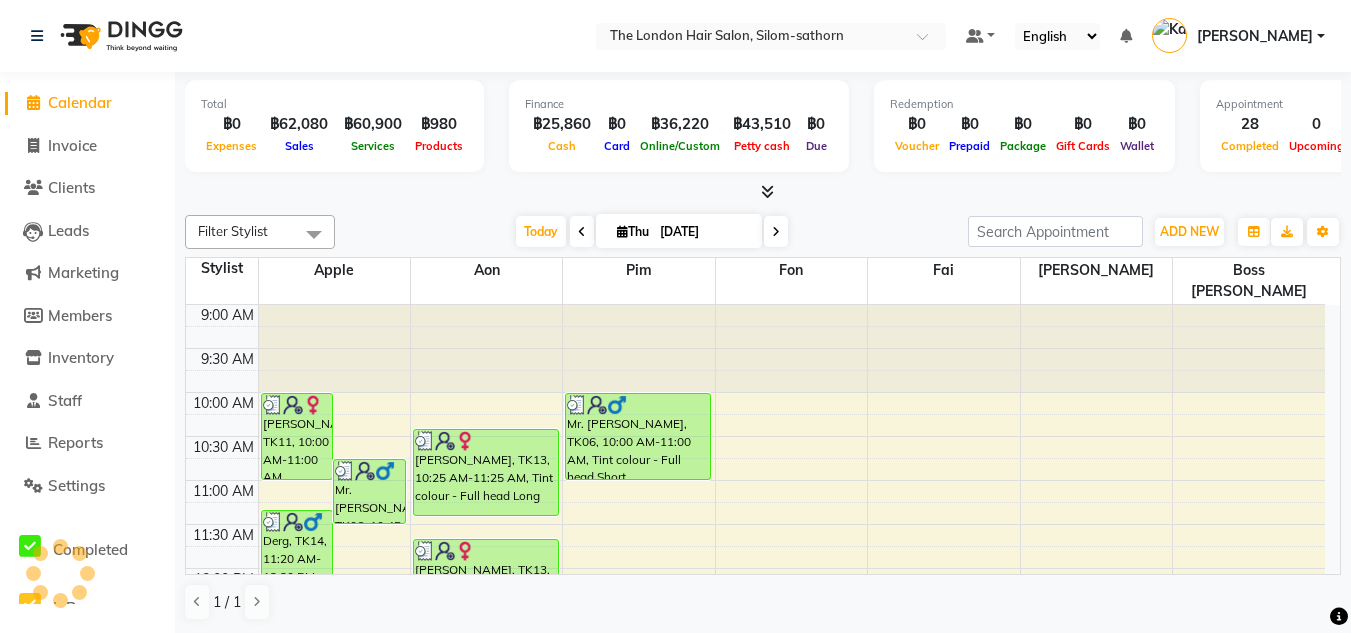 scroll, scrollTop: 0, scrollLeft: 0, axis: both 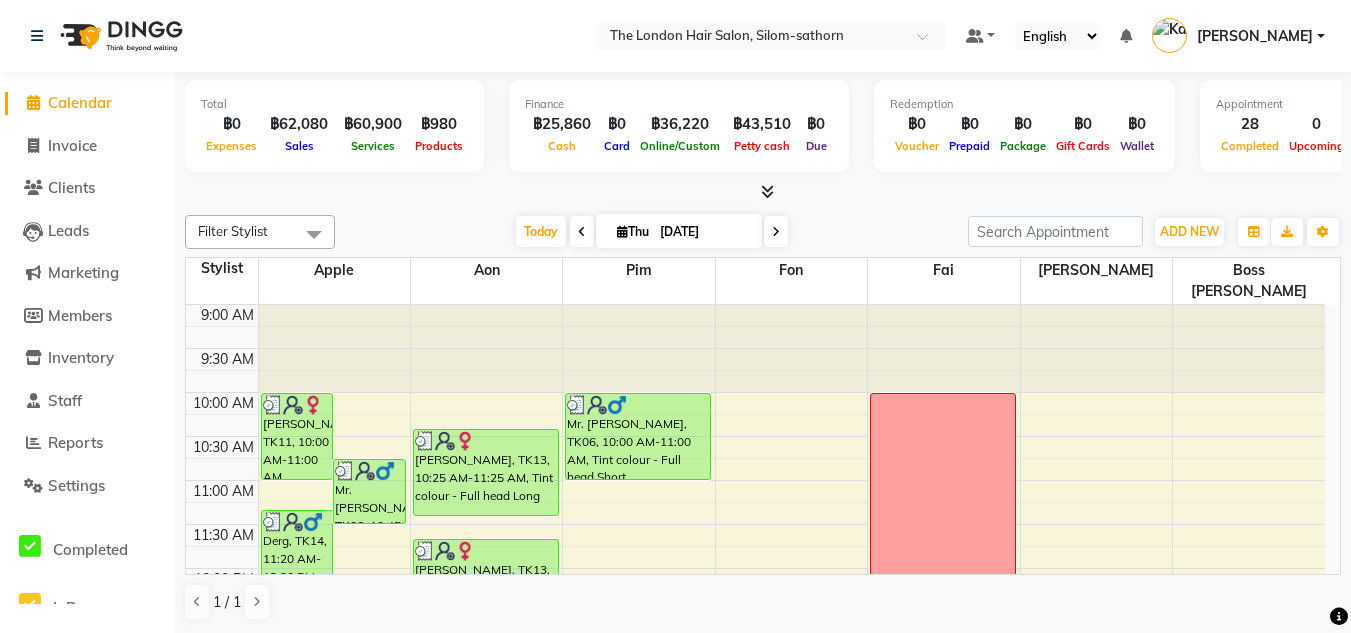 click on "Calendar" 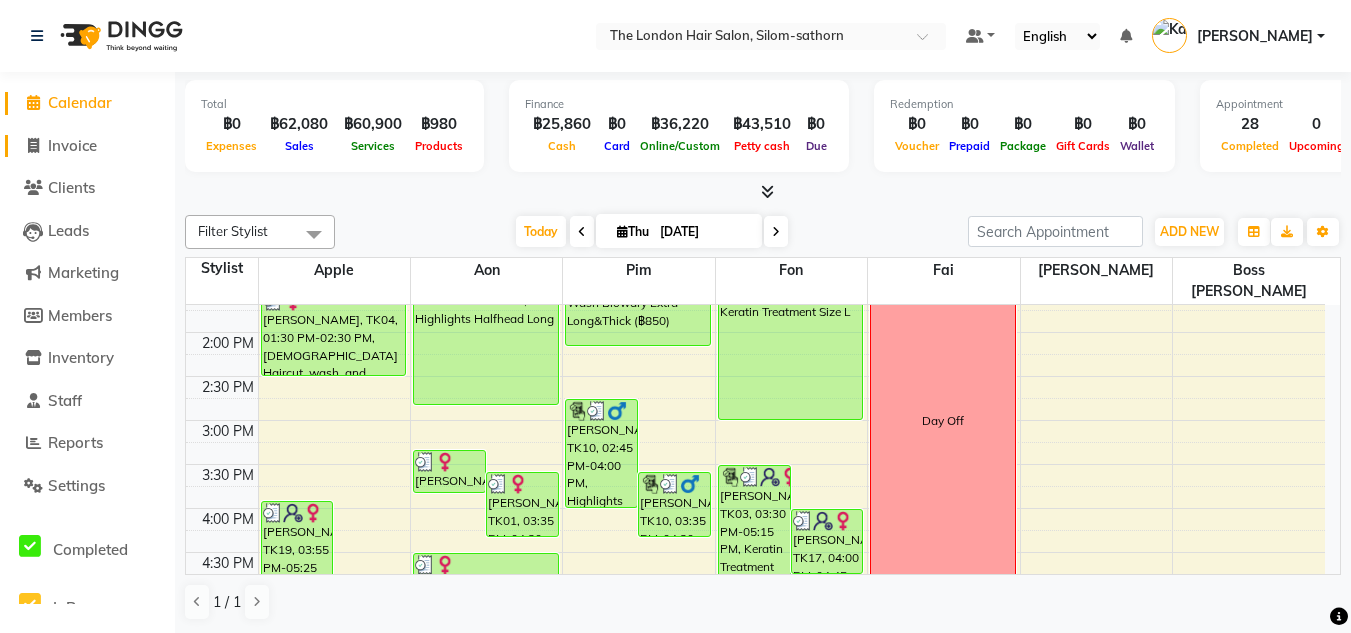 scroll, scrollTop: 523, scrollLeft: 0, axis: vertical 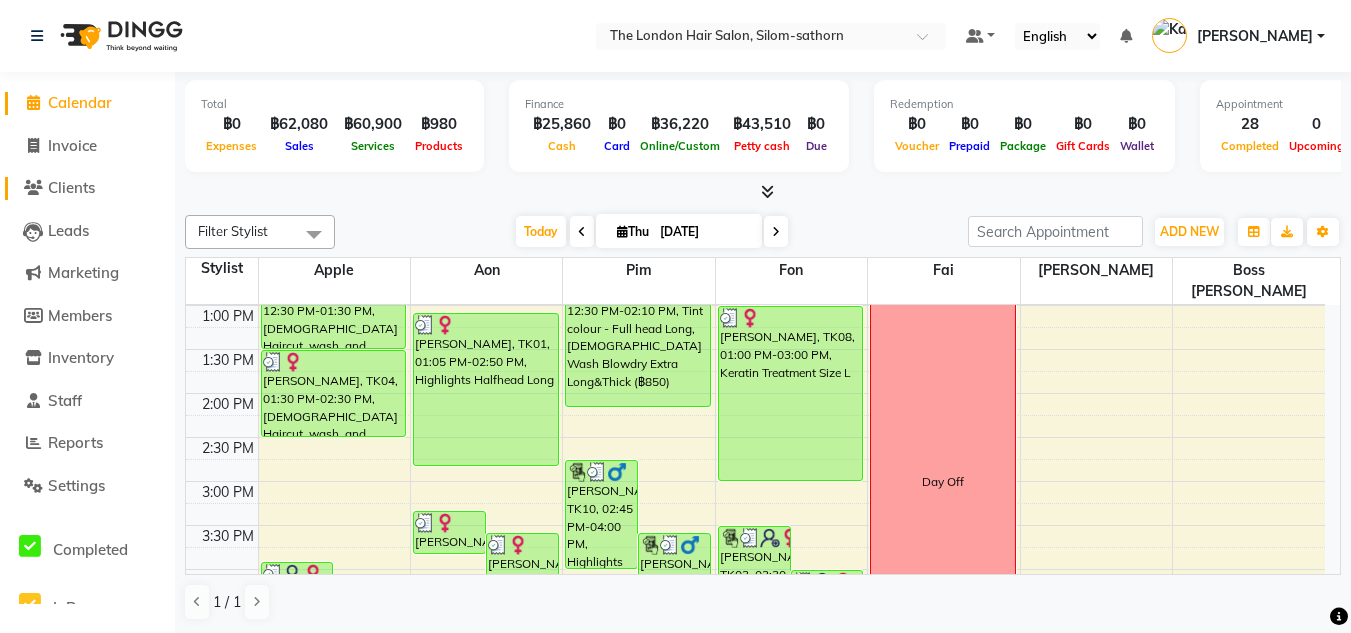 click on "Clients" 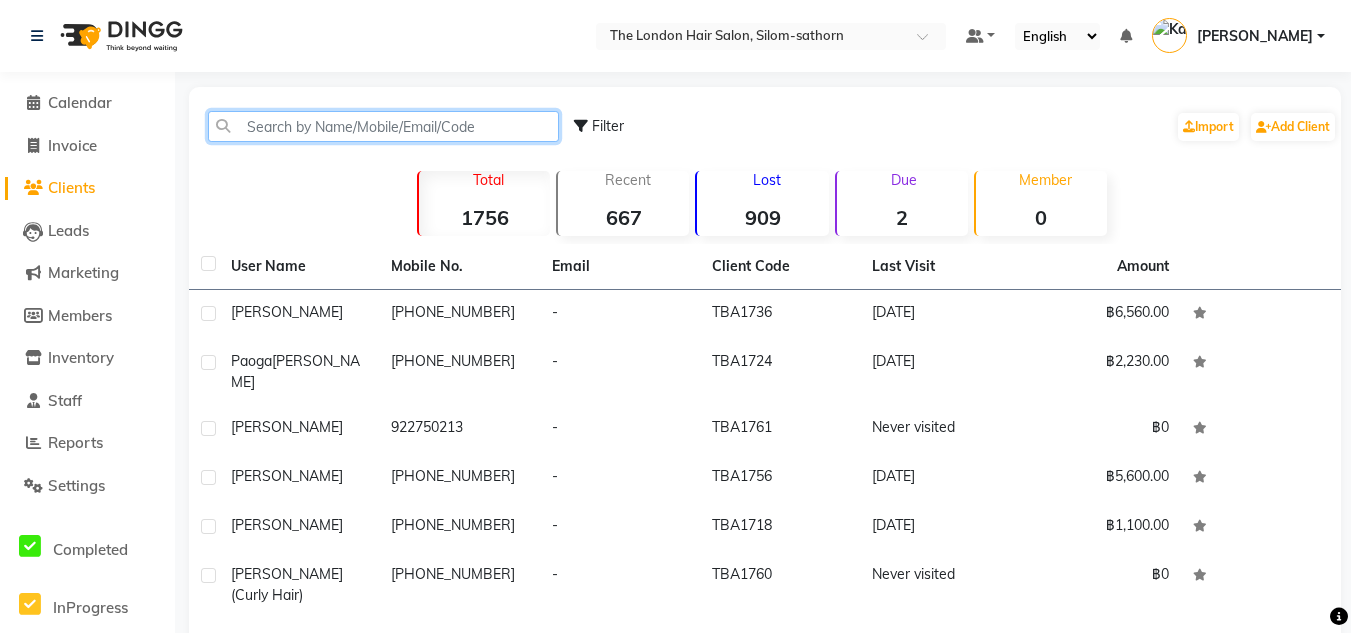 click 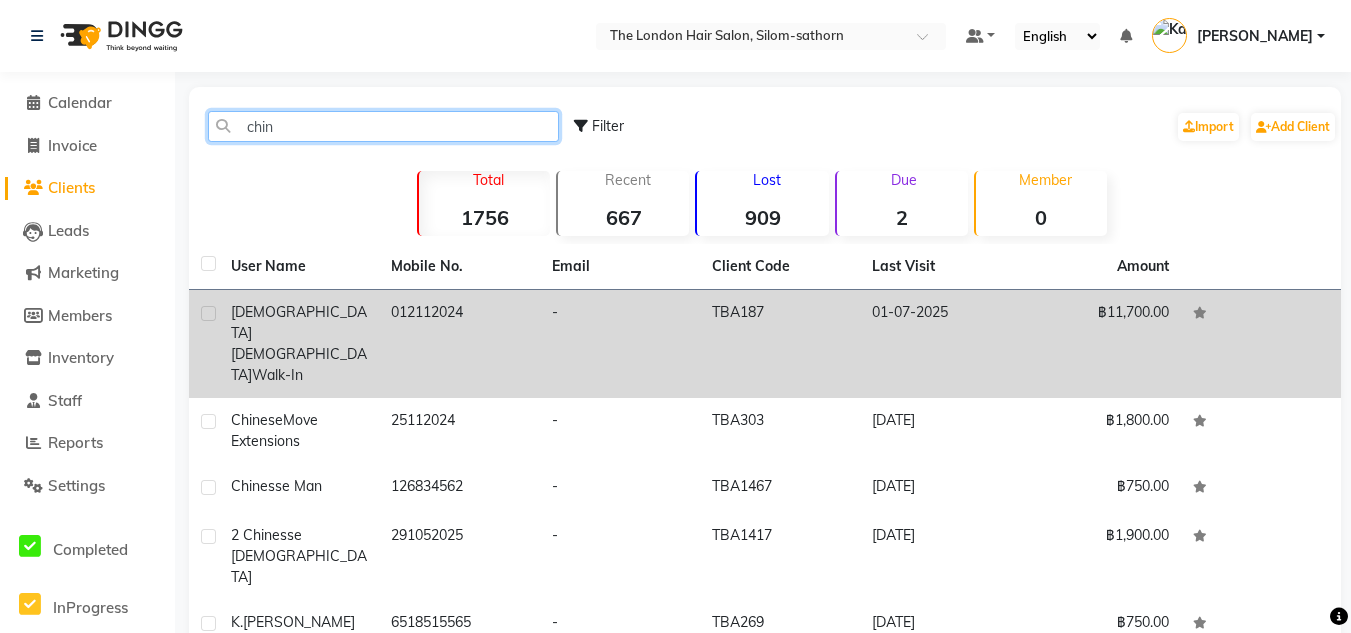 type on "chin" 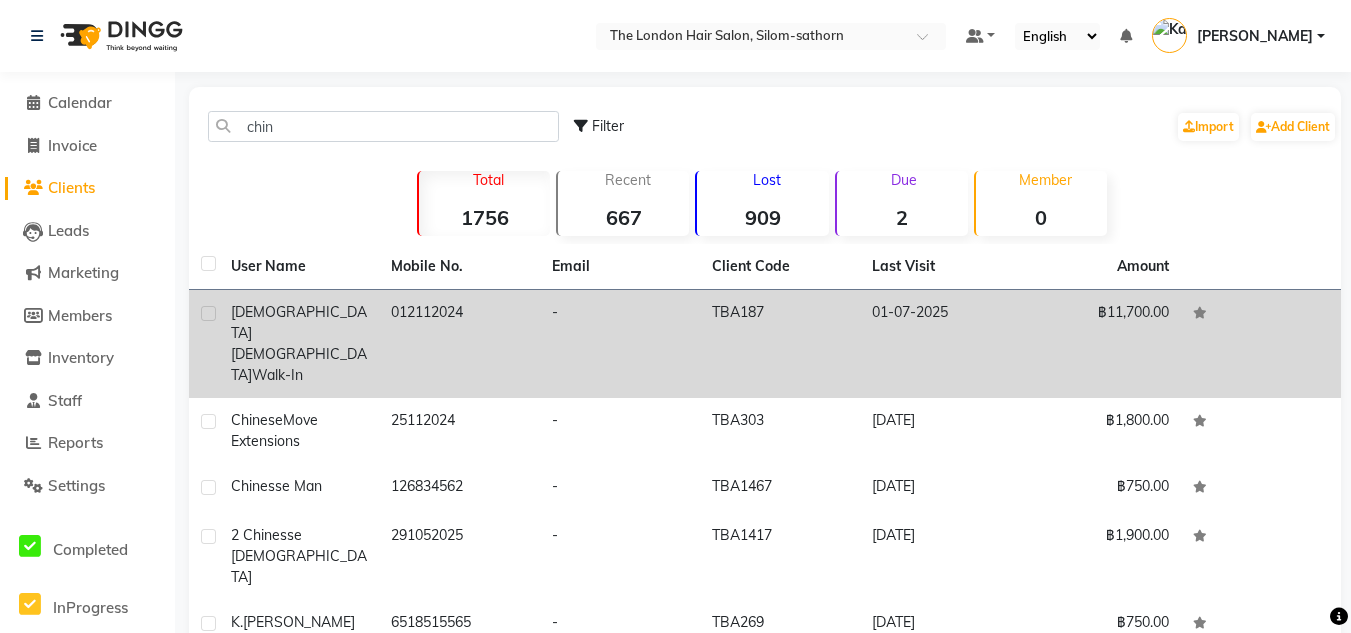 click on "[DEMOGRAPHIC_DATA] [DEMOGRAPHIC_DATA]" 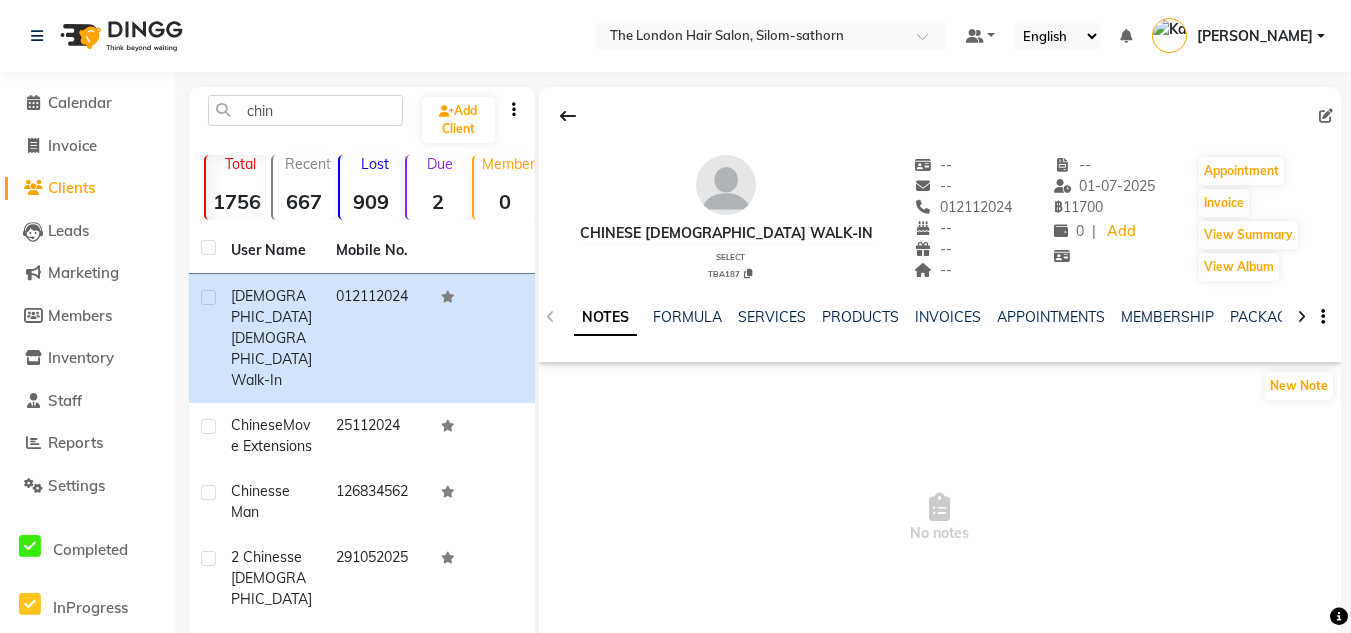 click 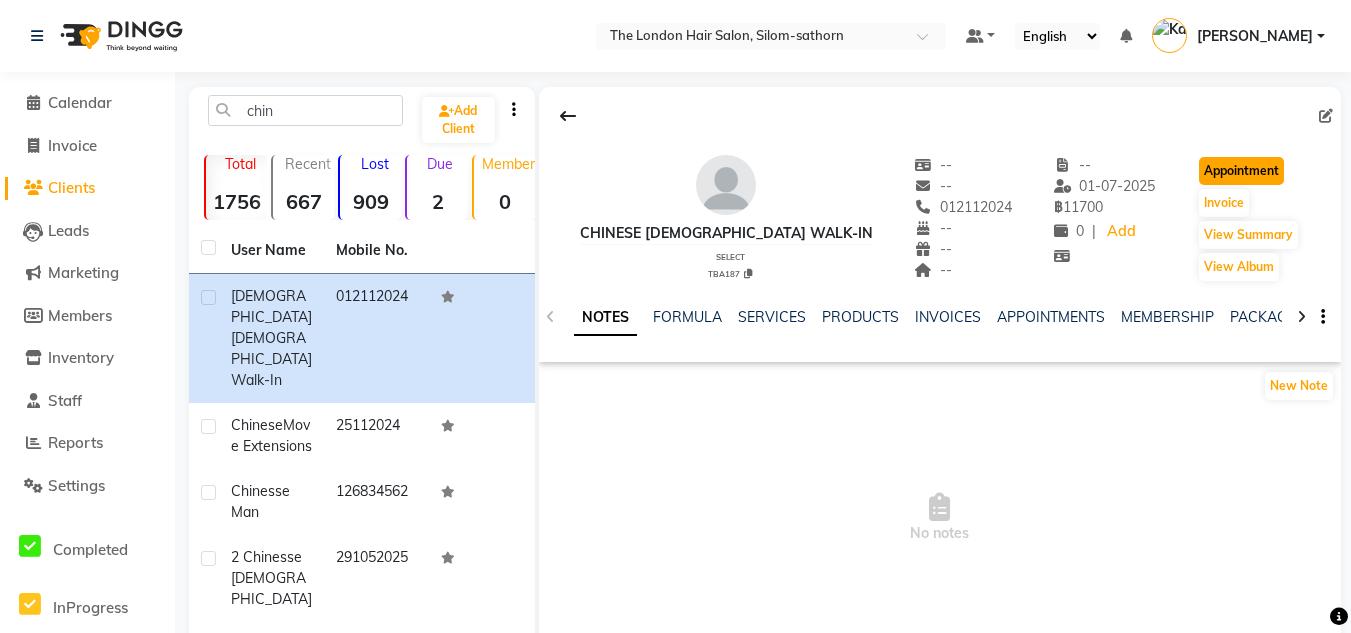 click on "Appointment" 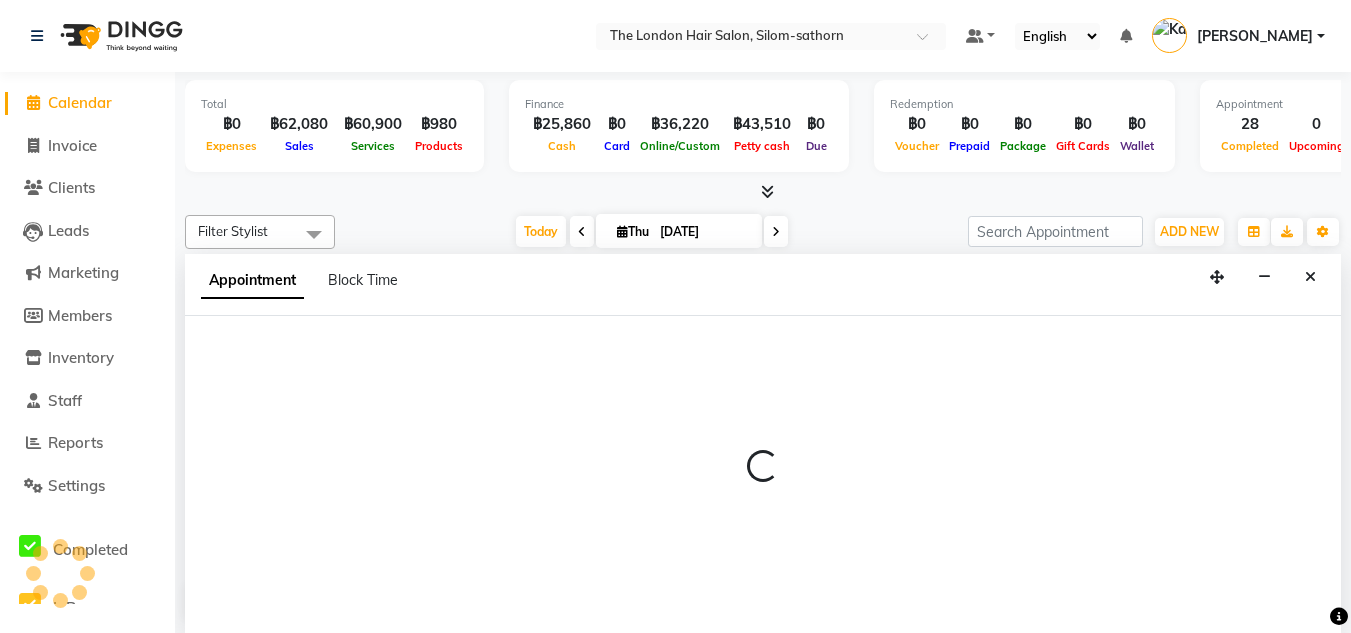 scroll, scrollTop: 0, scrollLeft: 0, axis: both 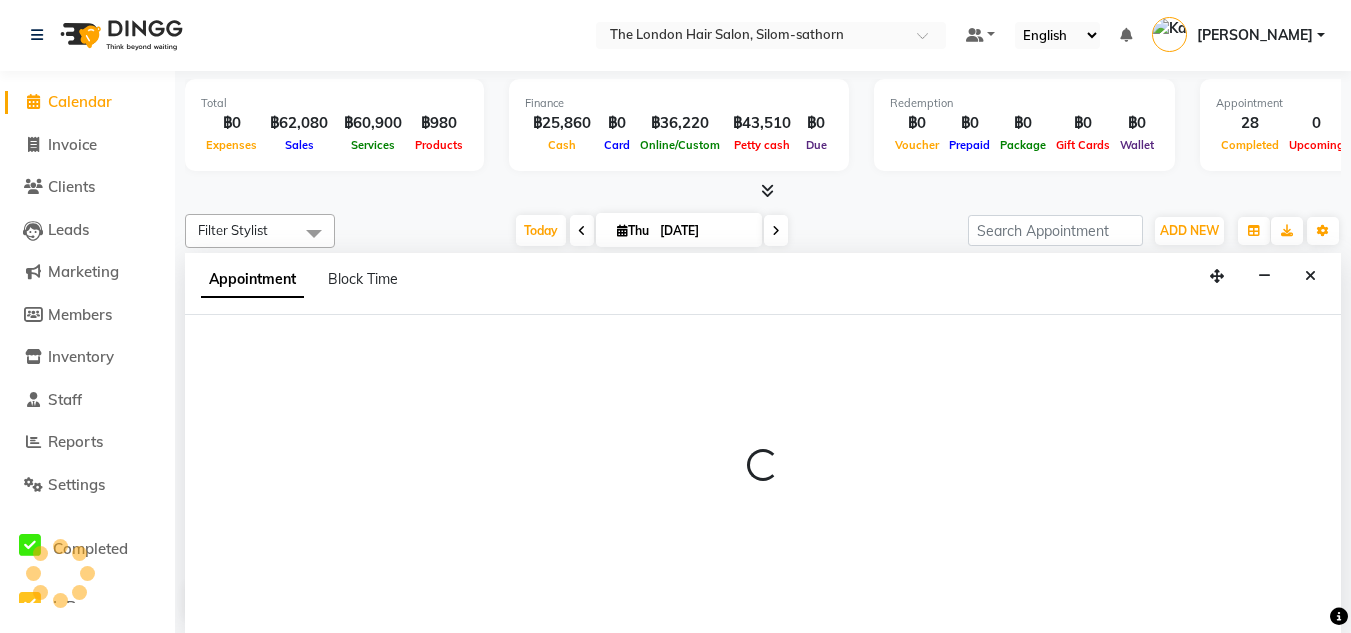 select on "600" 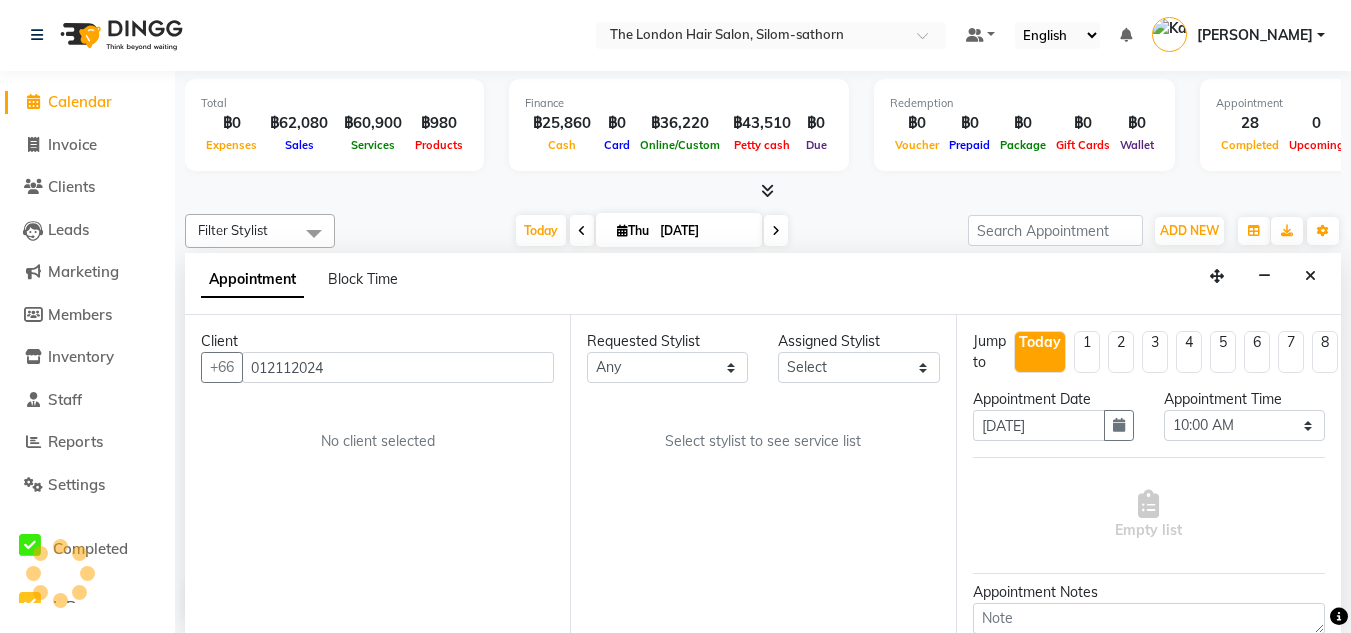 scroll, scrollTop: 765, scrollLeft: 0, axis: vertical 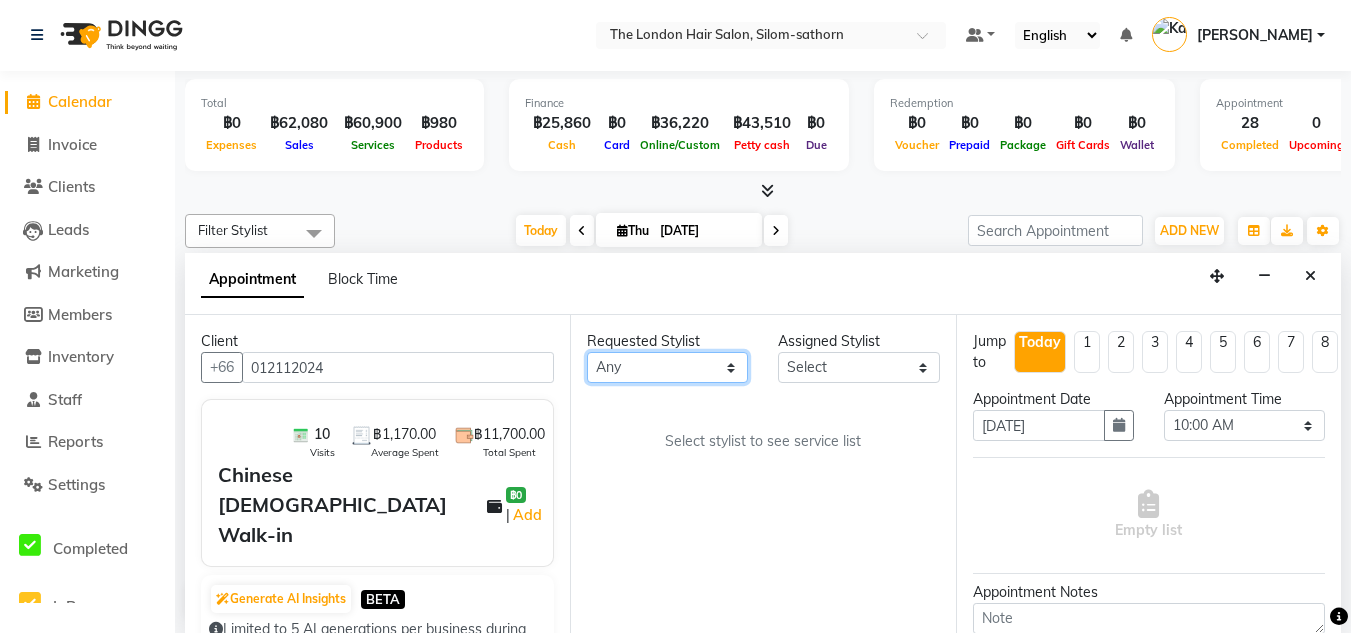 drag, startPoint x: 630, startPoint y: 374, endPoint x: 598, endPoint y: 368, distance: 32.55764 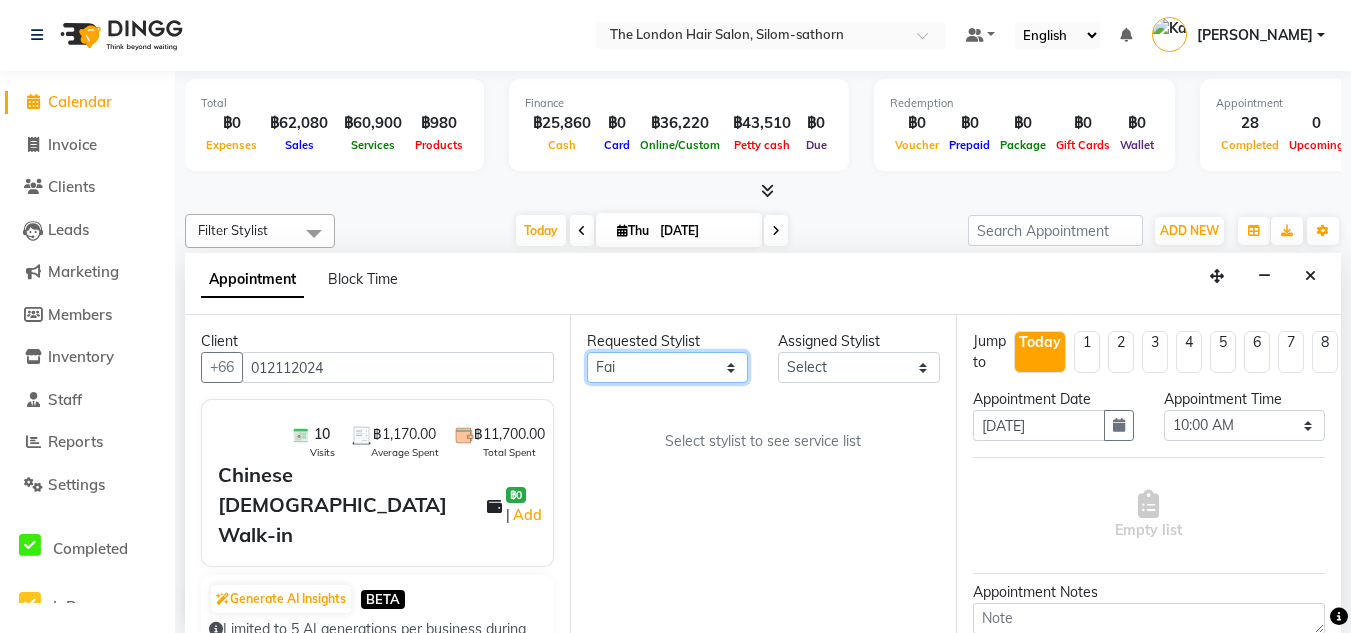 click on "Any Aon Apple   Boss Luke Fai  Fon Kate  Pim" at bounding box center (667, 367) 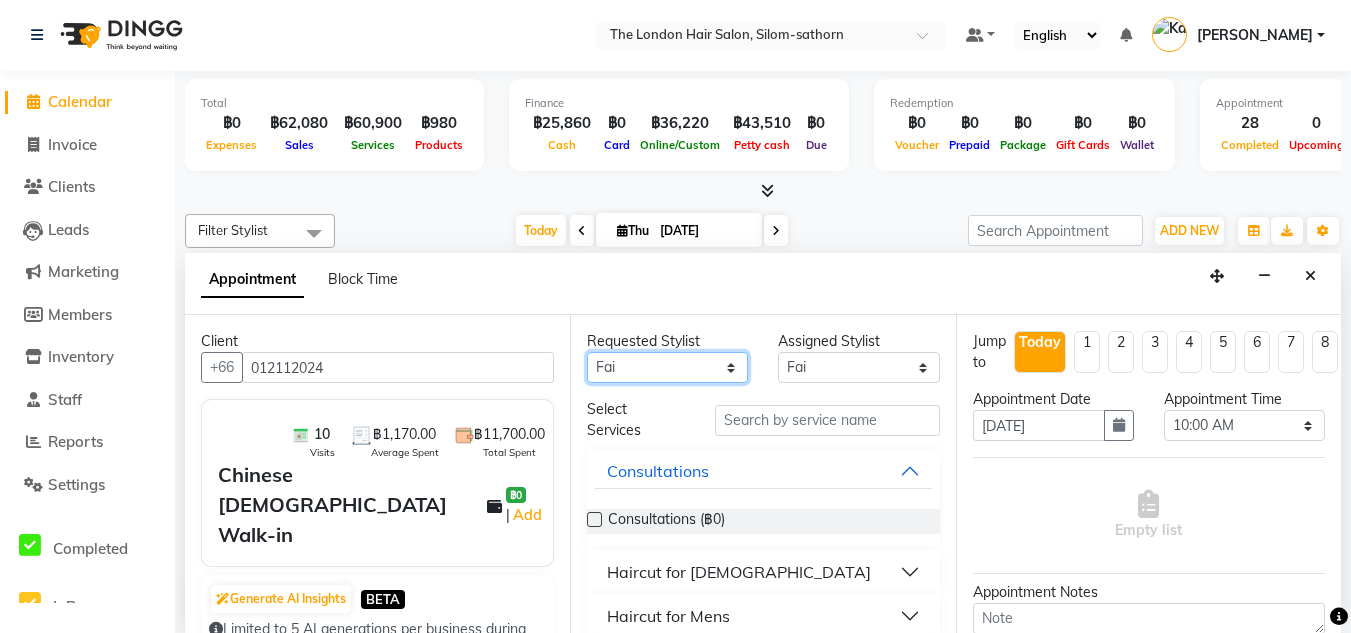 click on "Any Aon Apple   Boss Luke Fai  Fon Kate  Pim" at bounding box center (667, 367) 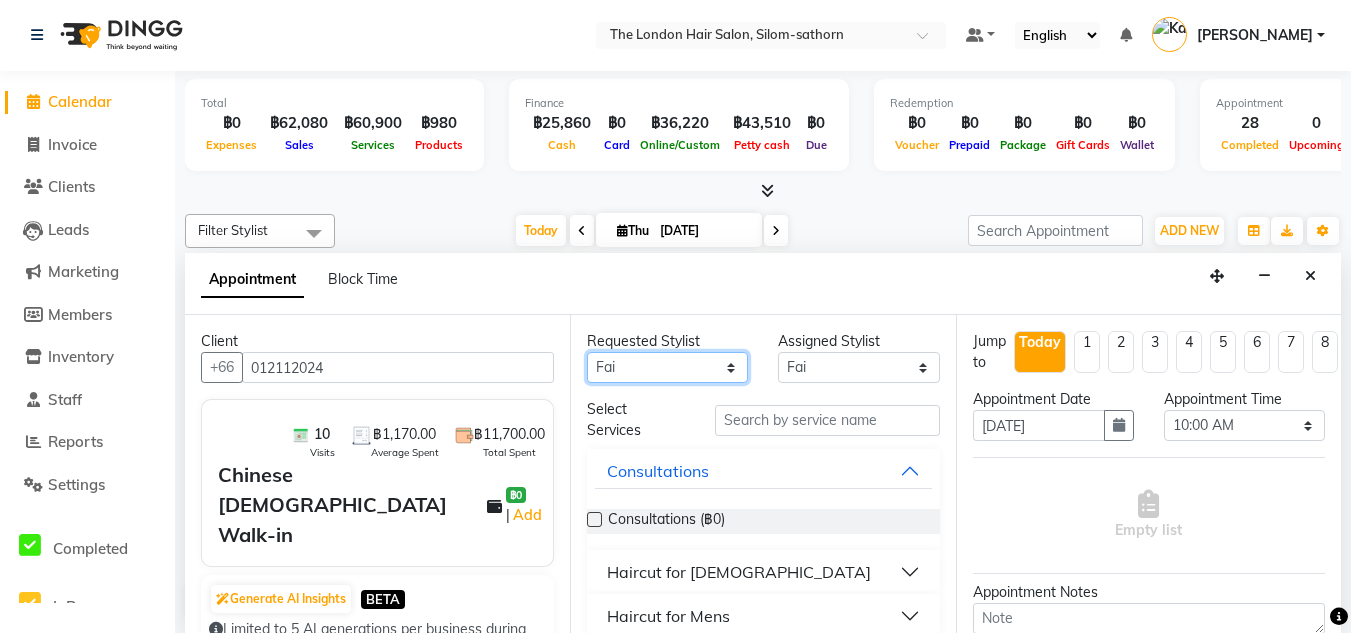 select on "65351" 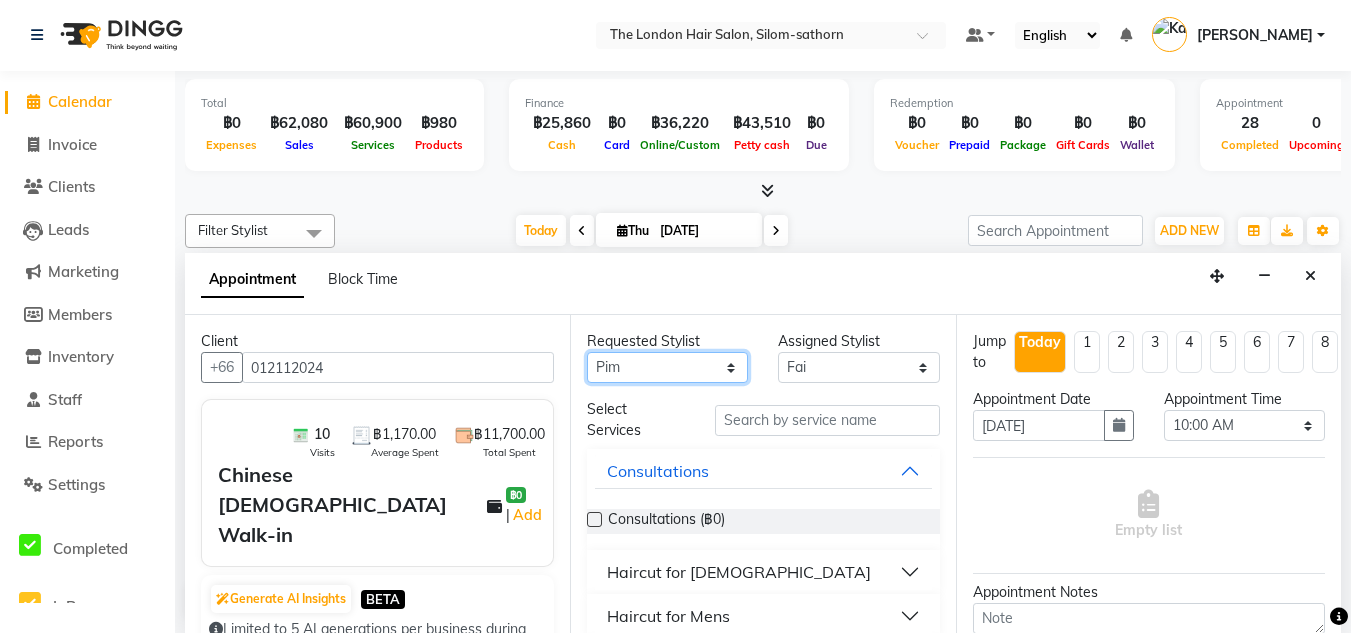 click on "Any Aon Apple   Boss Luke Fai  Fon Kate  Pim" at bounding box center (667, 367) 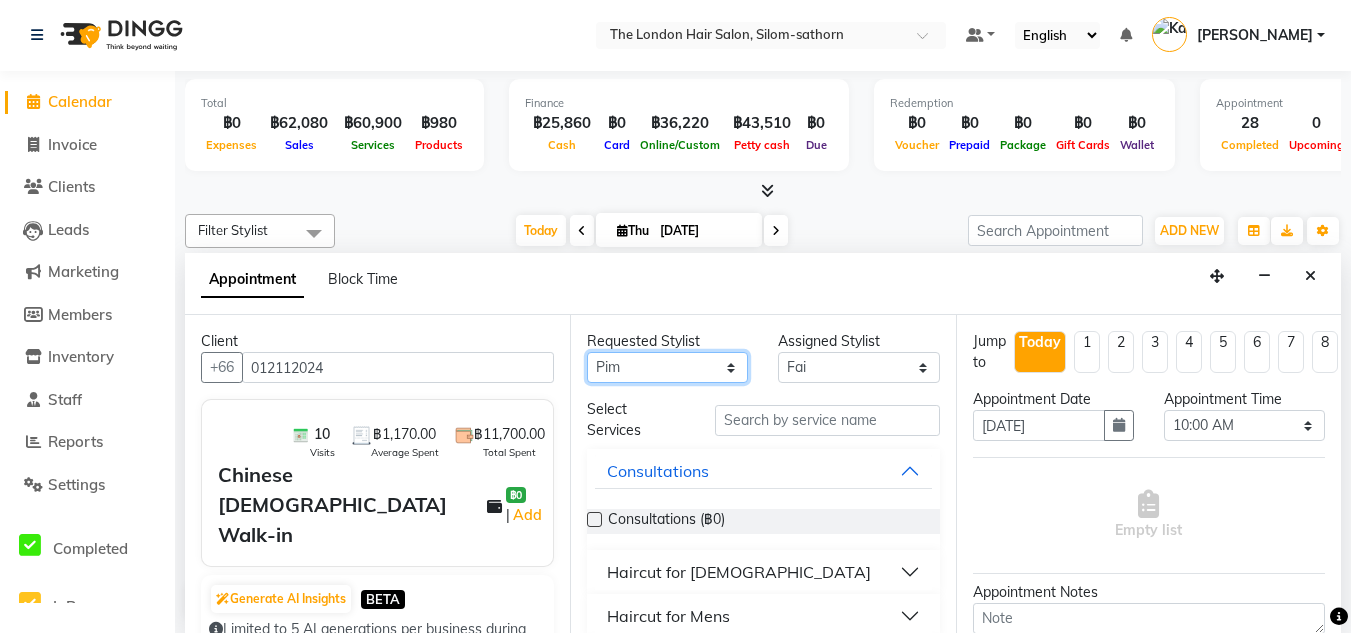 select on "65351" 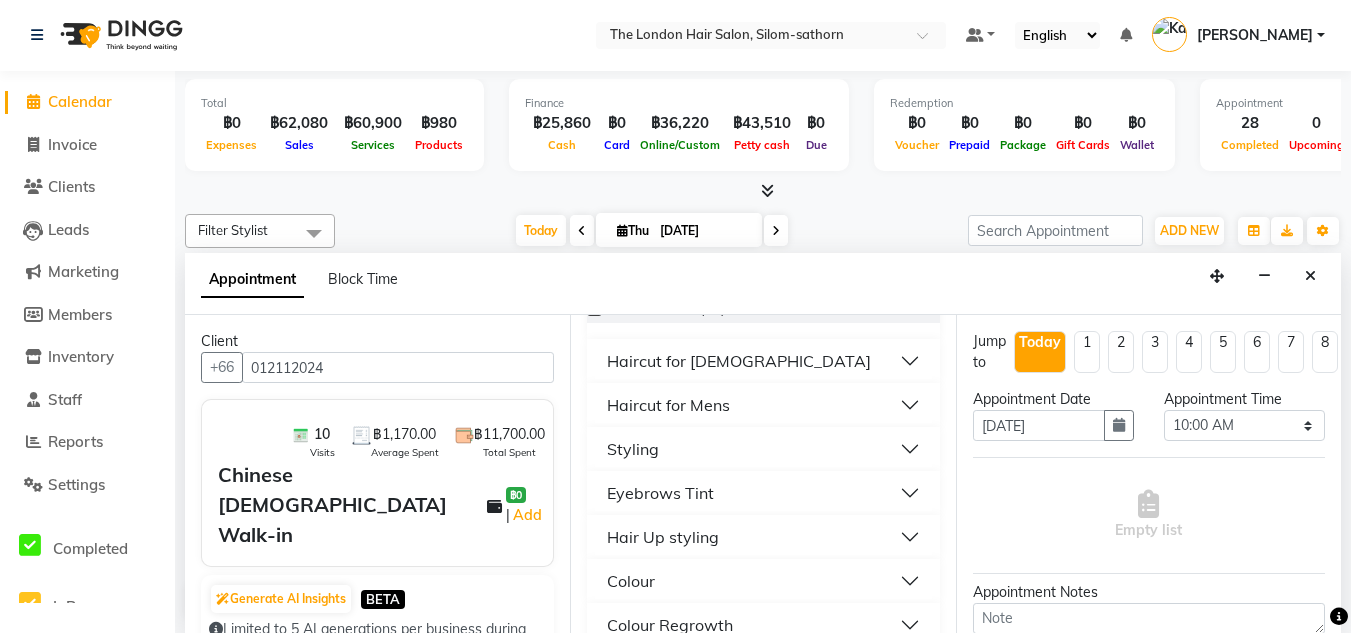 scroll, scrollTop: 209, scrollLeft: 0, axis: vertical 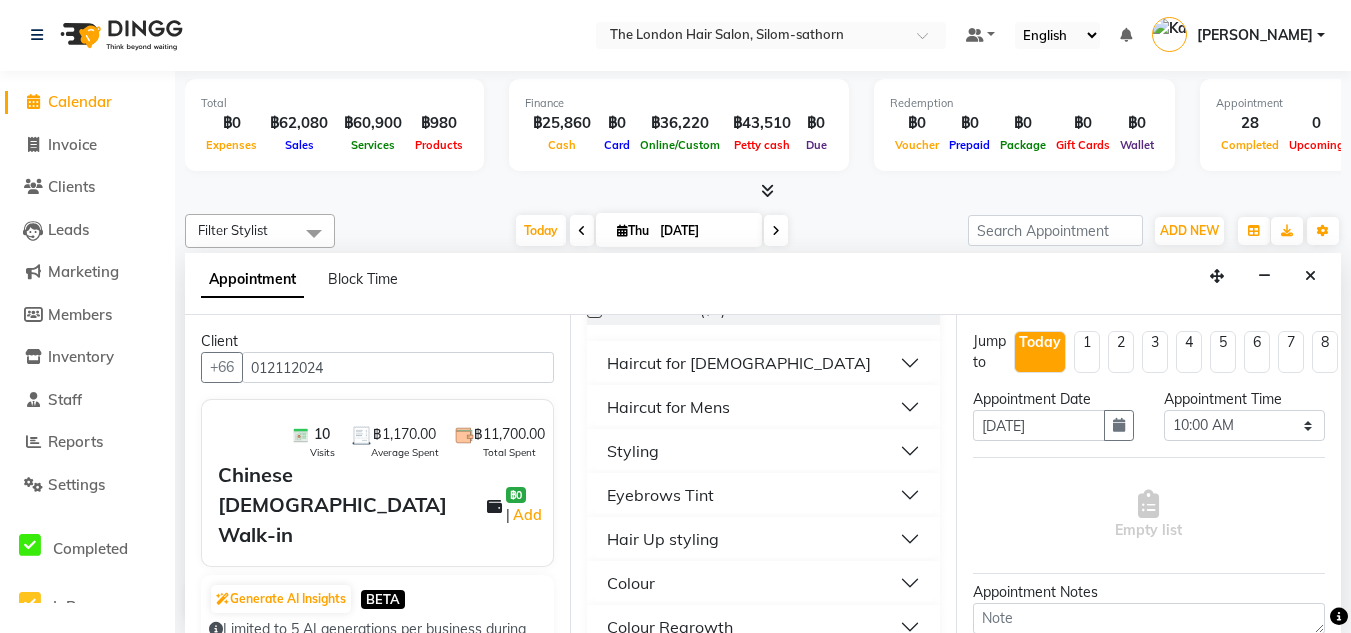 click on "Styling" at bounding box center (633, 451) 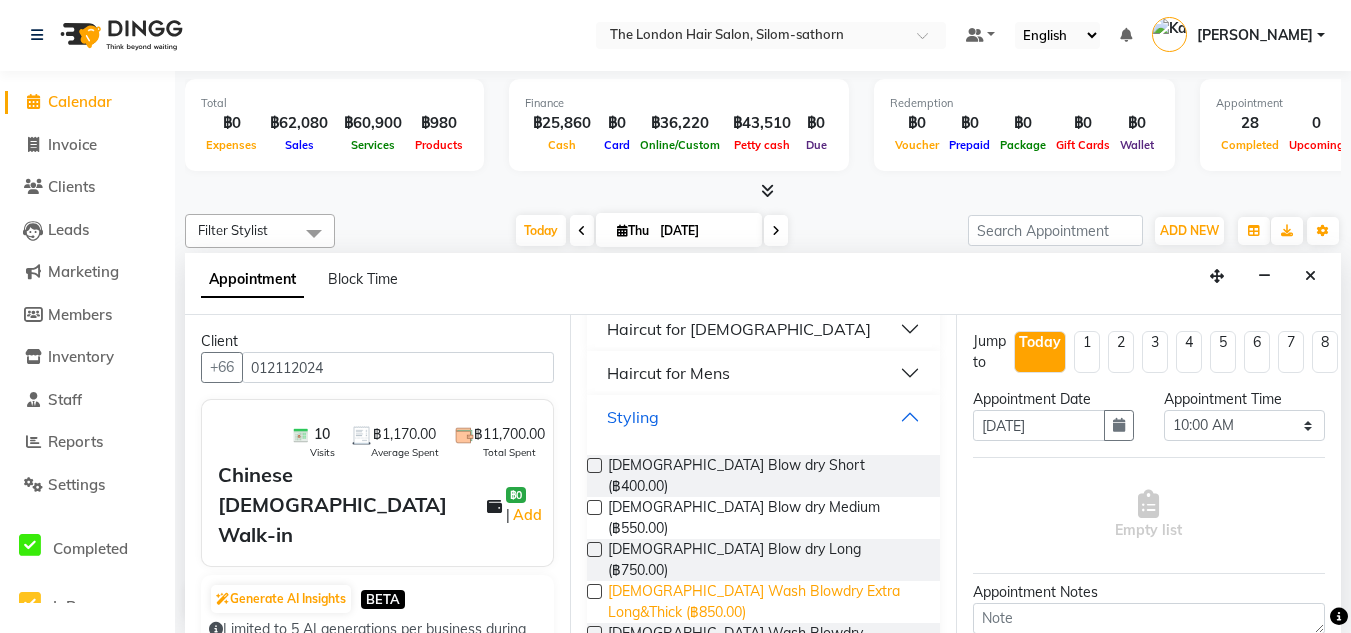 scroll, scrollTop: 271, scrollLeft: 0, axis: vertical 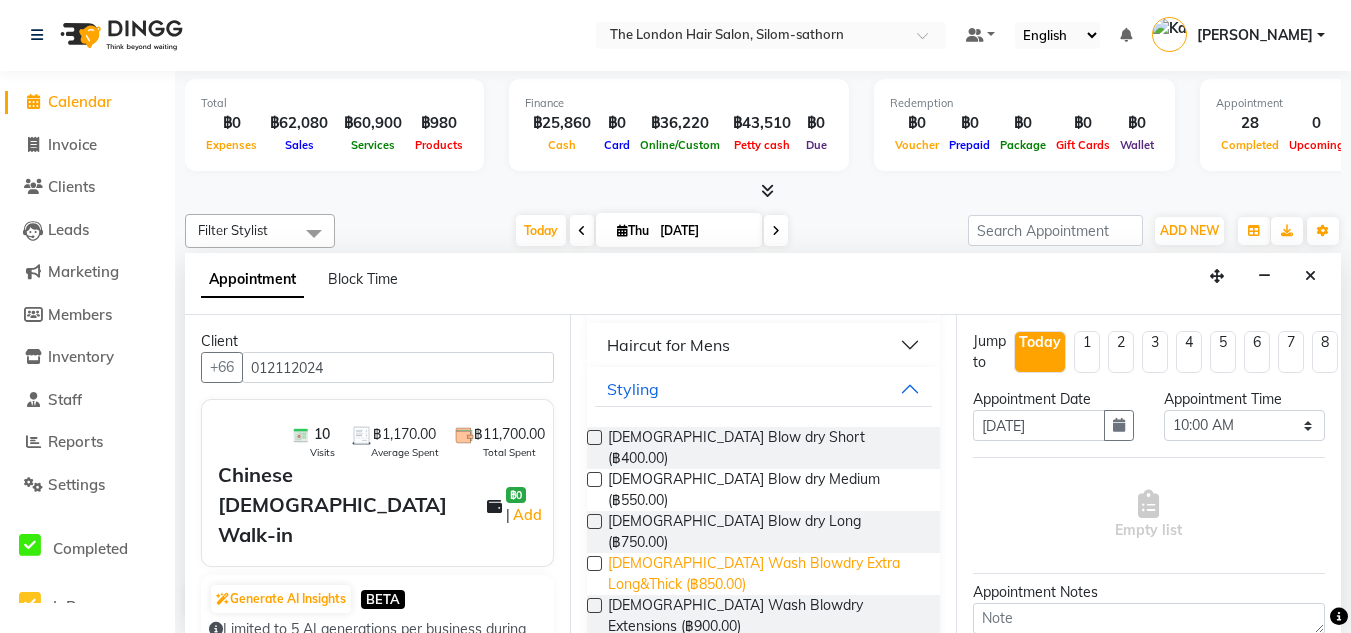 click on "Ladies Wash Blowdry Extra Long&Thick  (฿850.00)" at bounding box center [765, 574] 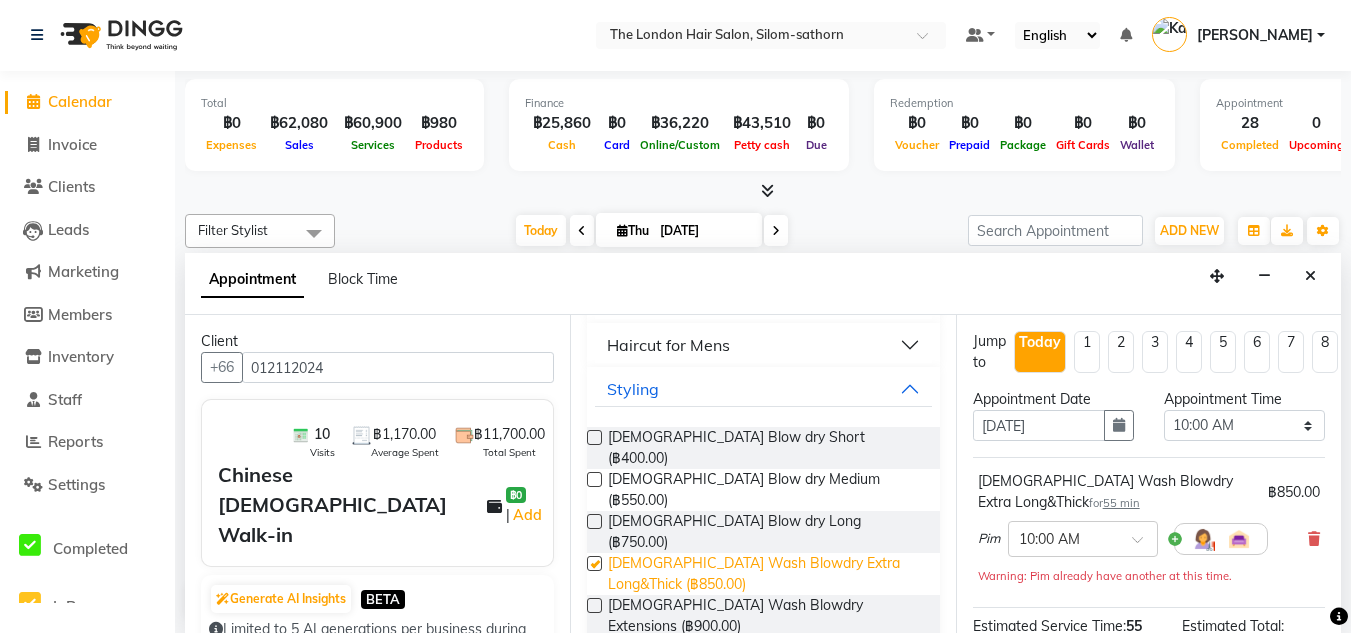 checkbox on "false" 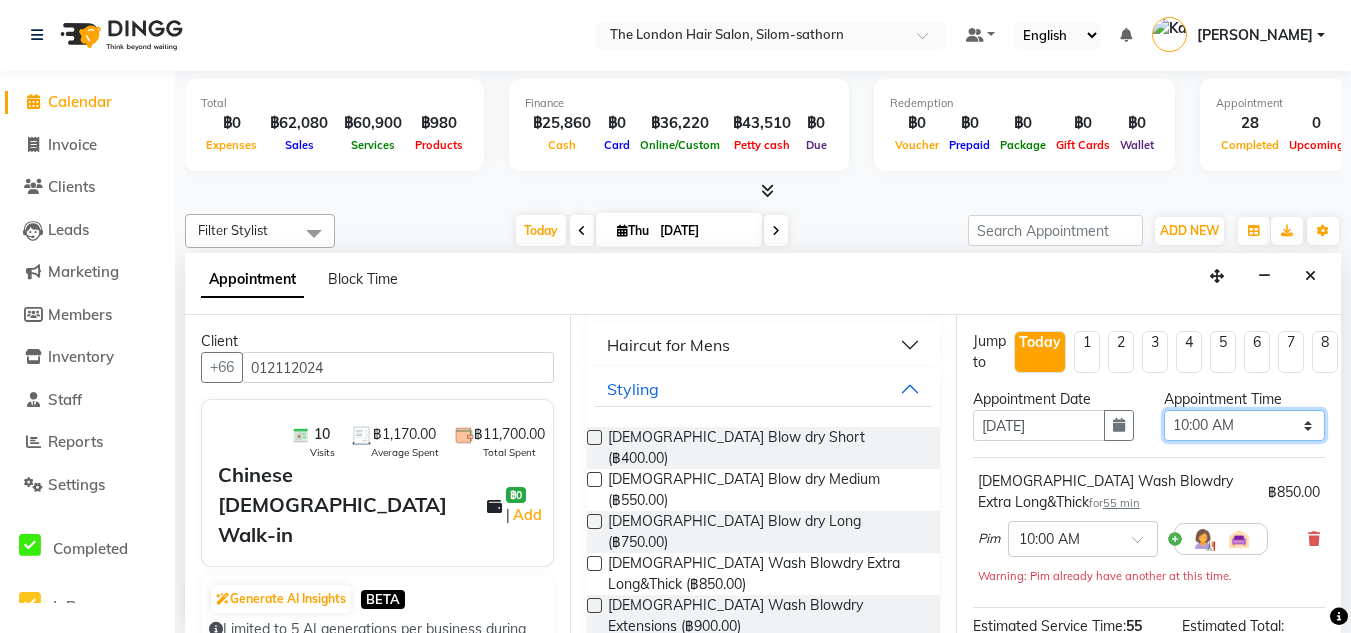 click on "Select 10:00 AM 10:05 AM 10:10 AM 10:15 AM 10:20 AM 10:25 AM 10:30 AM 10:35 AM 10:40 AM 10:45 AM 10:50 AM 10:55 AM 11:00 AM 11:05 AM 11:10 AM 11:15 AM 11:20 AM 11:25 AM 11:30 AM 11:35 AM 11:40 AM 11:45 AM 11:50 AM 11:55 AM 12:00 PM 12:05 PM 12:10 PM 12:15 PM 12:20 PM 12:25 PM 12:30 PM 12:35 PM 12:40 PM 12:45 PM 12:50 PM 12:55 PM 01:00 PM 01:05 PM 01:10 PM 01:15 PM 01:20 PM 01:25 PM 01:30 PM 01:35 PM 01:40 PM 01:45 PM 01:50 PM 01:55 PM 02:00 PM 02:05 PM 02:10 PM 02:15 PM 02:20 PM 02:25 PM 02:30 PM 02:35 PM 02:40 PM 02:45 PM 02:50 PM 02:55 PM 03:00 PM 03:05 PM 03:10 PM 03:15 PM 03:20 PM 03:25 PM 03:30 PM 03:35 PM 03:40 PM 03:45 PM 03:50 PM 03:55 PM 04:00 PM 04:05 PM 04:10 PM 04:15 PM 04:20 PM 04:25 PM 04:30 PM 04:35 PM 04:40 PM 04:45 PM 04:50 PM 04:55 PM 05:00 PM 05:05 PM 05:10 PM 05:15 PM 05:20 PM 05:25 PM 05:30 PM 05:35 PM 05:40 PM 05:45 PM 05:50 PM 05:55 PM 06:00 PM 06:05 PM 06:10 PM 06:15 PM 06:20 PM 06:25 PM 06:30 PM 06:35 PM 06:40 PM 06:45 PM 06:50 PM 06:55 PM 07:00 PM 07:05 PM 07:10 PM 07:15 PM 07:20 PM" at bounding box center (1244, 425) 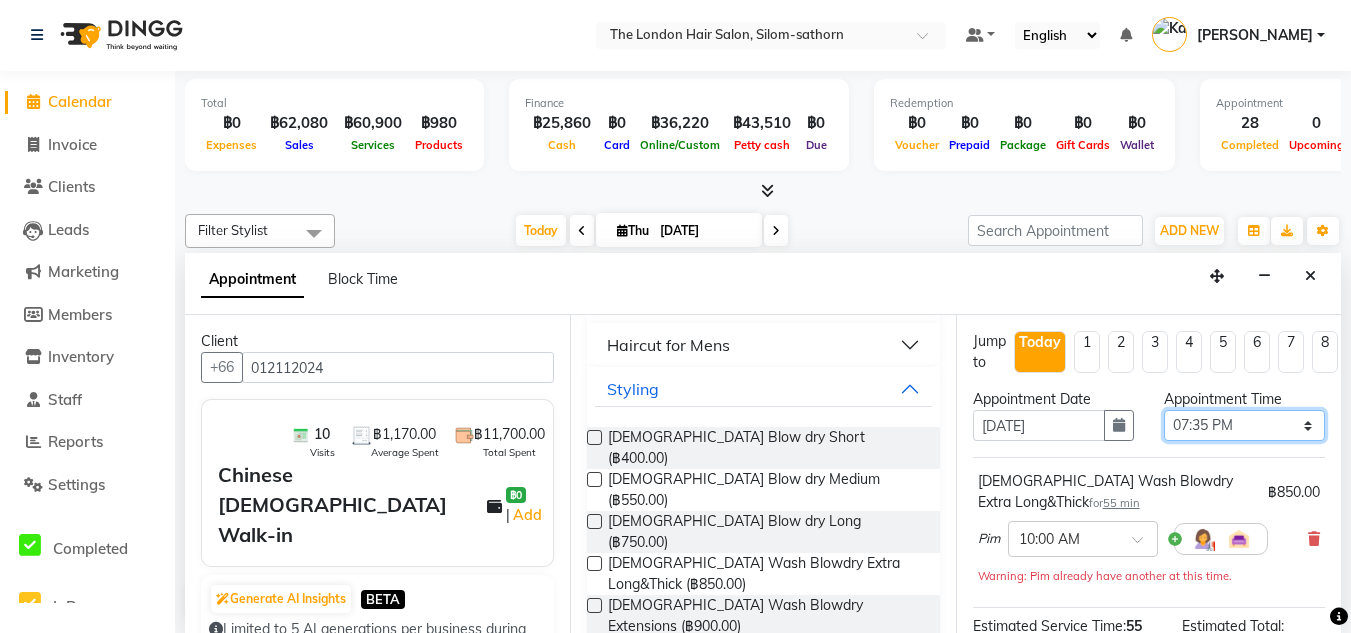 click on "Select 10:00 AM 10:05 AM 10:10 AM 10:15 AM 10:20 AM 10:25 AM 10:30 AM 10:35 AM 10:40 AM 10:45 AM 10:50 AM 10:55 AM 11:00 AM 11:05 AM 11:10 AM 11:15 AM 11:20 AM 11:25 AM 11:30 AM 11:35 AM 11:40 AM 11:45 AM 11:50 AM 11:55 AM 12:00 PM 12:05 PM 12:10 PM 12:15 PM 12:20 PM 12:25 PM 12:30 PM 12:35 PM 12:40 PM 12:45 PM 12:50 PM 12:55 PM 01:00 PM 01:05 PM 01:10 PM 01:15 PM 01:20 PM 01:25 PM 01:30 PM 01:35 PM 01:40 PM 01:45 PM 01:50 PM 01:55 PM 02:00 PM 02:05 PM 02:10 PM 02:15 PM 02:20 PM 02:25 PM 02:30 PM 02:35 PM 02:40 PM 02:45 PM 02:50 PM 02:55 PM 03:00 PM 03:05 PM 03:10 PM 03:15 PM 03:20 PM 03:25 PM 03:30 PM 03:35 PM 03:40 PM 03:45 PM 03:50 PM 03:55 PM 04:00 PM 04:05 PM 04:10 PM 04:15 PM 04:20 PM 04:25 PM 04:30 PM 04:35 PM 04:40 PM 04:45 PM 04:50 PM 04:55 PM 05:00 PM 05:05 PM 05:10 PM 05:15 PM 05:20 PM 05:25 PM 05:30 PM 05:35 PM 05:40 PM 05:45 PM 05:50 PM 05:55 PM 06:00 PM 06:05 PM 06:10 PM 06:15 PM 06:20 PM 06:25 PM 06:30 PM 06:35 PM 06:40 PM 06:45 PM 06:50 PM 06:55 PM 07:00 PM 07:05 PM 07:10 PM 07:15 PM 07:20 PM" at bounding box center (1244, 425) 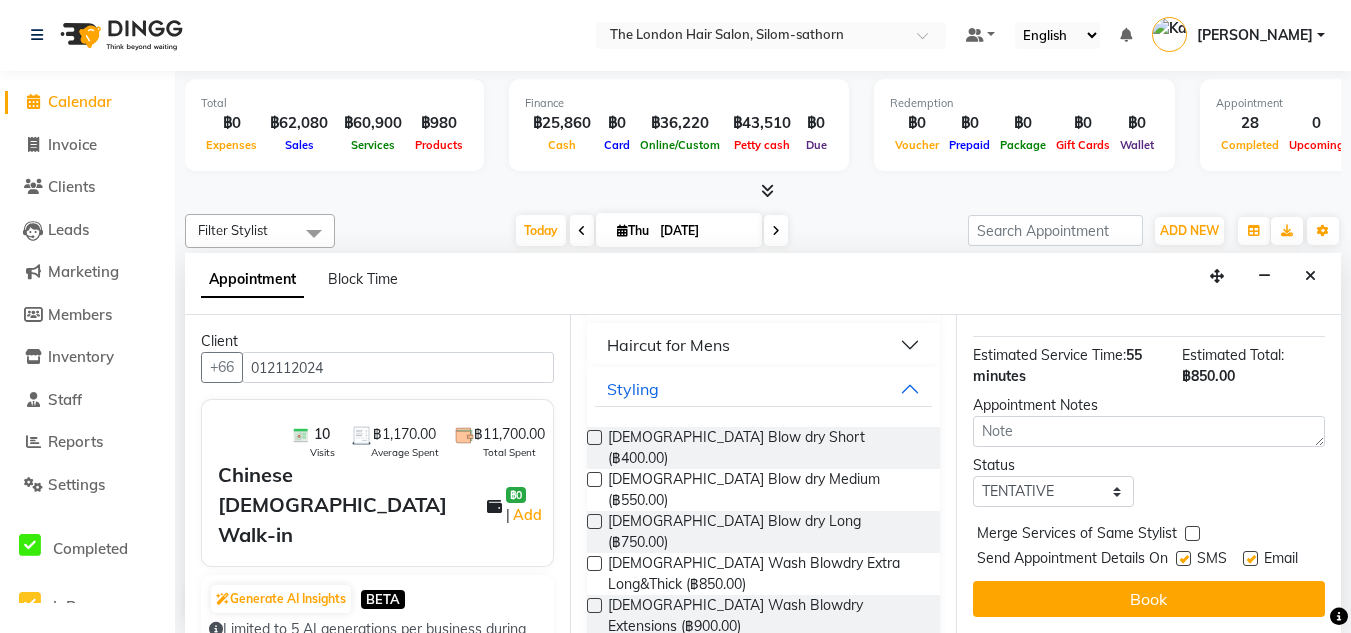 scroll, scrollTop: 282, scrollLeft: 0, axis: vertical 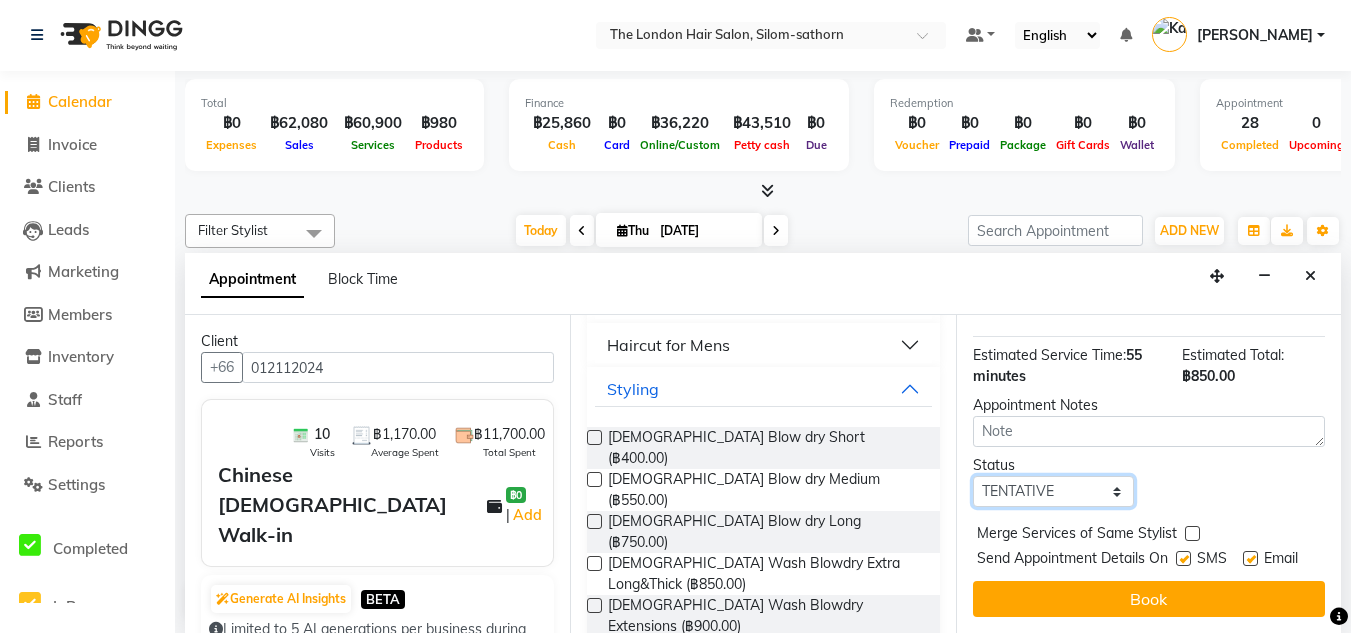 click on "Select TENTATIVE CONFIRM CHECK-IN UPCOMING" at bounding box center [1053, 491] 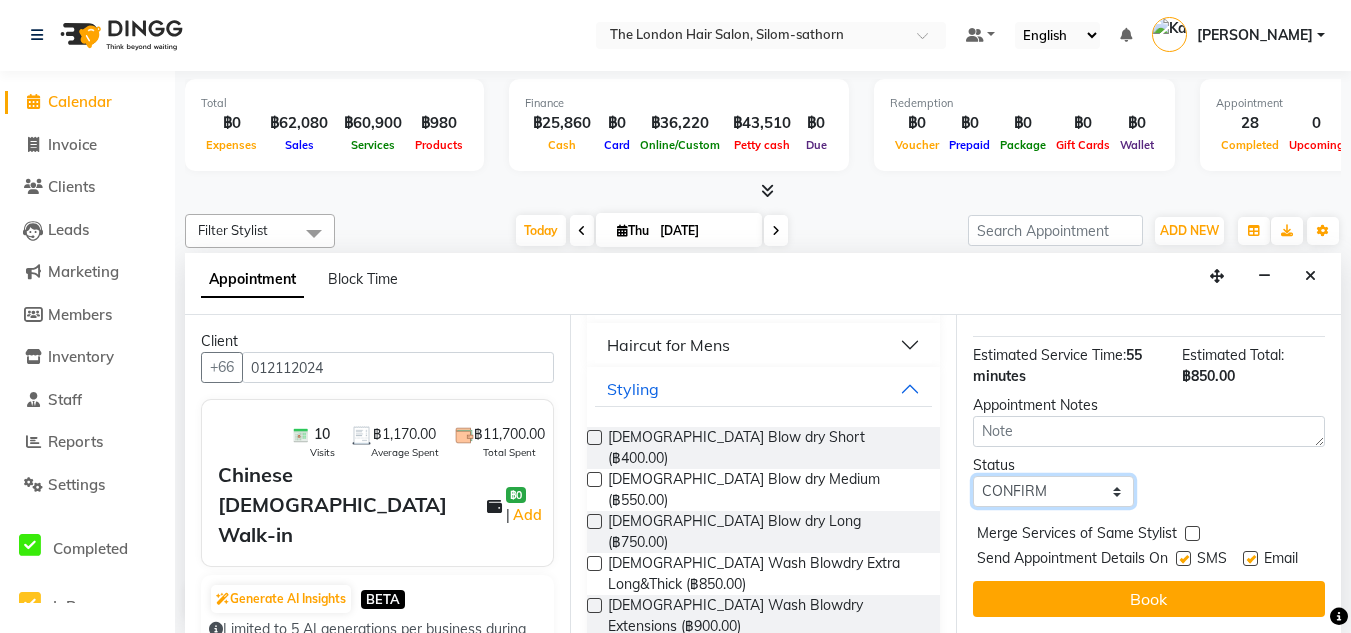 click on "Select TENTATIVE CONFIRM CHECK-IN UPCOMING" at bounding box center (1053, 491) 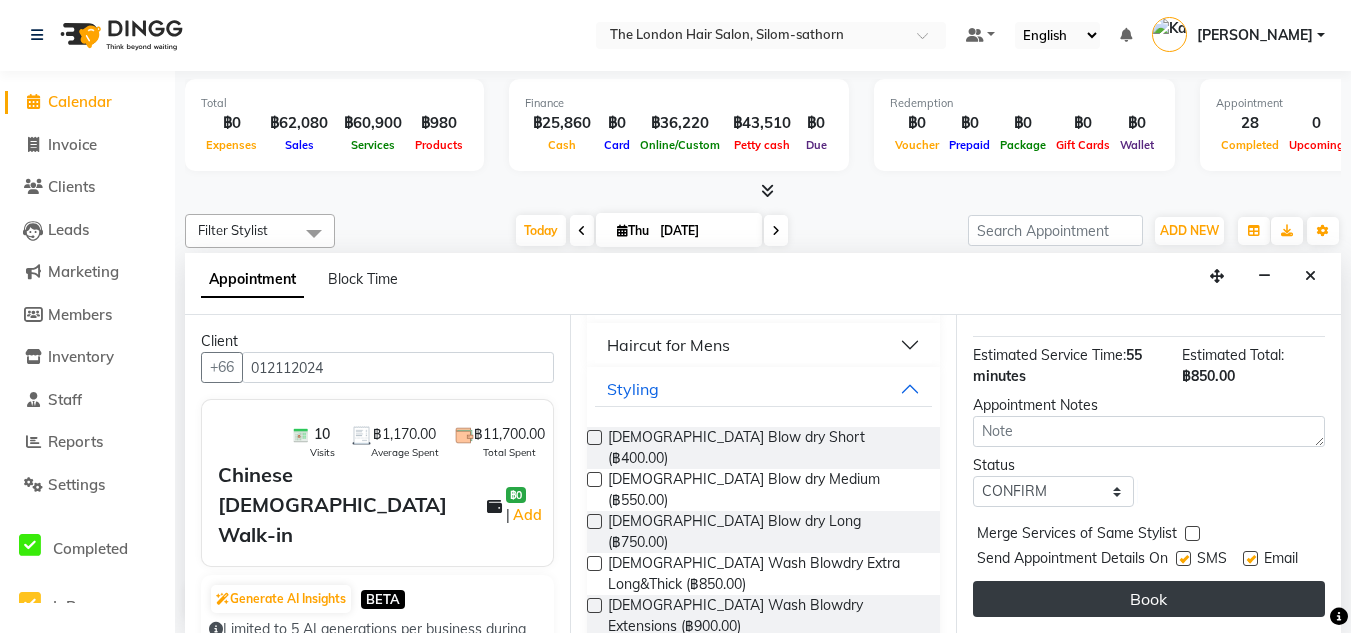 click on "Book" at bounding box center [1149, 599] 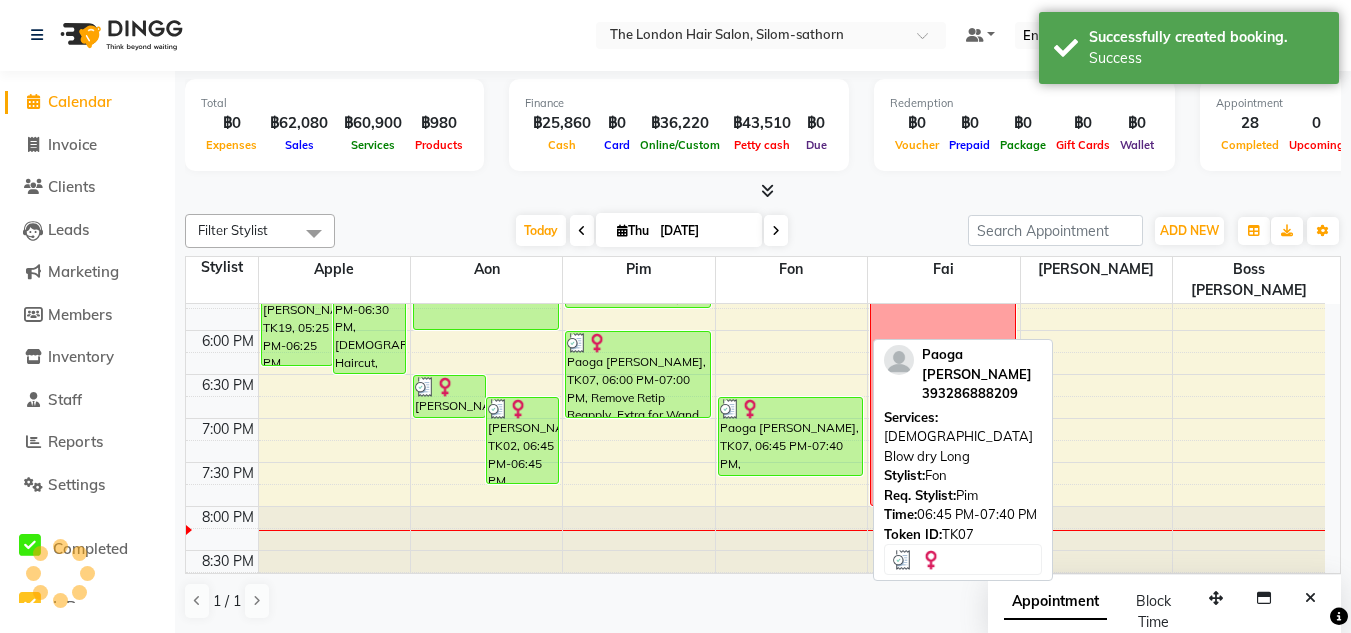scroll, scrollTop: 0, scrollLeft: 0, axis: both 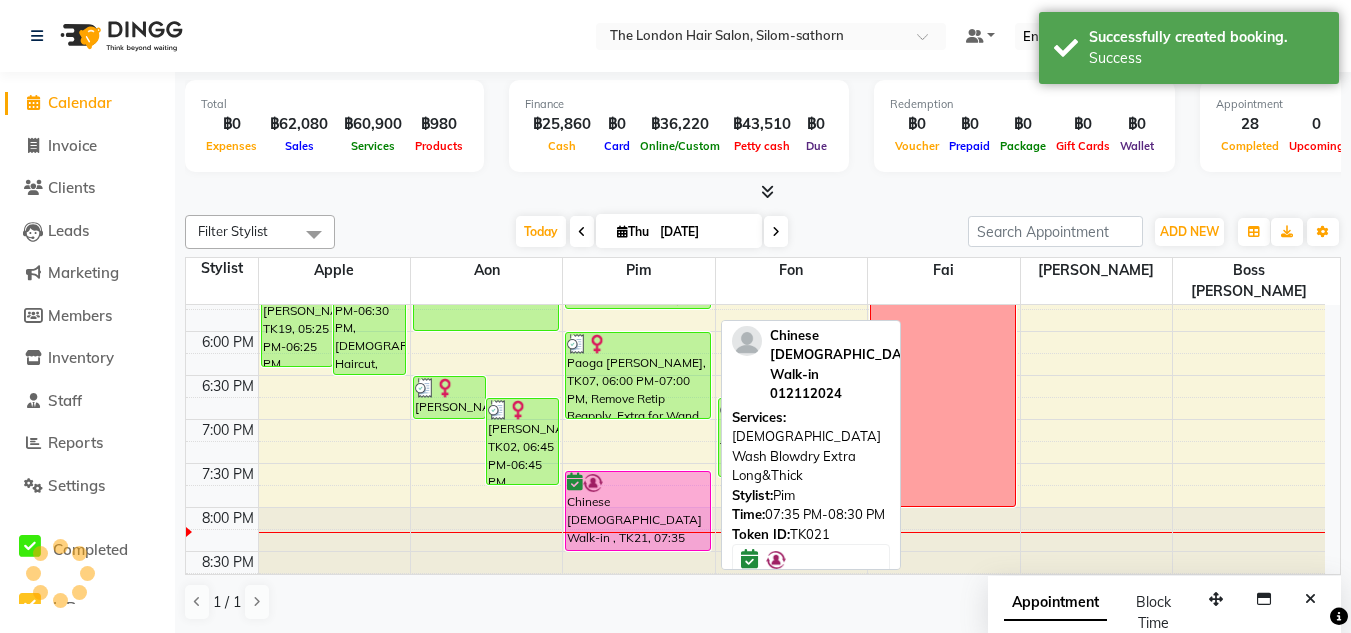 click on "Chinese Lady Walk-in , TK21, 07:35 PM-08:30 PM, Ladies Wash Blowdry Extra Long&Thick" at bounding box center [638, 511] 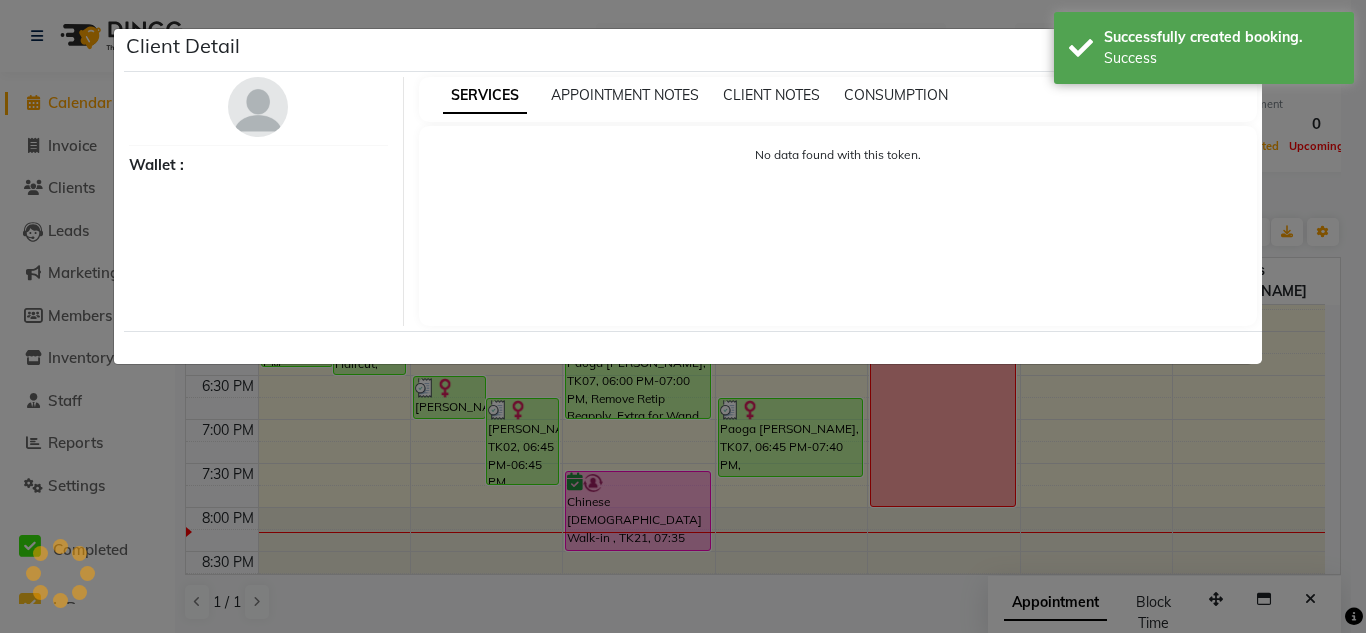 select on "6" 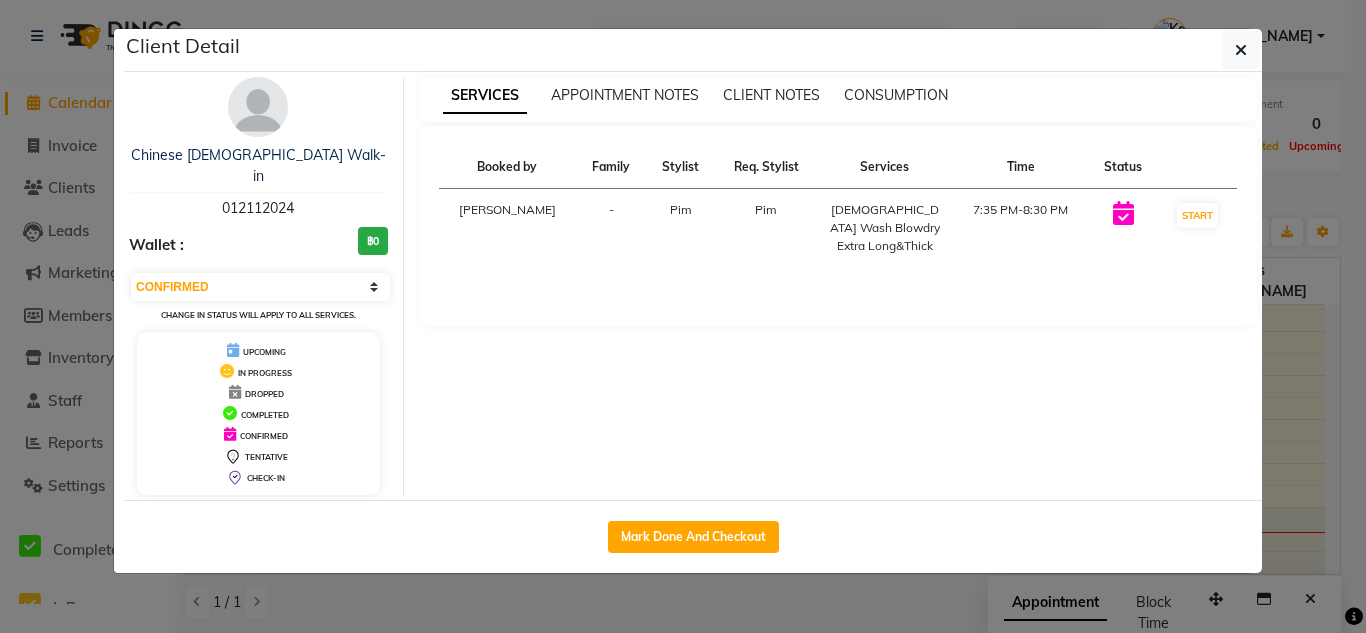 drag, startPoint x: 1322, startPoint y: 350, endPoint x: 690, endPoint y: 604, distance: 681.1314 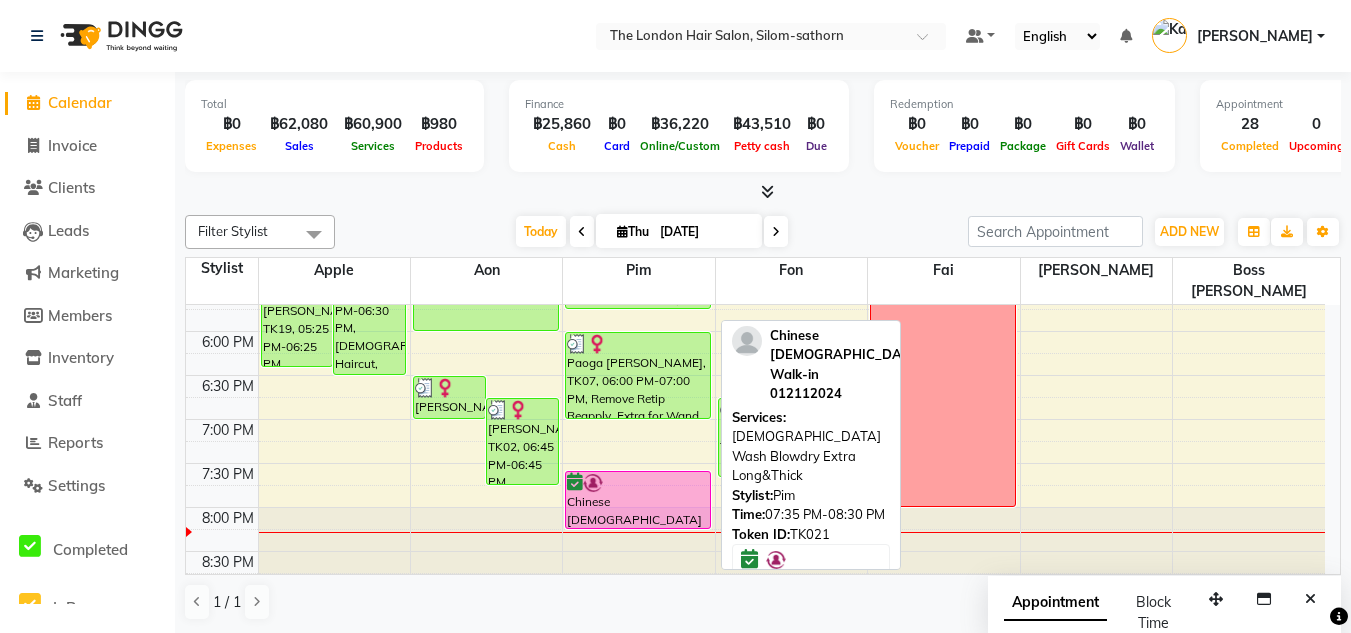 drag, startPoint x: 659, startPoint y: 524, endPoint x: 658, endPoint y: 507, distance: 17.029387 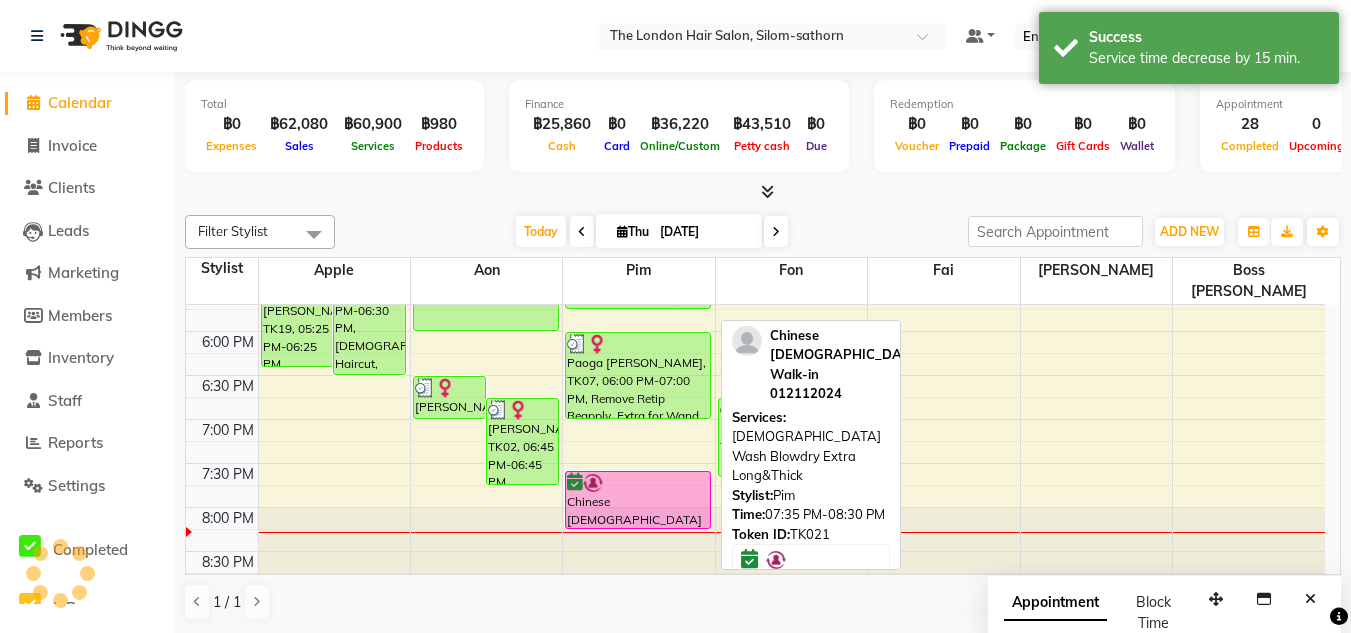 click on "Chinese Lady Walk-in , TK21, 07:35 PM-08:15 PM, Ladies Wash Blowdry Extra Long&Thick" at bounding box center [638, 500] 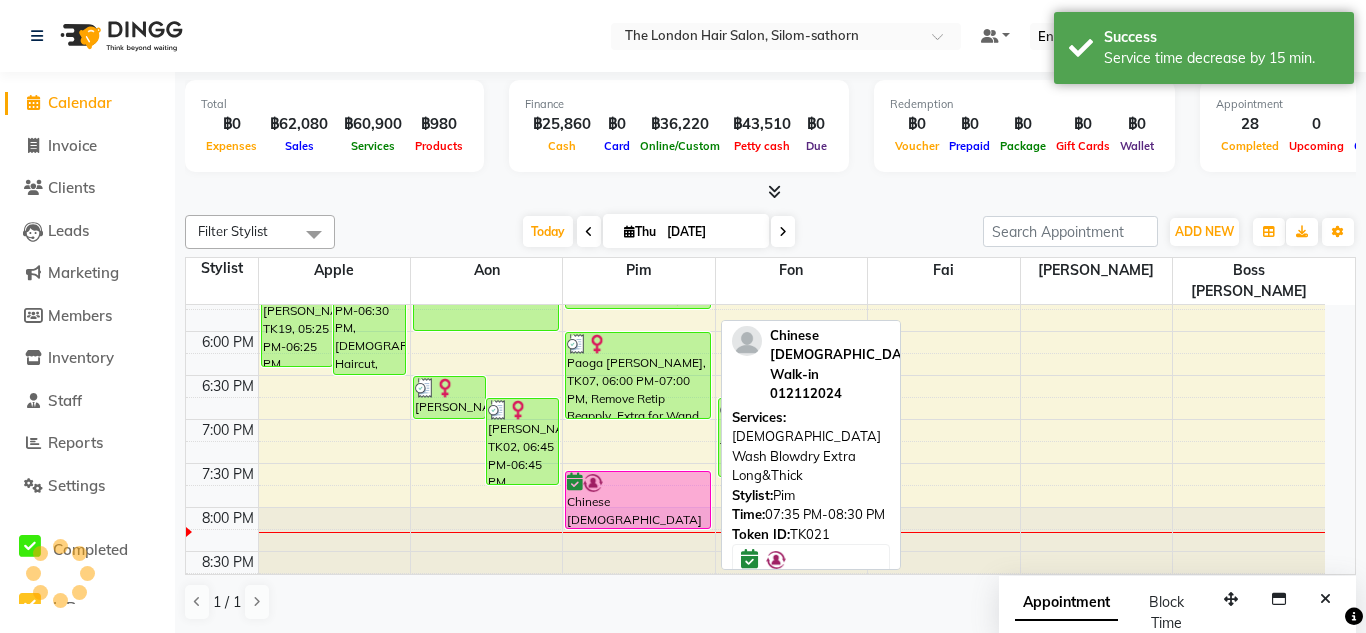 select on "6" 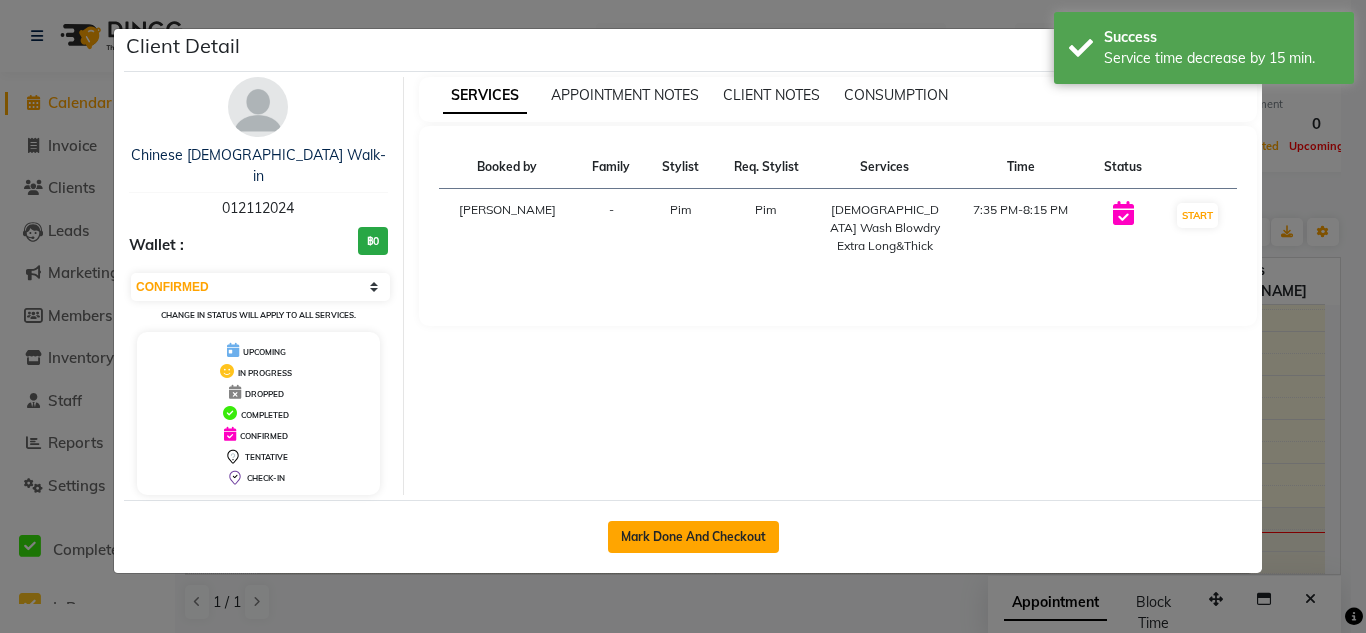 click on "Mark Done And Checkout" 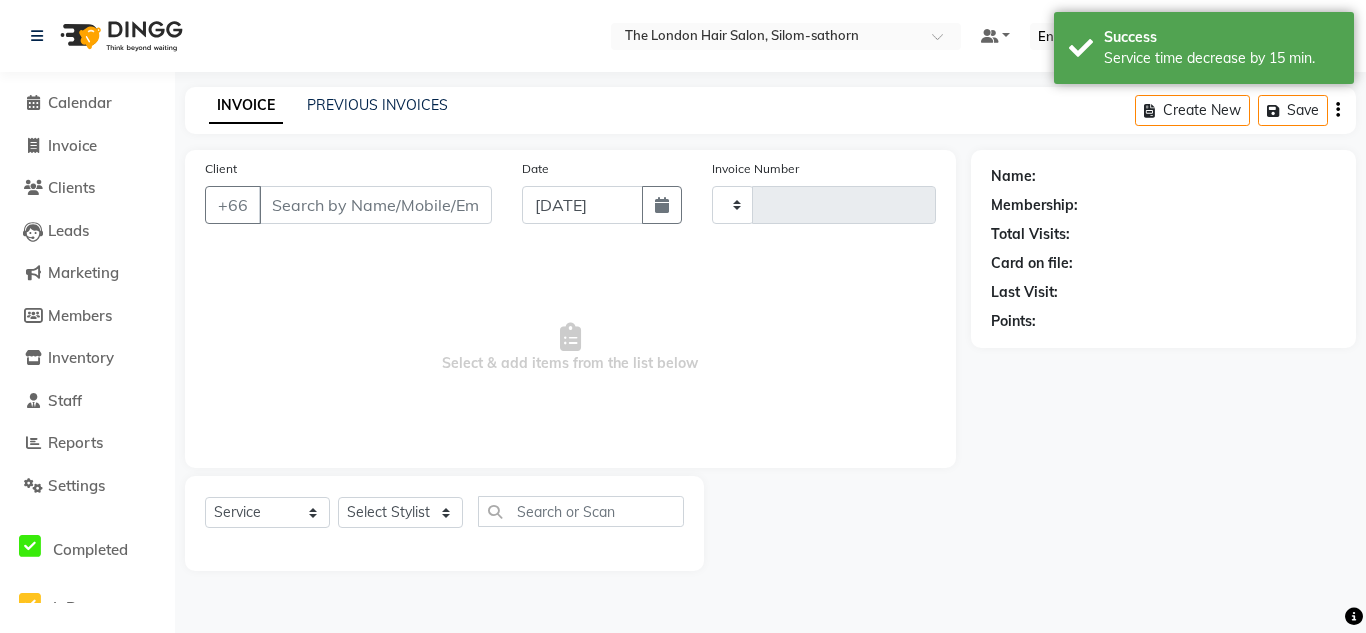 type on "0953" 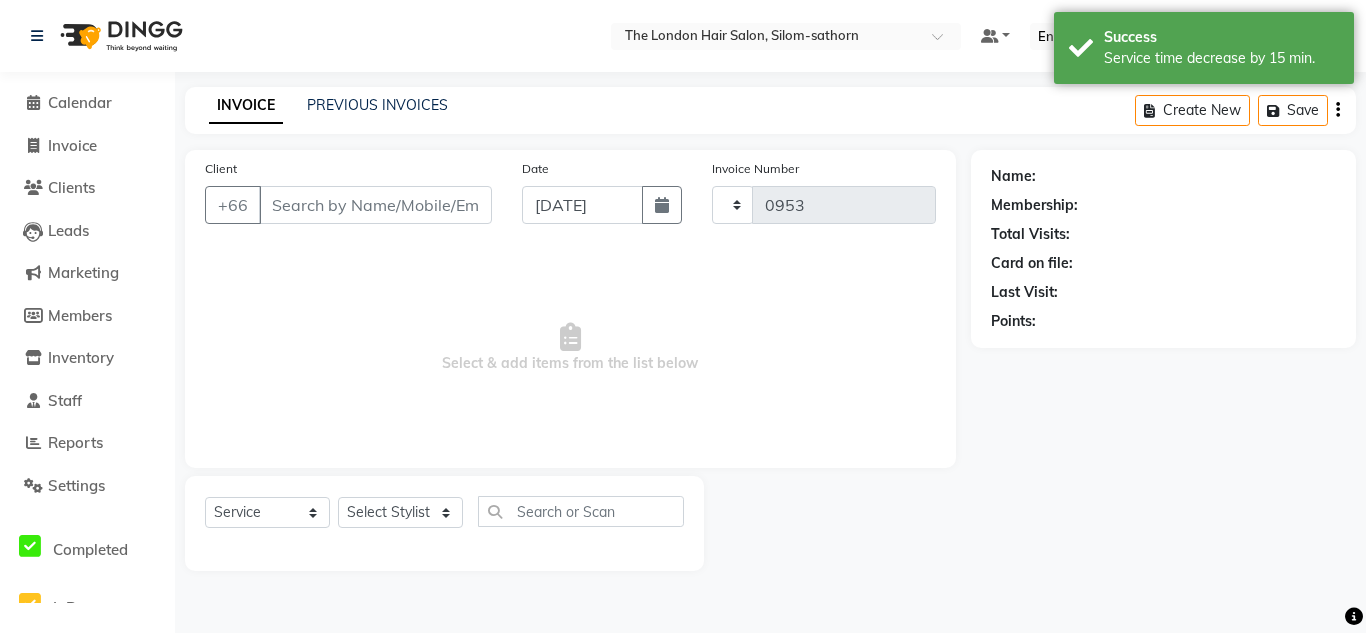 select on "6977" 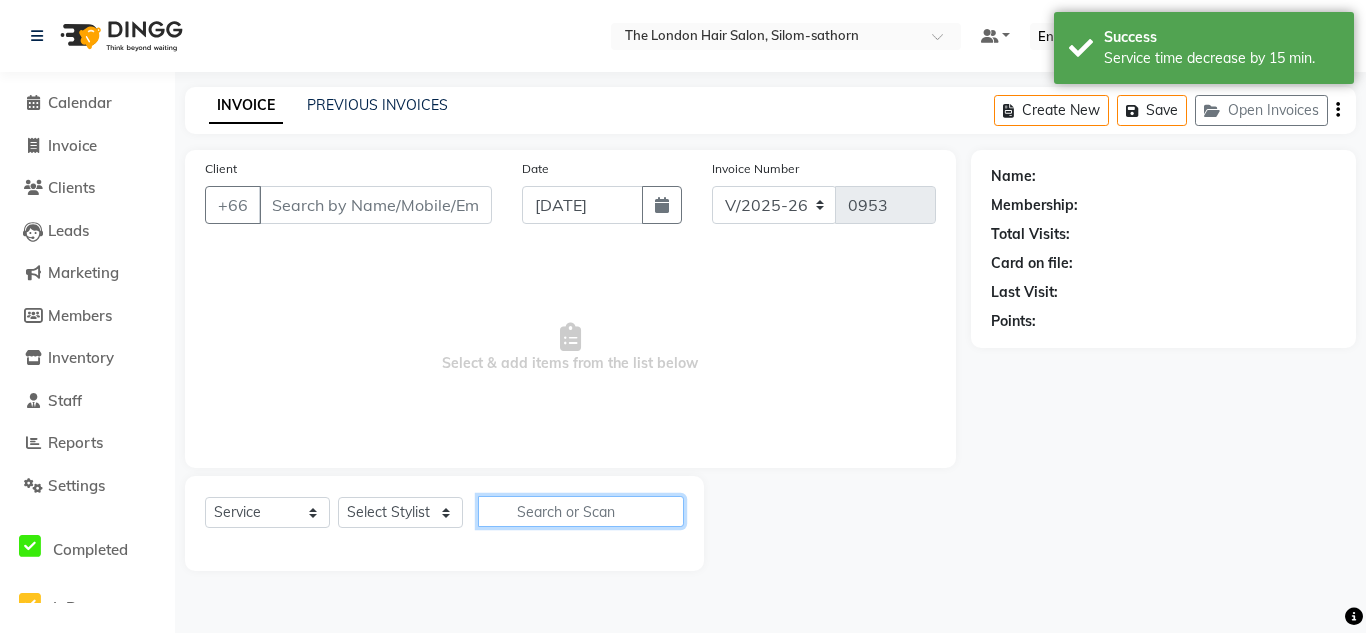 drag, startPoint x: 639, startPoint y: 523, endPoint x: 776, endPoint y: 300, distance: 261.72122 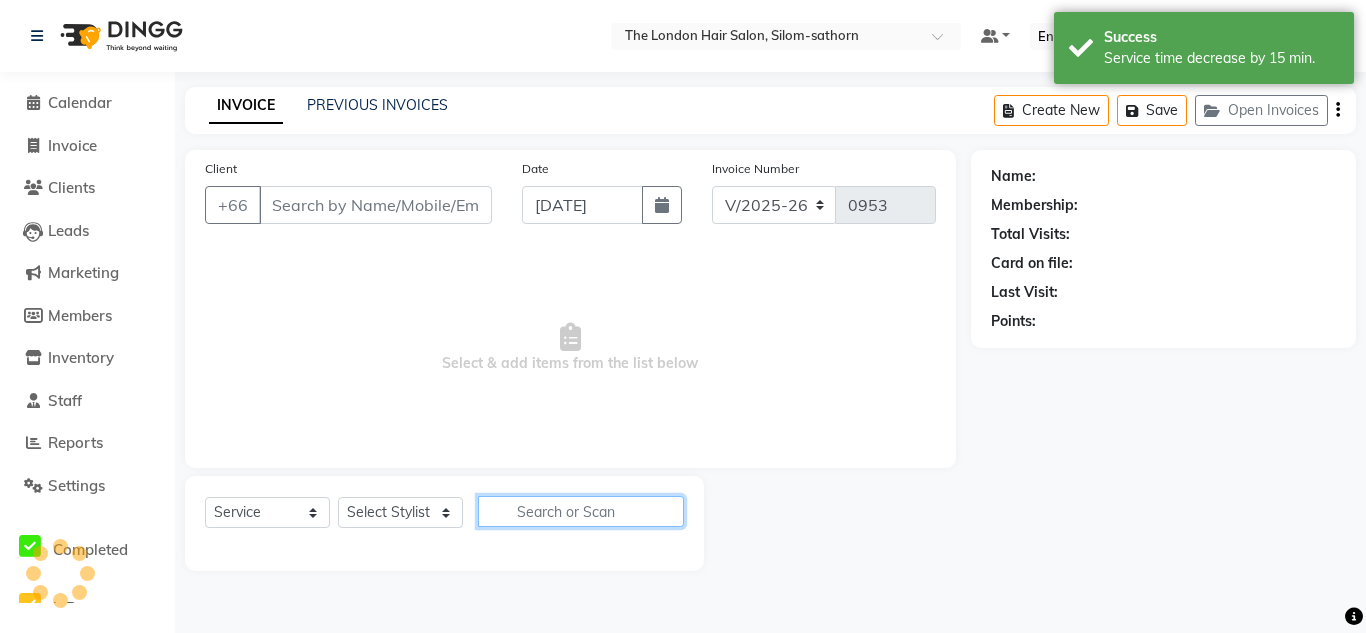 type on "012112024" 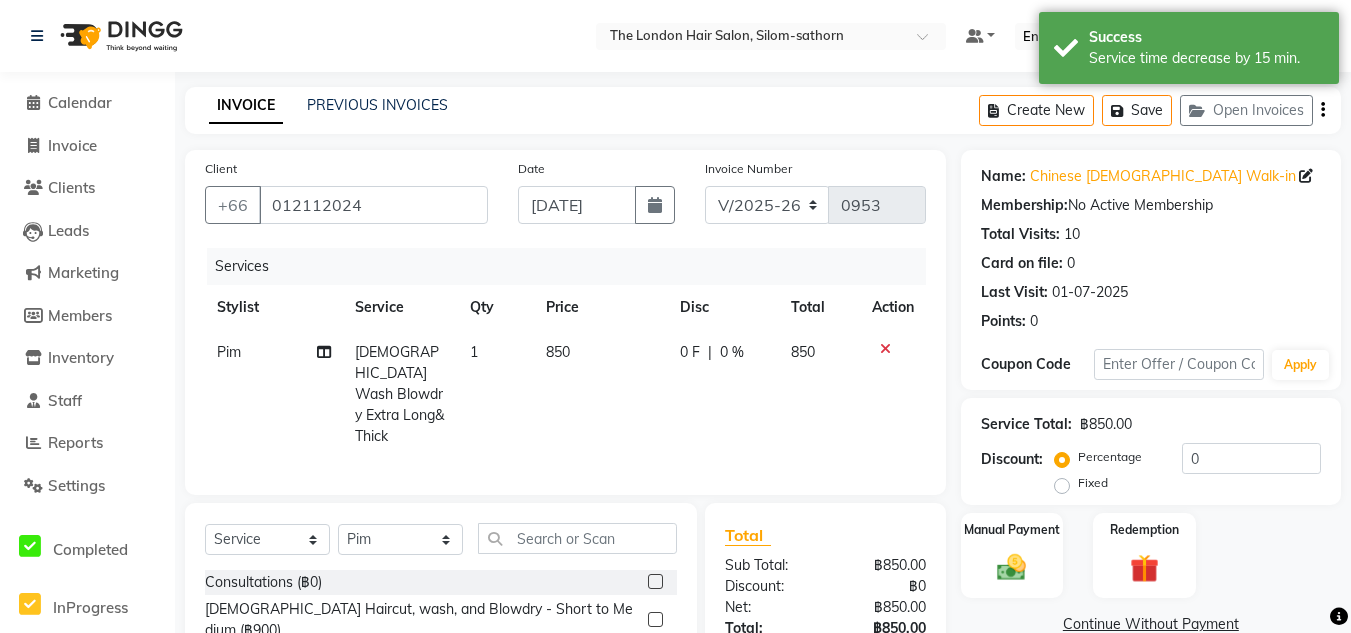 click on "850" 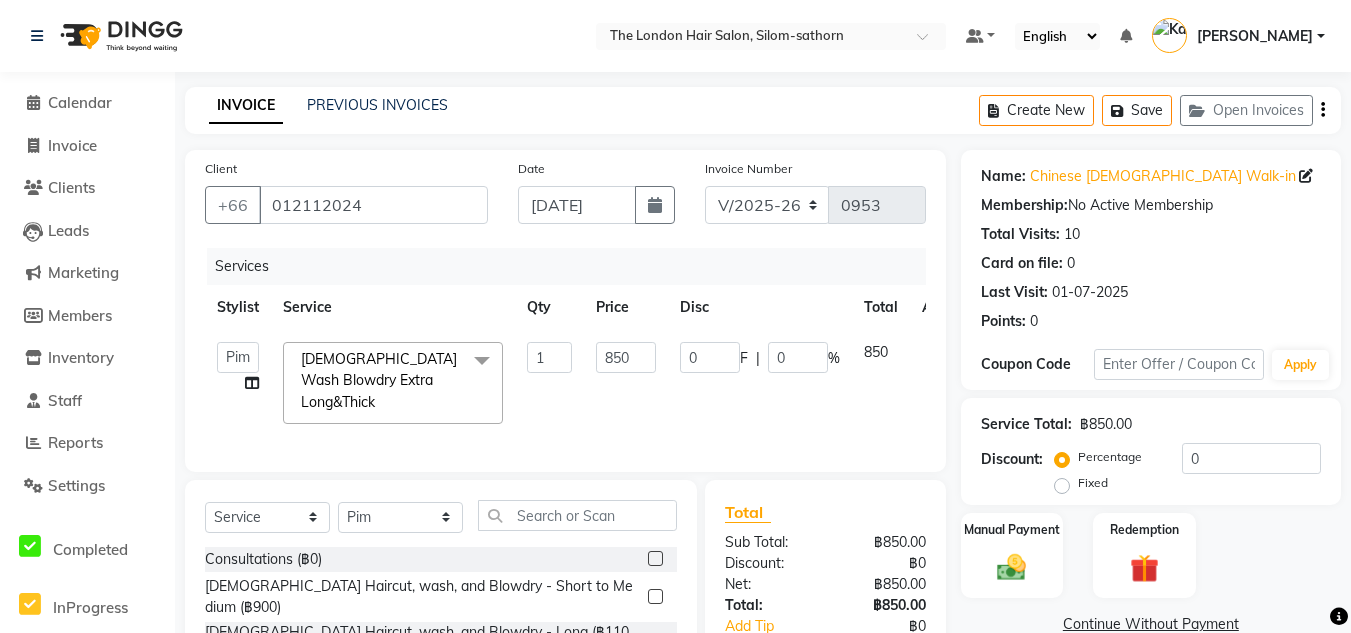 drag, startPoint x: 619, startPoint y: 357, endPoint x: 486, endPoint y: 271, distance: 158.38245 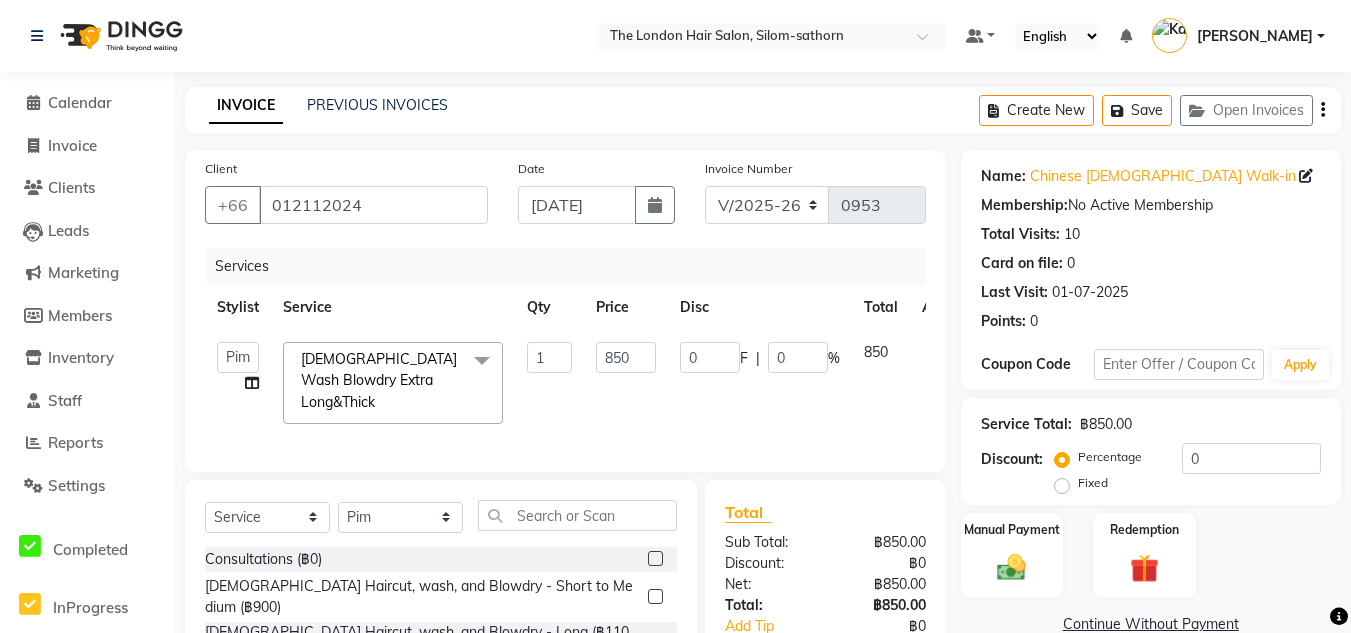click on "Services" 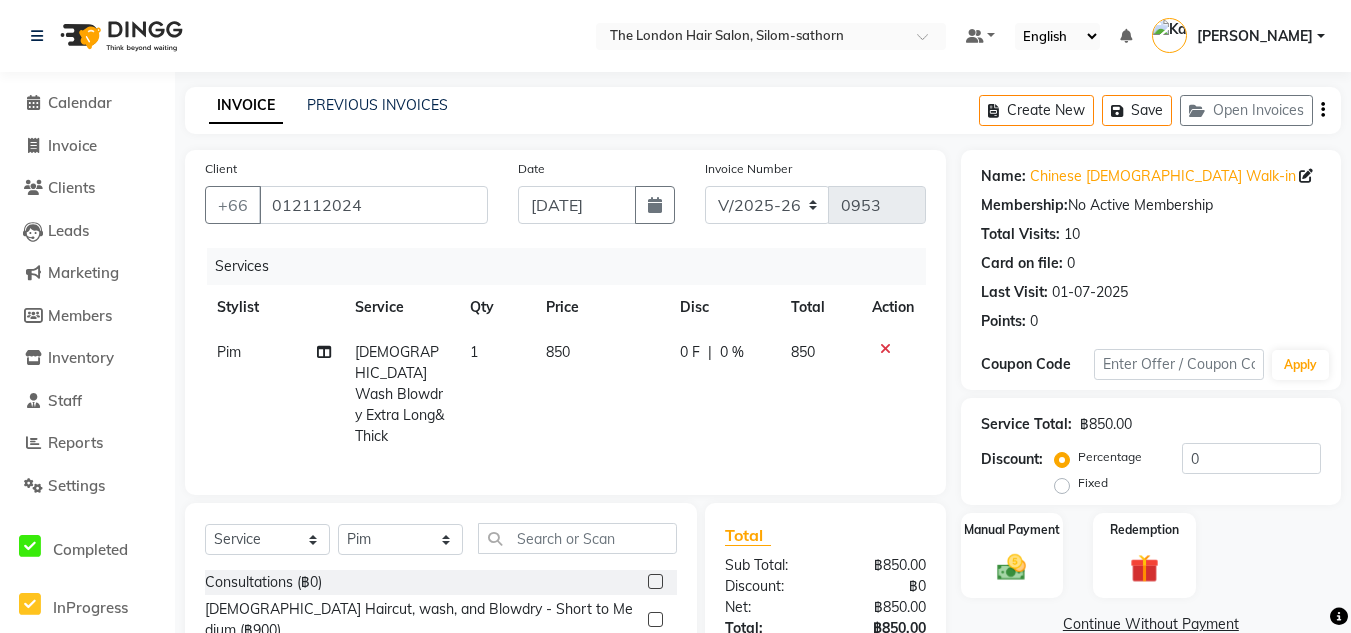 click on "850" 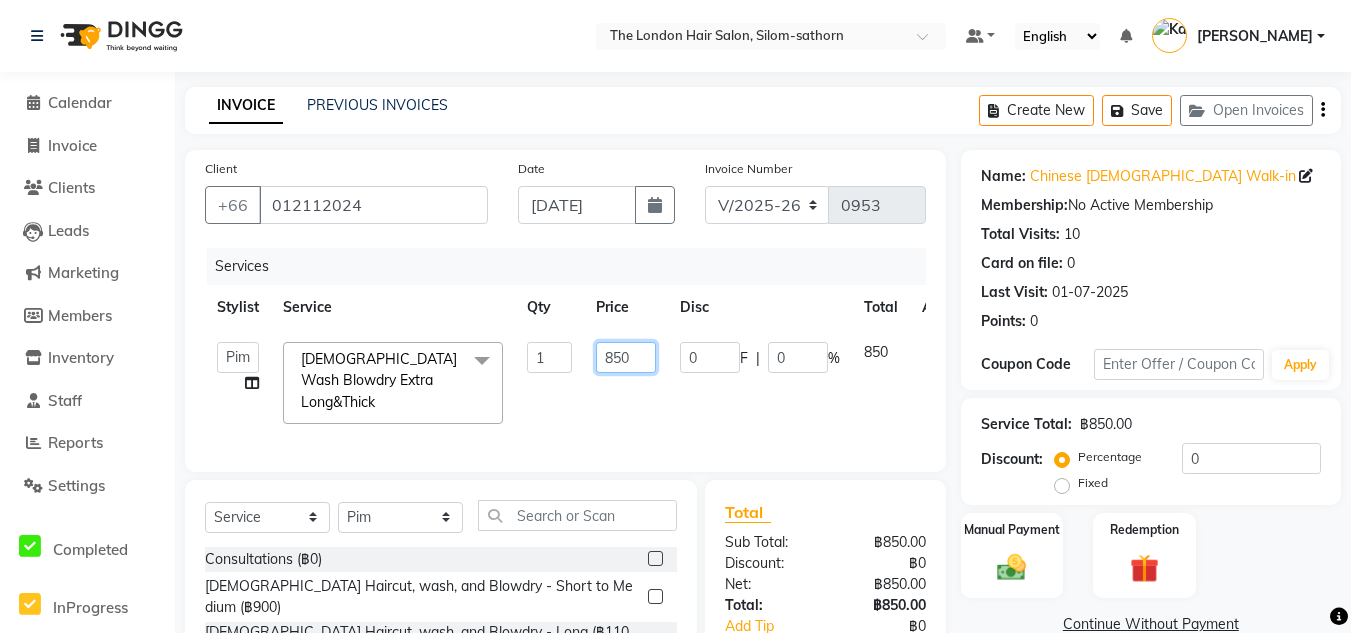 click on "850" 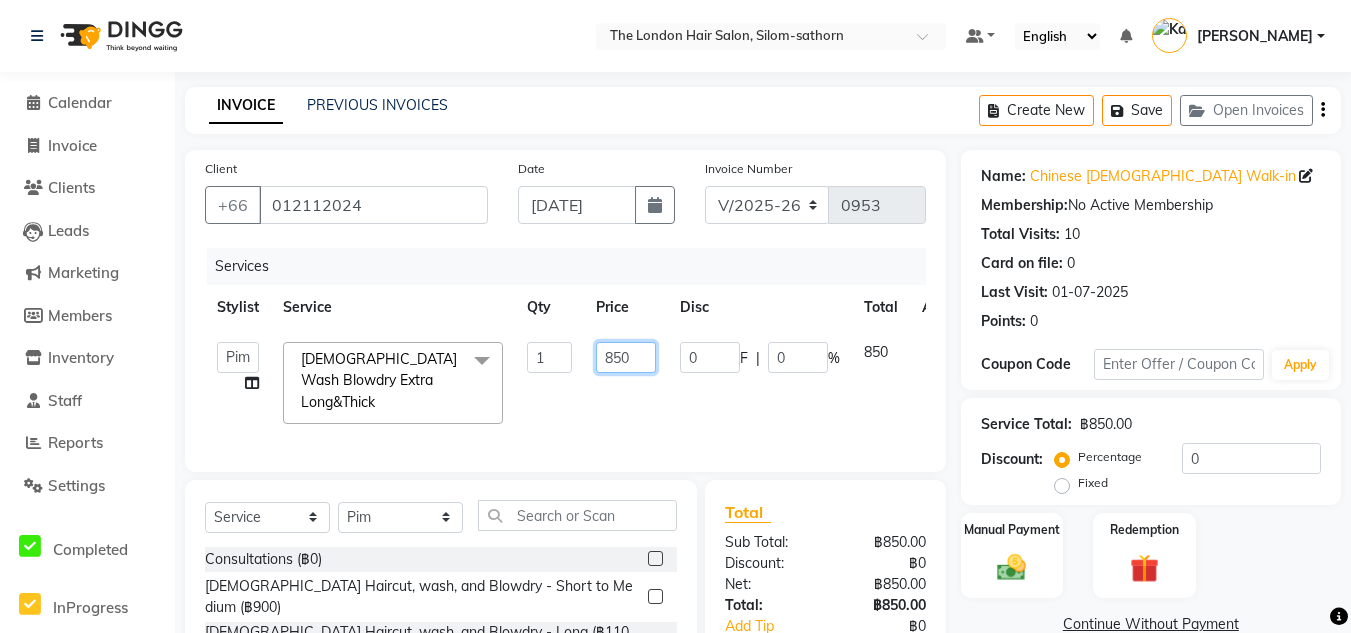 click on "850" 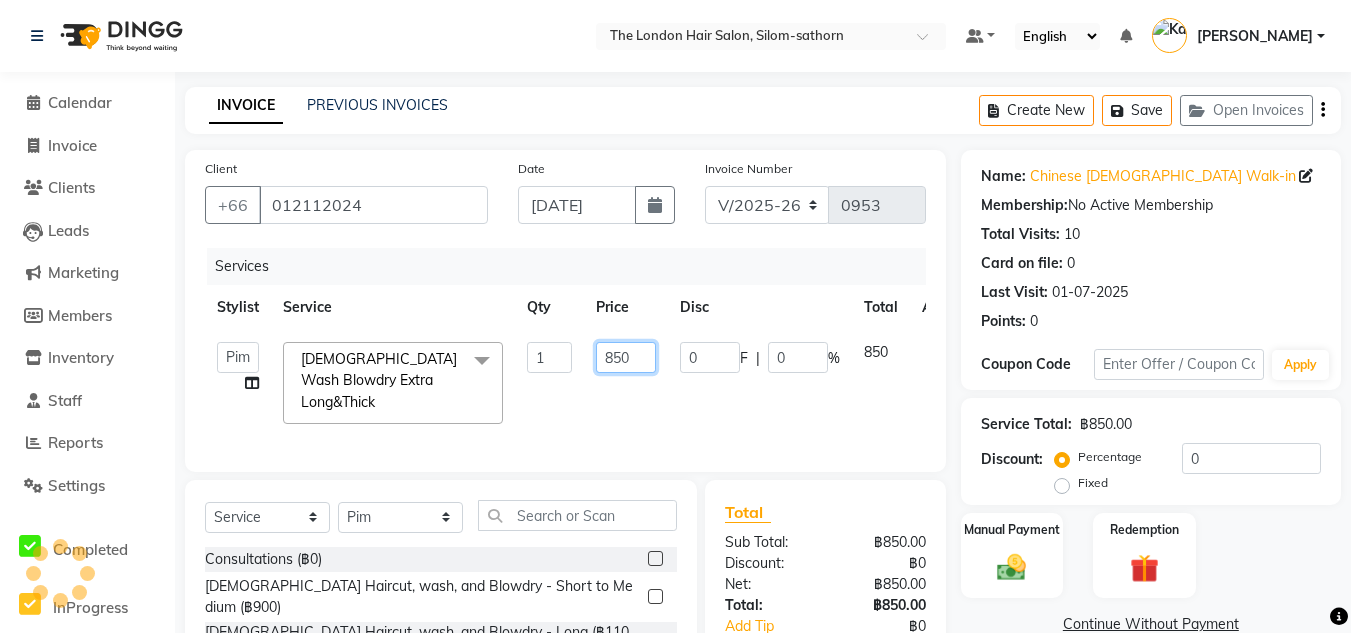 type on "8" 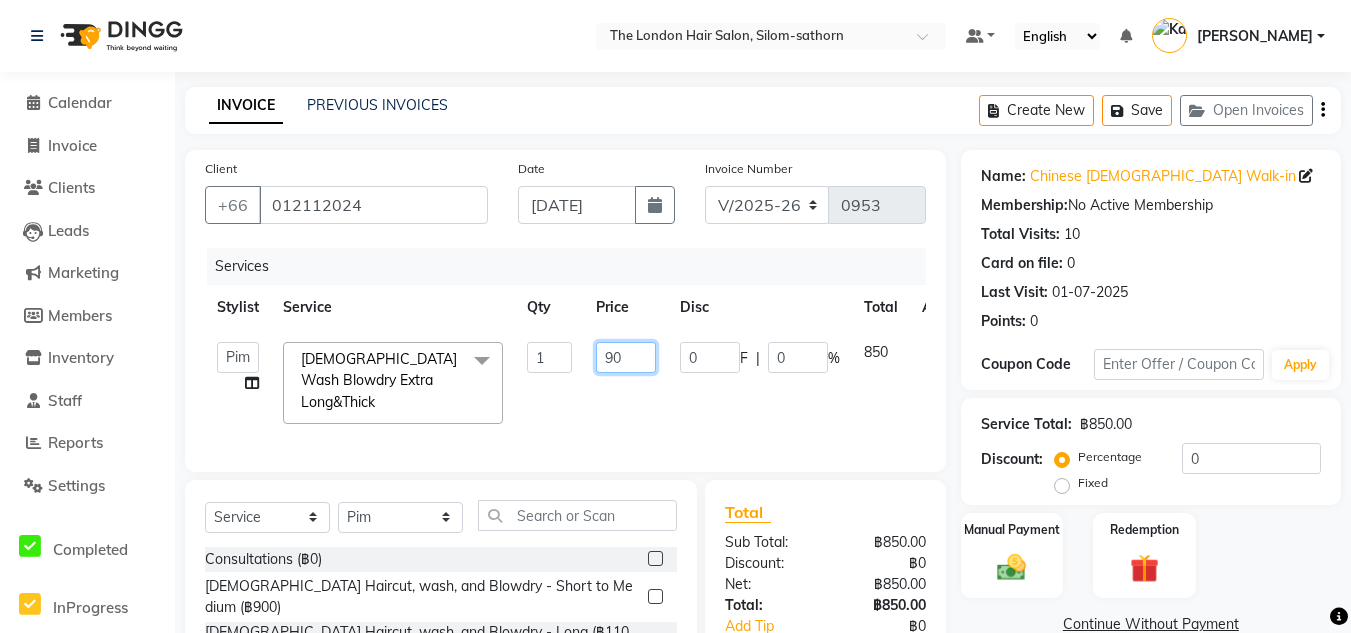 type on "900" 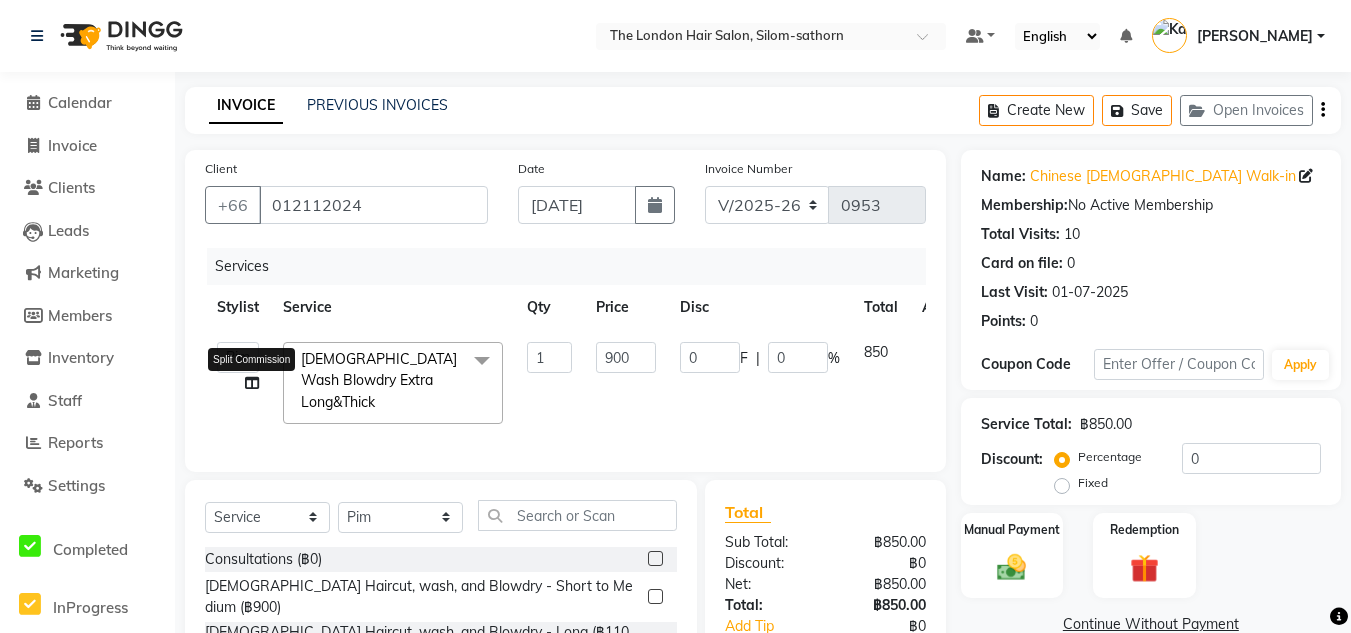 click on "Aon   Apple     Boss Luke   Fai    Fon   Kate    Pim  Split Commission" 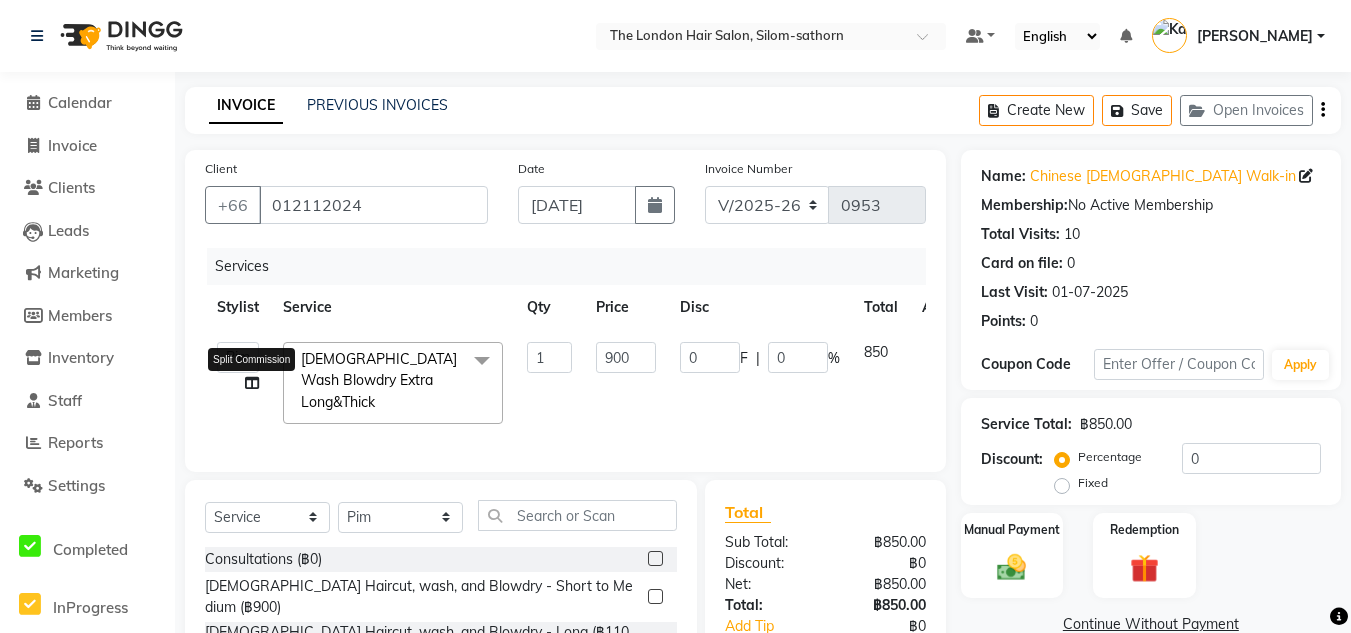 select on "65351" 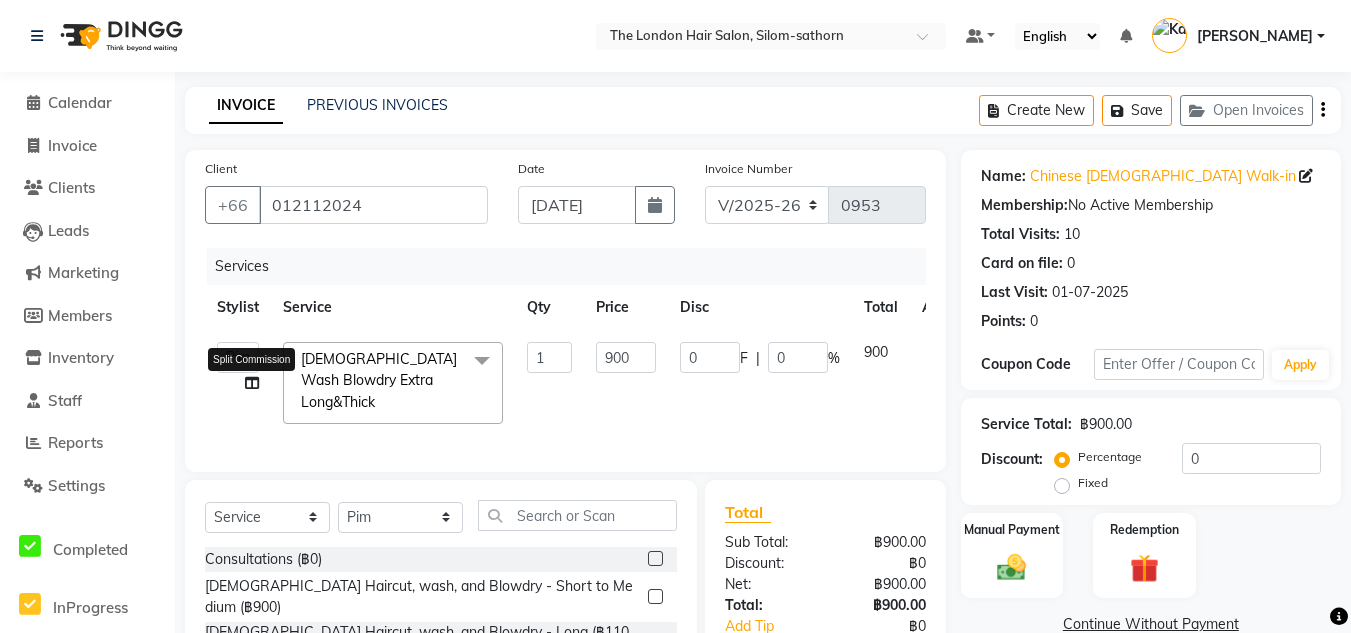 click 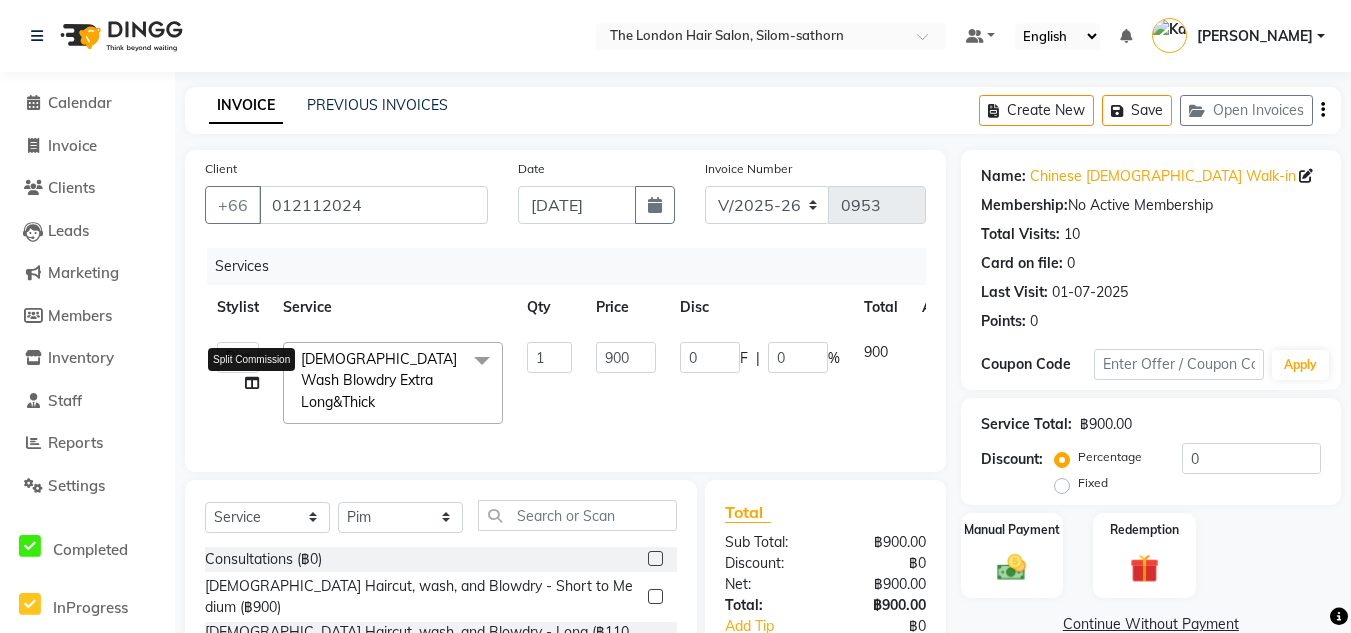 select on "65351" 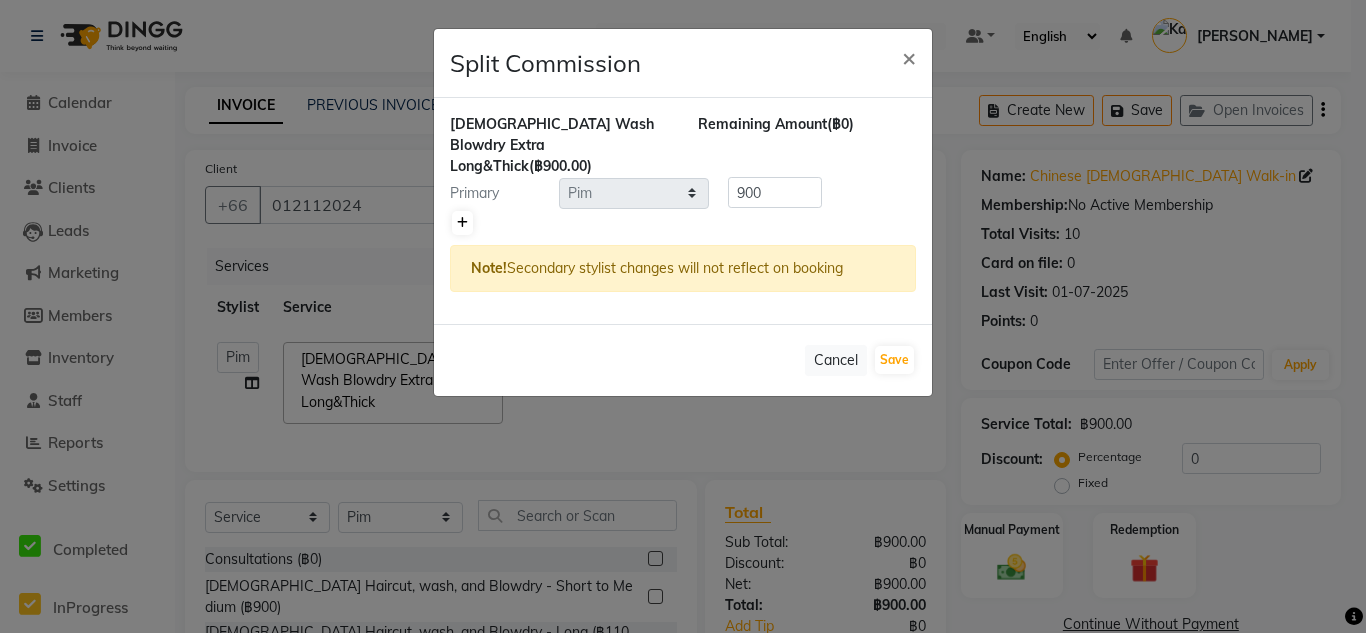 click 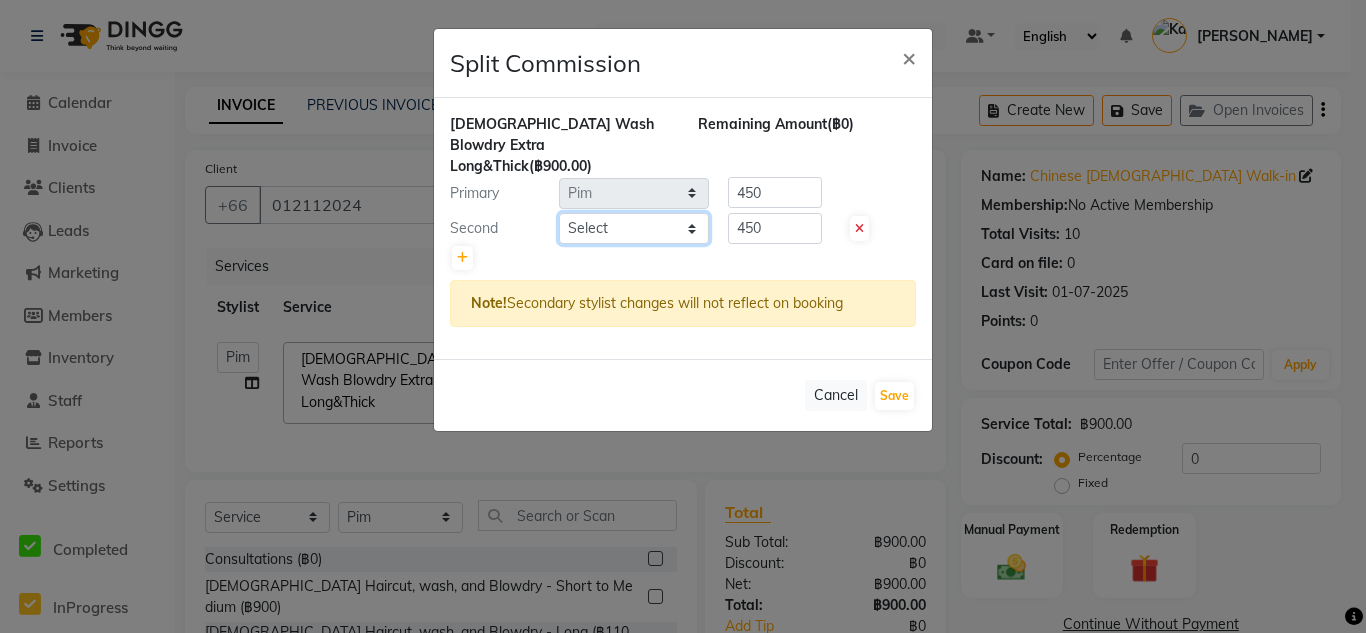 click on "Select  Aon   Apple     Boss Luke   Fai    Fon   Kate    Pim" 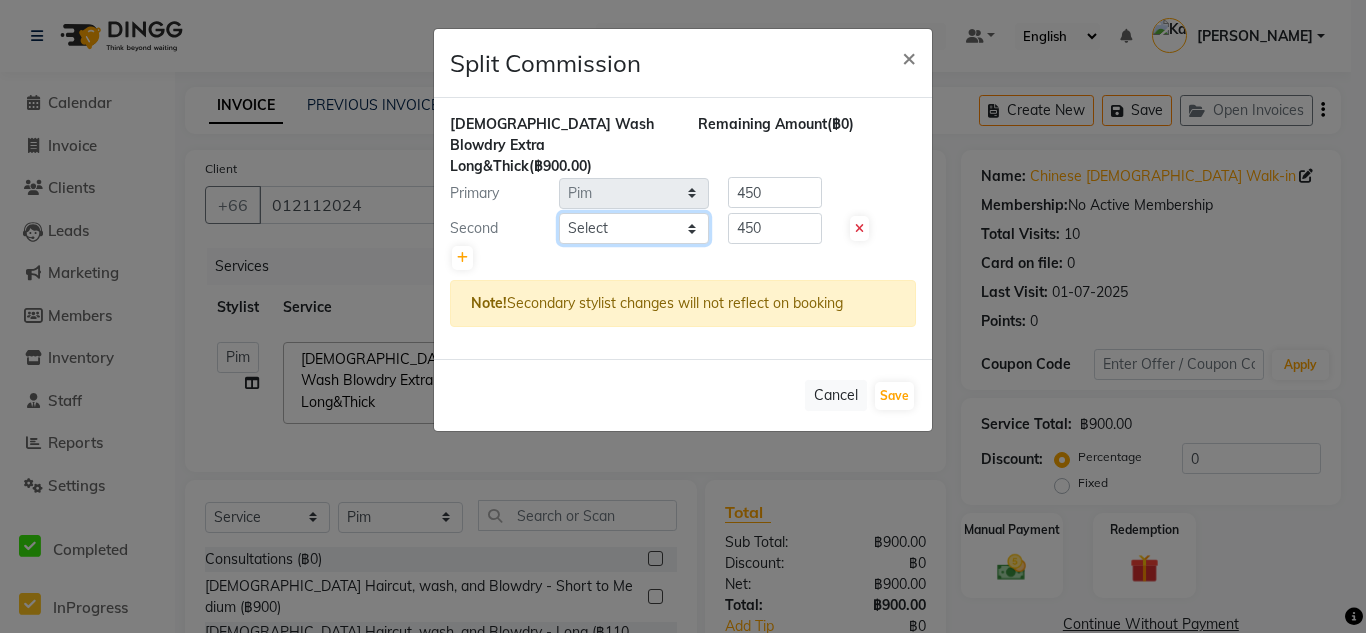 select on "56710" 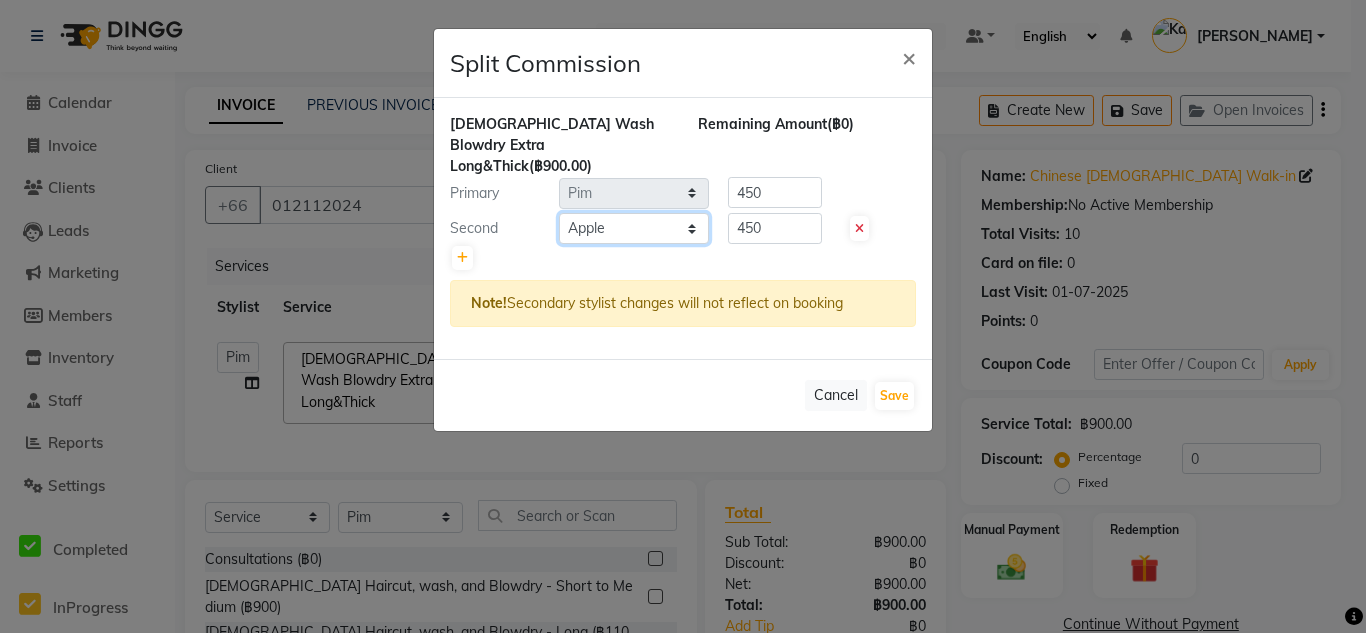 click on "Select  Aon   Apple     Boss Luke   Fai    Fon   Kate    Pim" 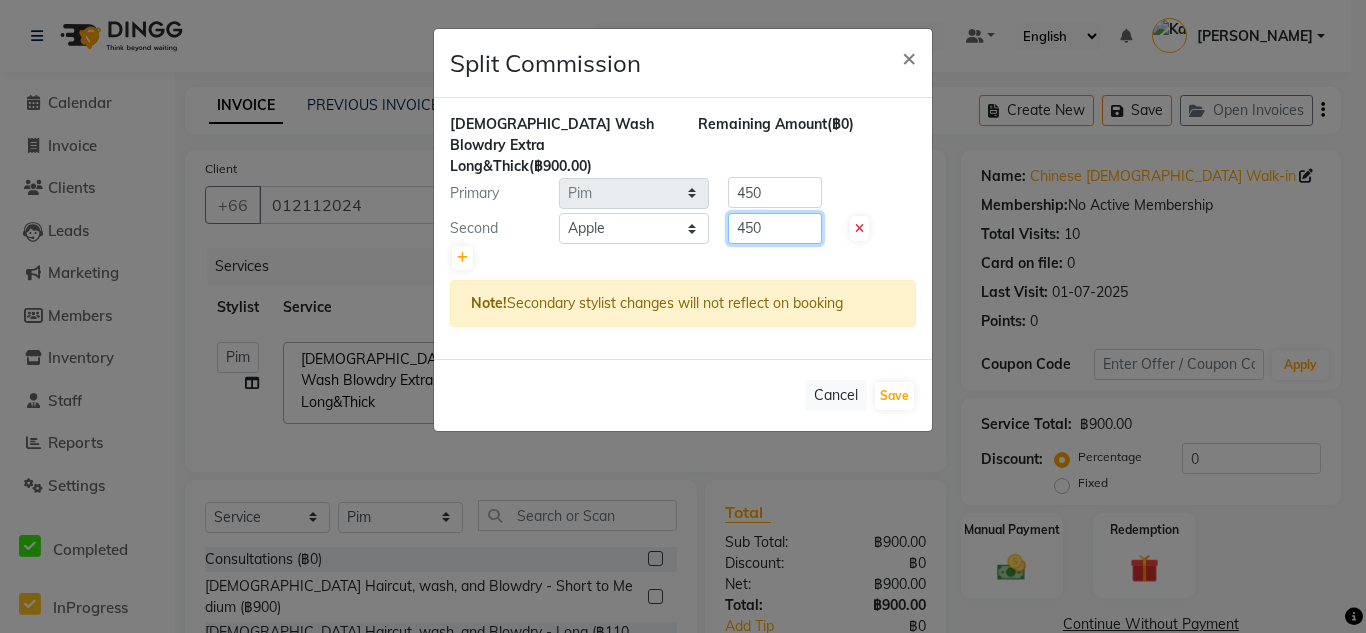 click on "450" 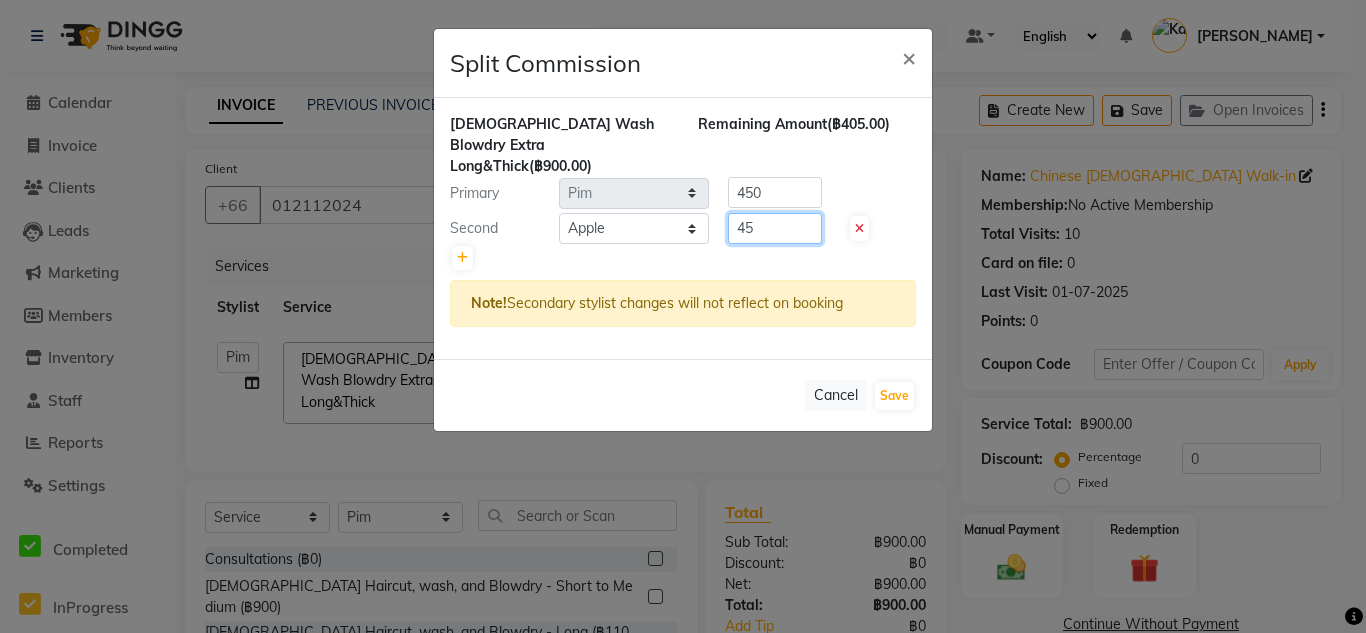 type on "4" 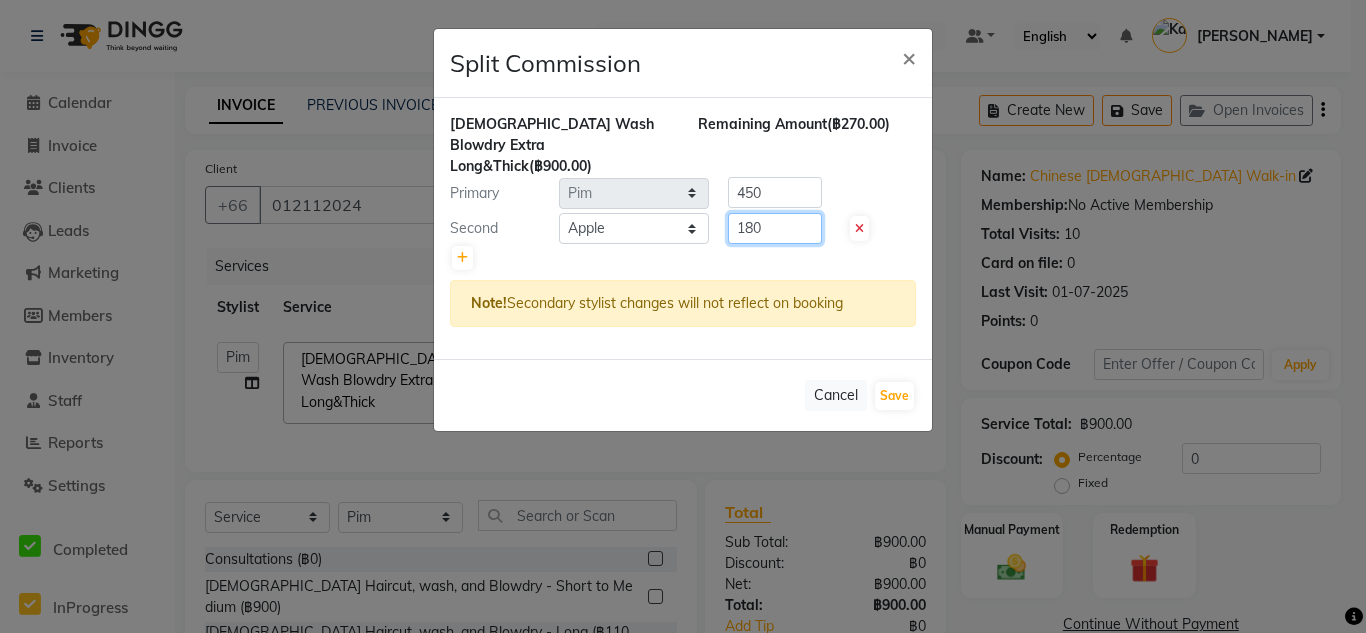 type on "180" 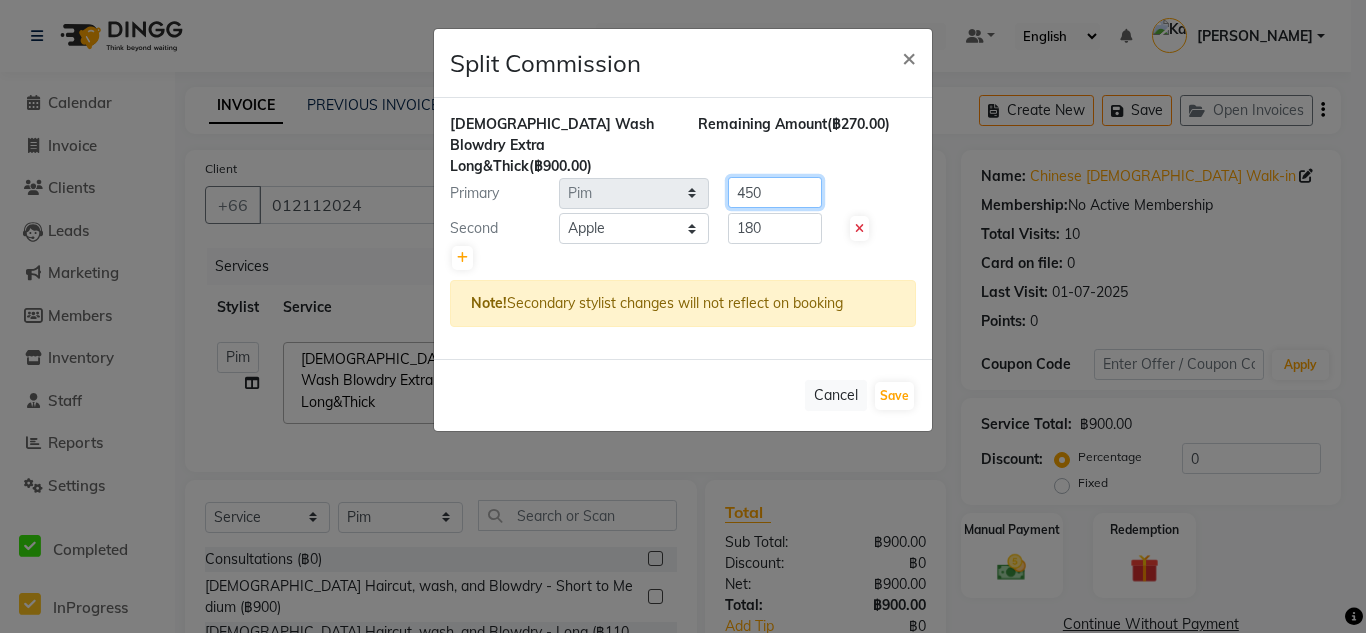 click on "450" 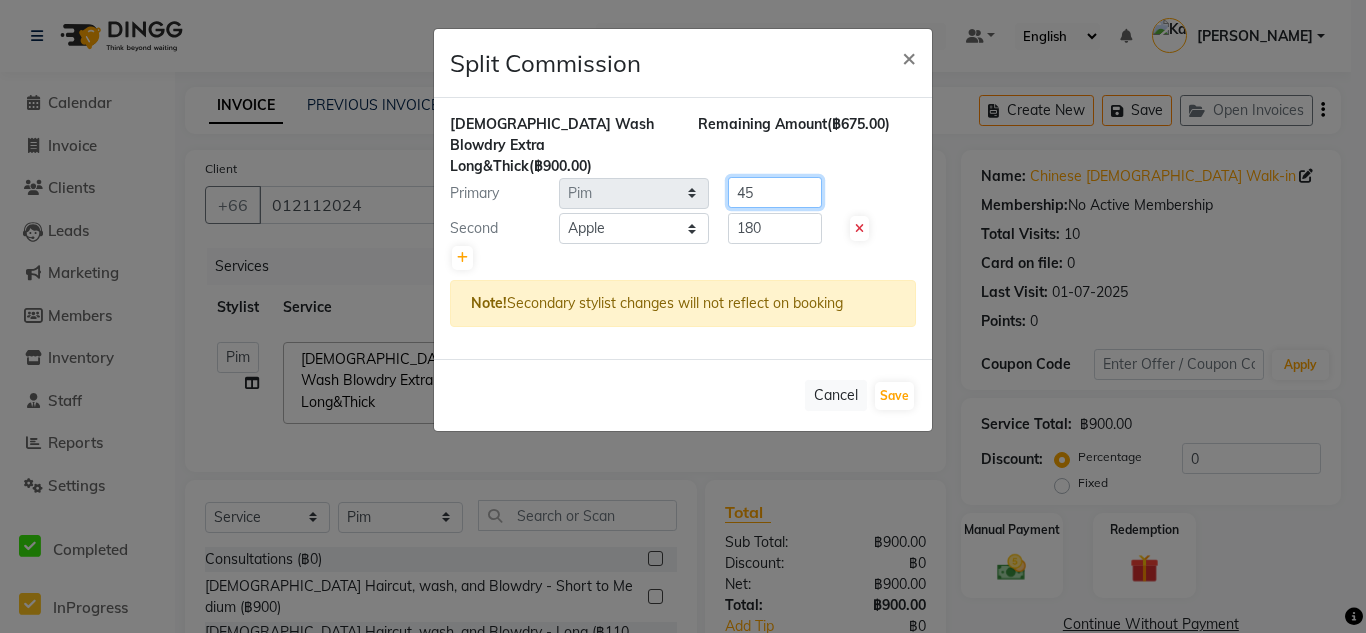 type on "4" 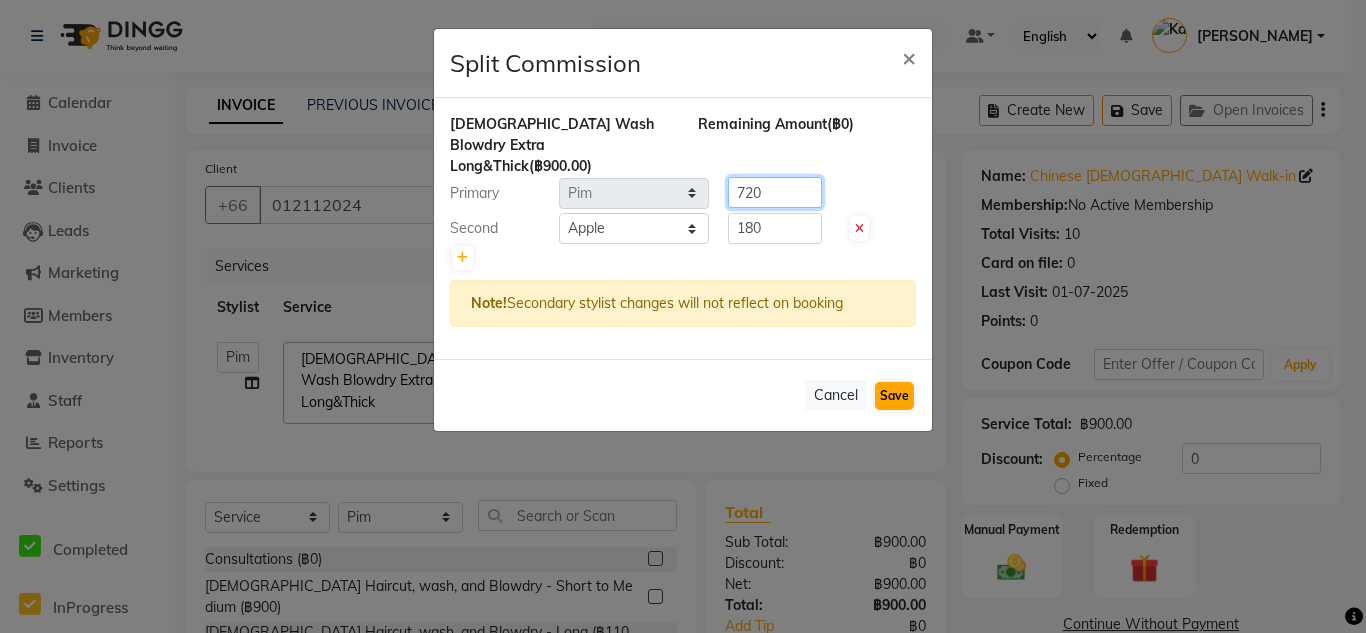 type on "720" 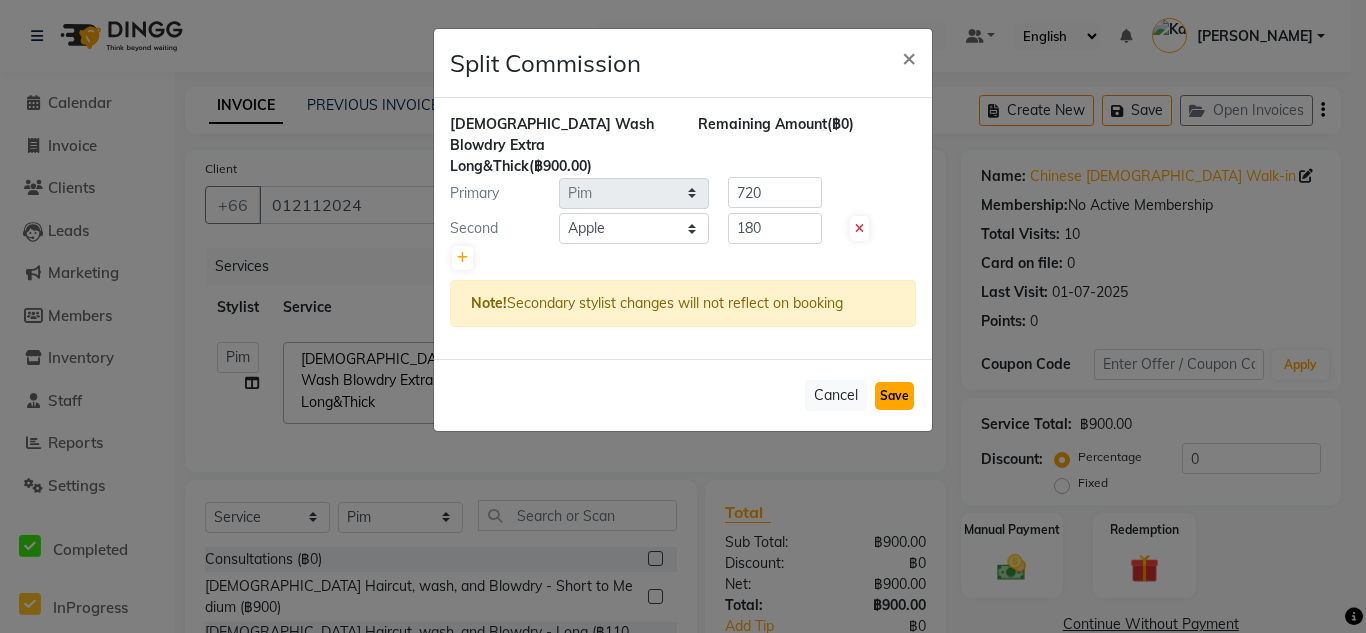 click on "Save" 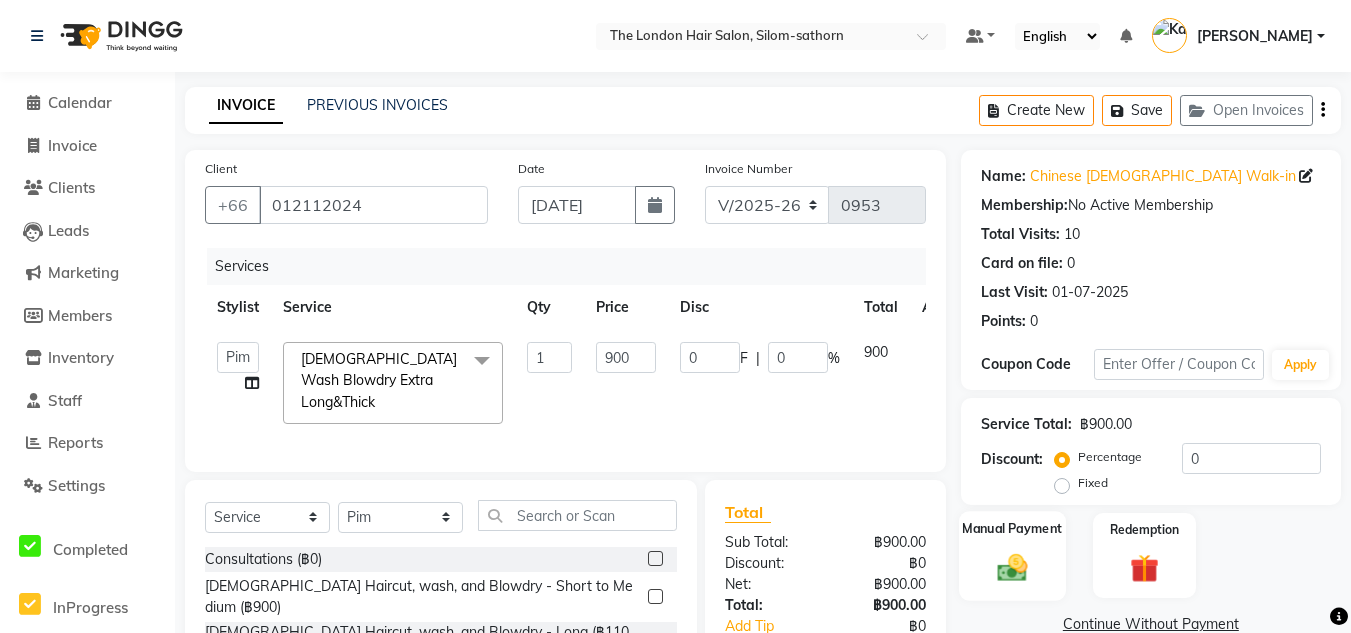 click 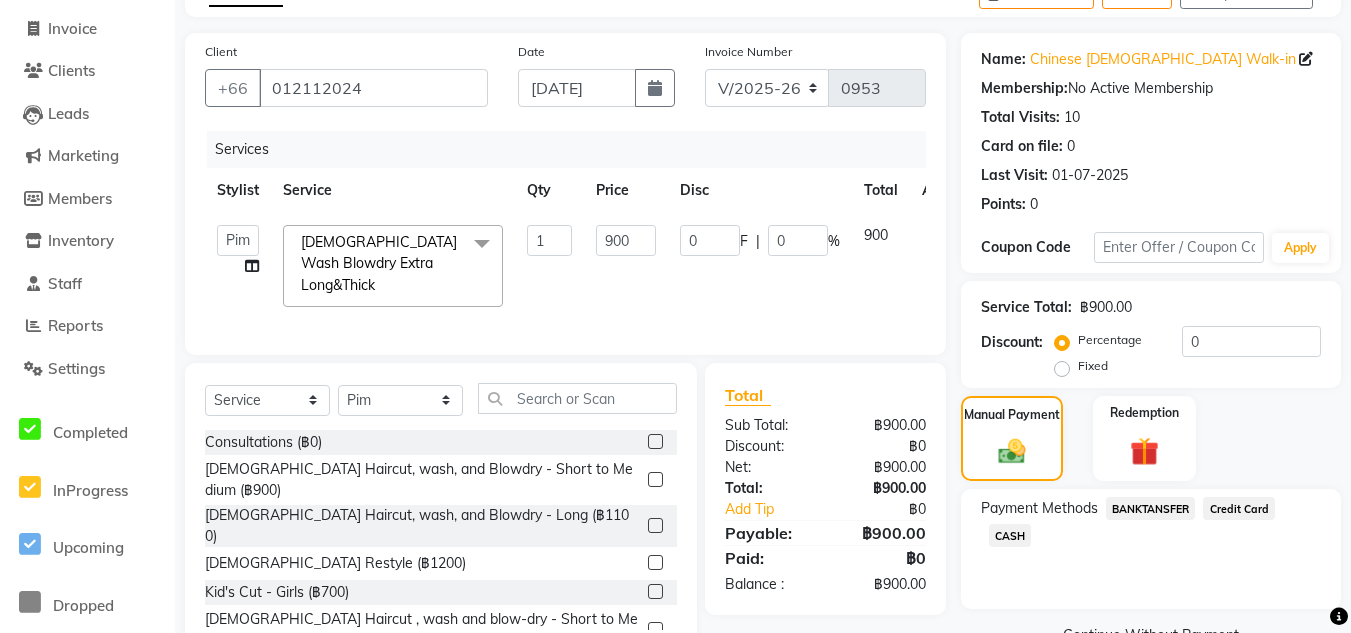scroll, scrollTop: 118, scrollLeft: 0, axis: vertical 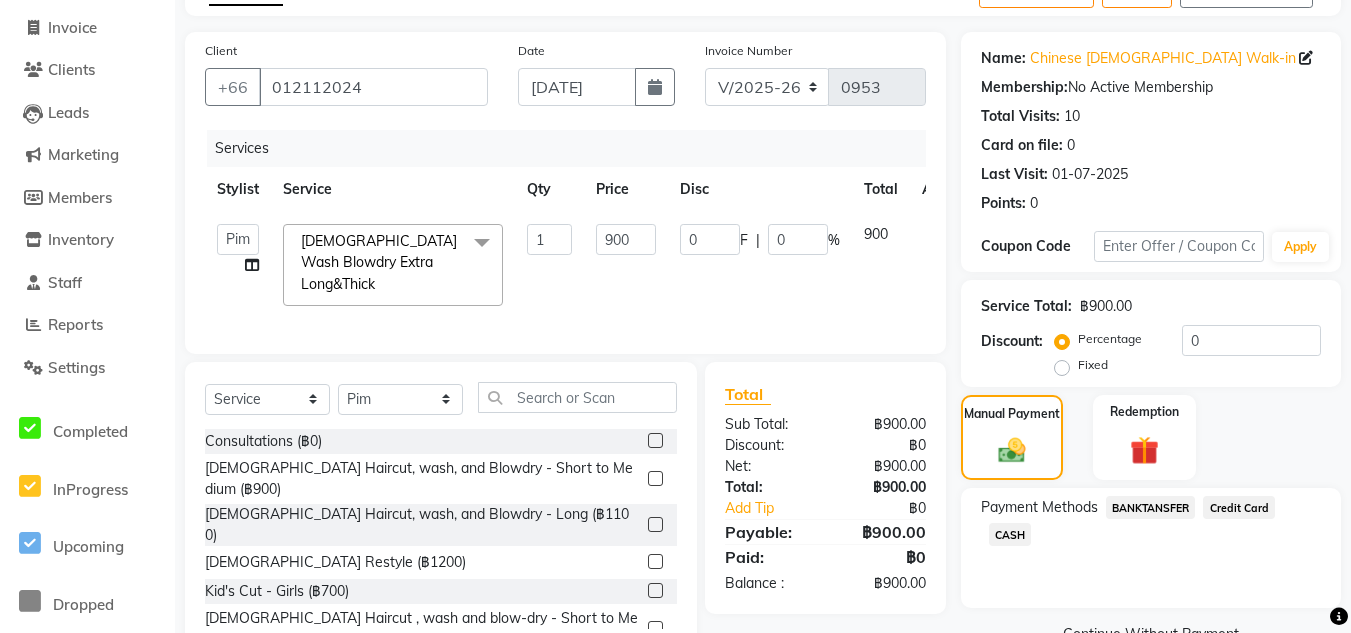 click on "CASH" 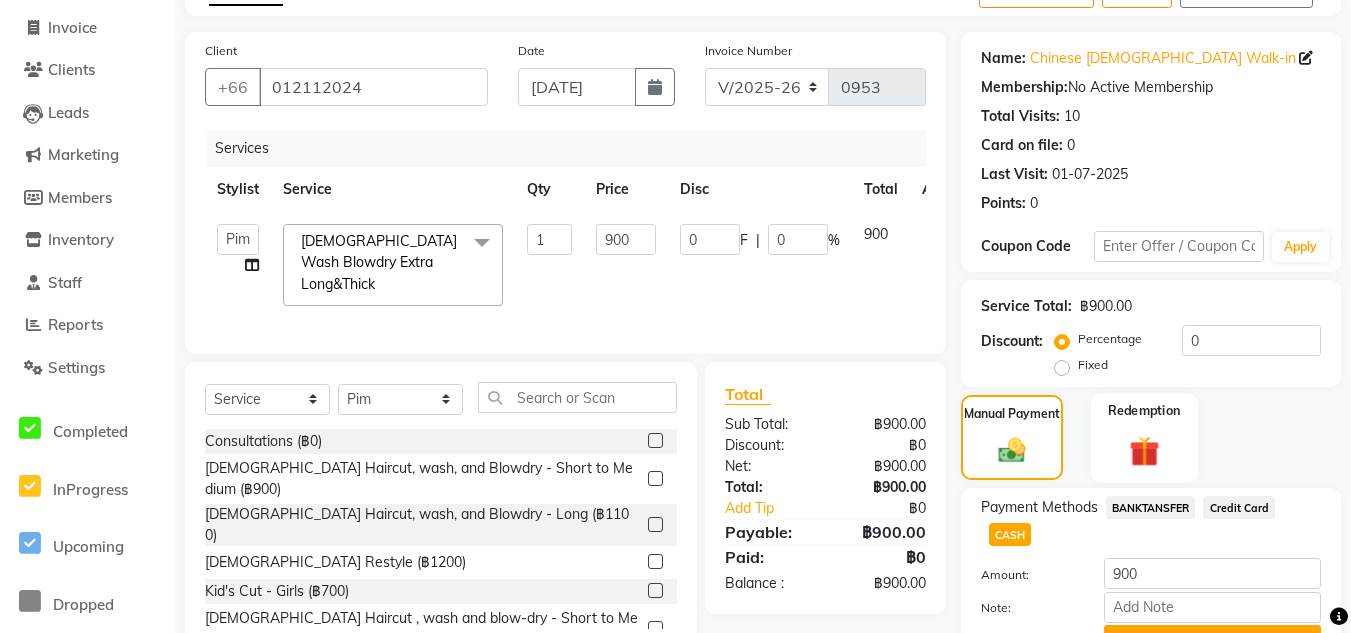 scroll, scrollTop: 220, scrollLeft: 0, axis: vertical 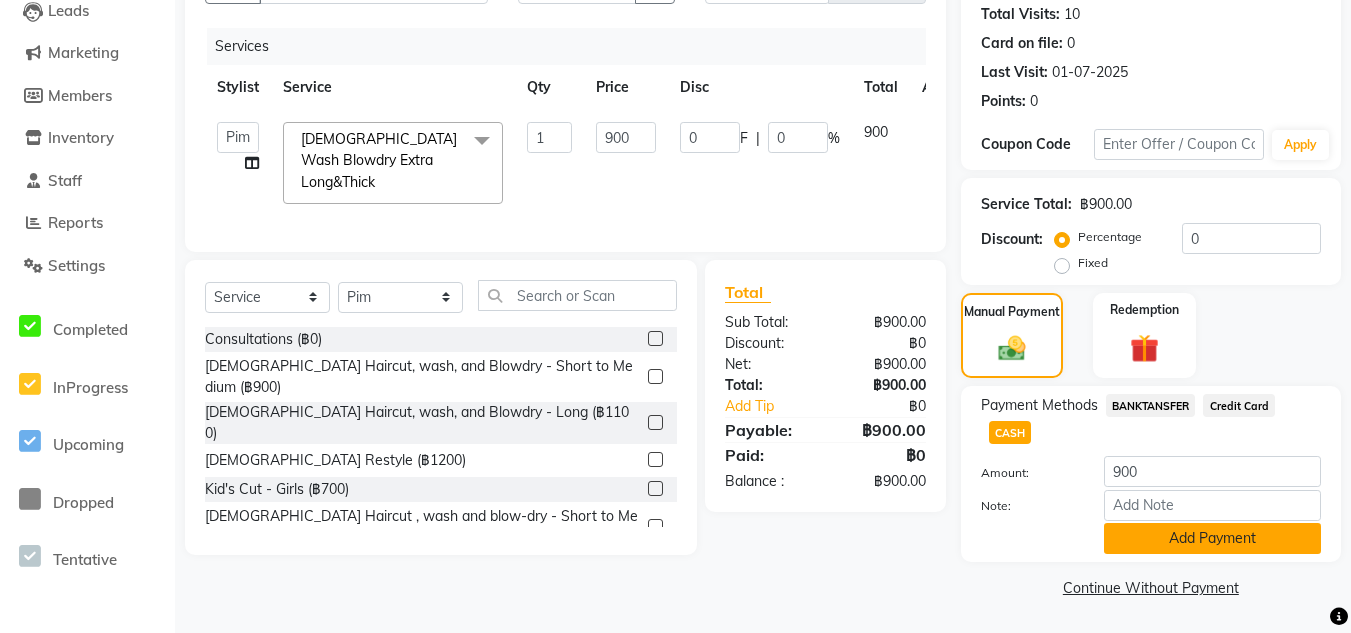 click on "Add Payment" 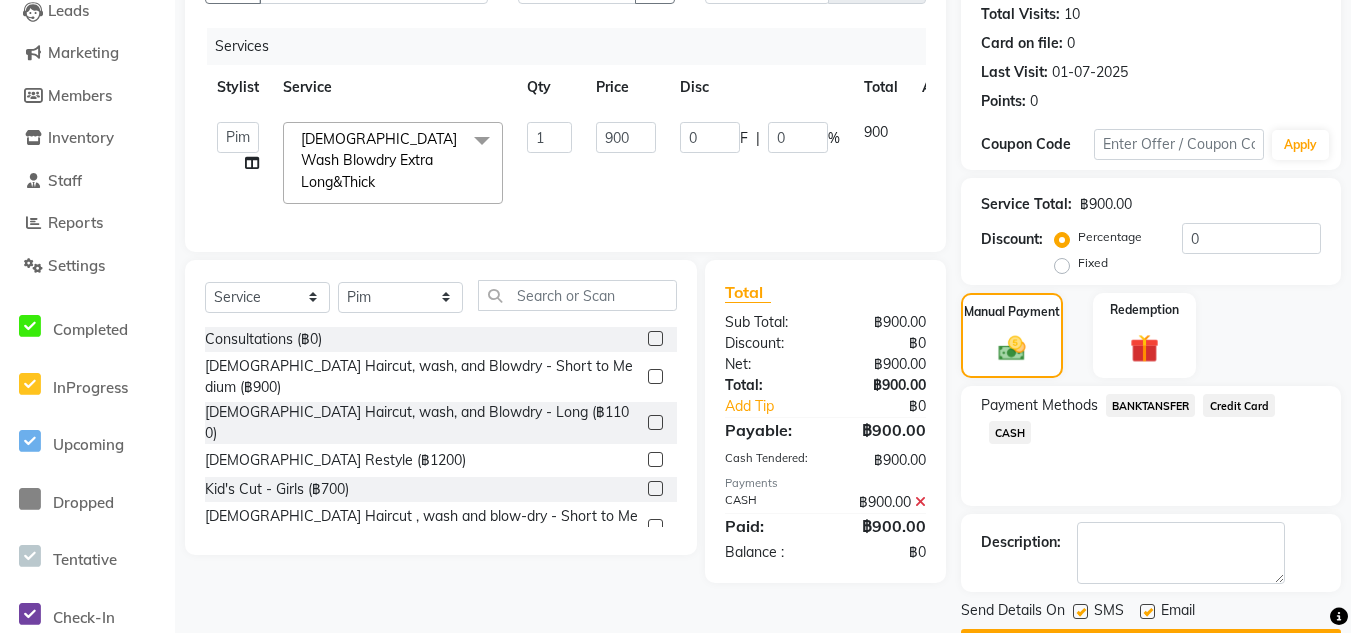 scroll, scrollTop: 277, scrollLeft: 0, axis: vertical 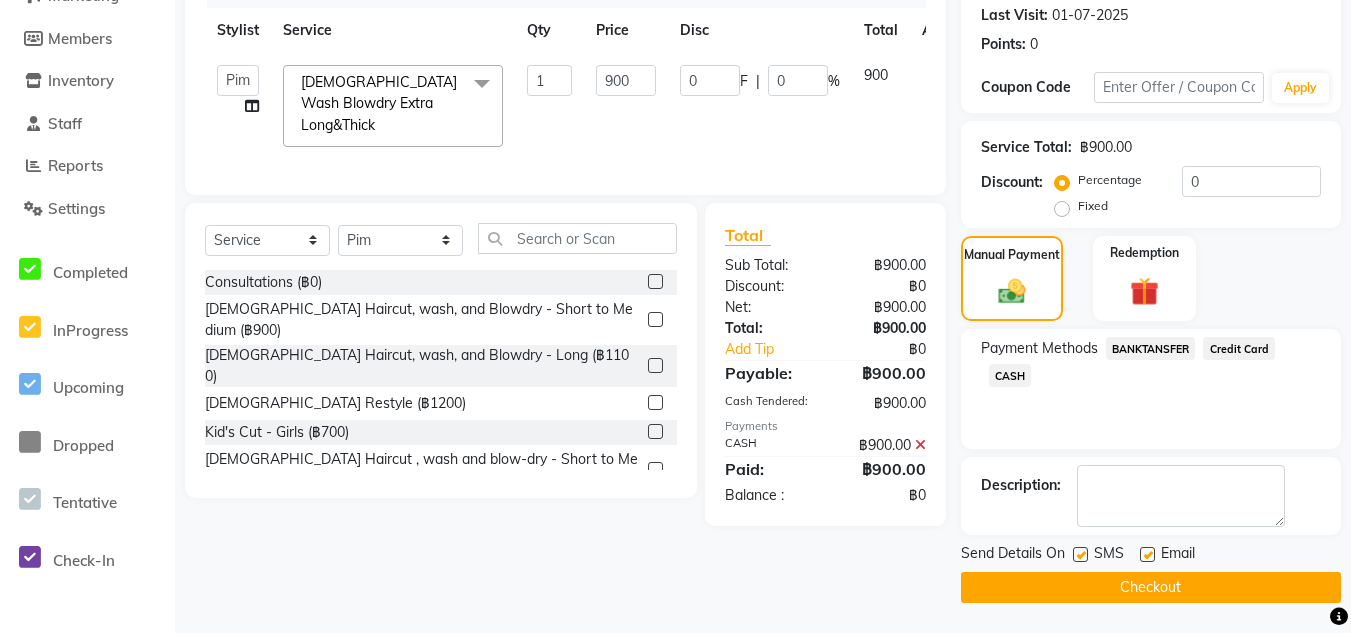 click on "Checkout" 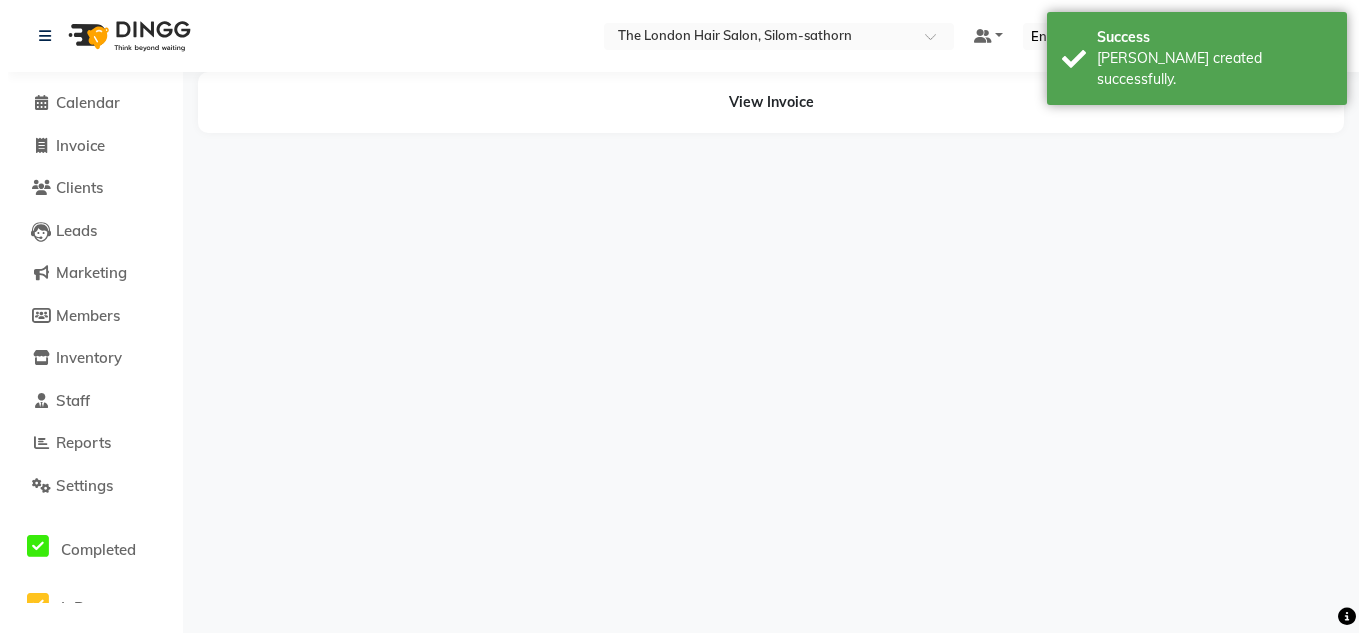 scroll, scrollTop: 0, scrollLeft: 0, axis: both 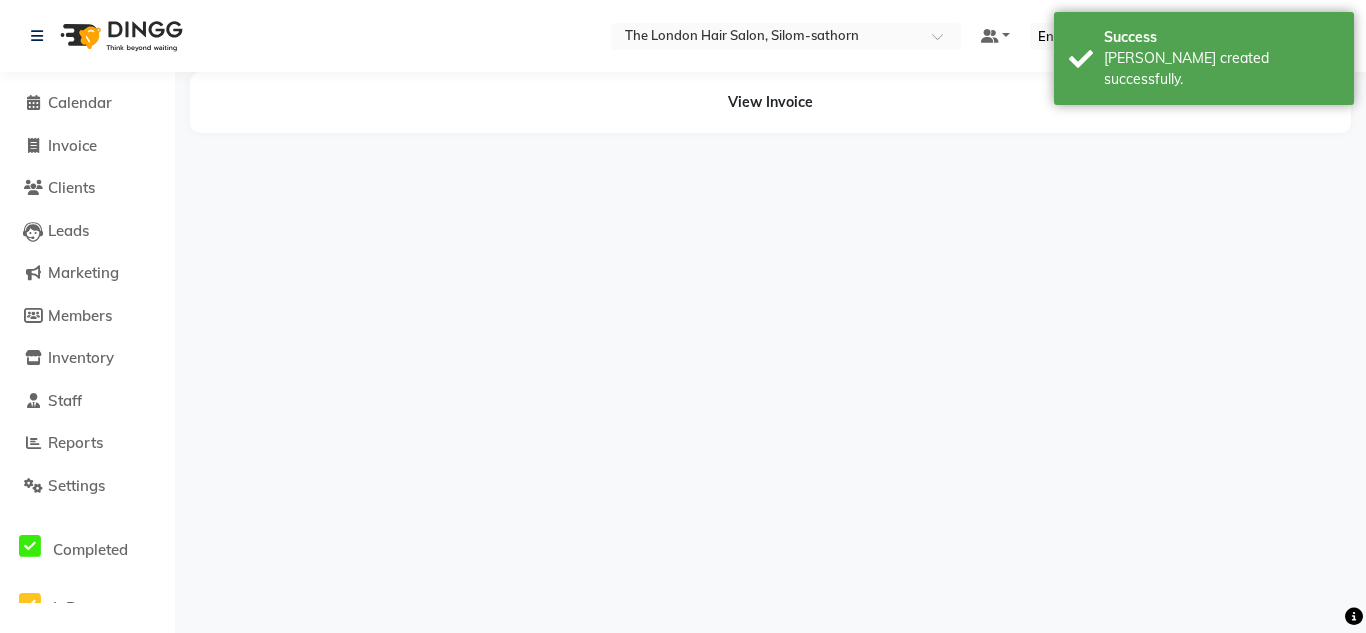 select on "65351" 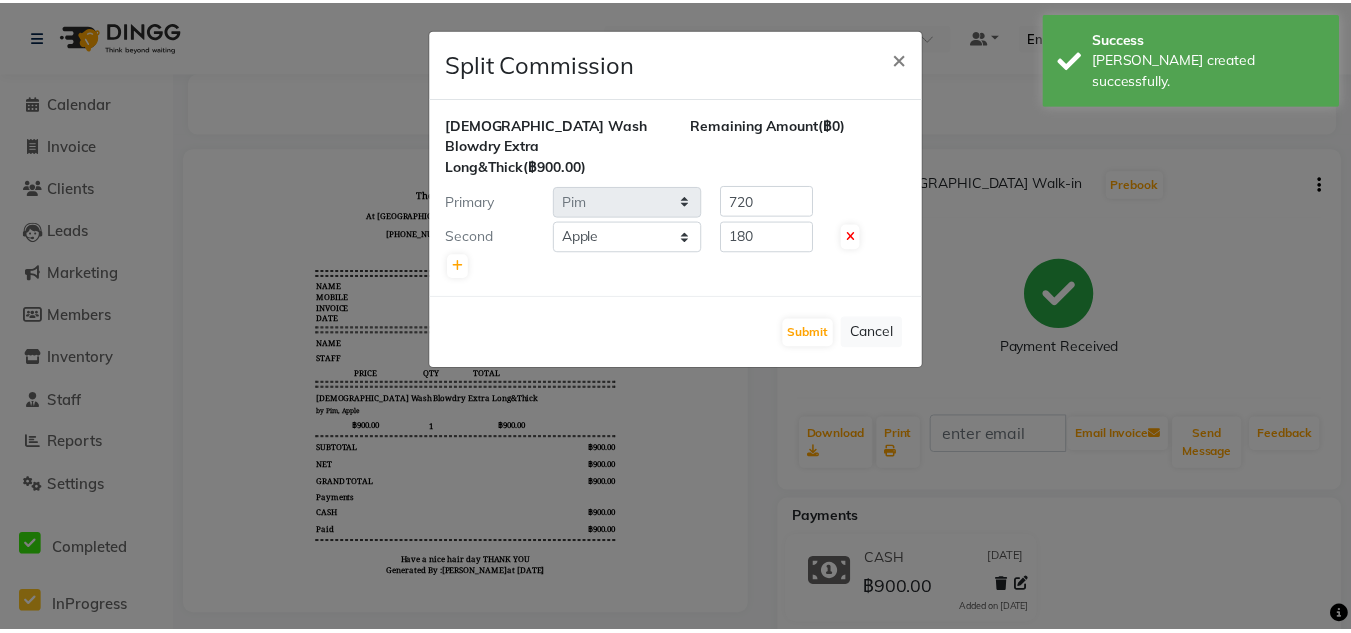 scroll, scrollTop: 0, scrollLeft: 0, axis: both 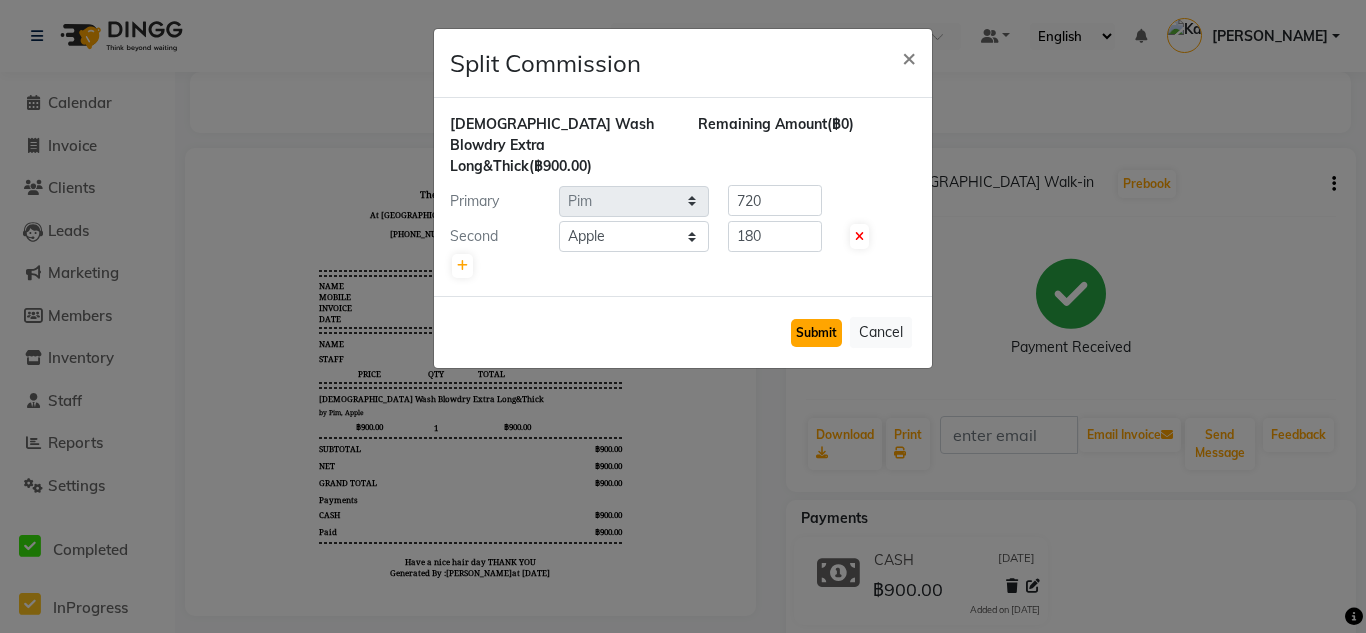 click on "Submit" 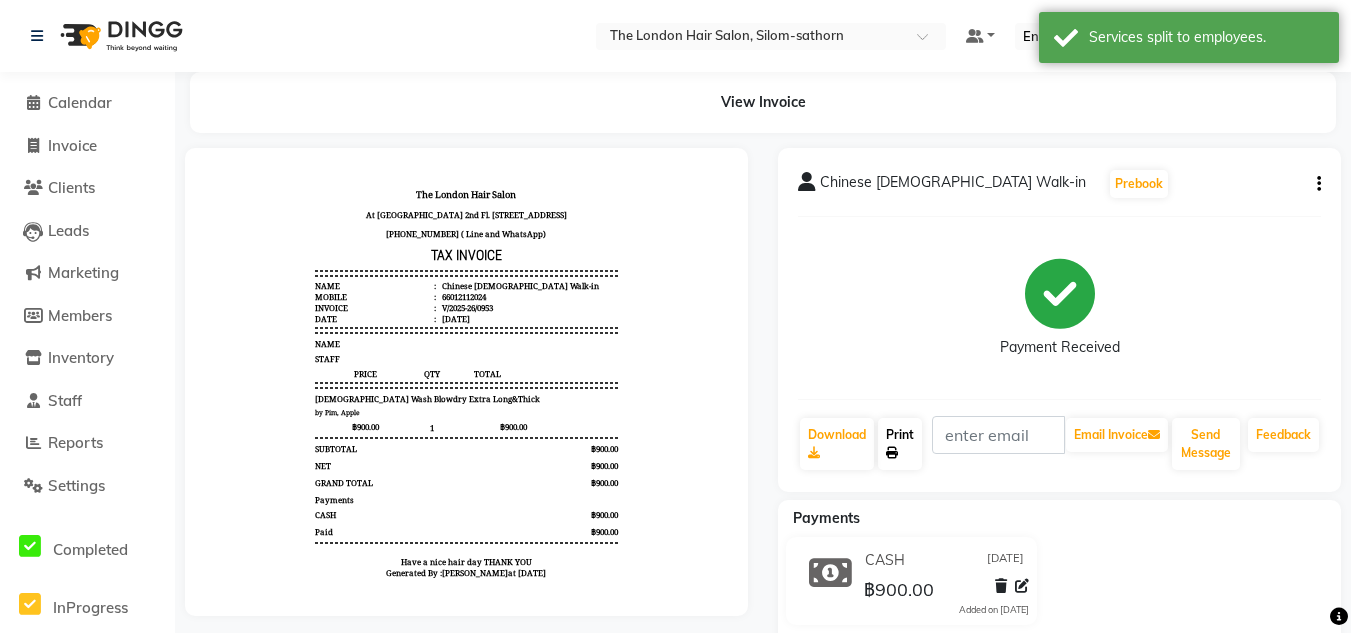 click on "Print" 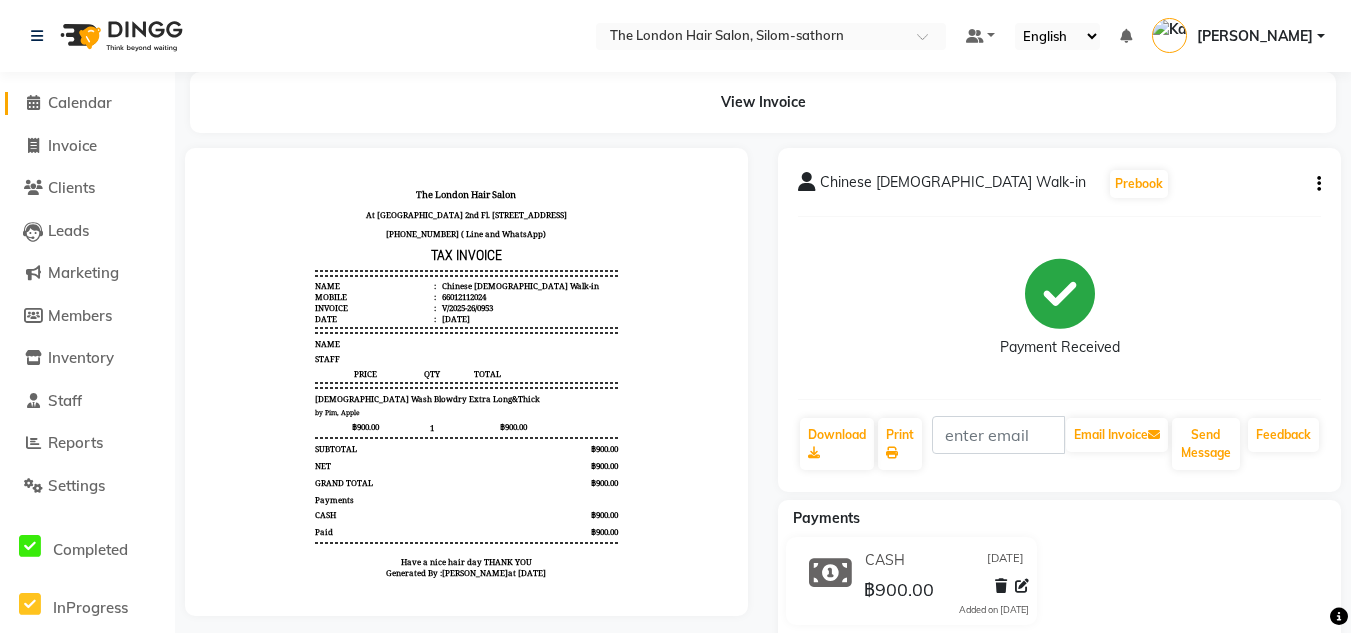 click on "Calendar" 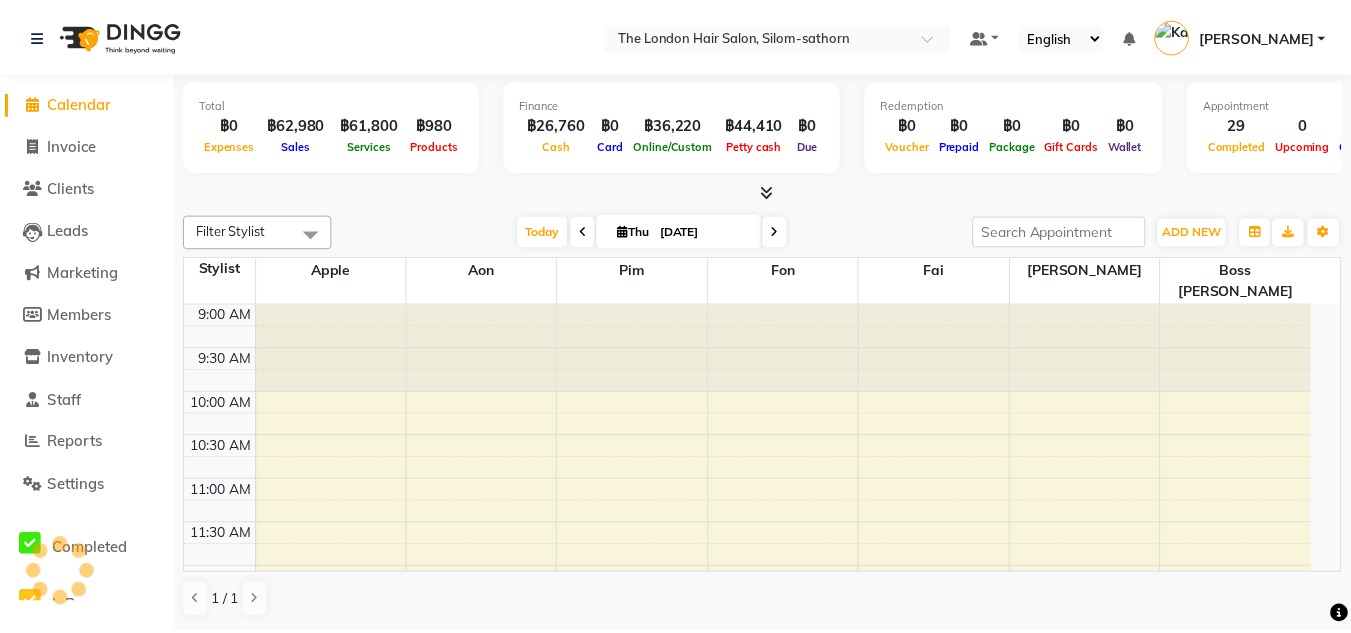 scroll, scrollTop: 0, scrollLeft: 0, axis: both 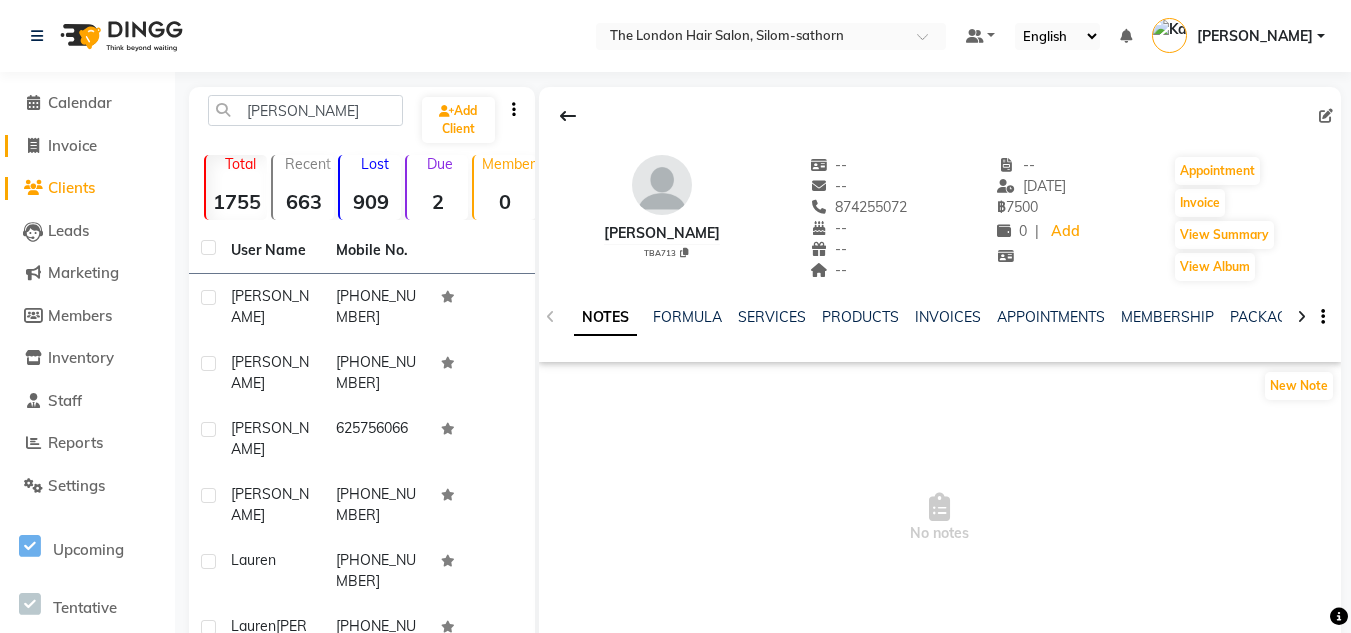 drag, startPoint x: 71, startPoint y: 160, endPoint x: 60, endPoint y: 143, distance: 20.248457 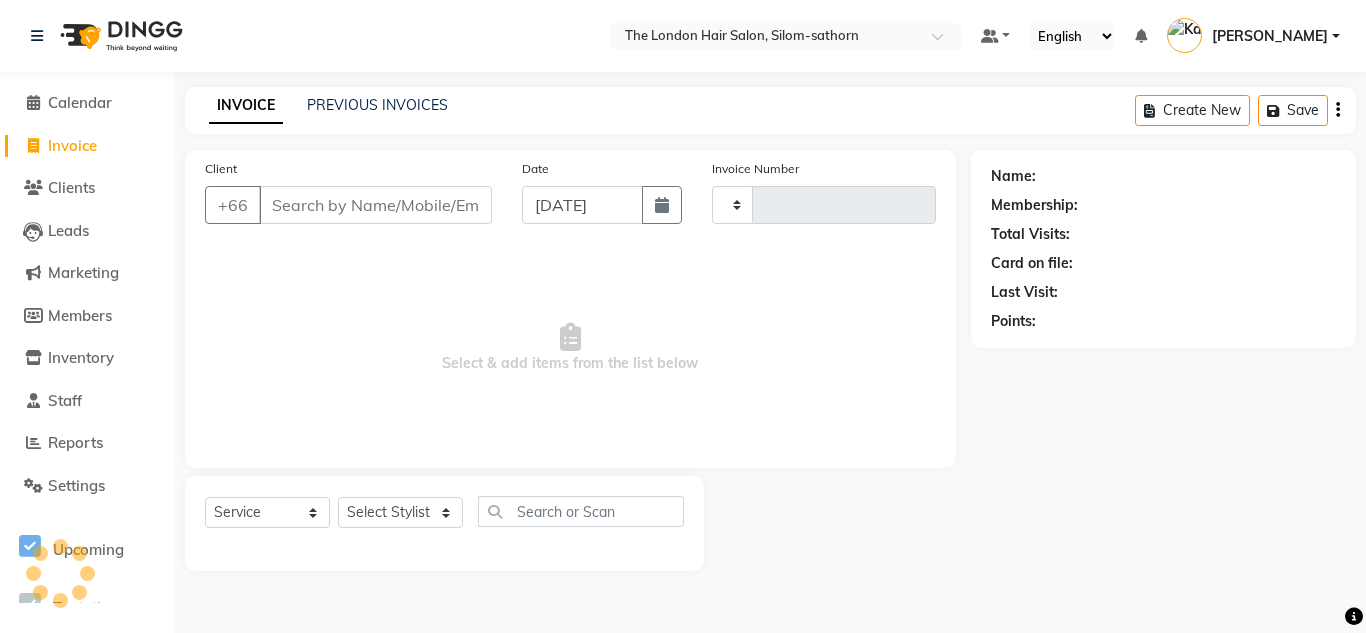 click on "Invoice" 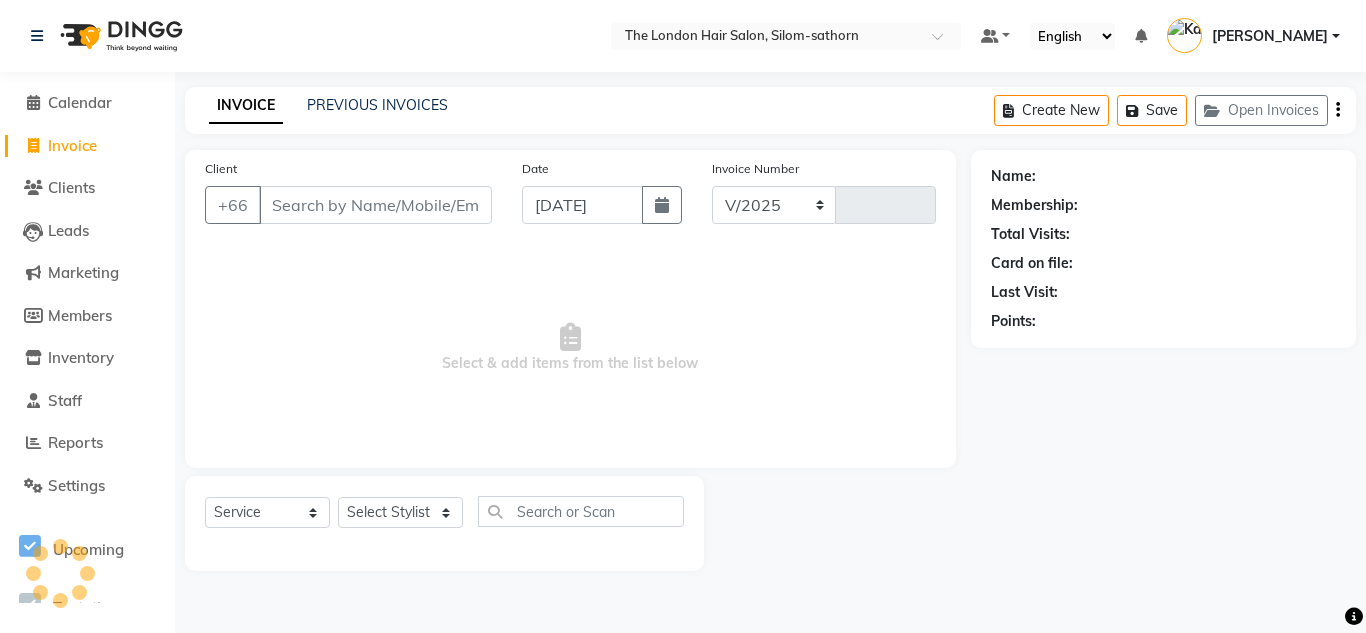 select on "6977" 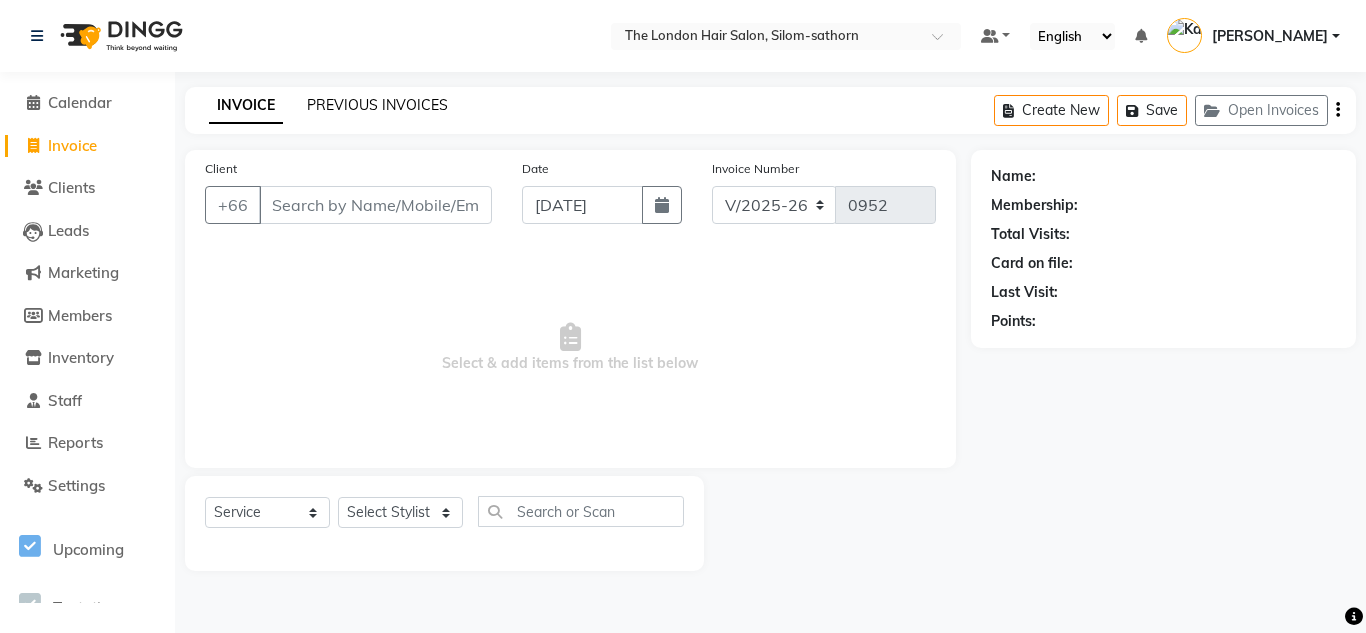 click on "PREVIOUS INVOICES" 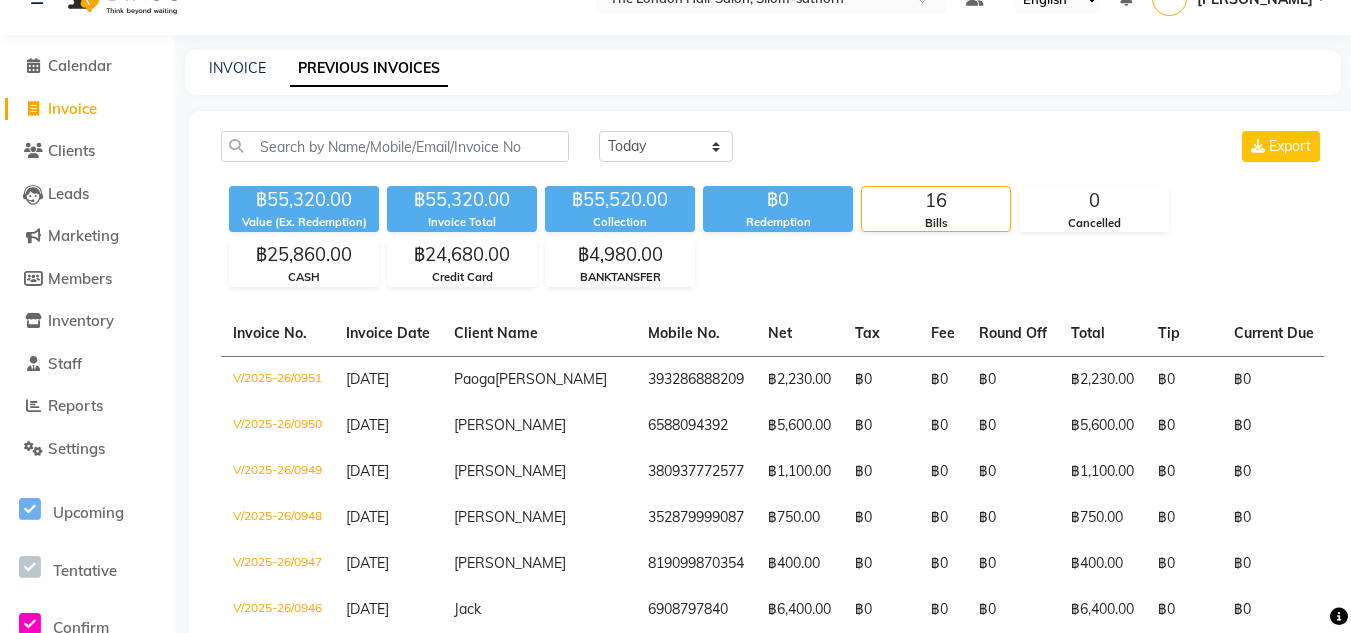 scroll, scrollTop: 0, scrollLeft: 0, axis: both 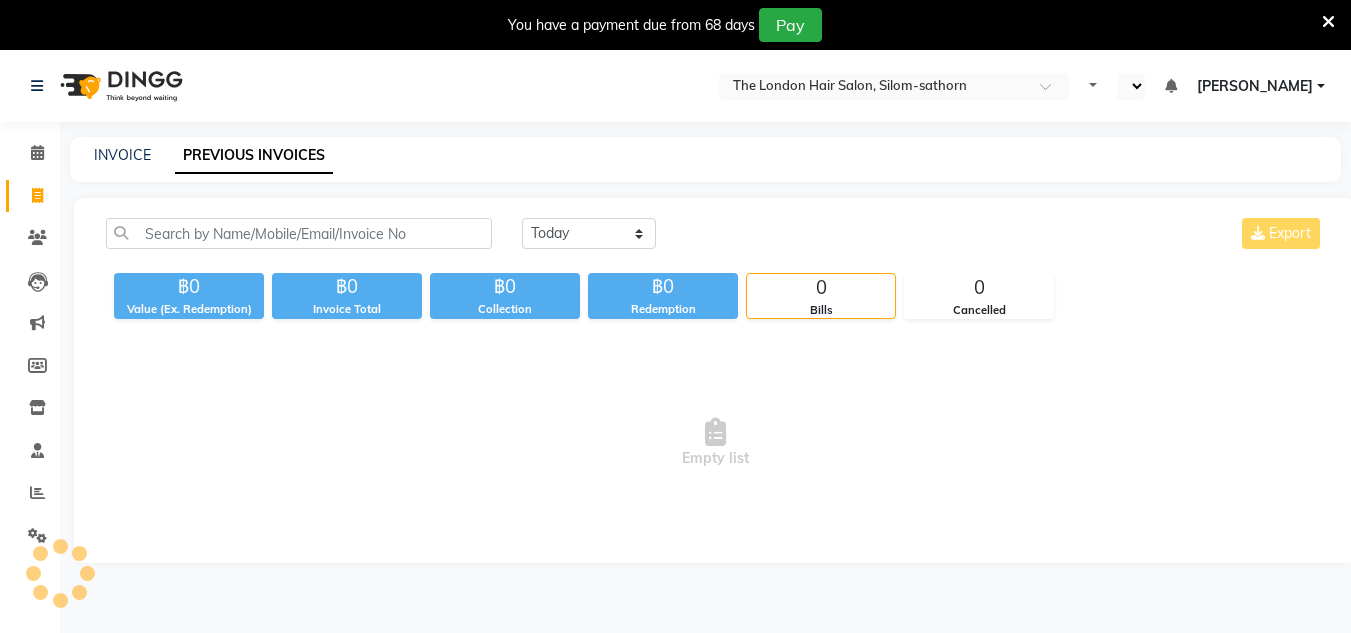 select on "en" 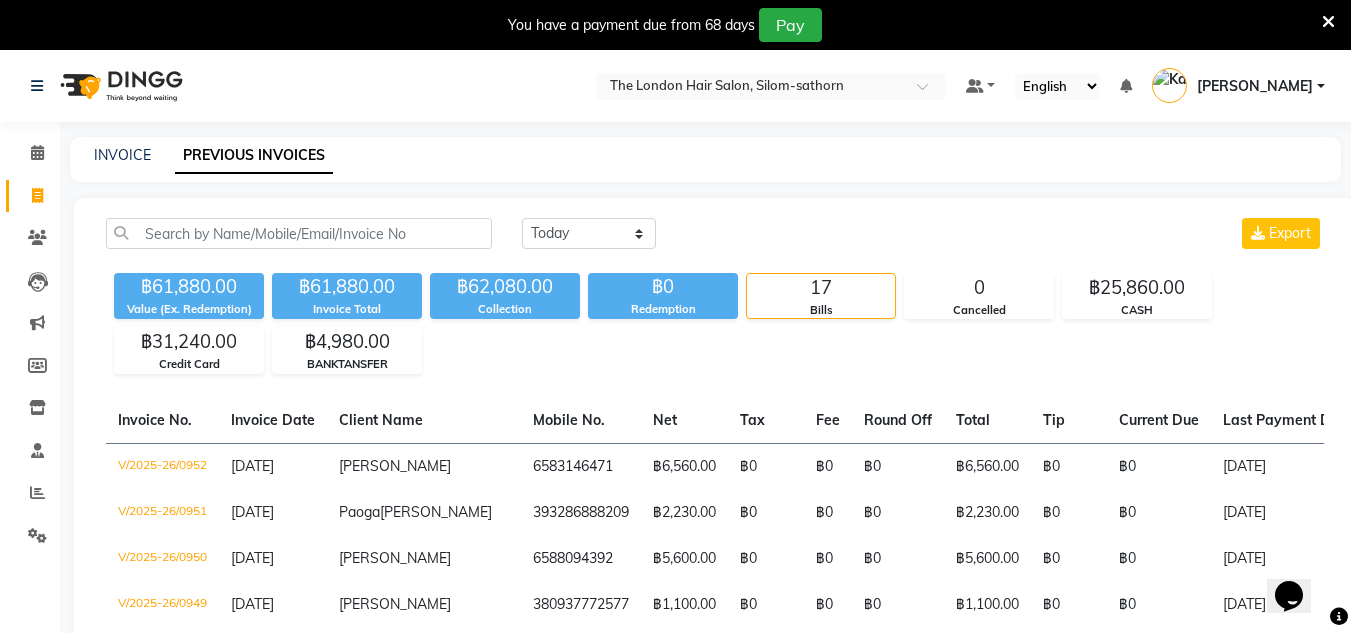 scroll, scrollTop: 0, scrollLeft: 0, axis: both 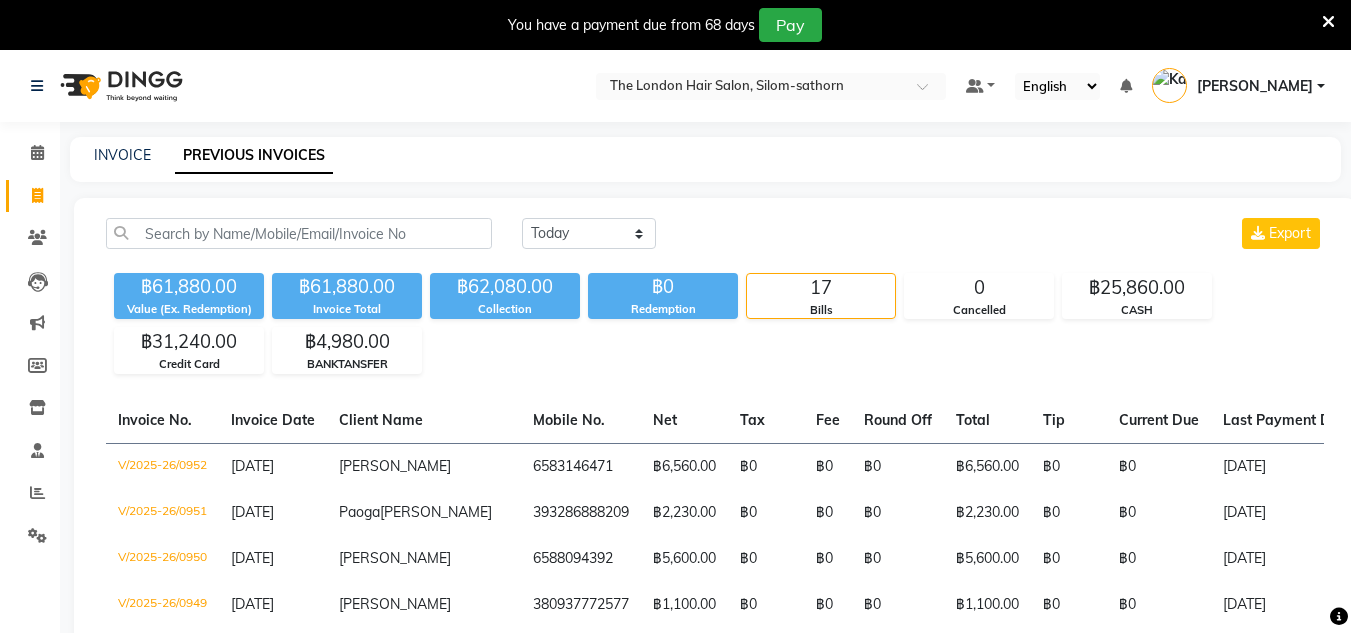 click at bounding box center (1328, 22) 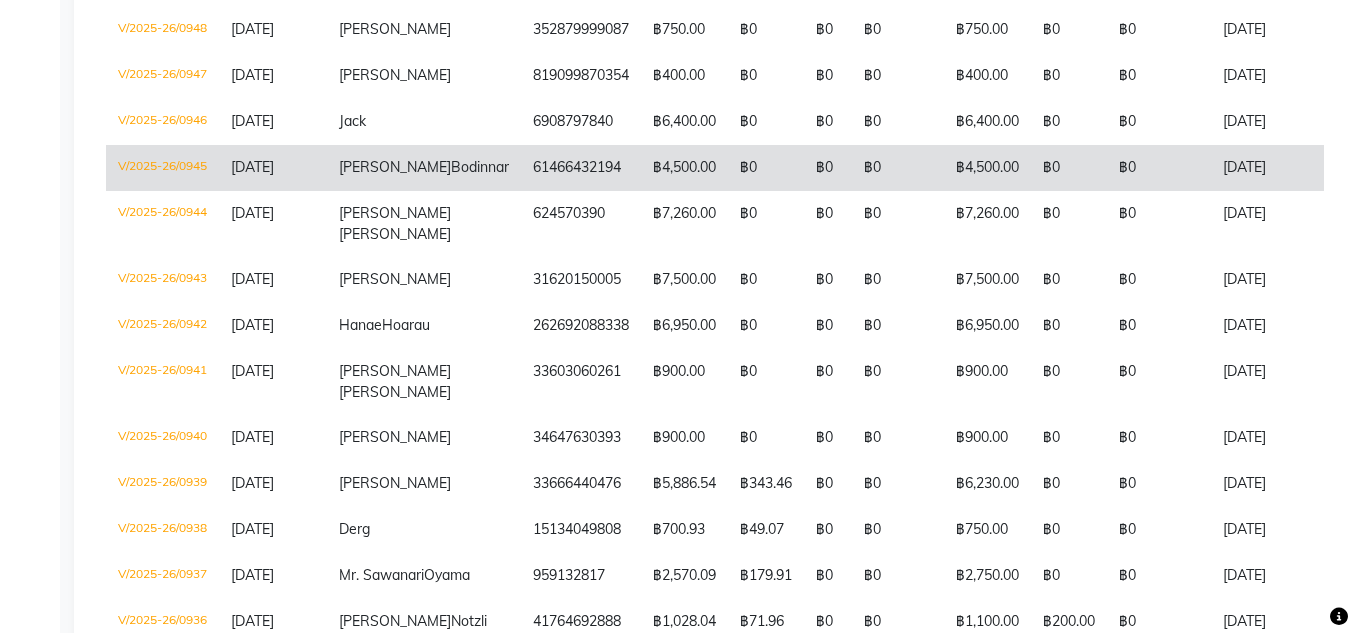 scroll, scrollTop: 684, scrollLeft: 0, axis: vertical 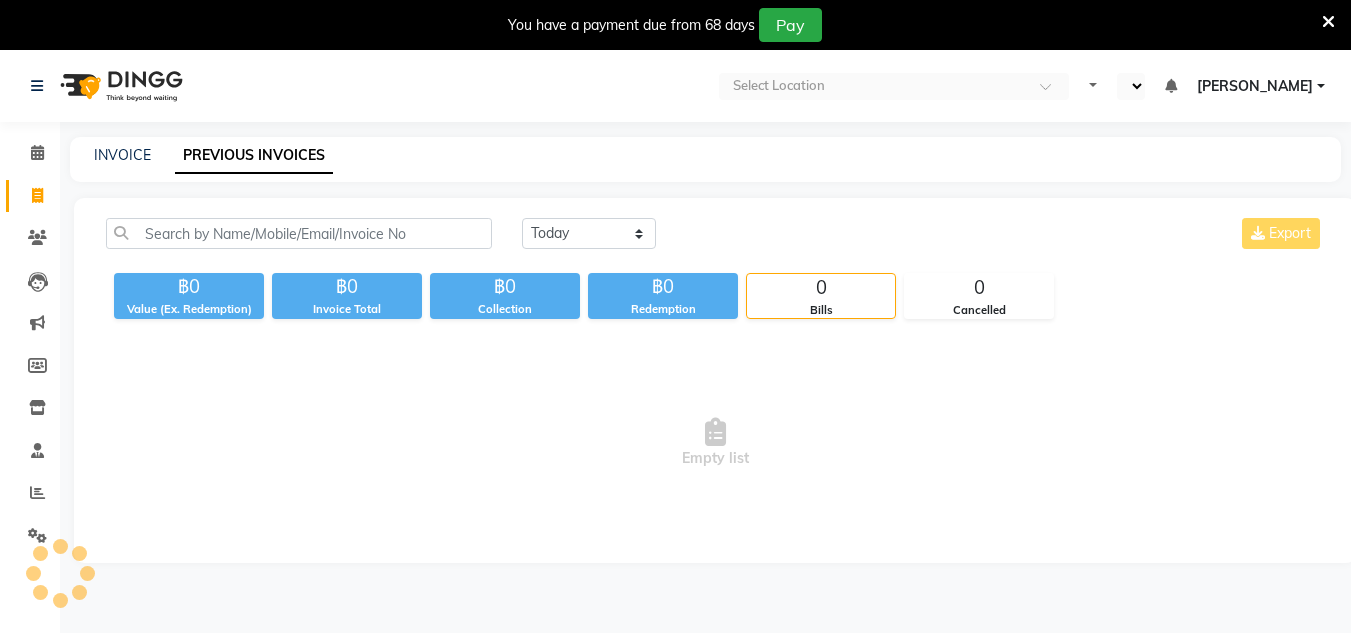 select on "en" 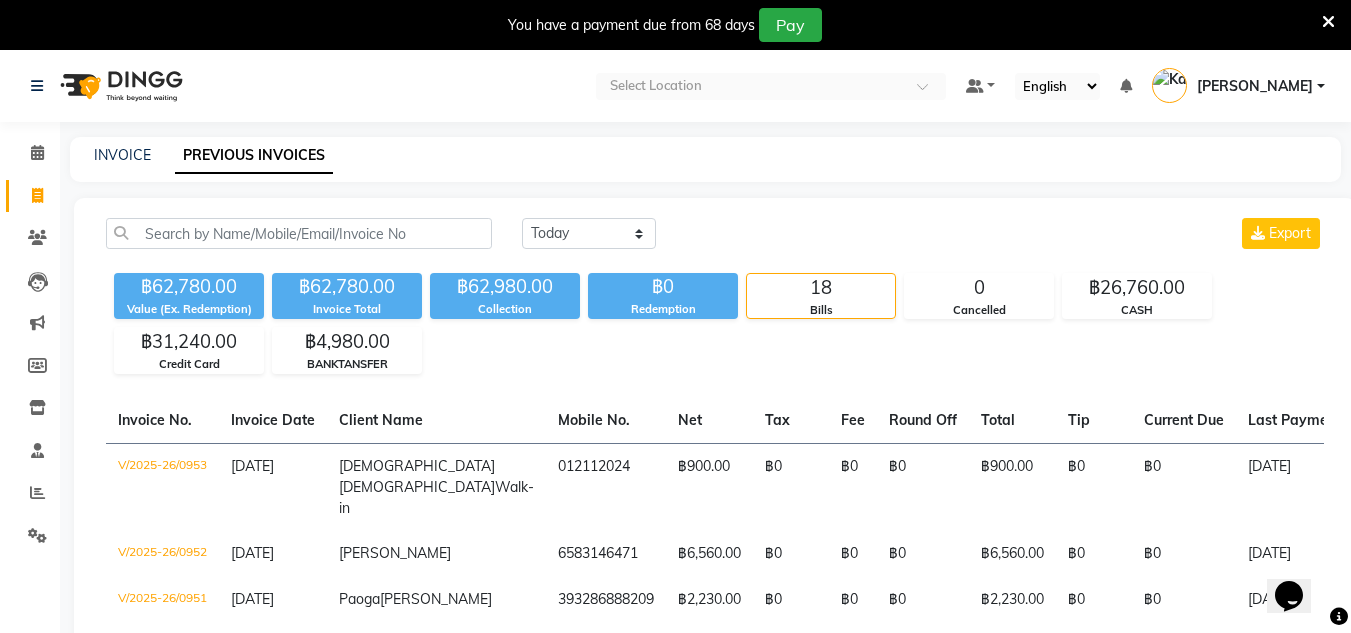 scroll, scrollTop: 0, scrollLeft: 0, axis: both 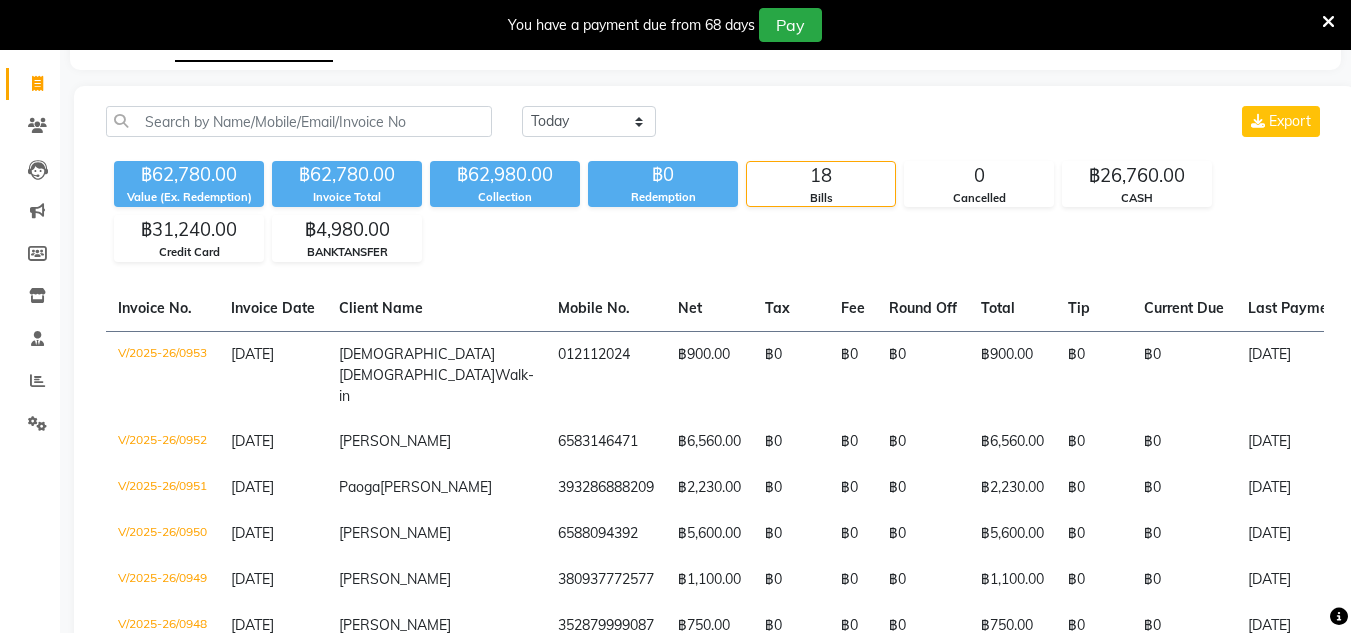 click at bounding box center [1328, 22] 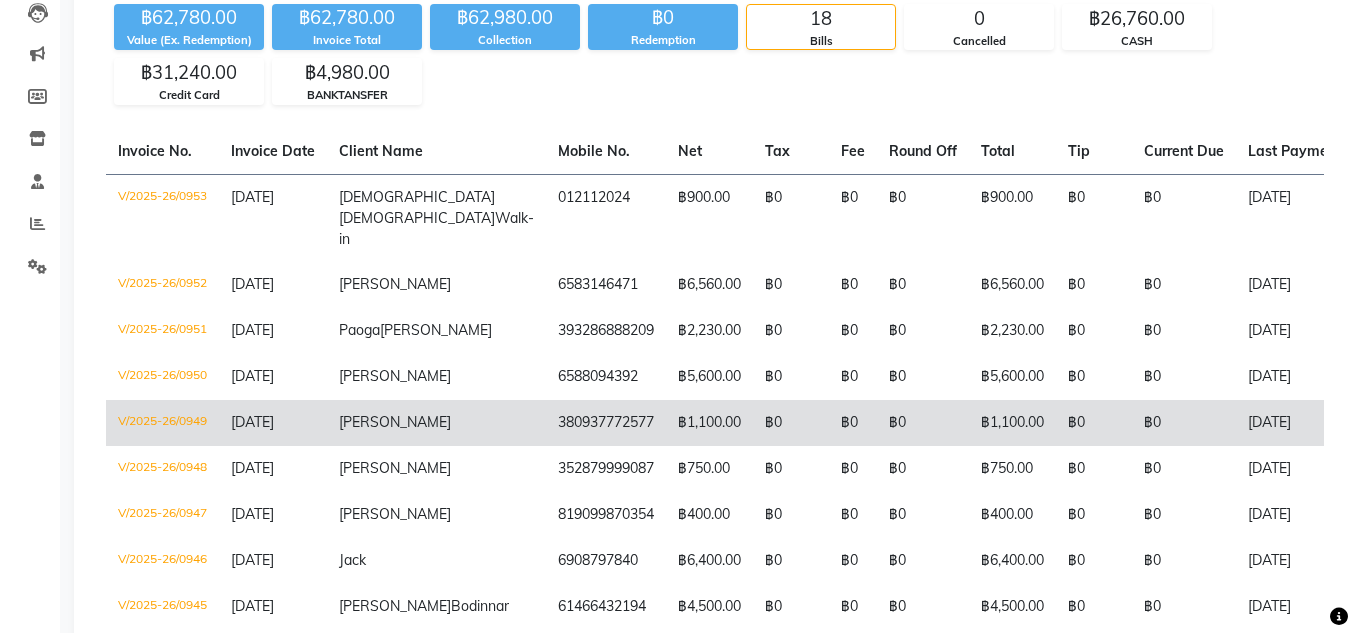 scroll, scrollTop: 220, scrollLeft: 0, axis: vertical 